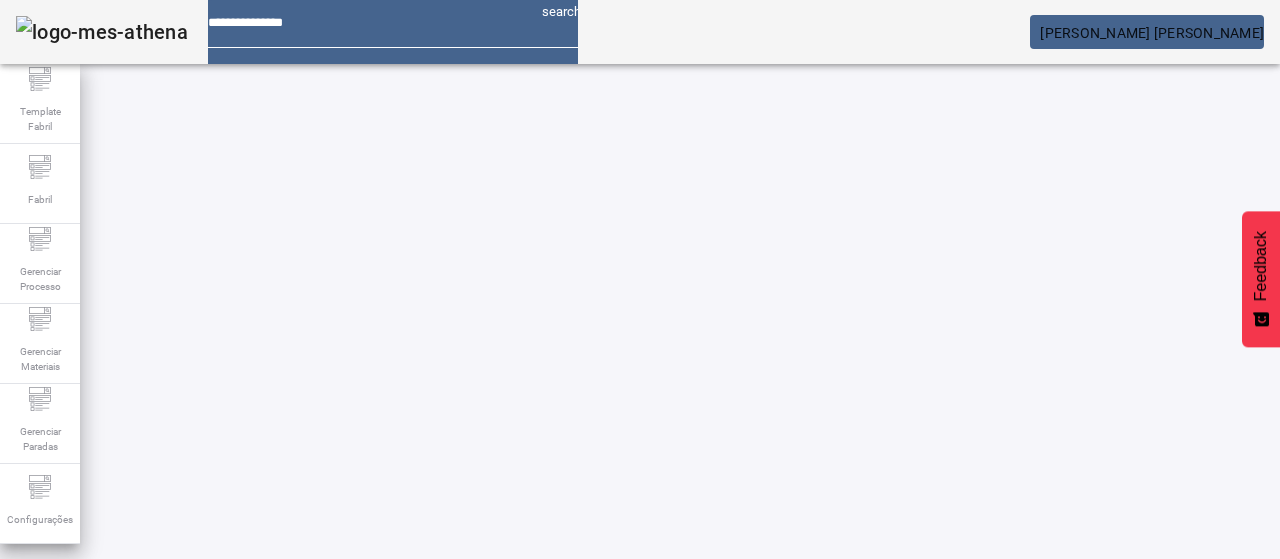 scroll, scrollTop: 0, scrollLeft: 0, axis: both 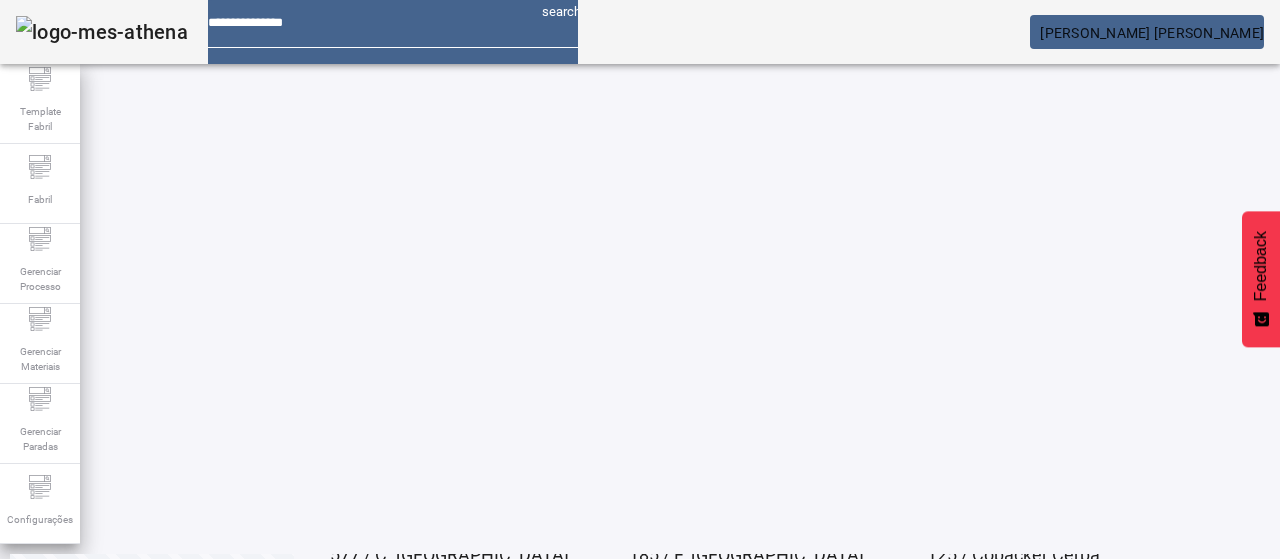 click at bounding box center (273, 929) 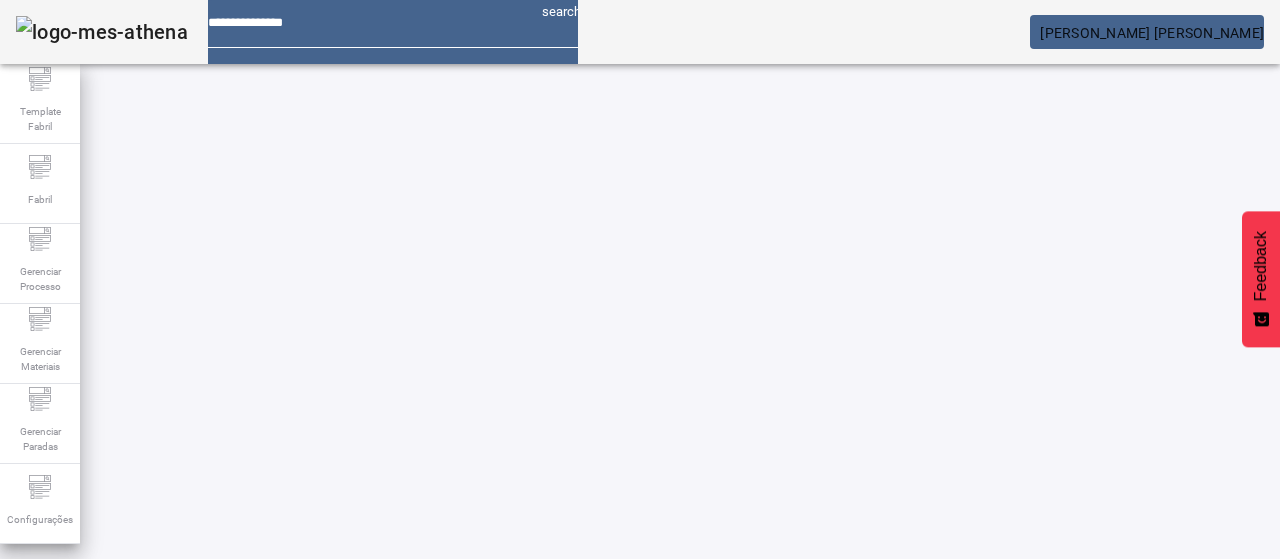 click at bounding box center (572, 743) 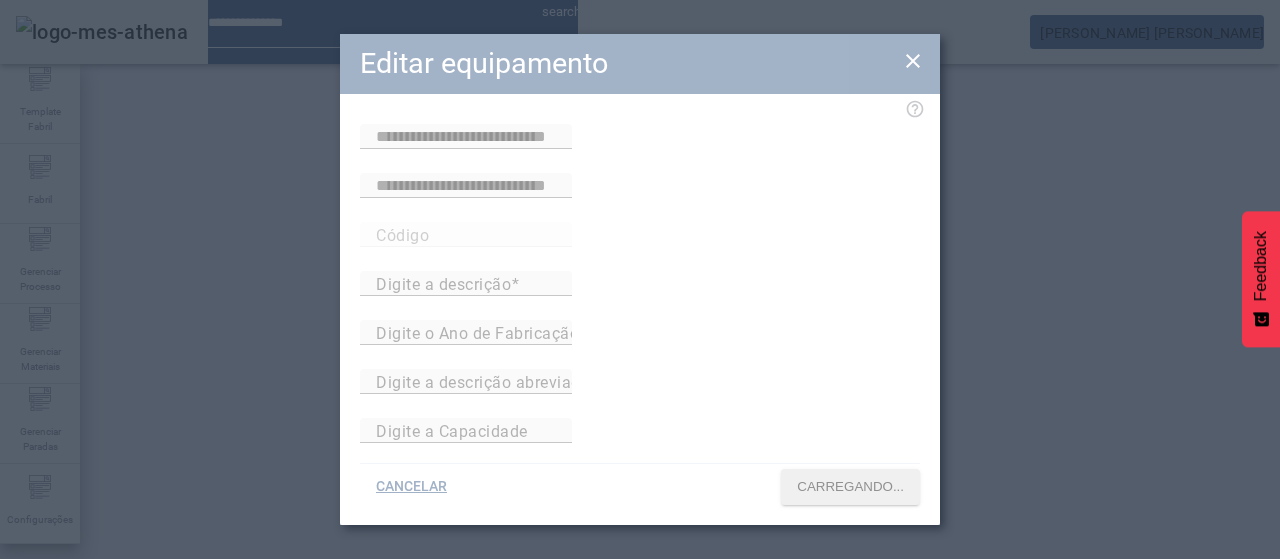 type on "**********" 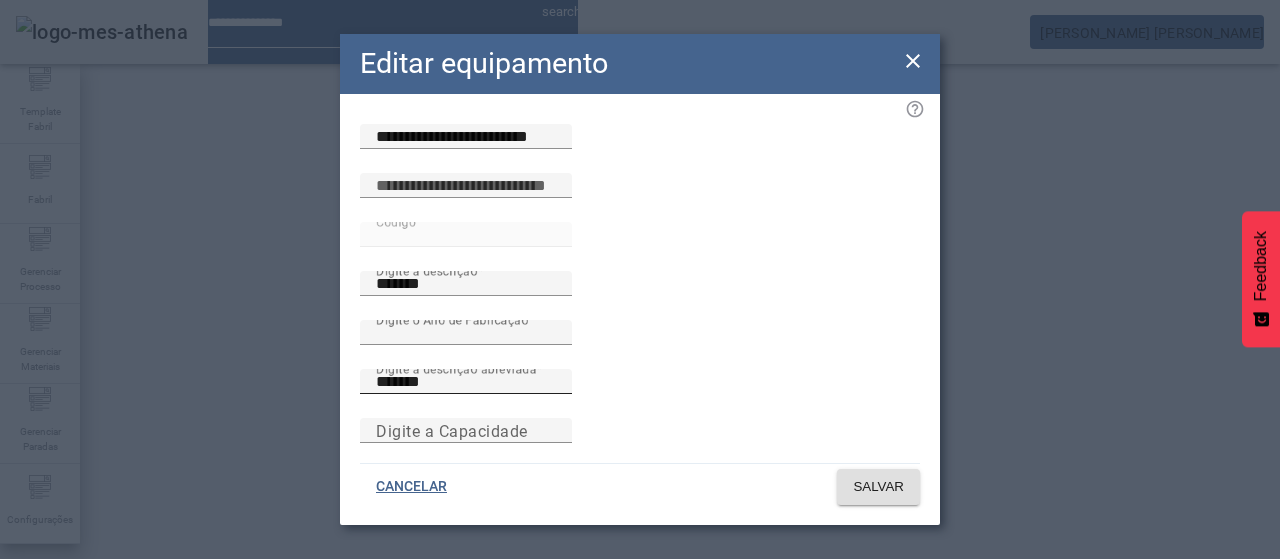 scroll, scrollTop: 173, scrollLeft: 0, axis: vertical 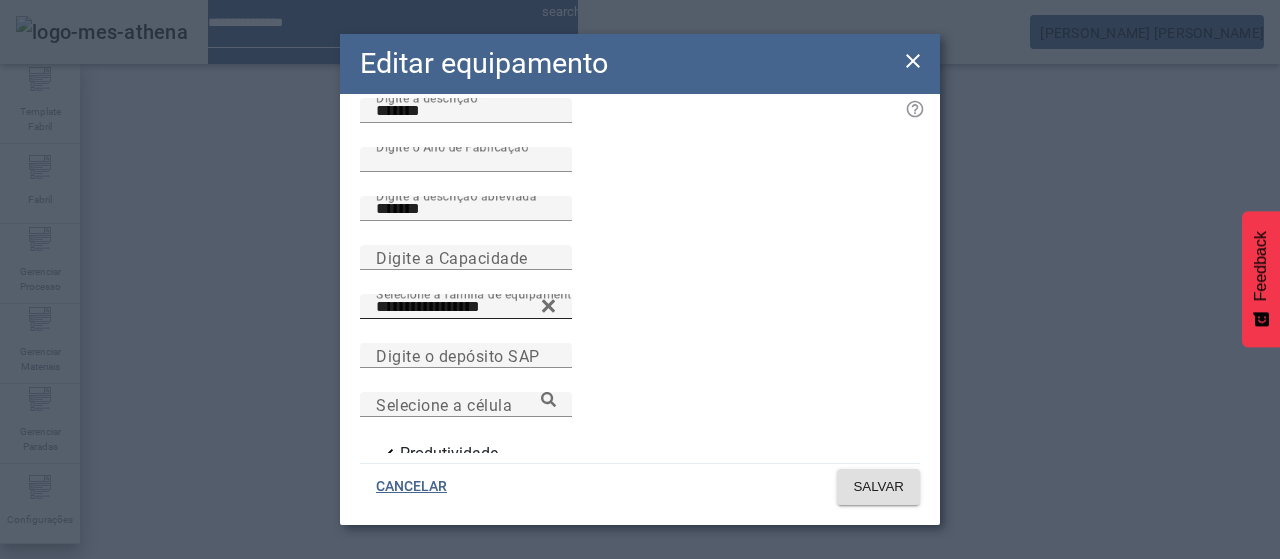 click 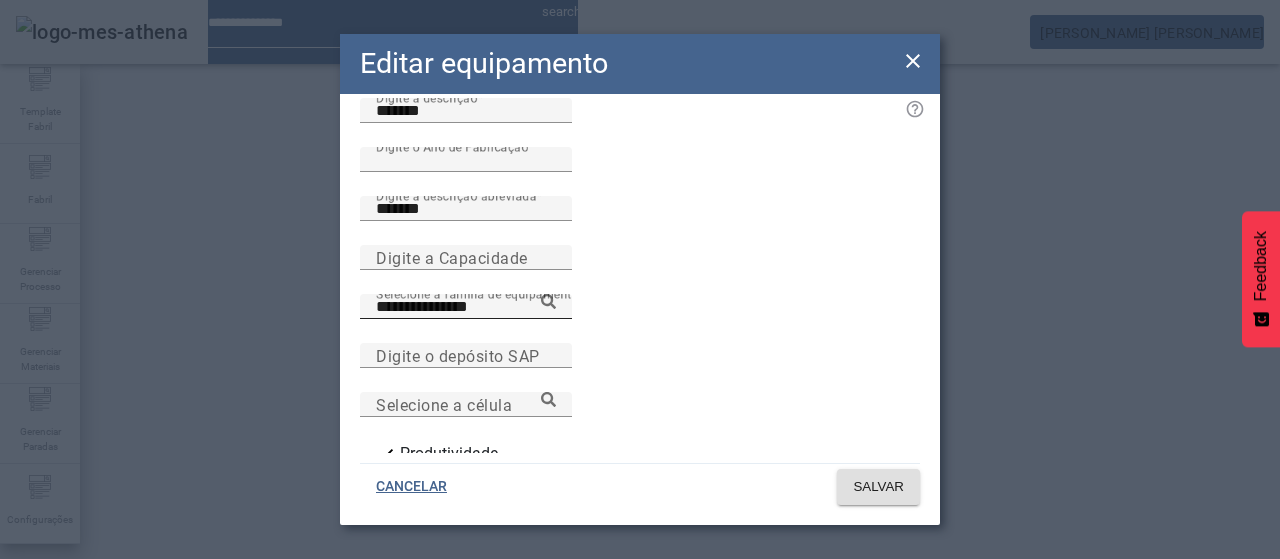 click 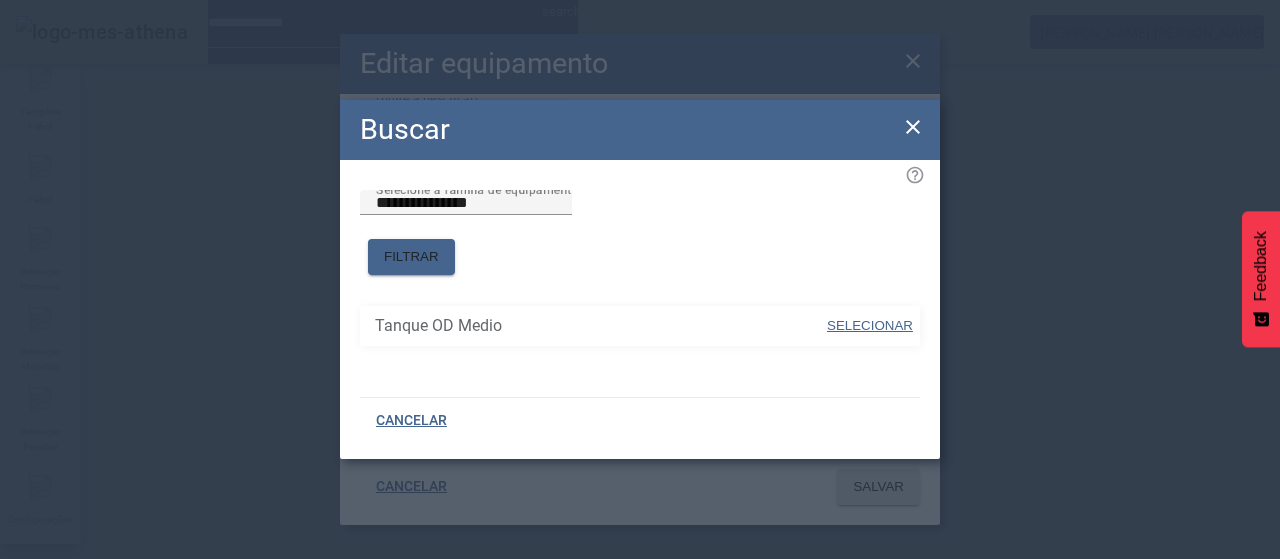 click on "SELECIONAR" at bounding box center [870, 325] 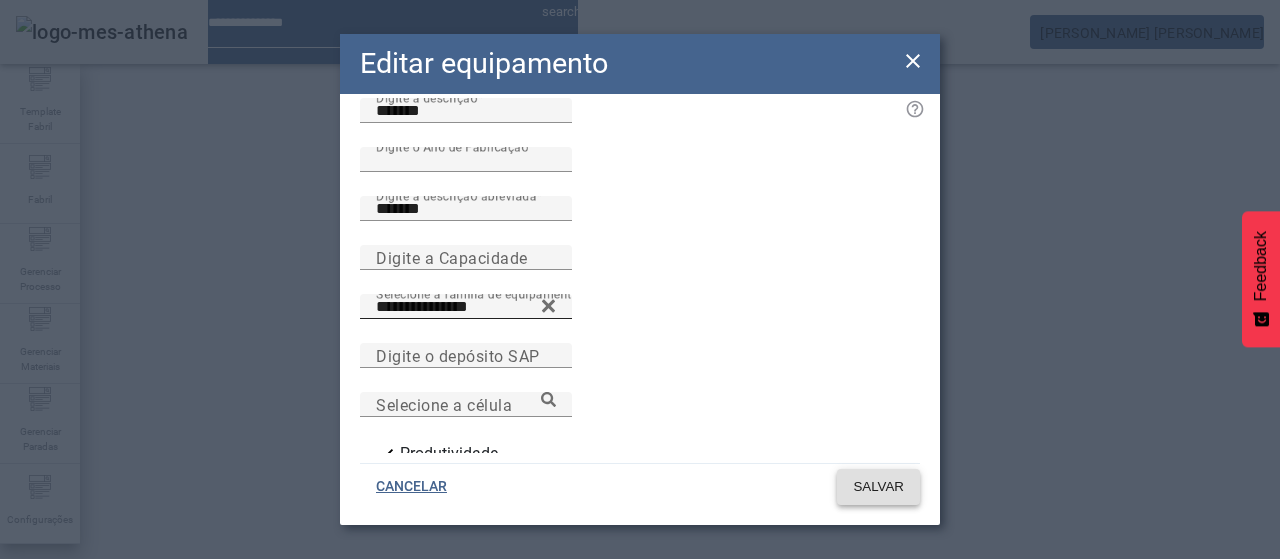 click 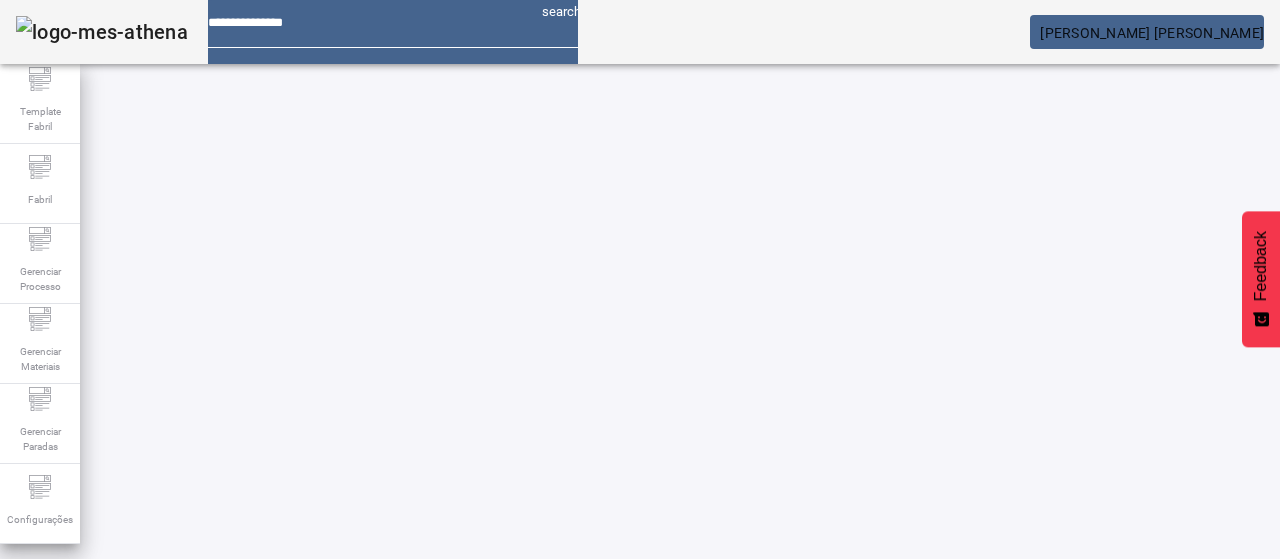 click on "67322 / TCC 110 TCC 110 /  / 2022 / Tanque [PERSON_NAME]" at bounding box center [451, 754] 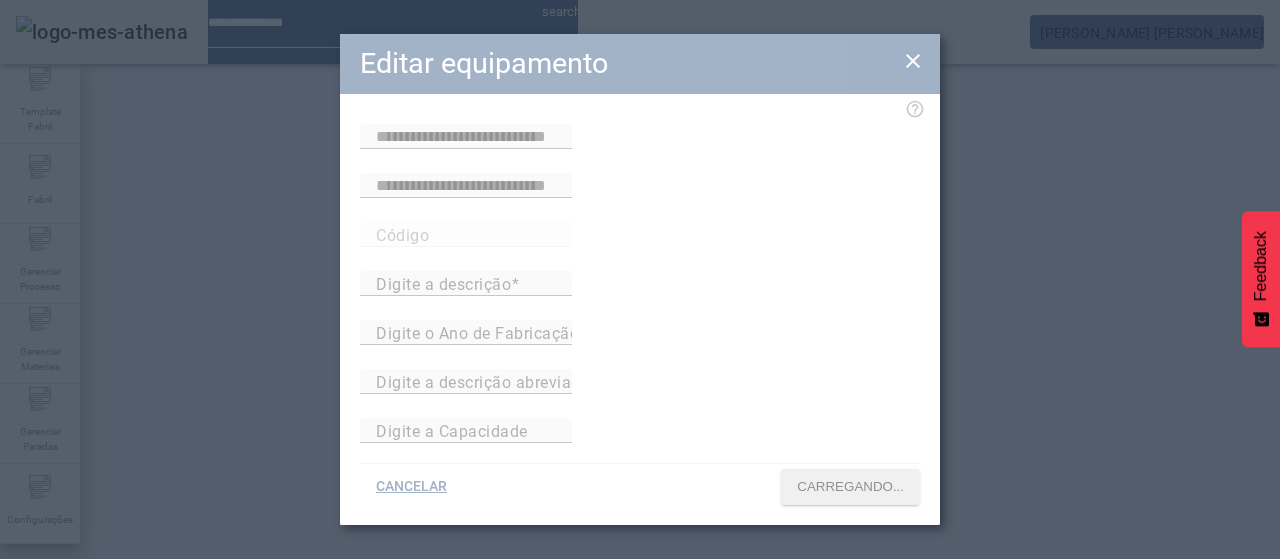 type on "**********" 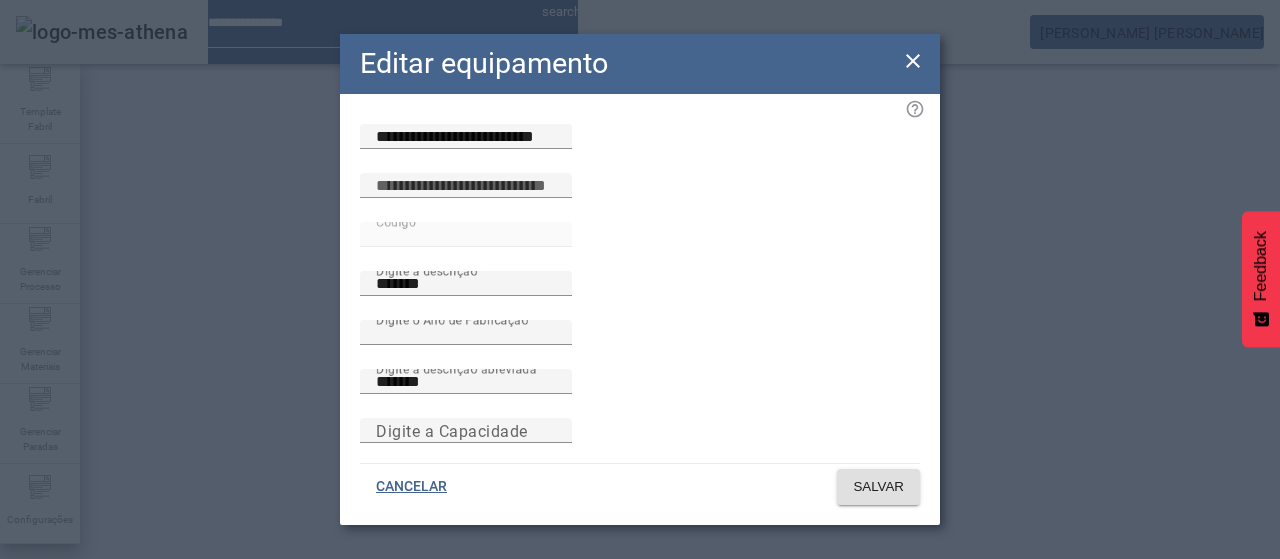 scroll, scrollTop: 173, scrollLeft: 0, axis: vertical 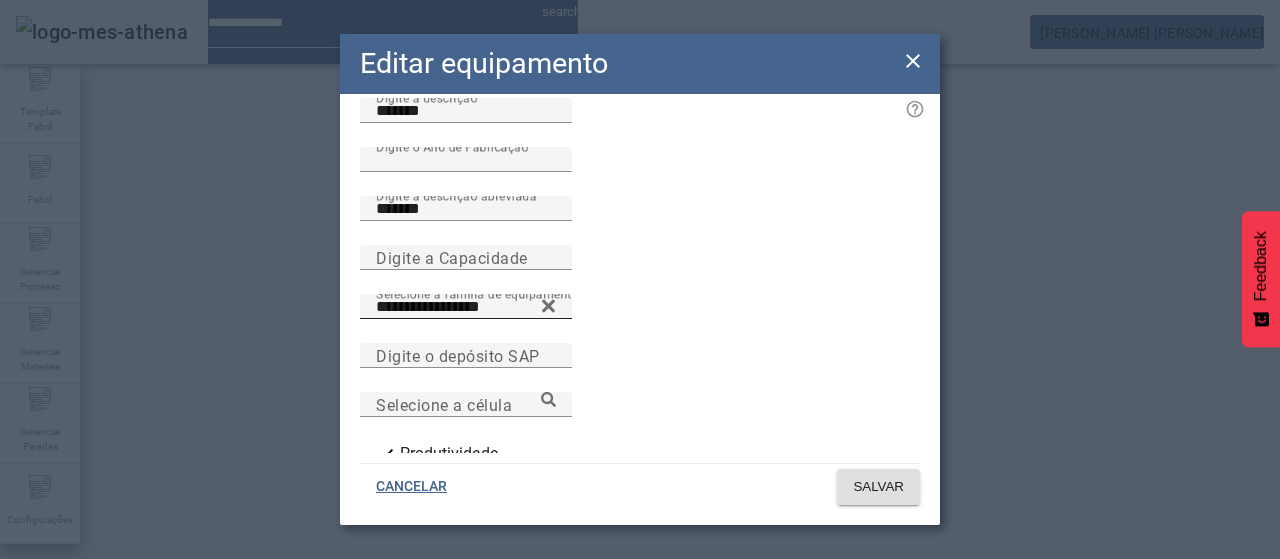 click 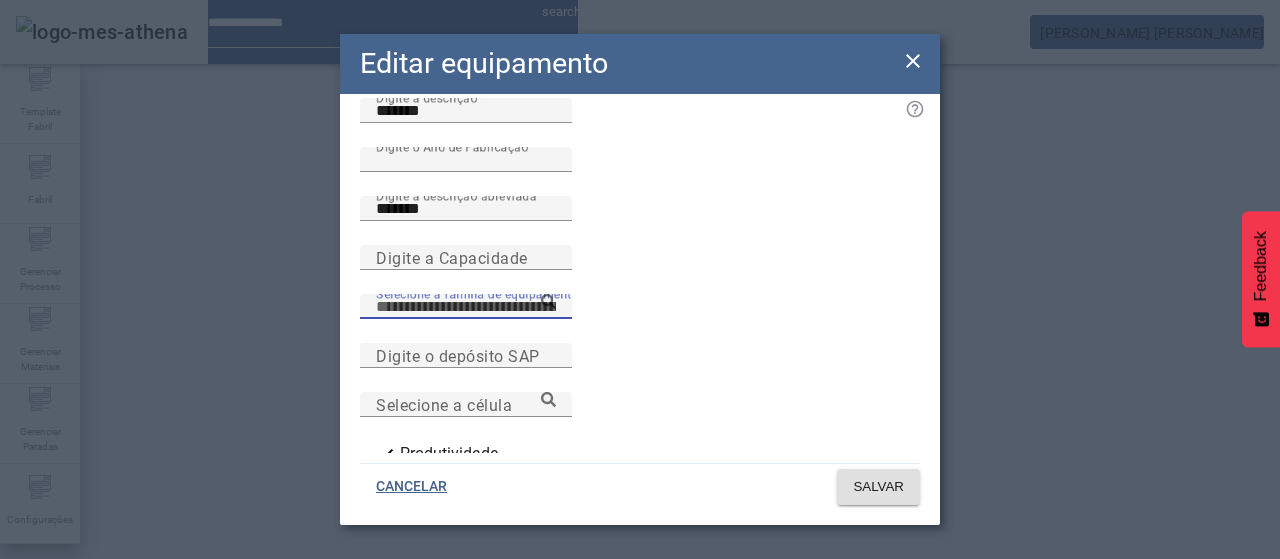 paste on "**********" 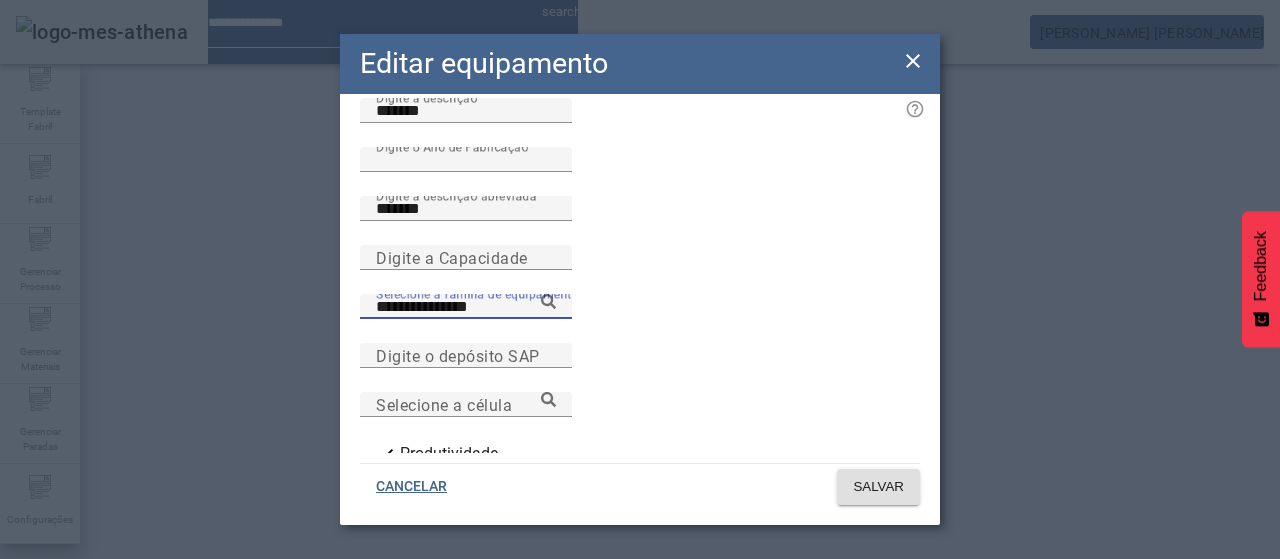 click 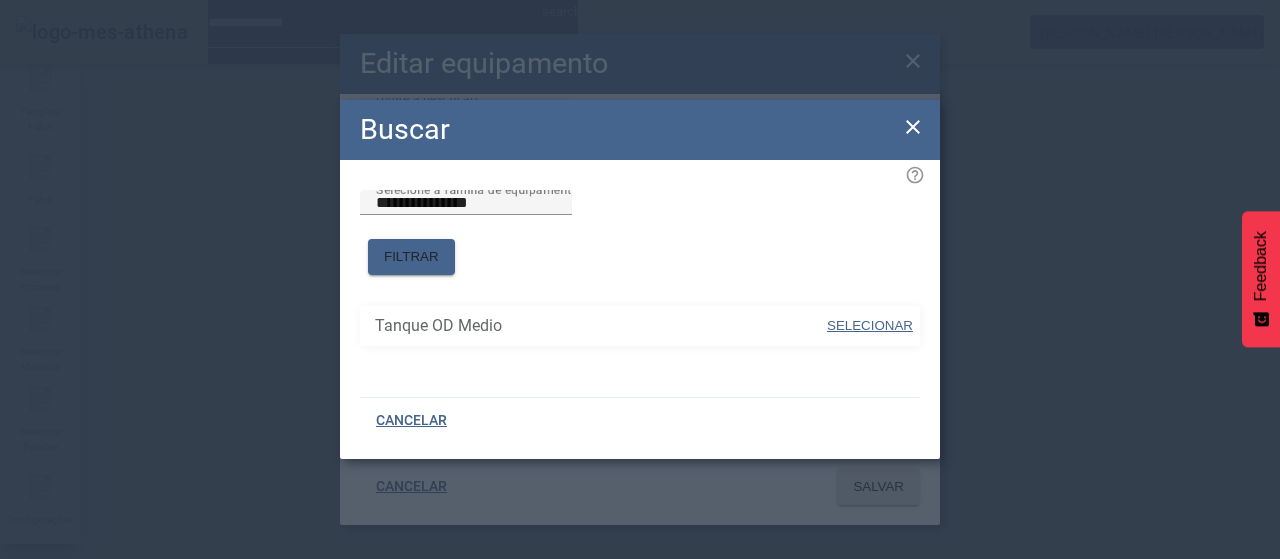 click on "SELECIONAR" at bounding box center [870, 325] 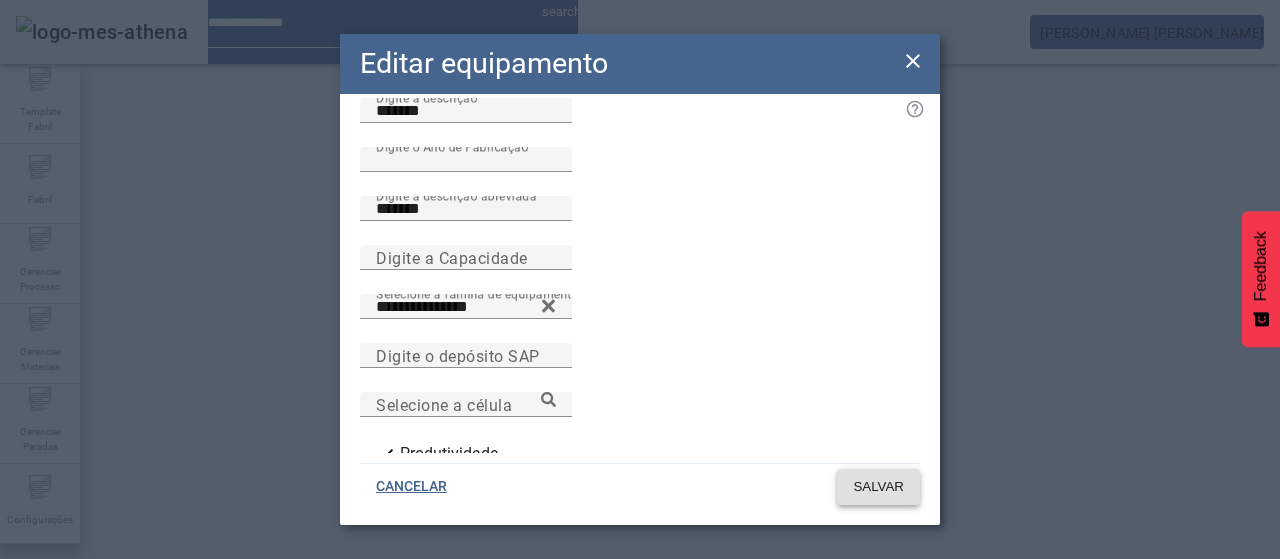 click on "SALVAR" 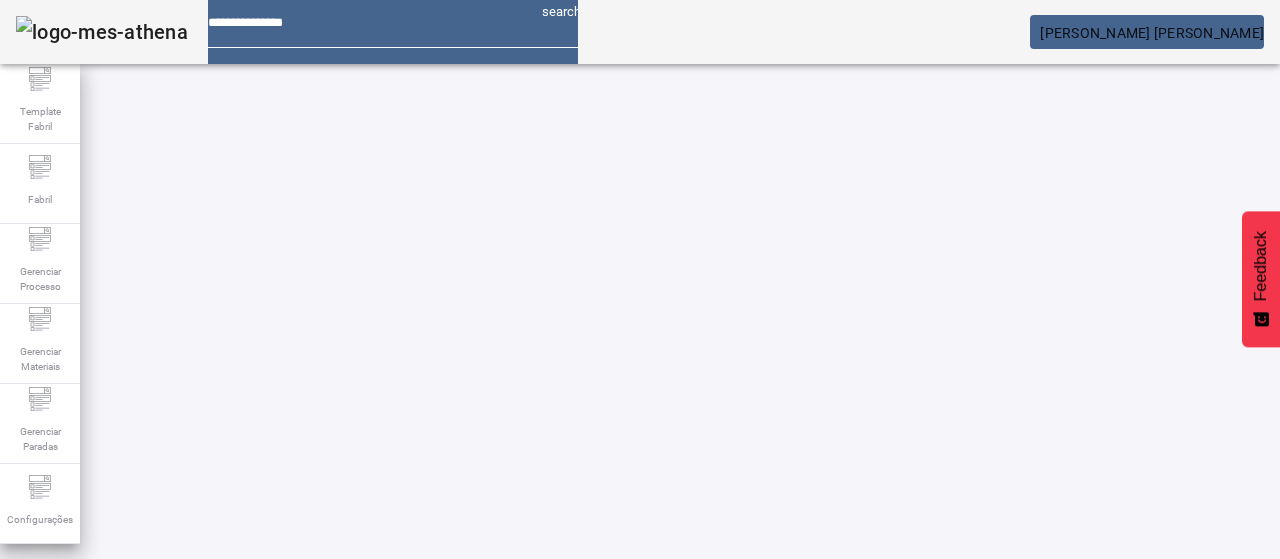 click on "EDITAR" at bounding box center (353, 828) 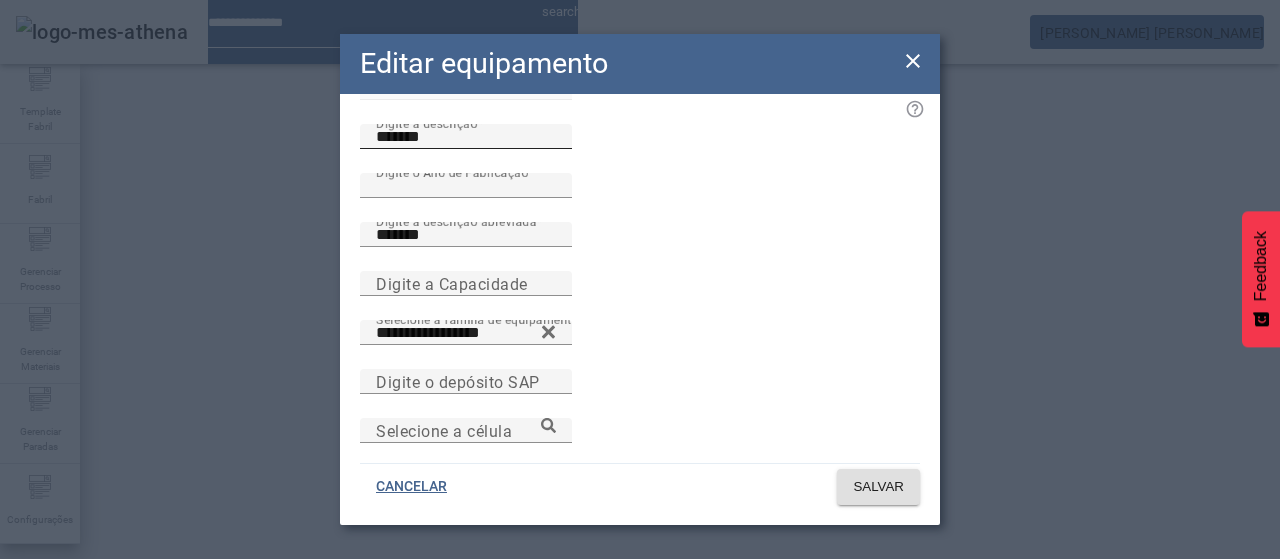 scroll, scrollTop: 173, scrollLeft: 0, axis: vertical 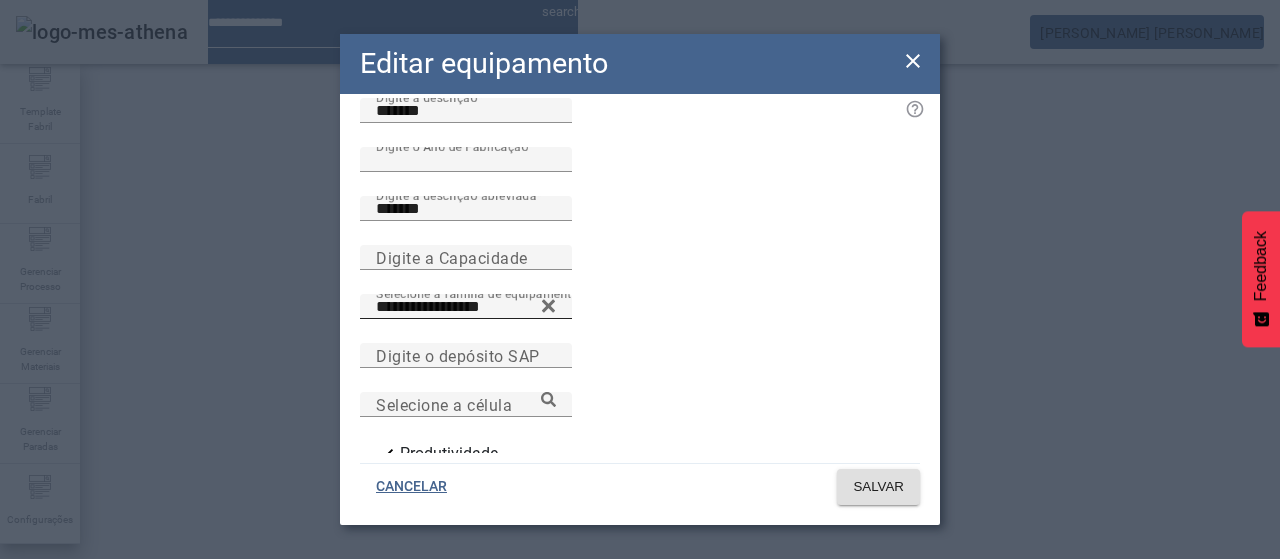 click 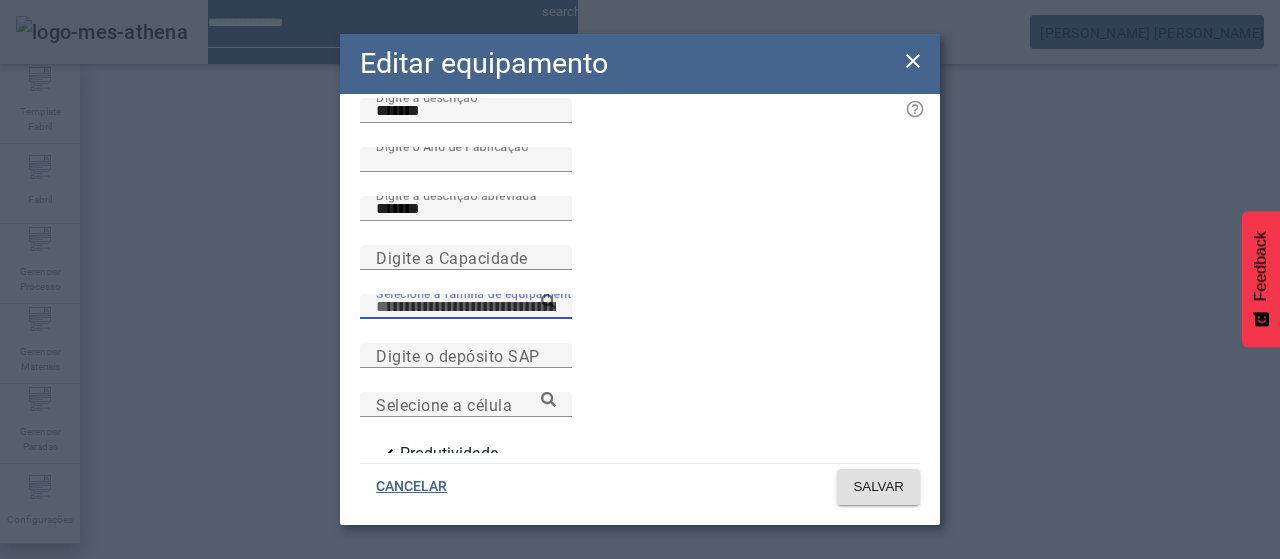 paste on "**********" 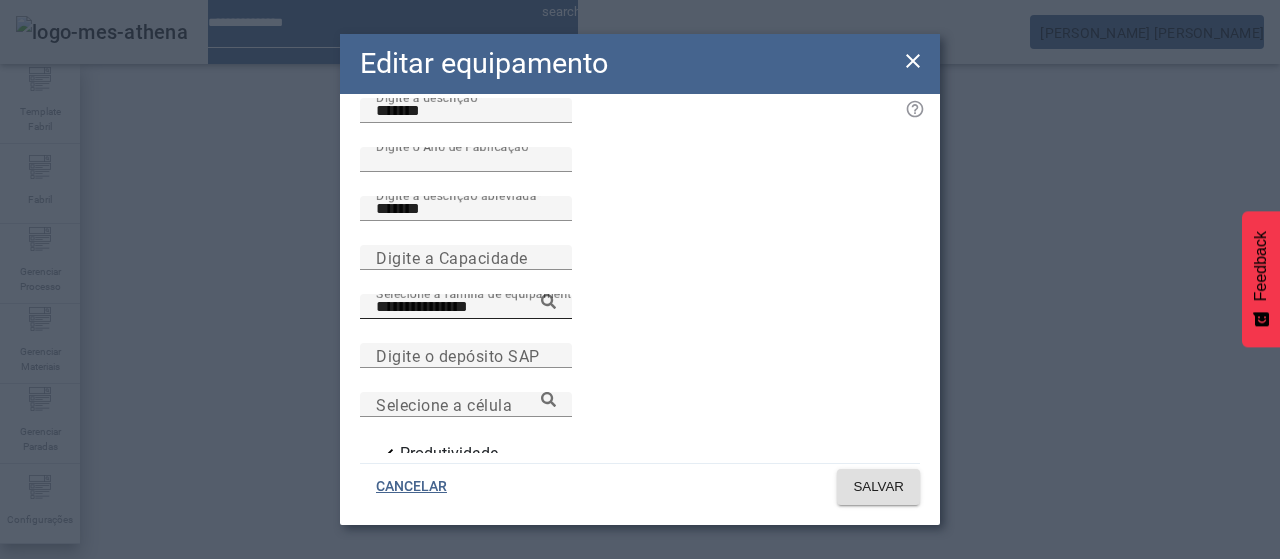 click 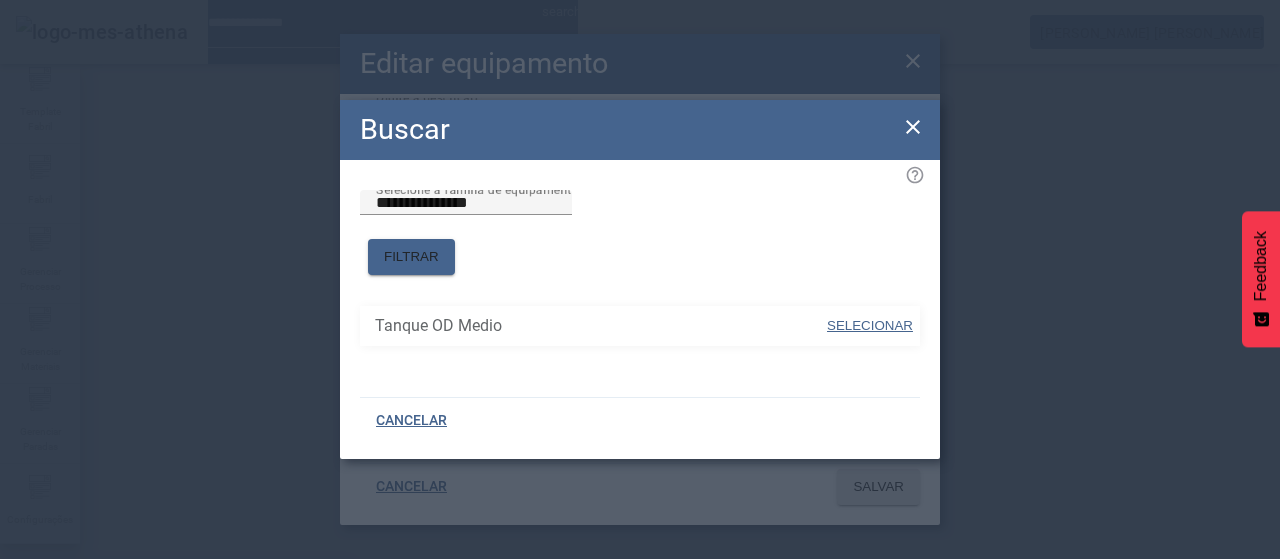 click on "SELECIONAR" at bounding box center [870, 325] 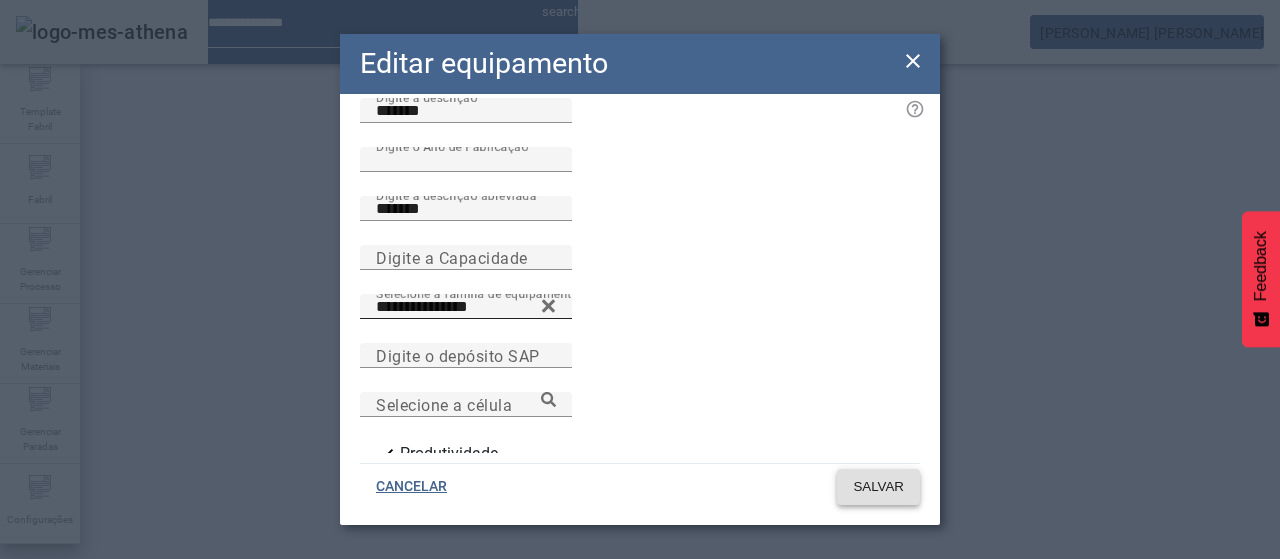click on "SALVAR" 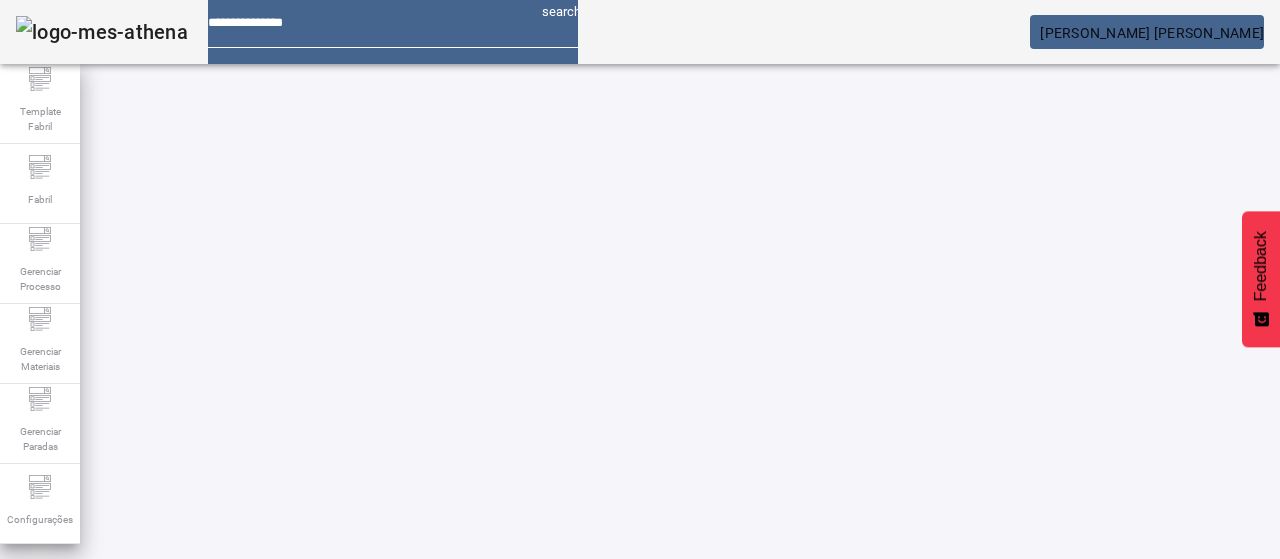 scroll, scrollTop: 143, scrollLeft: 0, axis: vertical 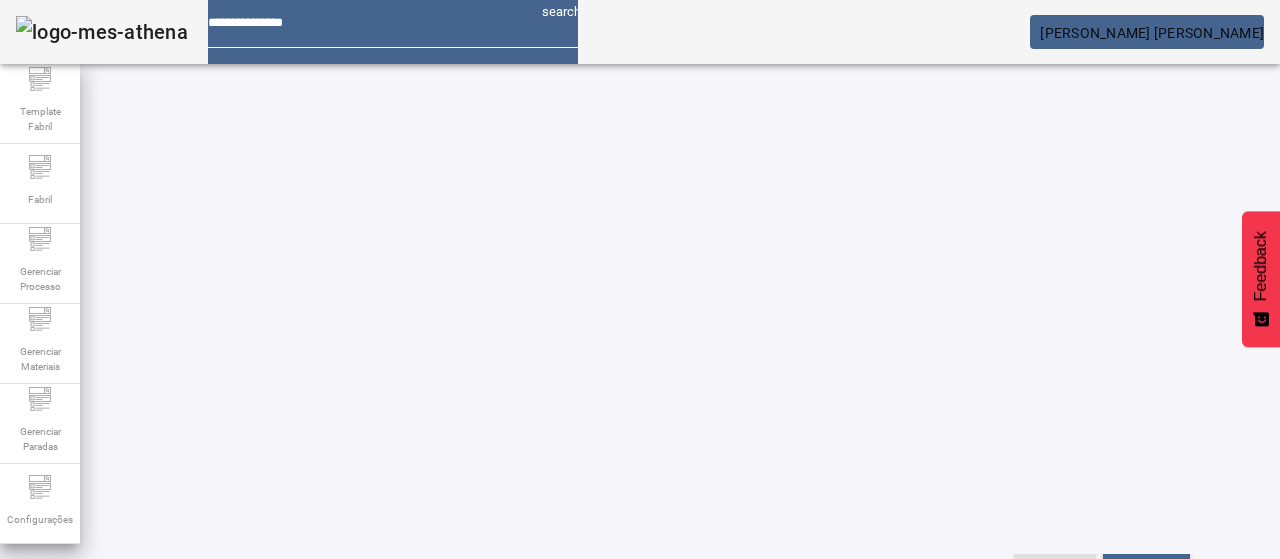 click on "EDITAR" at bounding box center (353, 685) 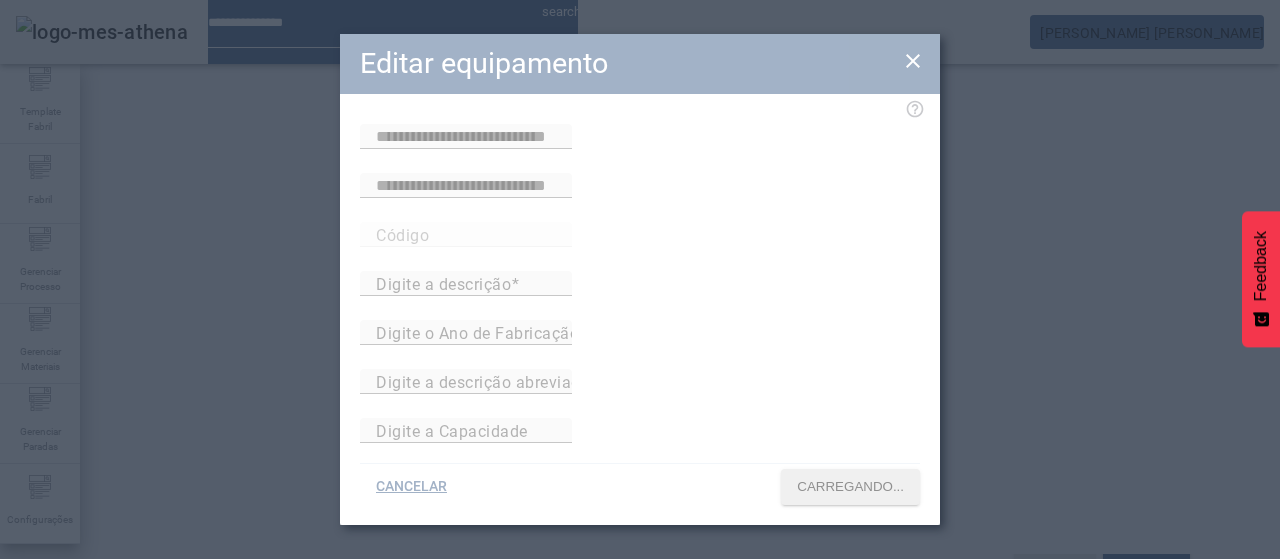 type on "**********" 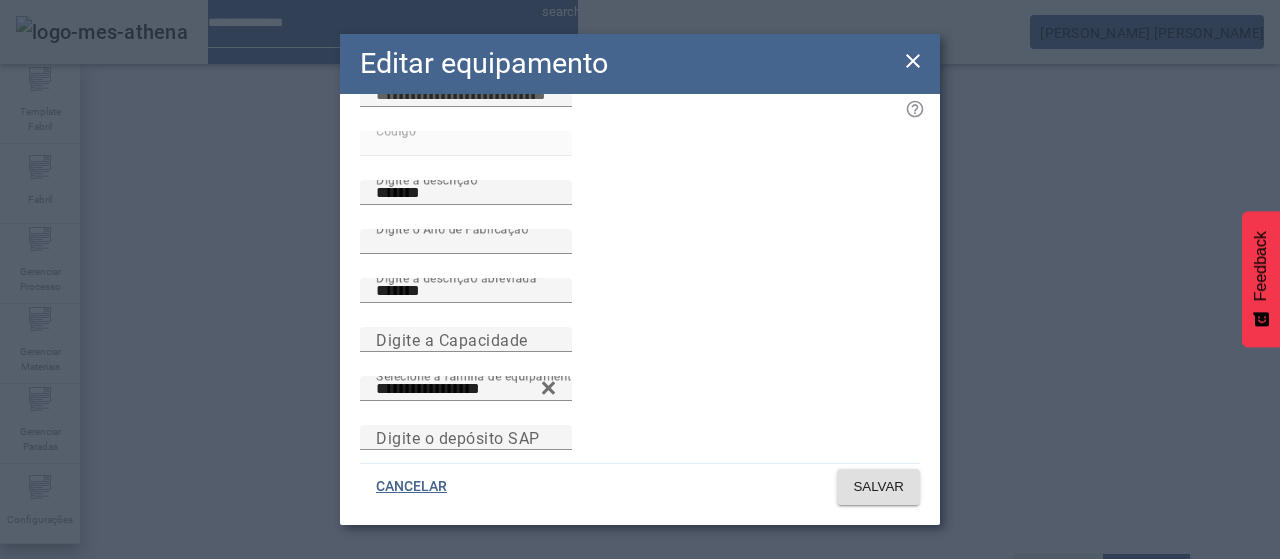 scroll, scrollTop: 93, scrollLeft: 0, axis: vertical 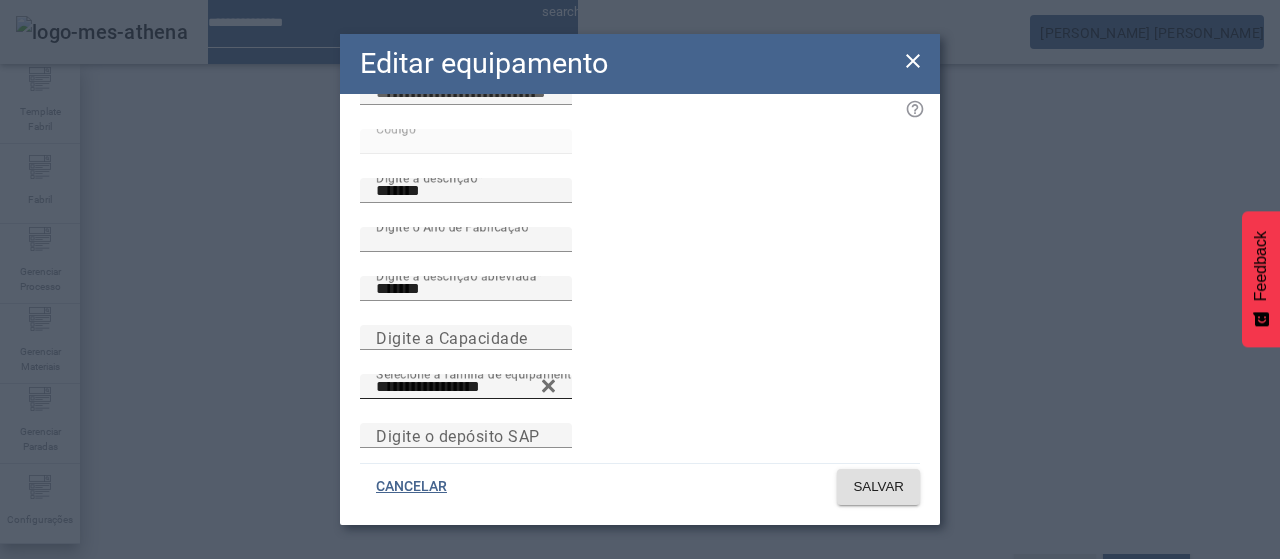 click 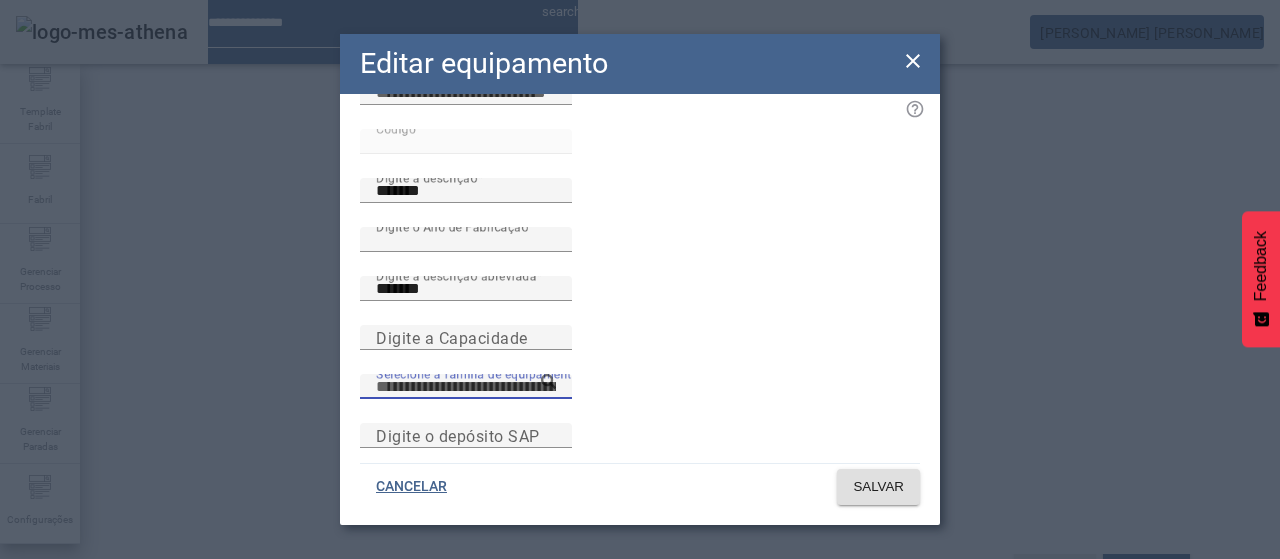 paste on "**********" 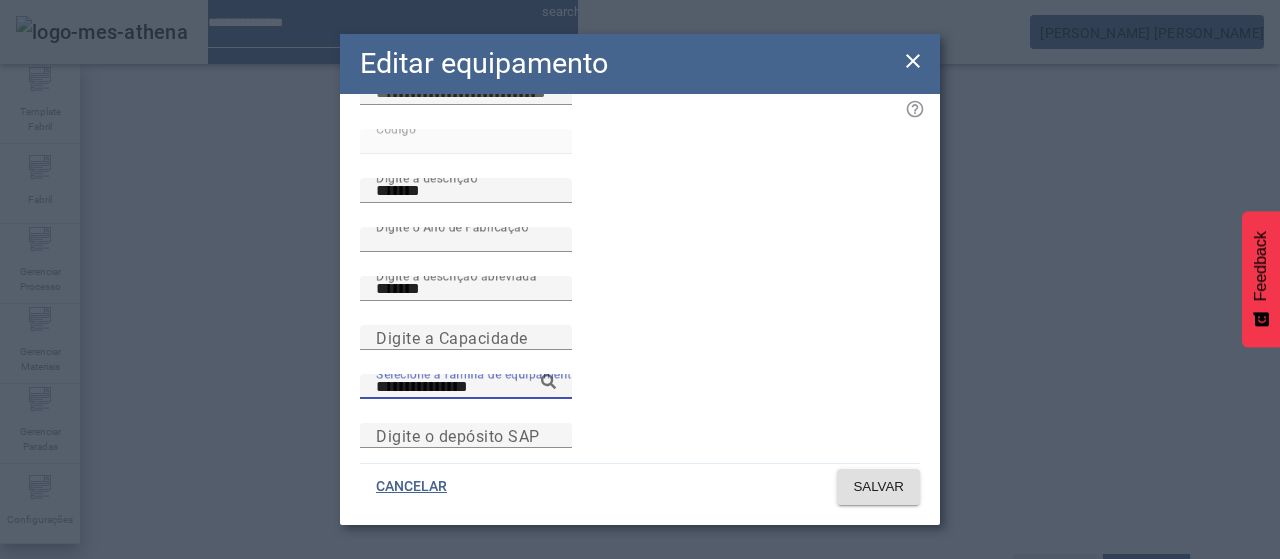 click 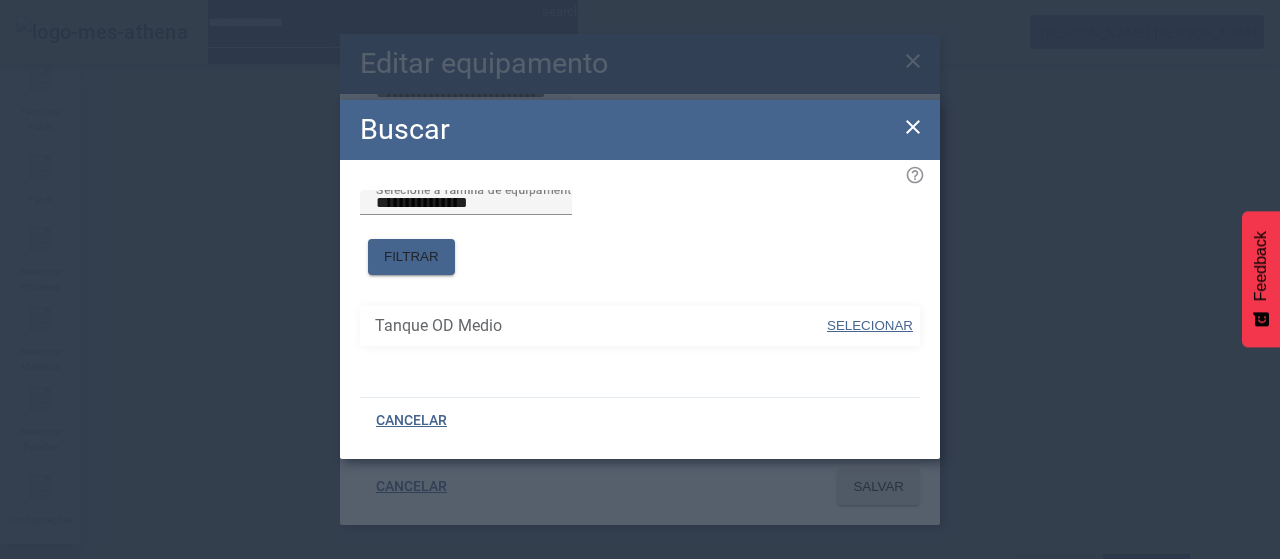 click at bounding box center [870, 326] 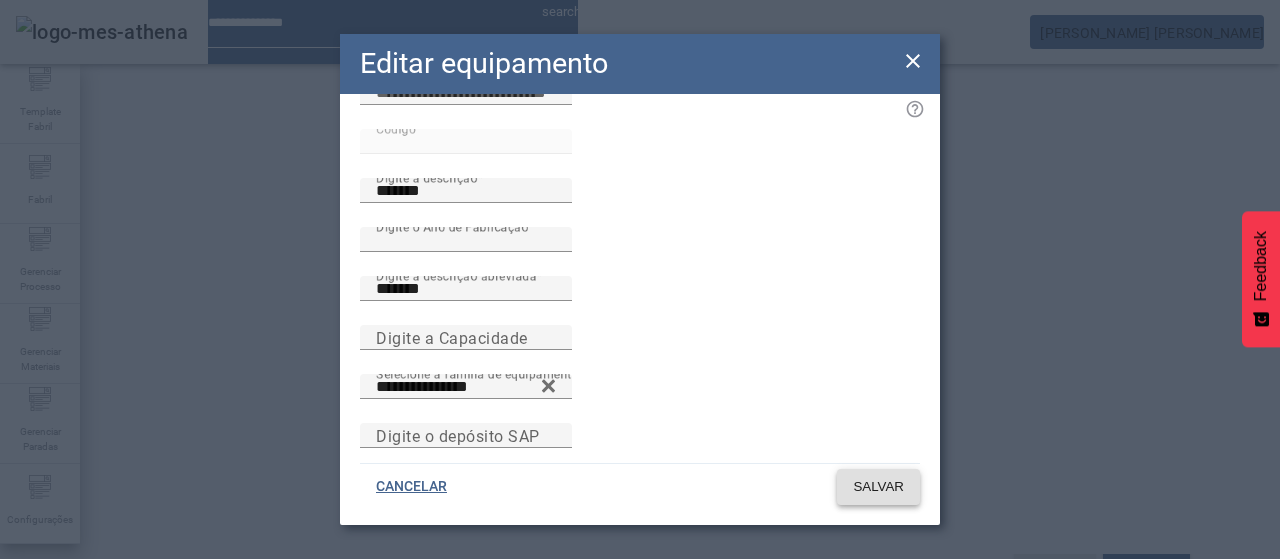 click on "SALVAR" 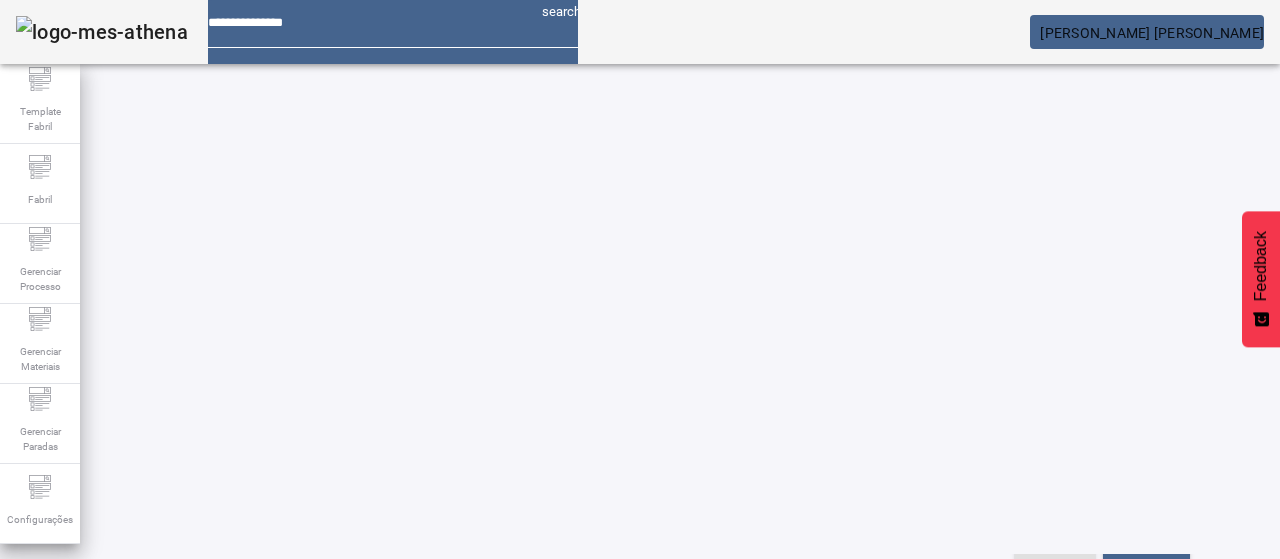 click on "EDITAR" at bounding box center (353, 685) 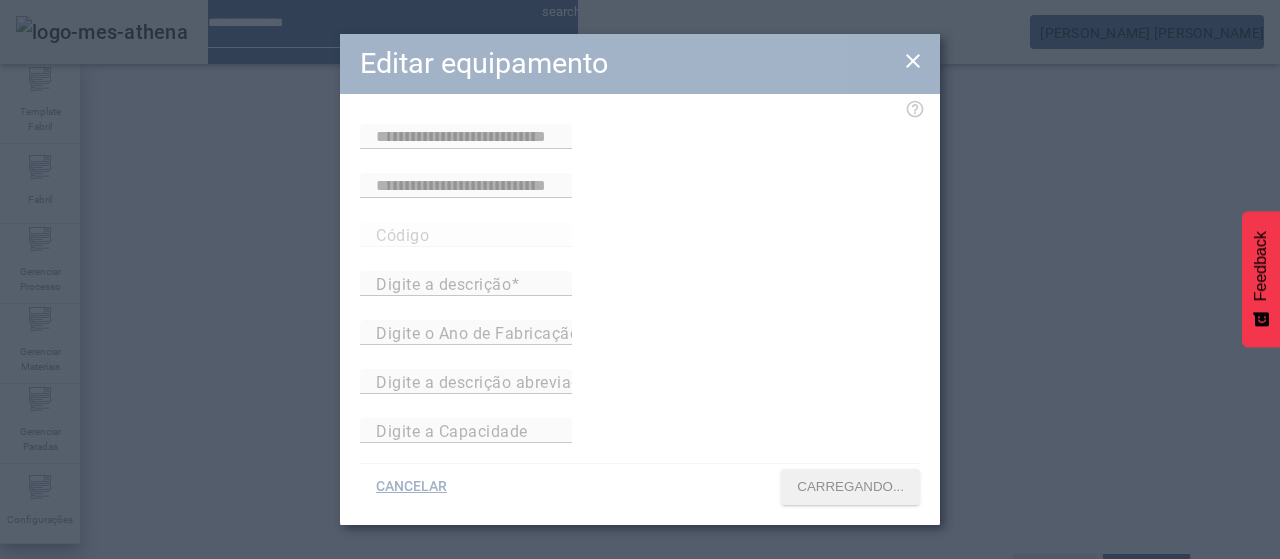 type on "**********" 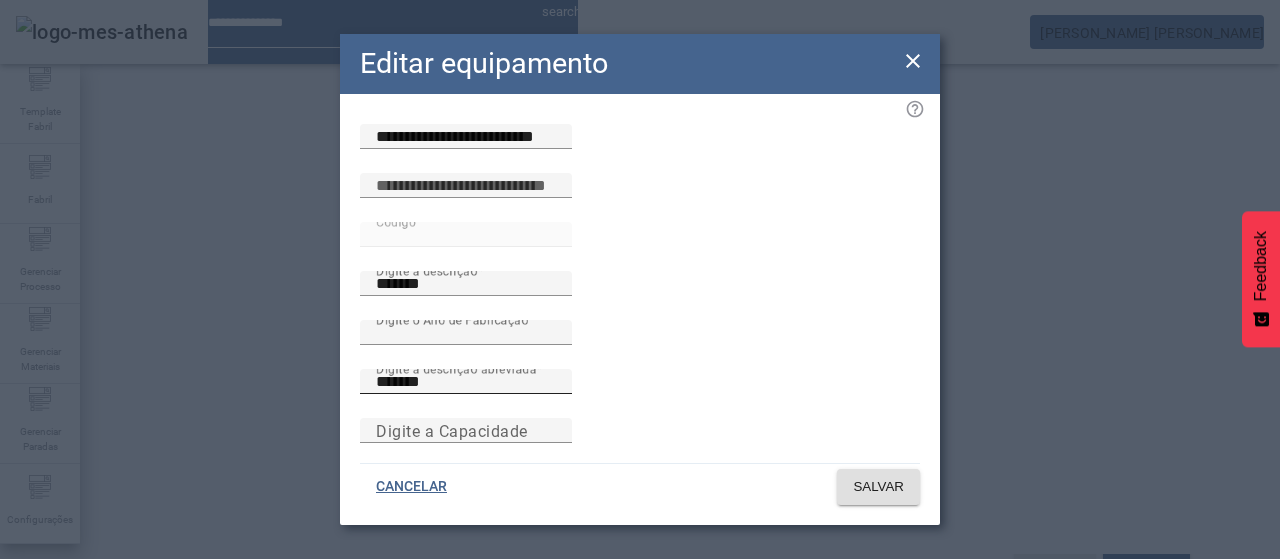 scroll, scrollTop: 173, scrollLeft: 0, axis: vertical 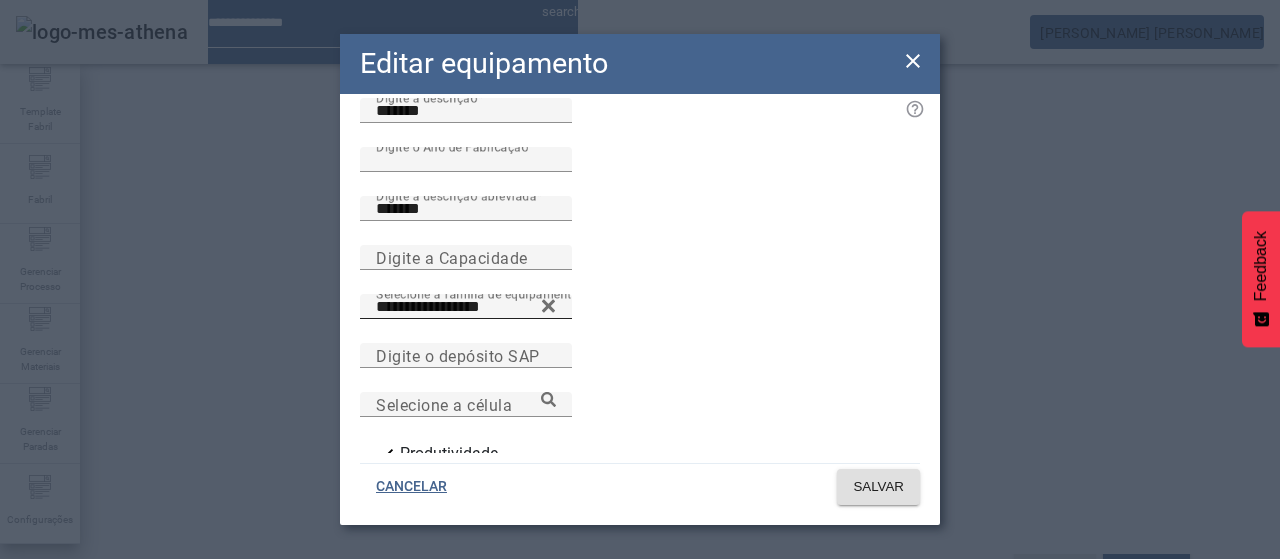 click 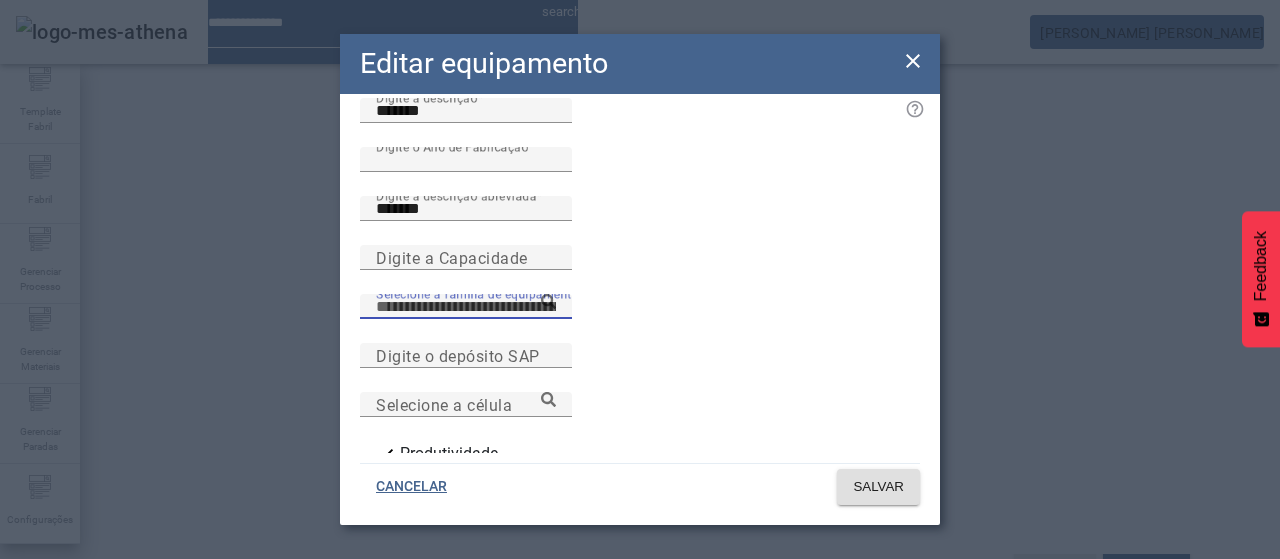 paste on "**********" 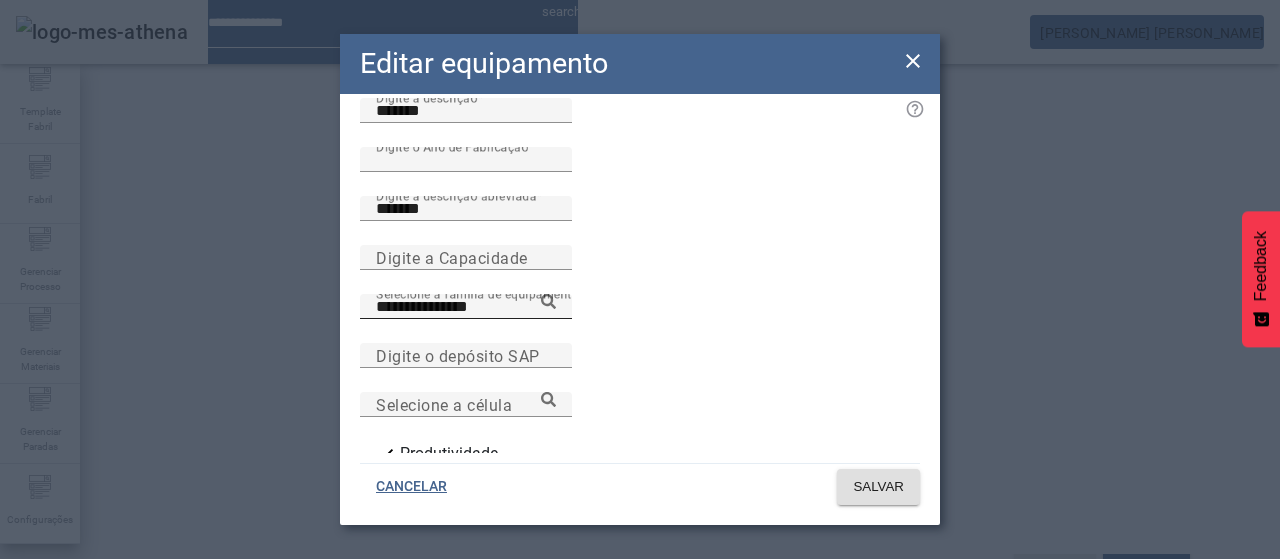 click 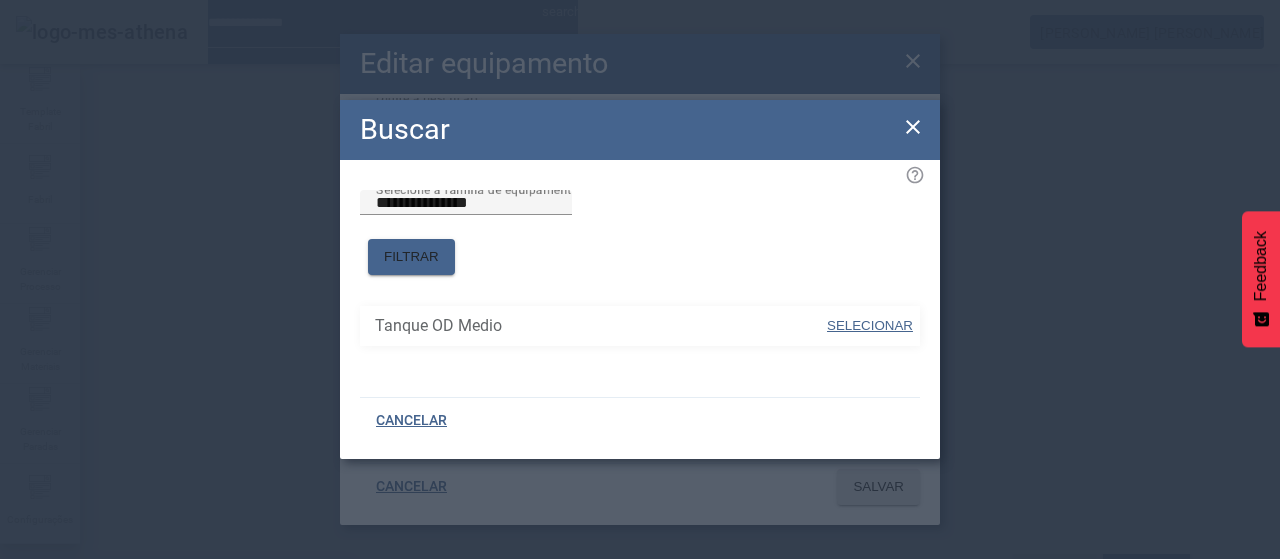 click on "SELECIONAR" at bounding box center [870, 325] 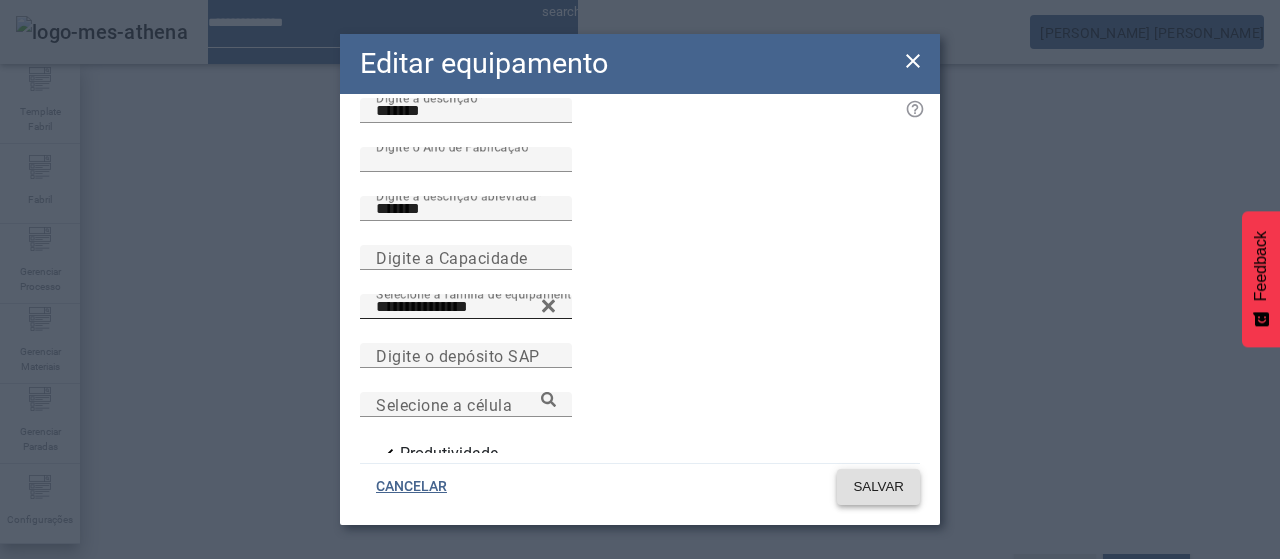 click on "SALVAR" 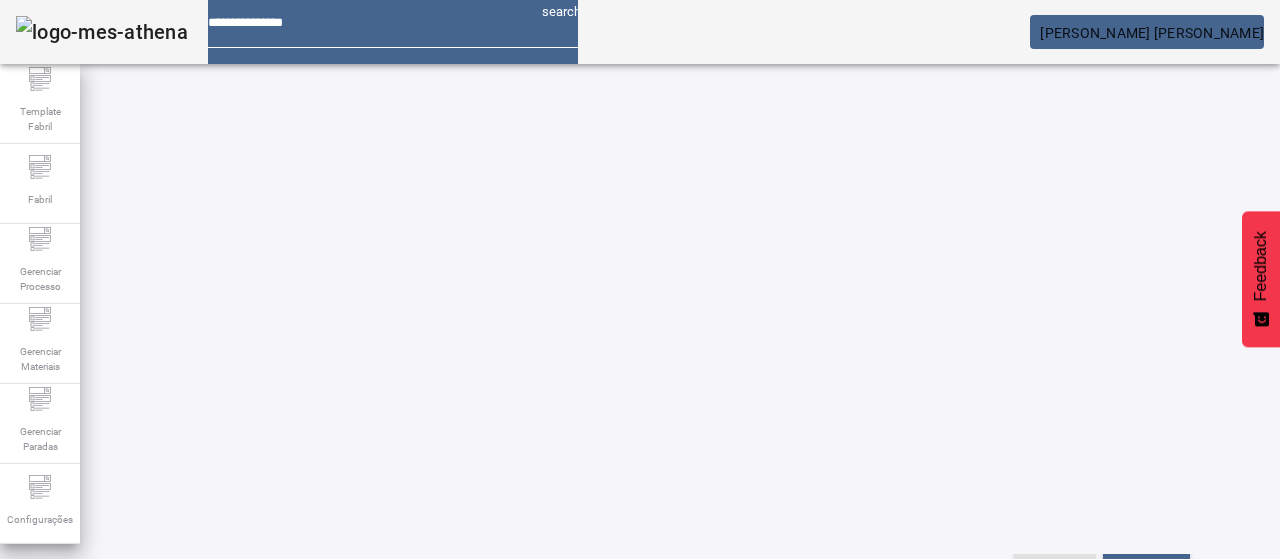 click at bounding box center (353, 685) 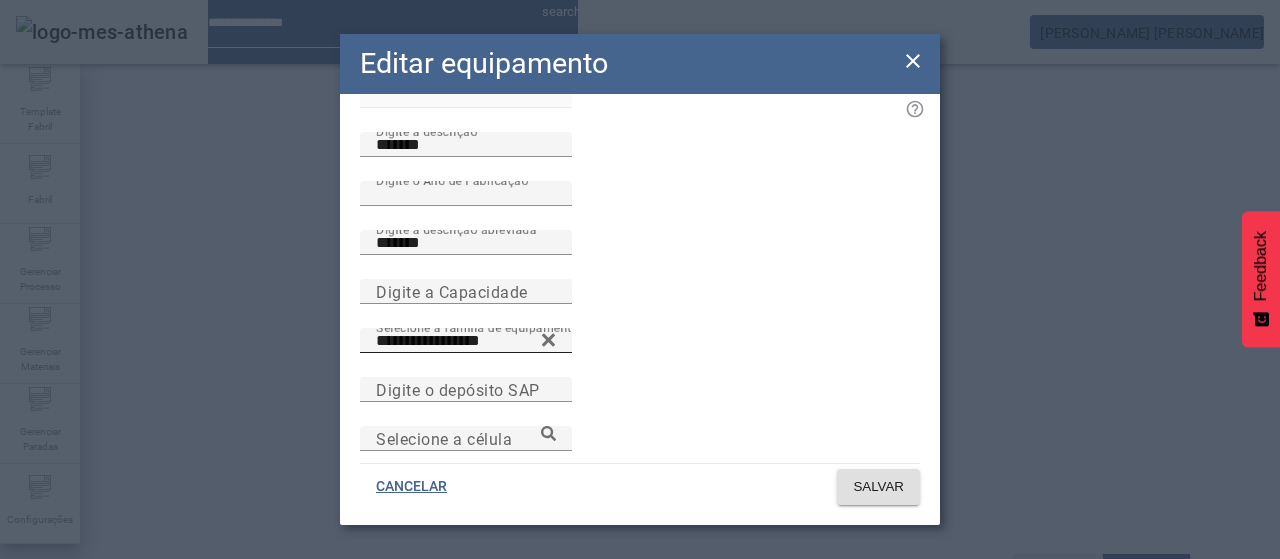scroll, scrollTop: 140, scrollLeft: 0, axis: vertical 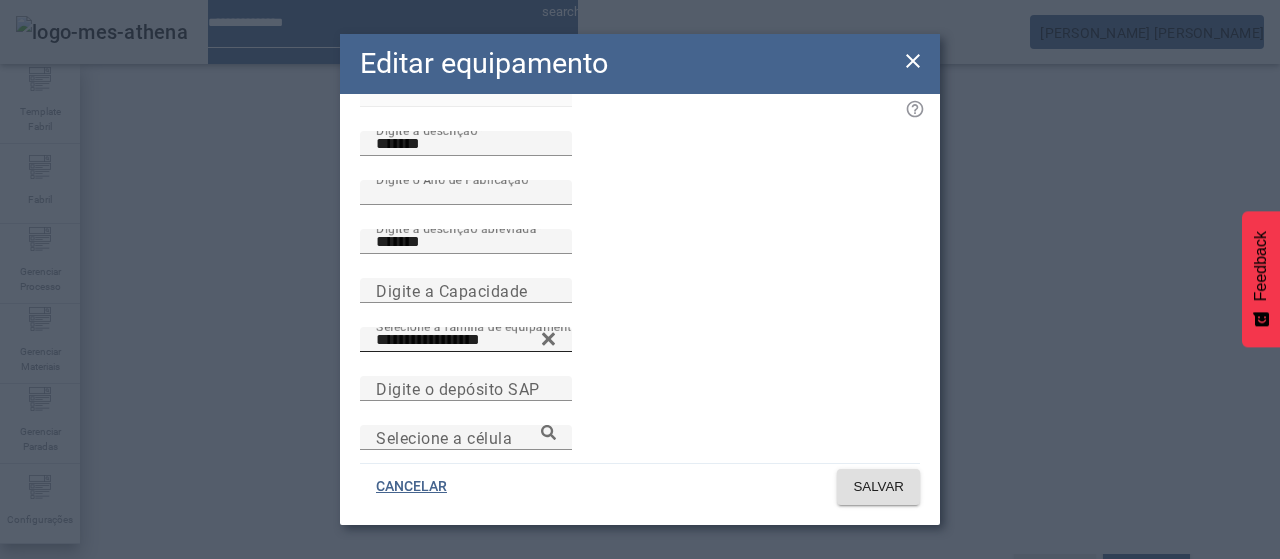 click 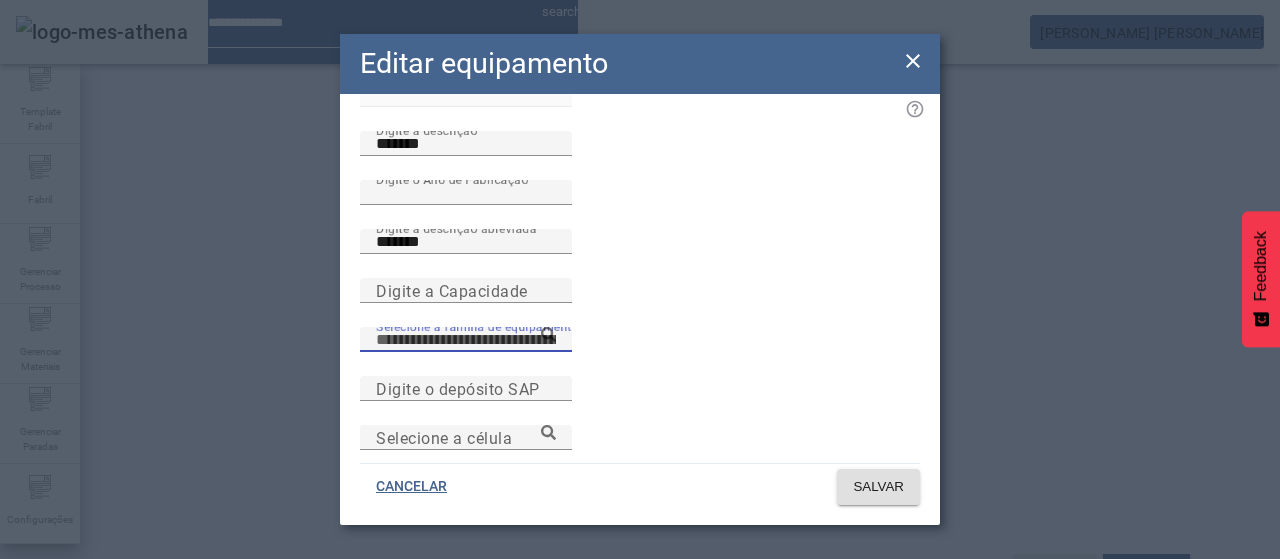 paste on "**********" 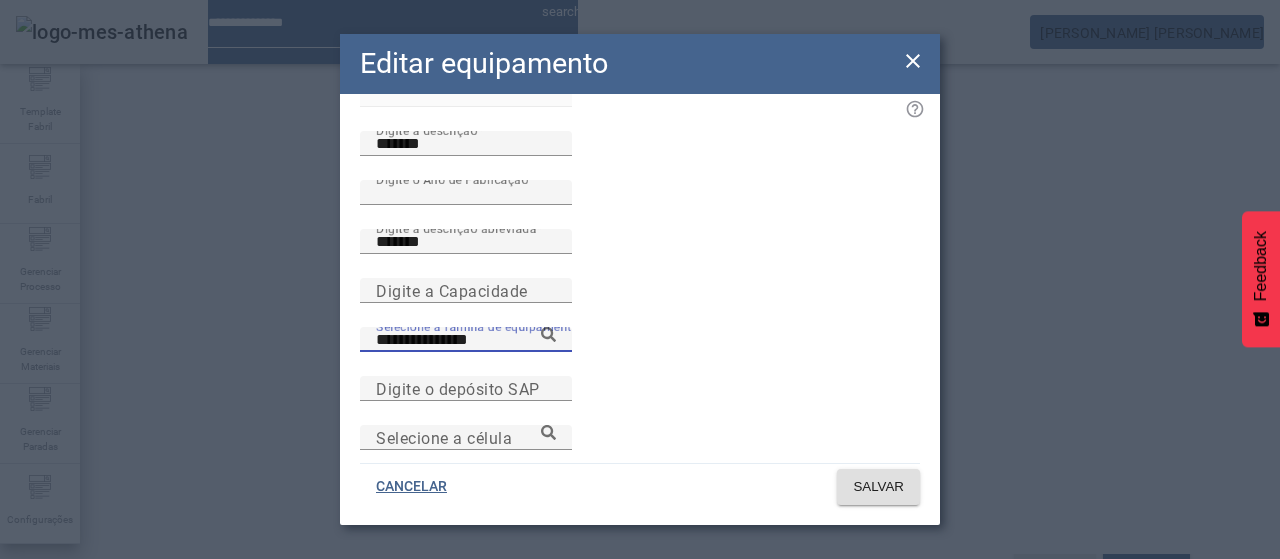 click 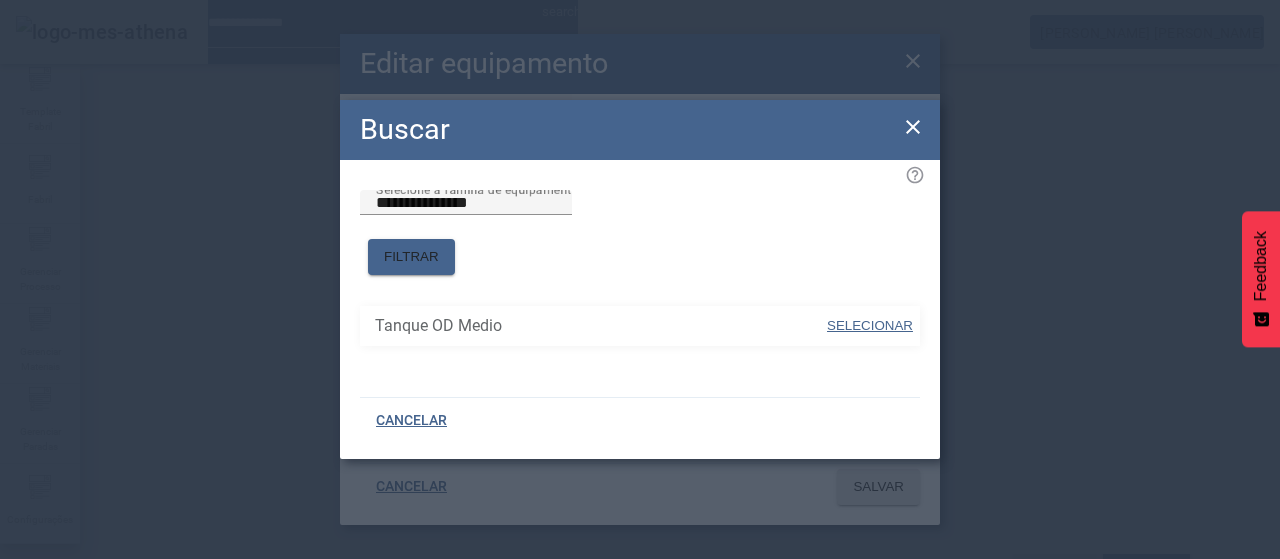 click on "SELECIONAR" at bounding box center (870, 325) 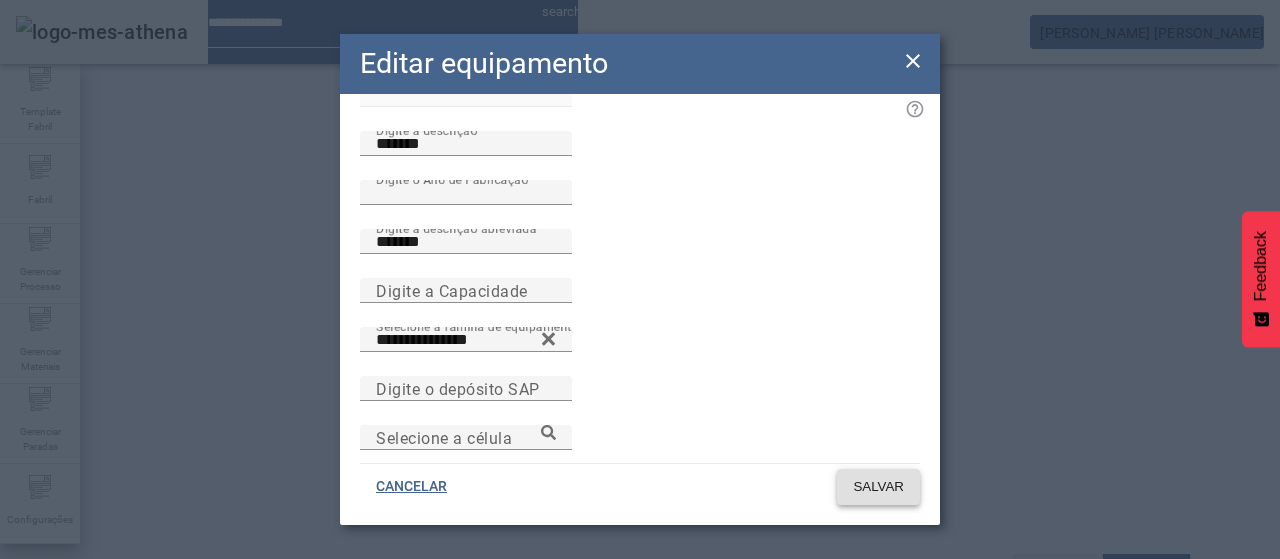 click on "SALVAR" 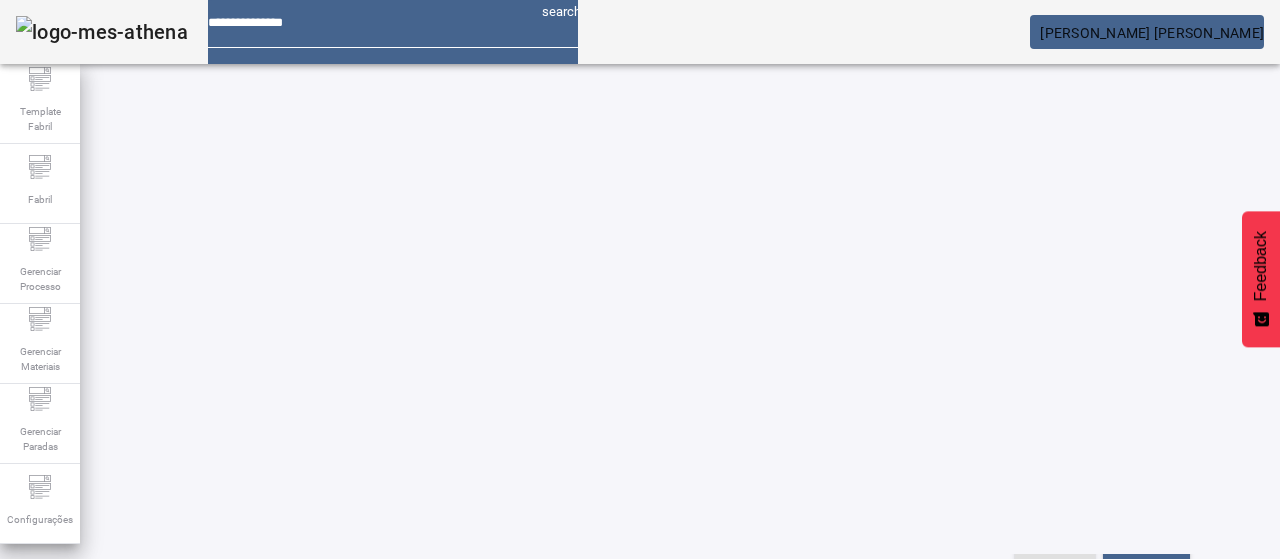 click on "67316 / TCC 104 TCC 104 /  / 2022 / Tanque [PERSON_NAME] EDITAR REMOVER  more_vert" at bounding box center [1048, 798] 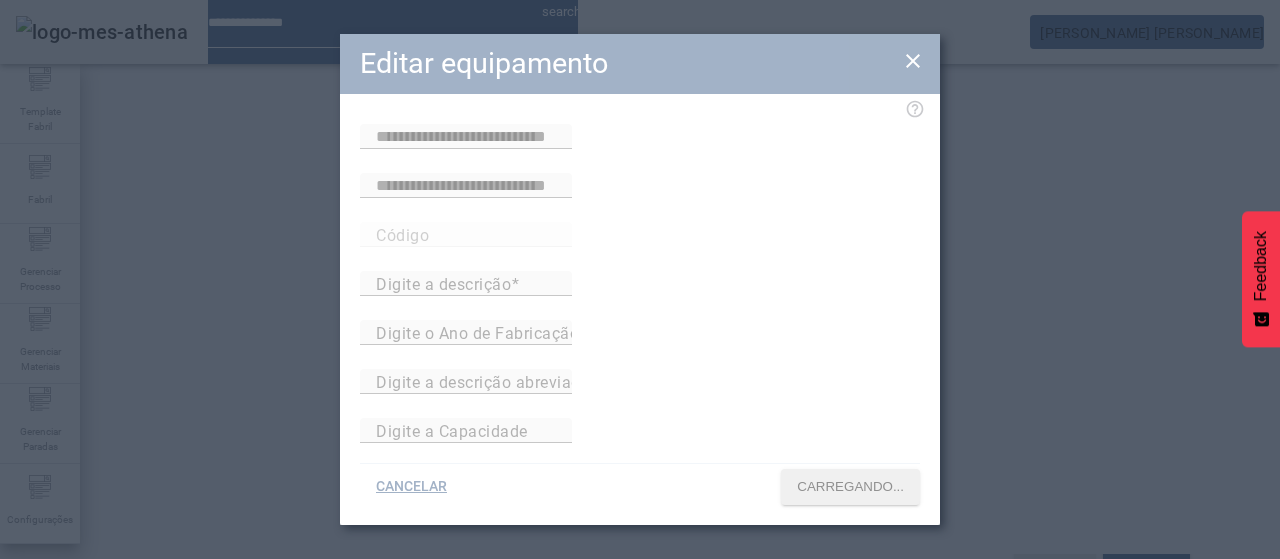 type on "**********" 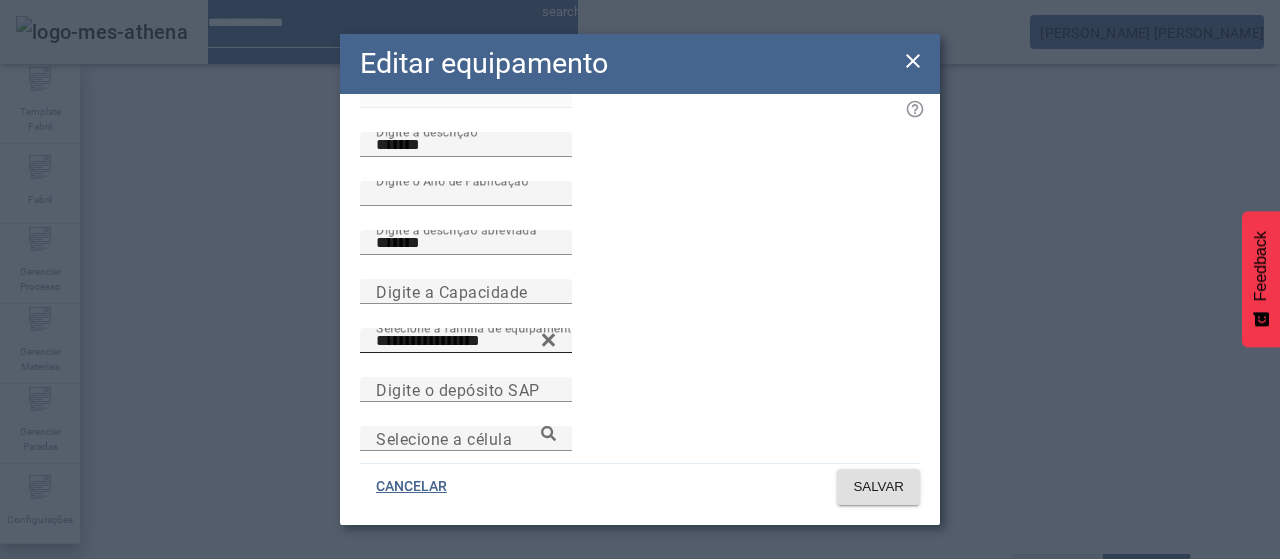 scroll, scrollTop: 142, scrollLeft: 0, axis: vertical 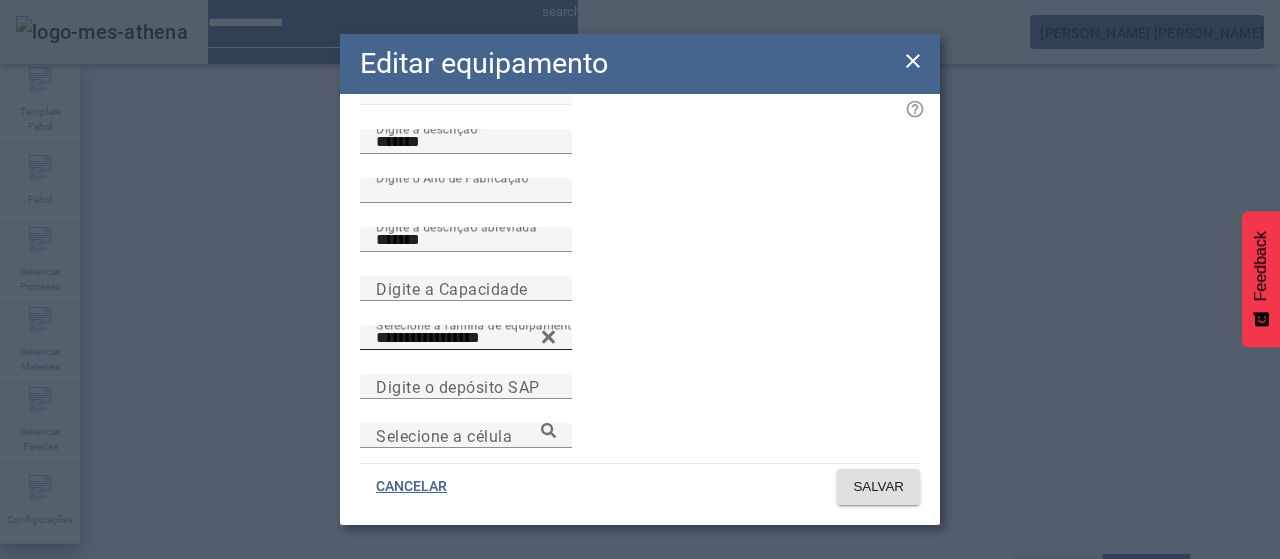 click 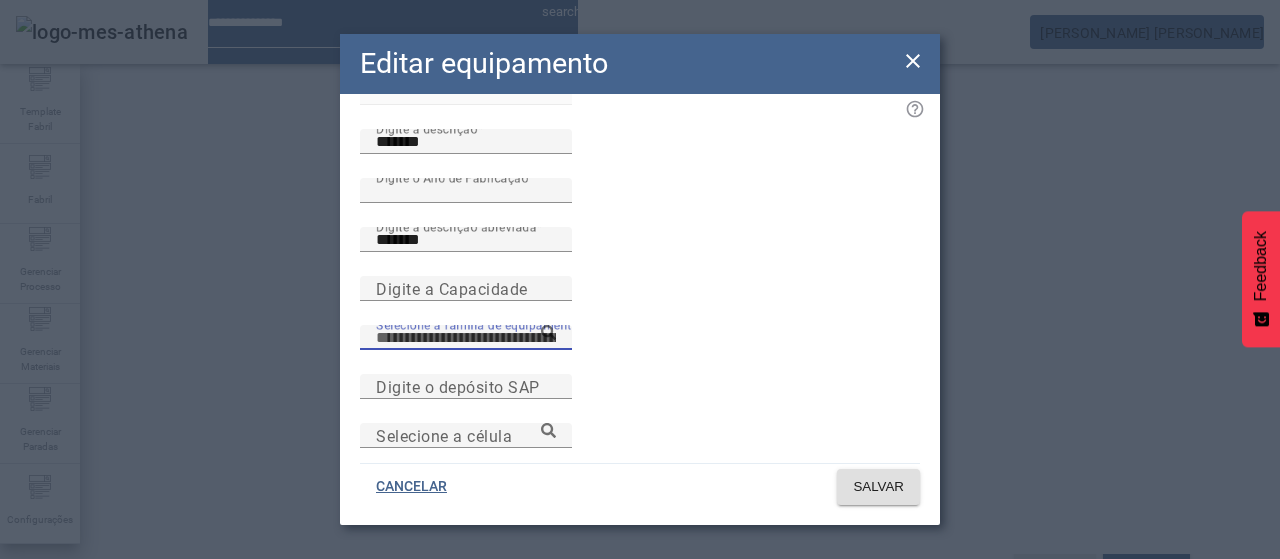 paste on "**********" 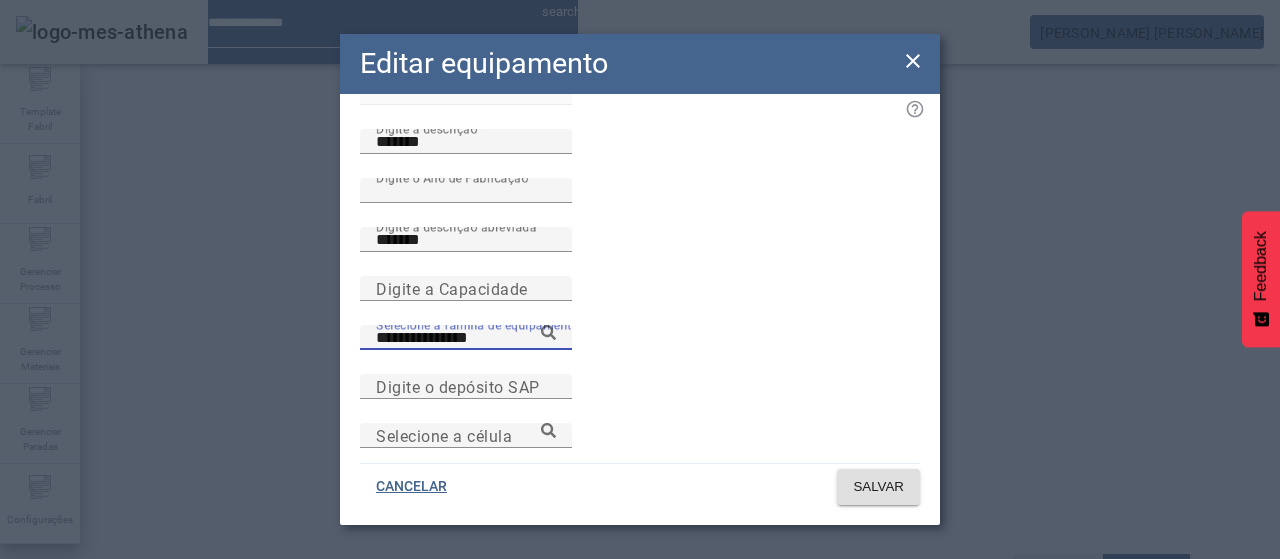click 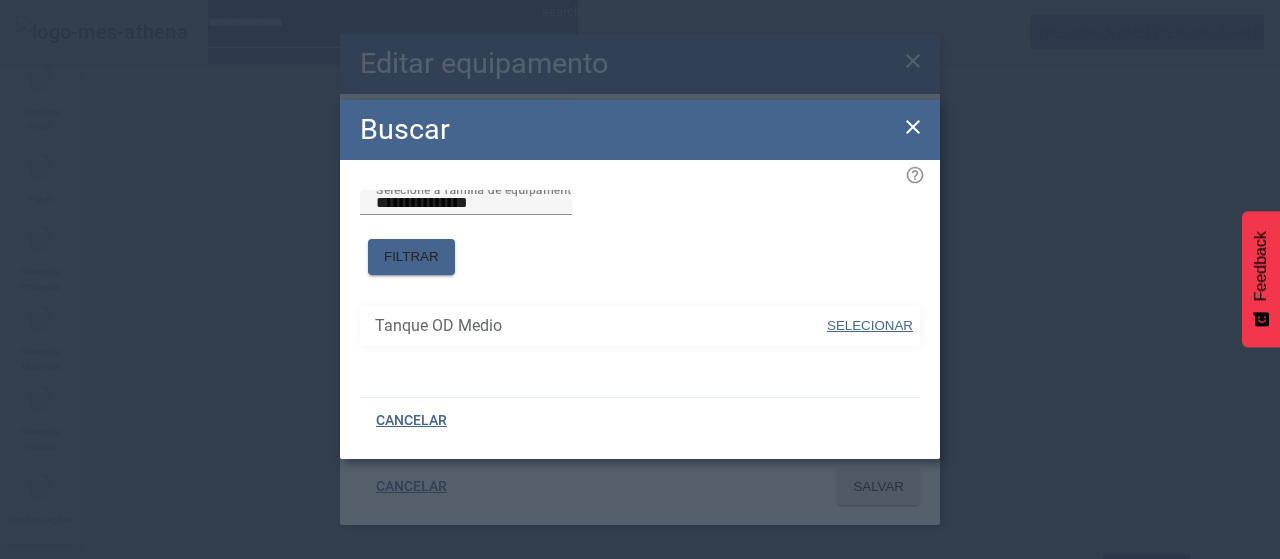 click on "SELECIONAR" at bounding box center (870, 325) 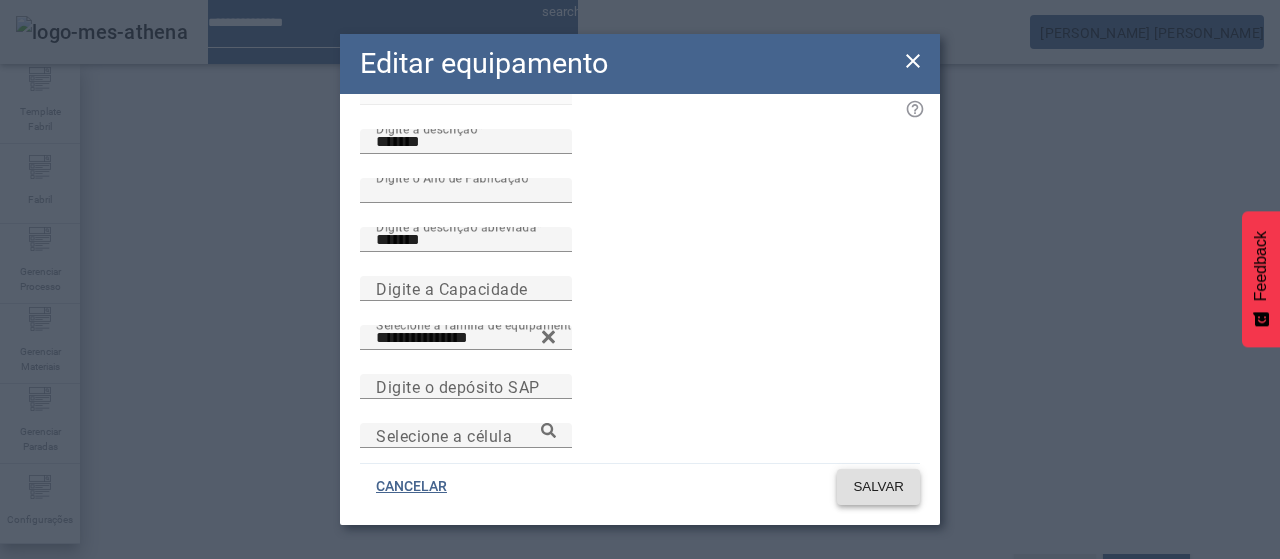 click on "SALVAR" 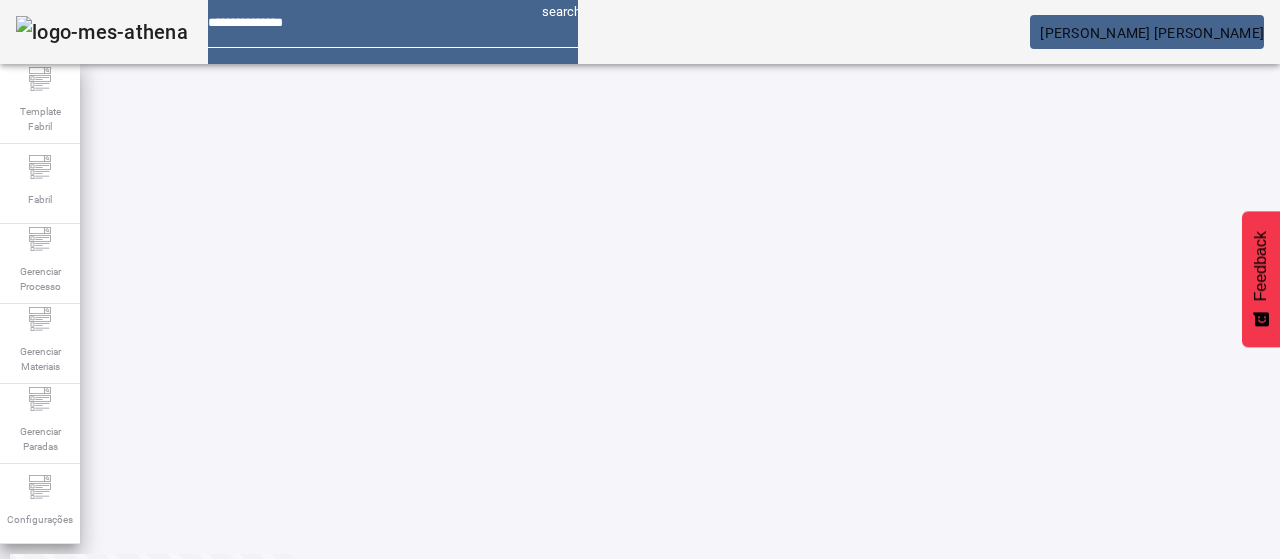 scroll, scrollTop: 274, scrollLeft: 0, axis: vertical 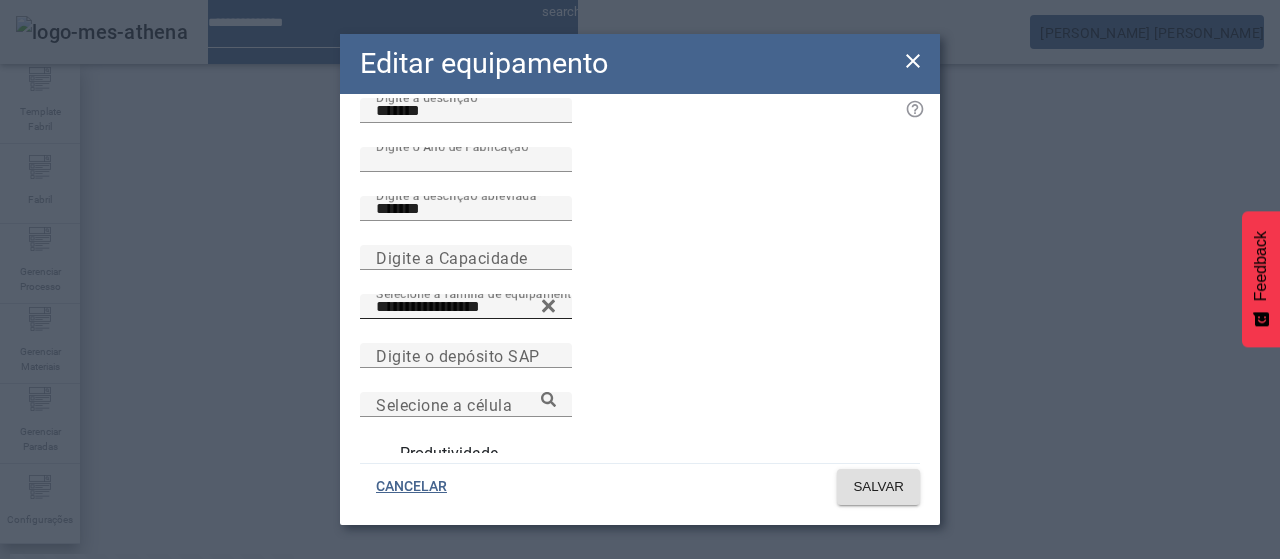 click 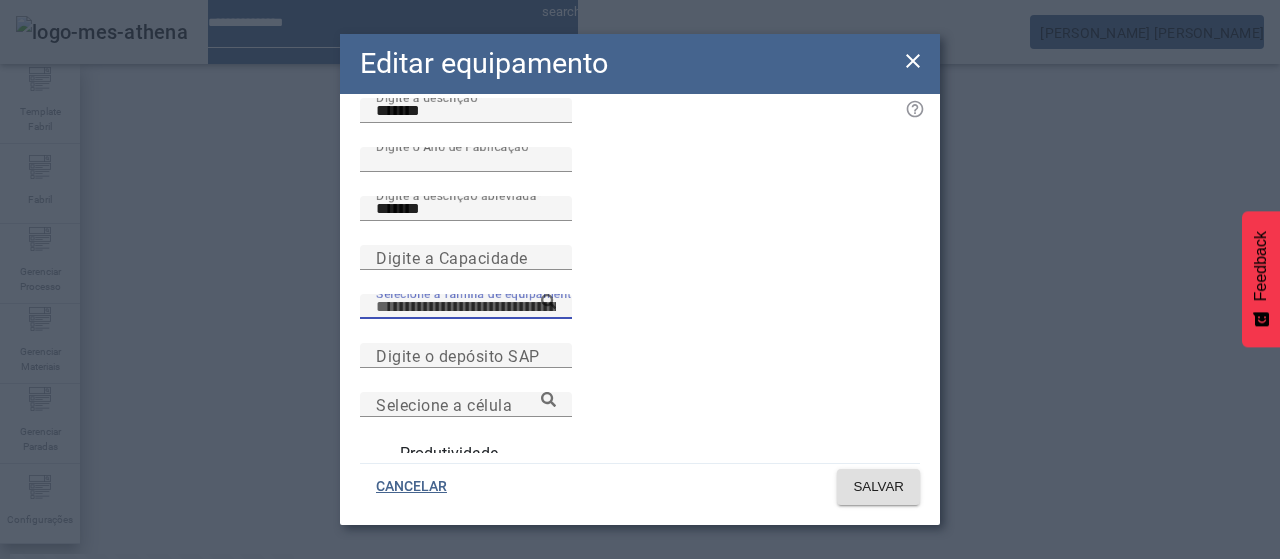 paste on "**********" 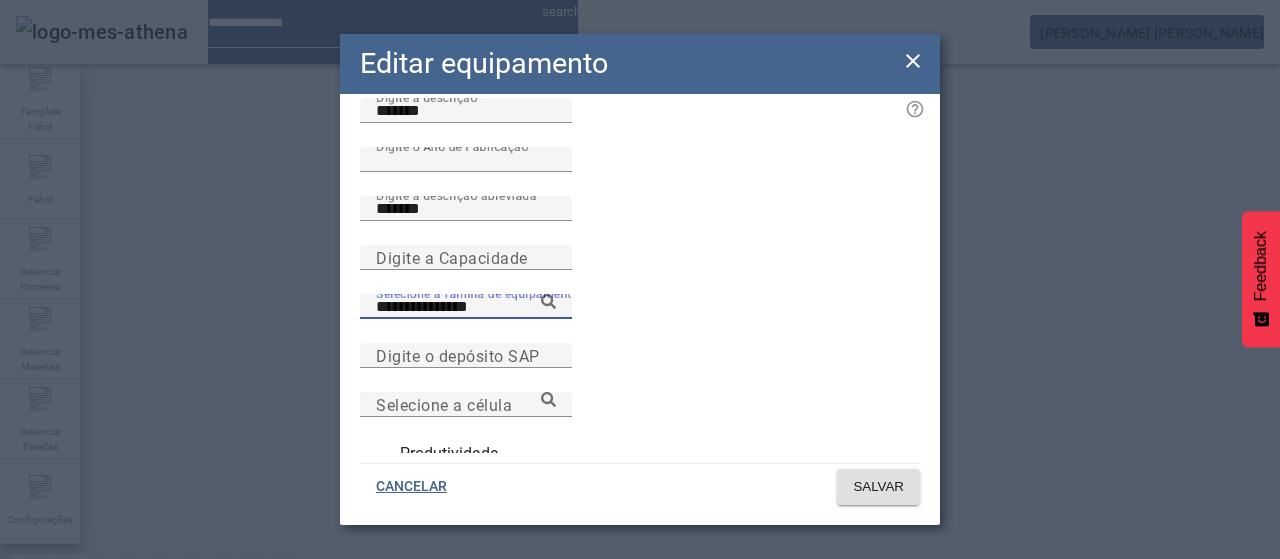 click 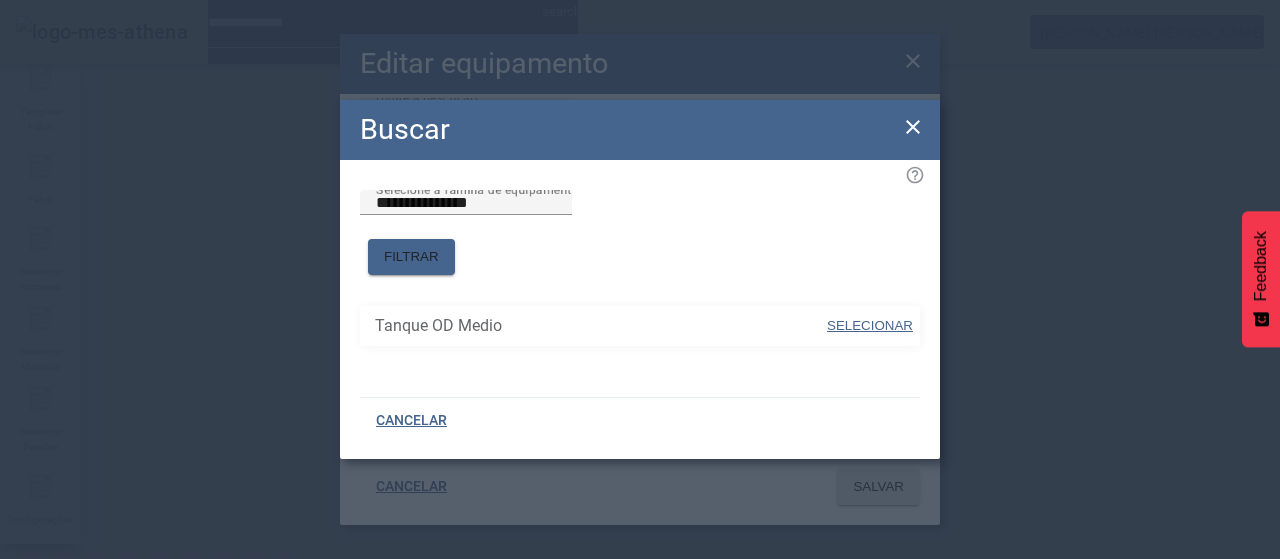 click at bounding box center [870, 326] 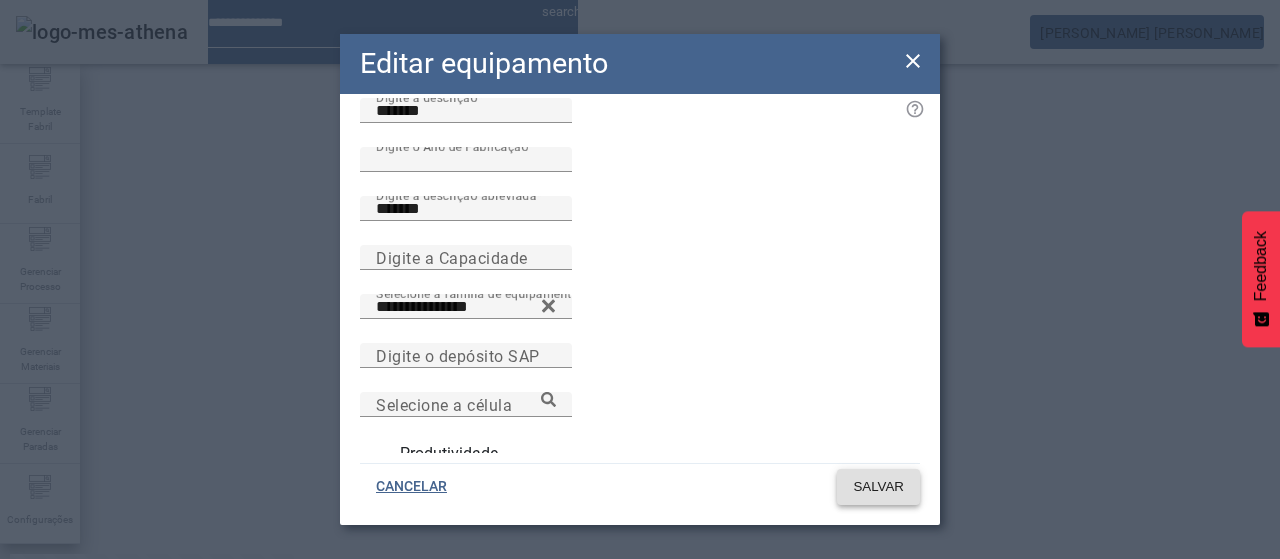 click 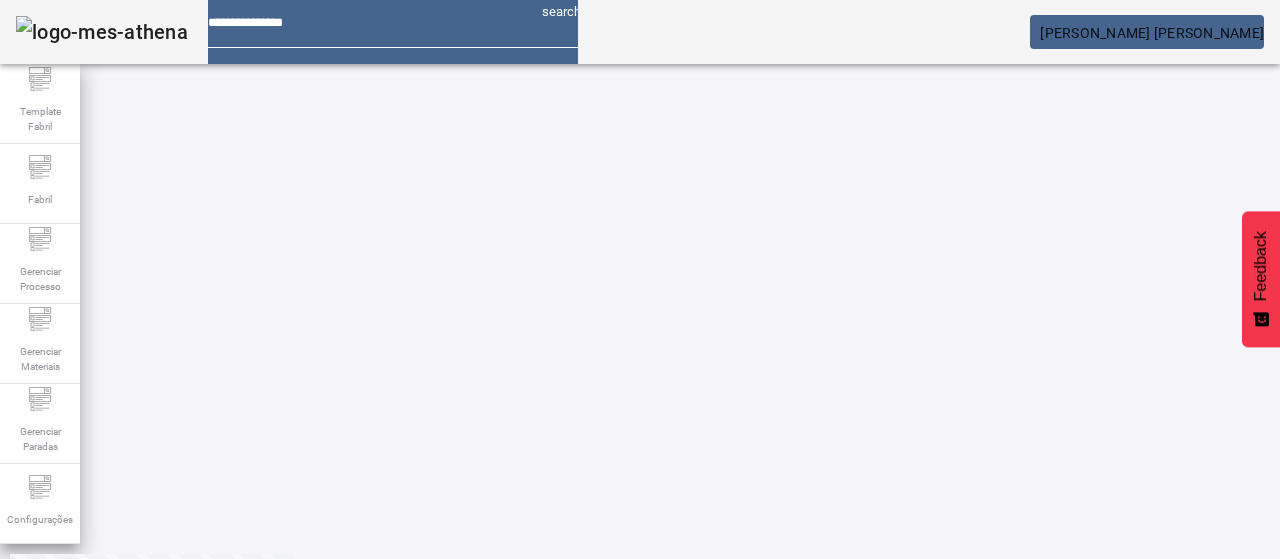 click at bounding box center [353, 567] 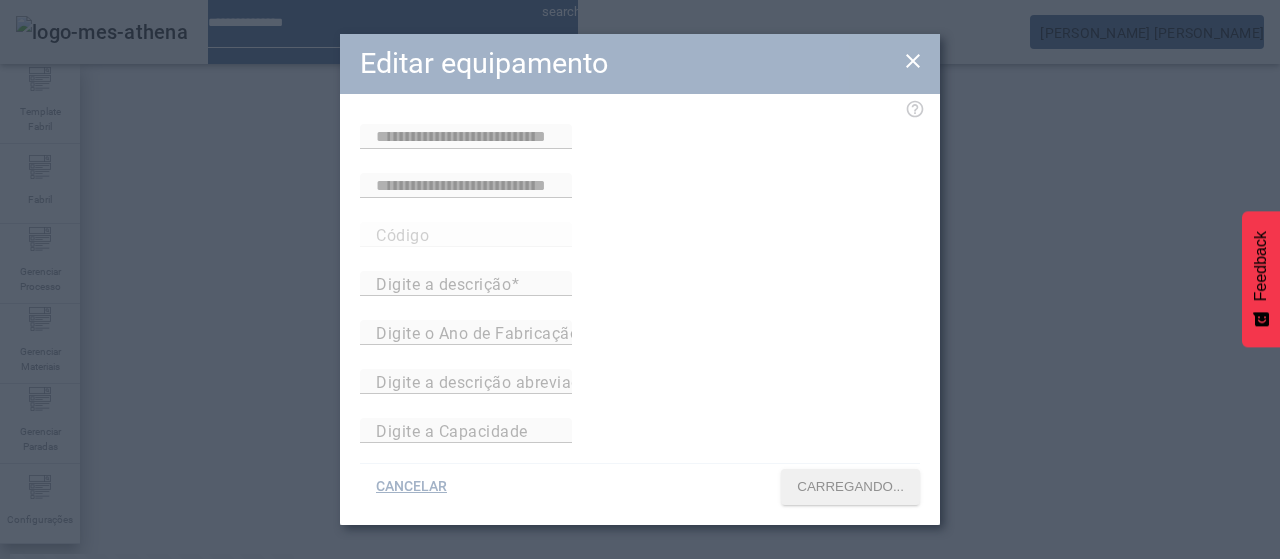 type on "**********" 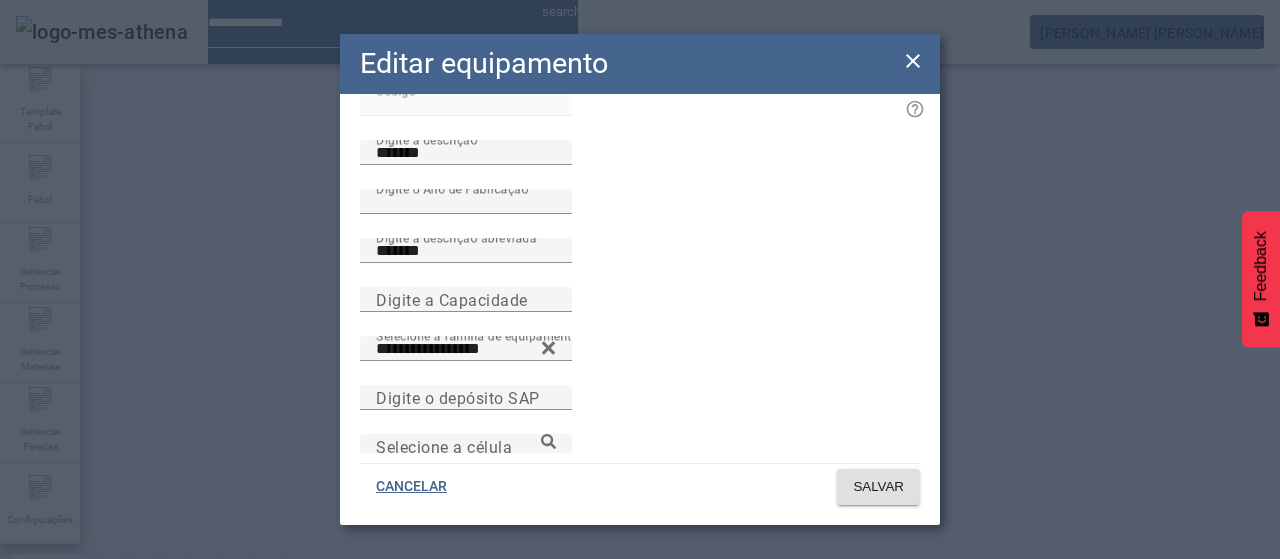 scroll, scrollTop: 137, scrollLeft: 0, axis: vertical 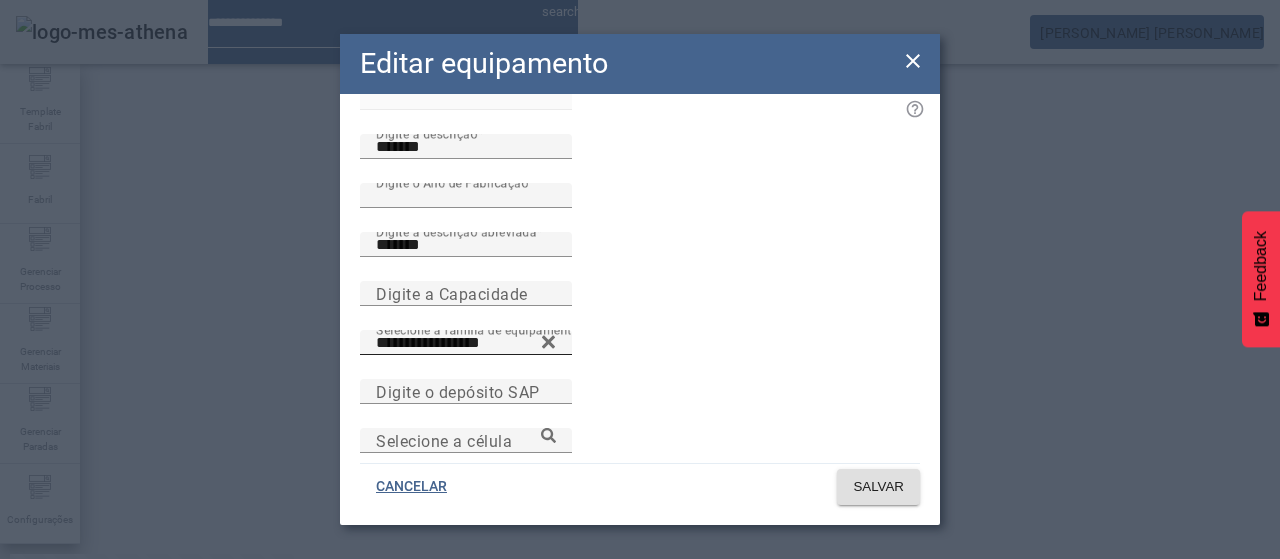 click 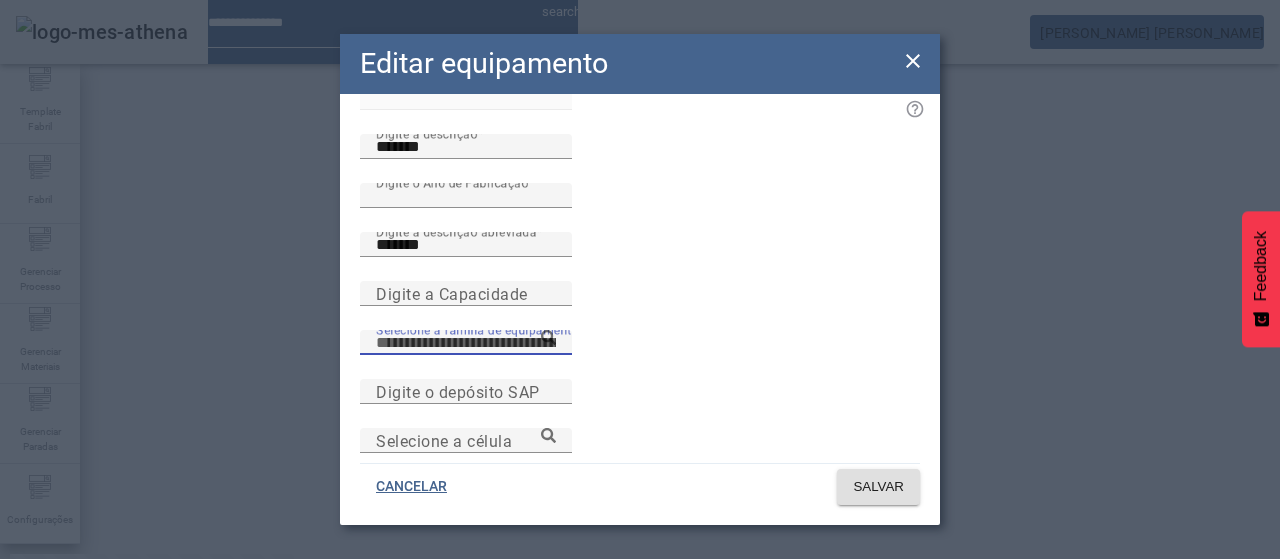 paste on "**********" 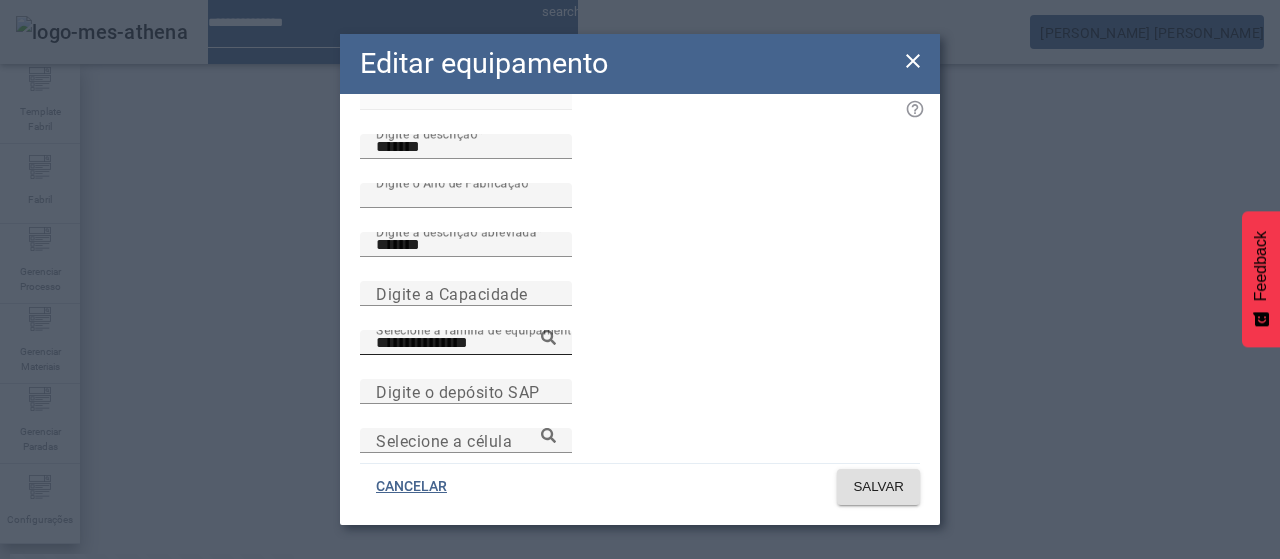 click 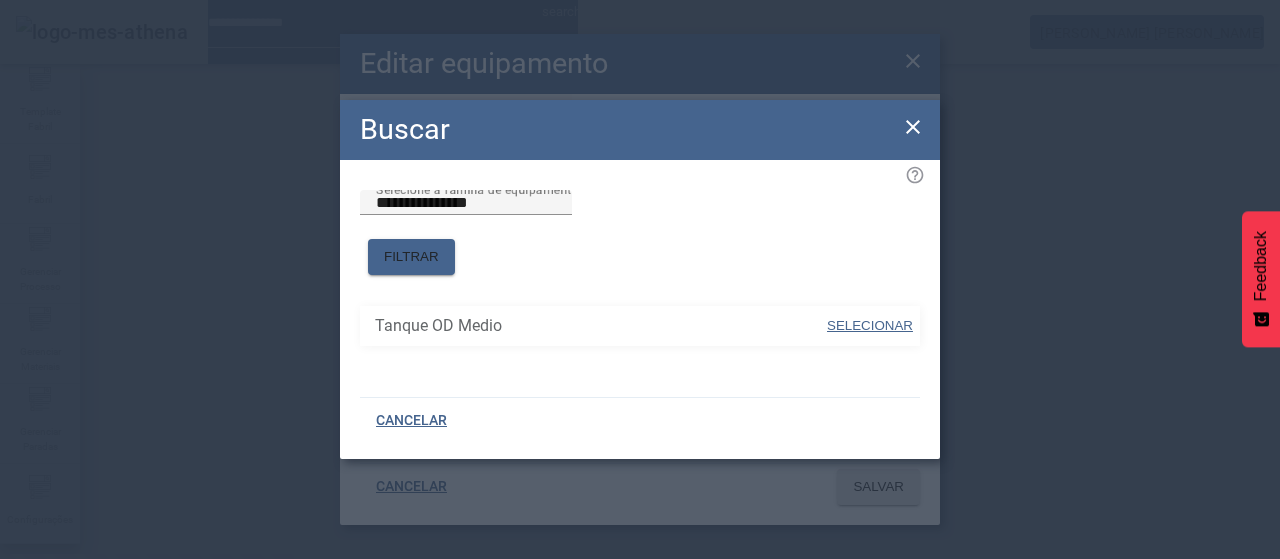 click on "SELECIONAR" at bounding box center (870, 325) 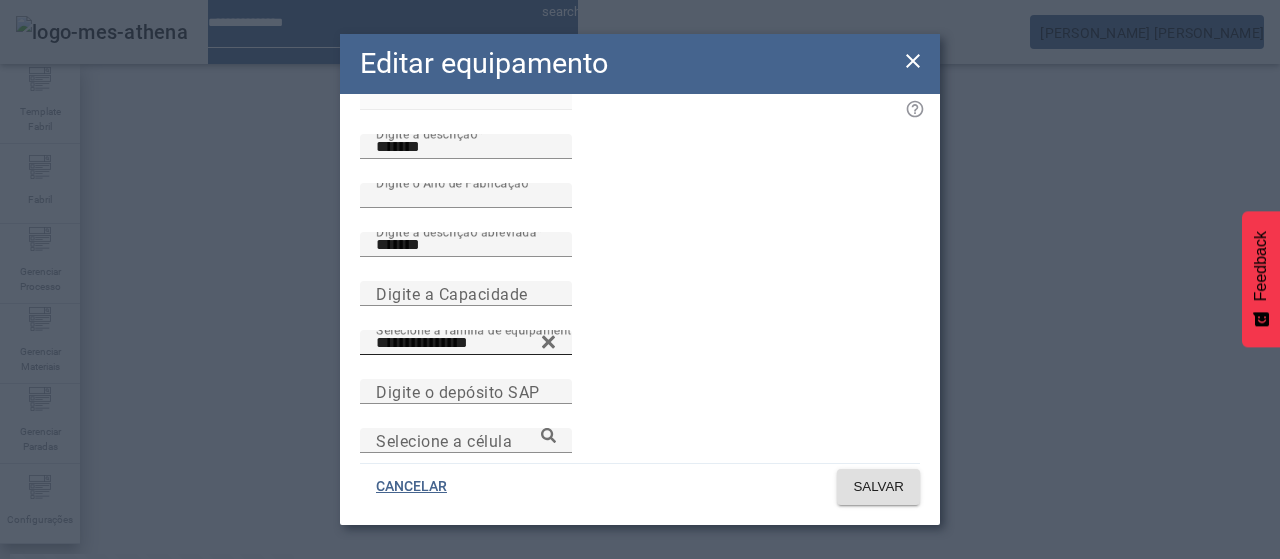 scroll, scrollTop: 173, scrollLeft: 0, axis: vertical 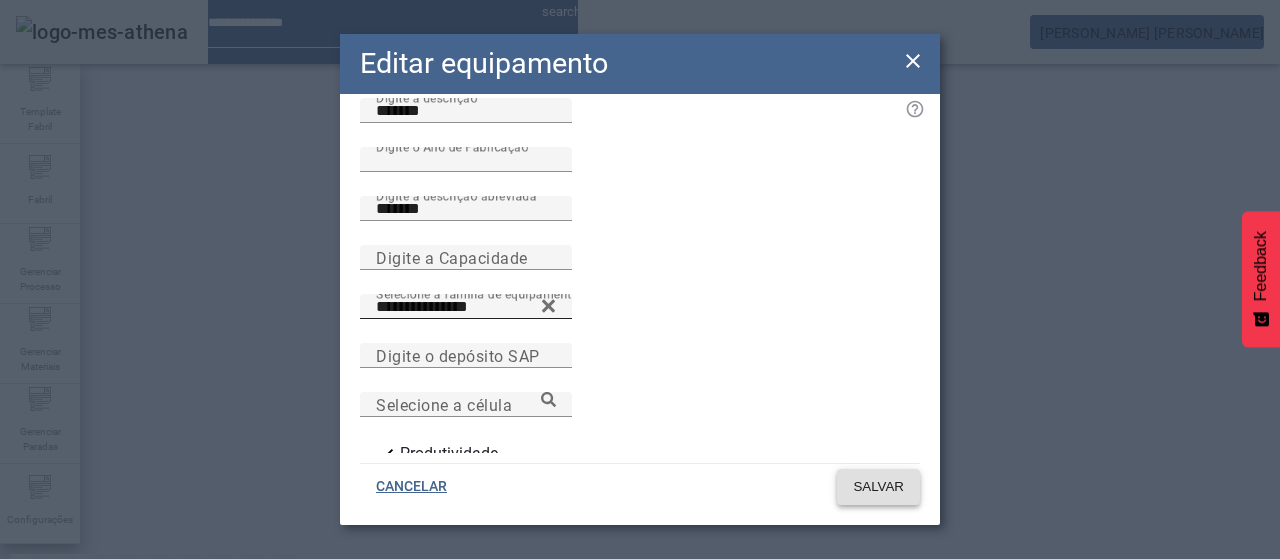 click 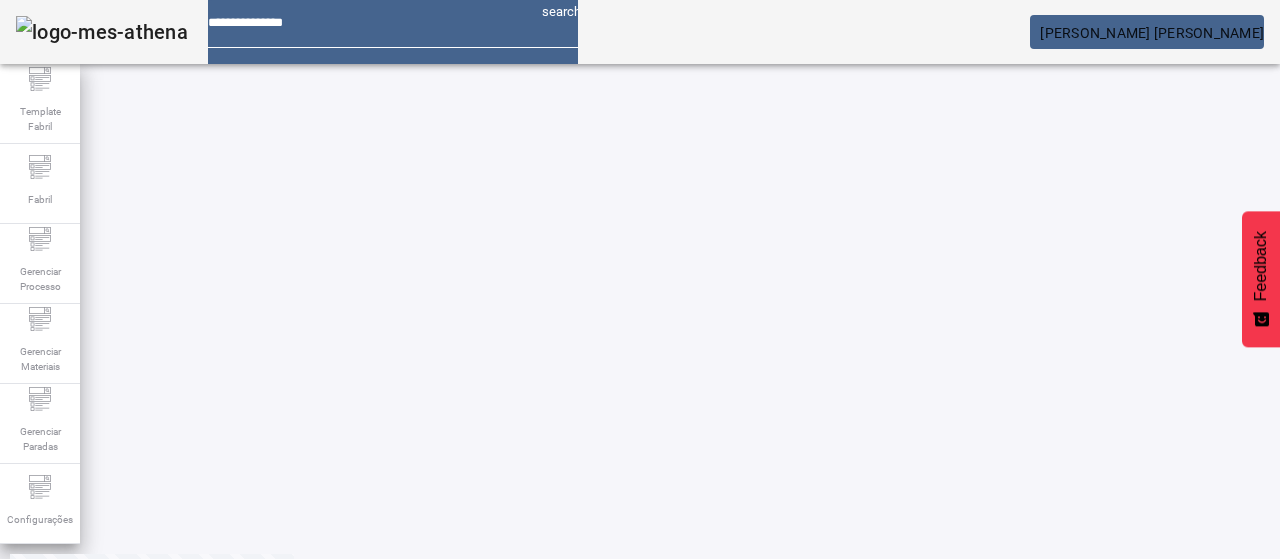 click at bounding box center (652, 867) 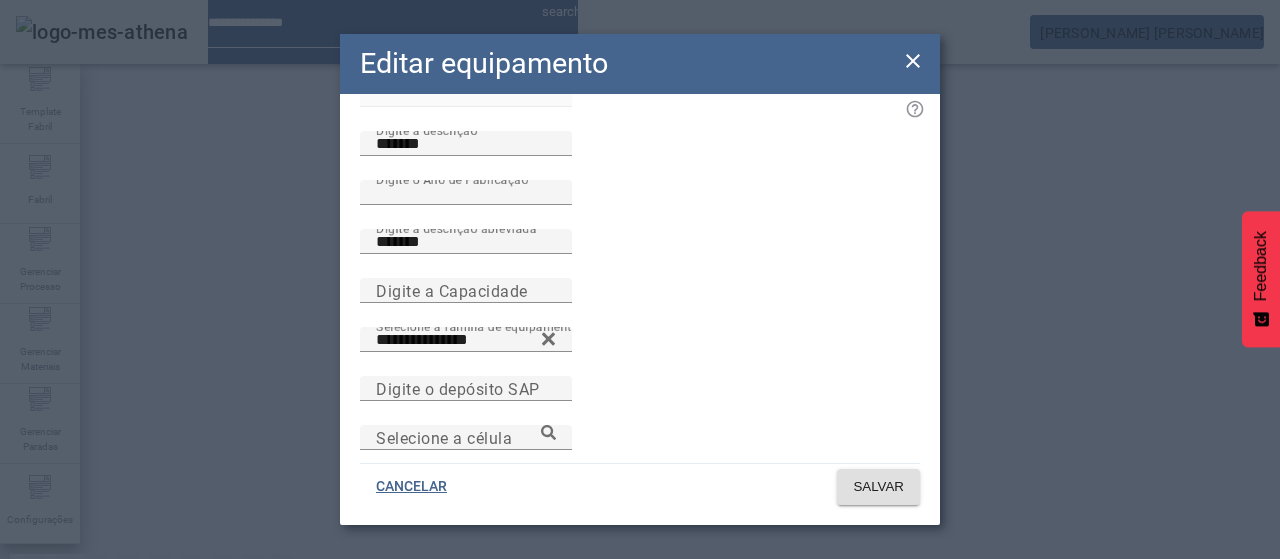 scroll, scrollTop: 173, scrollLeft: 0, axis: vertical 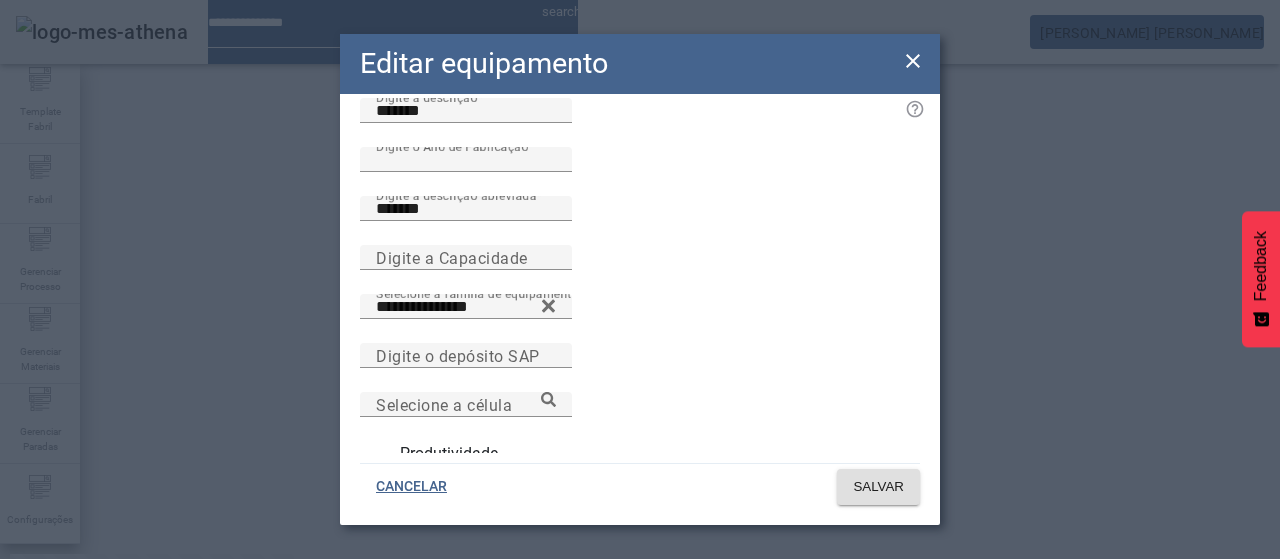 click on "Produtividade" at bounding box center [447, 454] 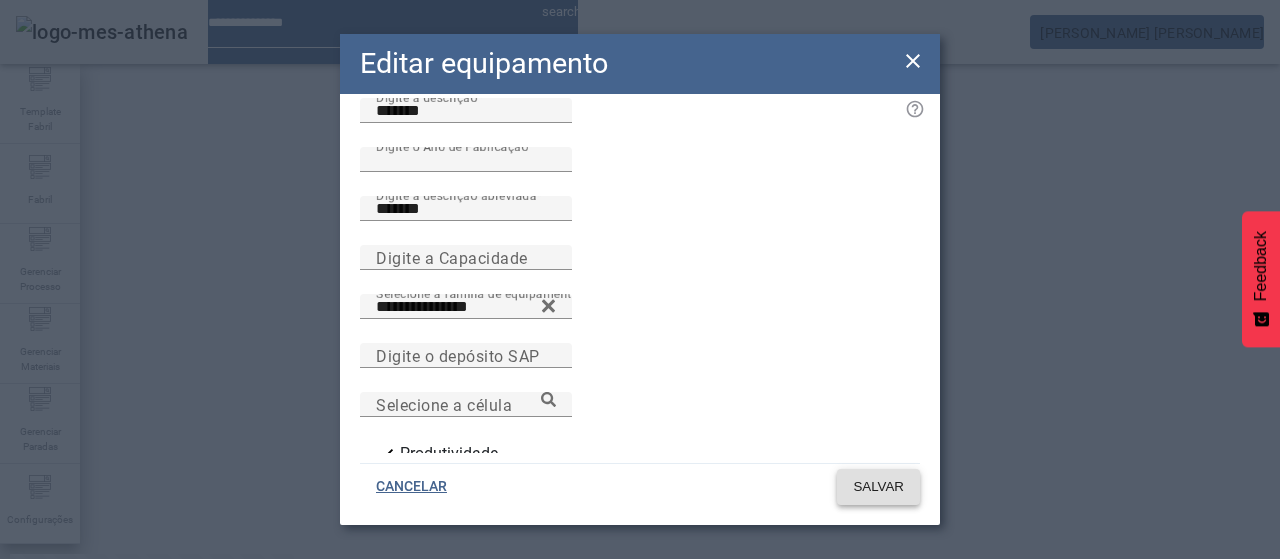 click on "SALVAR" 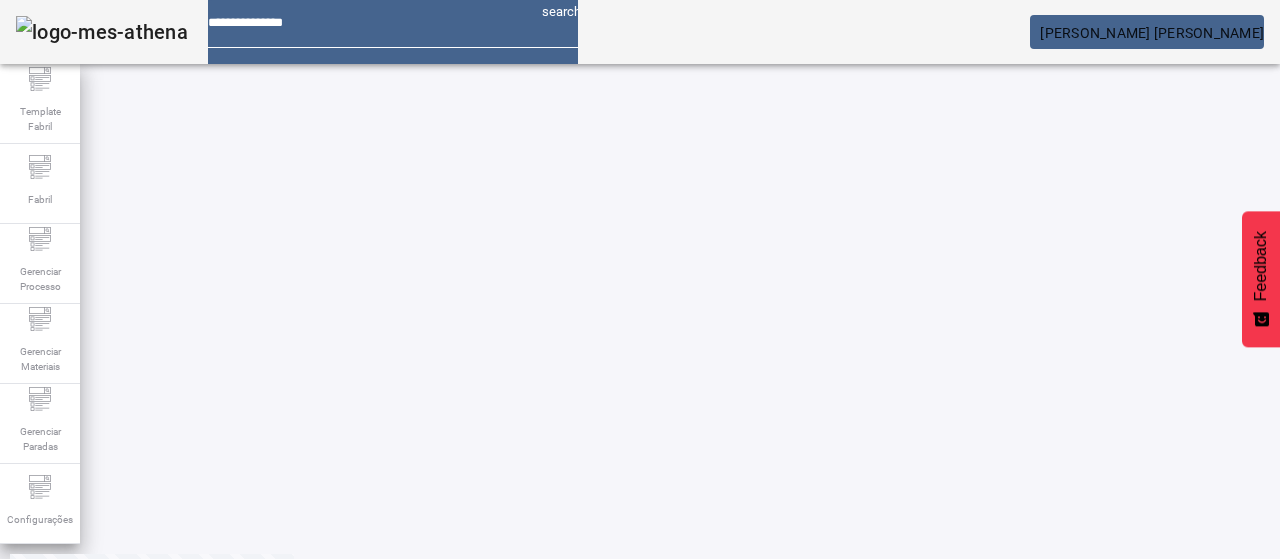 click on "2" 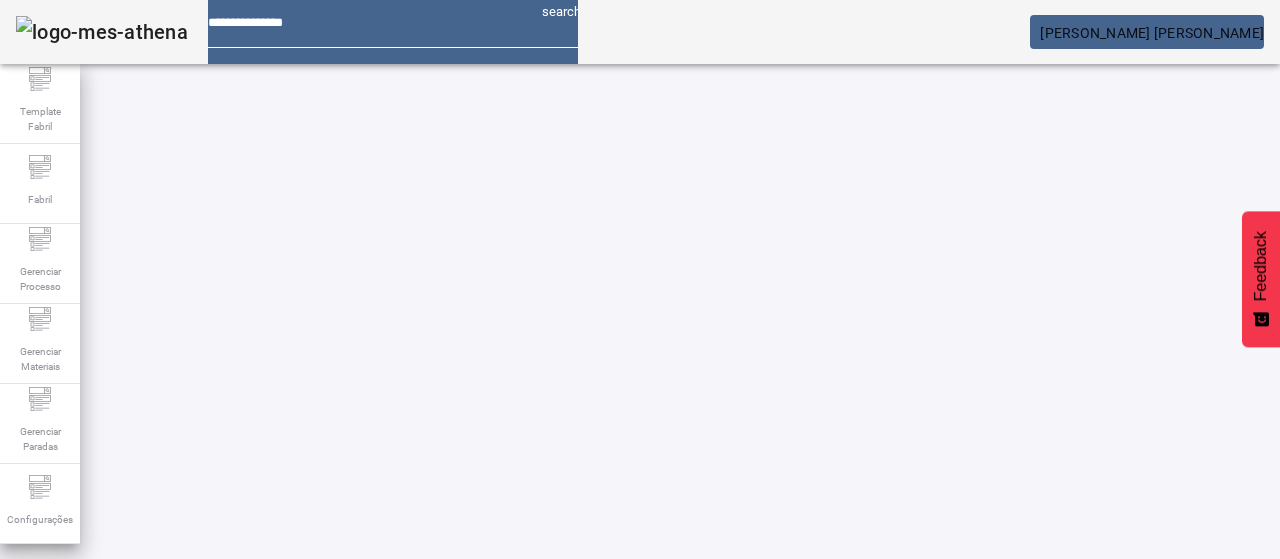 scroll, scrollTop: 0, scrollLeft: 0, axis: both 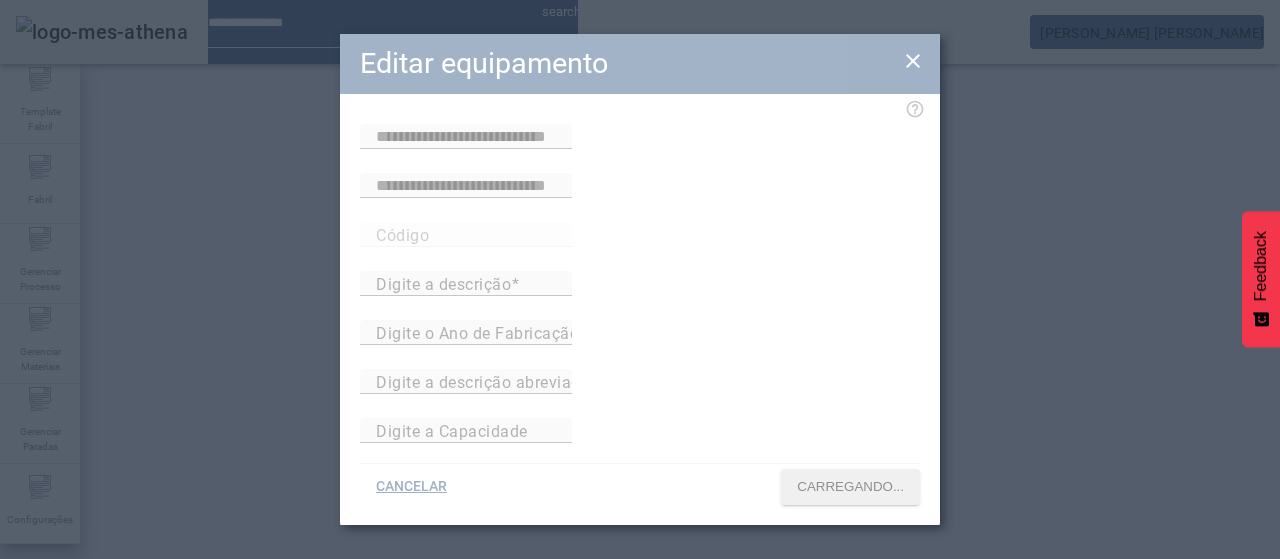 type on "**********" 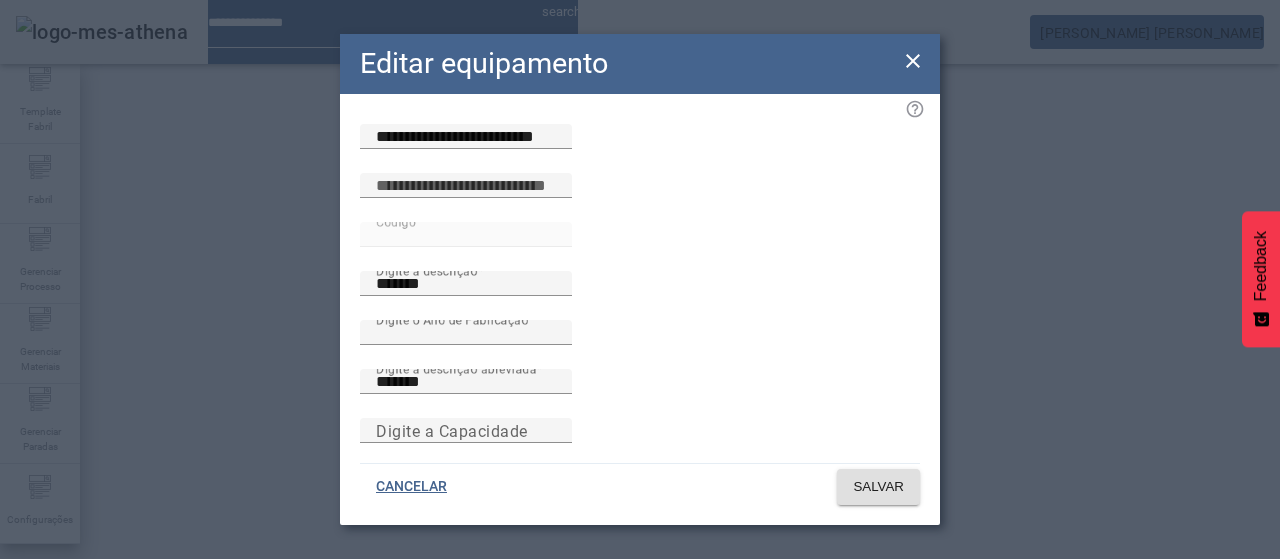 scroll, scrollTop: 173, scrollLeft: 0, axis: vertical 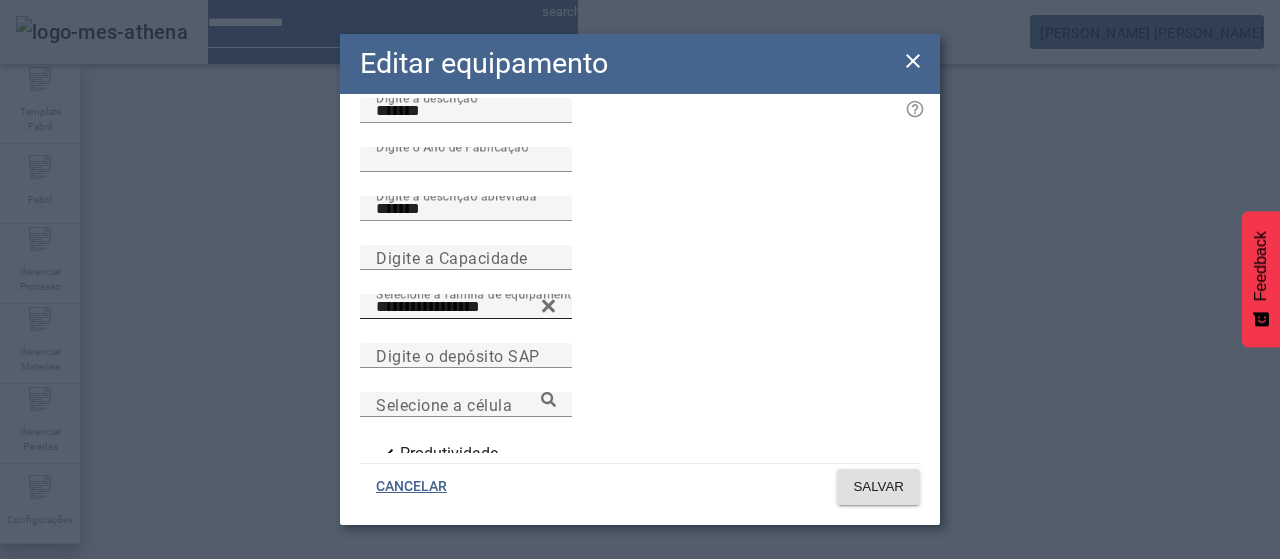 click 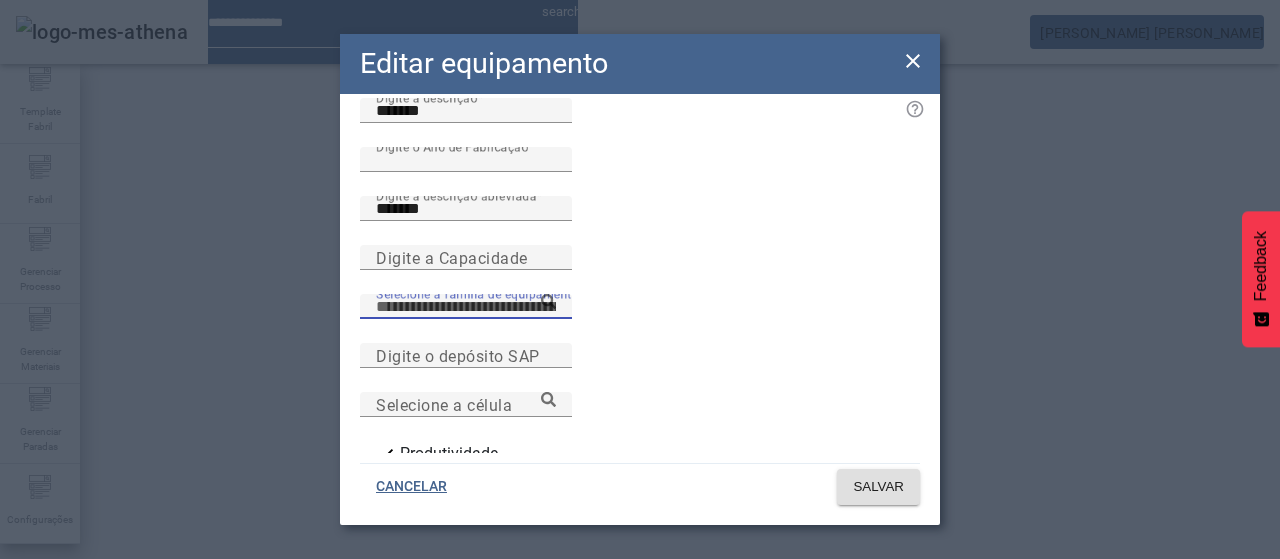 paste on "**********" 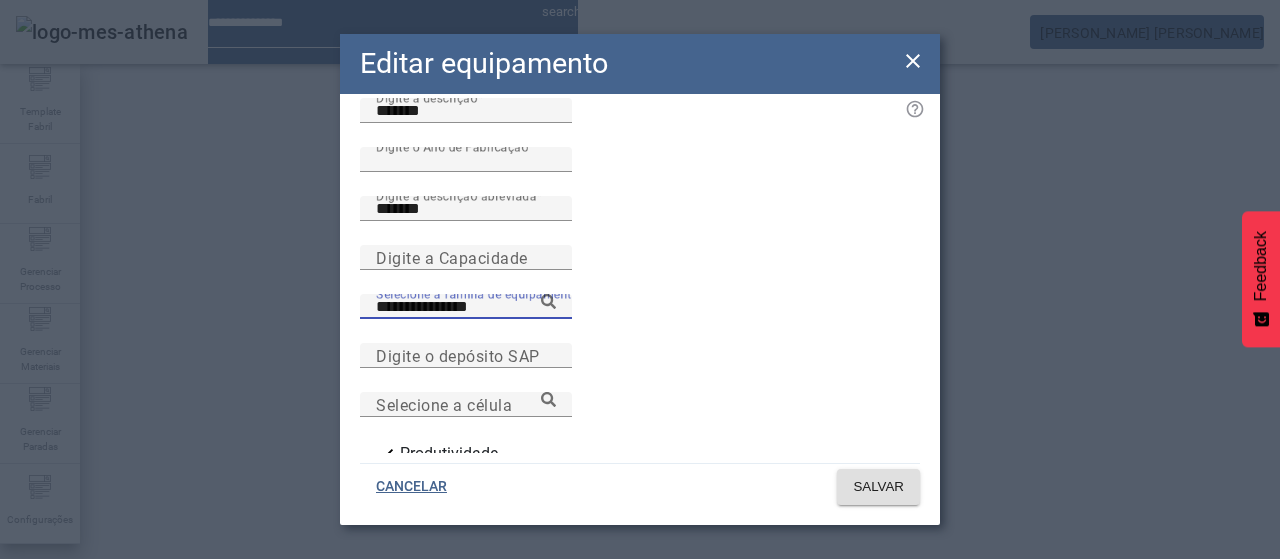 click 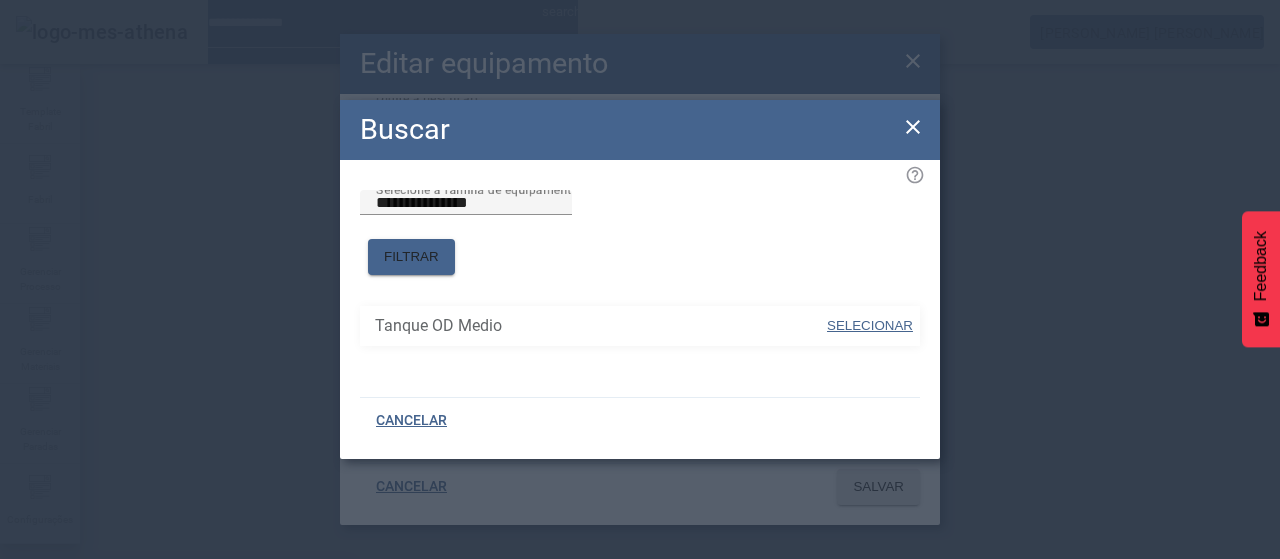 click on "SELECIONAR" at bounding box center (870, 325) 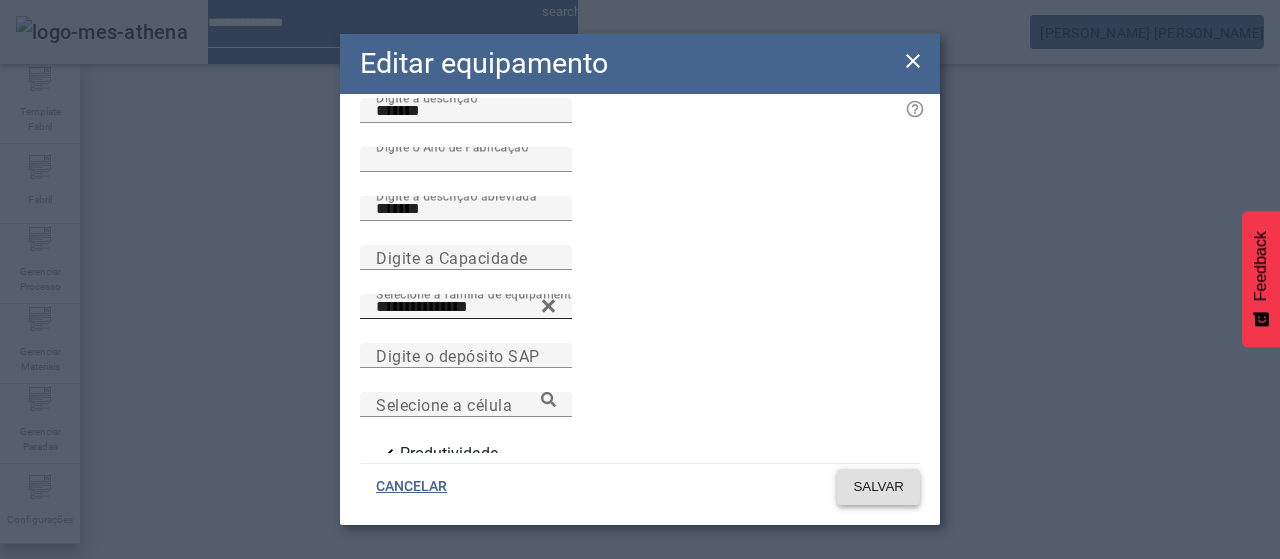 click on "SALVAR" 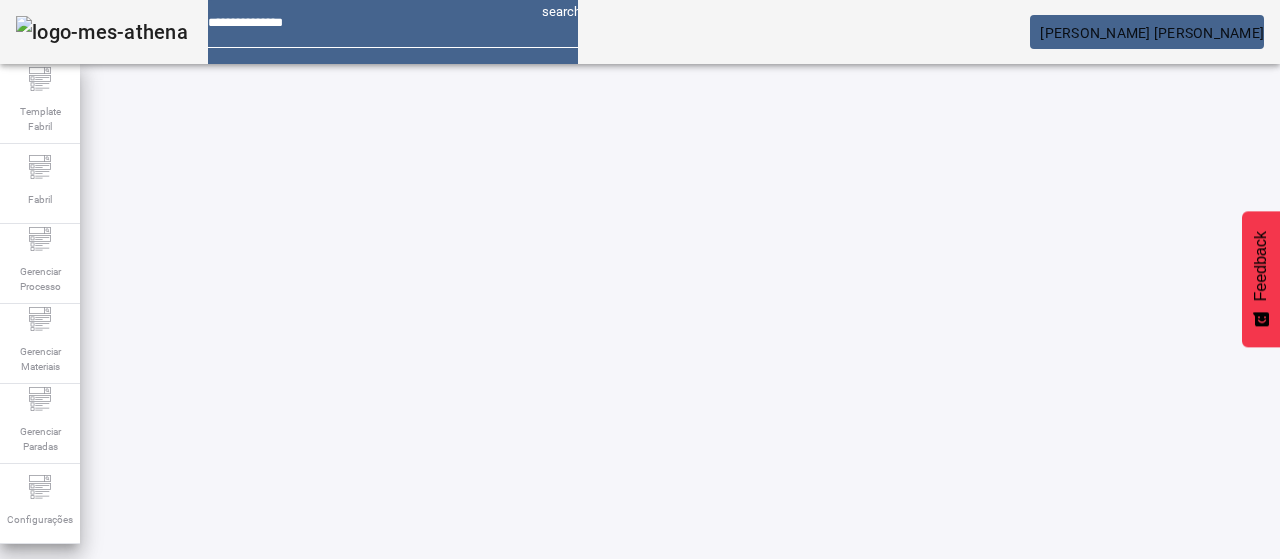 click on "**" at bounding box center [116, 637] 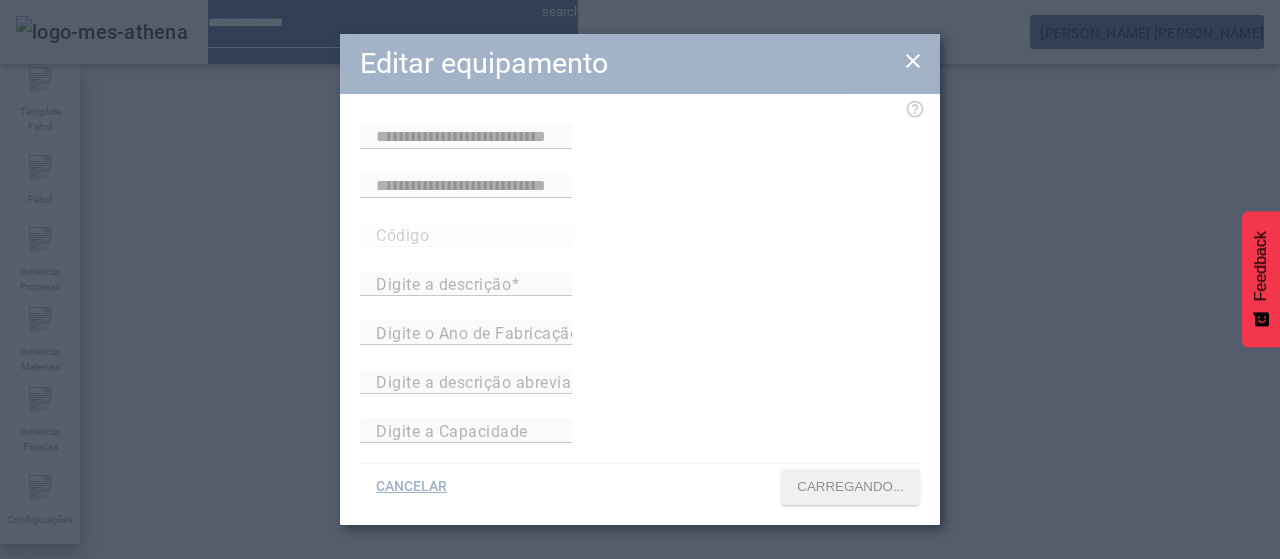 type on "**********" 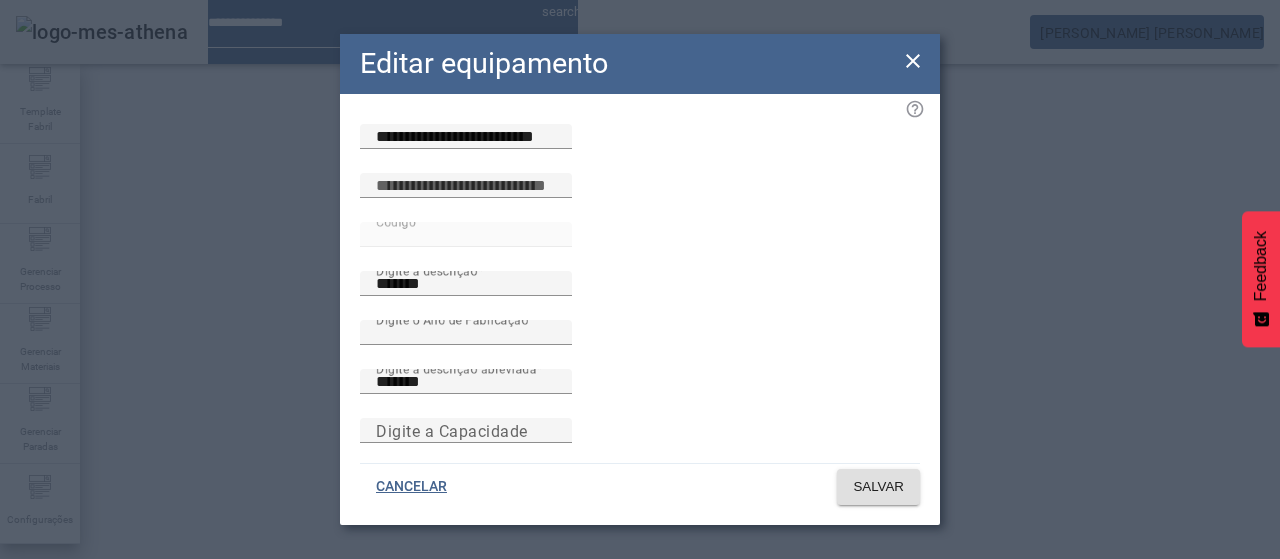 scroll, scrollTop: 173, scrollLeft: 0, axis: vertical 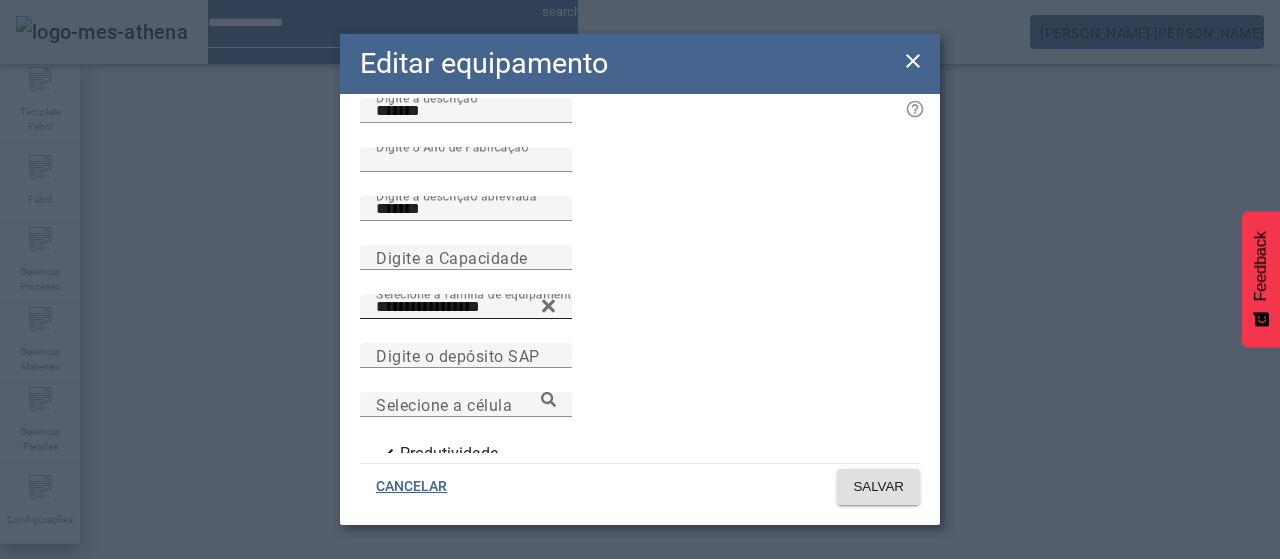 click 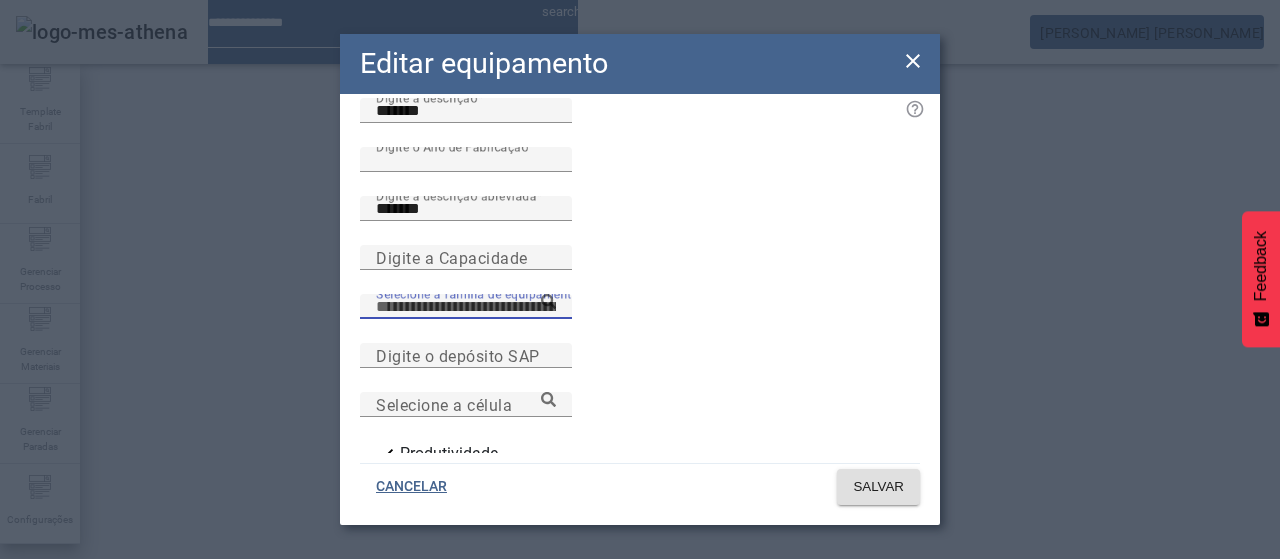 paste on "**********" 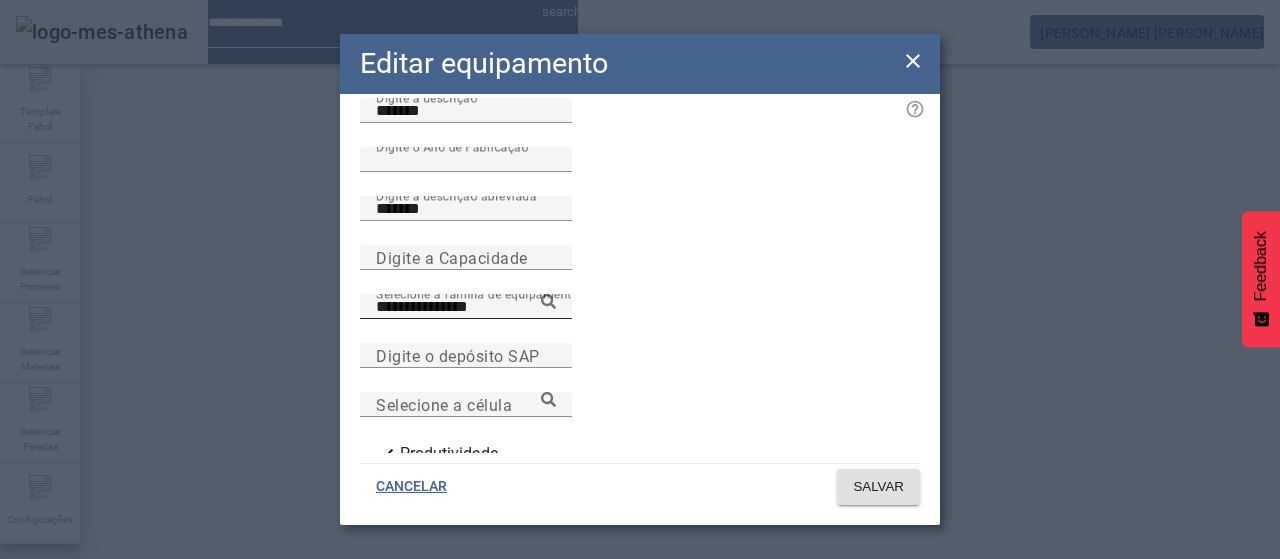 click 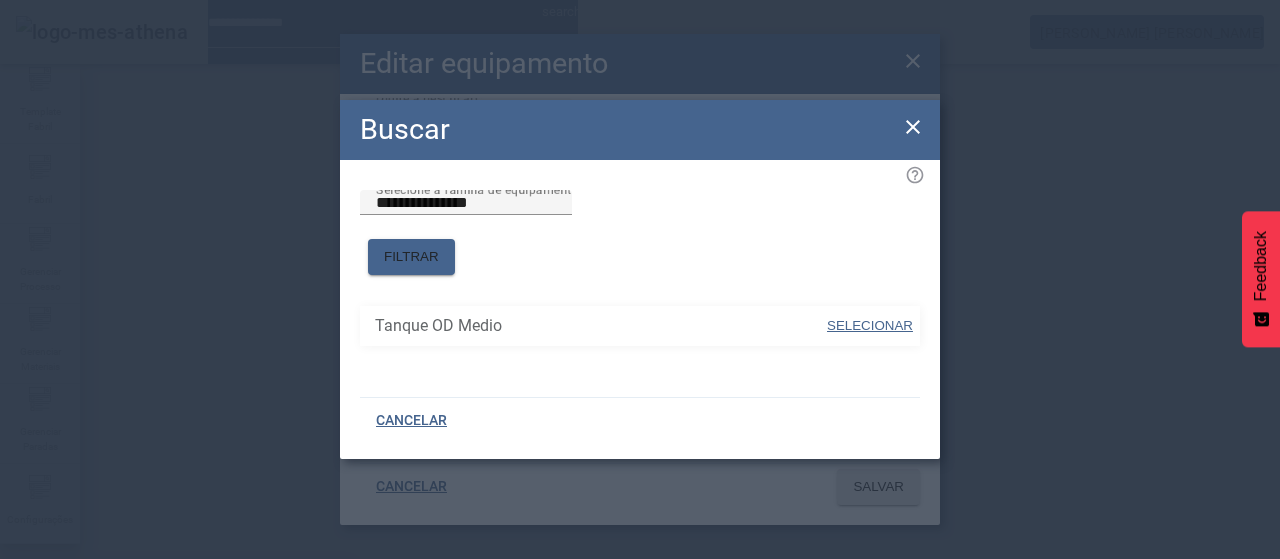 click on "SELECIONAR" at bounding box center (870, 325) 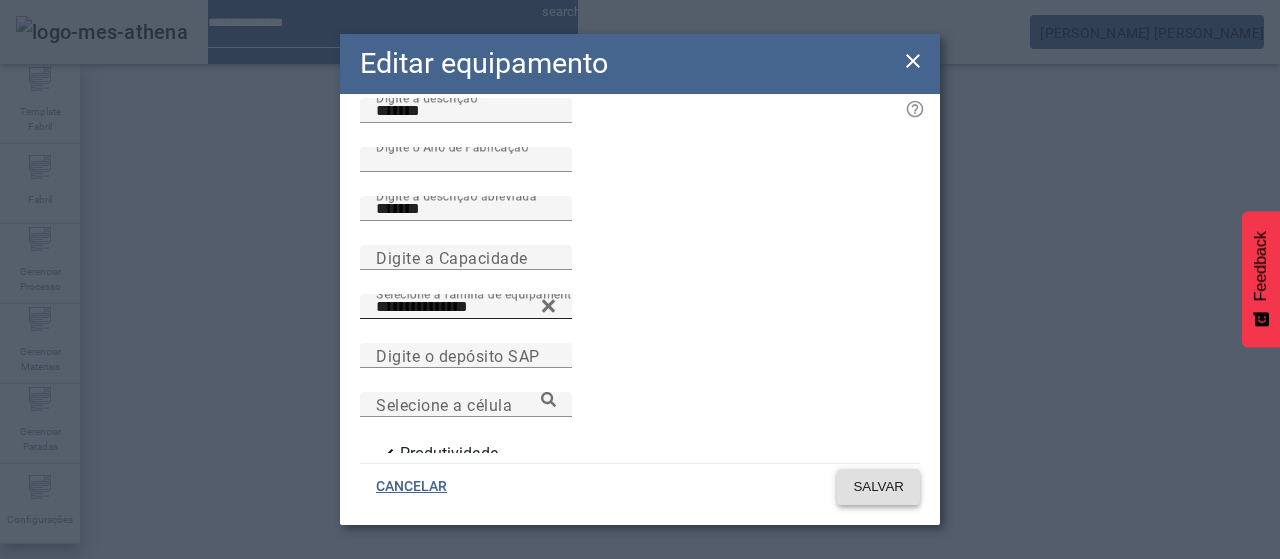 click on "SALVAR" 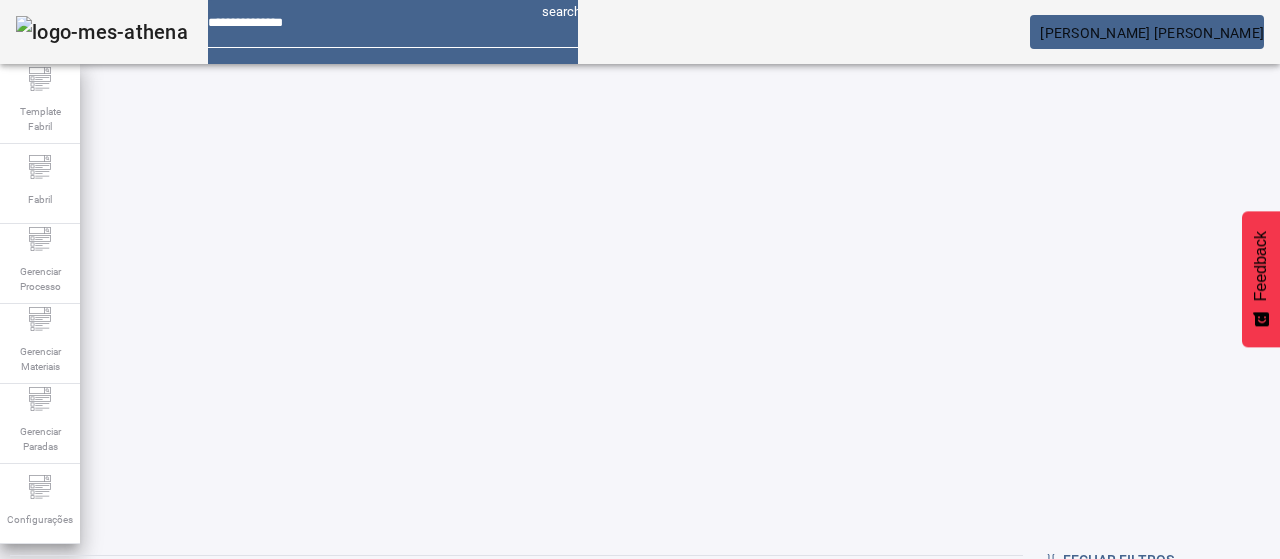 scroll, scrollTop: 60, scrollLeft: 0, axis: vertical 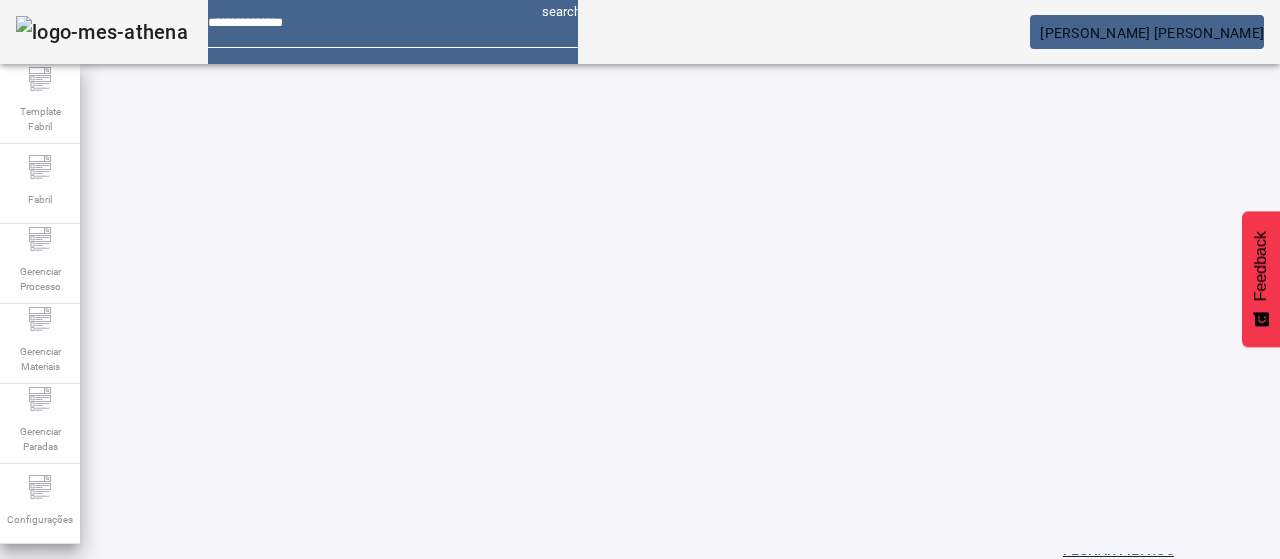 click on "EDITAR" at bounding box center (353, 768) 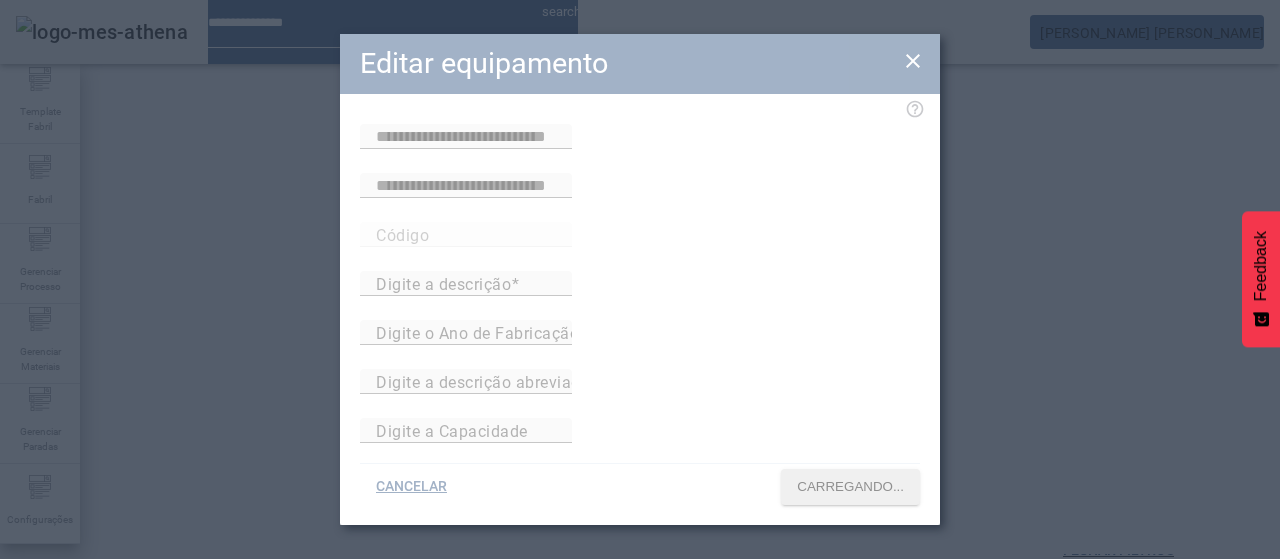 type on "**********" 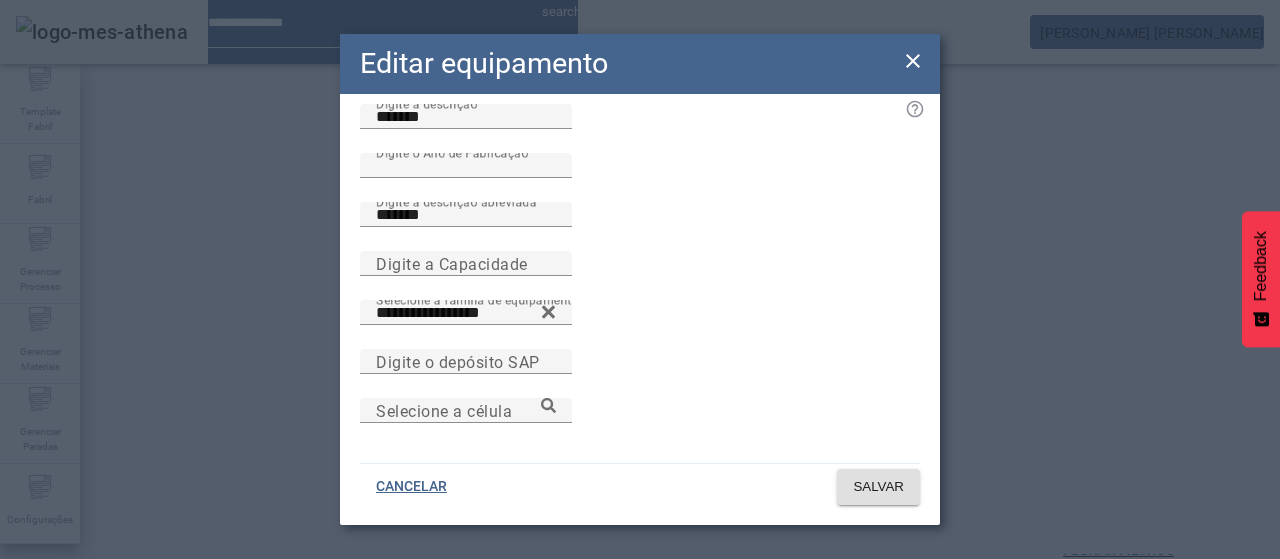 scroll, scrollTop: 172, scrollLeft: 0, axis: vertical 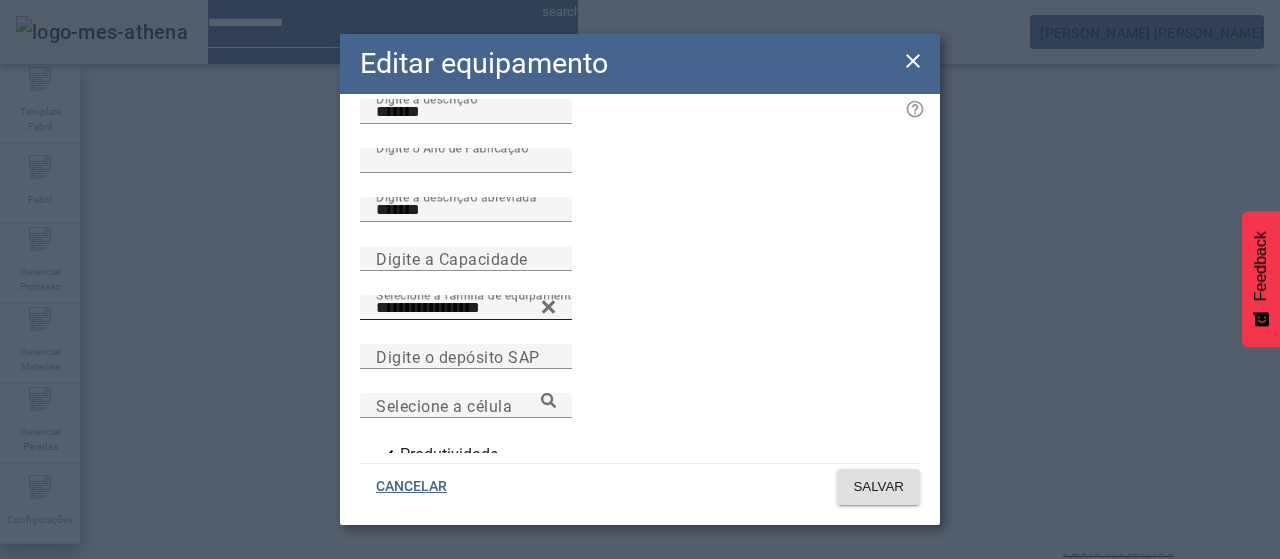 click 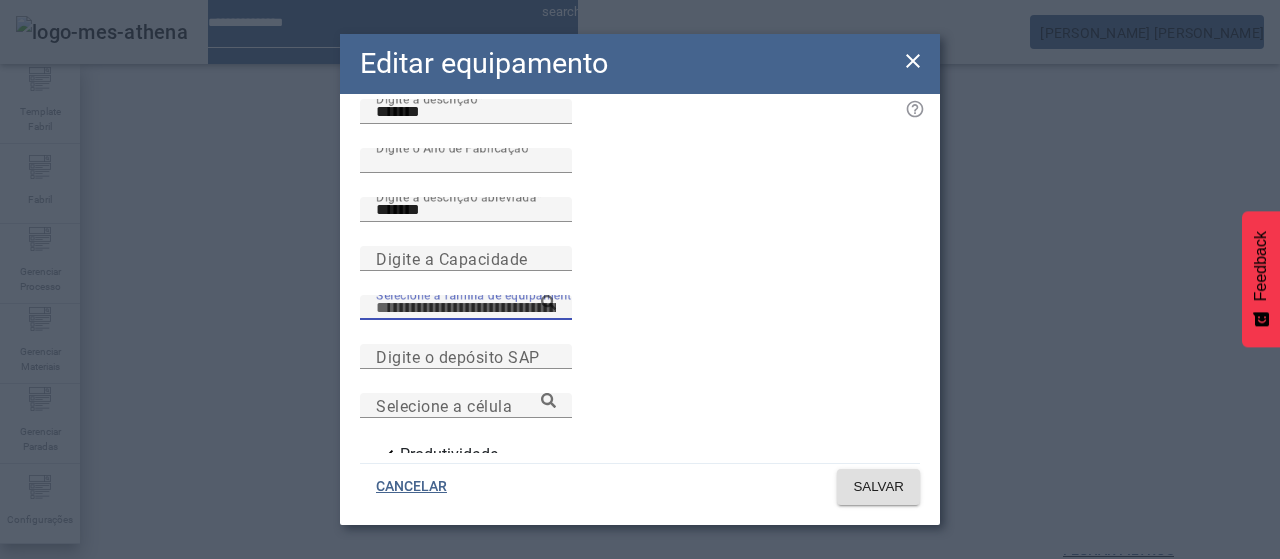 paste on "**********" 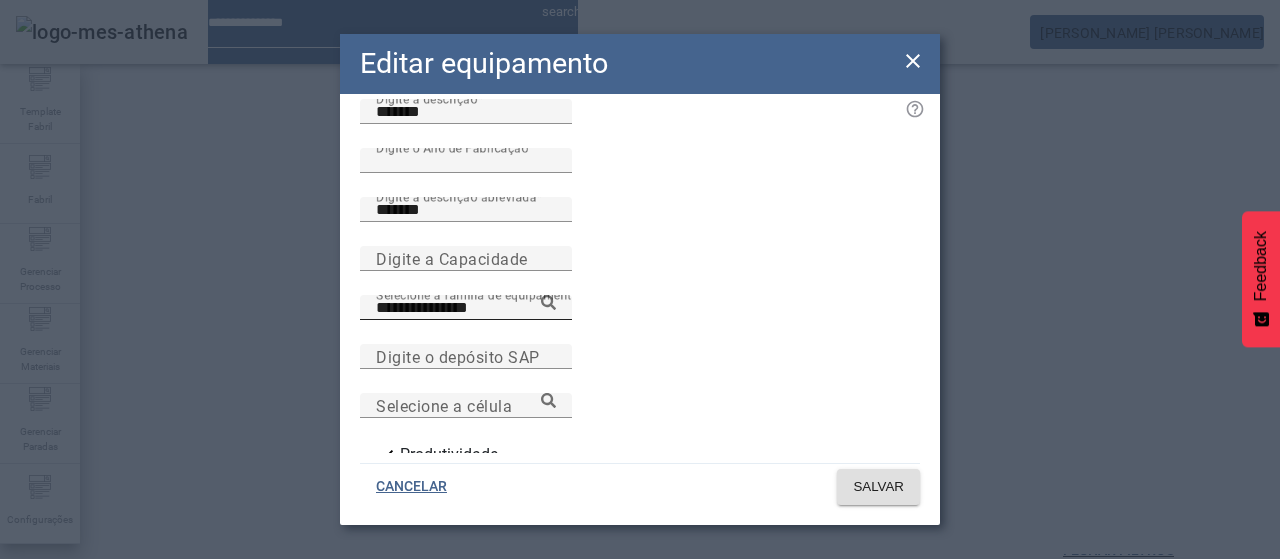 click 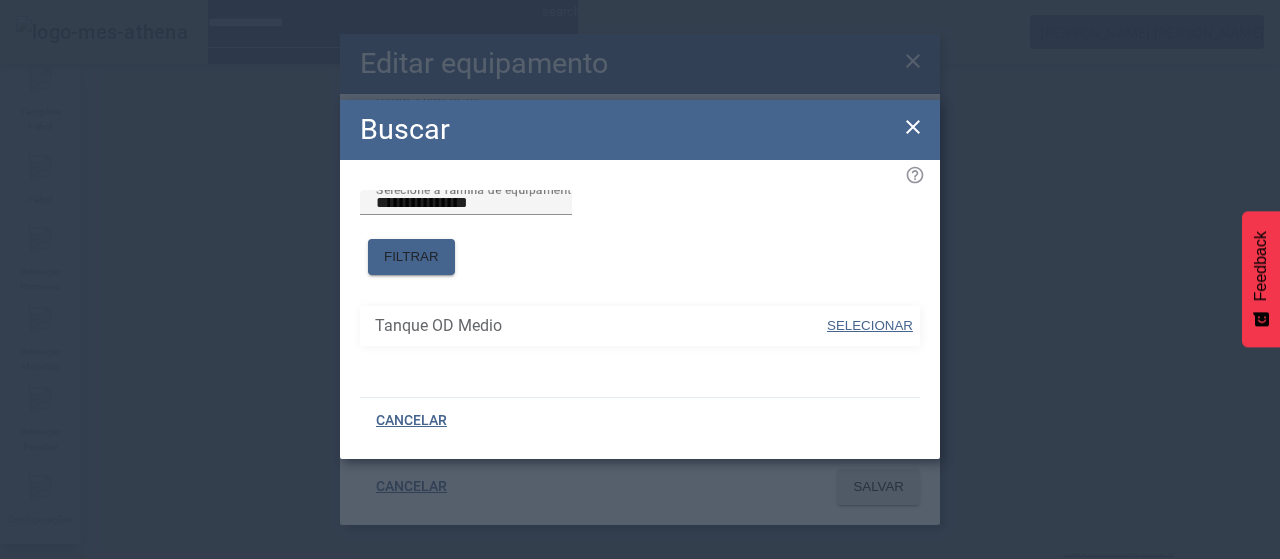 click on "SELECIONAR" at bounding box center (870, 326) 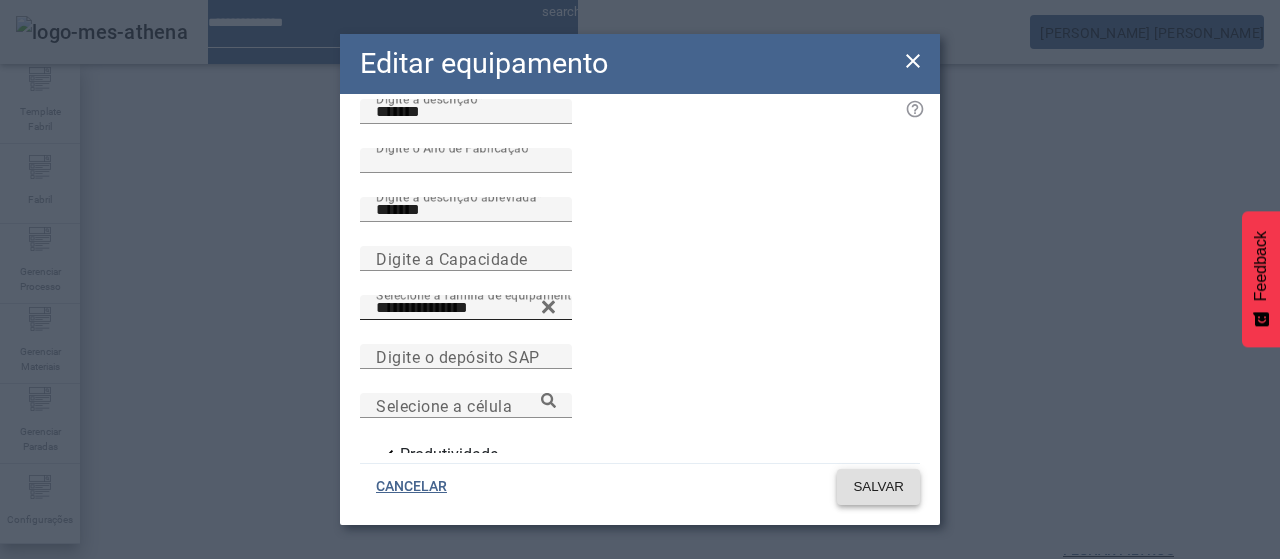 click on "SALVAR" 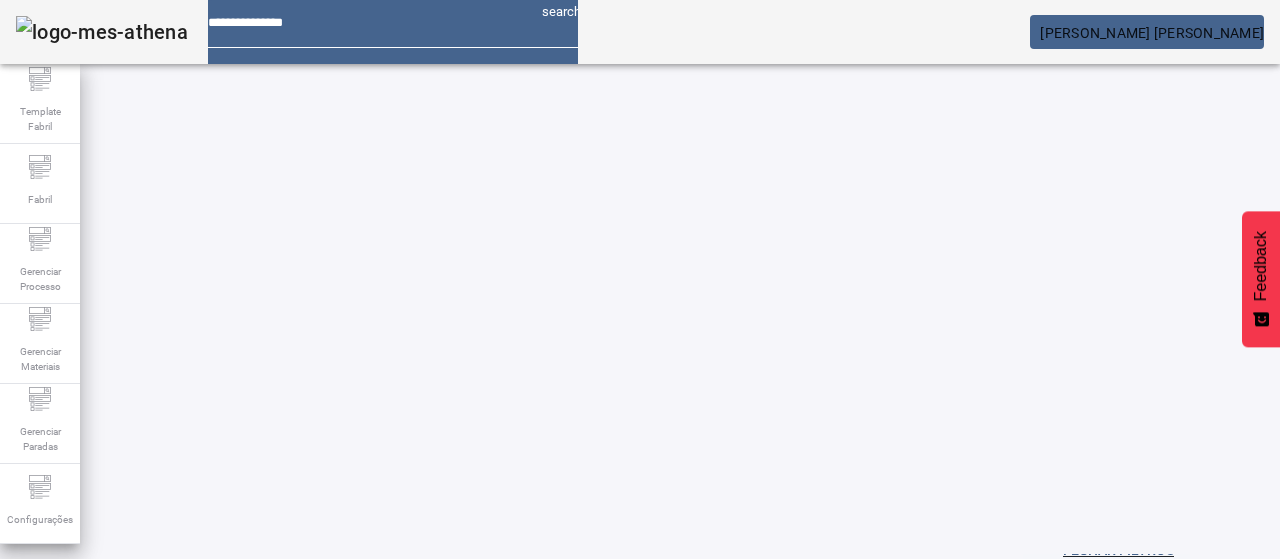 click on "EDITAR" at bounding box center (353, 768) 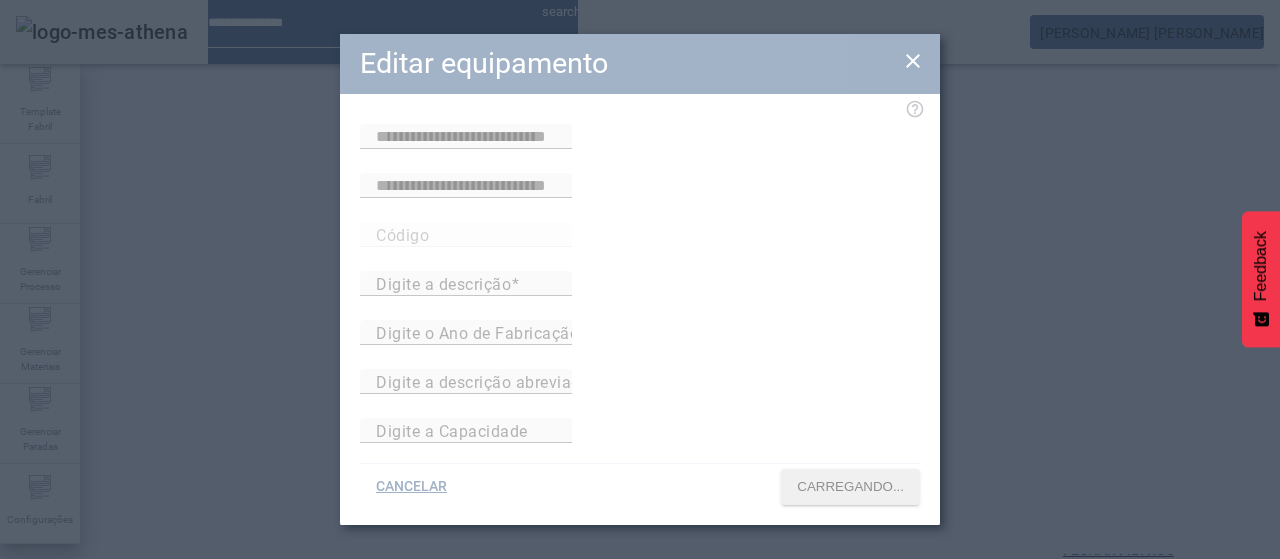 type on "**********" 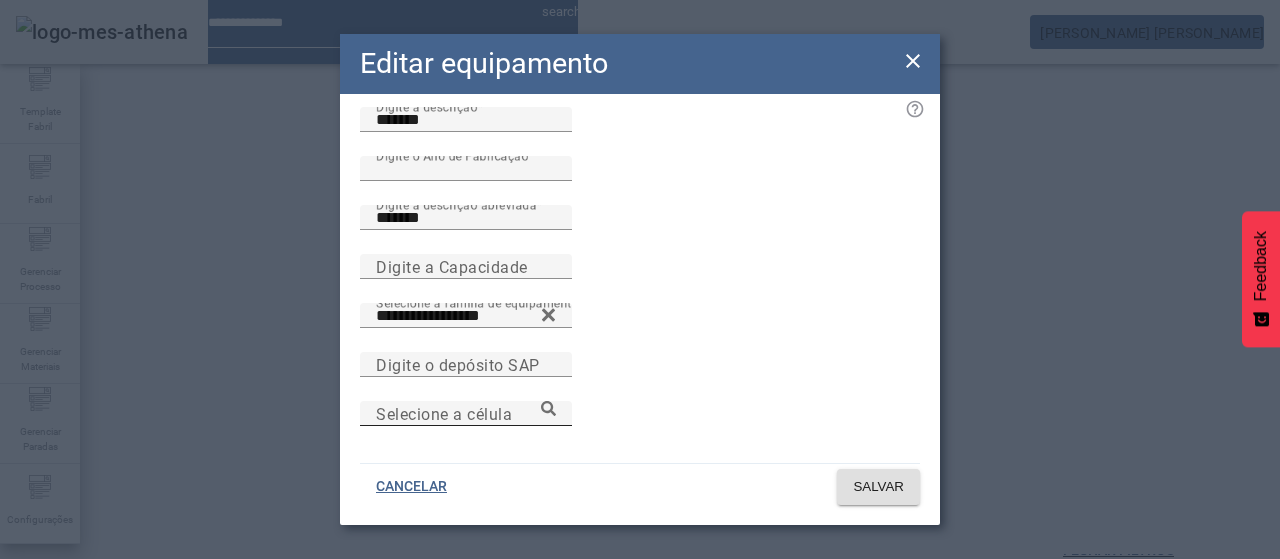 scroll, scrollTop: 170, scrollLeft: 0, axis: vertical 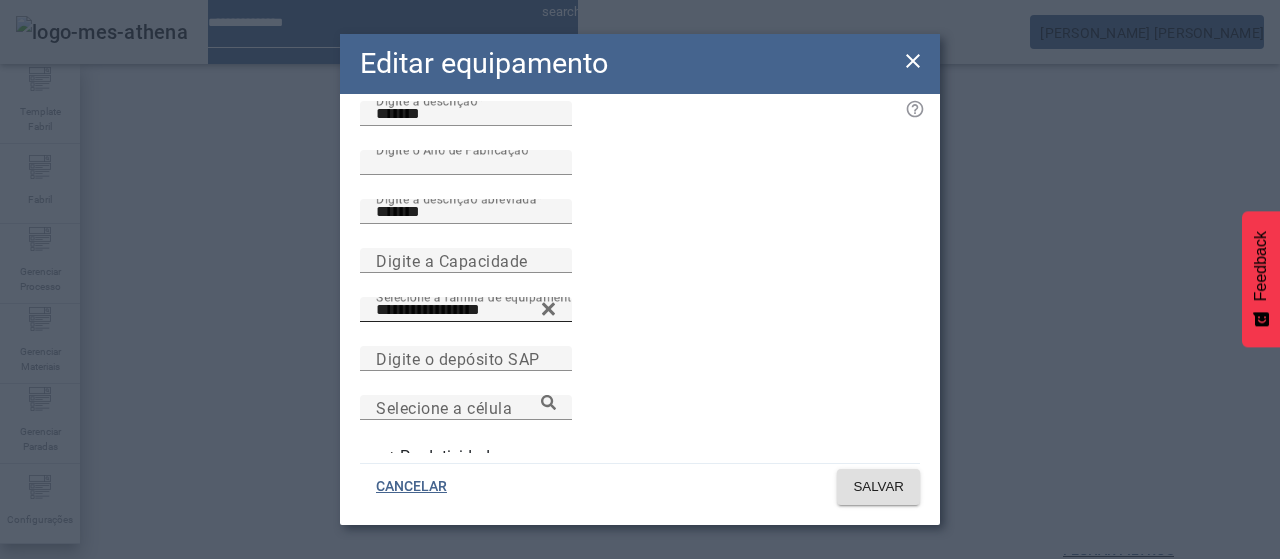 click on "**********" at bounding box center (466, 310) 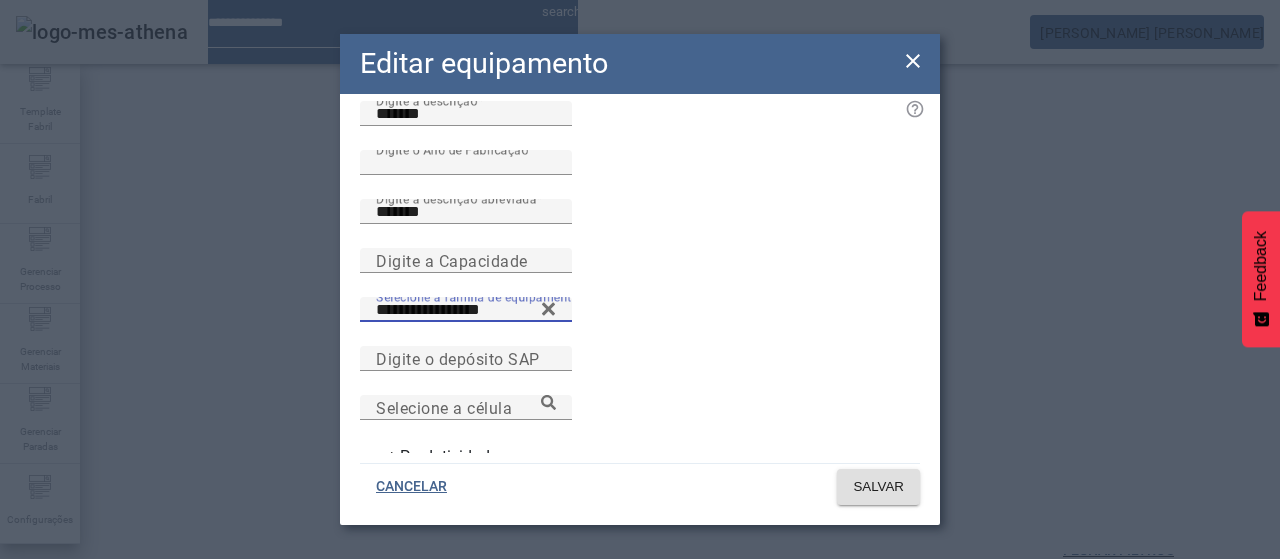 click on "**********" at bounding box center [466, 310] 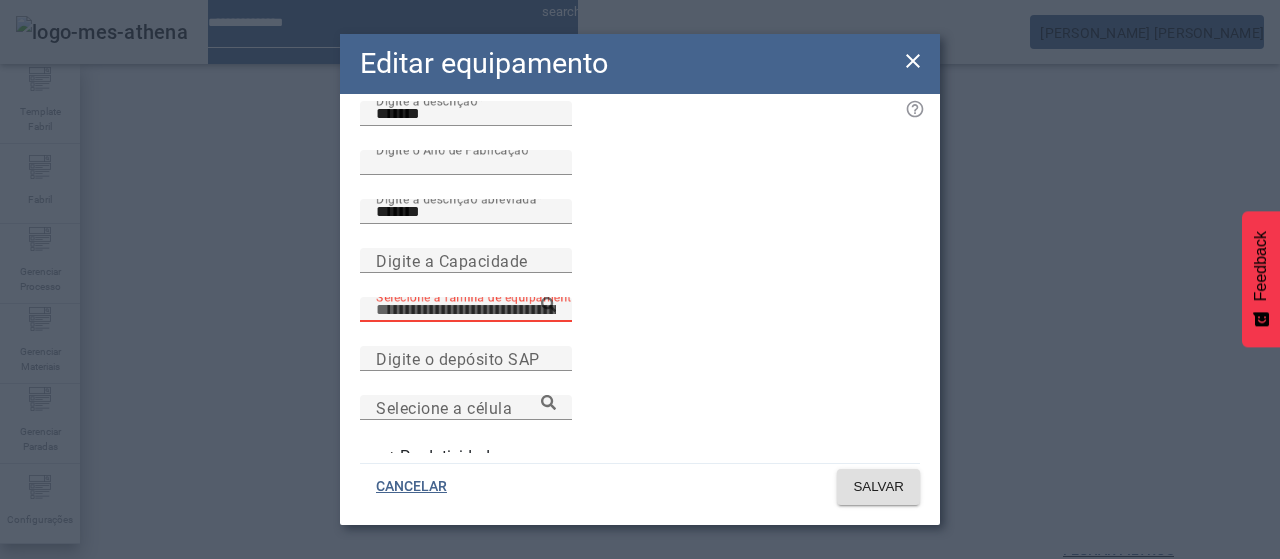 paste on "**********" 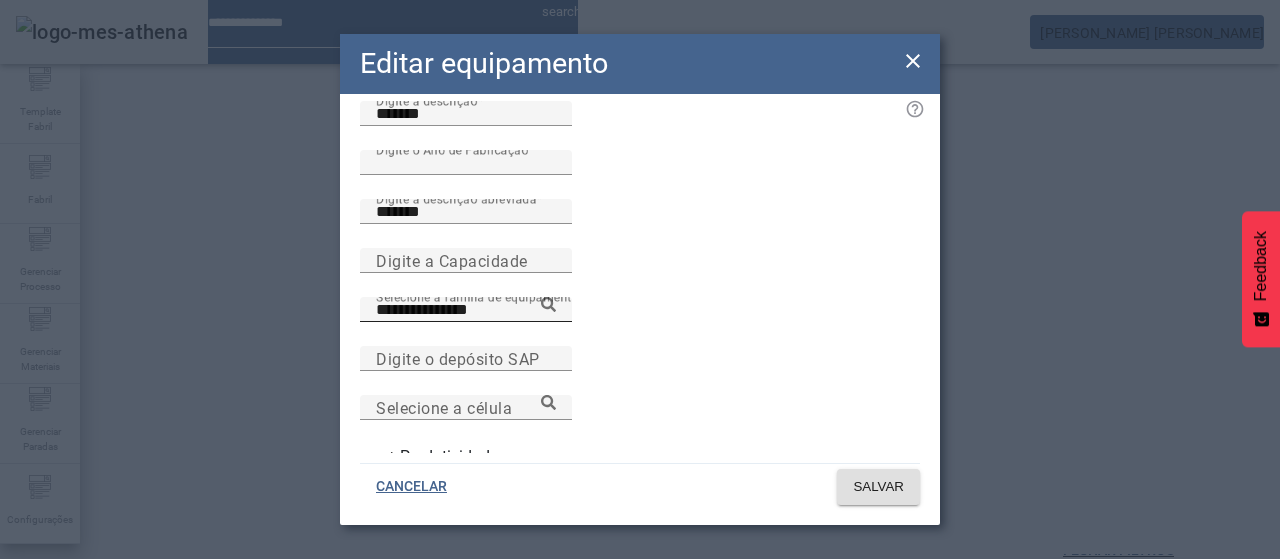click 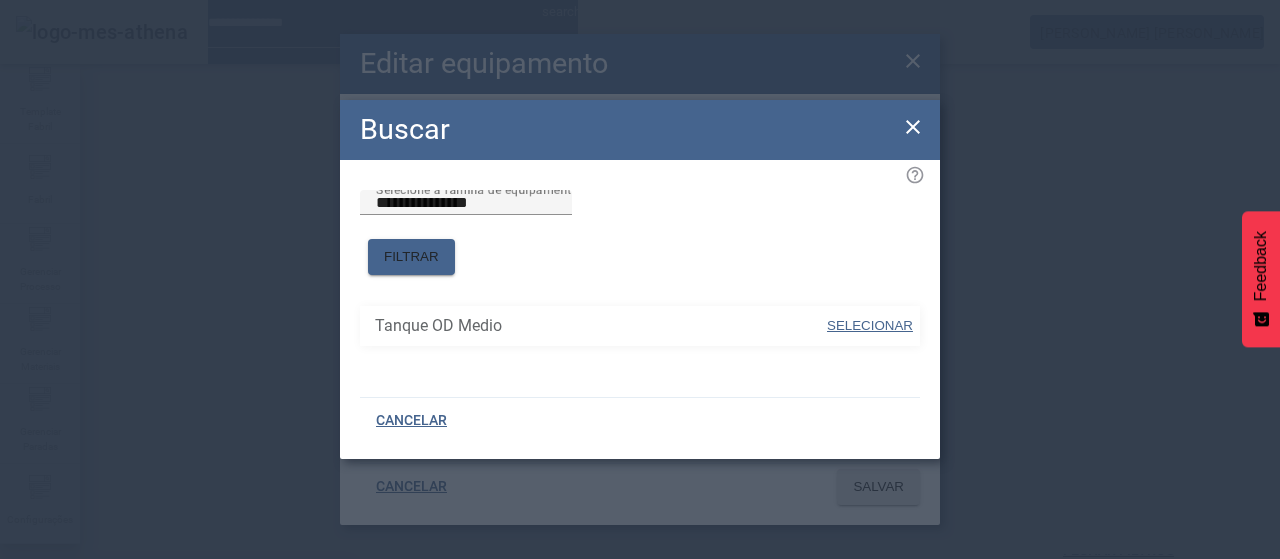 click on "SELECIONAR" at bounding box center (870, 325) 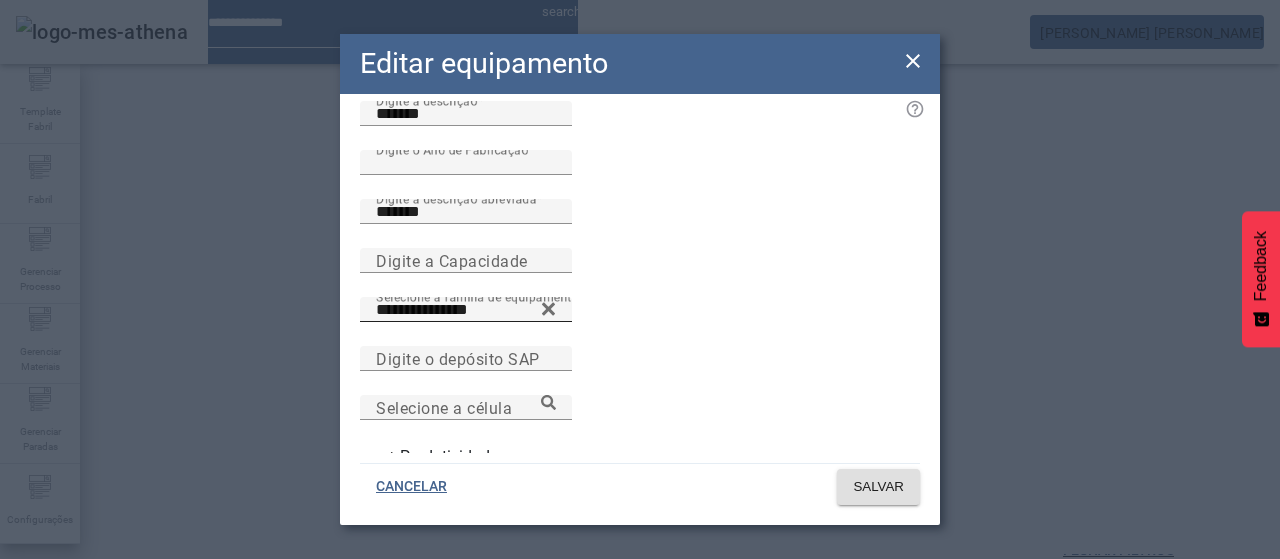 click on "**********" 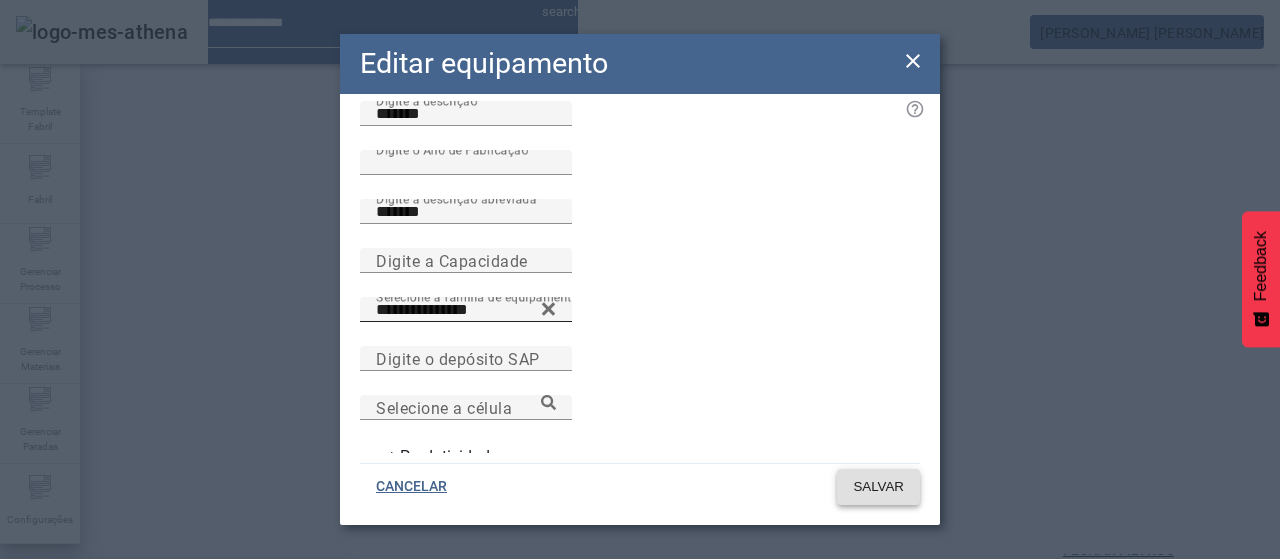 click 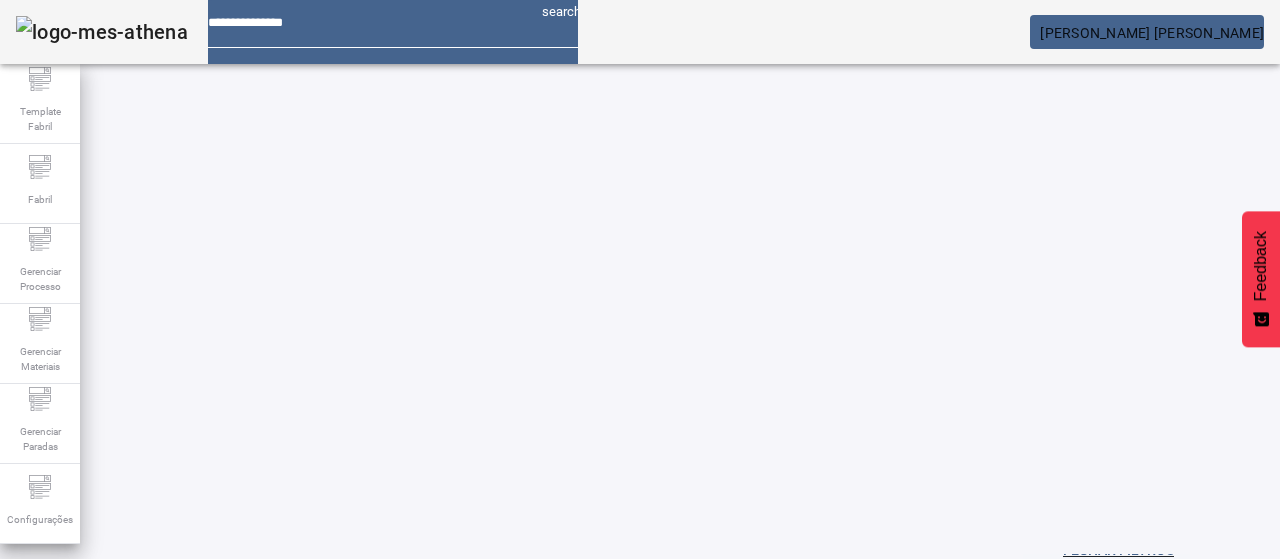 click at bounding box center [353, 768] 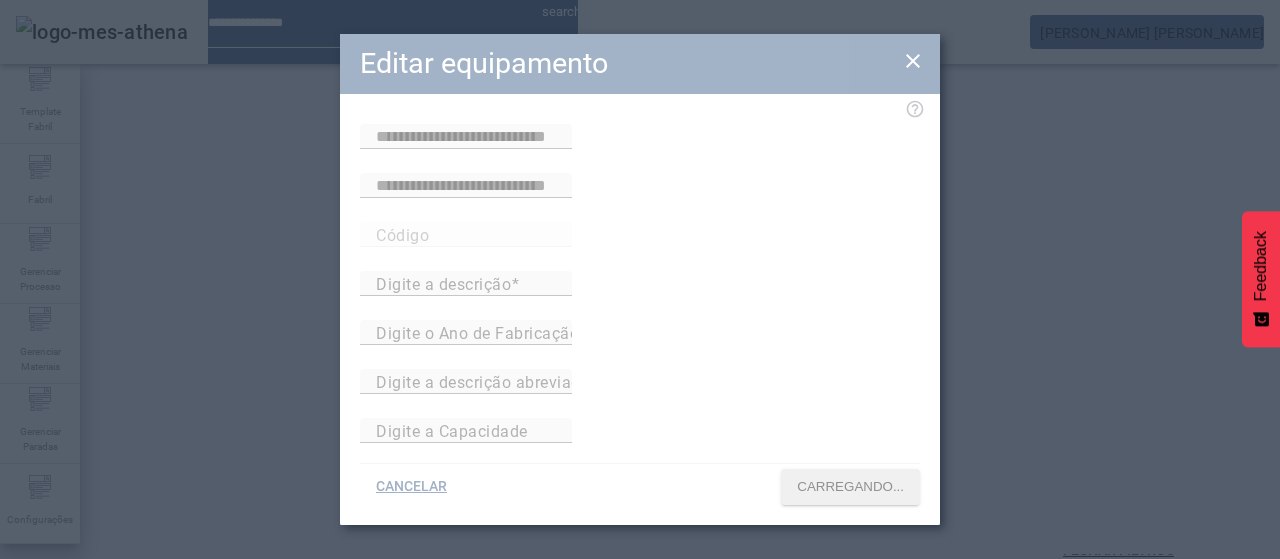 type on "**********" 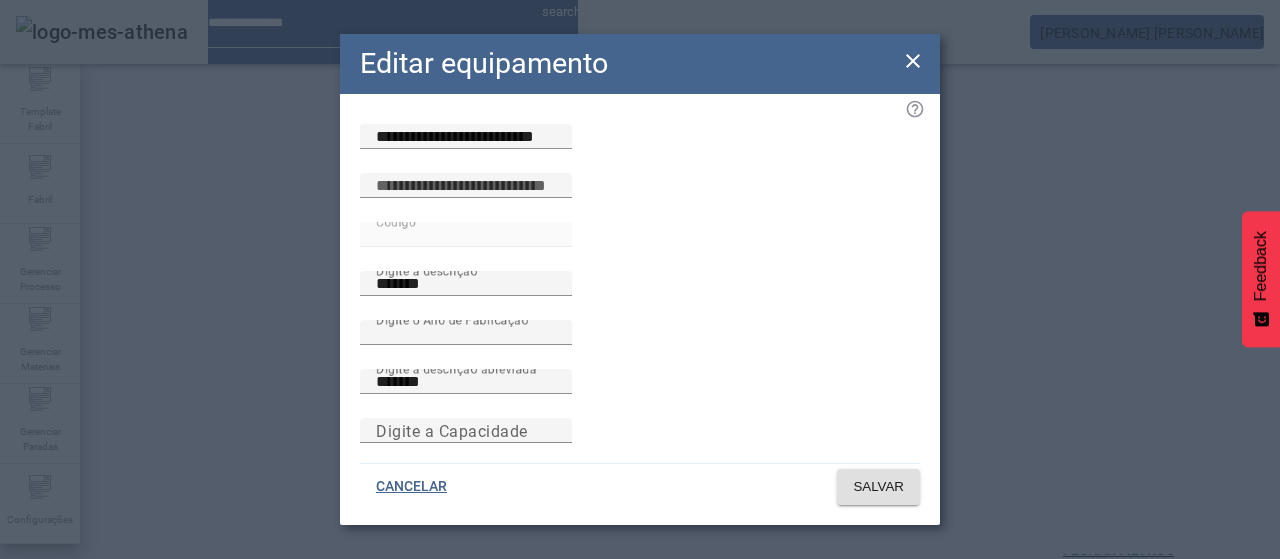 scroll, scrollTop: 173, scrollLeft: 0, axis: vertical 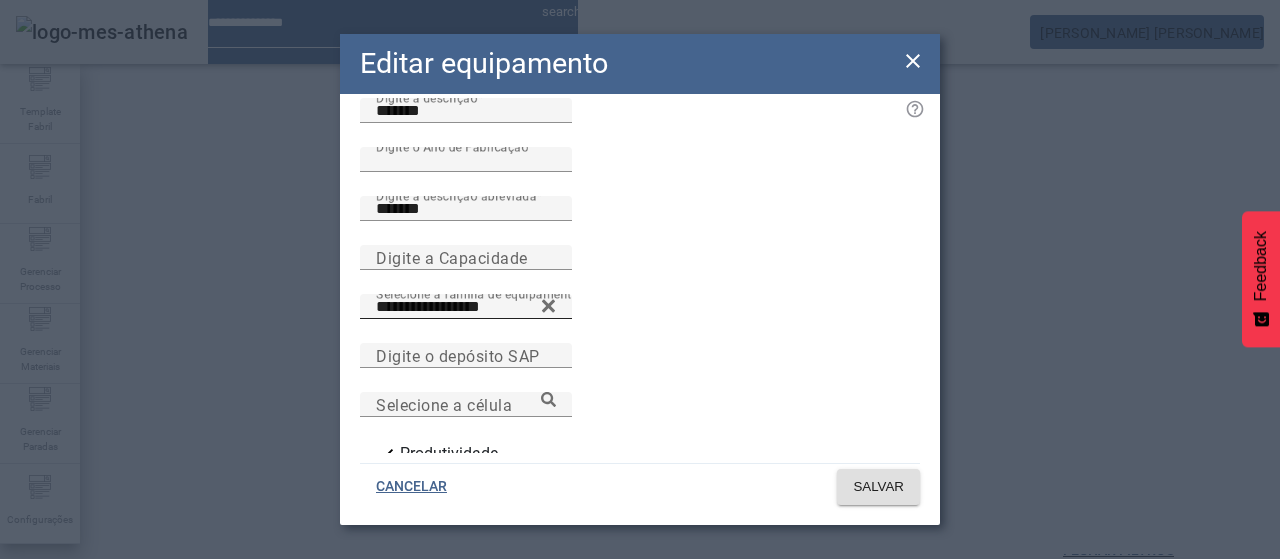 click 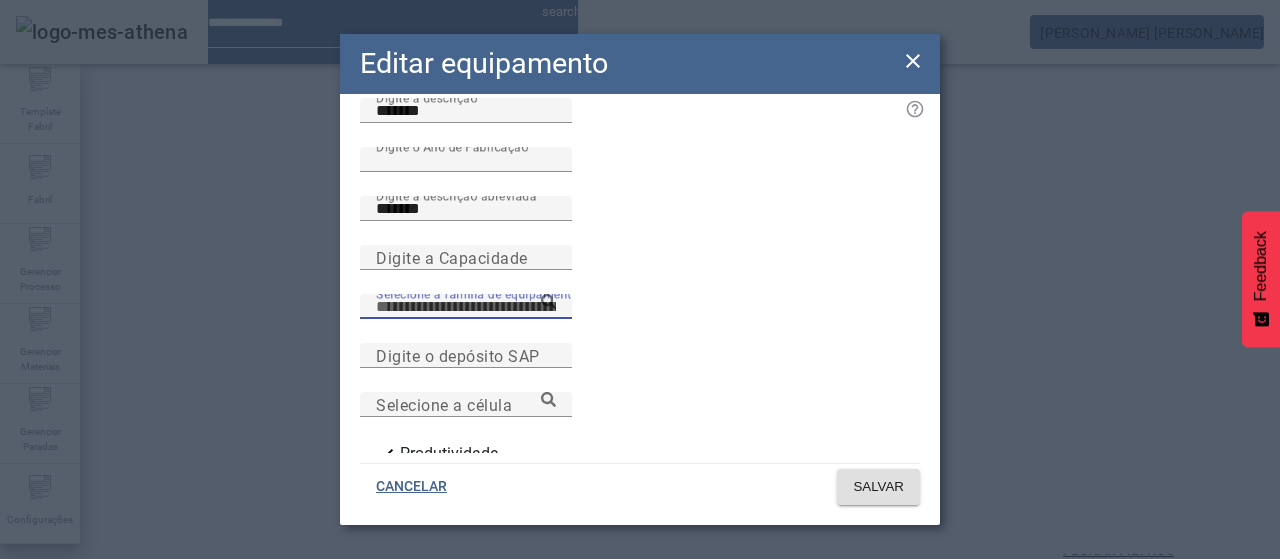 paste on "**********" 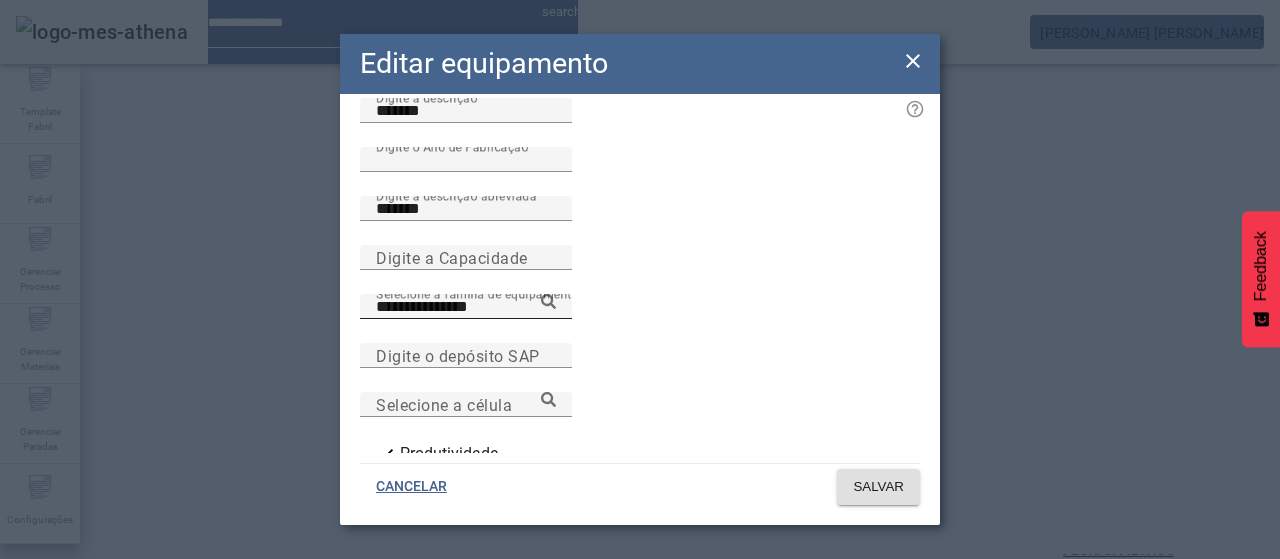 click 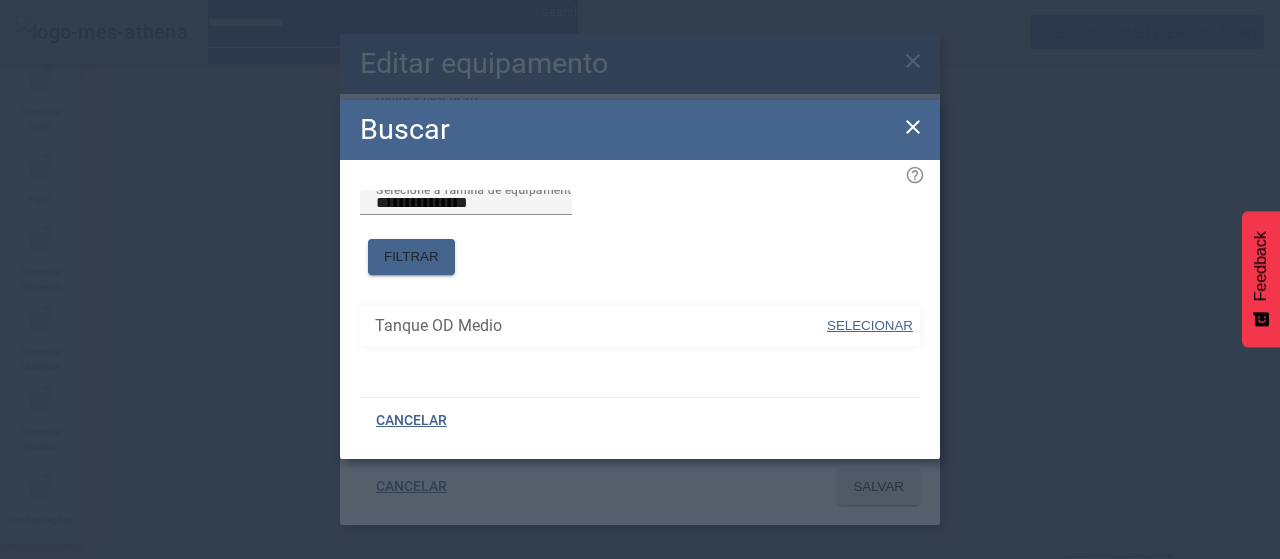 click on "SELECIONAR" at bounding box center [870, 325] 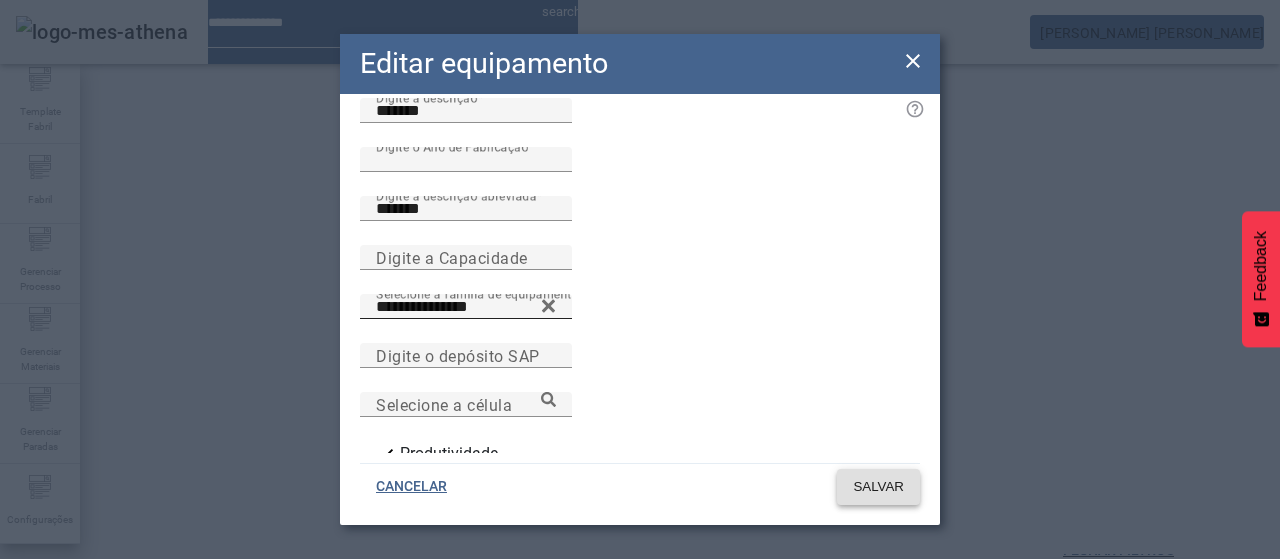 click on "SALVAR" 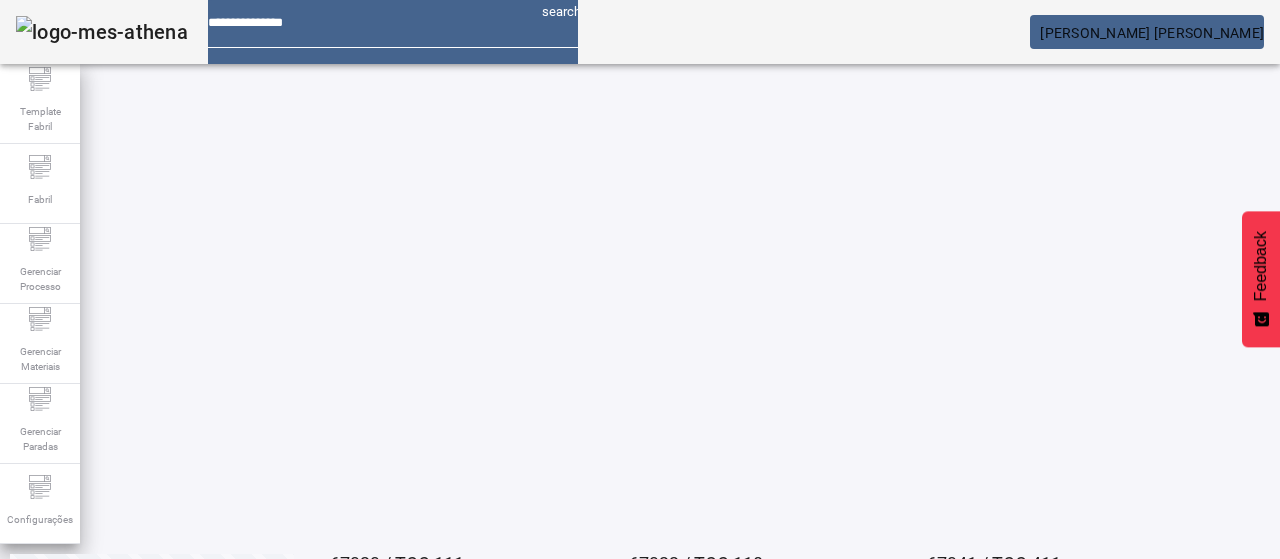 scroll, scrollTop: 218, scrollLeft: 0, axis: vertical 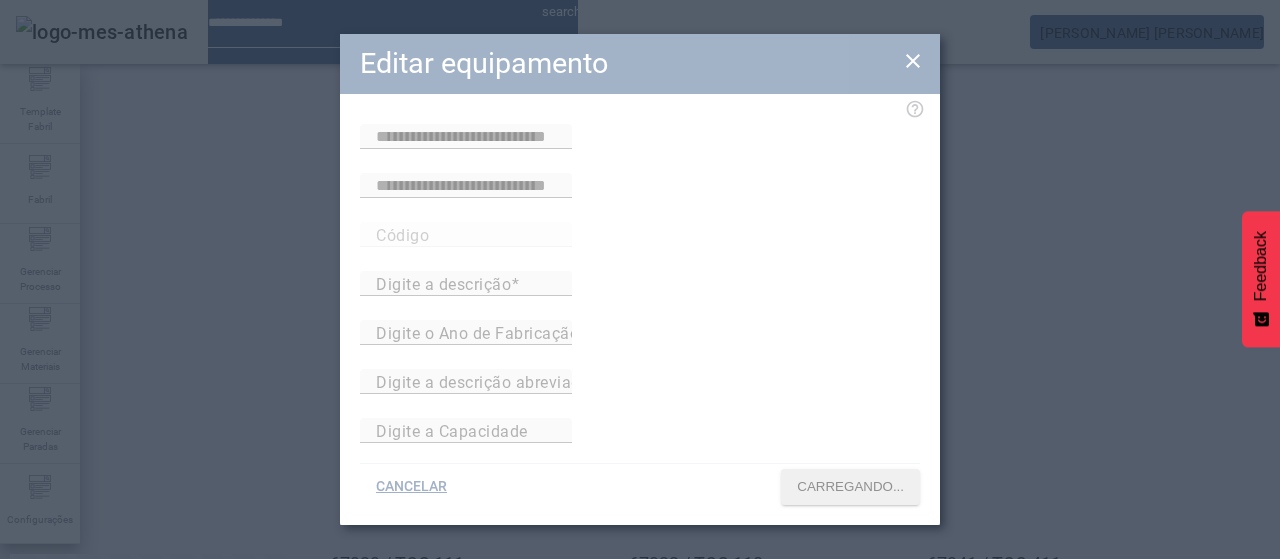 type on "**********" 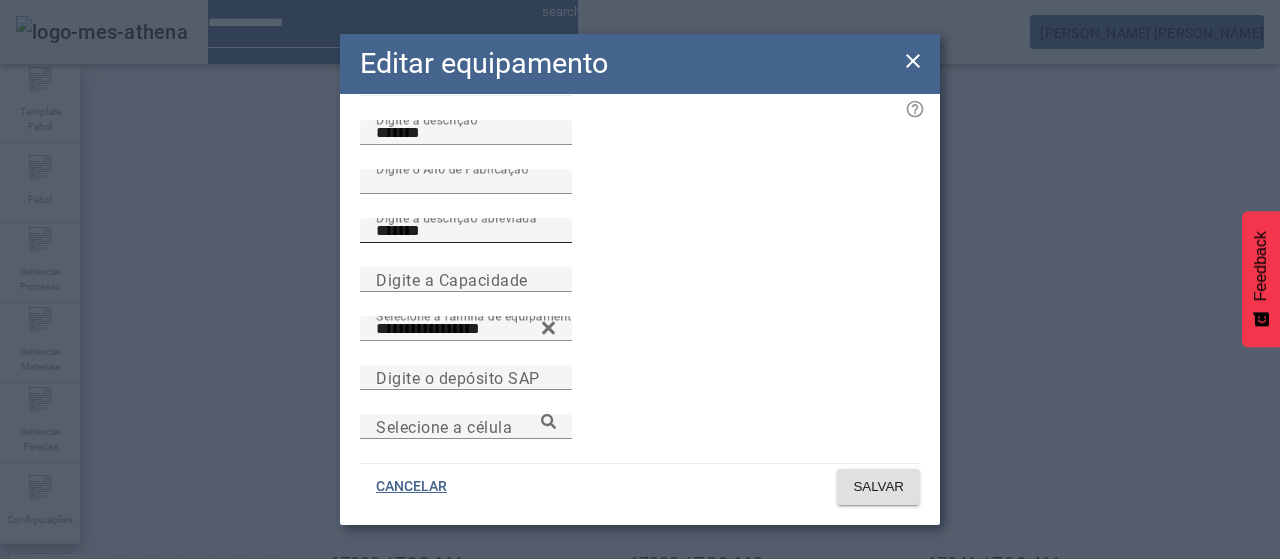 scroll, scrollTop: 173, scrollLeft: 0, axis: vertical 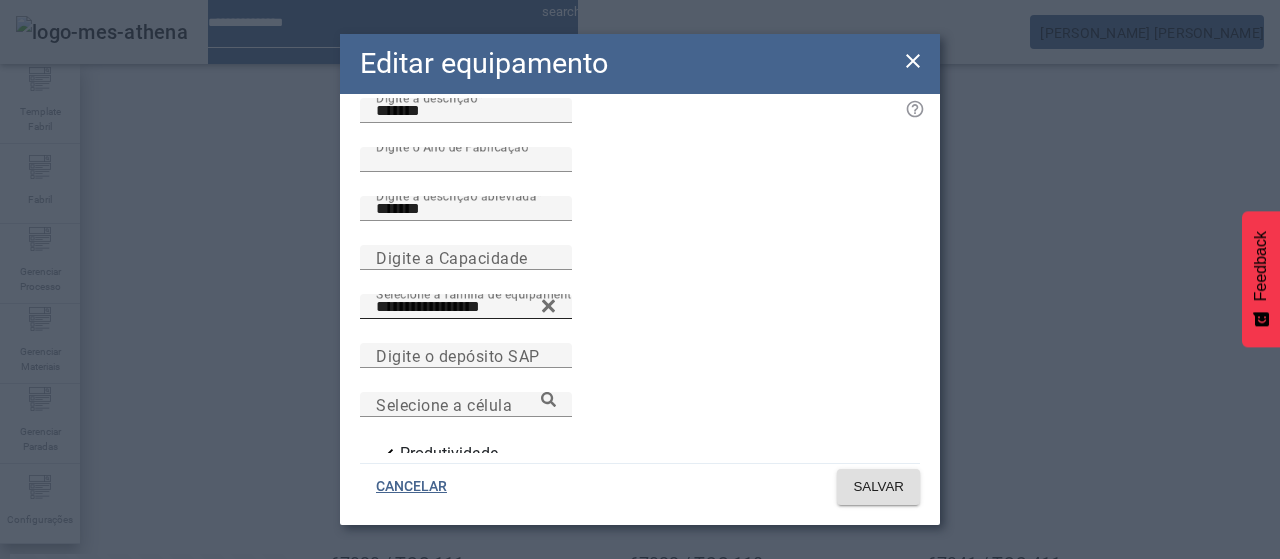 click 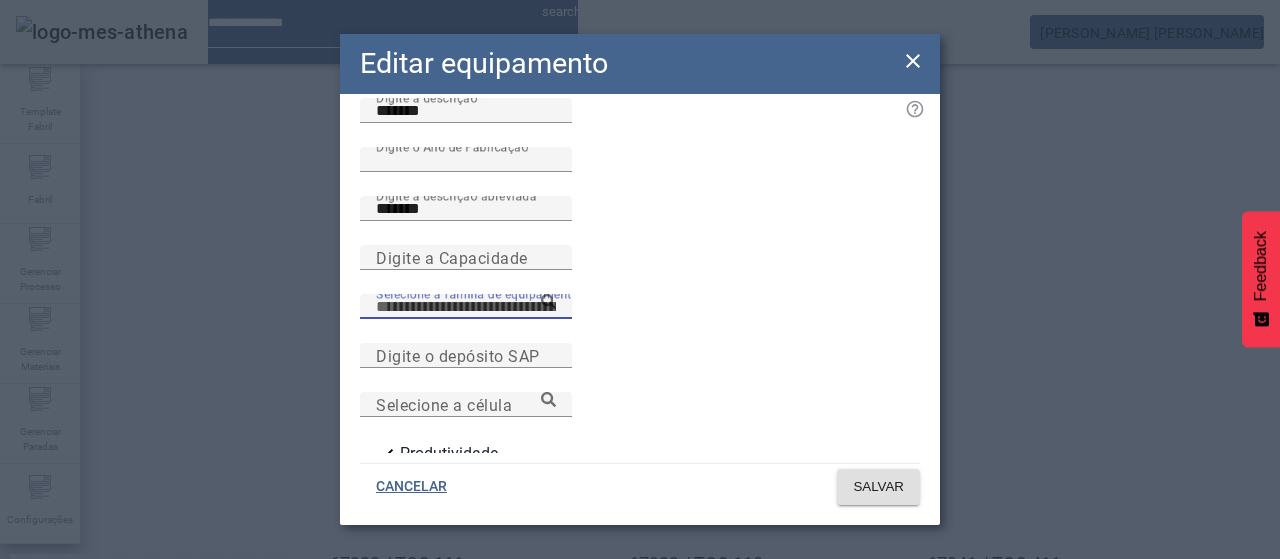 paste on "**********" 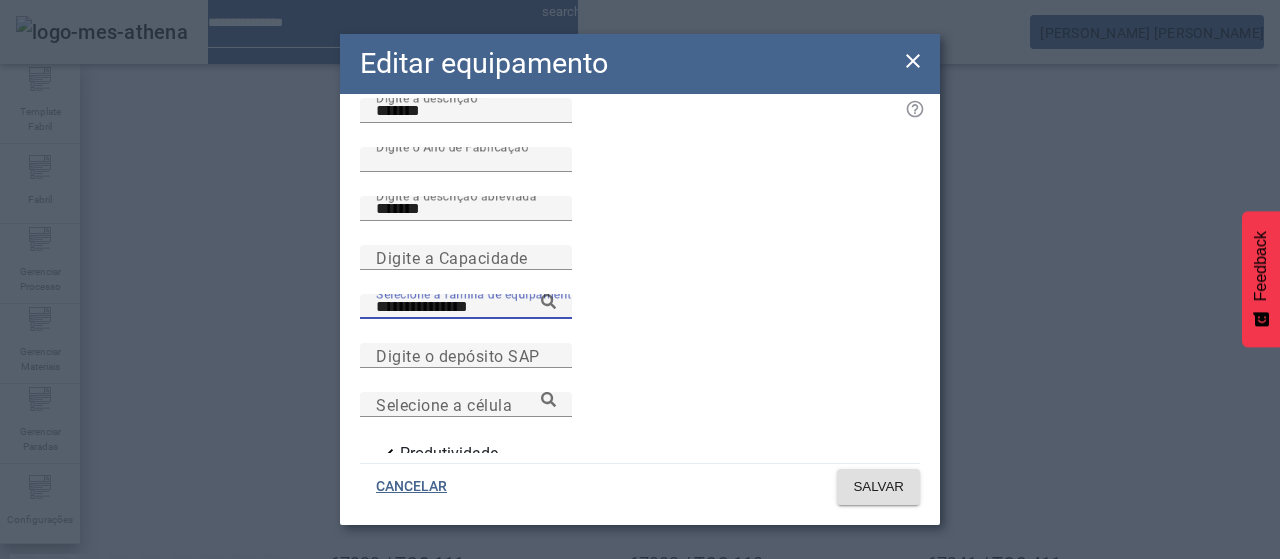 click 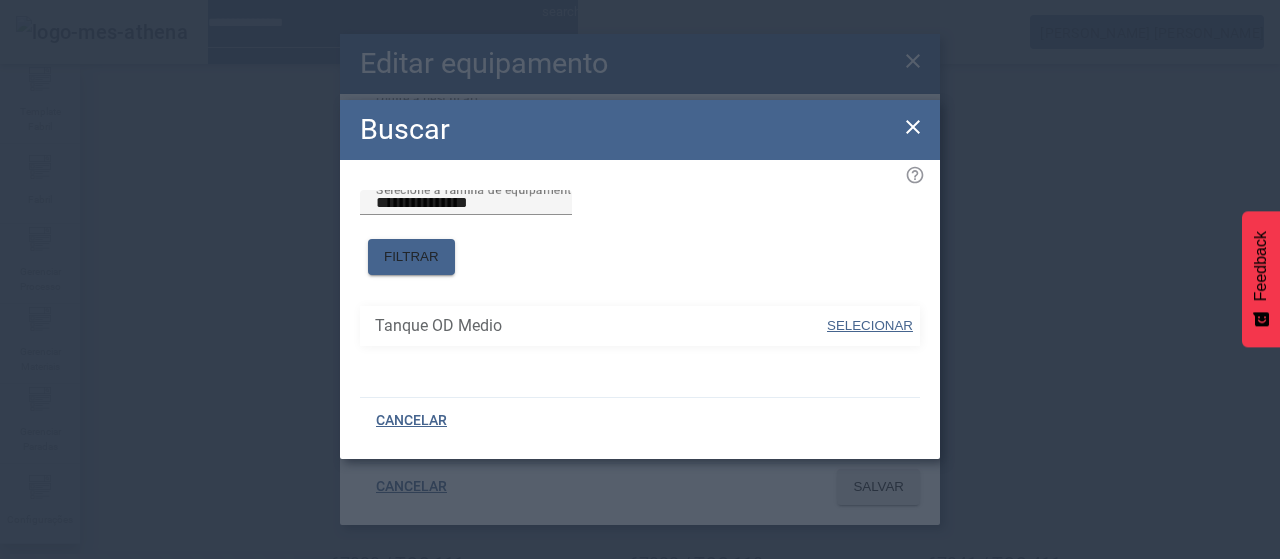 click on "Tanque OD Medio" at bounding box center [176, 591] 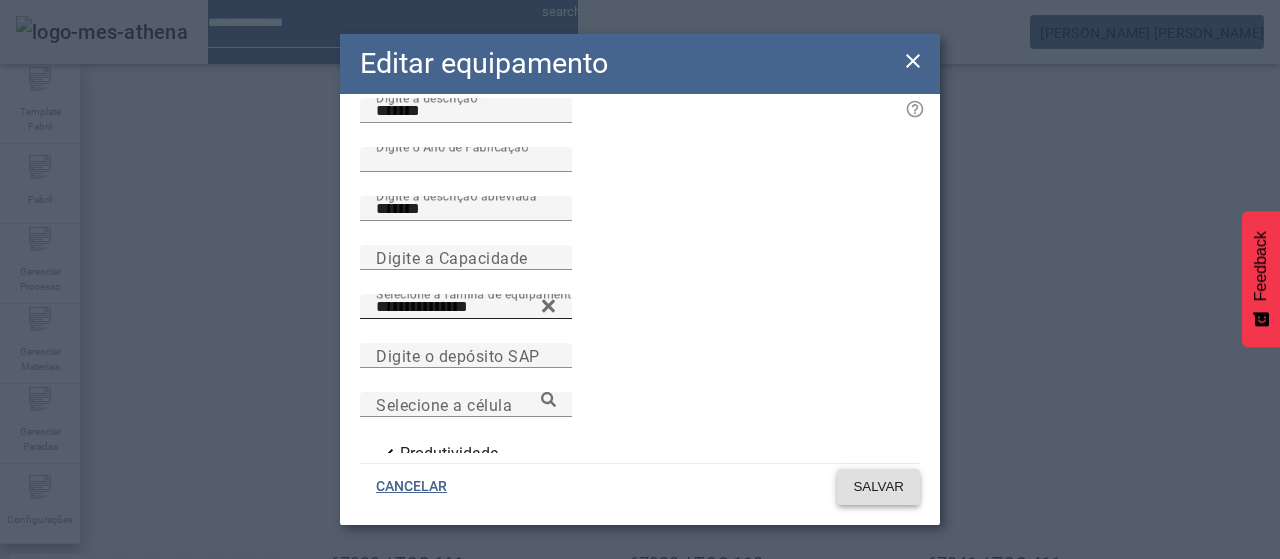 click 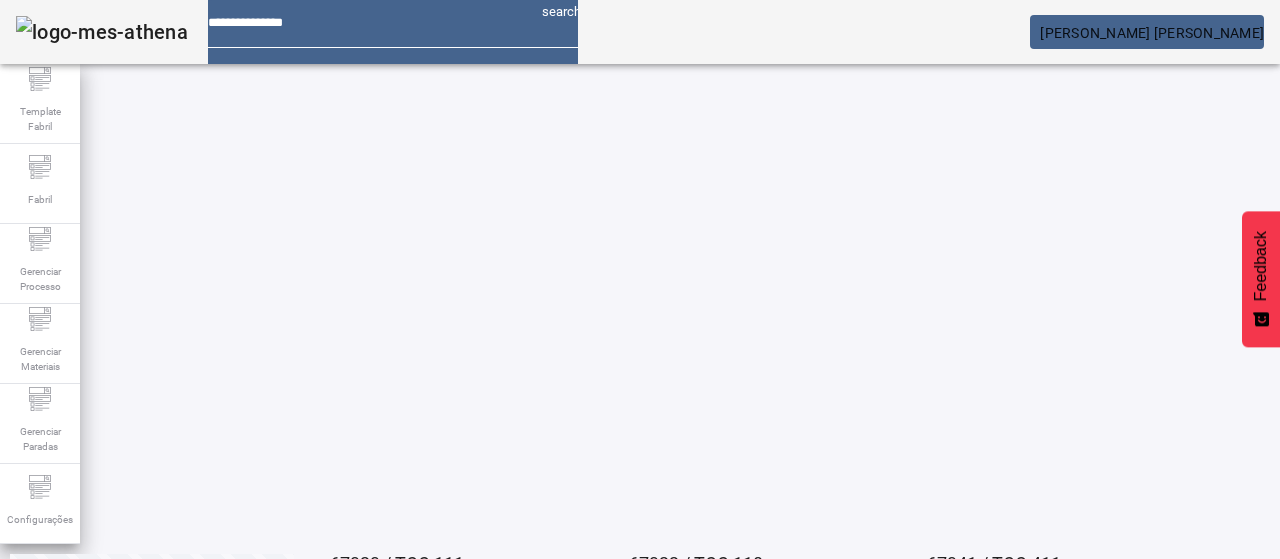 scroll, scrollTop: 0, scrollLeft: 0, axis: both 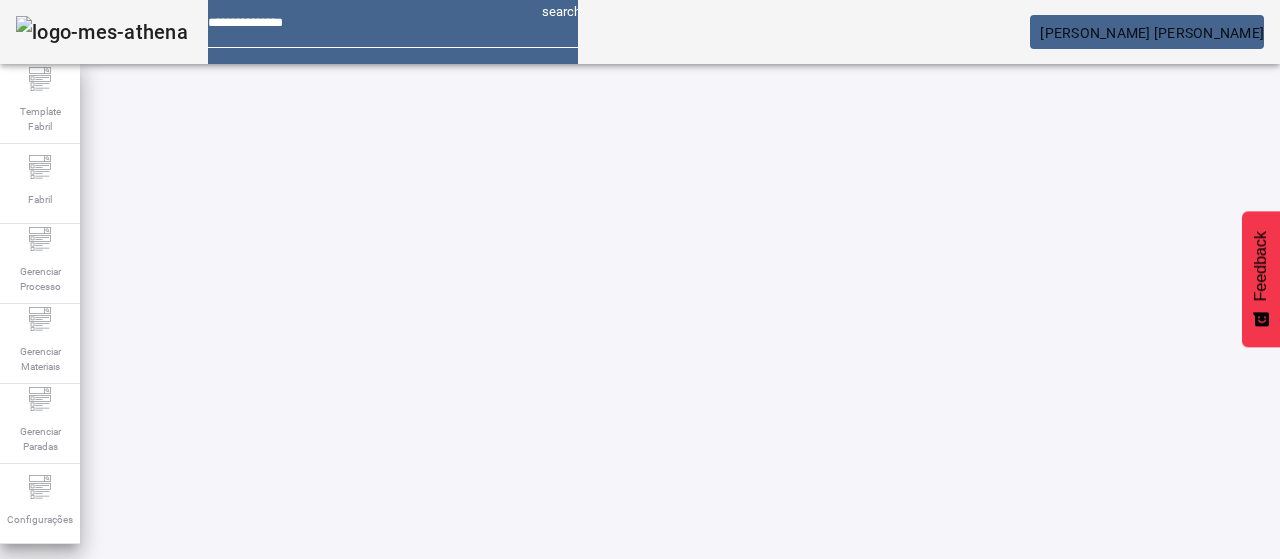 click on "**" at bounding box center [116, 637] 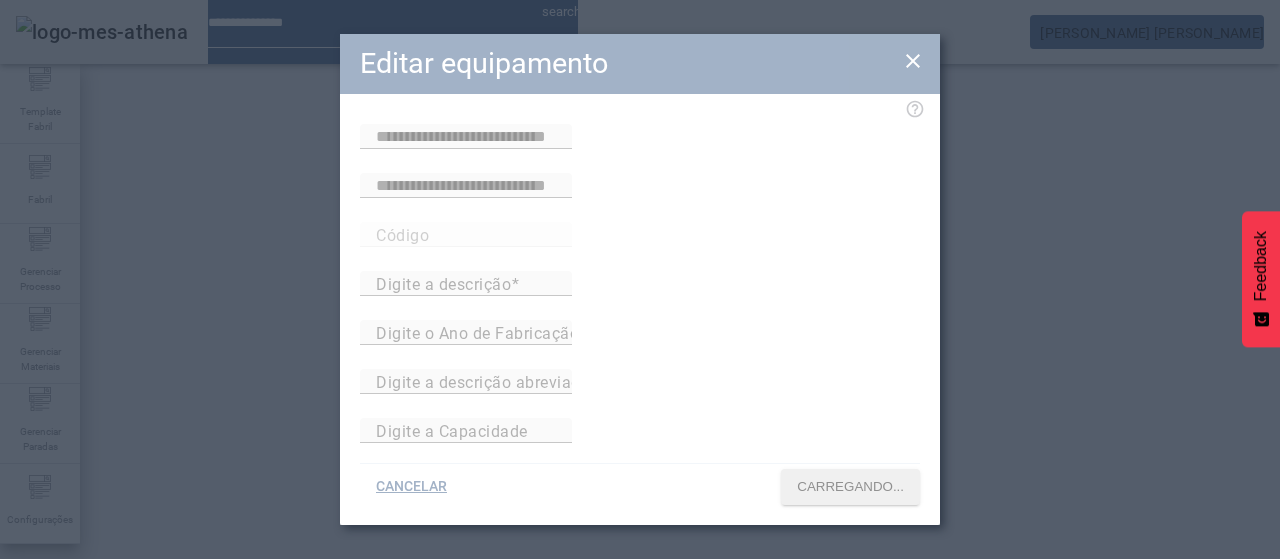 type on "**********" 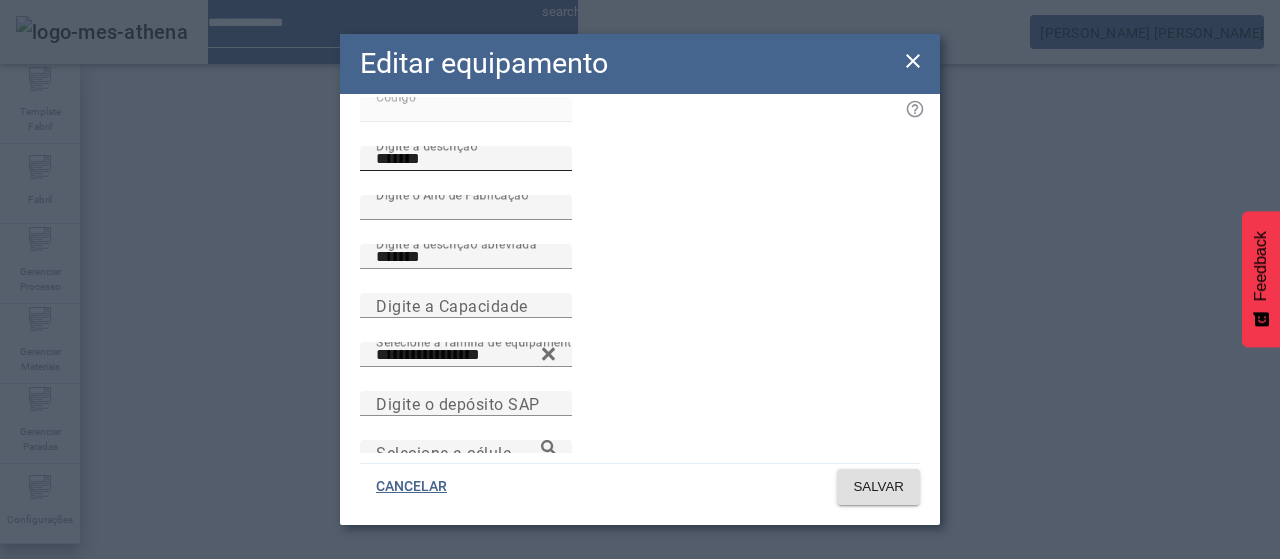scroll, scrollTop: 173, scrollLeft: 0, axis: vertical 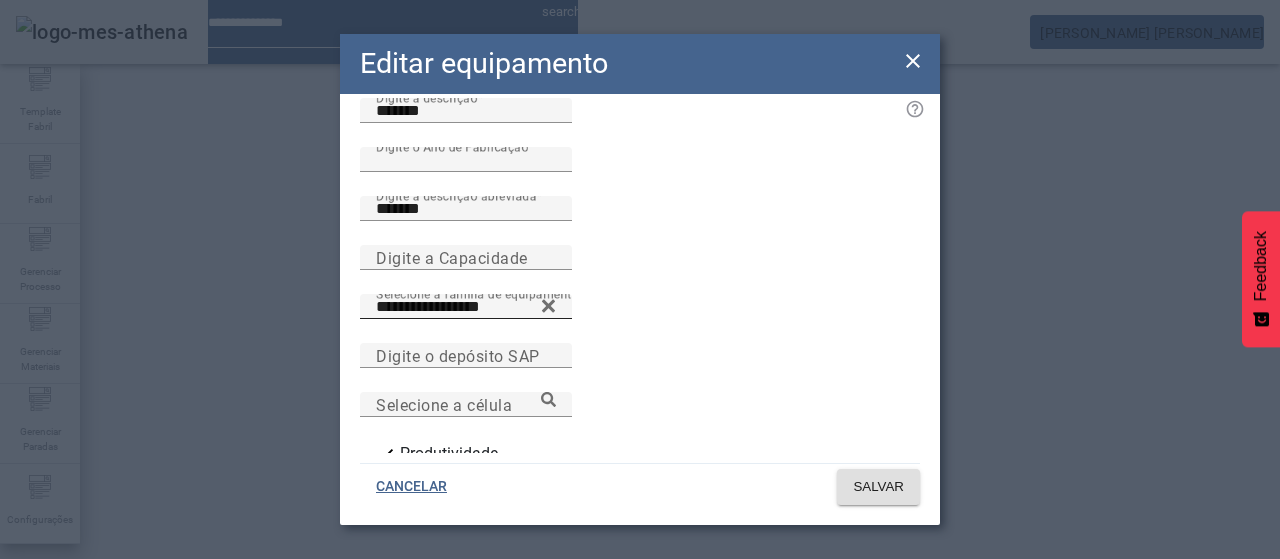 click 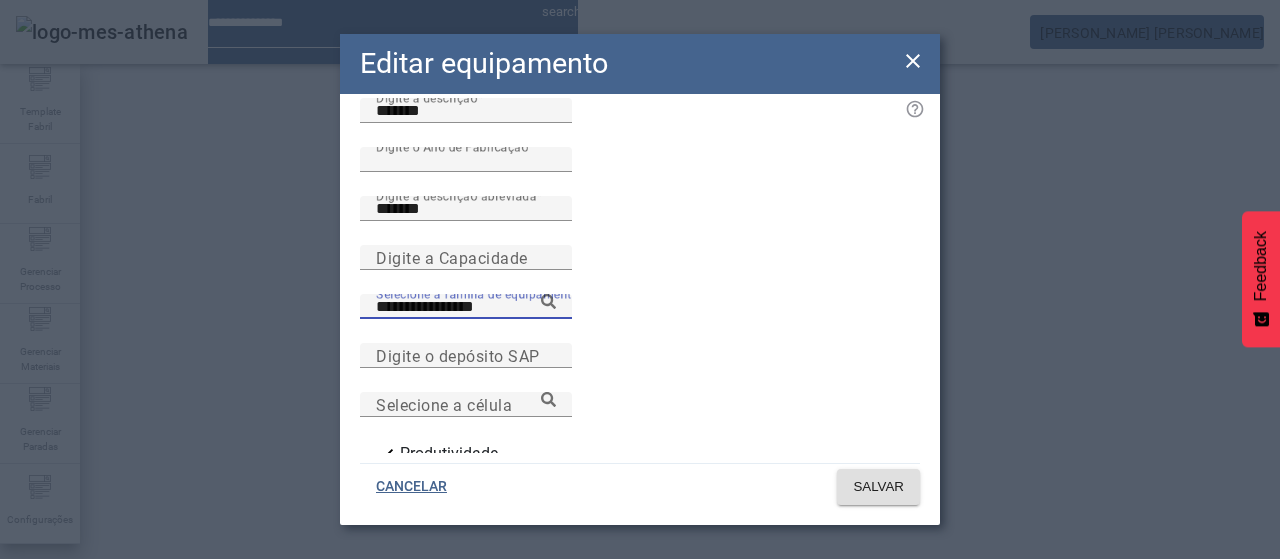 click 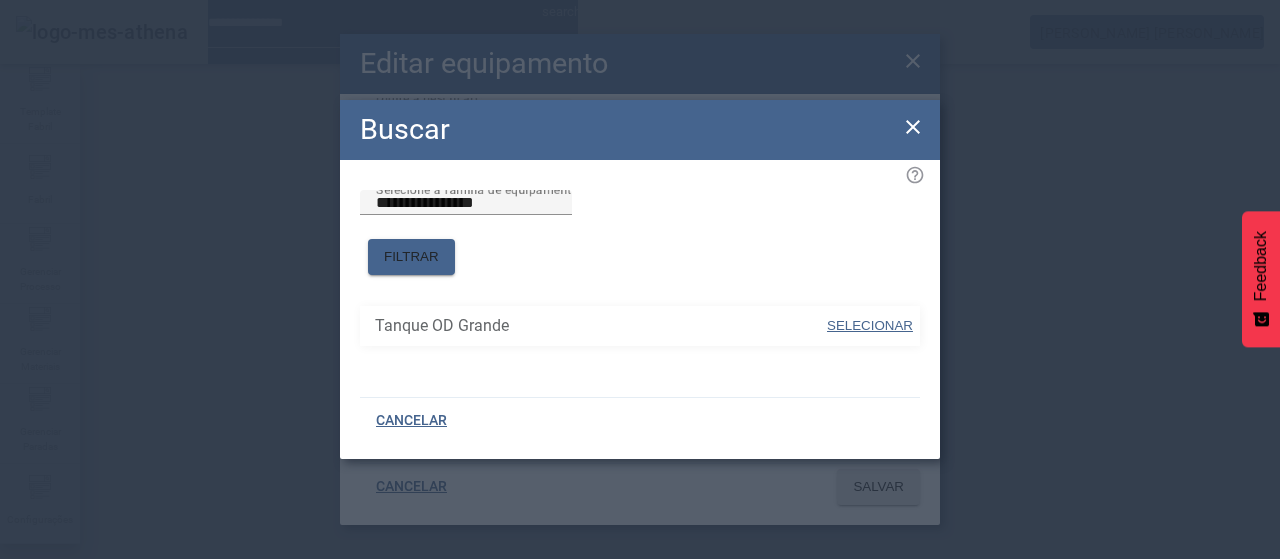 click on "SELECIONAR" at bounding box center (870, 325) 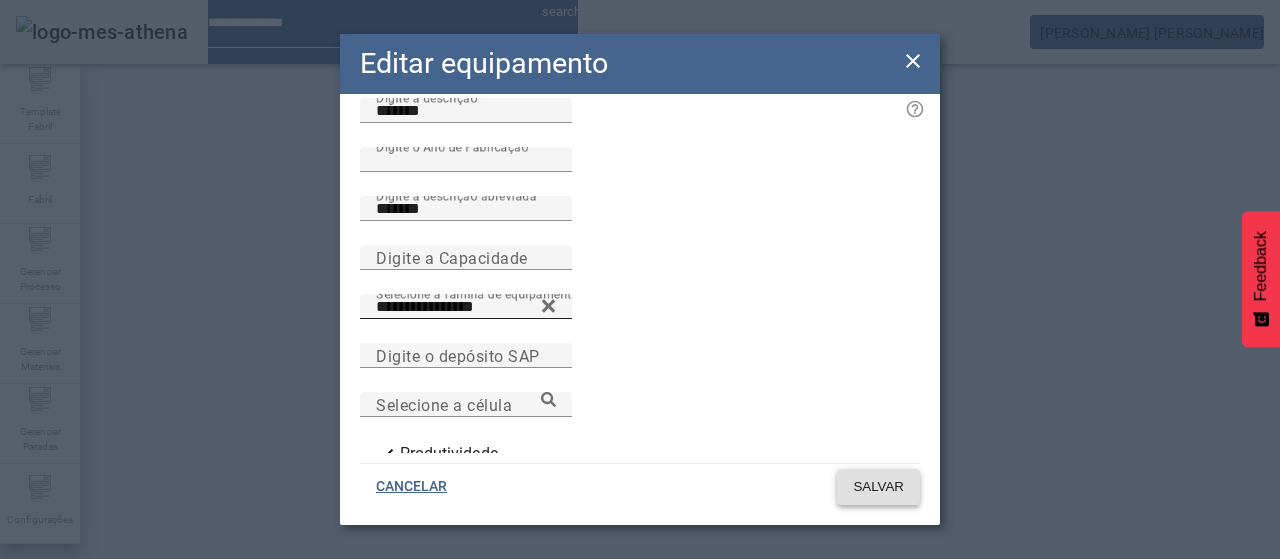 click on "SALVAR" 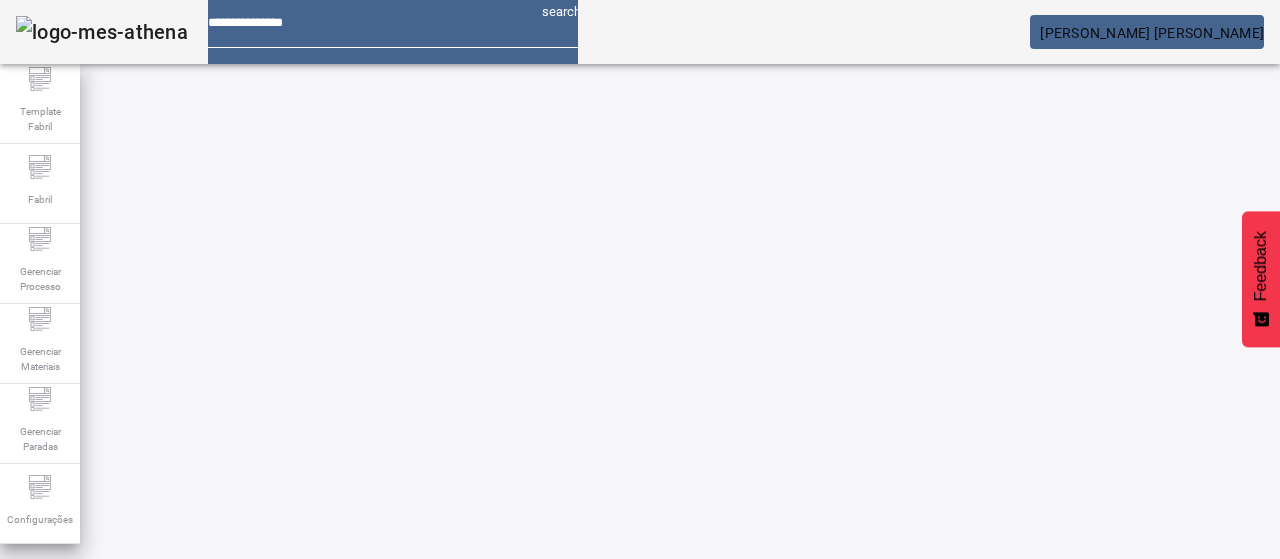 click at bounding box center [950, 828] 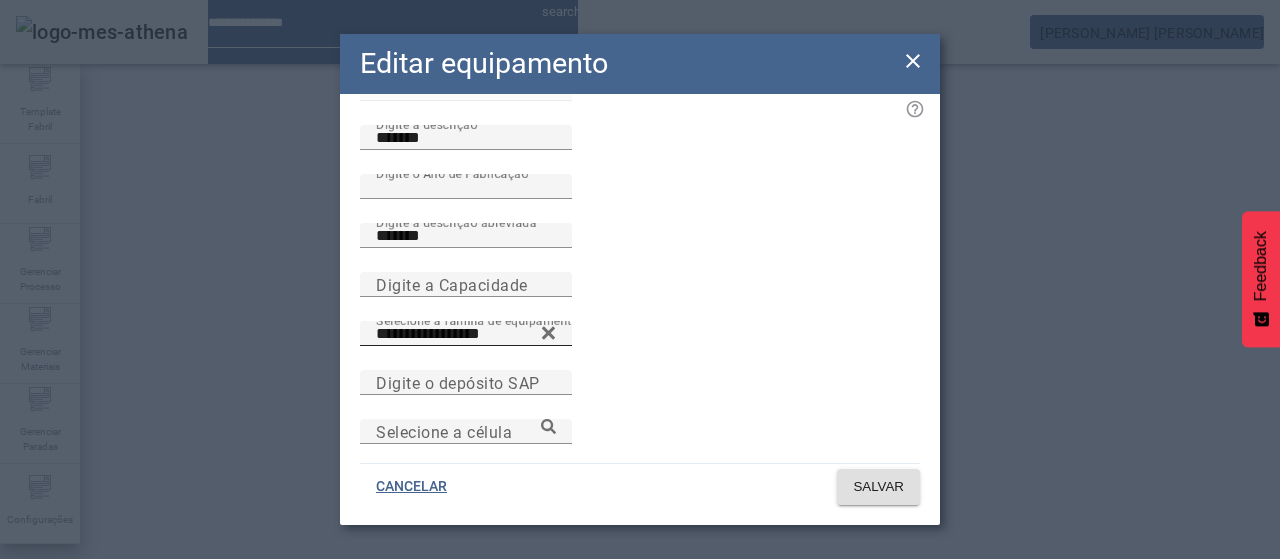 scroll, scrollTop: 152, scrollLeft: 0, axis: vertical 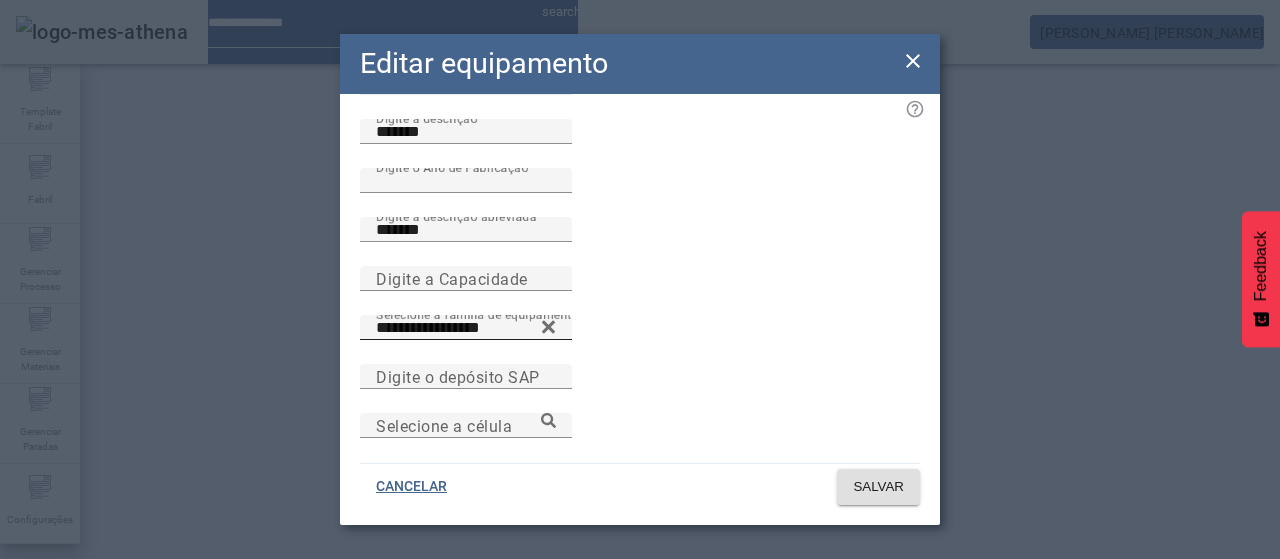 click 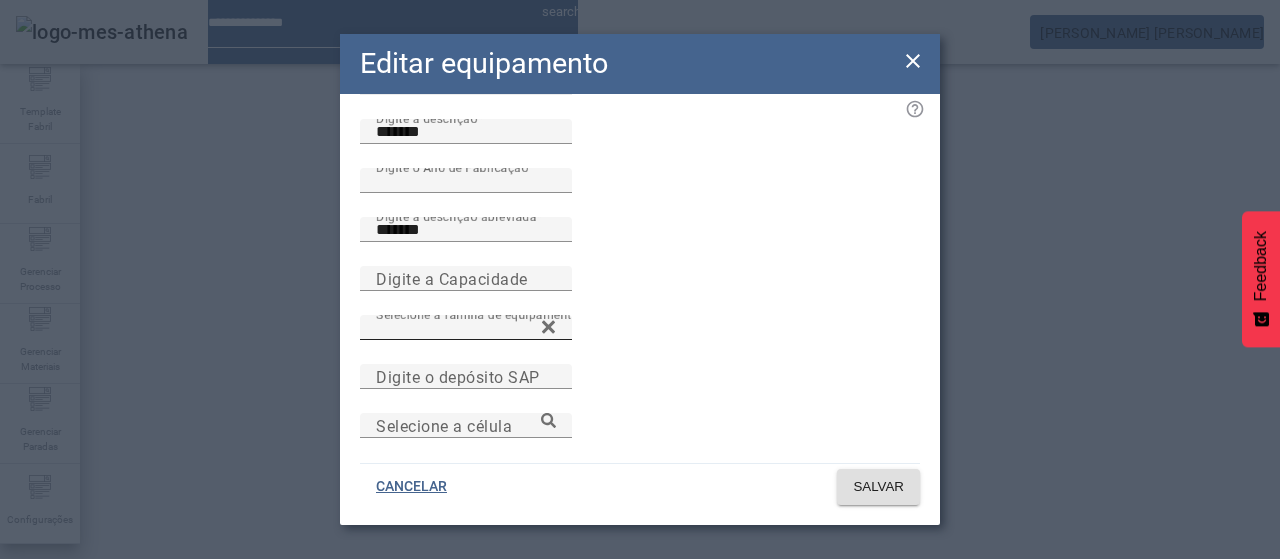 paste on "**********" 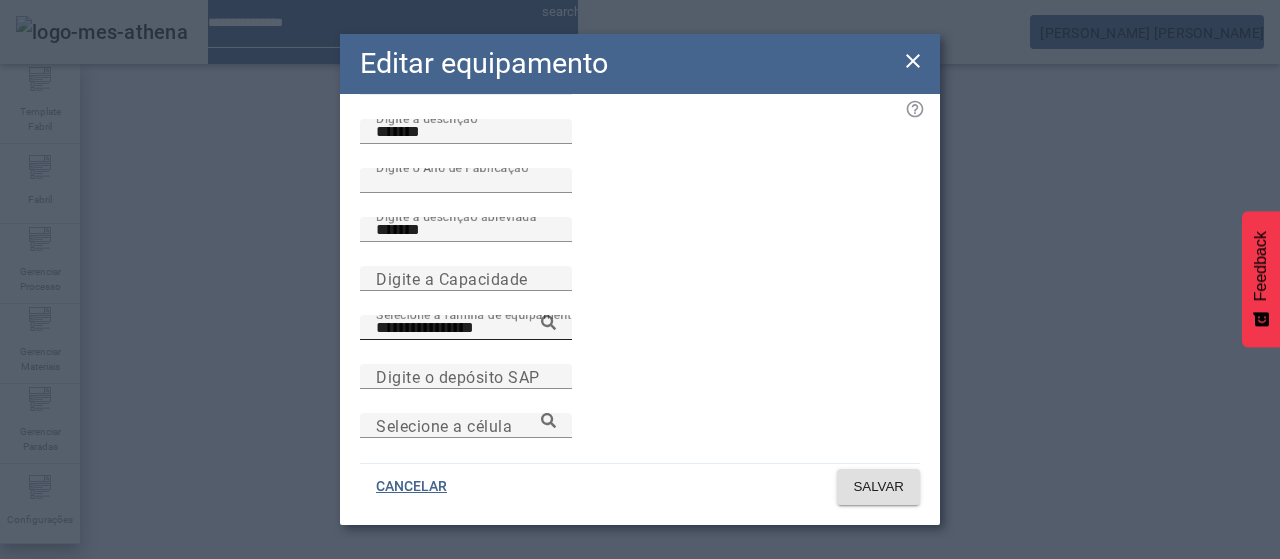 click 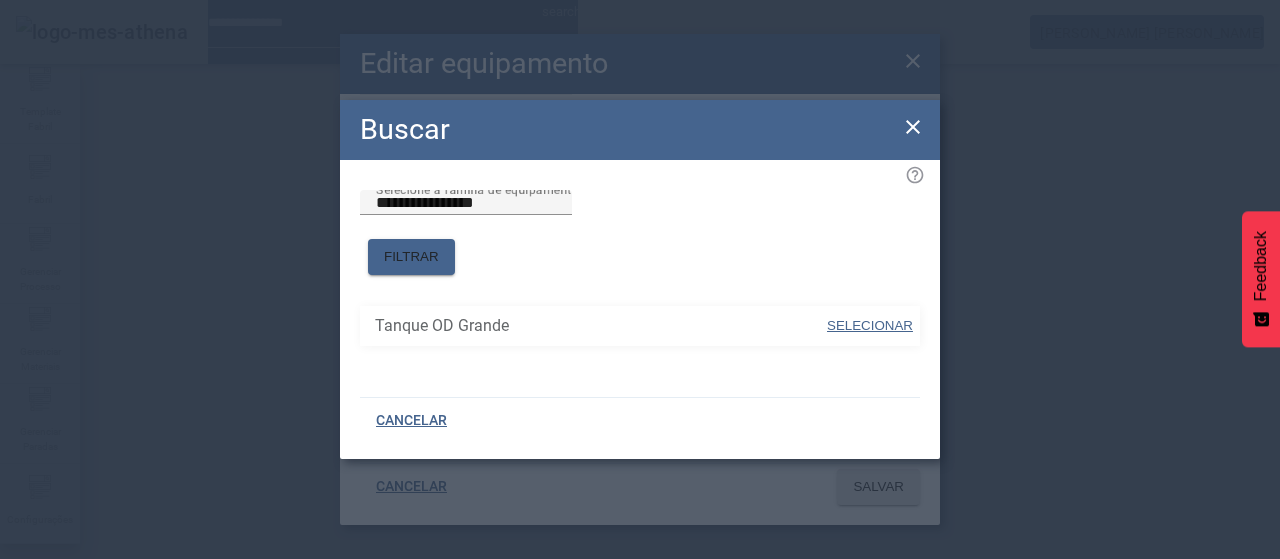 click on "SELECIONAR" at bounding box center [870, 325] 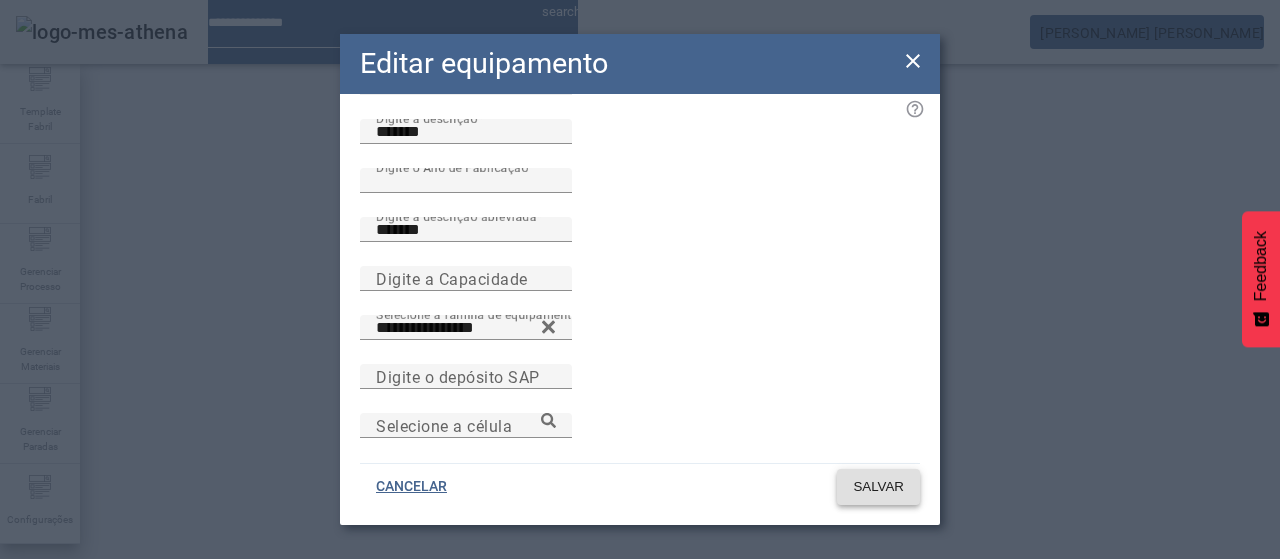 click on "SALVAR" 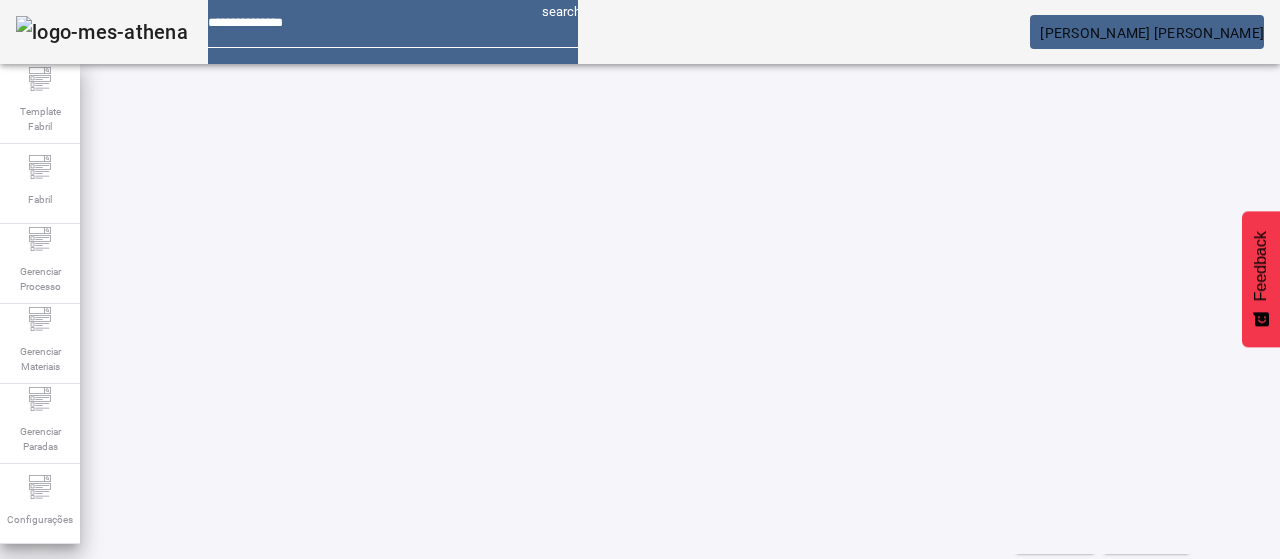 scroll, scrollTop: 166, scrollLeft: 0, axis: vertical 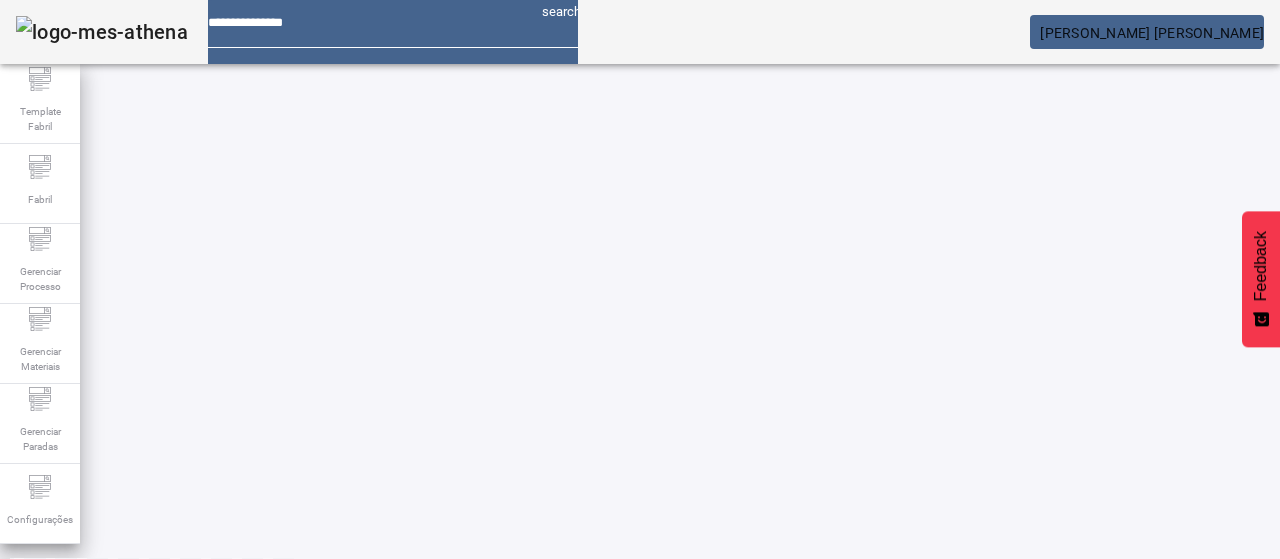 click on "EDITAR" at bounding box center (353, 662) 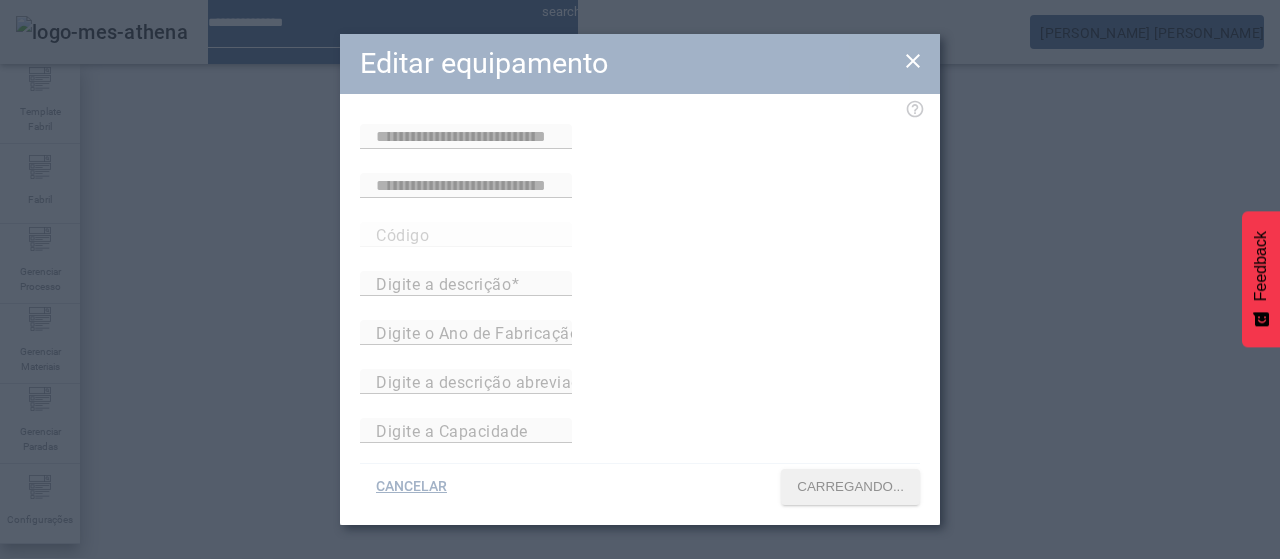 type on "**********" 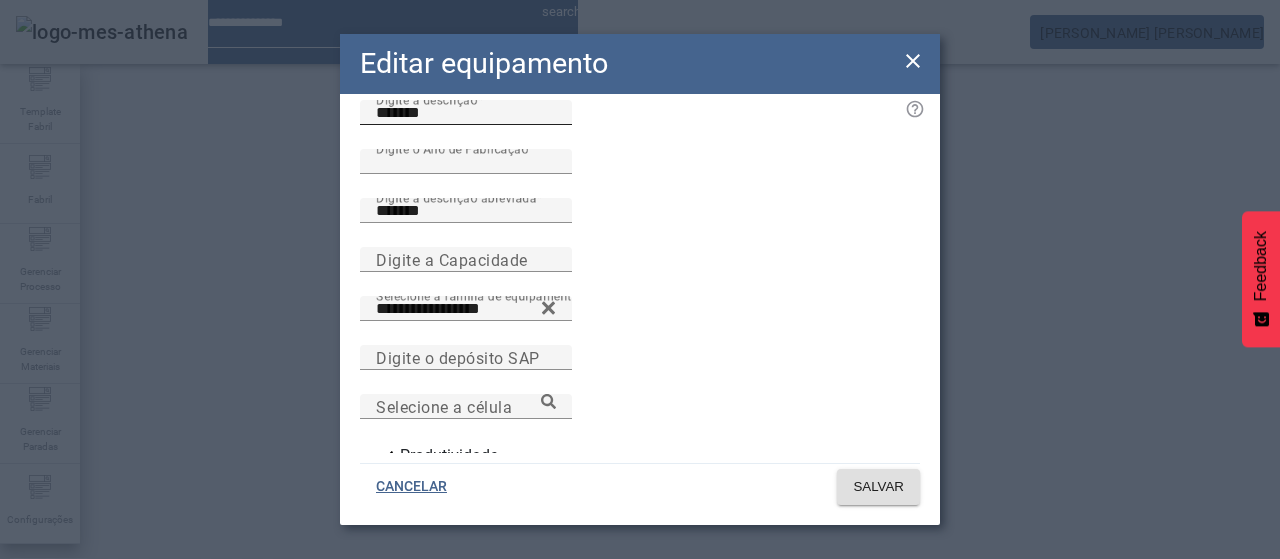 scroll, scrollTop: 173, scrollLeft: 0, axis: vertical 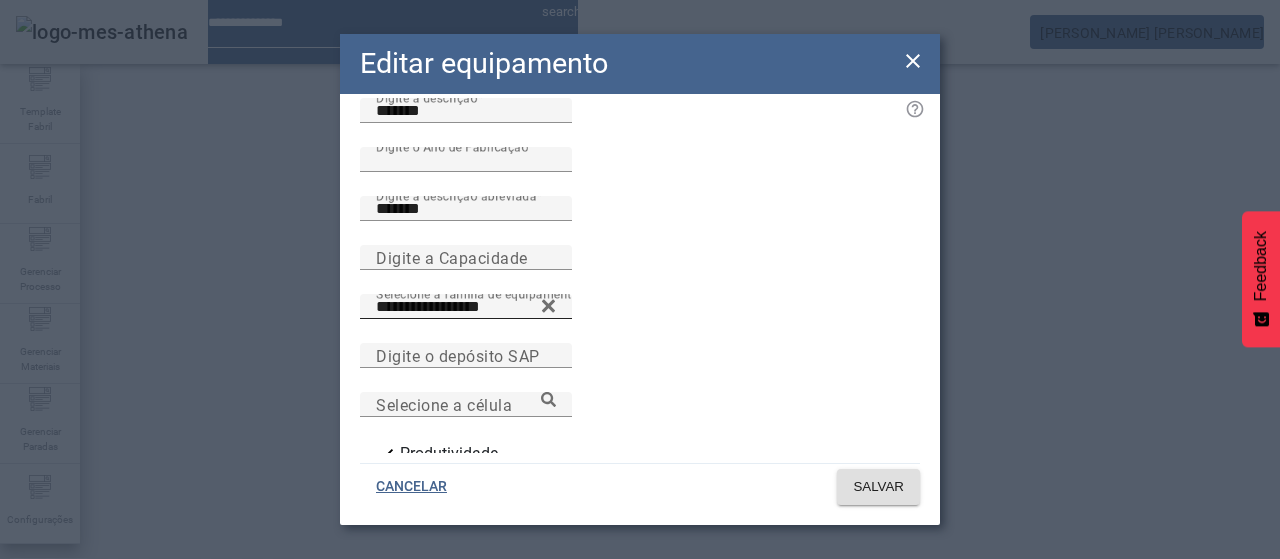 click 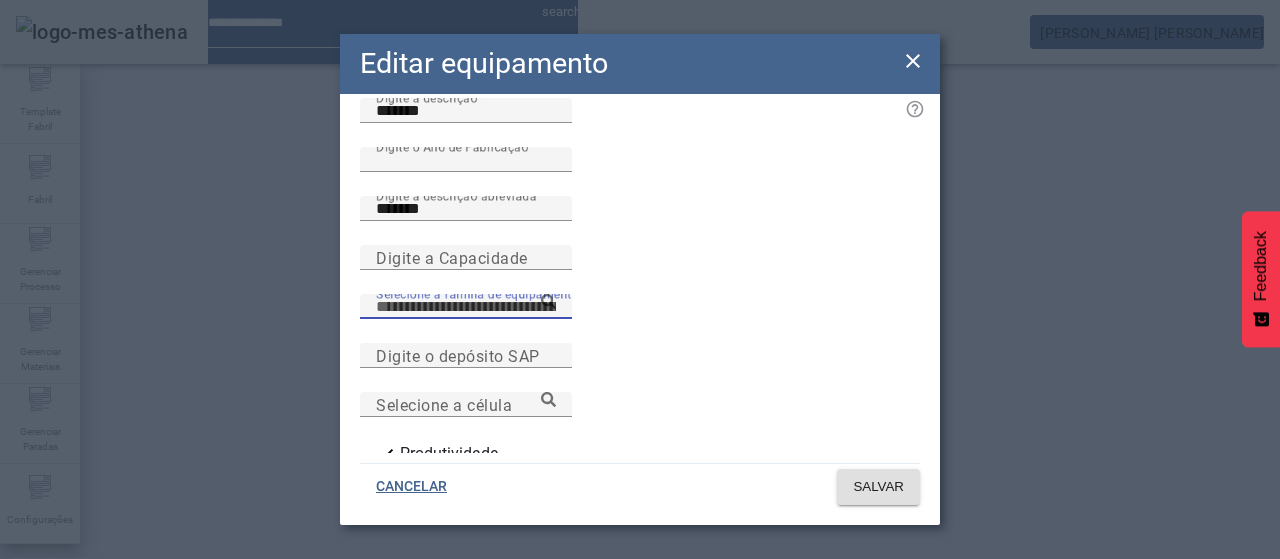 paste on "**********" 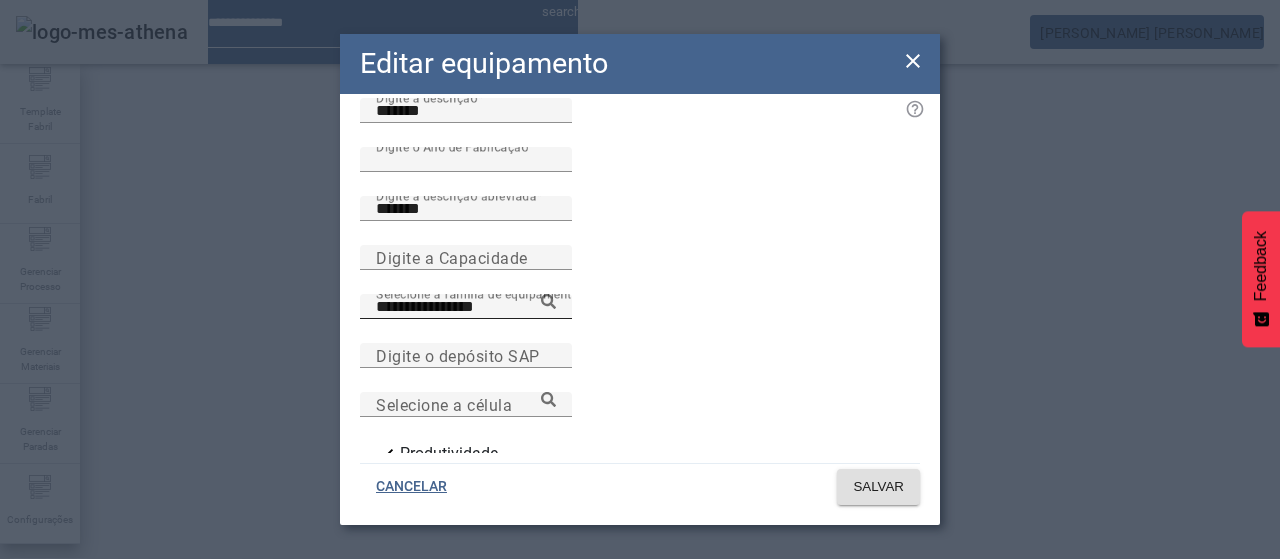 click 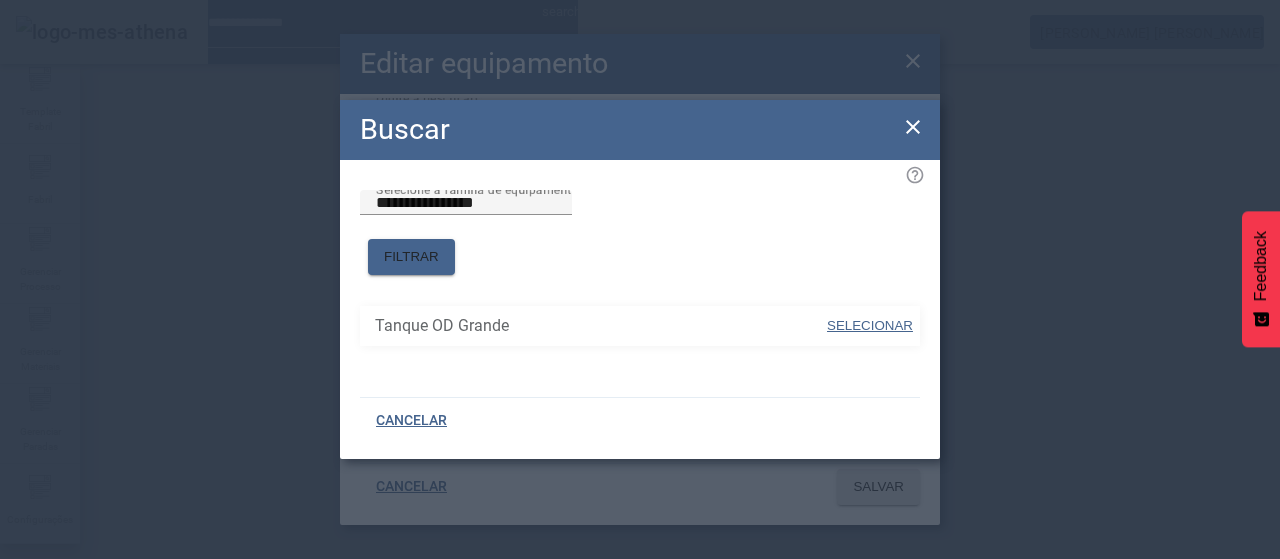 click on "Tanque OD Grande SELECIONAR" 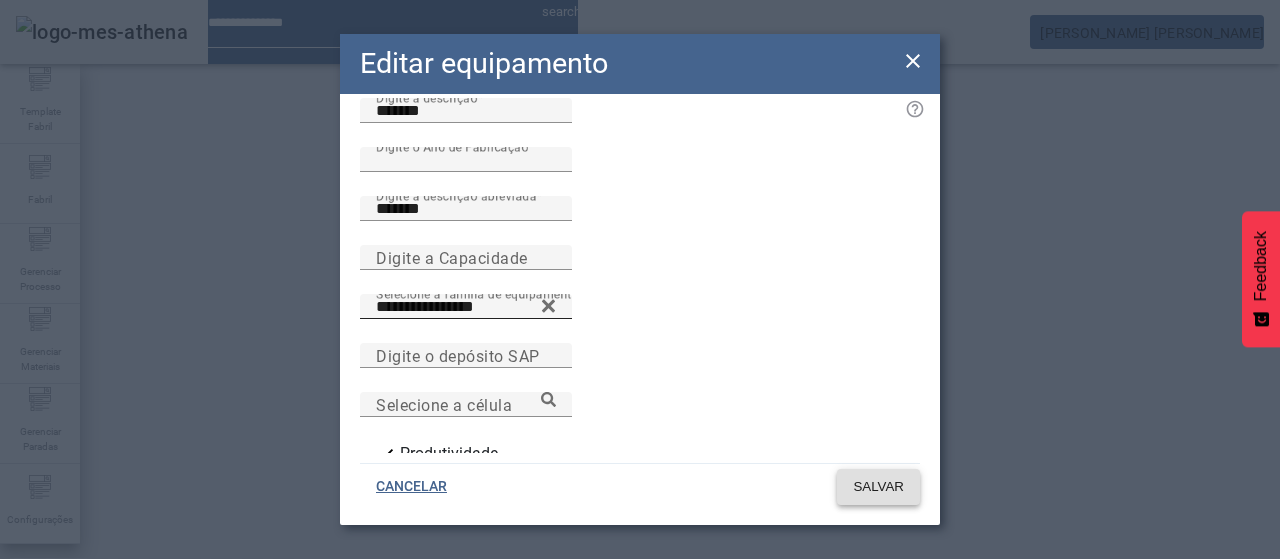 click on "SALVAR" 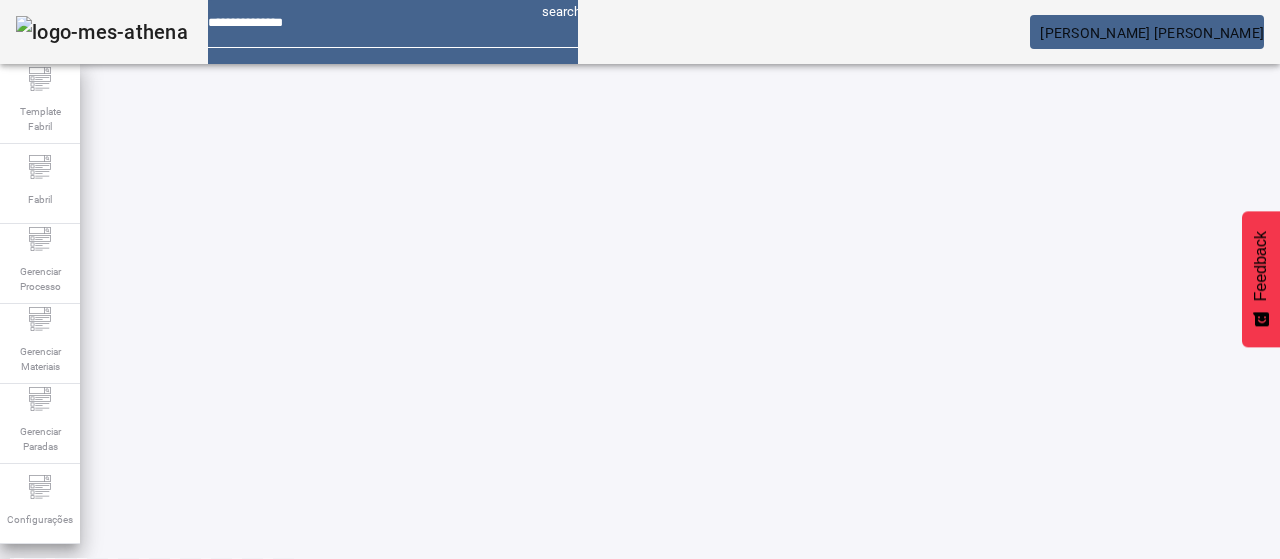 click on "EDITAR" at bounding box center (353, 812) 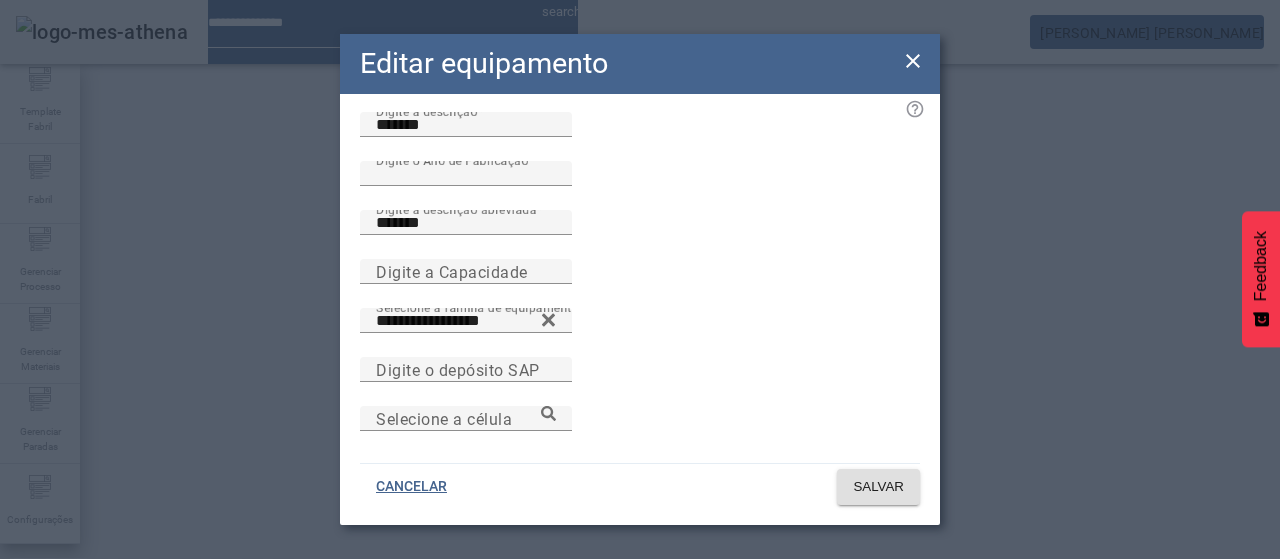 scroll, scrollTop: 162, scrollLeft: 0, axis: vertical 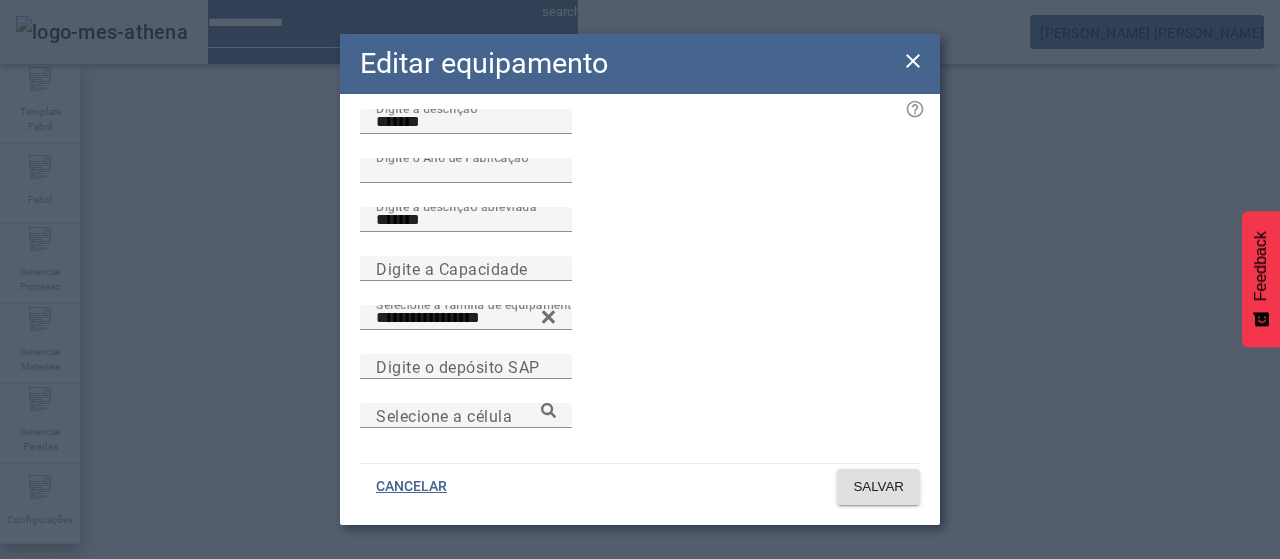 click on "**********" 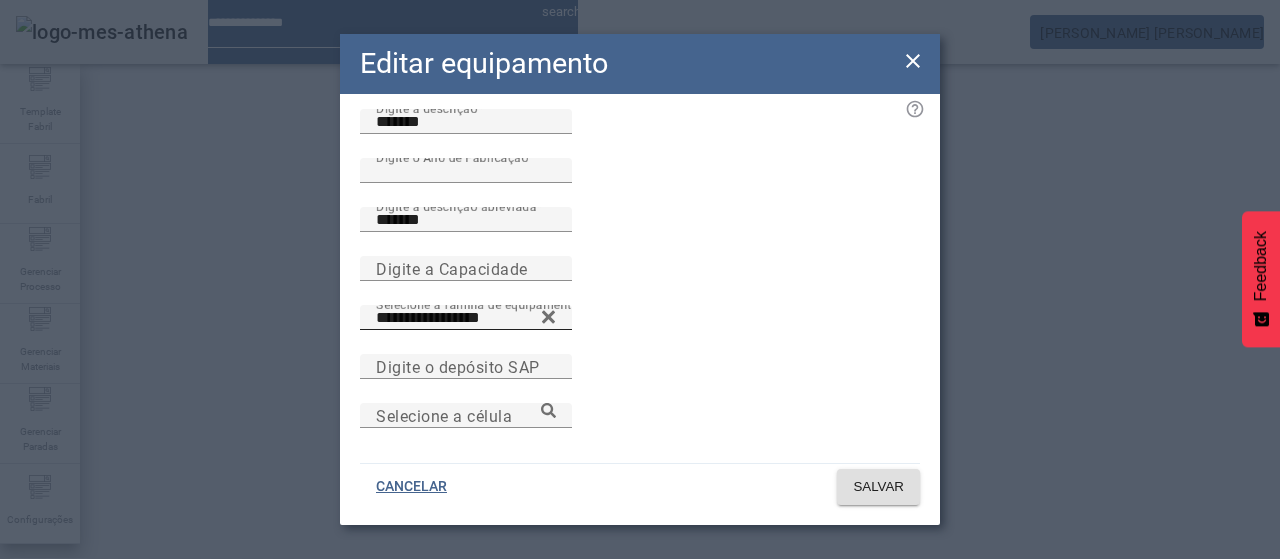 click 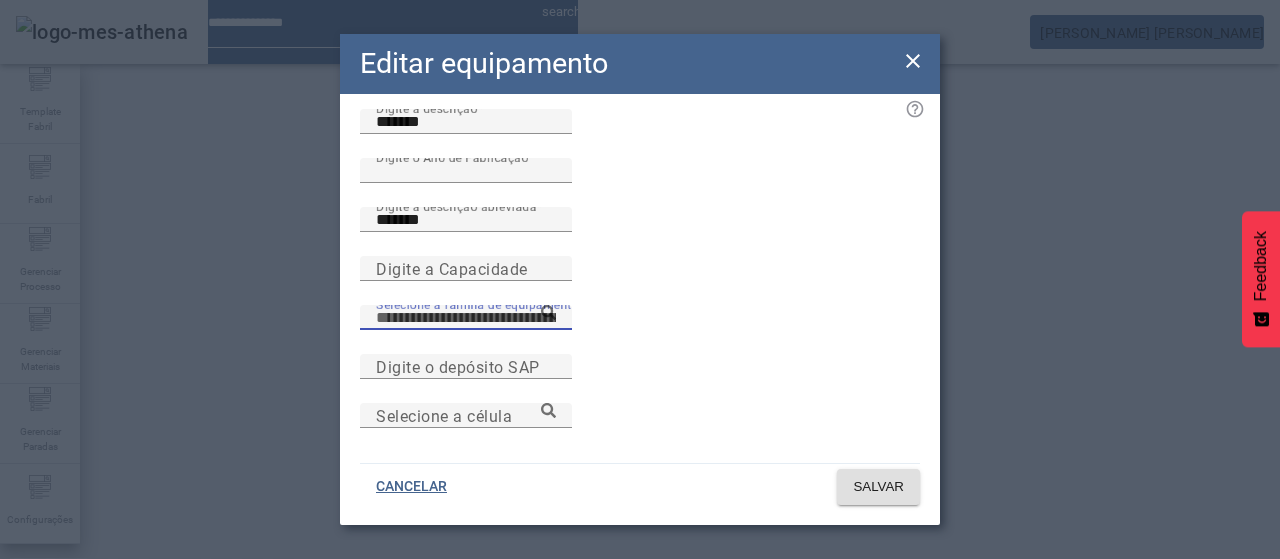 paste on "**********" 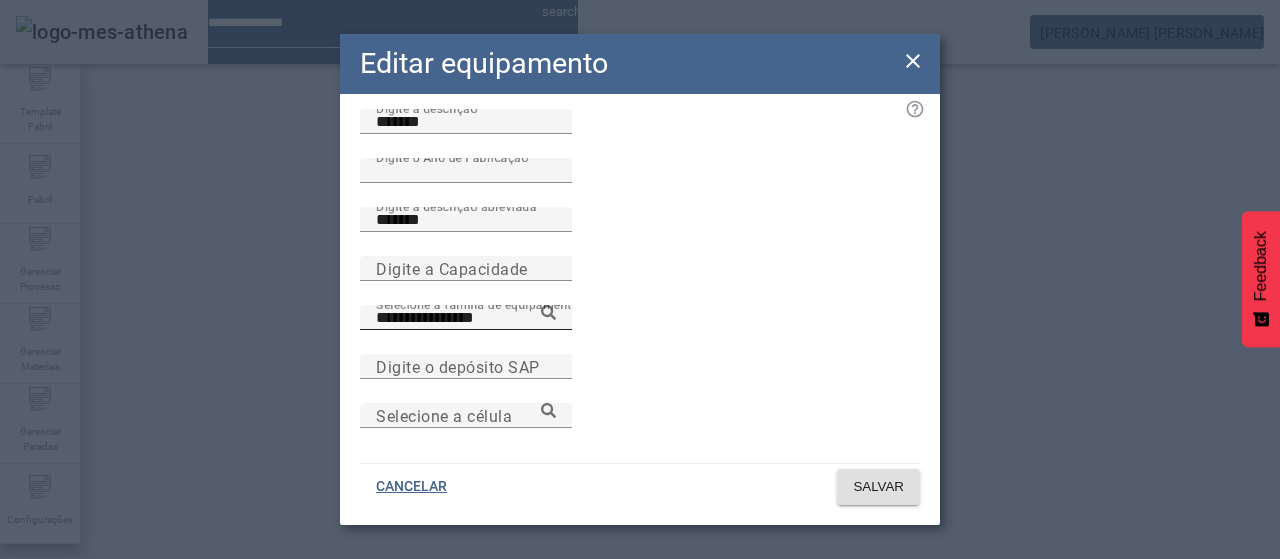 click 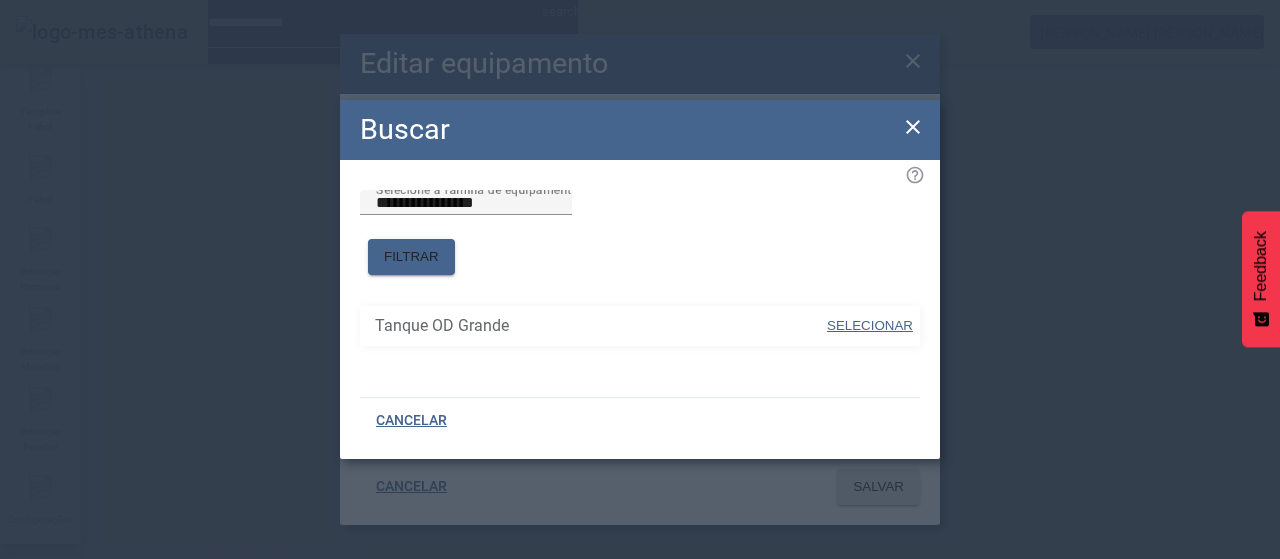 click on "SELECIONAR" at bounding box center (870, 325) 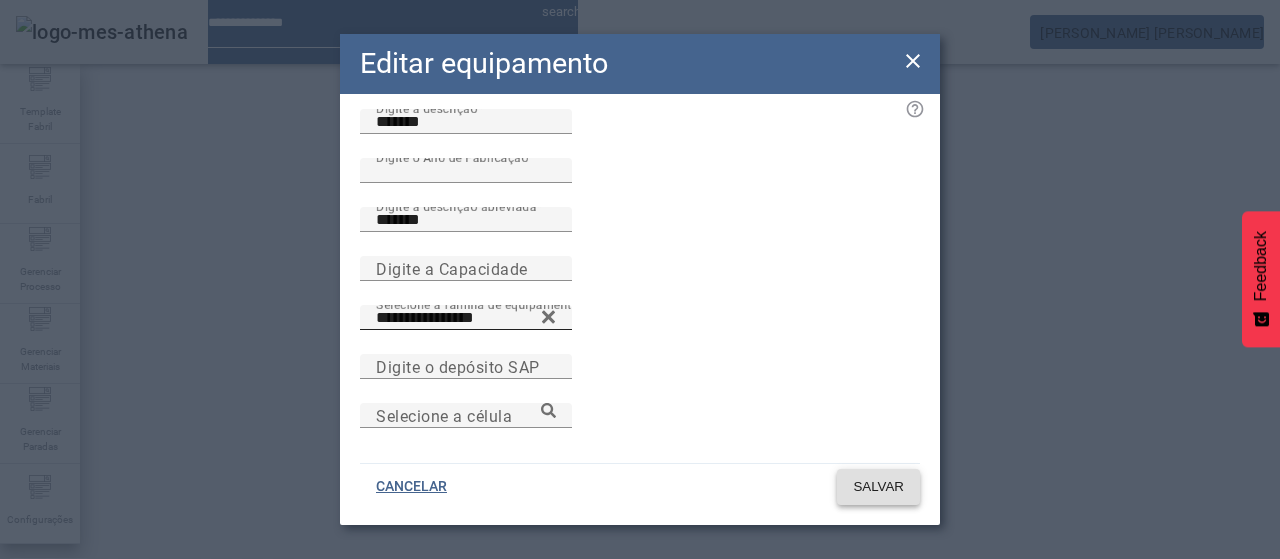 click on "SALVAR" 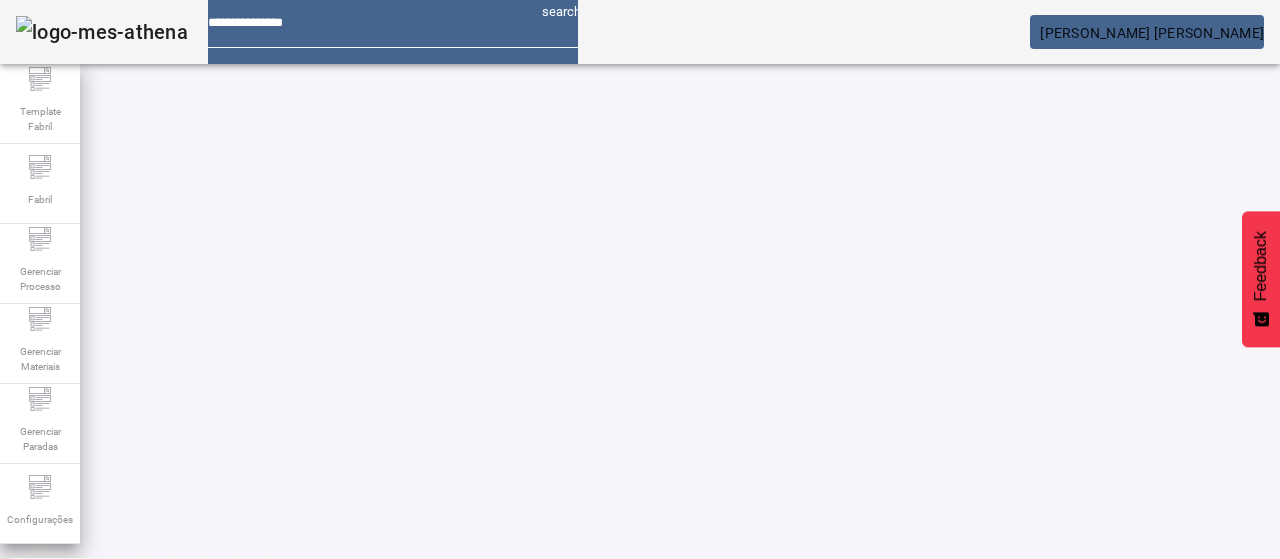 click on "EDITAR" at bounding box center (652, 812) 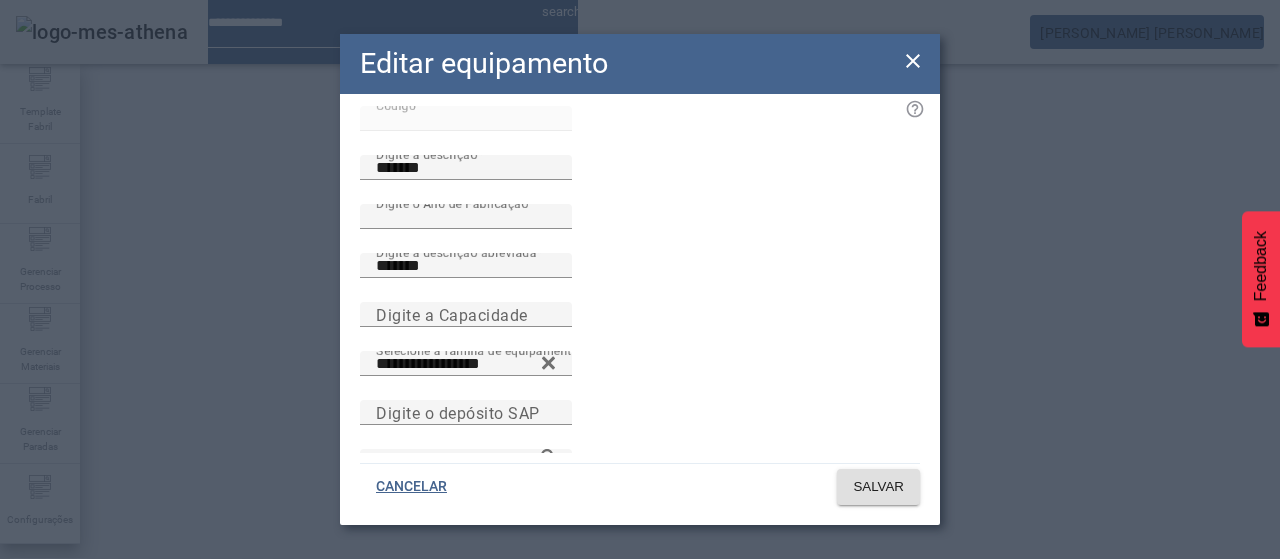 scroll, scrollTop: 158, scrollLeft: 0, axis: vertical 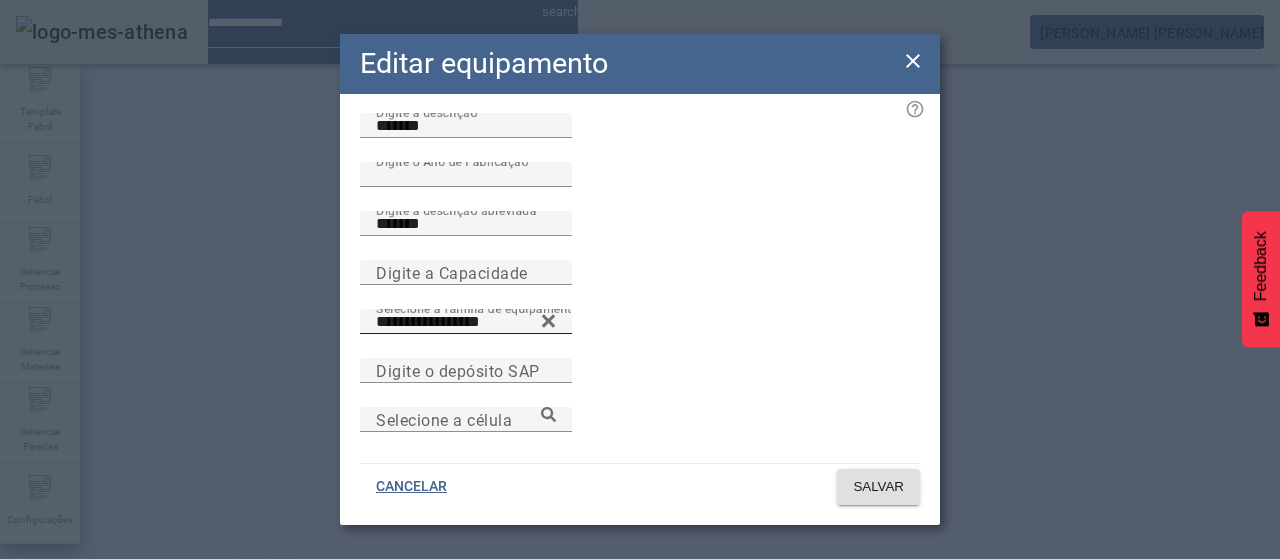 click 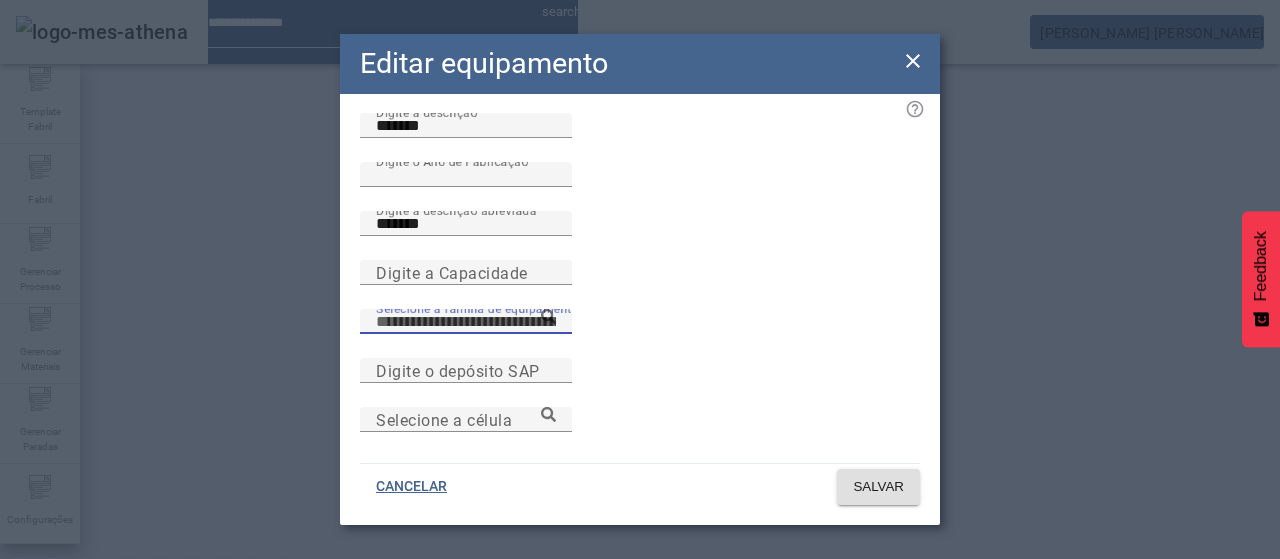 paste on "**********" 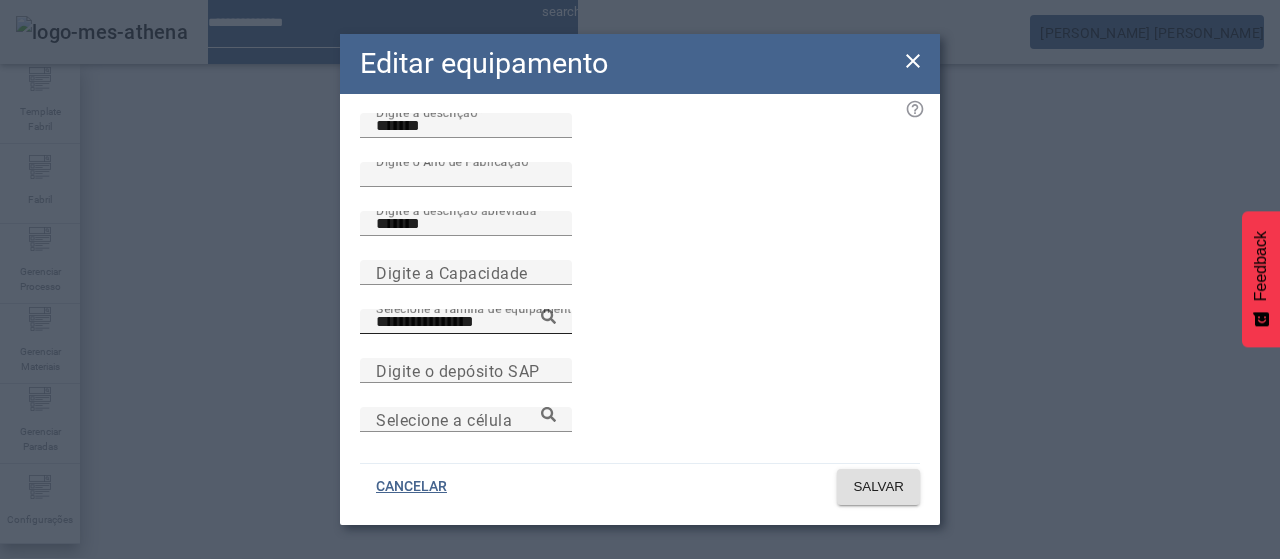click 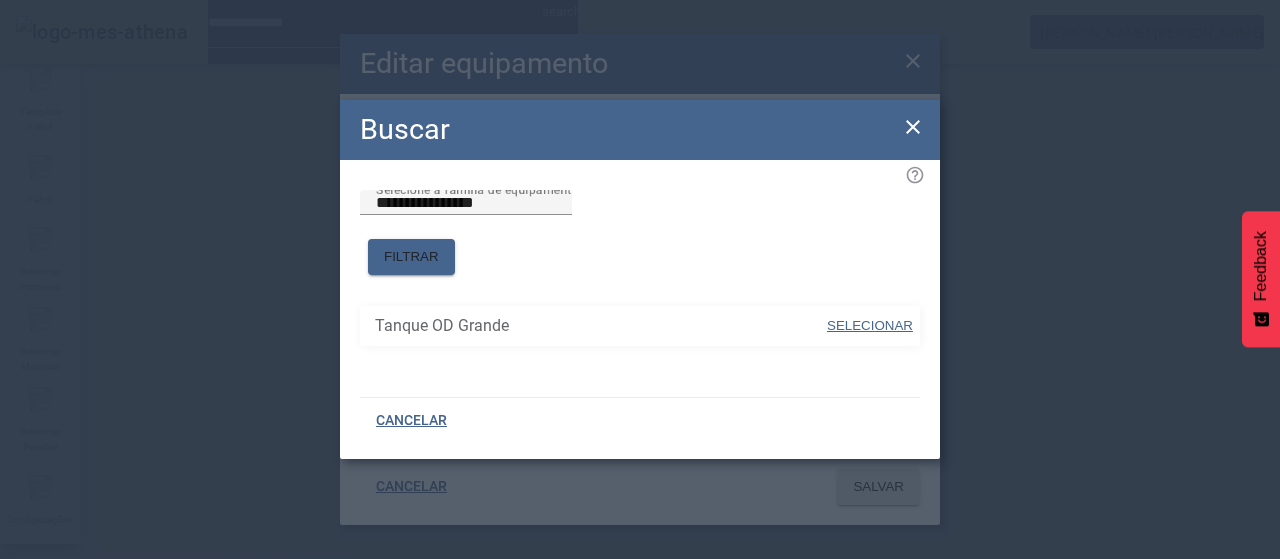 click on "SELECIONAR" at bounding box center [870, 325] 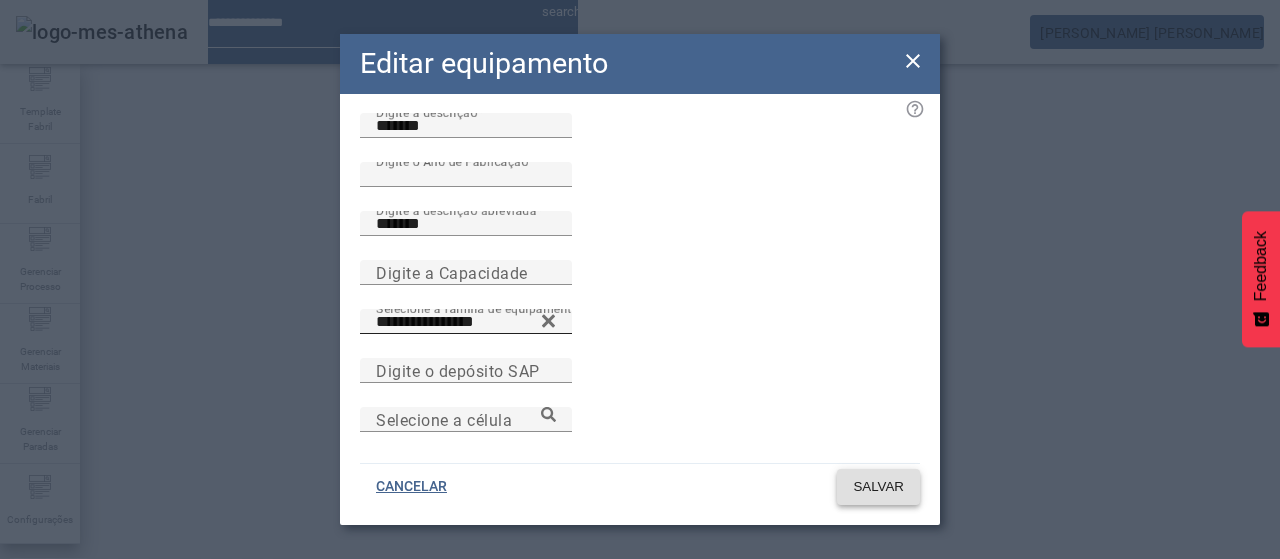 click 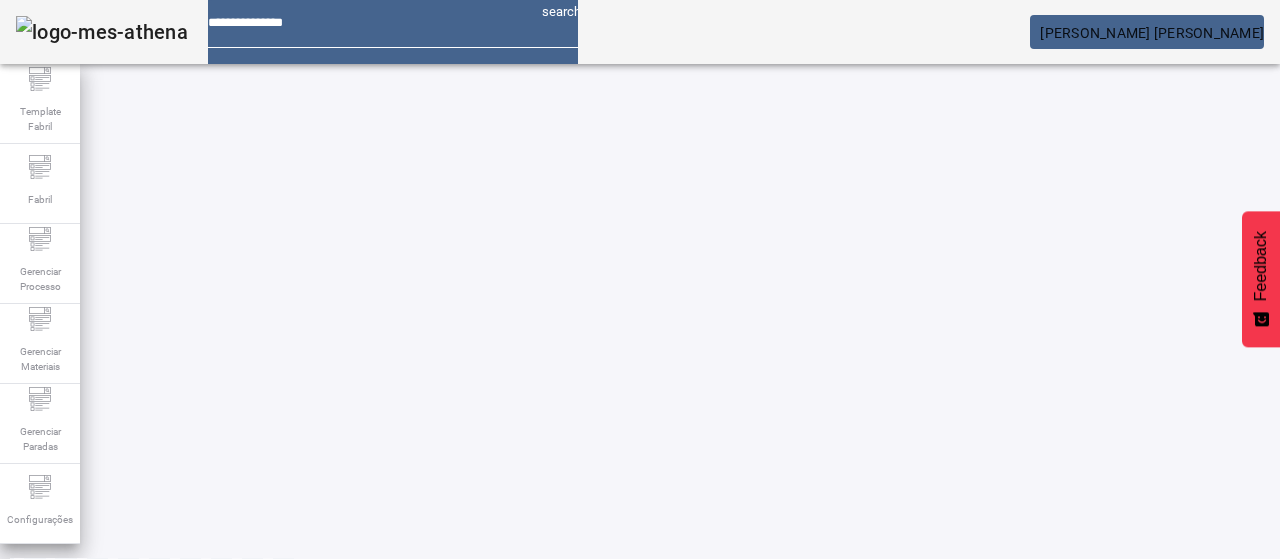 click on "EDITAR" at bounding box center [353, 662] 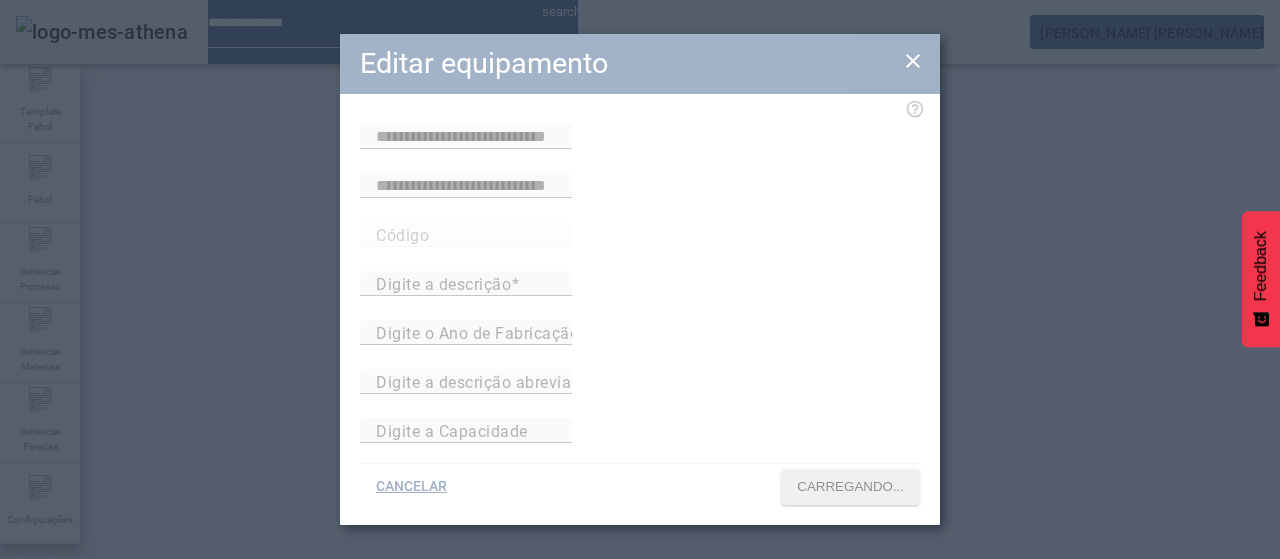 type on "**********" 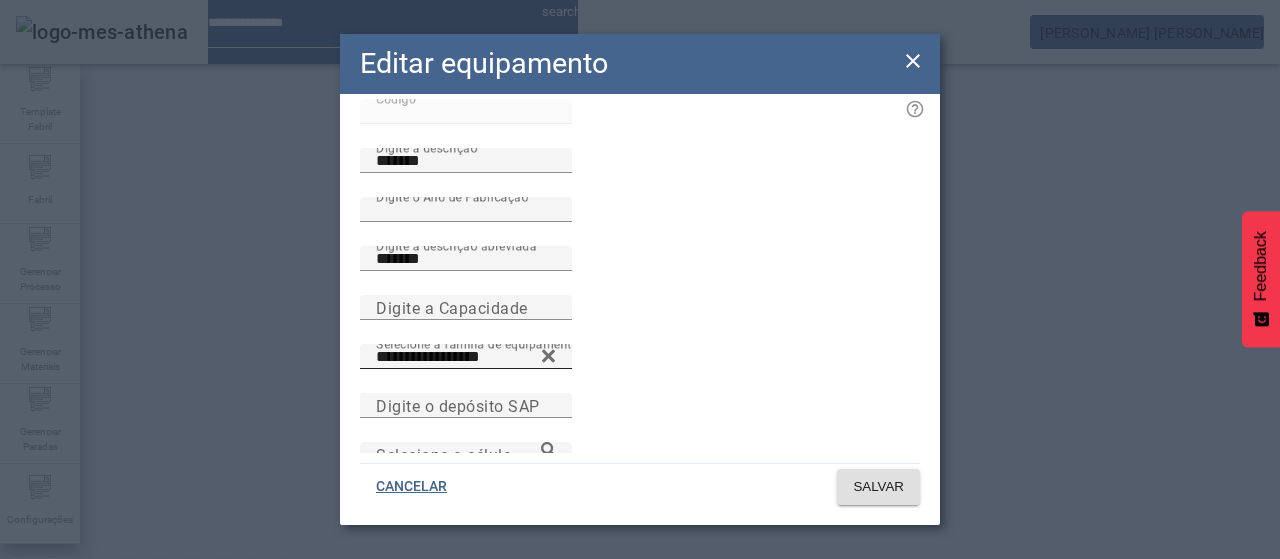 scroll, scrollTop: 128, scrollLeft: 0, axis: vertical 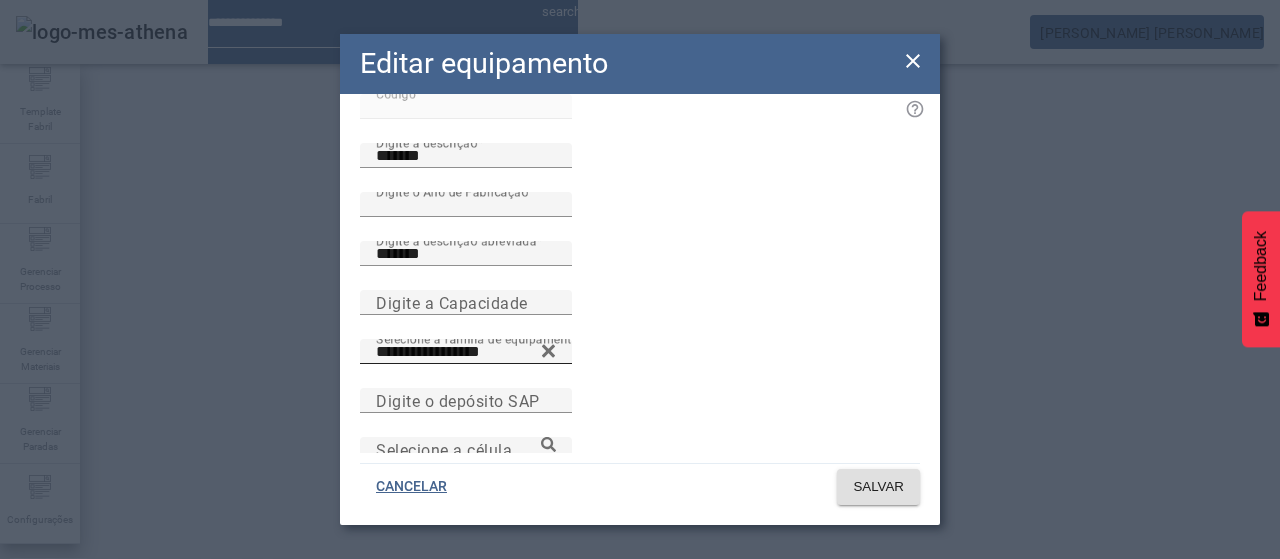 click 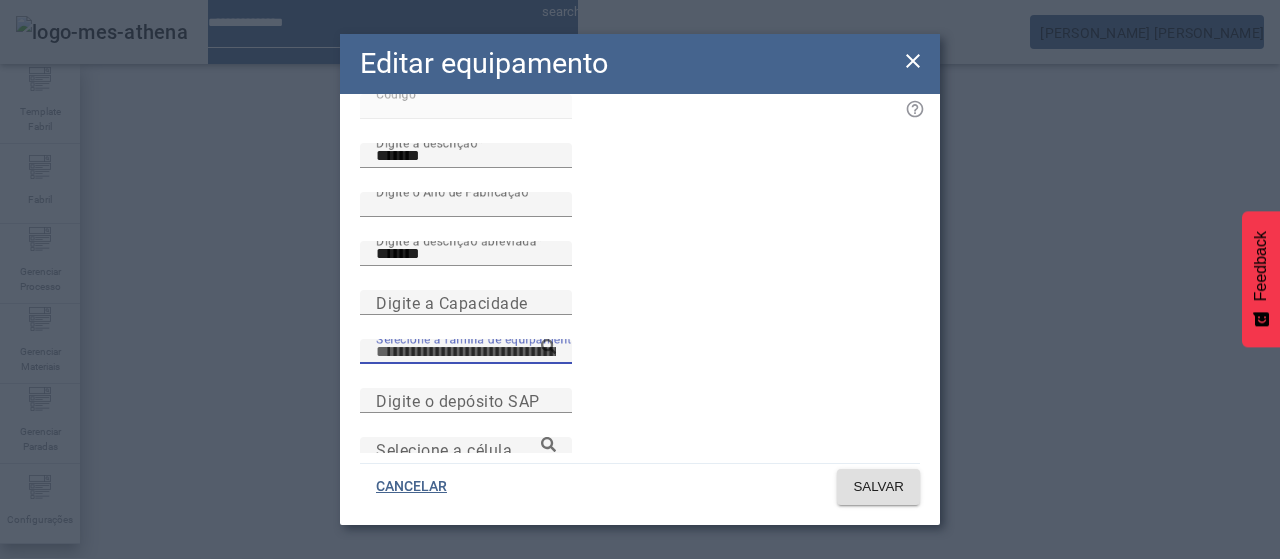 paste on "**********" 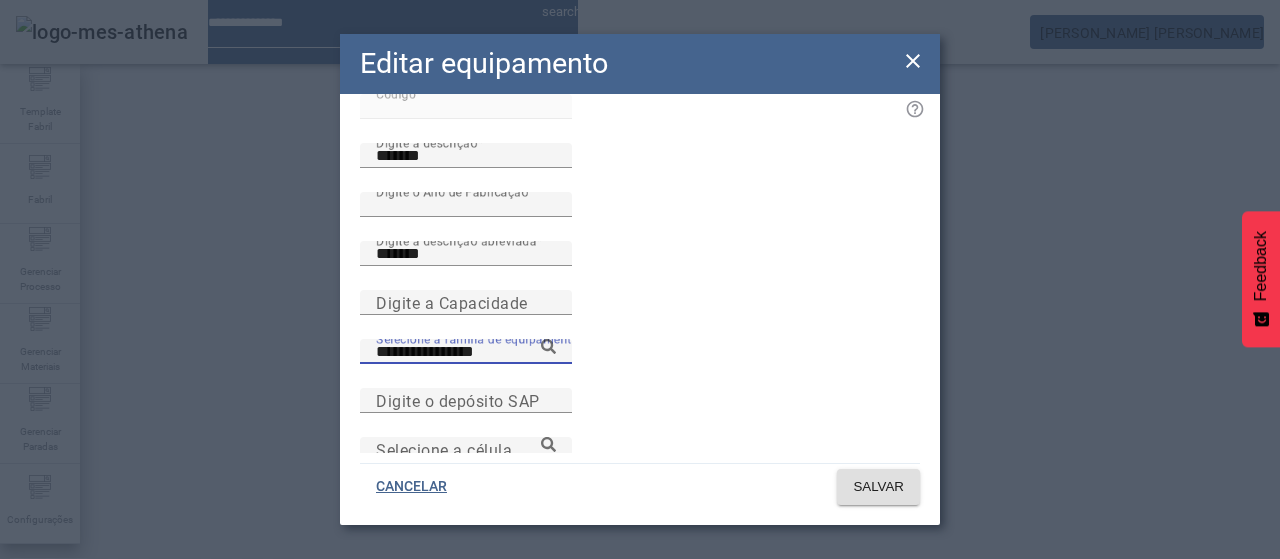 click 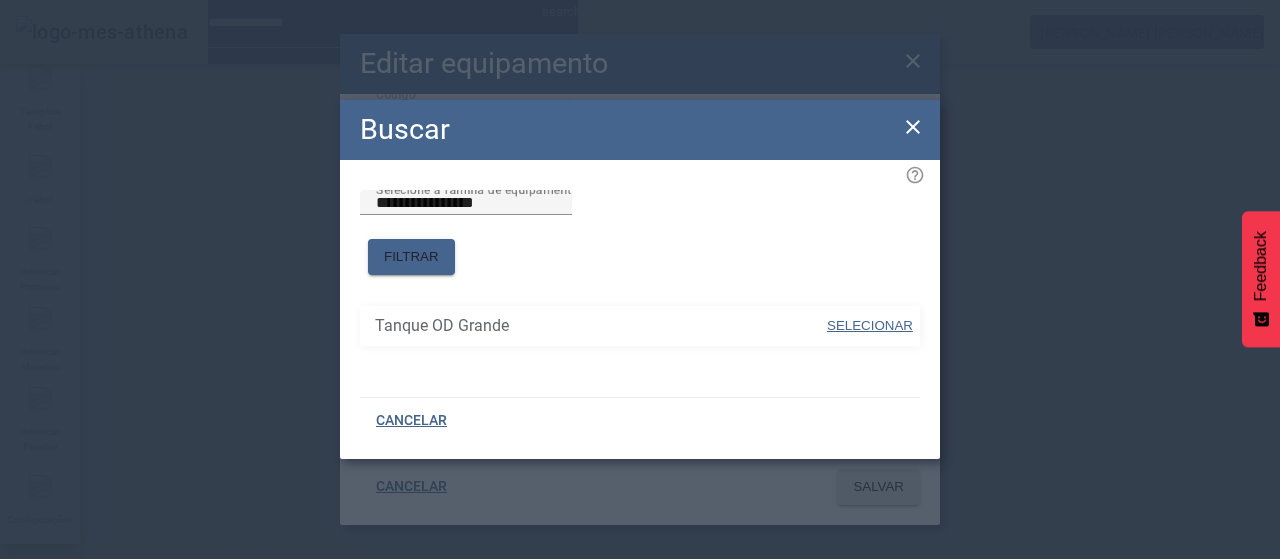 click at bounding box center [870, 326] 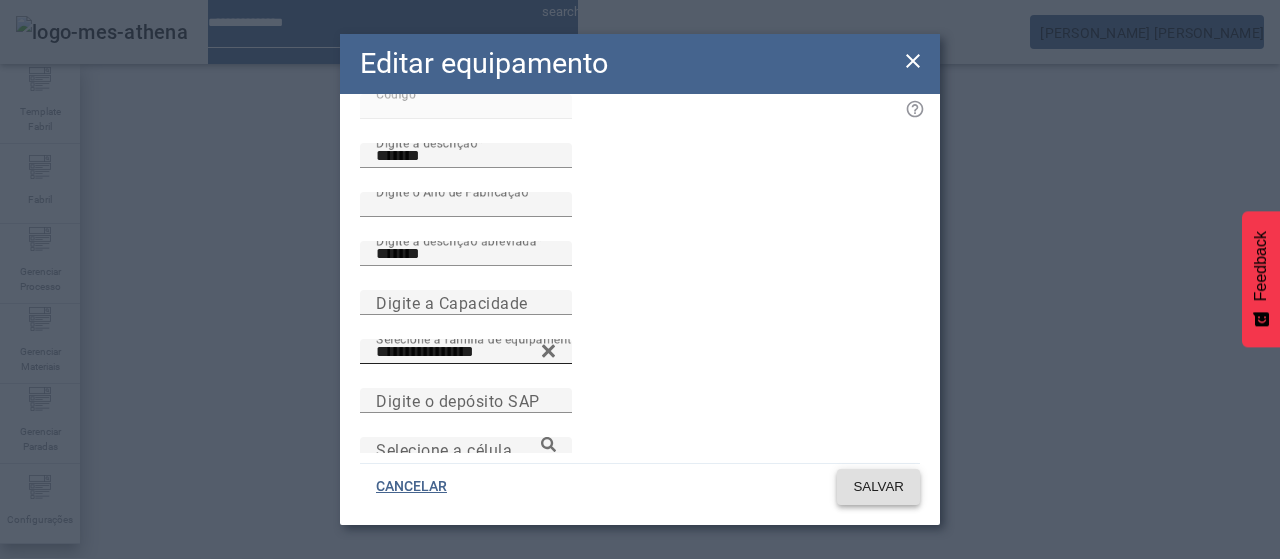 click 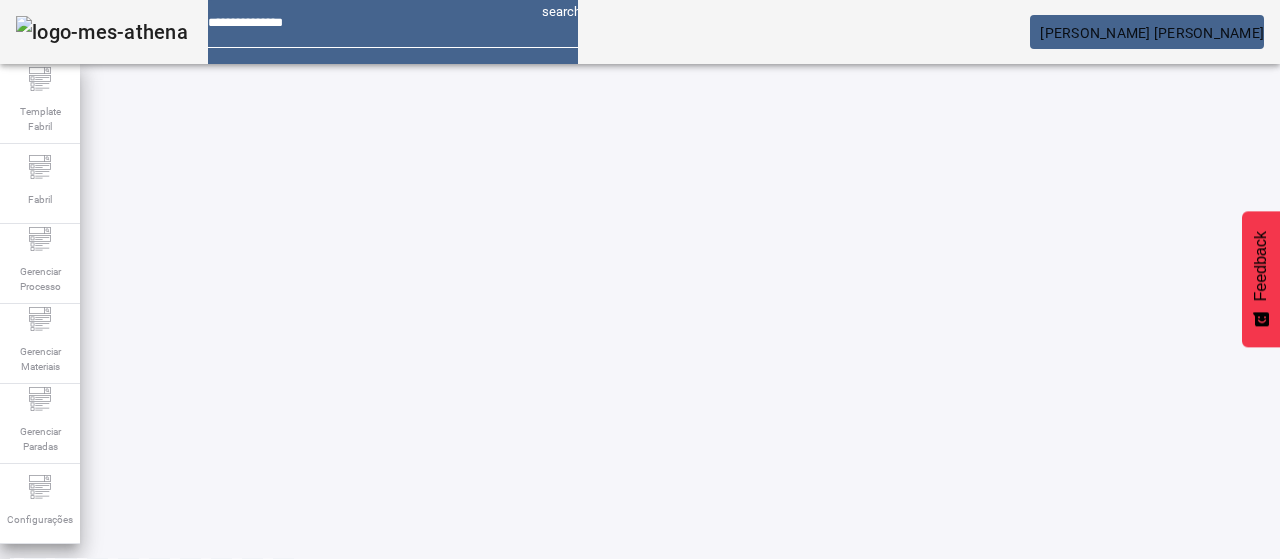 scroll, scrollTop: 218, scrollLeft: 0, axis: vertical 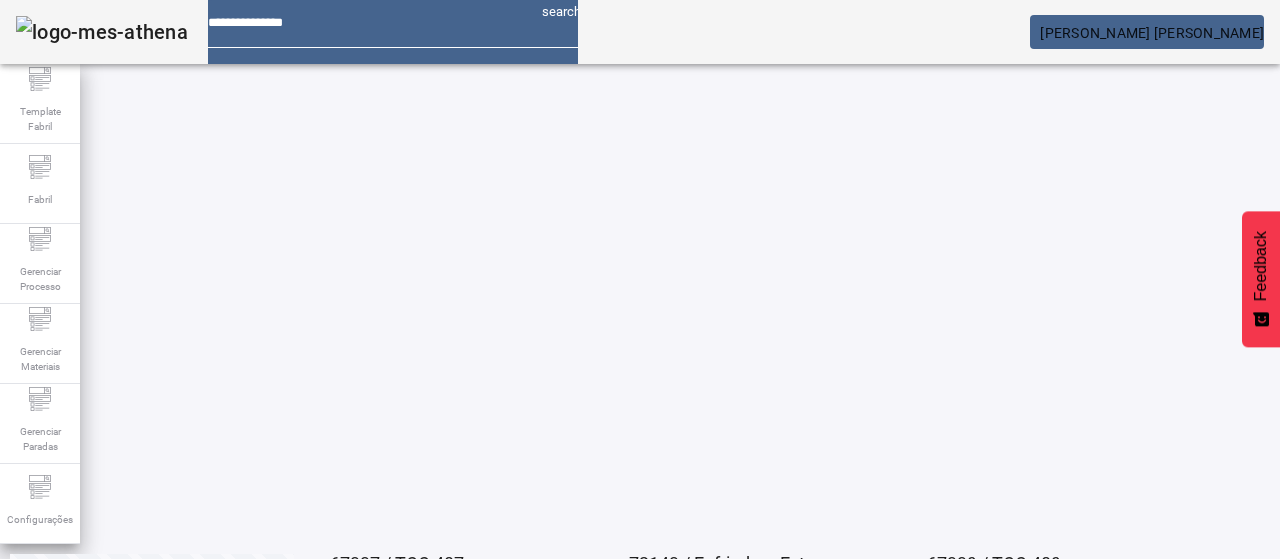 click on "EDITAR" at bounding box center (353, 638) 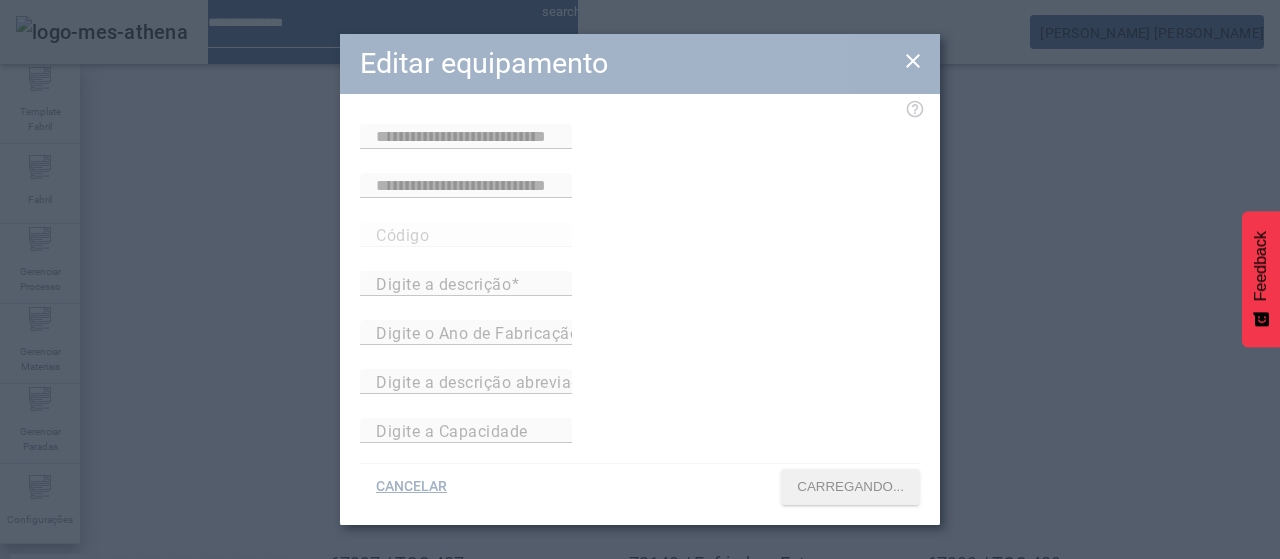 type on "**********" 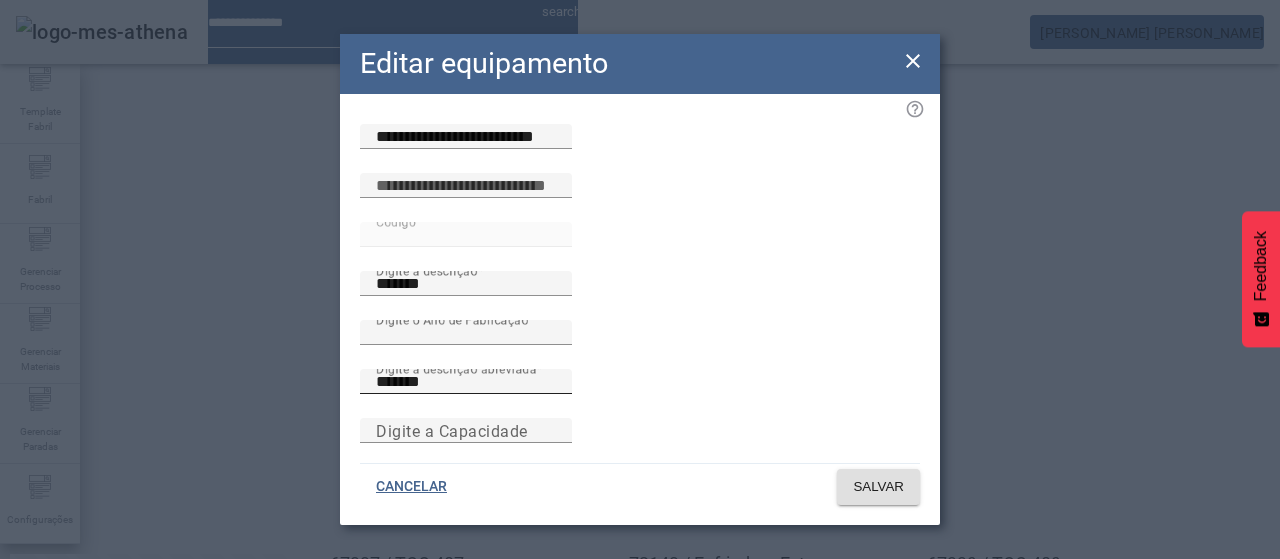 scroll, scrollTop: 173, scrollLeft: 0, axis: vertical 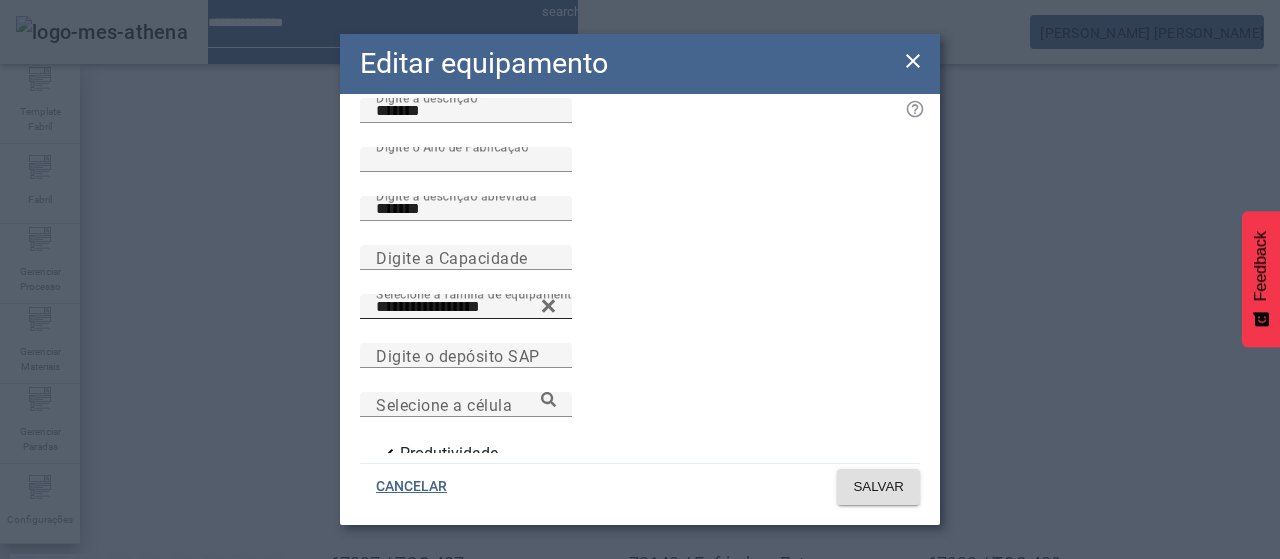click 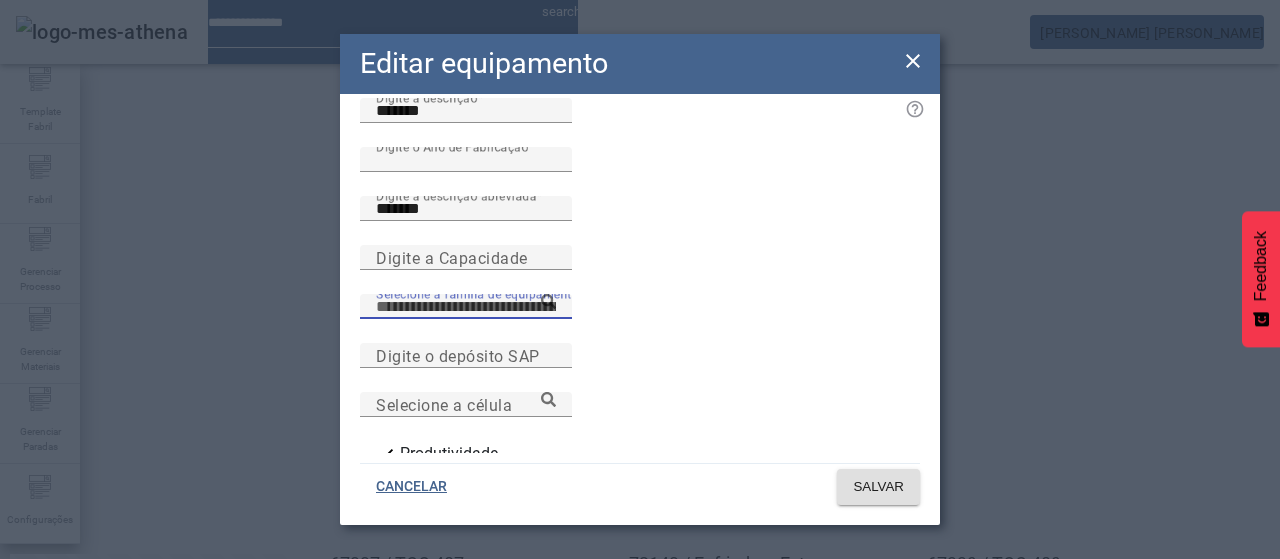 paste on "**********" 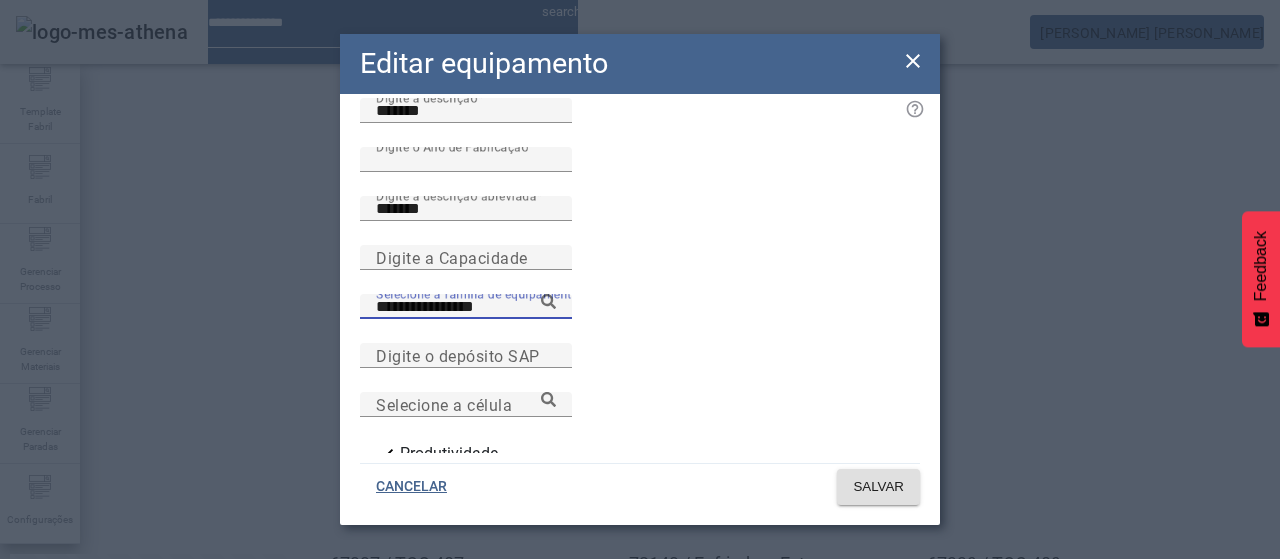 click 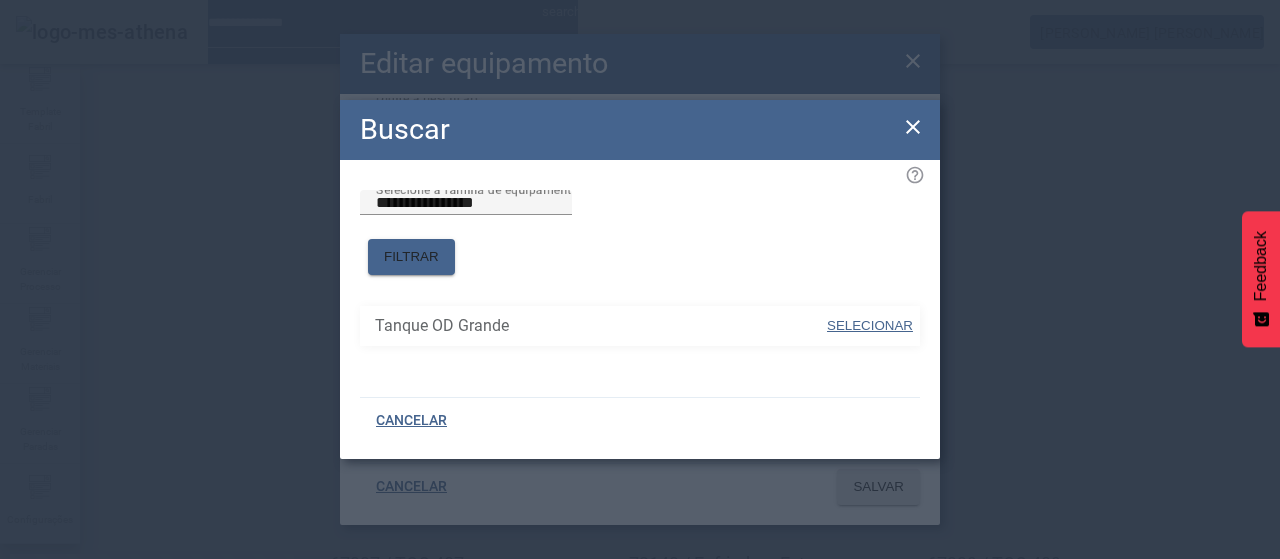 click on "SELECIONAR" at bounding box center [870, 325] 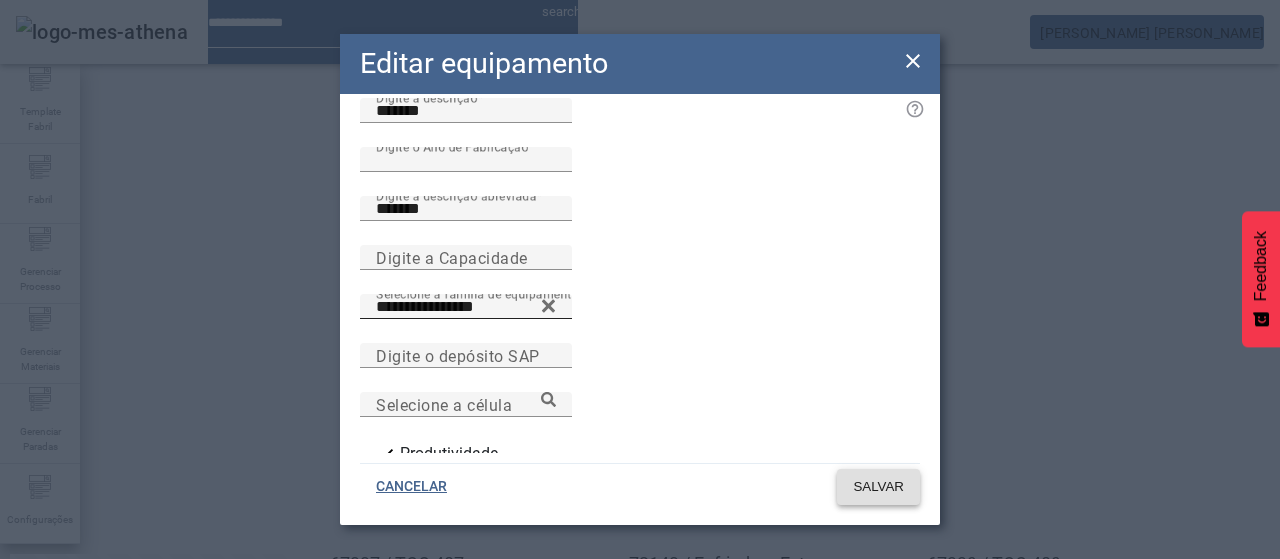 click on "SALVAR" 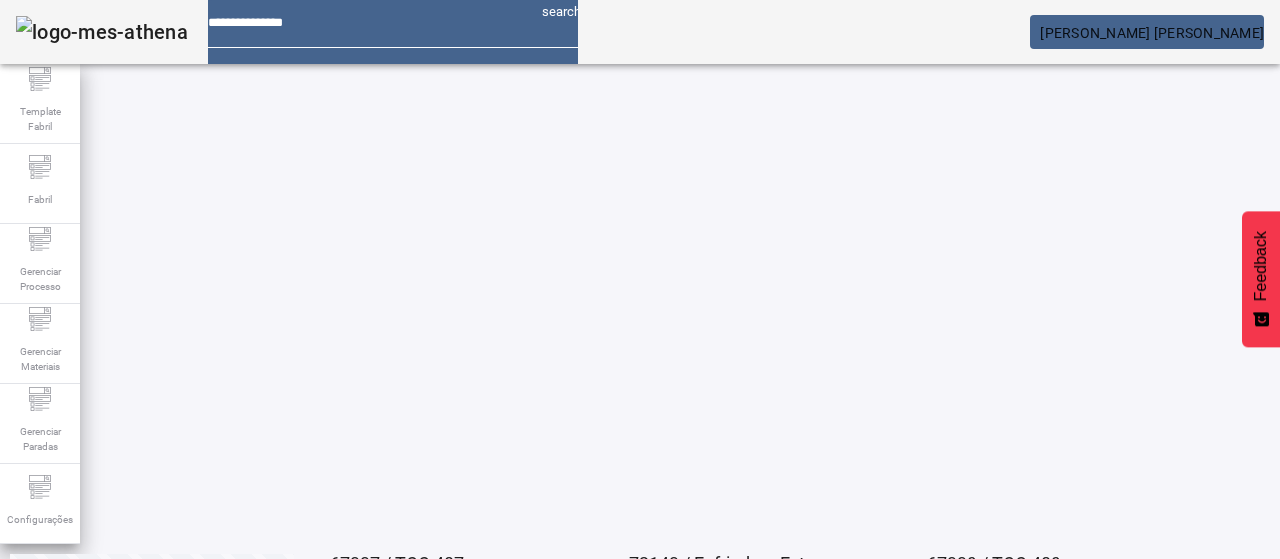 click on "EDITAR" at bounding box center [353, 938] 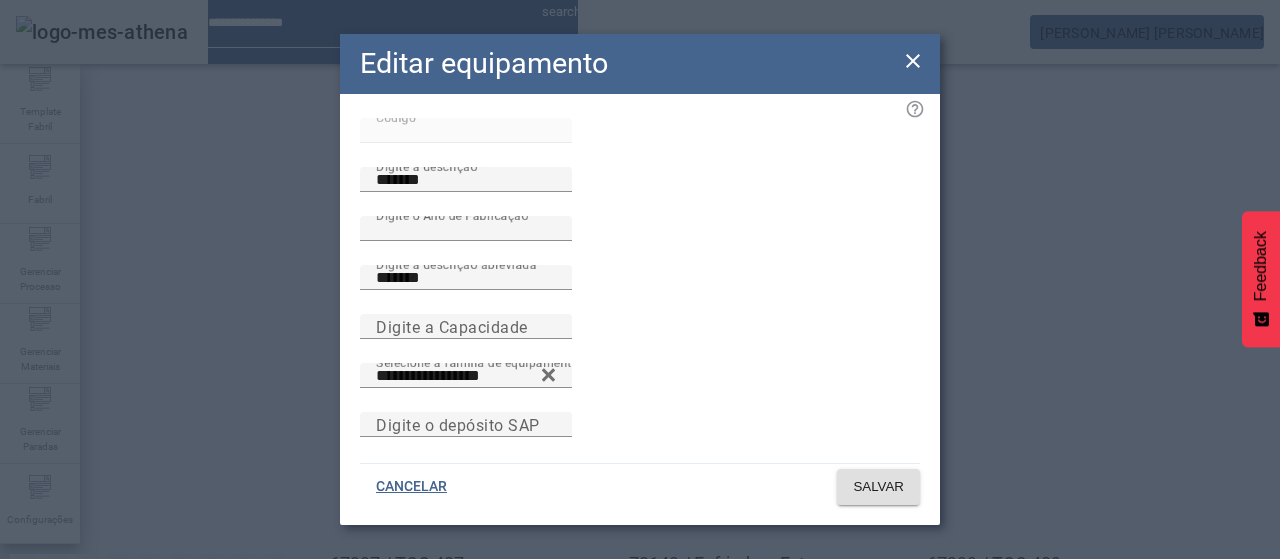 scroll, scrollTop: 118, scrollLeft: 0, axis: vertical 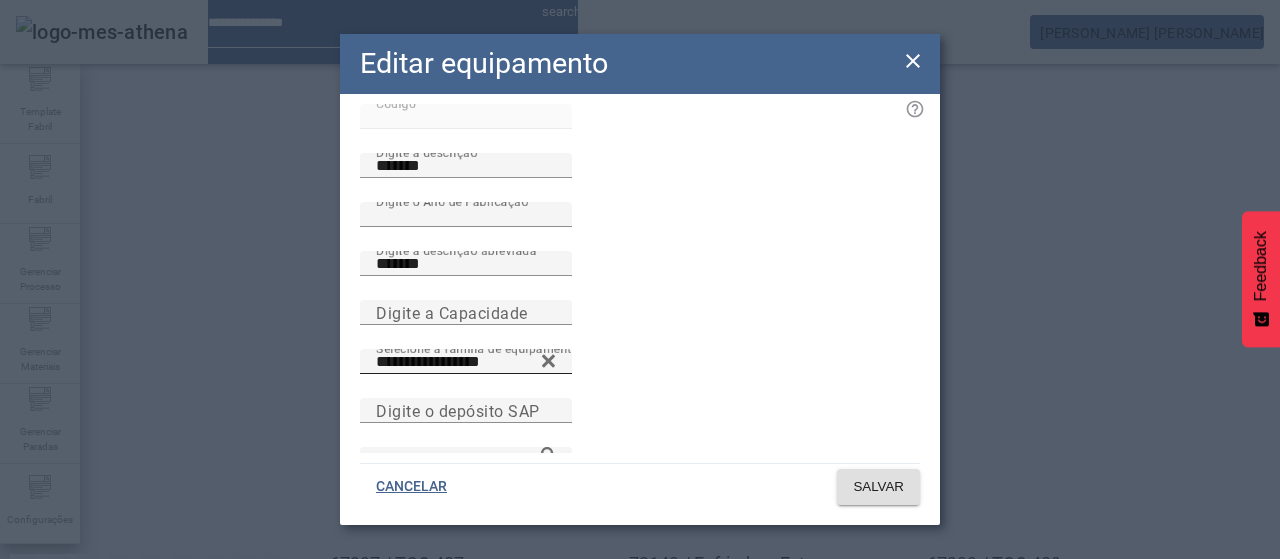 click 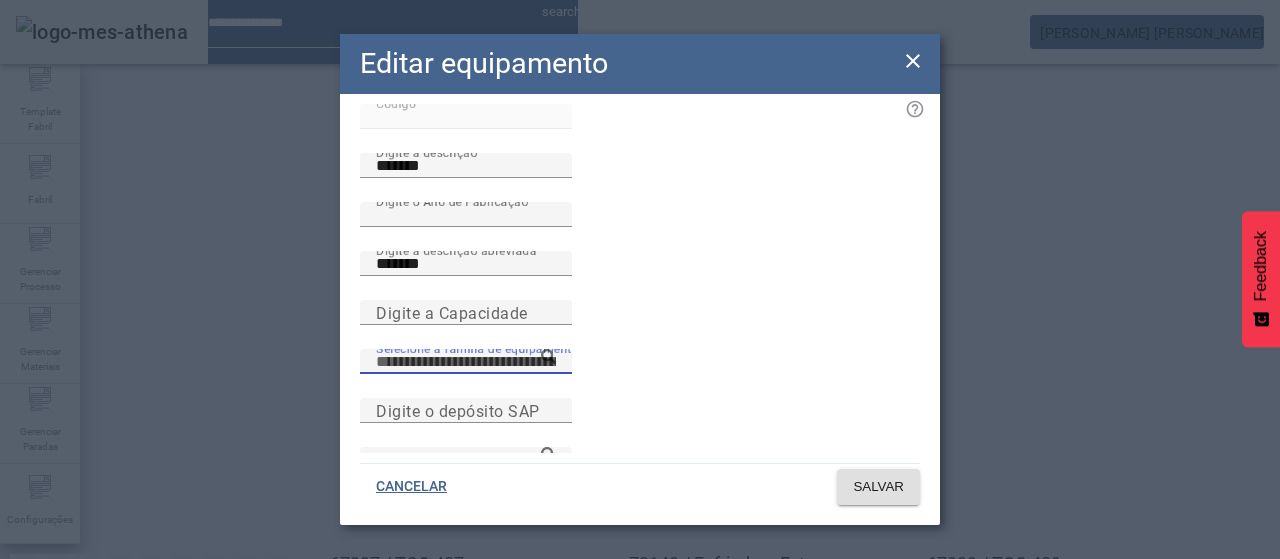 paste on "**********" 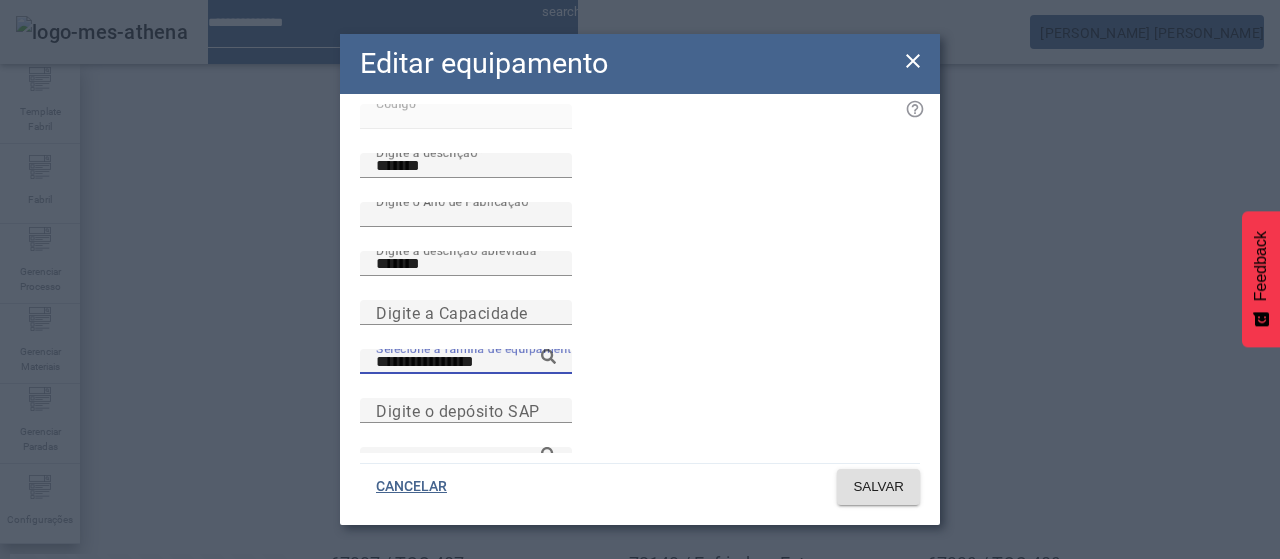 click on "**********" at bounding box center [466, 362] 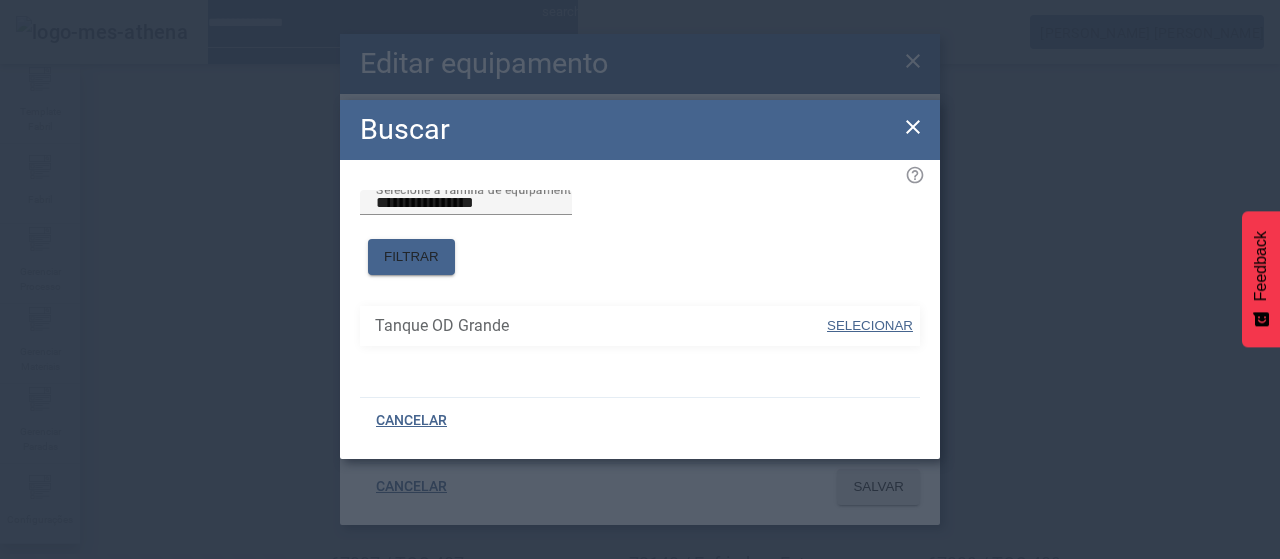 click at bounding box center [870, 326] 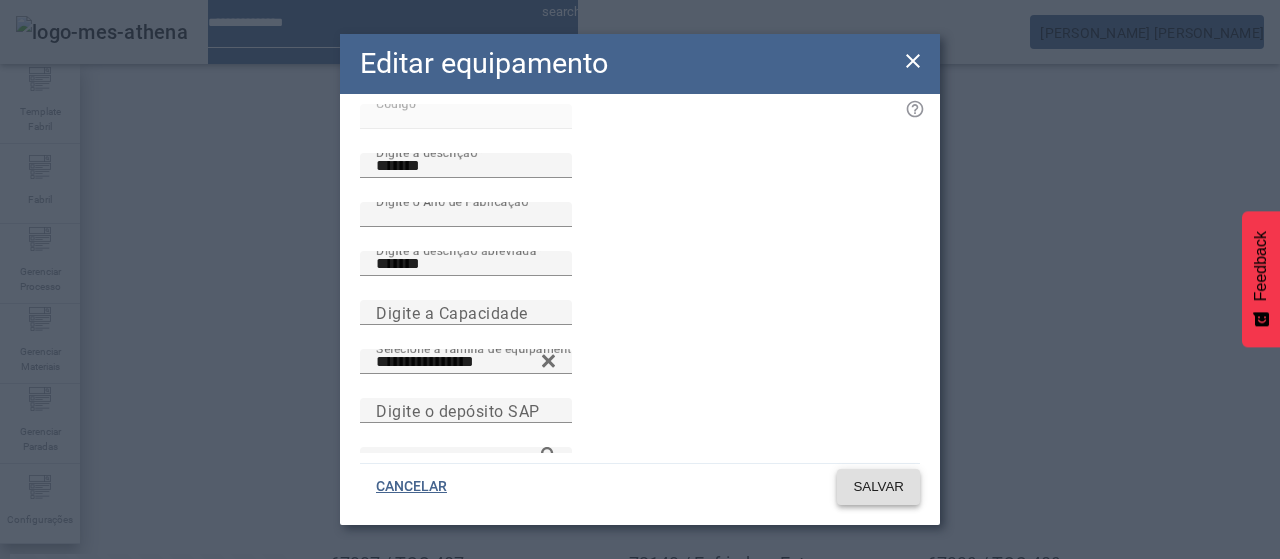click 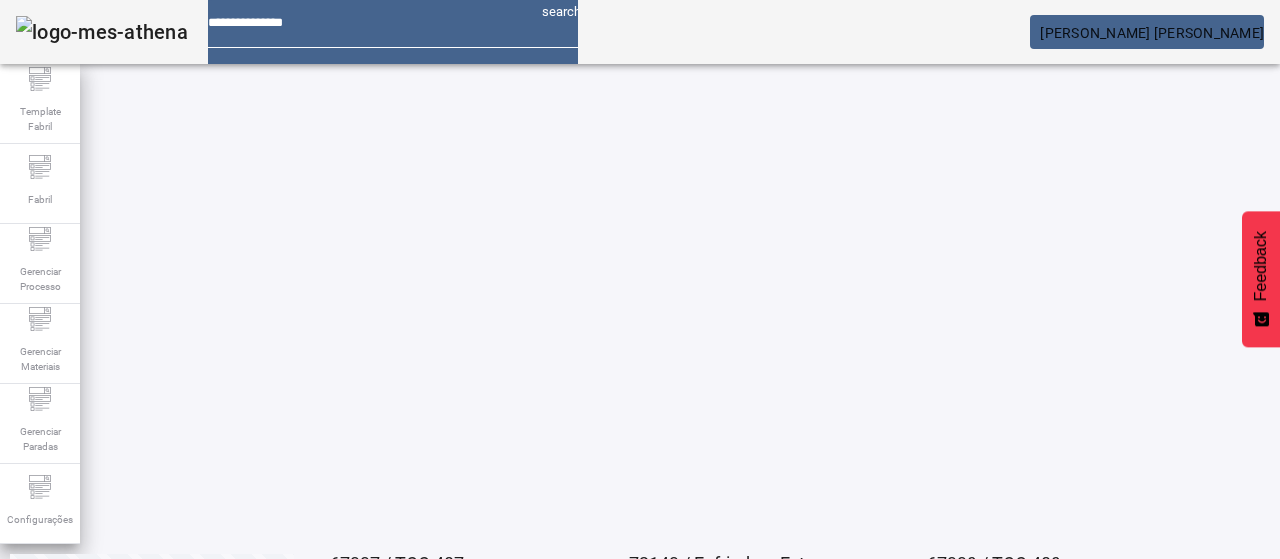 click on "EDITAR" at bounding box center [353, 638] 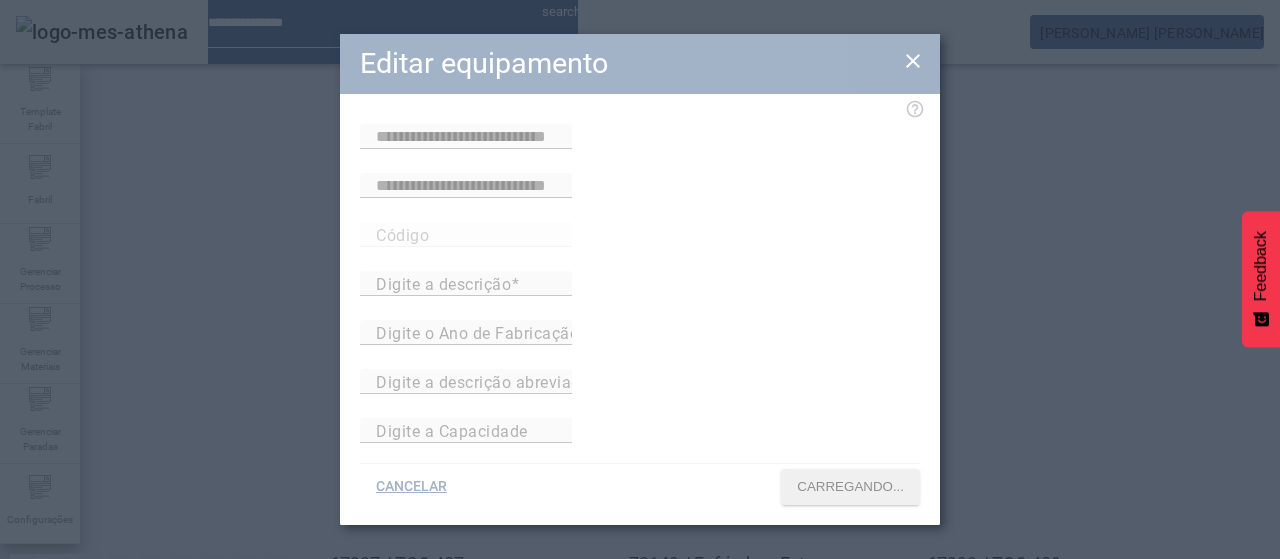type on "**********" 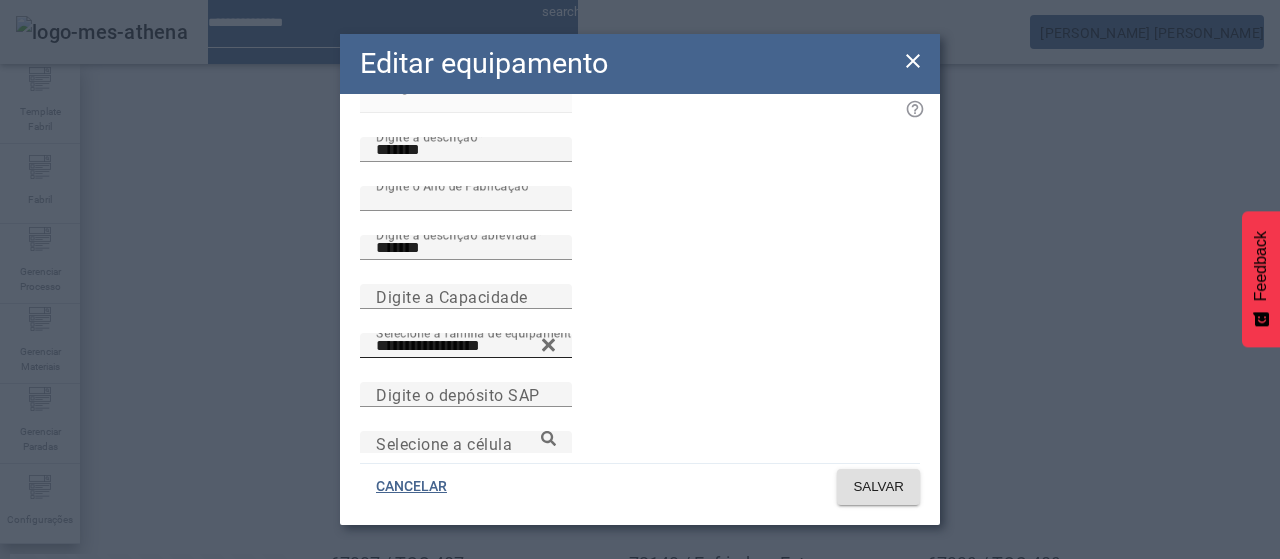 scroll, scrollTop: 138, scrollLeft: 0, axis: vertical 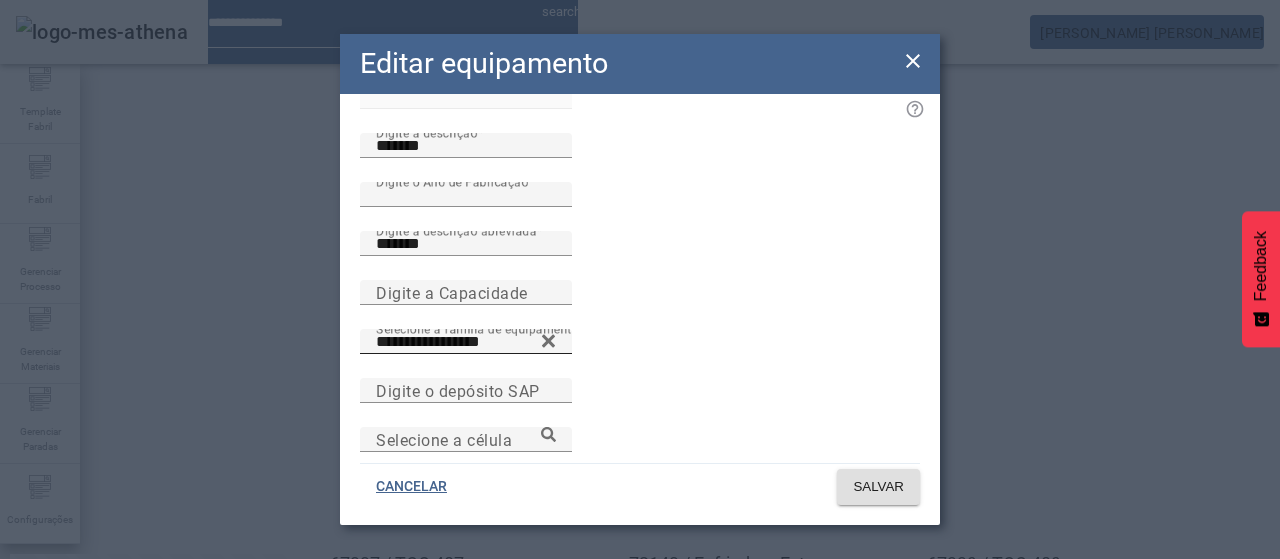click 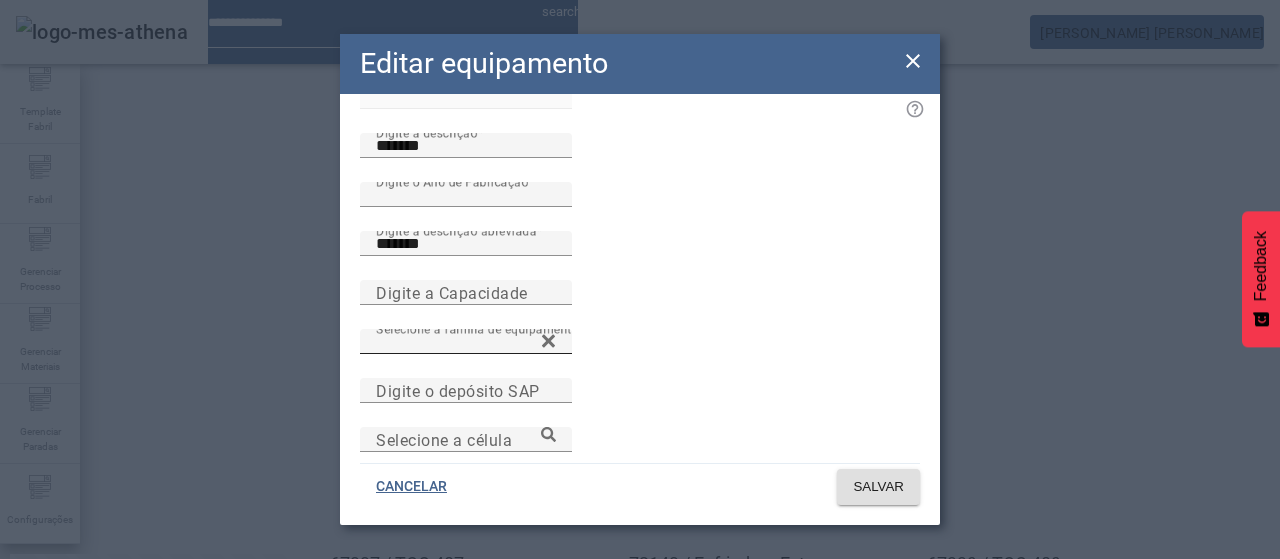 paste on "**********" 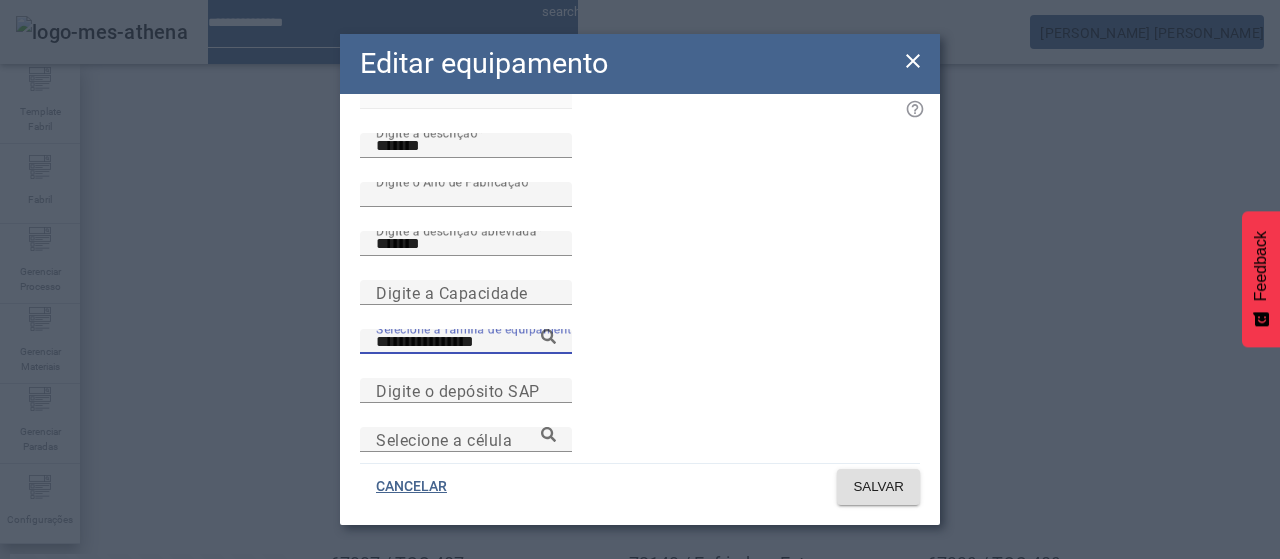 click 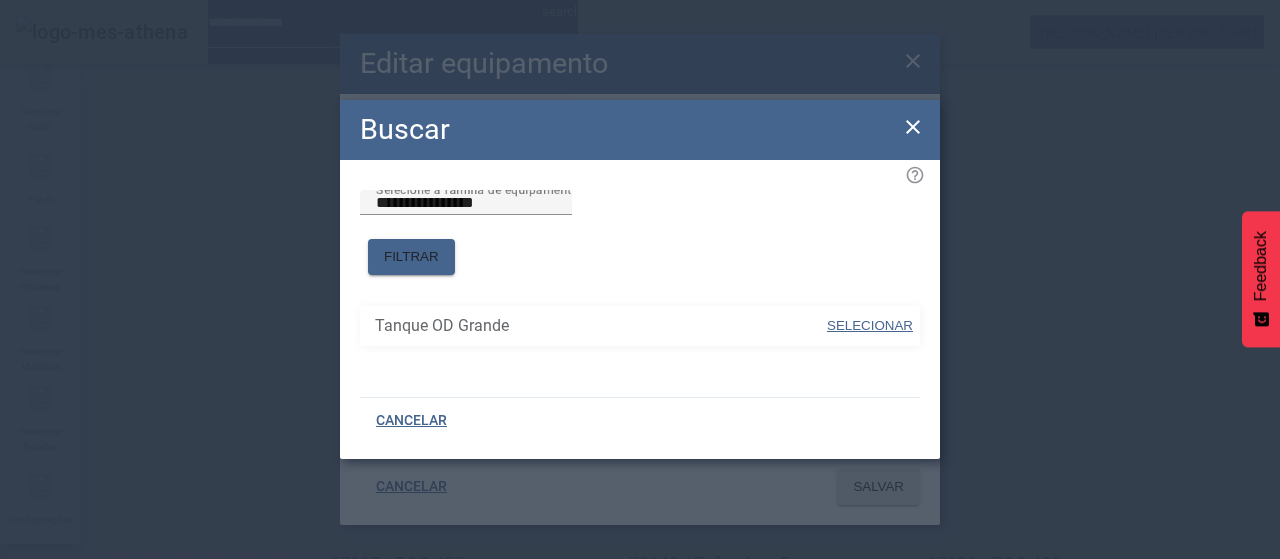 click at bounding box center [870, 326] 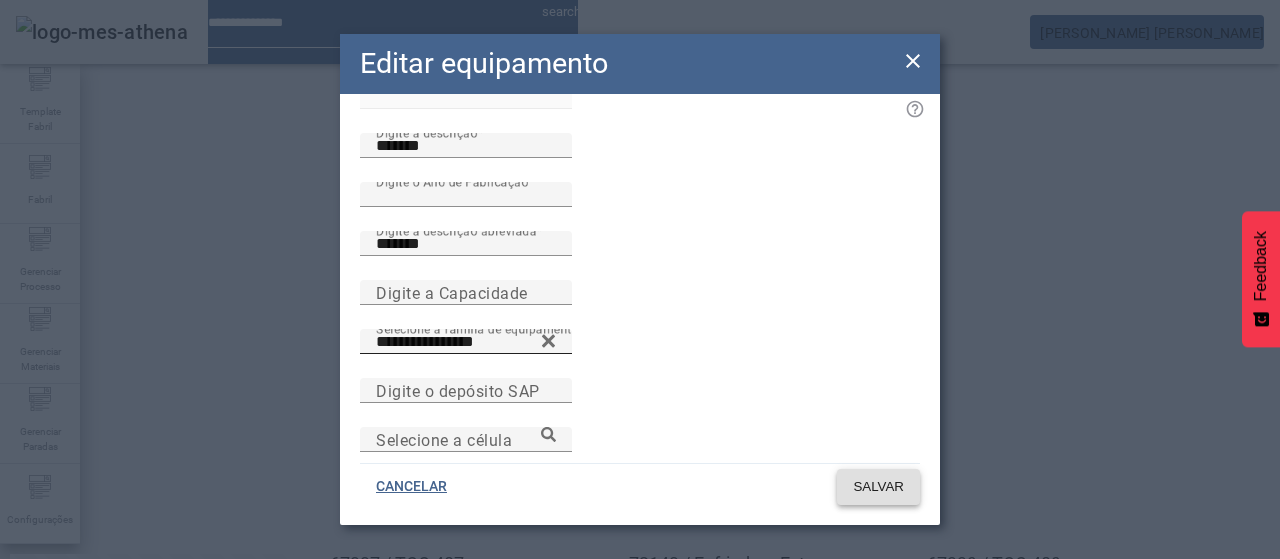 click on "SALVAR" 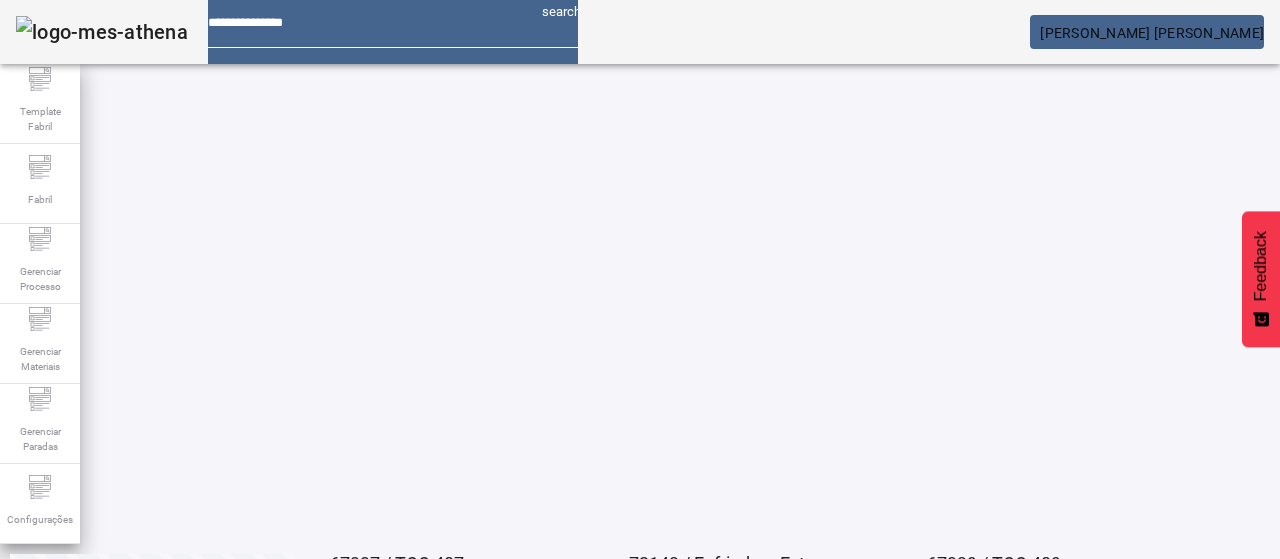 click on "EDITAR" at bounding box center (353, 638) 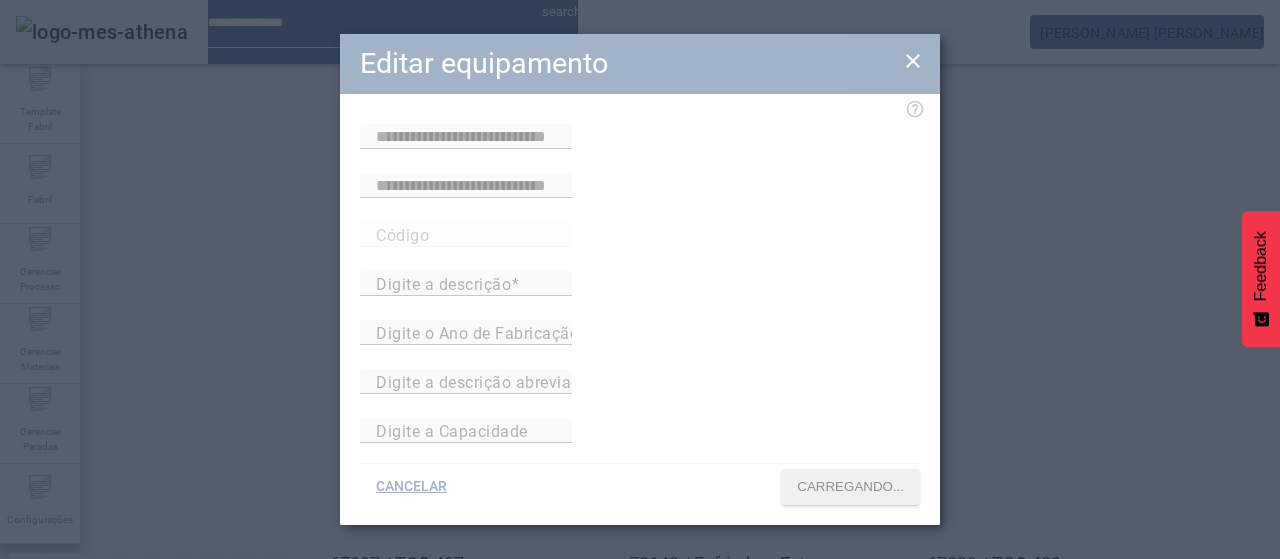 type on "**********" 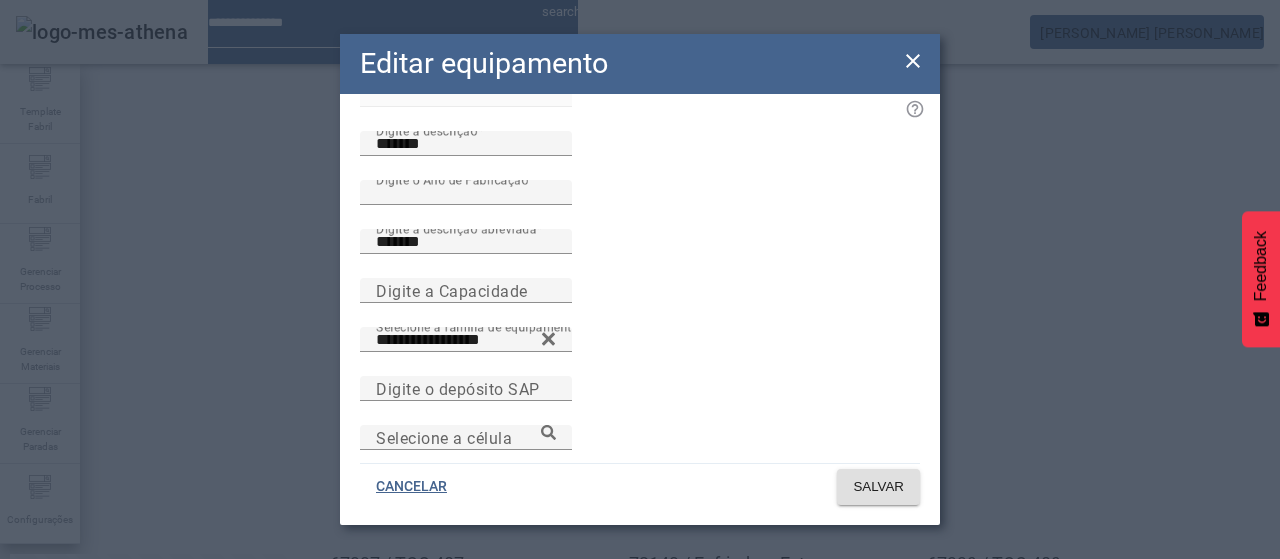 scroll, scrollTop: 147, scrollLeft: 0, axis: vertical 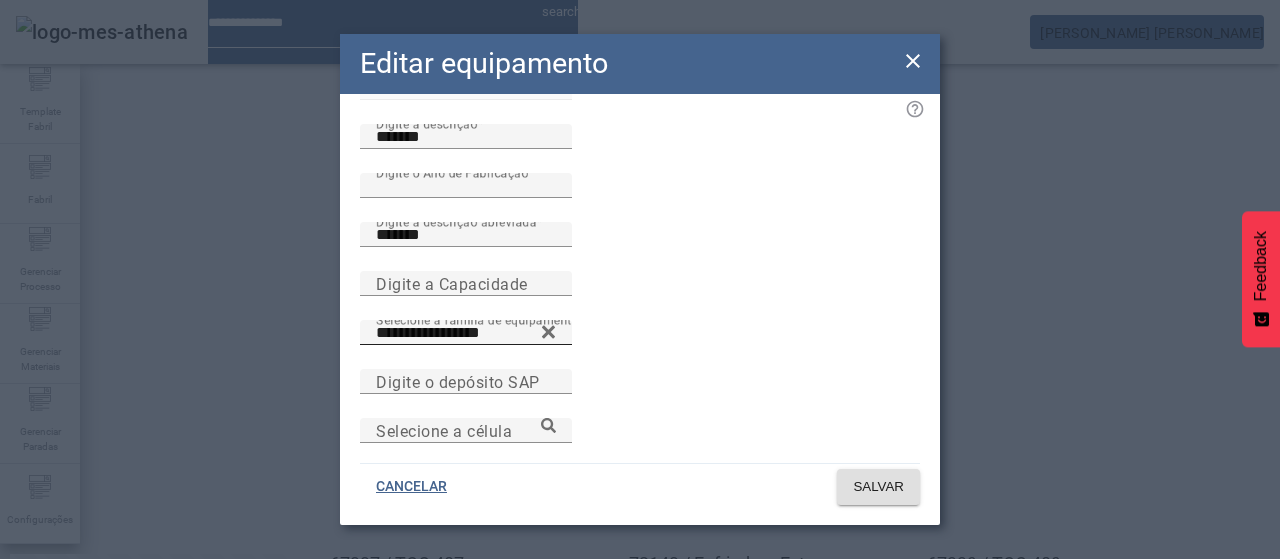 click 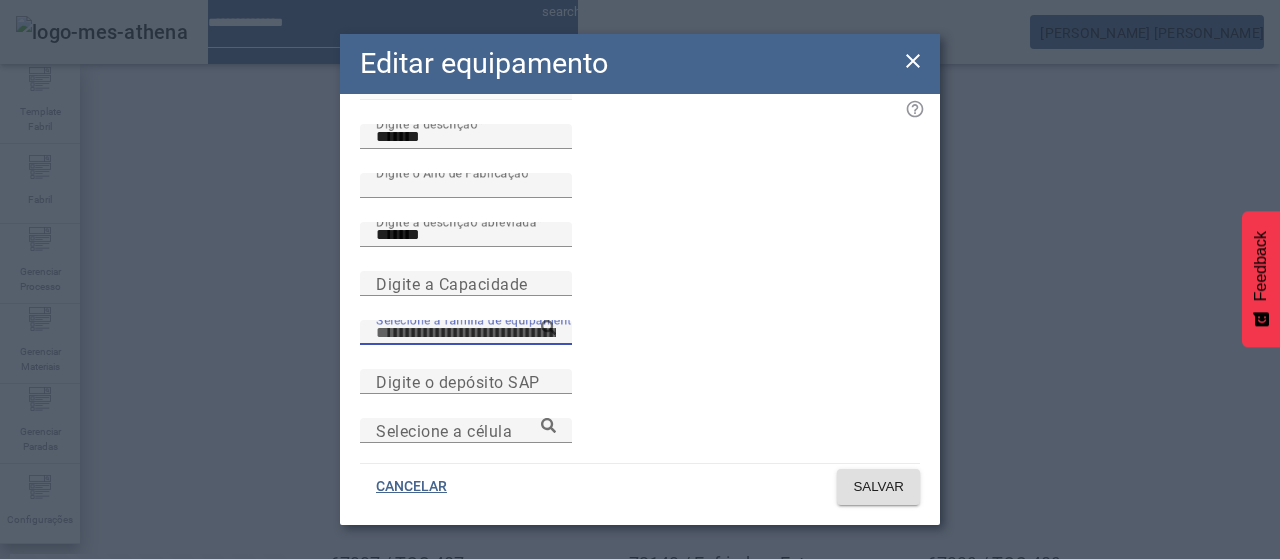 click on "Selecione a família de equipamento" at bounding box center [466, 333] 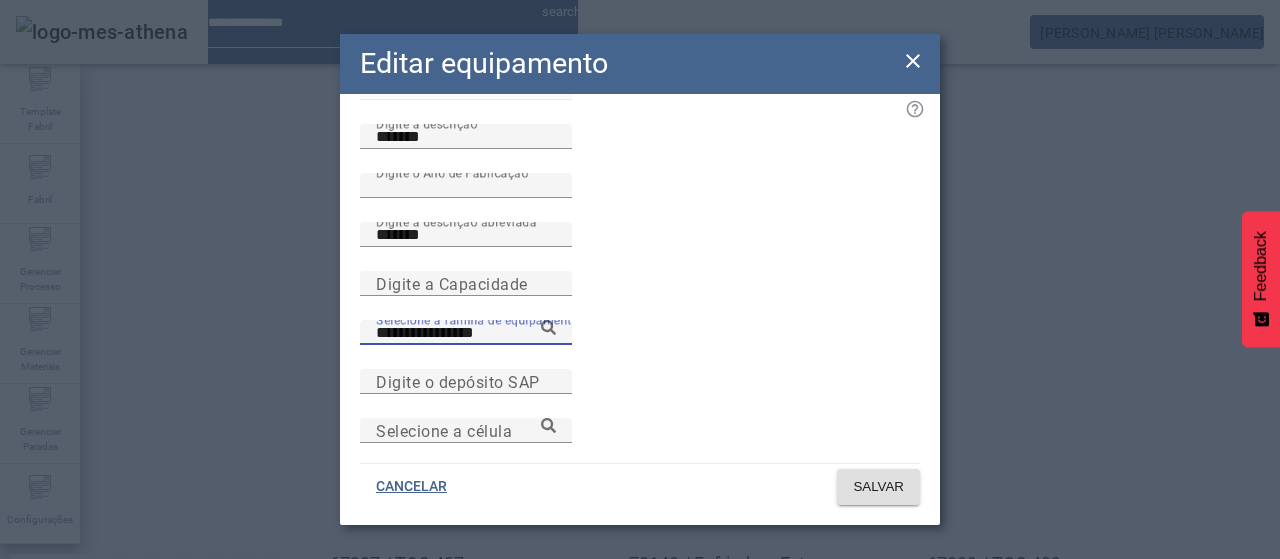 click 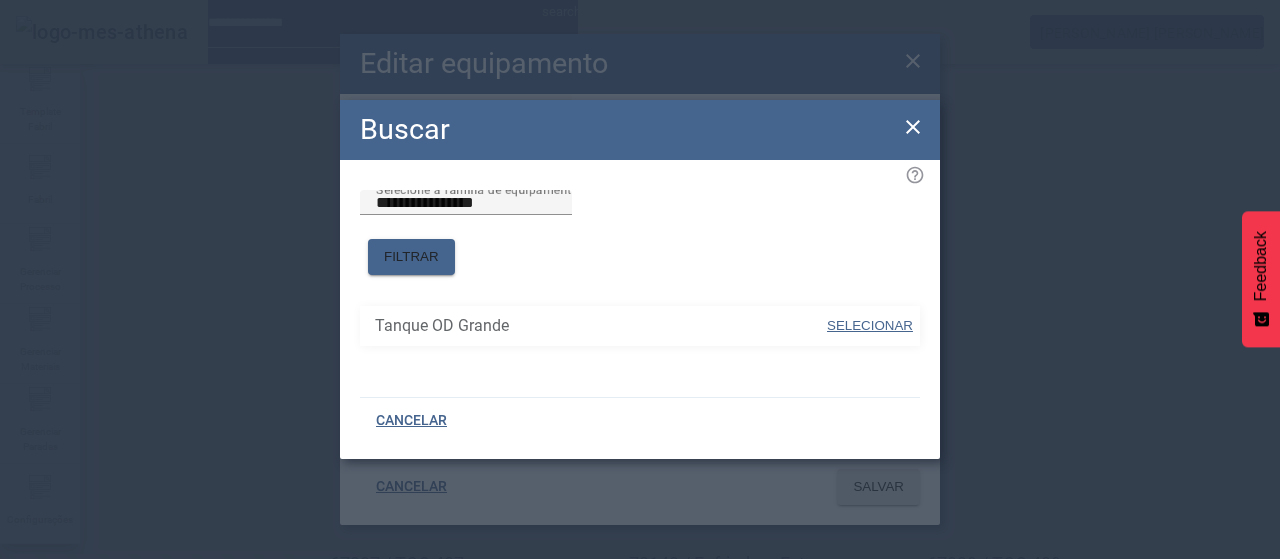 click on "SELECIONAR" at bounding box center (870, 325) 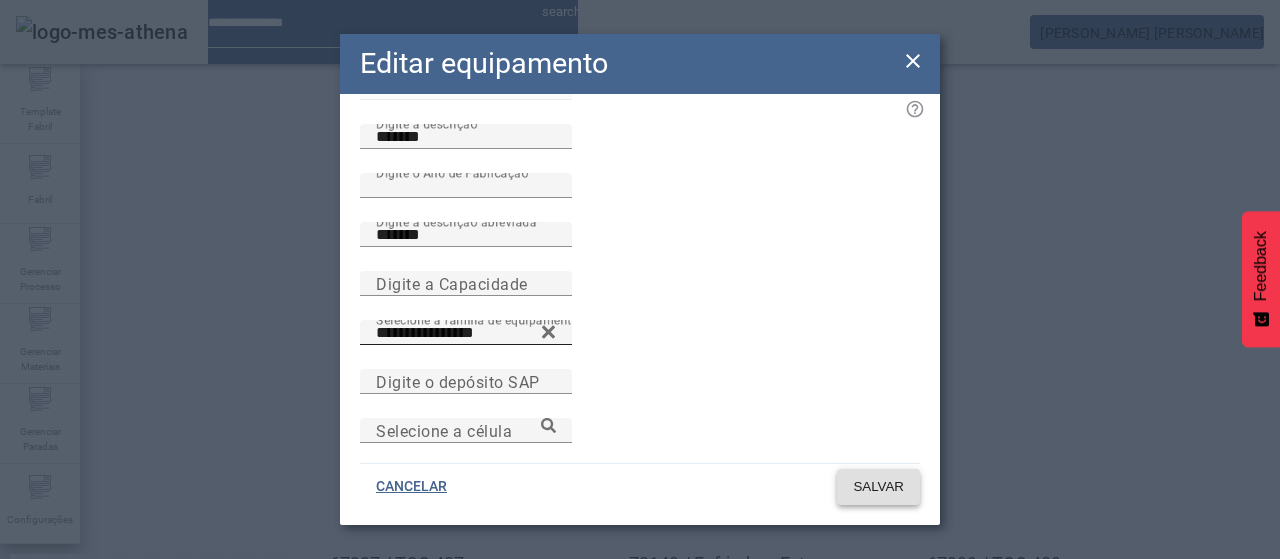 click on "SALVAR" 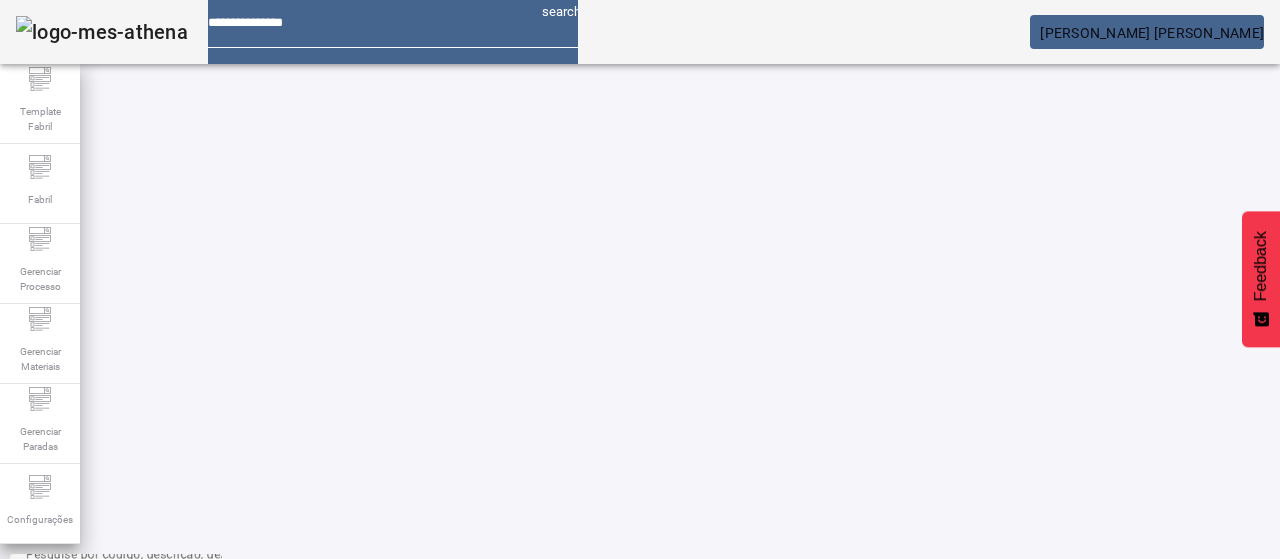 scroll, scrollTop: 40, scrollLeft: 0, axis: vertical 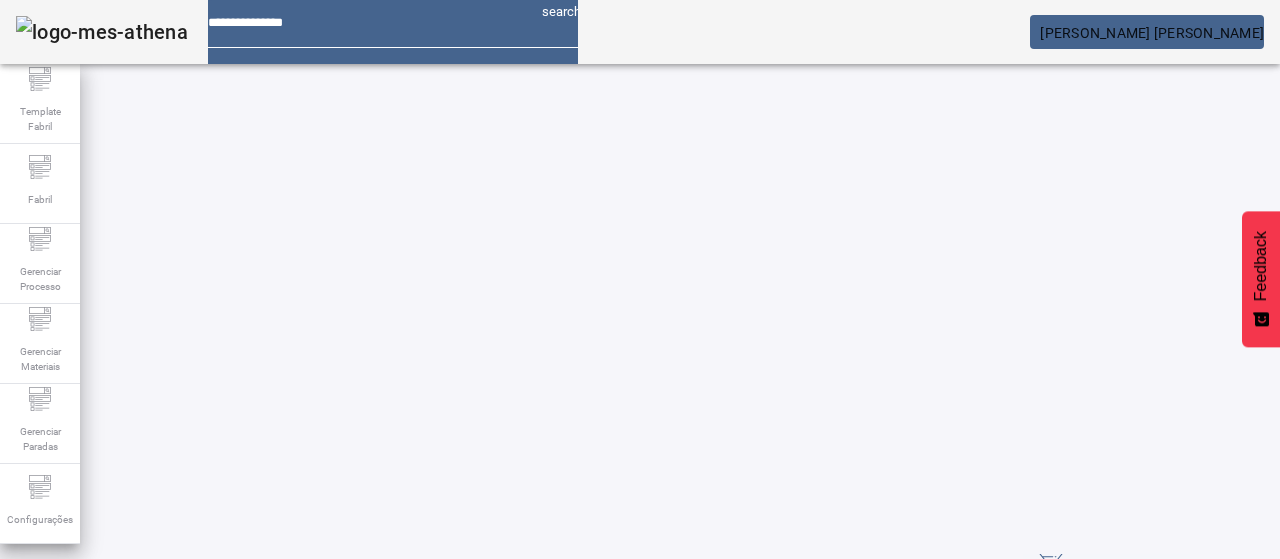 click on "Pesquise por
código,
descrição,
descrição abreviada,
capacidade
ou
ano de fabricação
**" 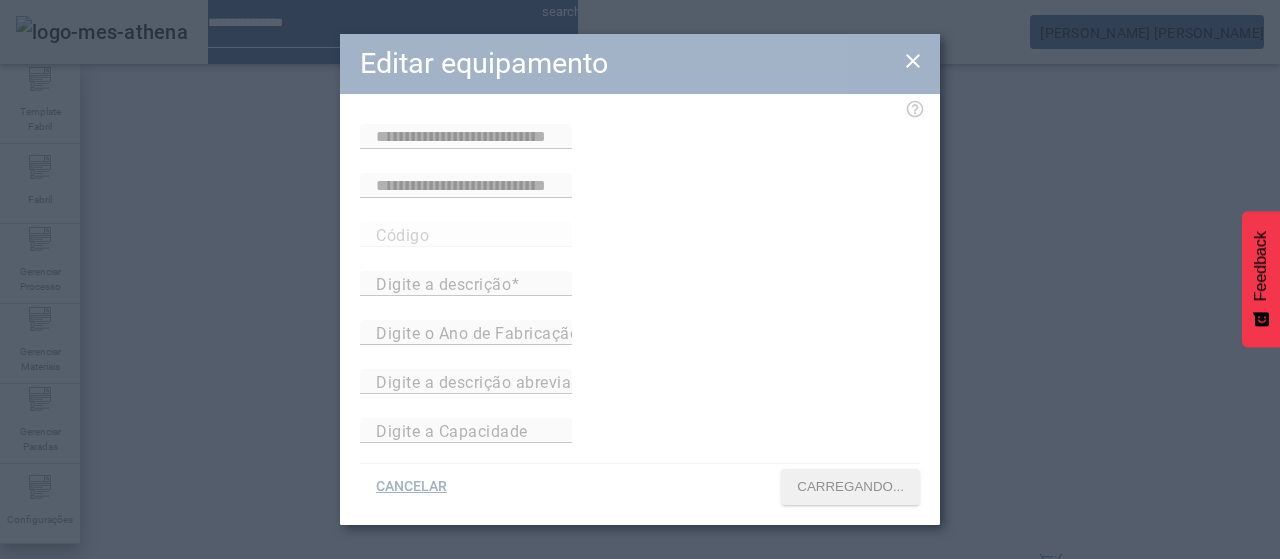 type on "**********" 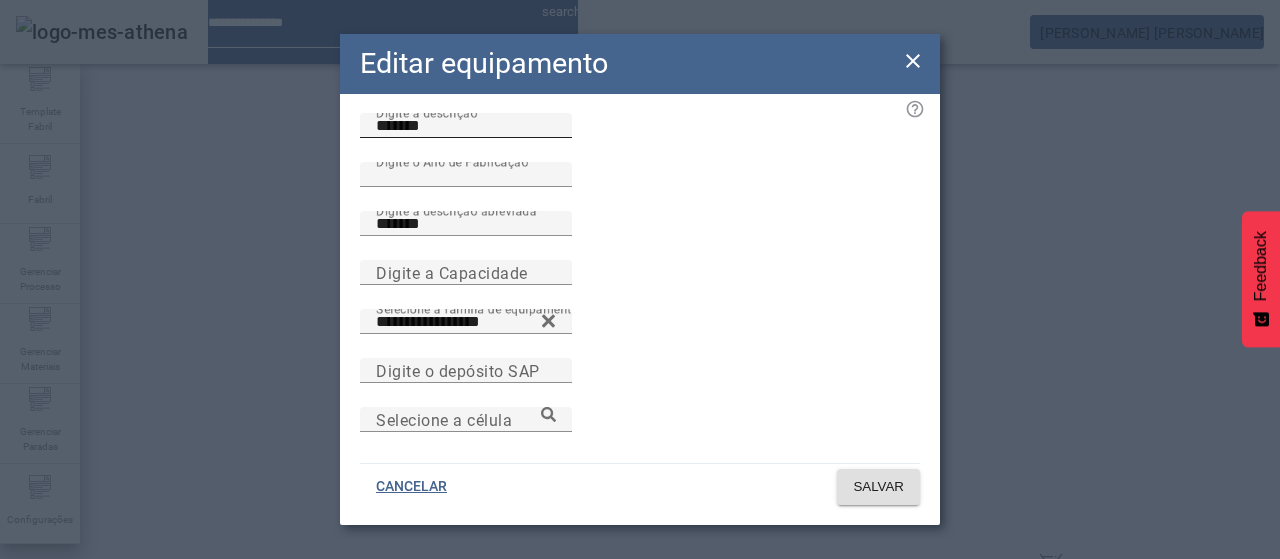 scroll, scrollTop: 173, scrollLeft: 0, axis: vertical 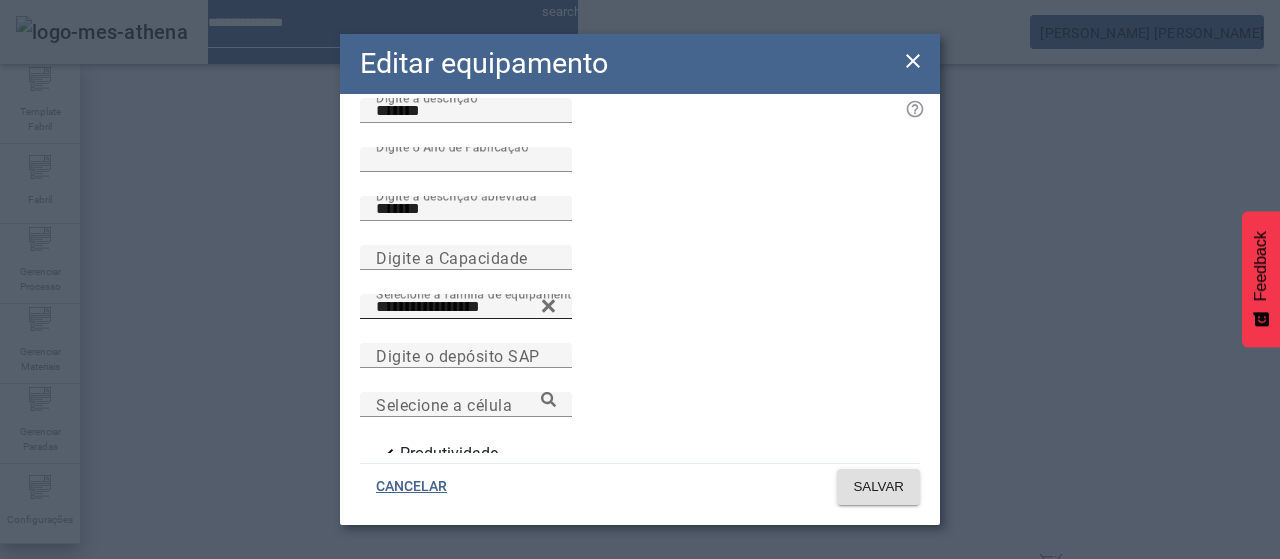 click 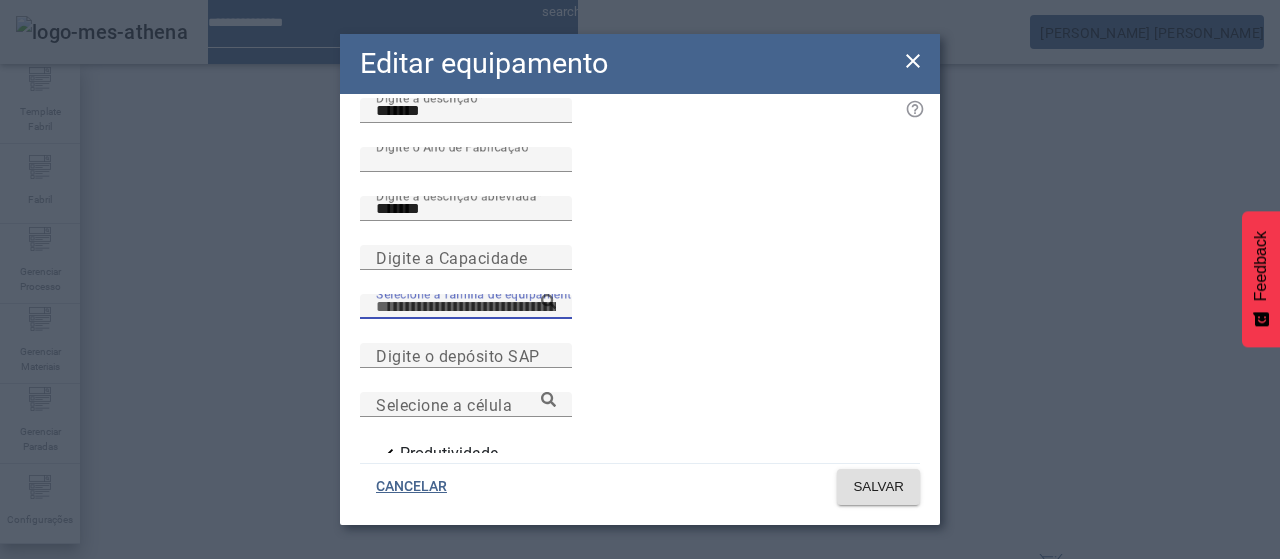 paste on "**********" 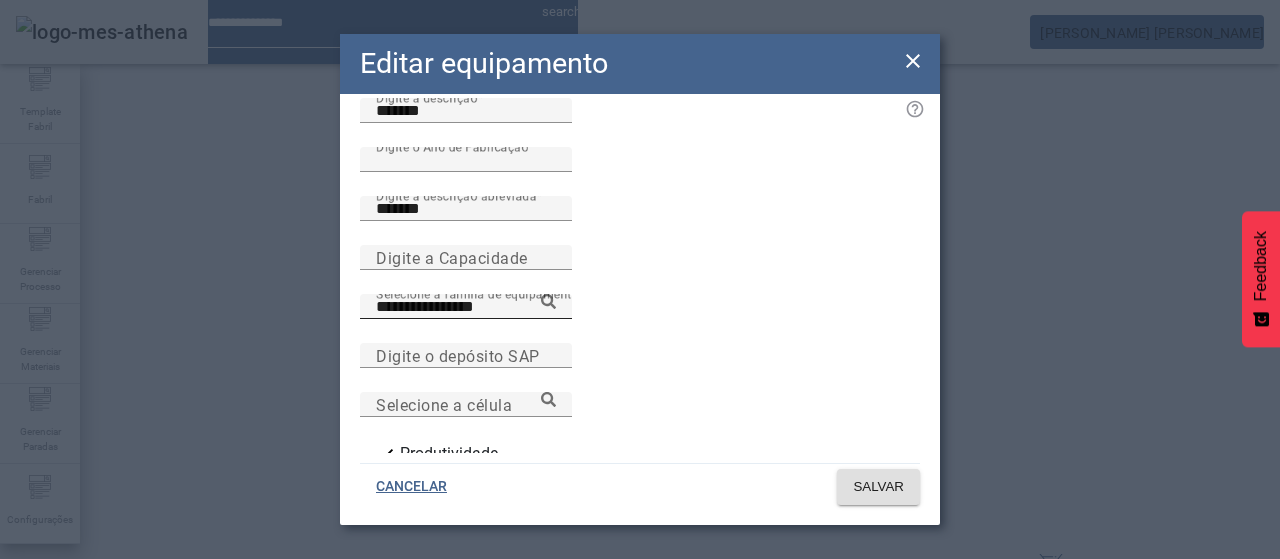 click 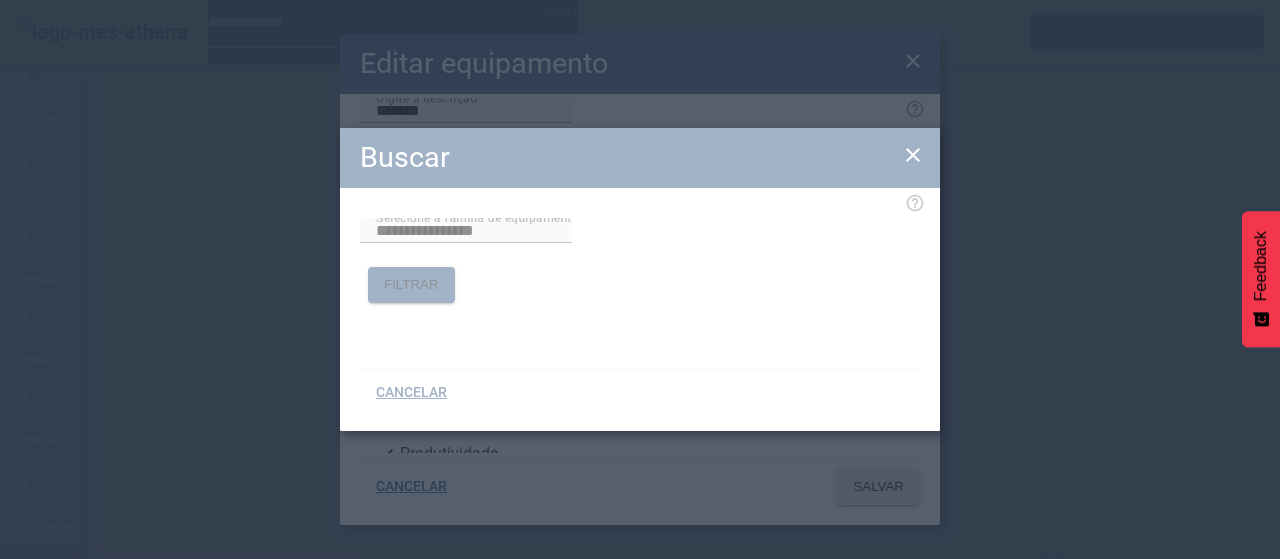 click on "Tanque OD Grande" at bounding box center (176, 591) 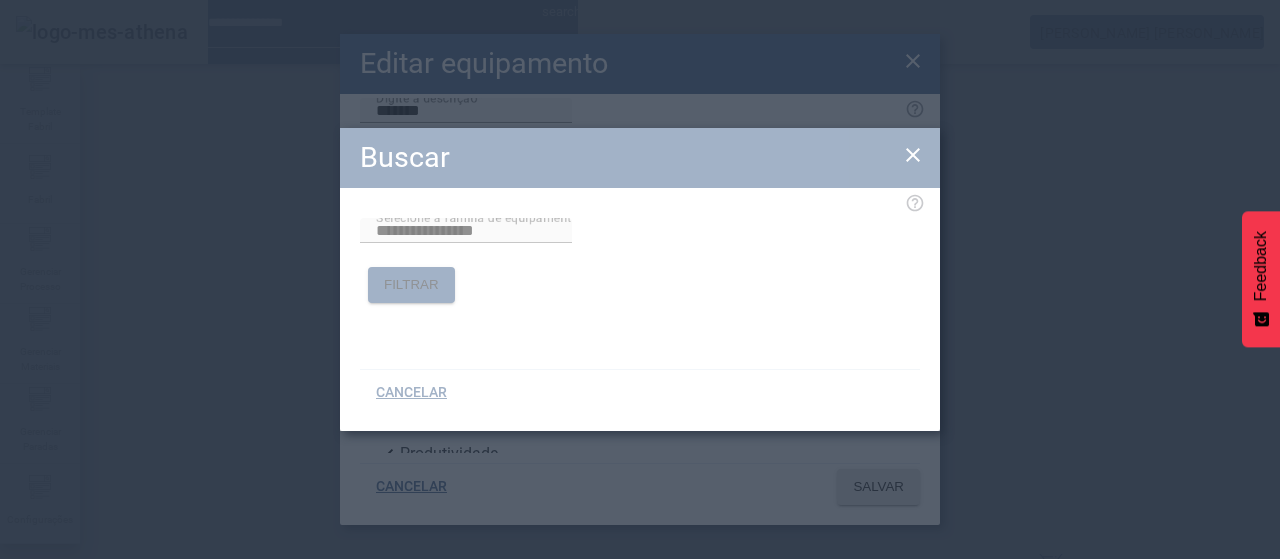 click on "FILTRAR" 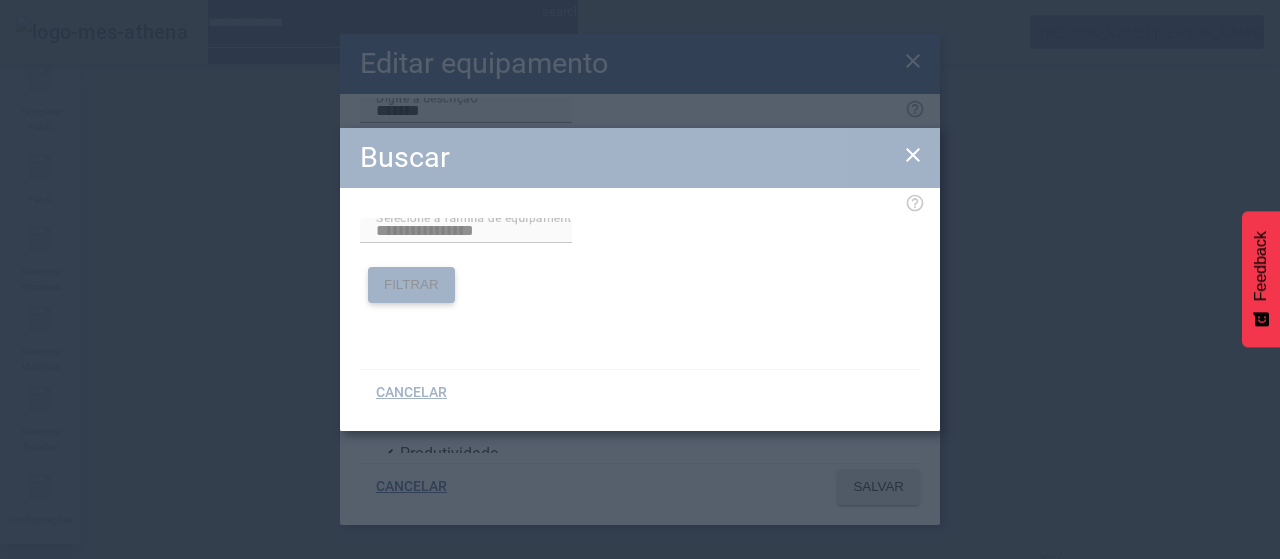 click on "FILTRAR" 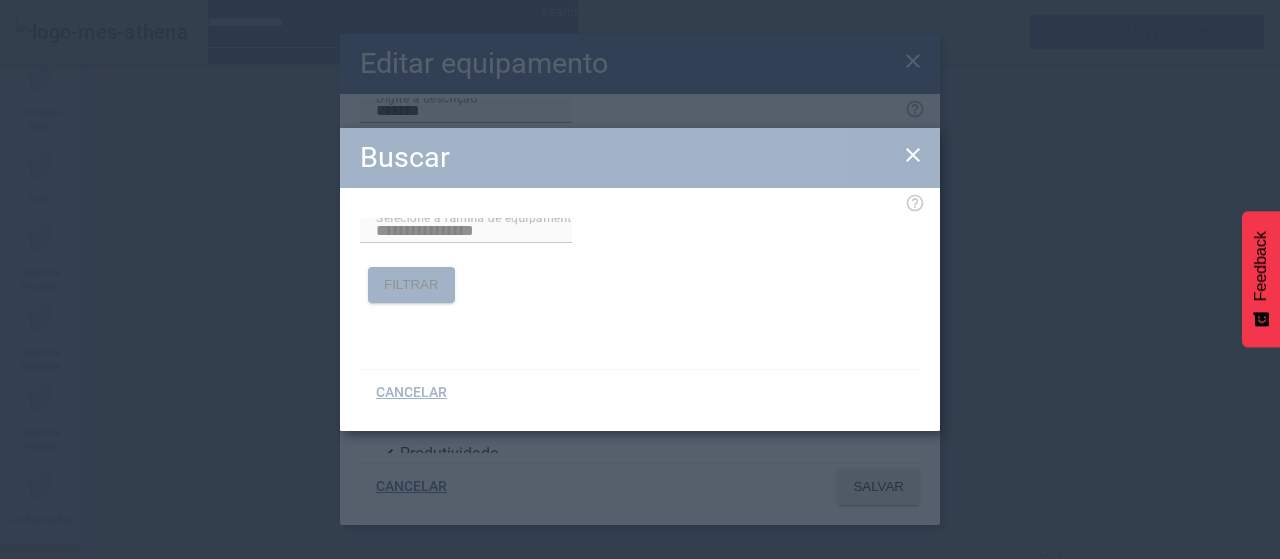 click 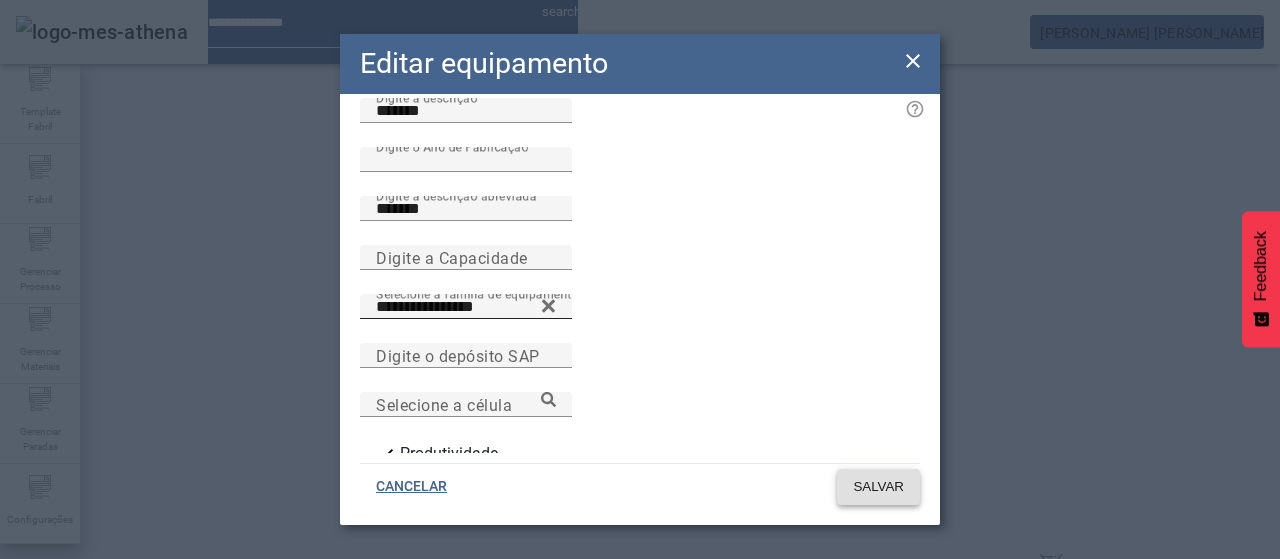 click on "SALVAR" 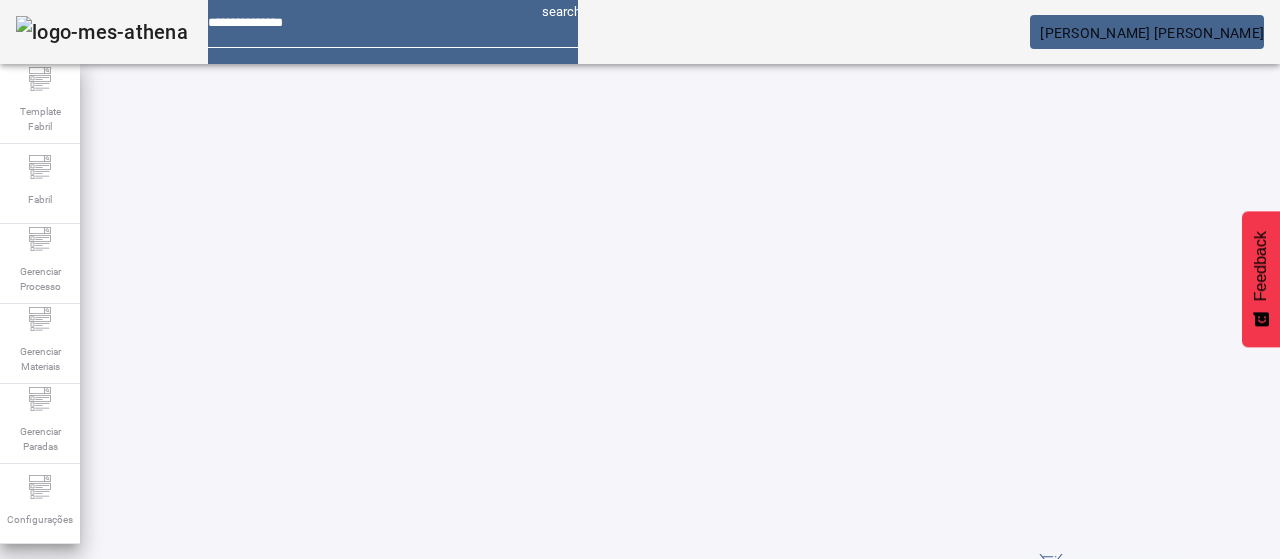 click on "EDITAR" at bounding box center (353, 788) 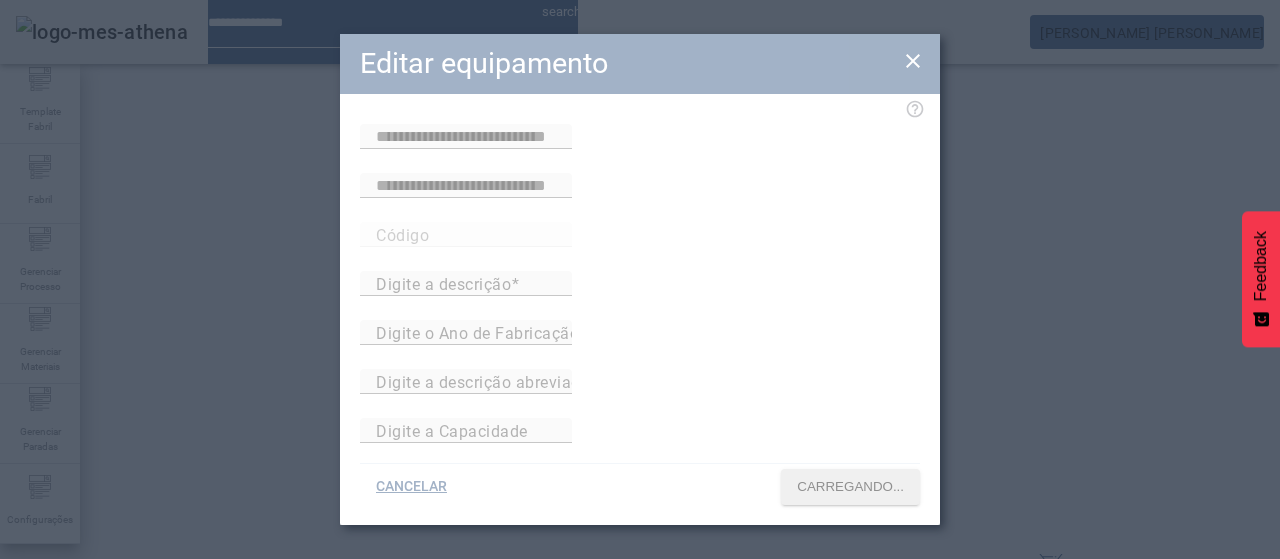 type on "**********" 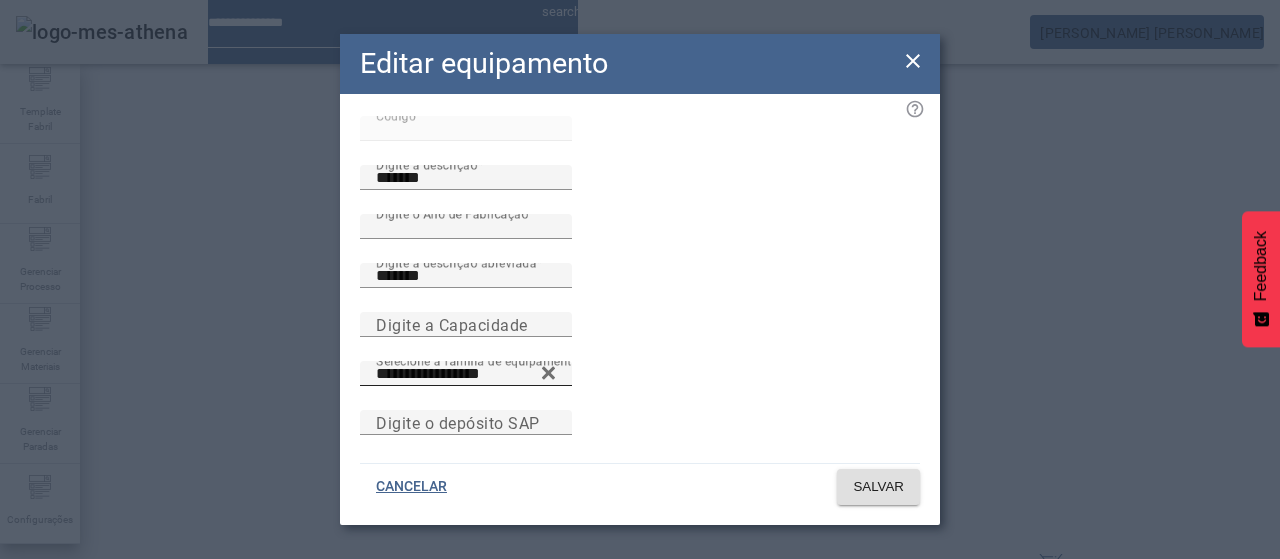 scroll, scrollTop: 108, scrollLeft: 0, axis: vertical 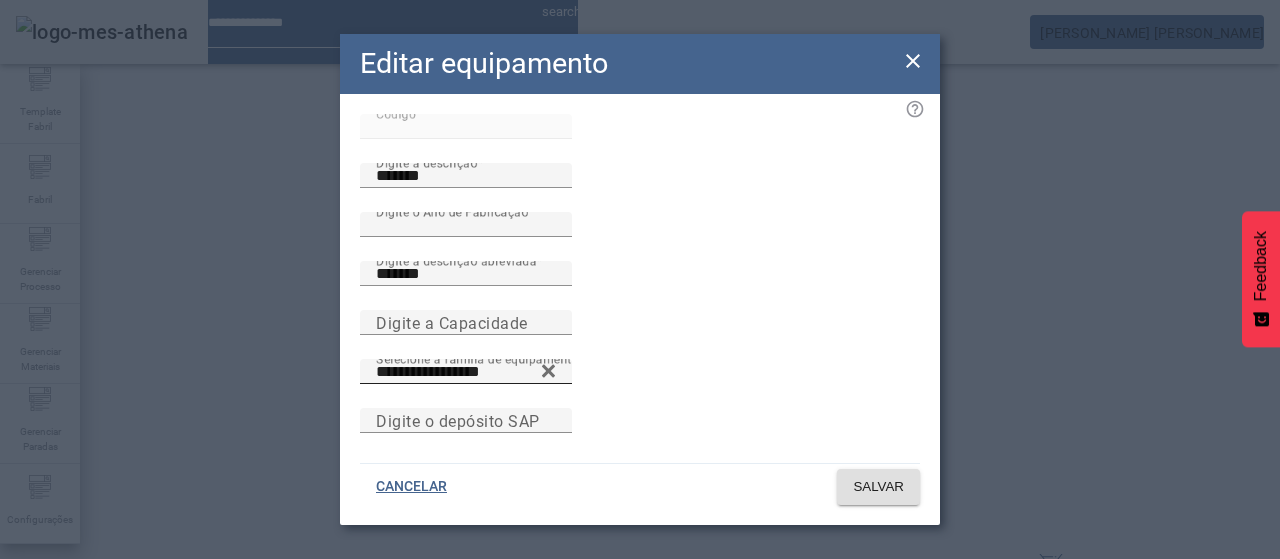 click 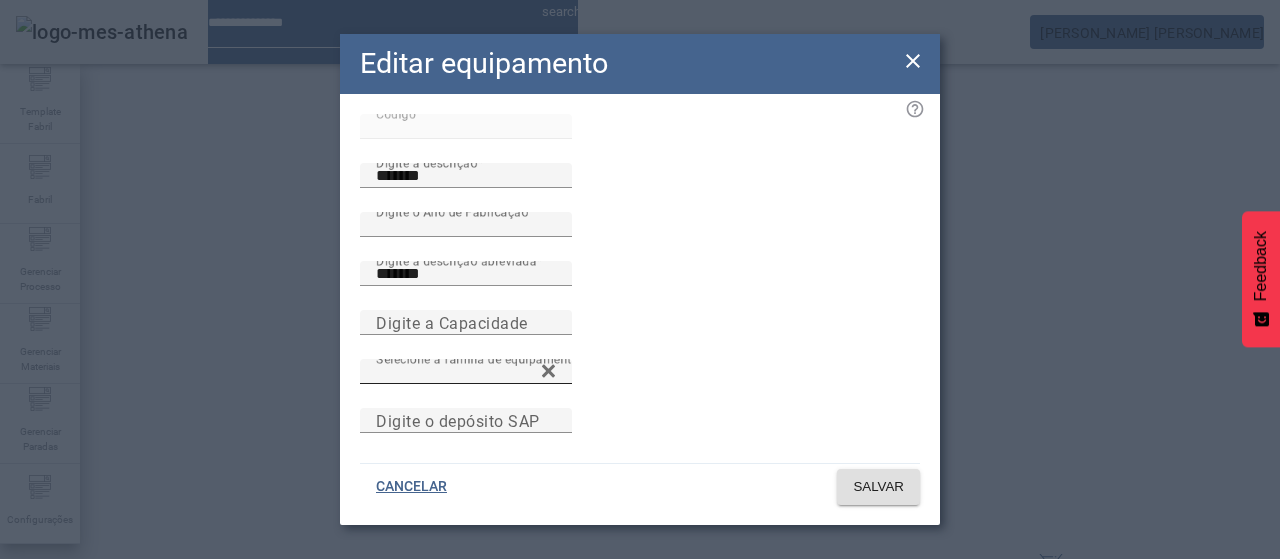 paste on "**********" 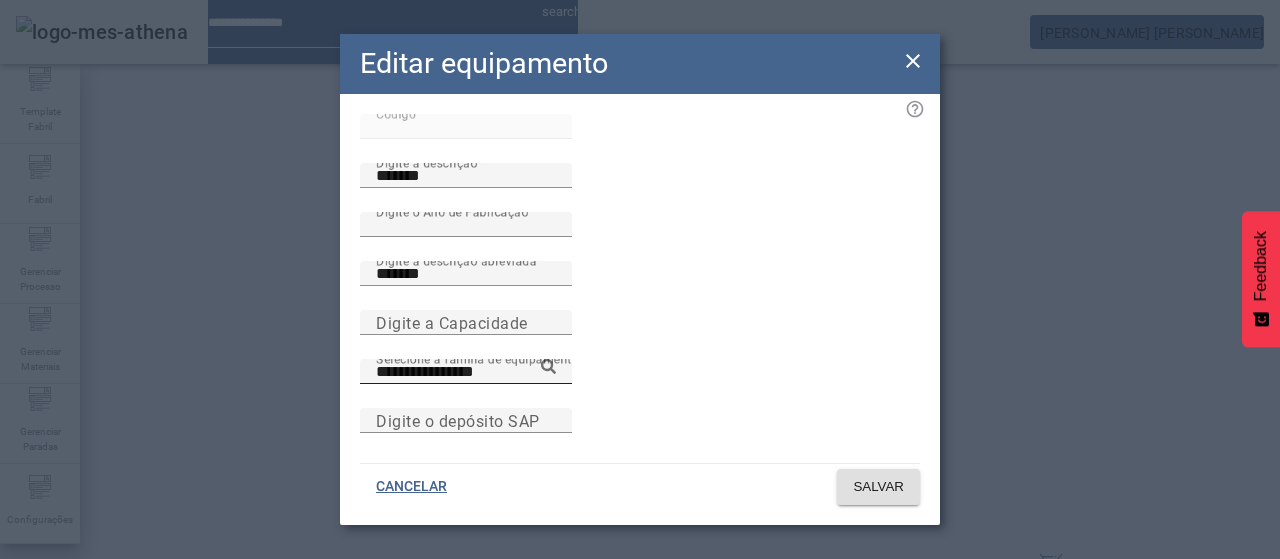 click 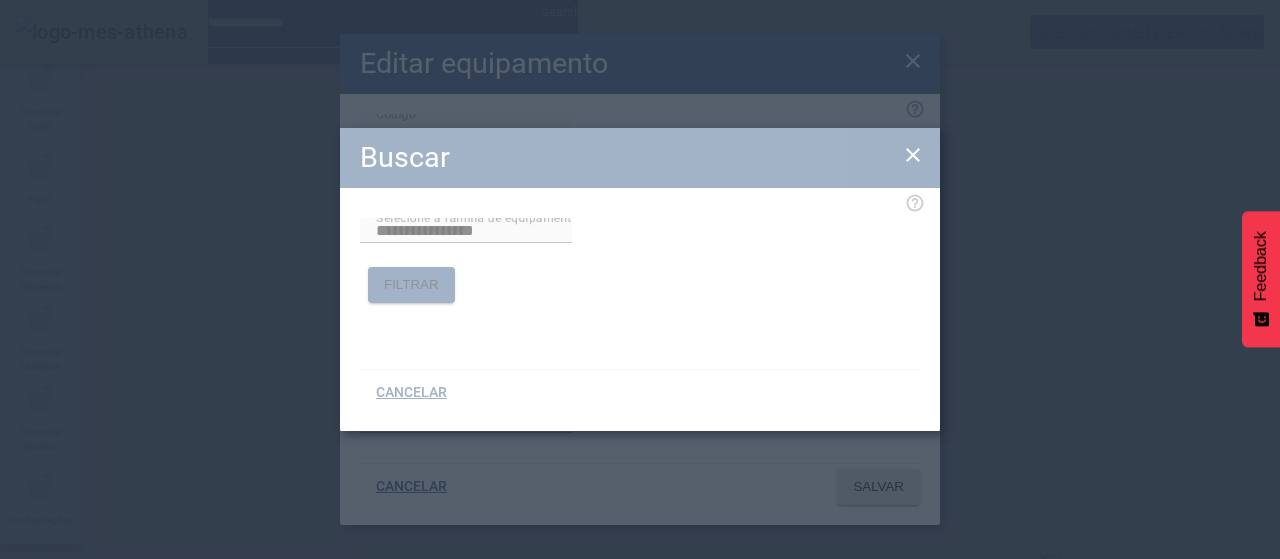 click on "Tanque OD Grande" at bounding box center (176, 591) 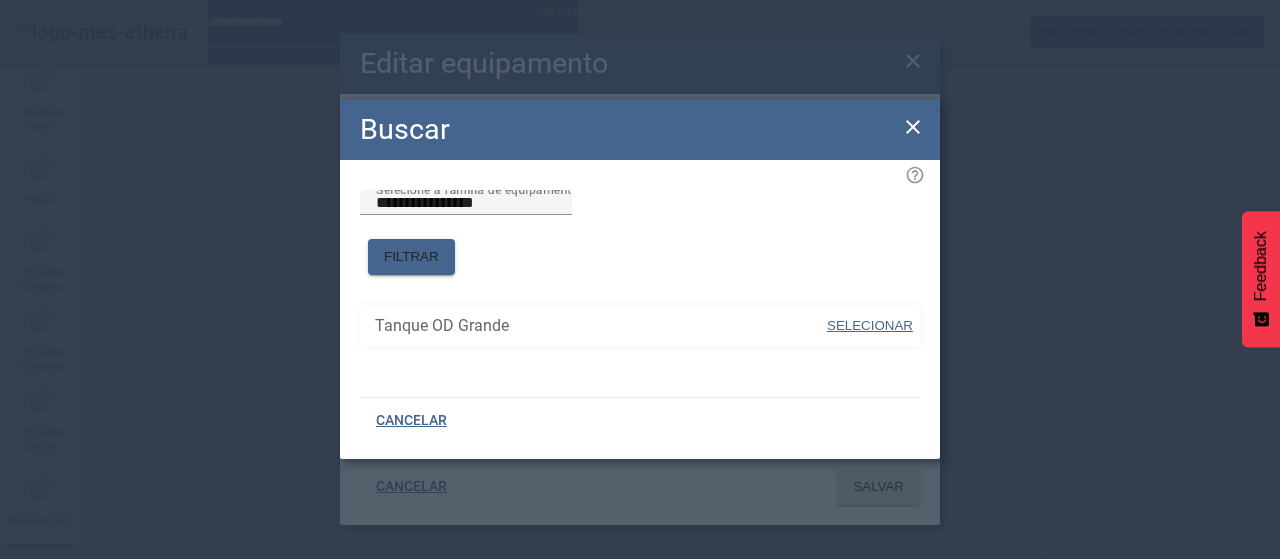 click on "SELECIONAR" at bounding box center (870, 325) 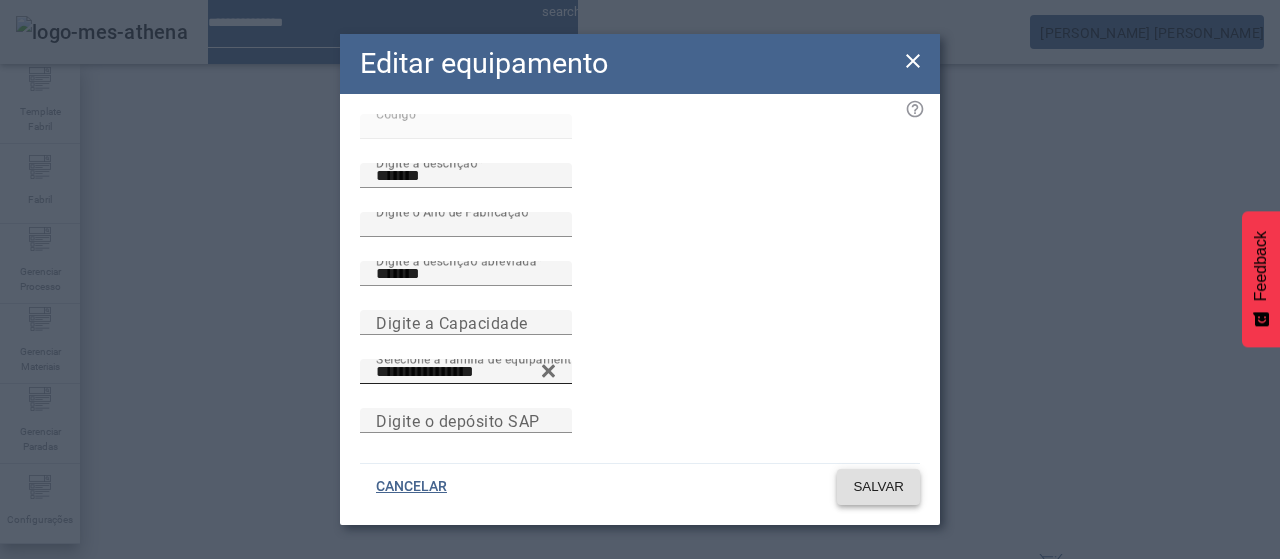 click 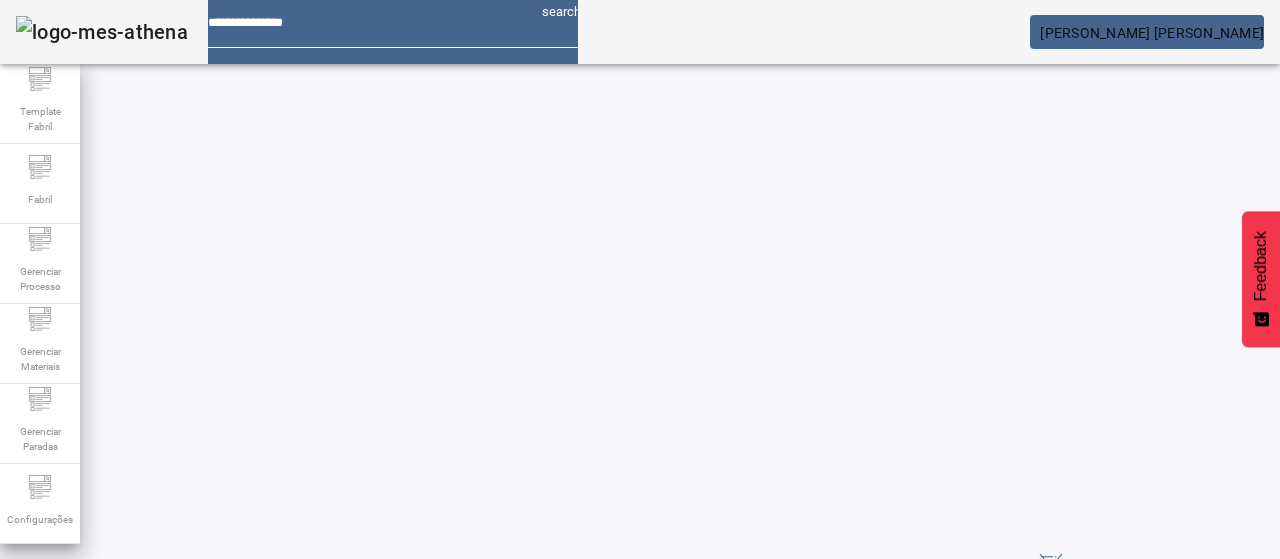 click on "EDITAR" at bounding box center [950, 788] 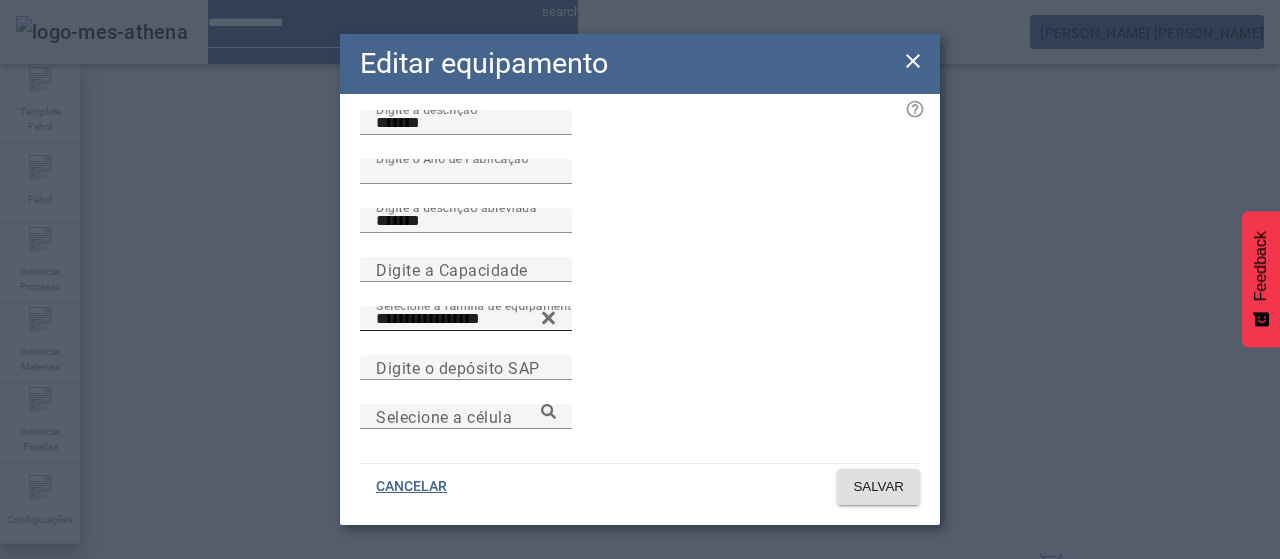 scroll, scrollTop: 163, scrollLeft: 0, axis: vertical 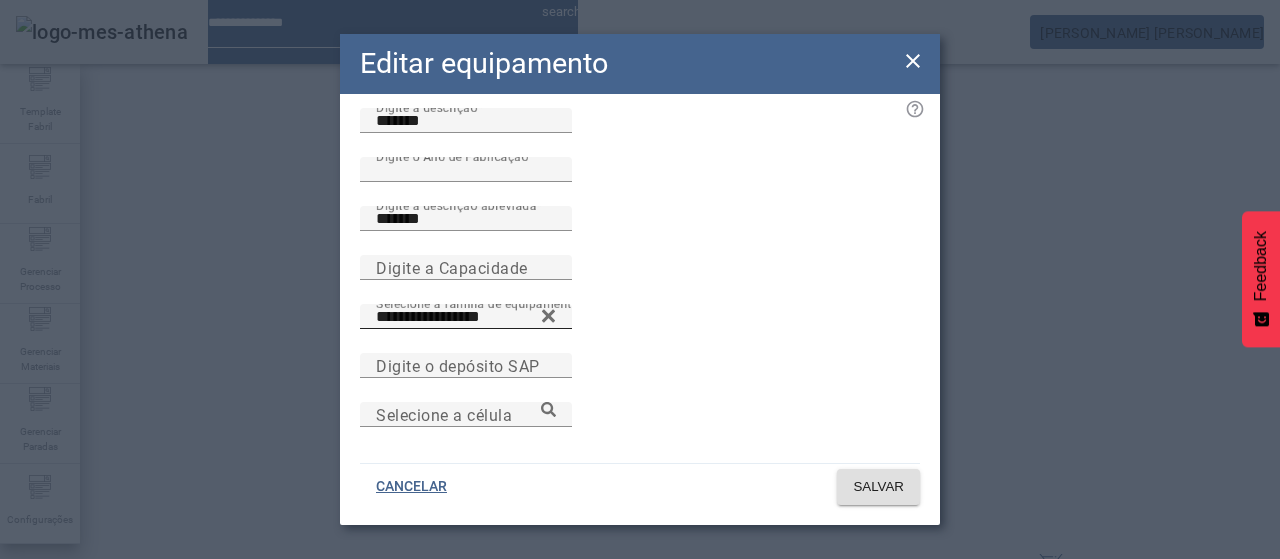 click 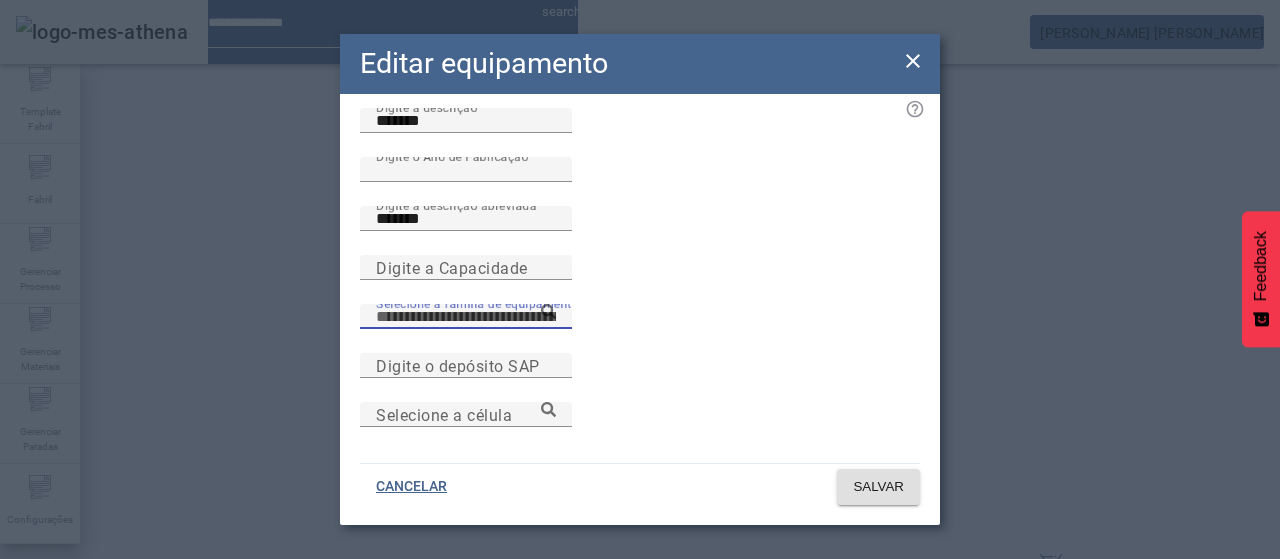 paste on "**********" 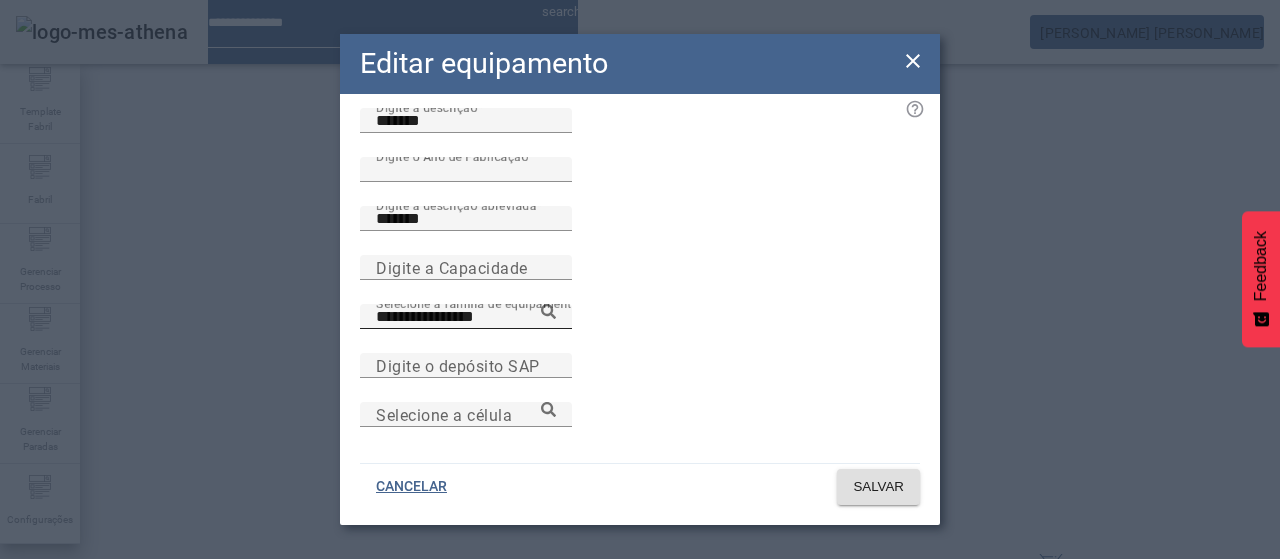 click 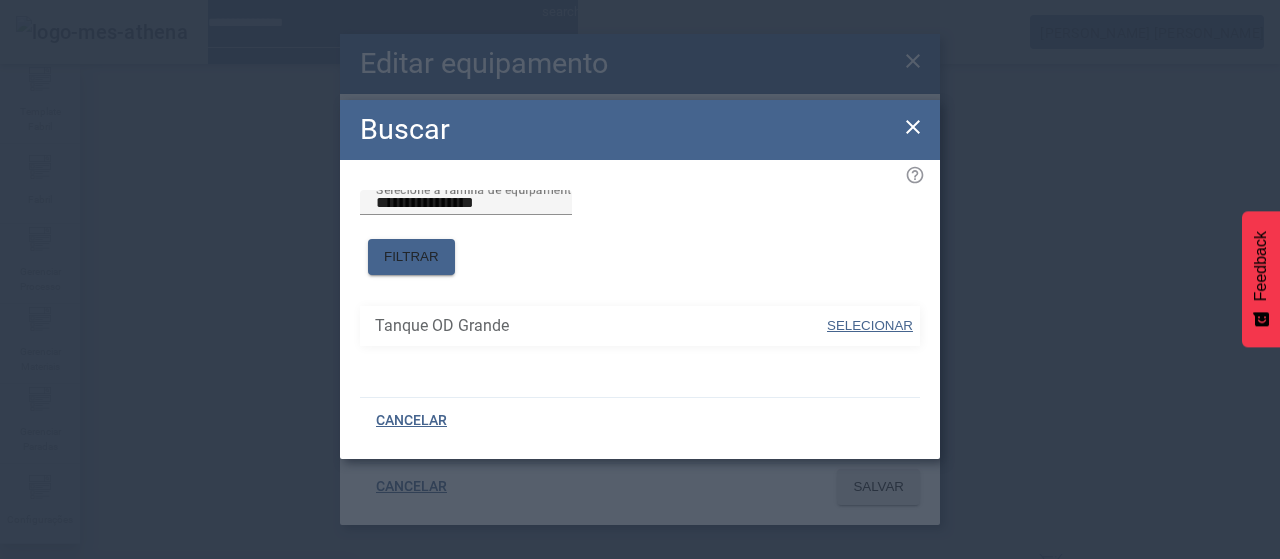 click on "SELECIONAR" at bounding box center [870, 325] 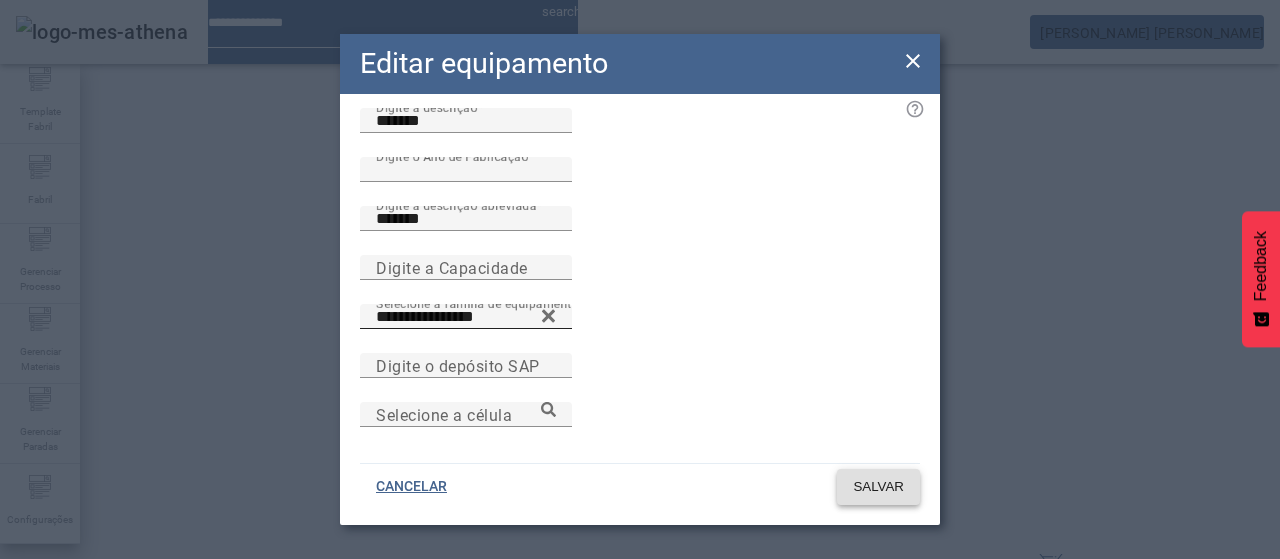 click on "SALVAR" 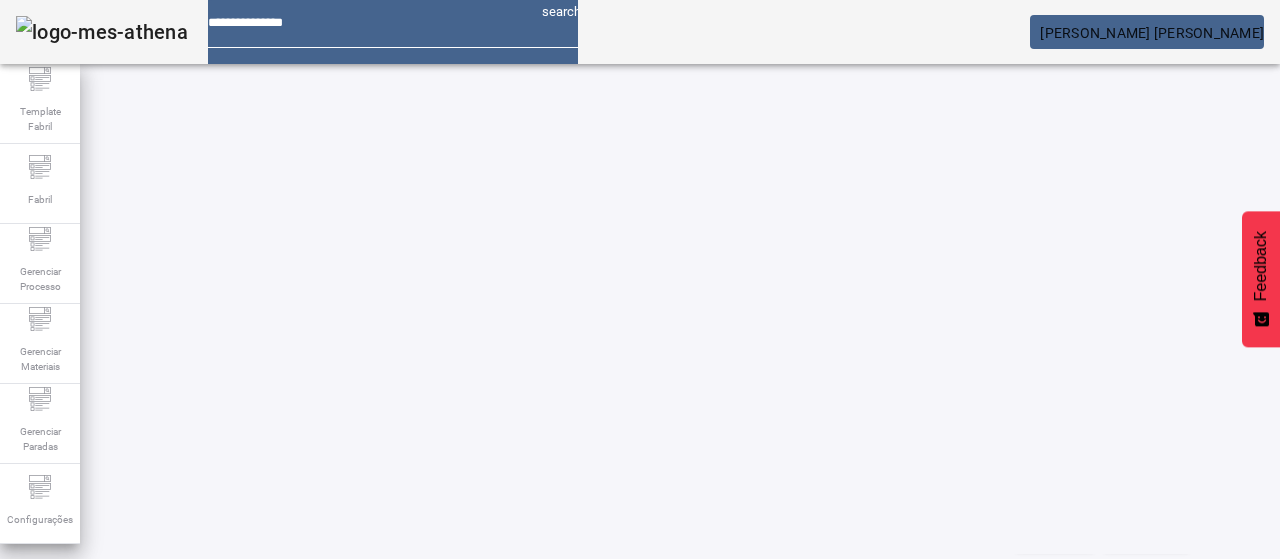 scroll, scrollTop: 194, scrollLeft: 0, axis: vertical 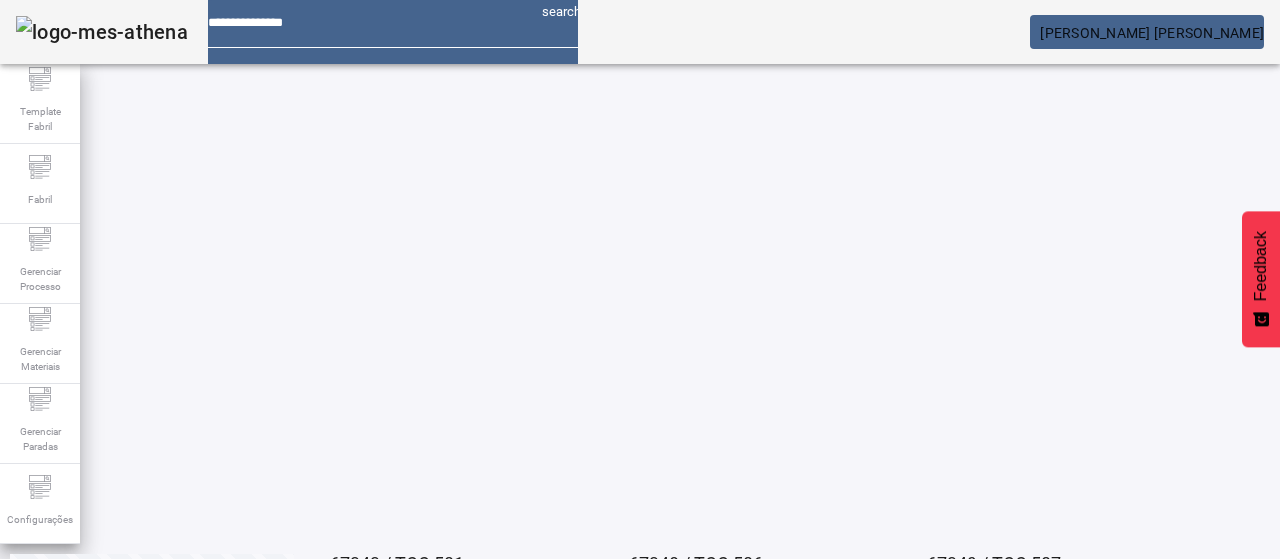 click at bounding box center (353, 638) 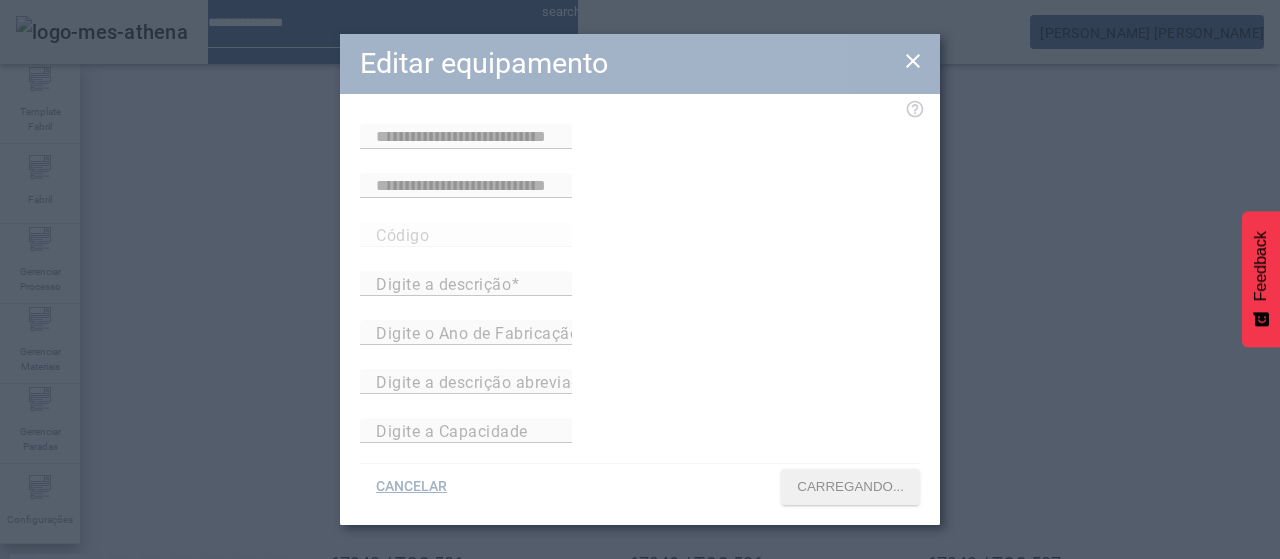 type on "**********" 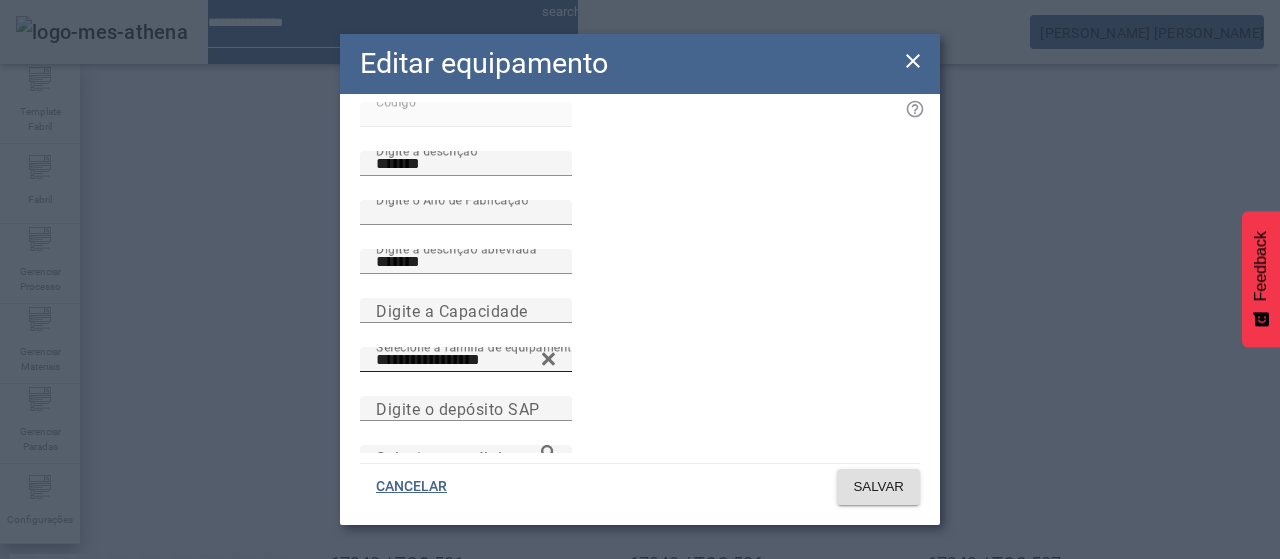 scroll, scrollTop: 125, scrollLeft: 0, axis: vertical 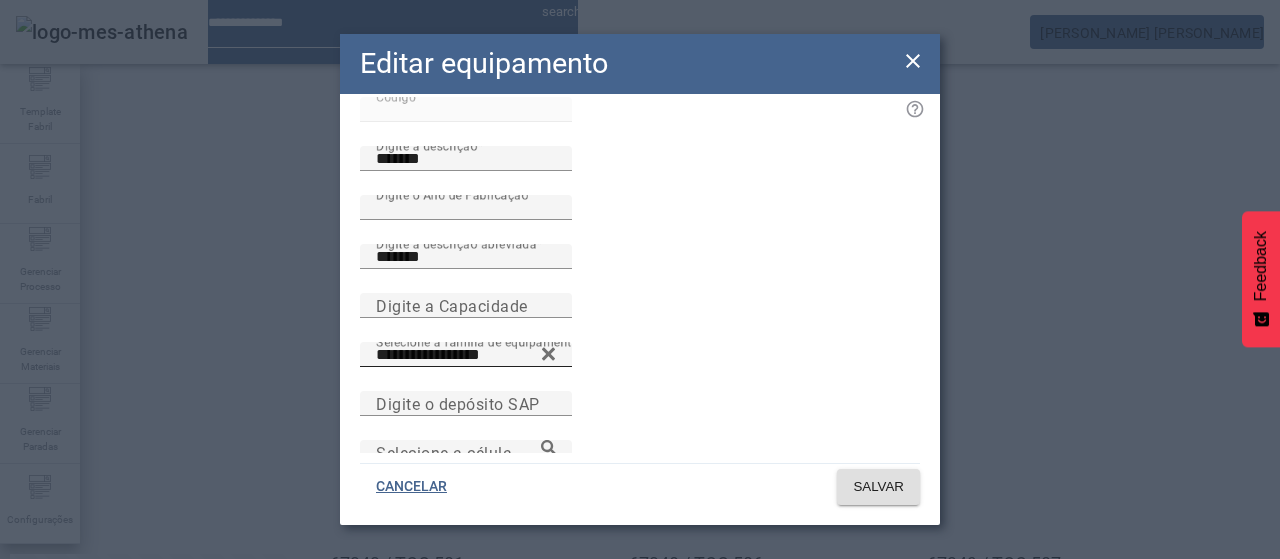click 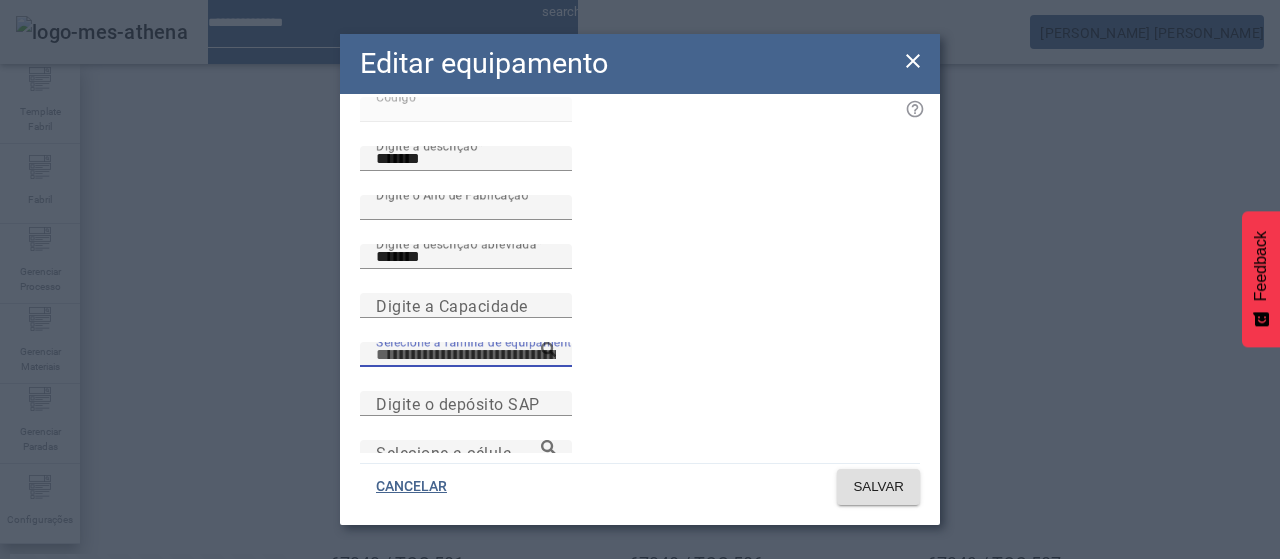 click on "Selecione a família de equipamento" at bounding box center [466, 355] 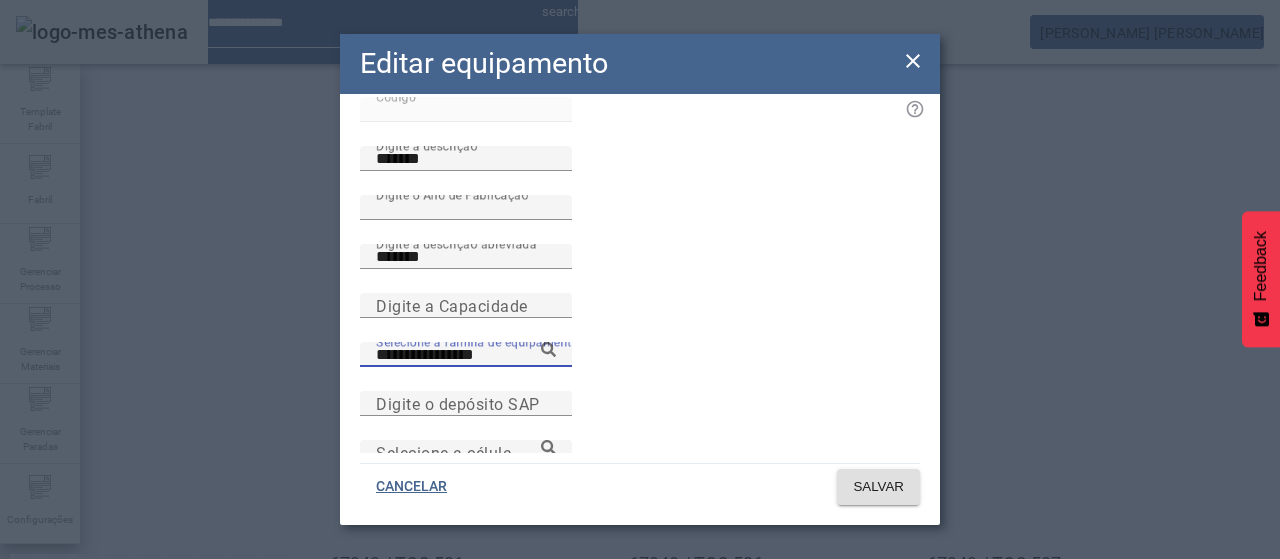 click 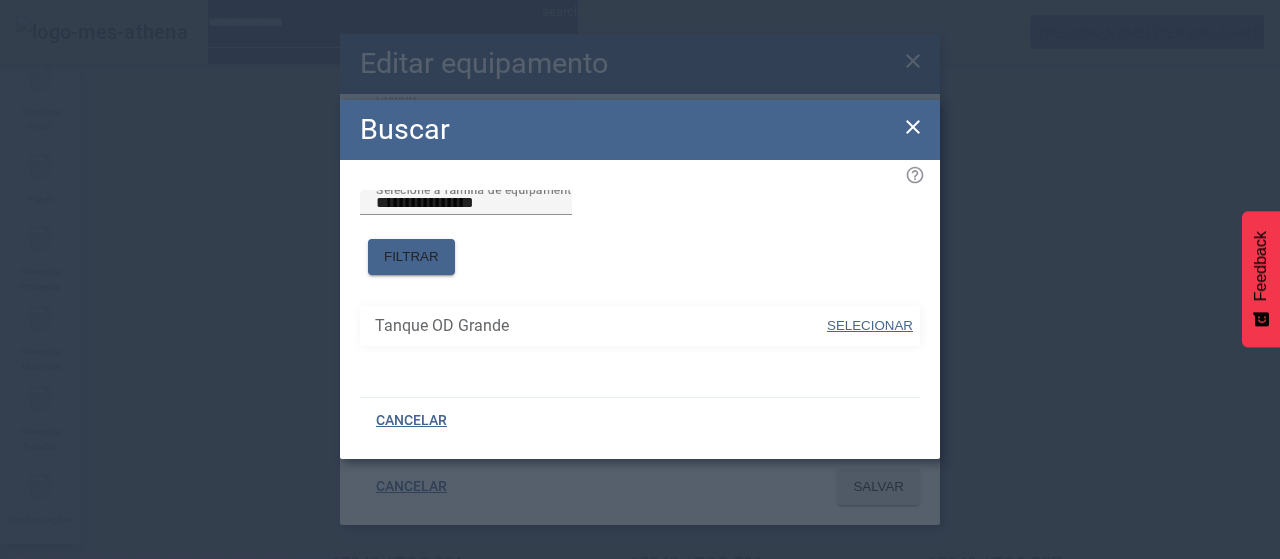 click on "SELECIONAR" at bounding box center [870, 325] 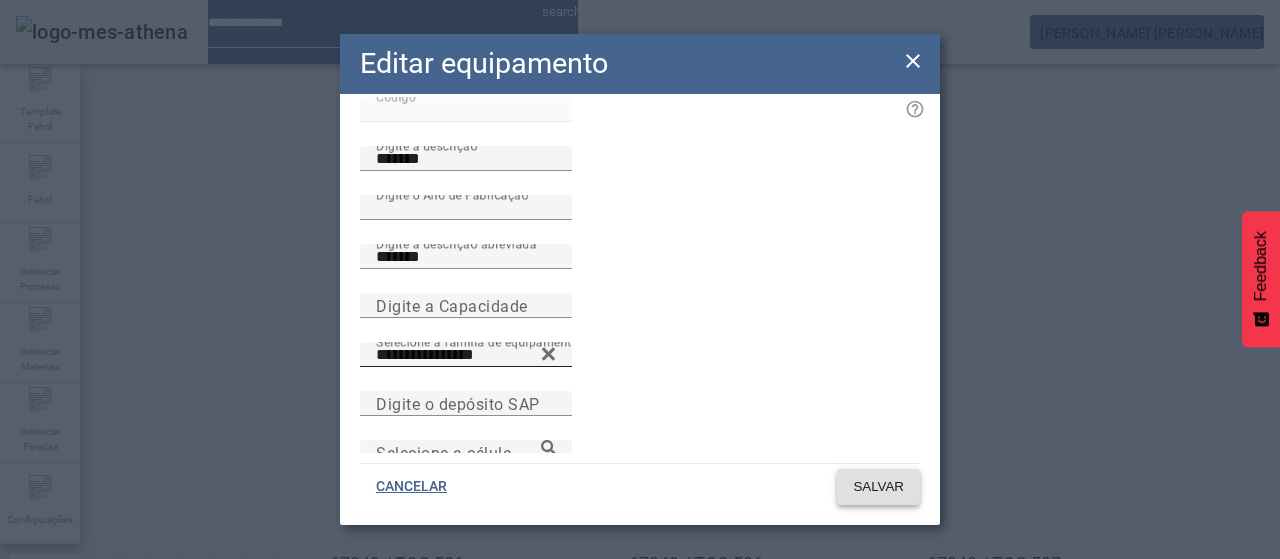 click on "SALVAR" 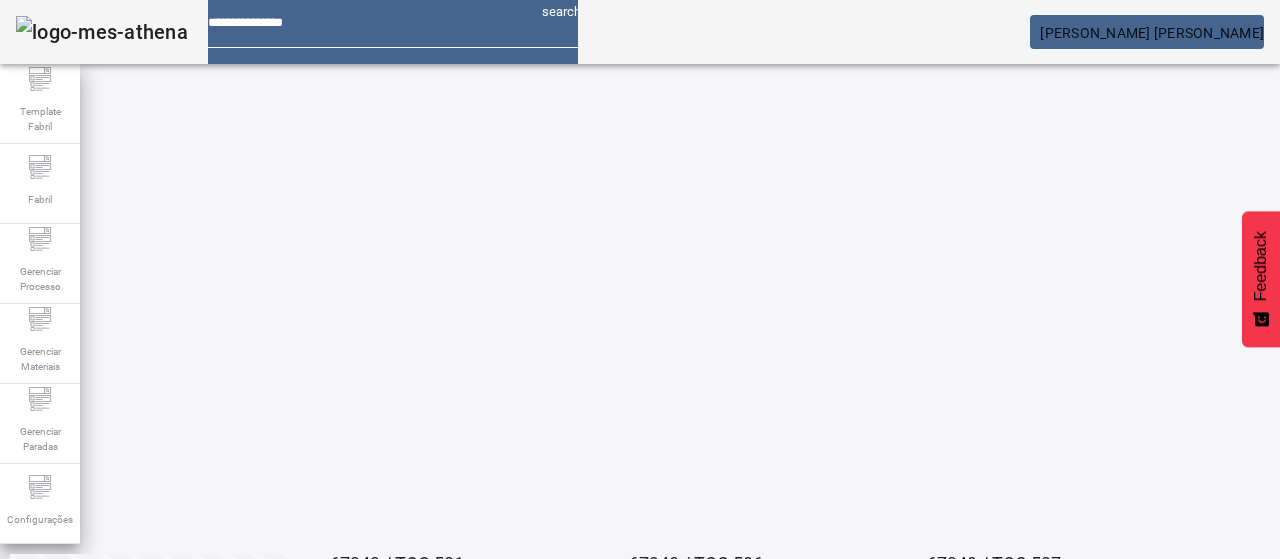 click on "EDITAR" at bounding box center (353, 788) 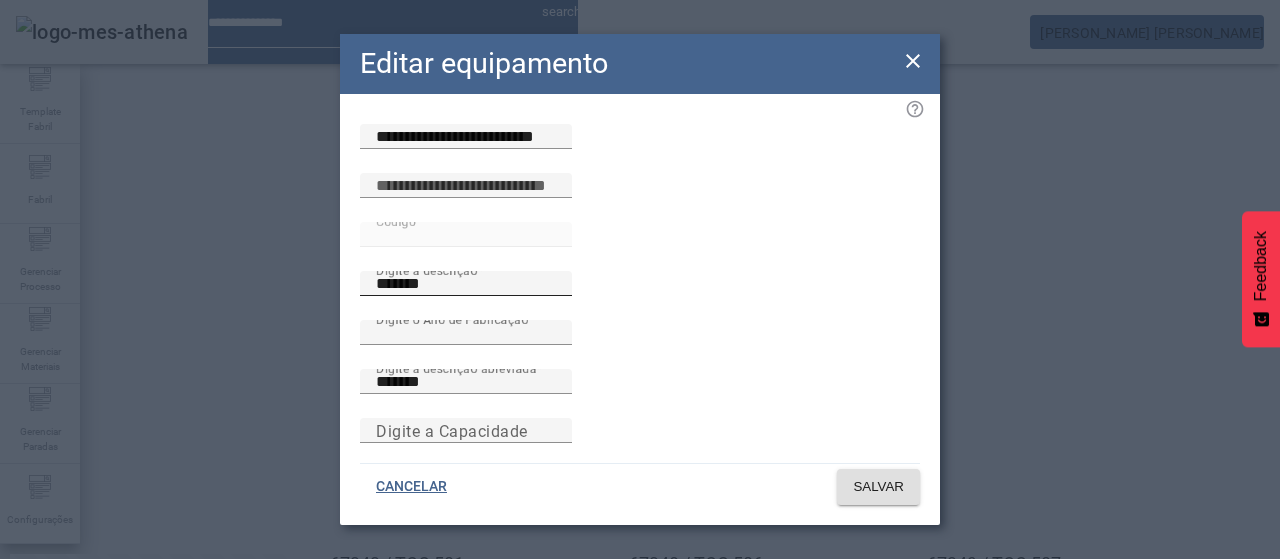 scroll, scrollTop: 173, scrollLeft: 0, axis: vertical 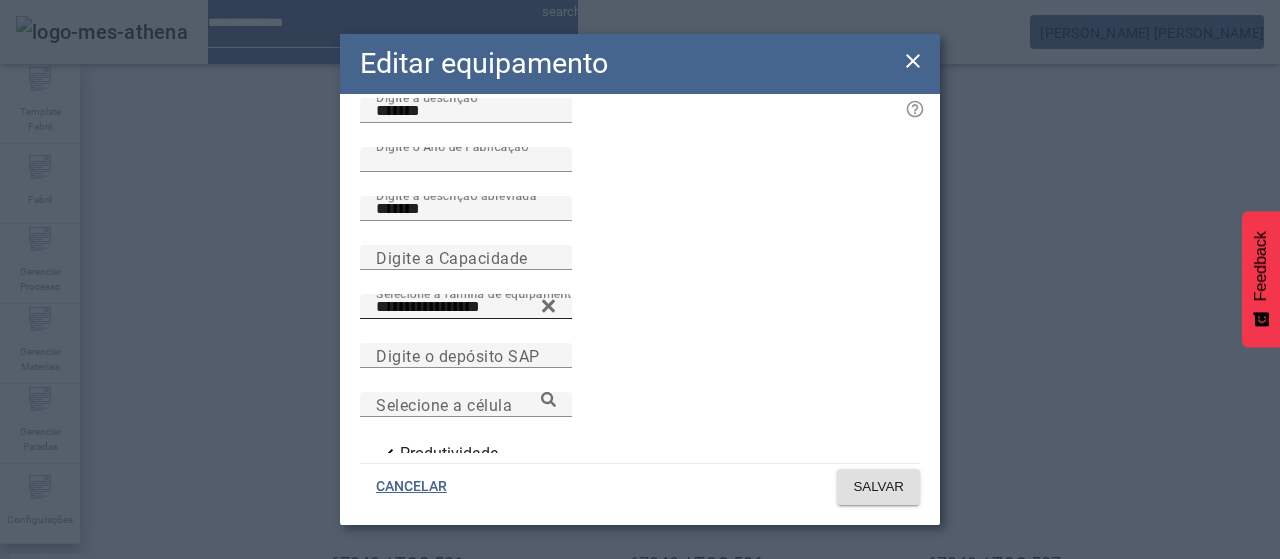 click 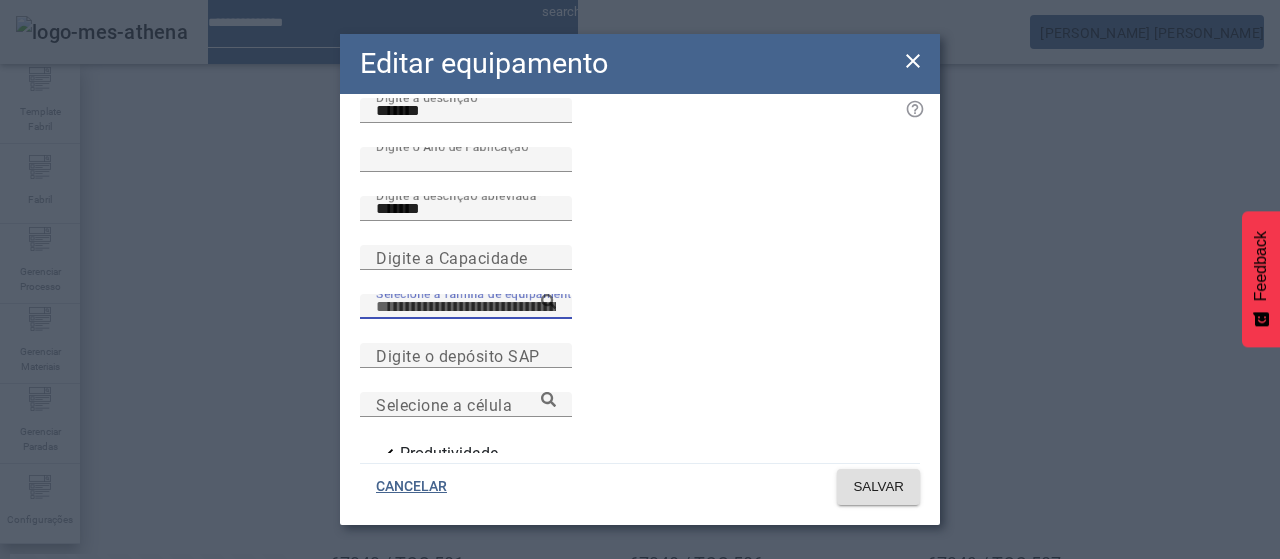click on "Selecione a família de equipamento" at bounding box center (466, 307) 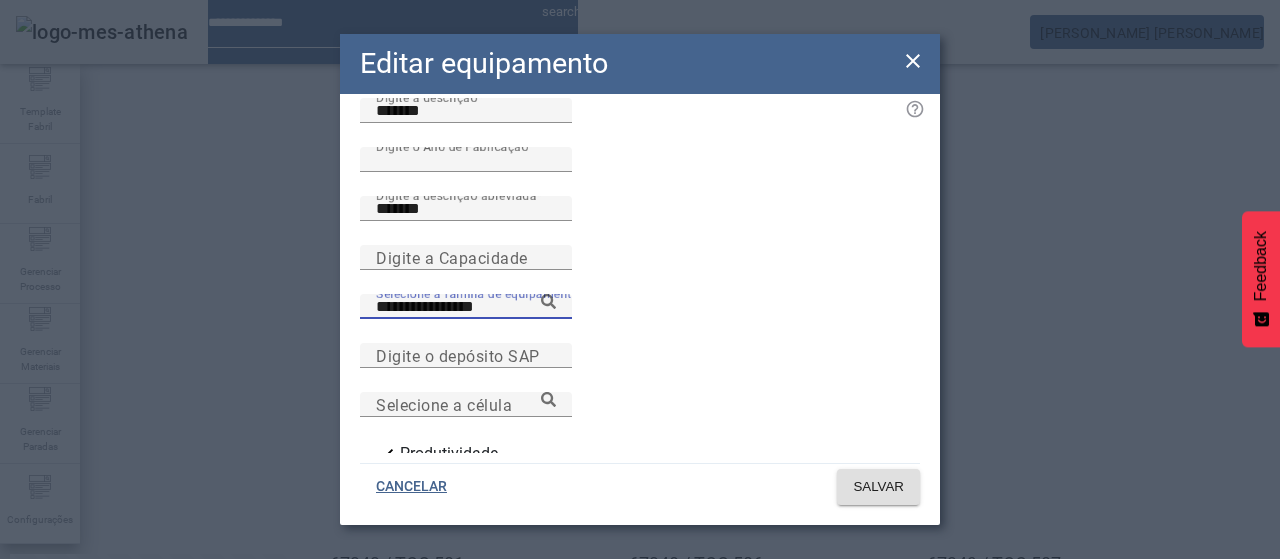 click on "**********" 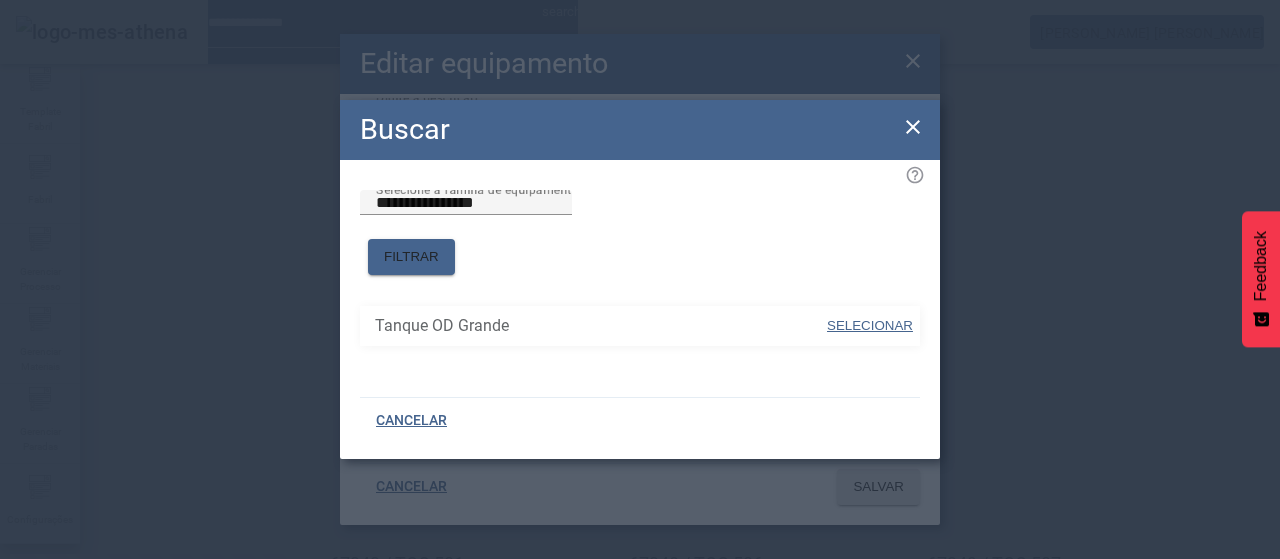 click on "SELECIONAR" at bounding box center (870, 325) 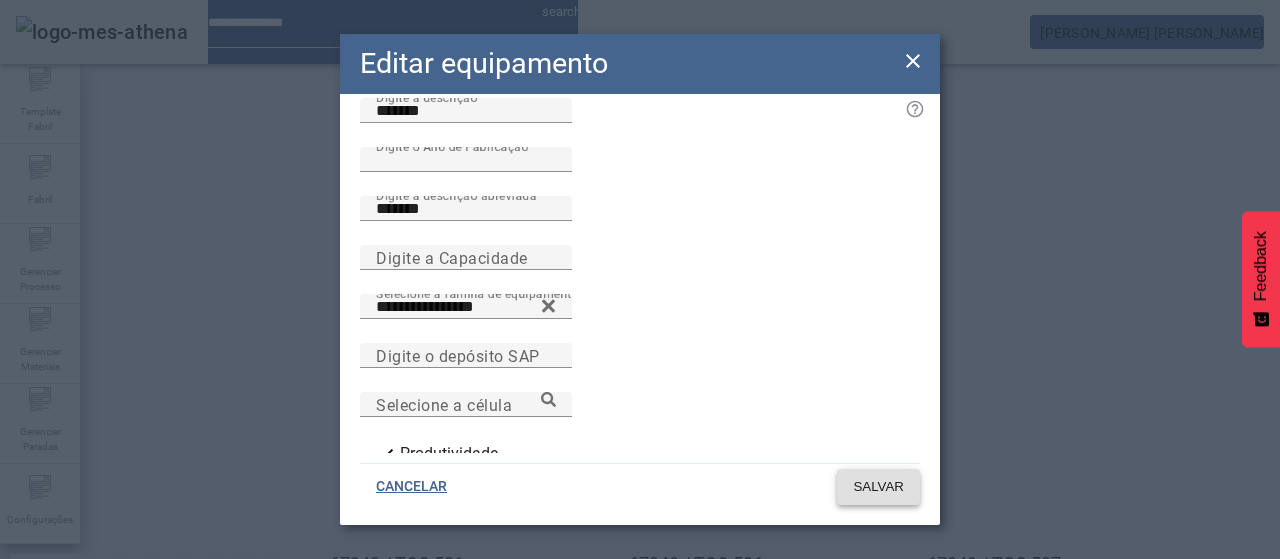 click on "SALVAR" 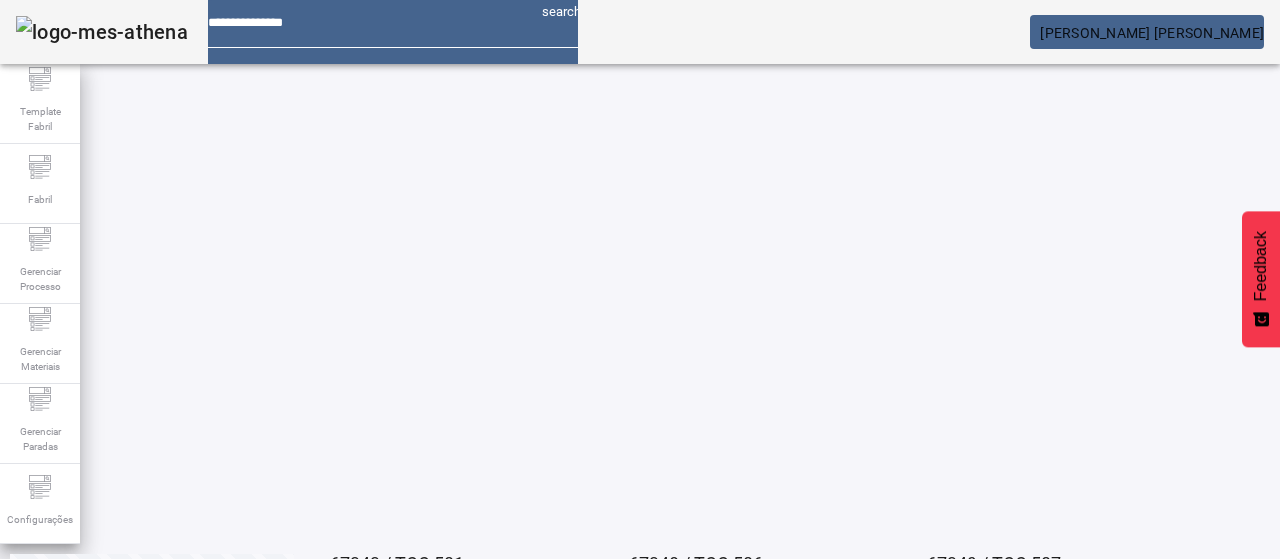 click at bounding box center (353, 638) 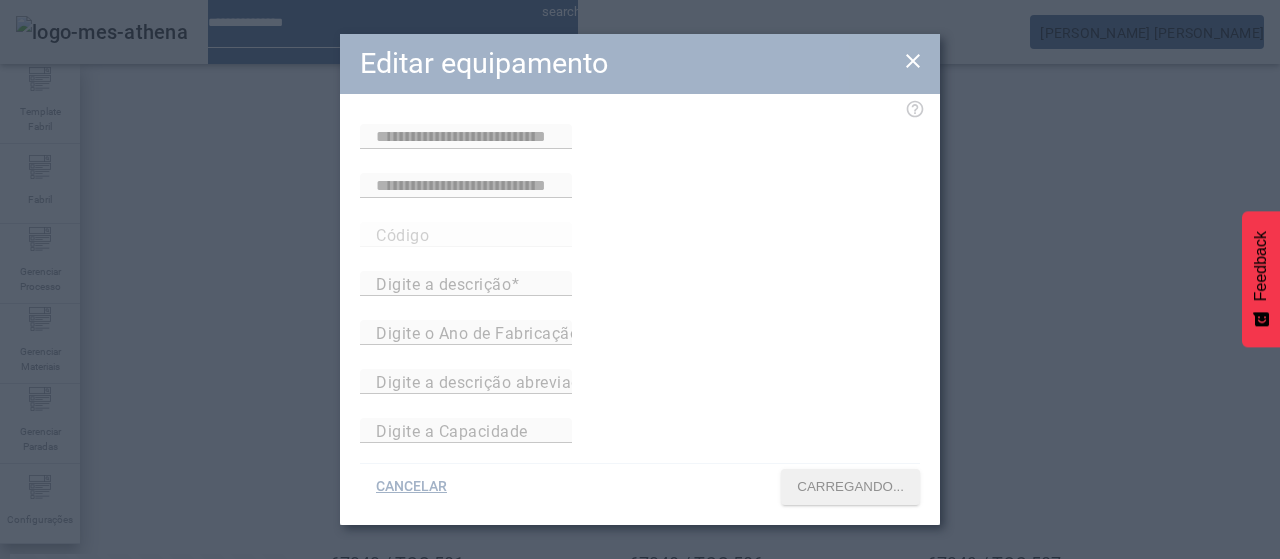 type on "**********" 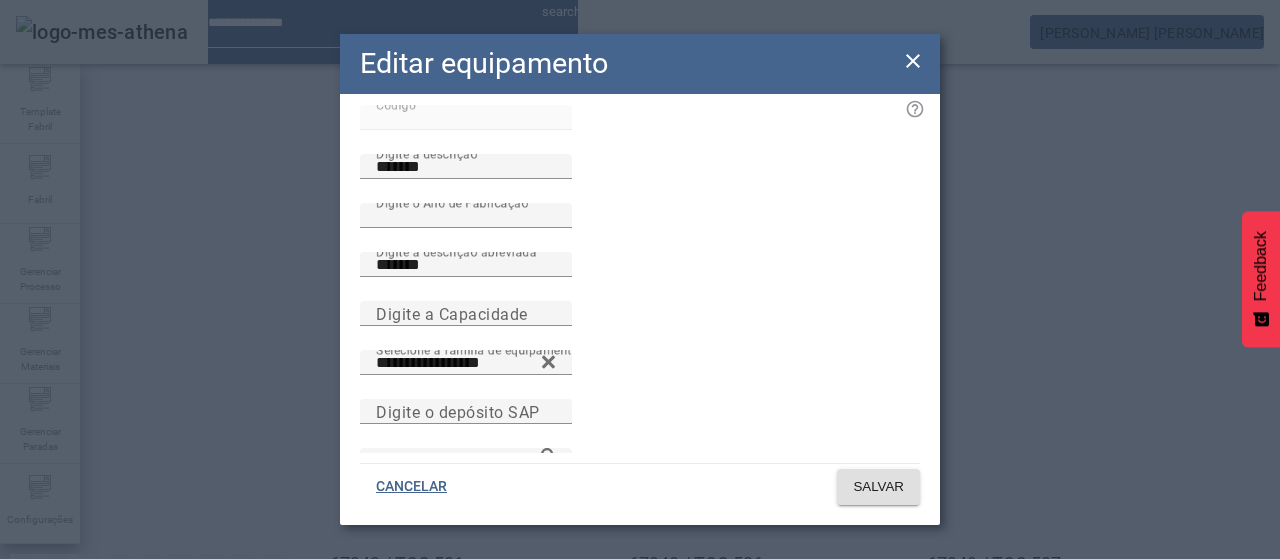 scroll, scrollTop: 145, scrollLeft: 0, axis: vertical 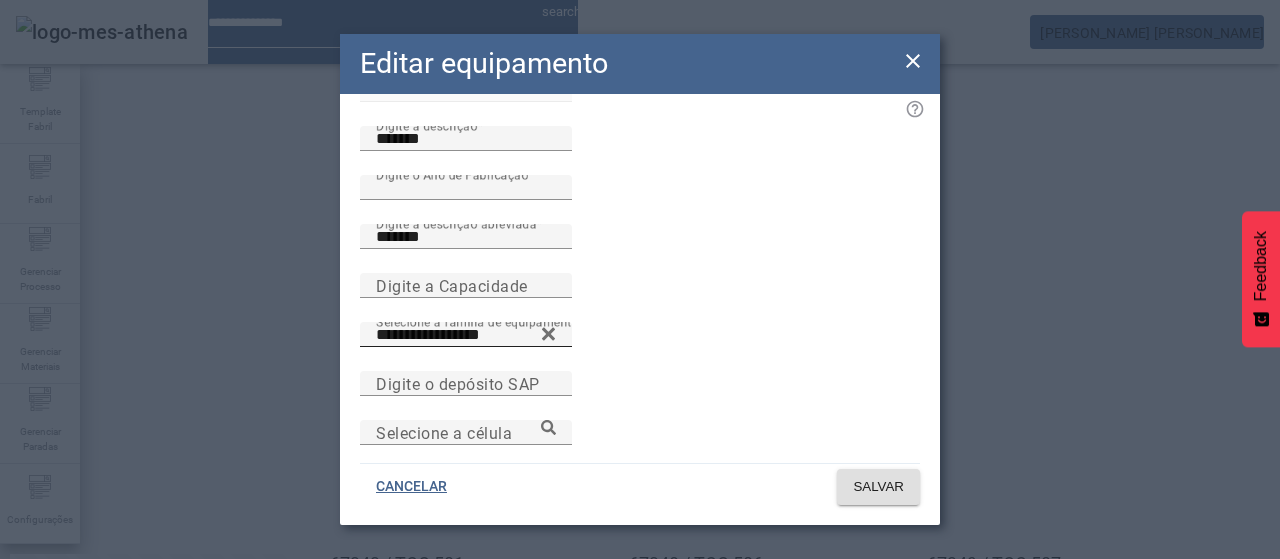 click 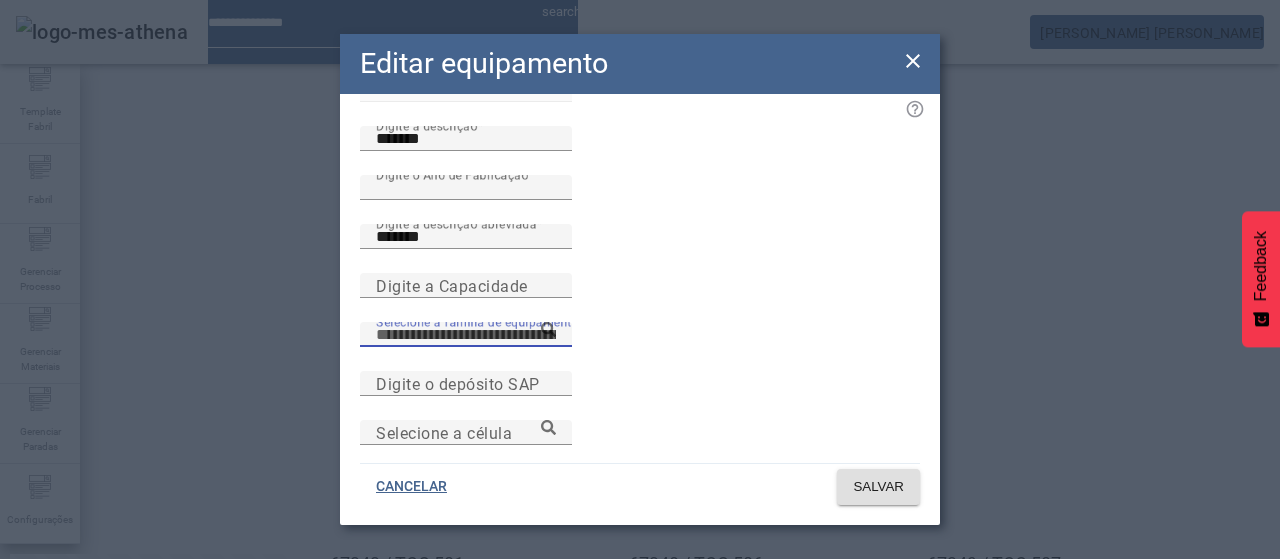 paste on "**********" 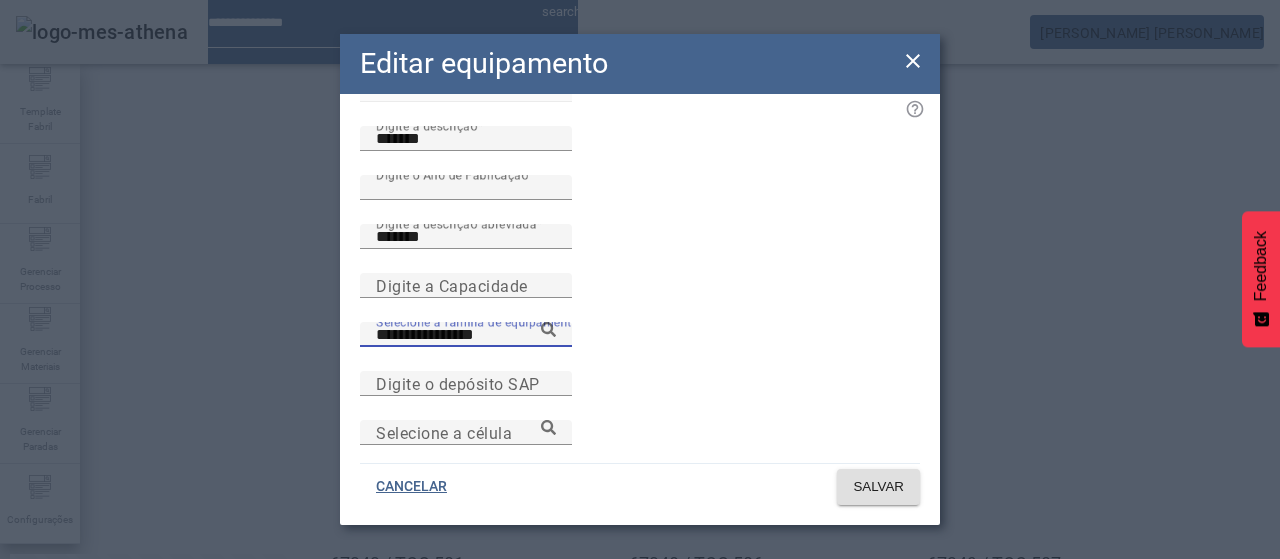 drag, startPoint x: 902, startPoint y: 331, endPoint x: 895, endPoint y: 319, distance: 13.892444 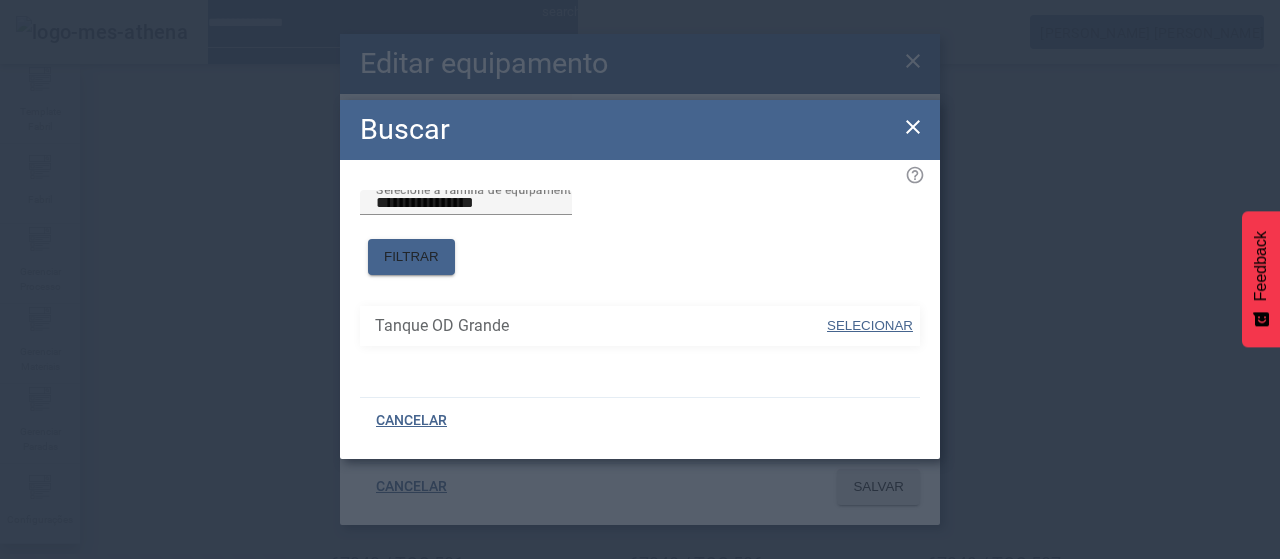 click on "SELECIONAR" at bounding box center (870, 325) 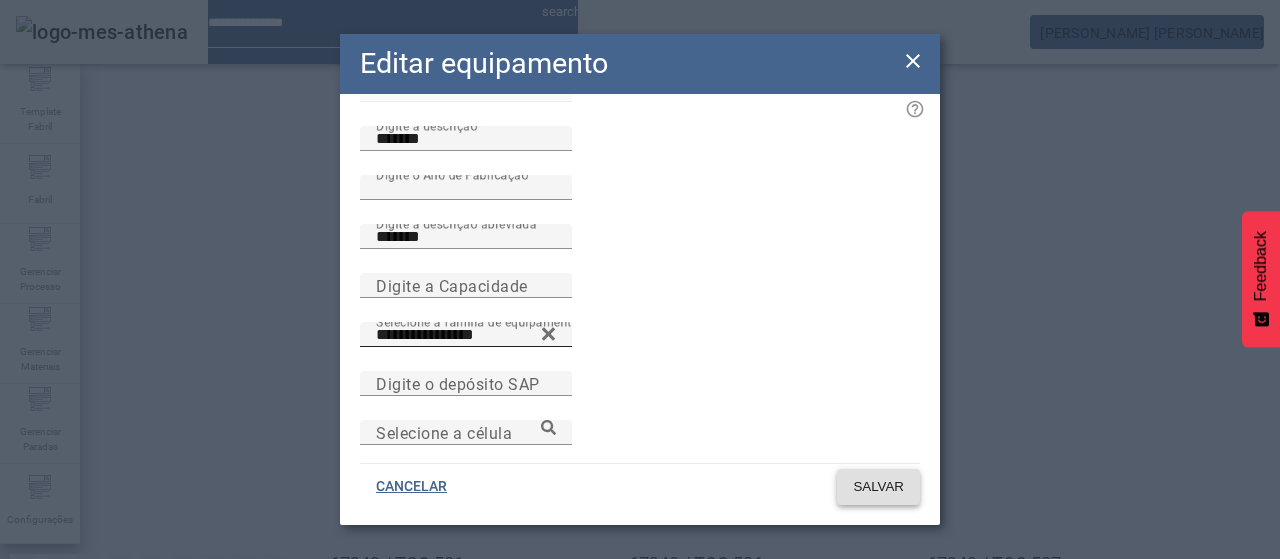 click on "SALVAR" 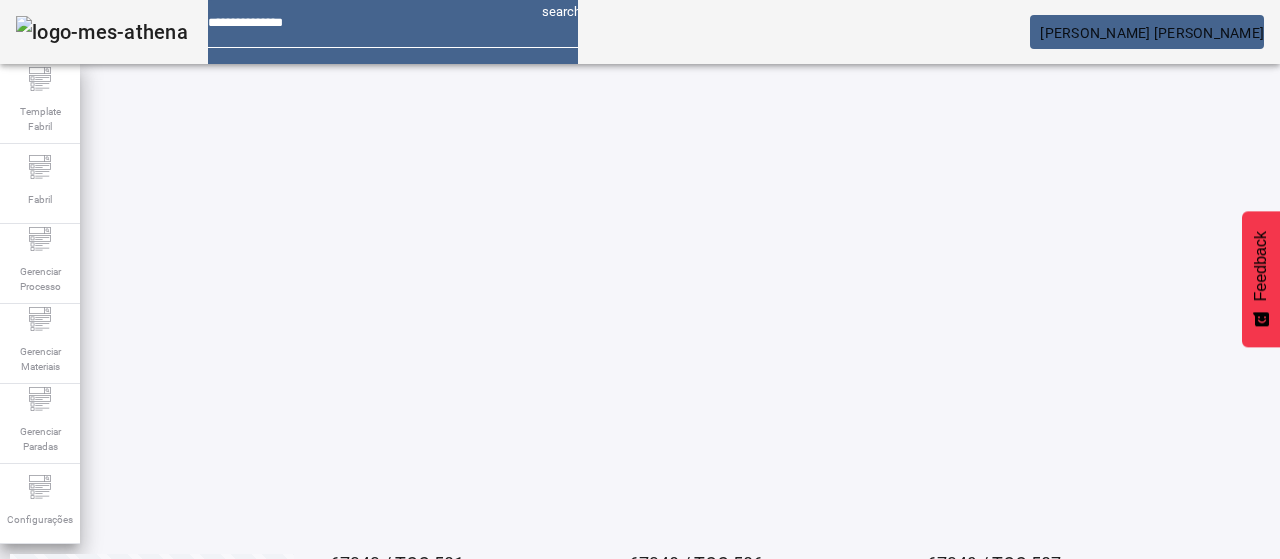 click on "EDITAR" at bounding box center [950, 788] 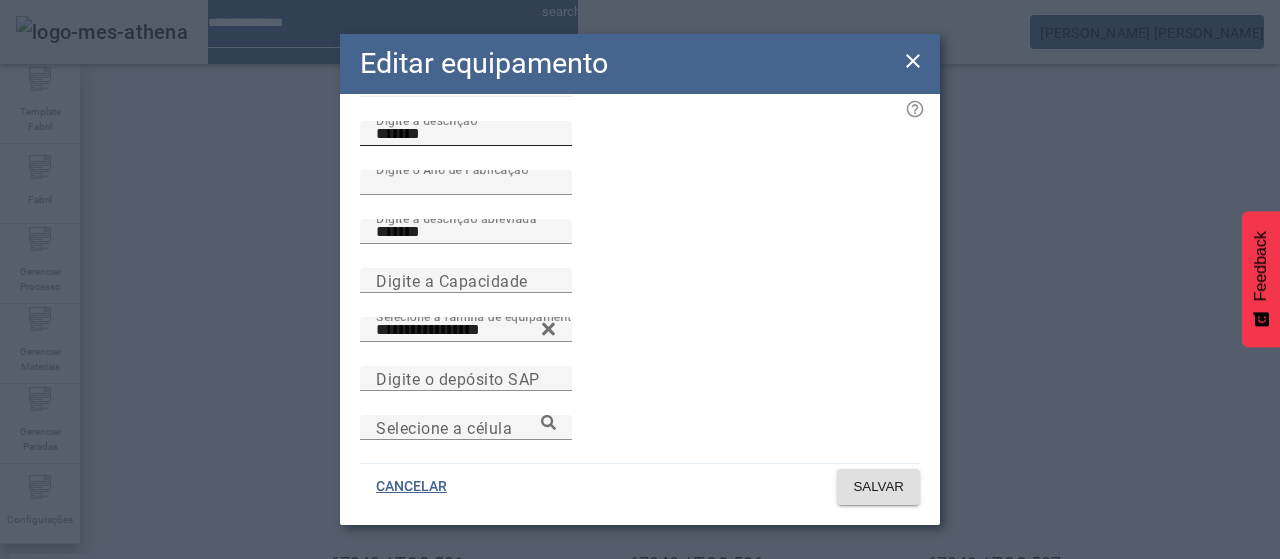 scroll, scrollTop: 160, scrollLeft: 0, axis: vertical 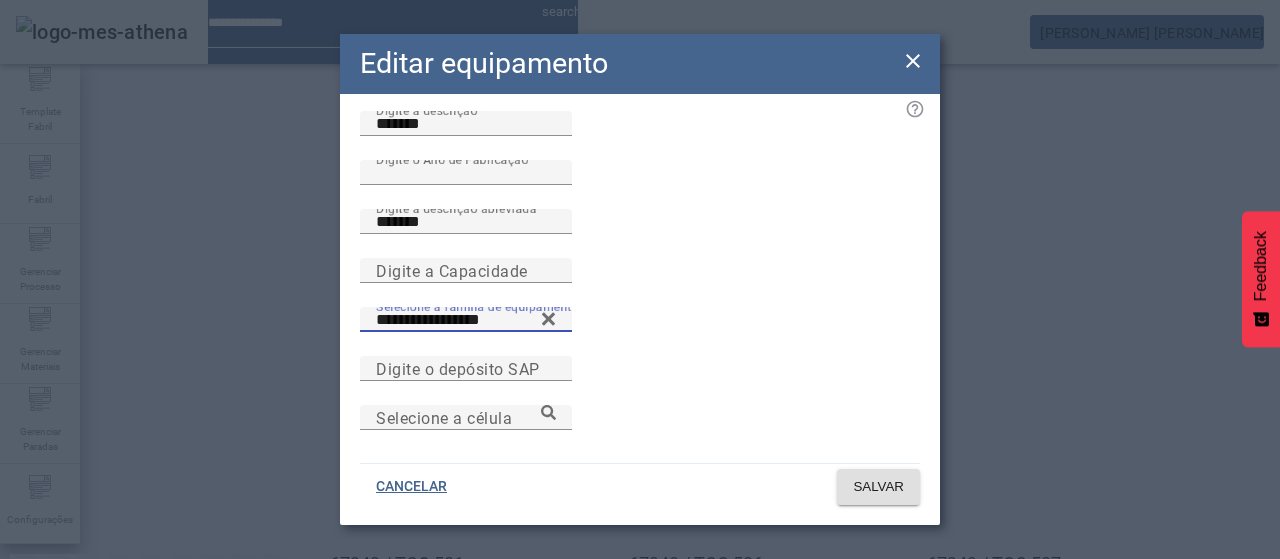 click on "**********" at bounding box center [466, 320] 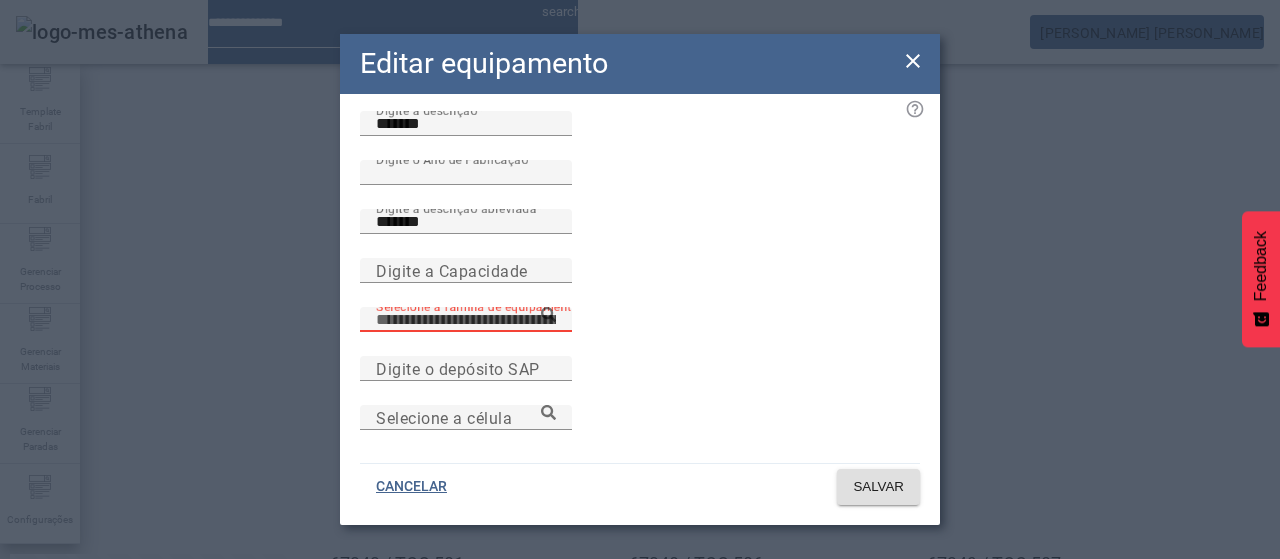 paste on "**********" 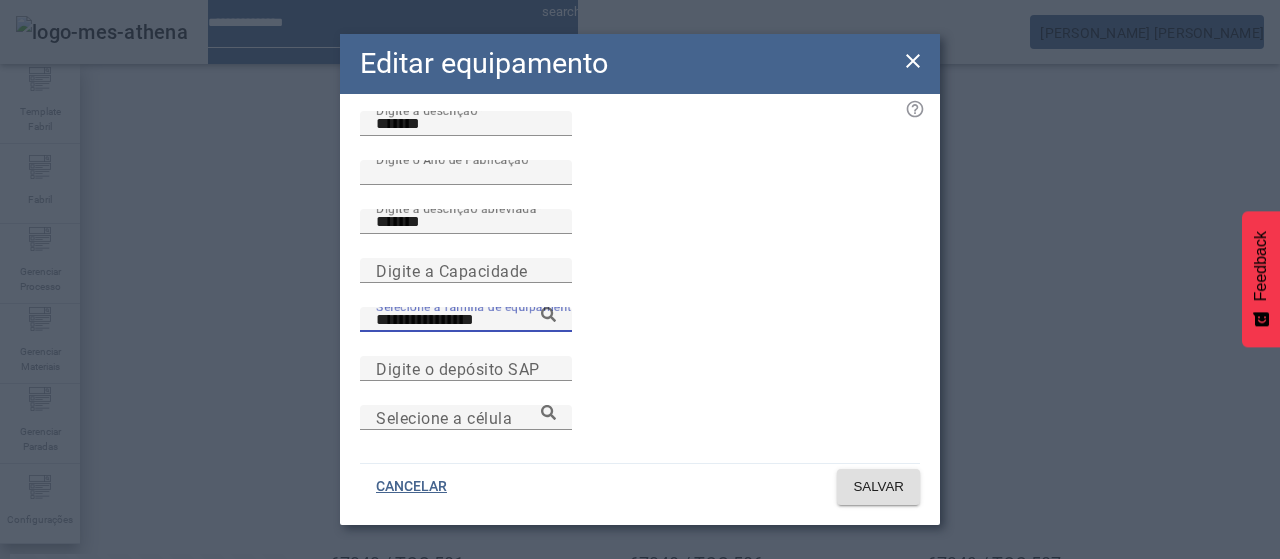 click 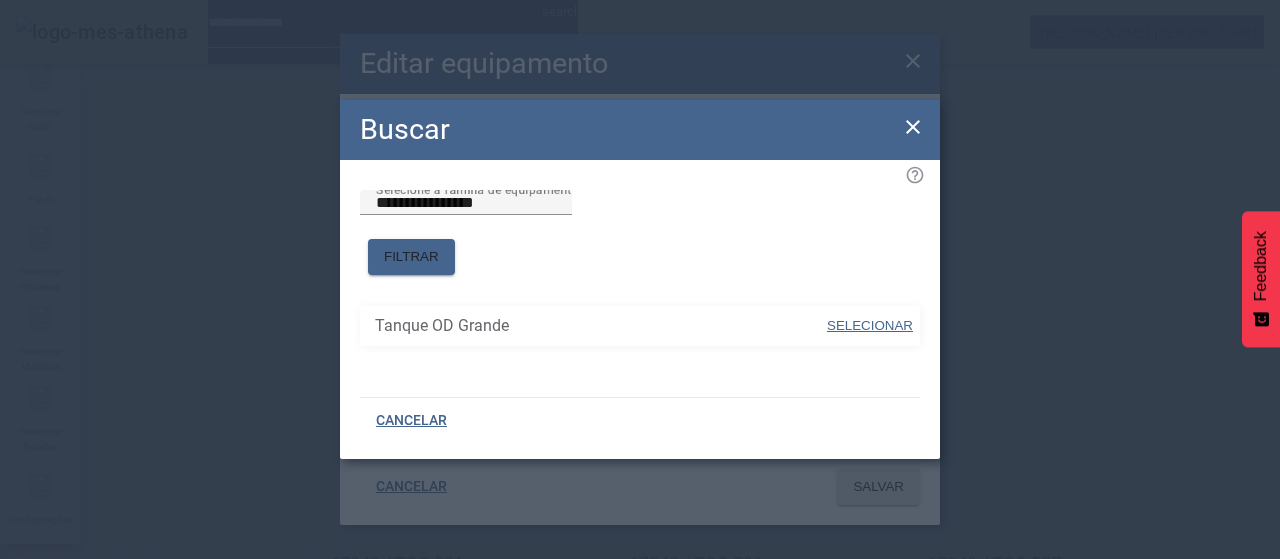click on "SELECIONAR" at bounding box center (870, 325) 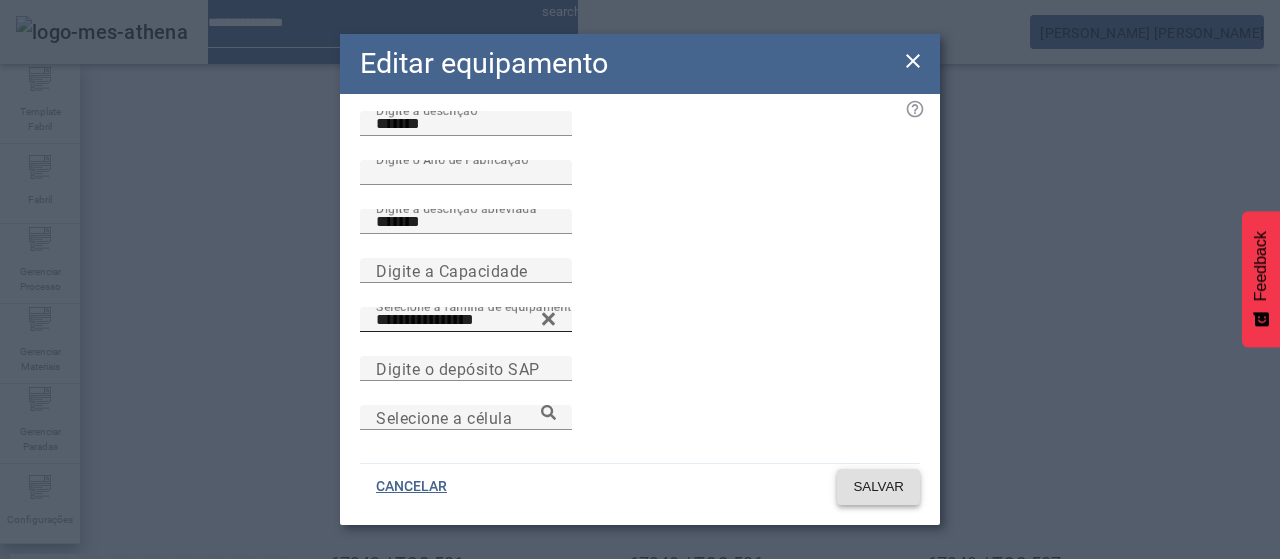 click on "SALVAR" 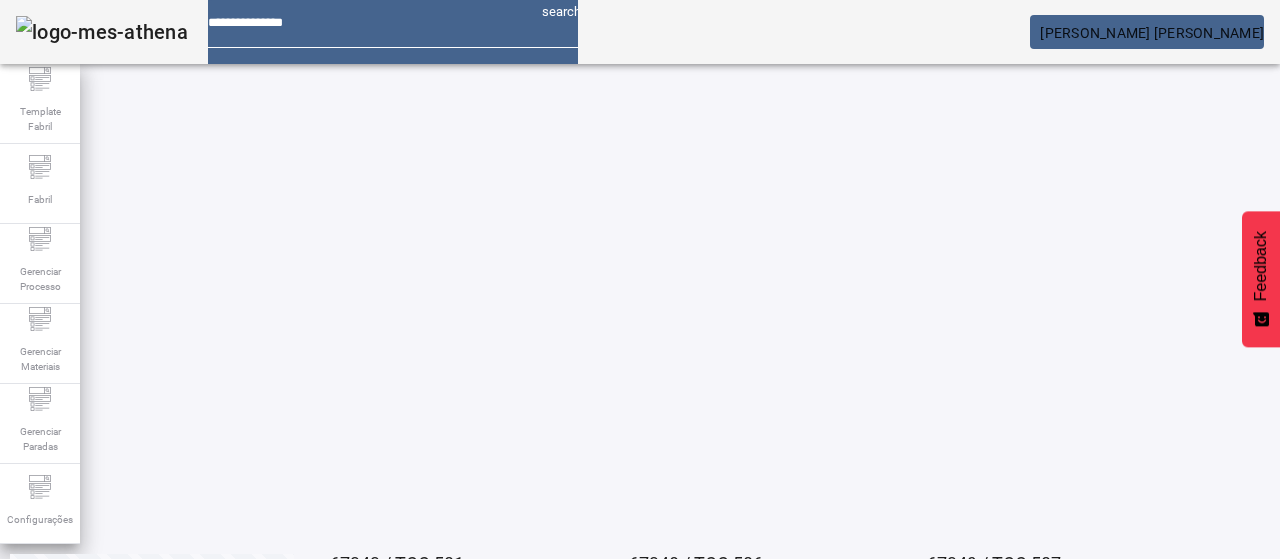 click on "EDITAR" at bounding box center [353, 638] 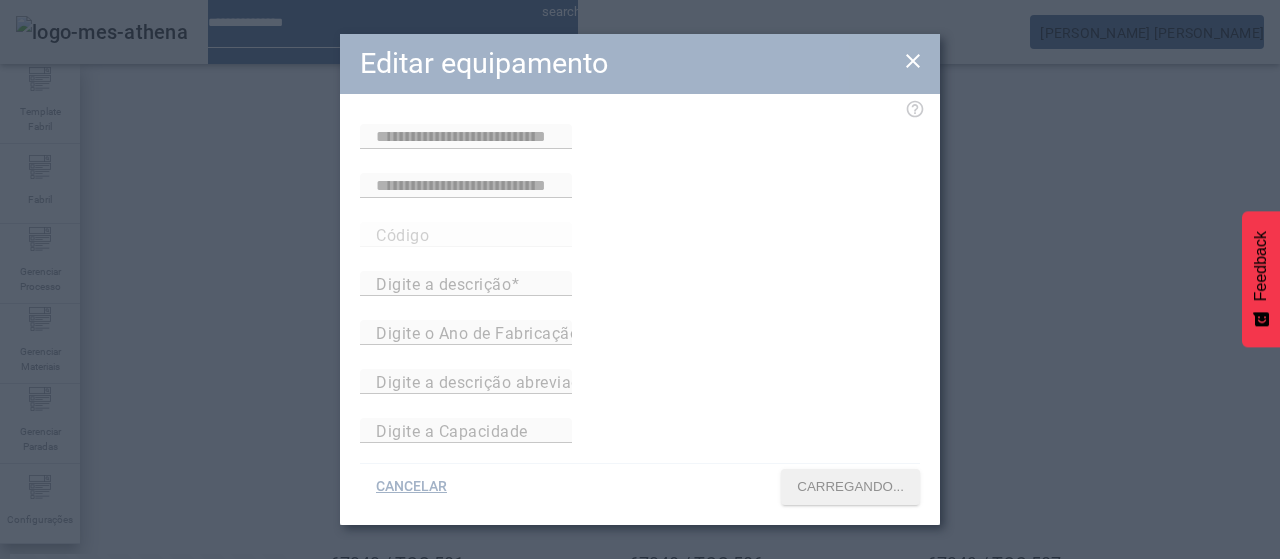 type on "**********" 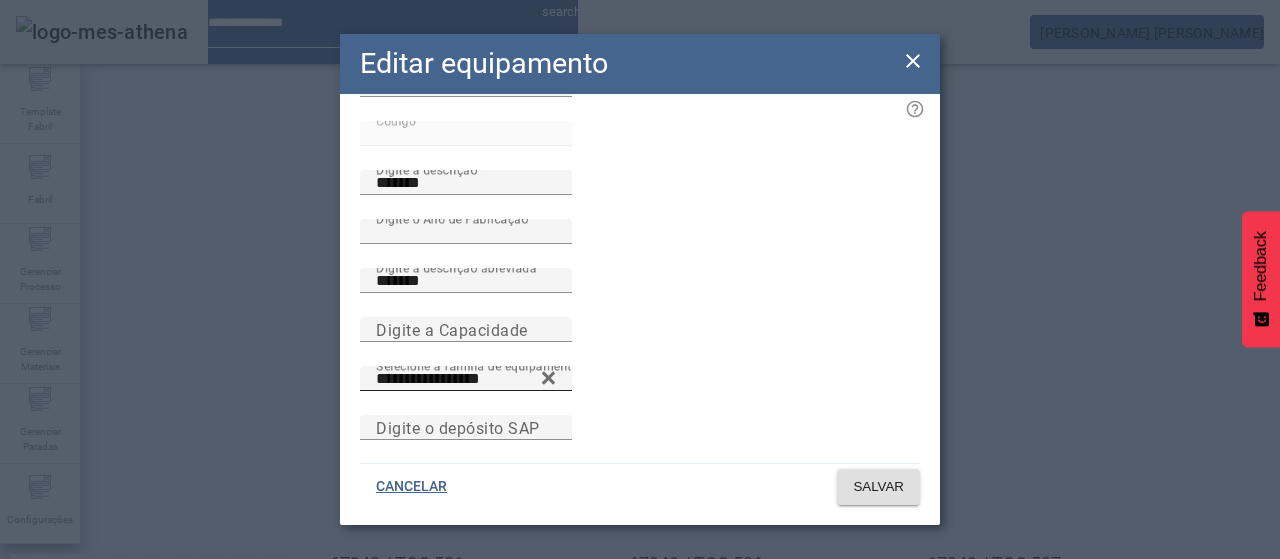 scroll, scrollTop: 128, scrollLeft: 0, axis: vertical 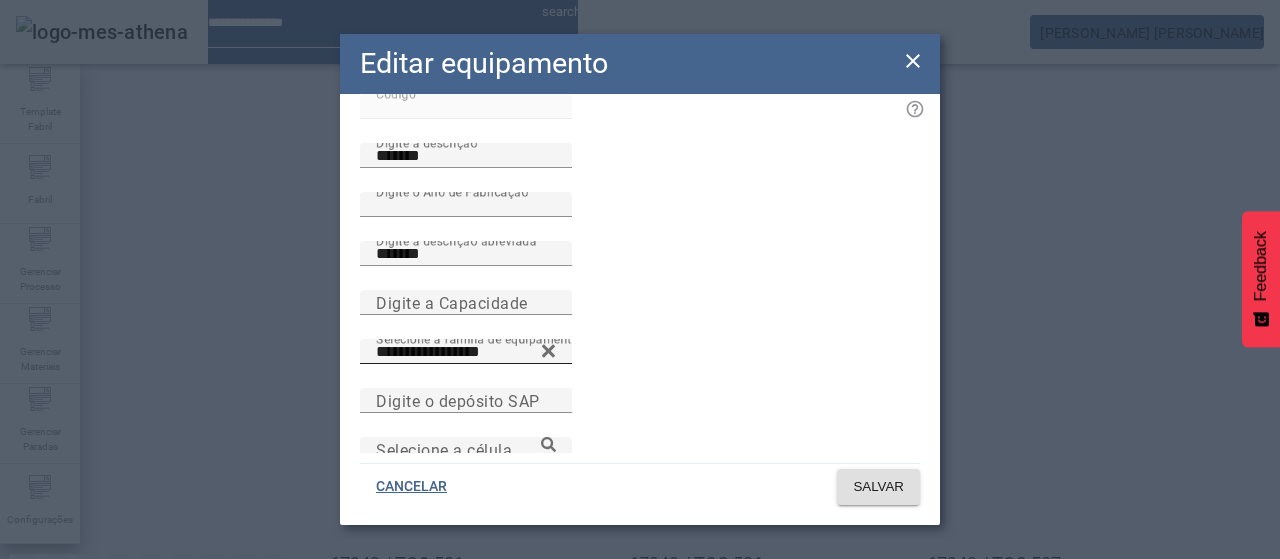 click 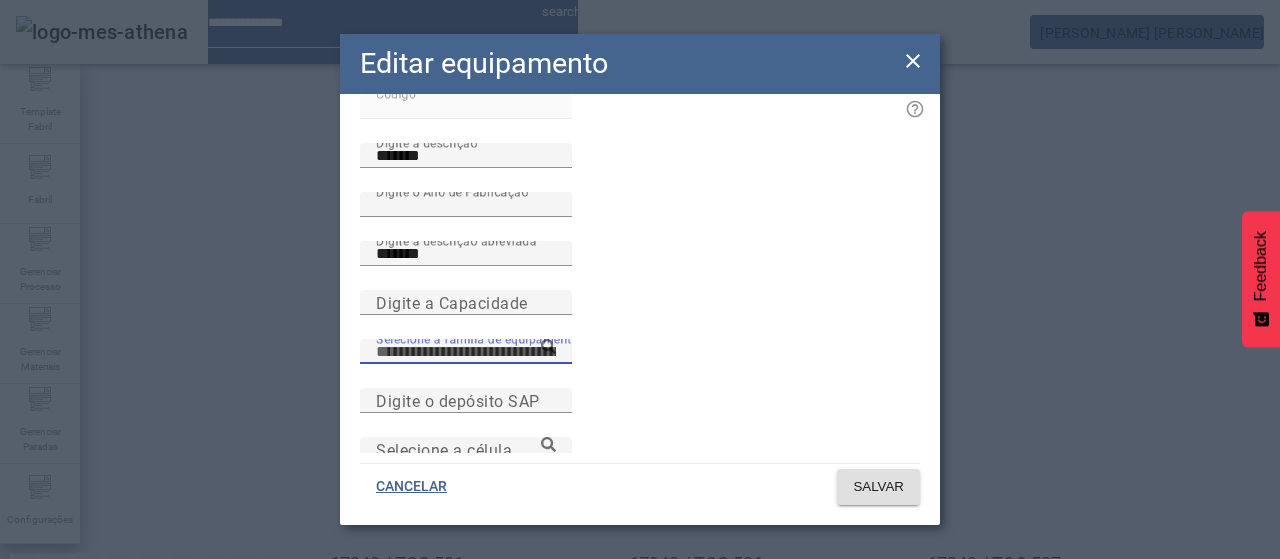 paste on "**********" 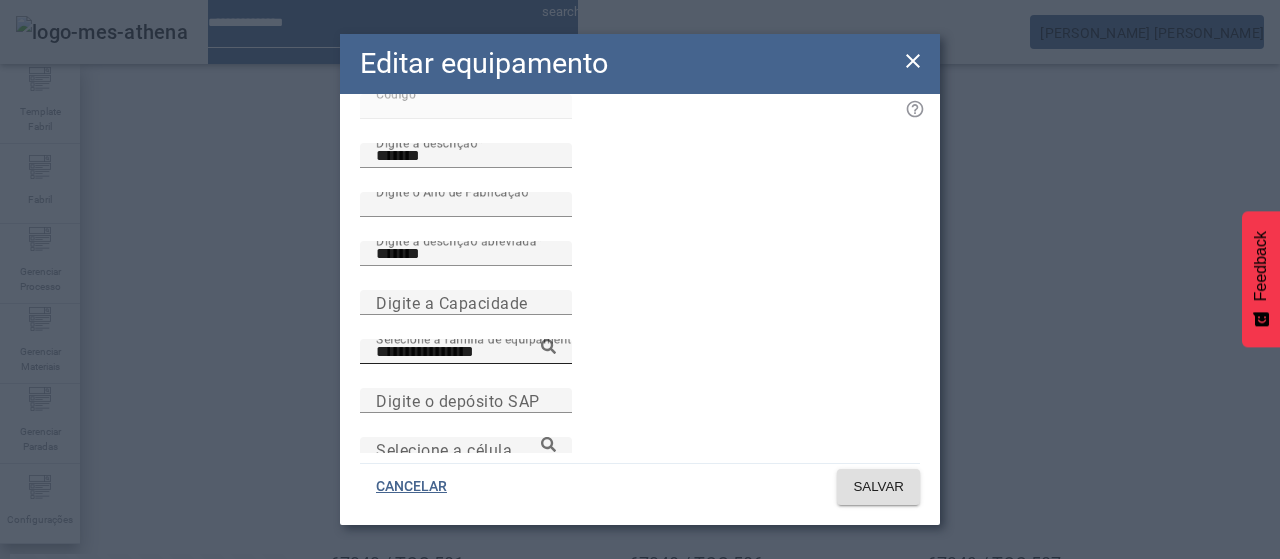 click 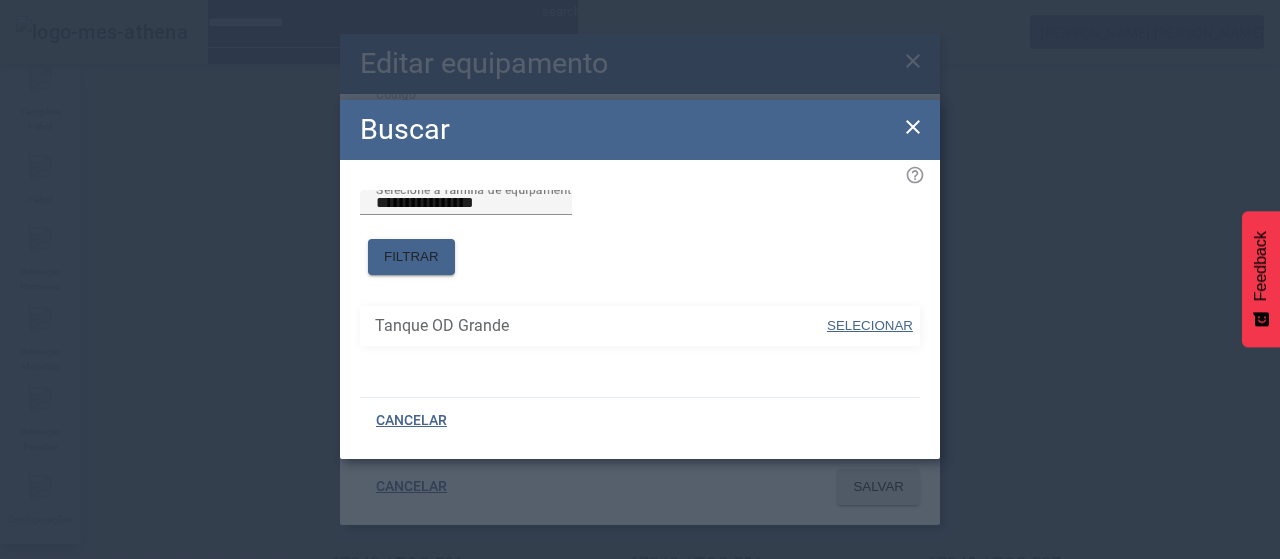 click at bounding box center (870, 326) 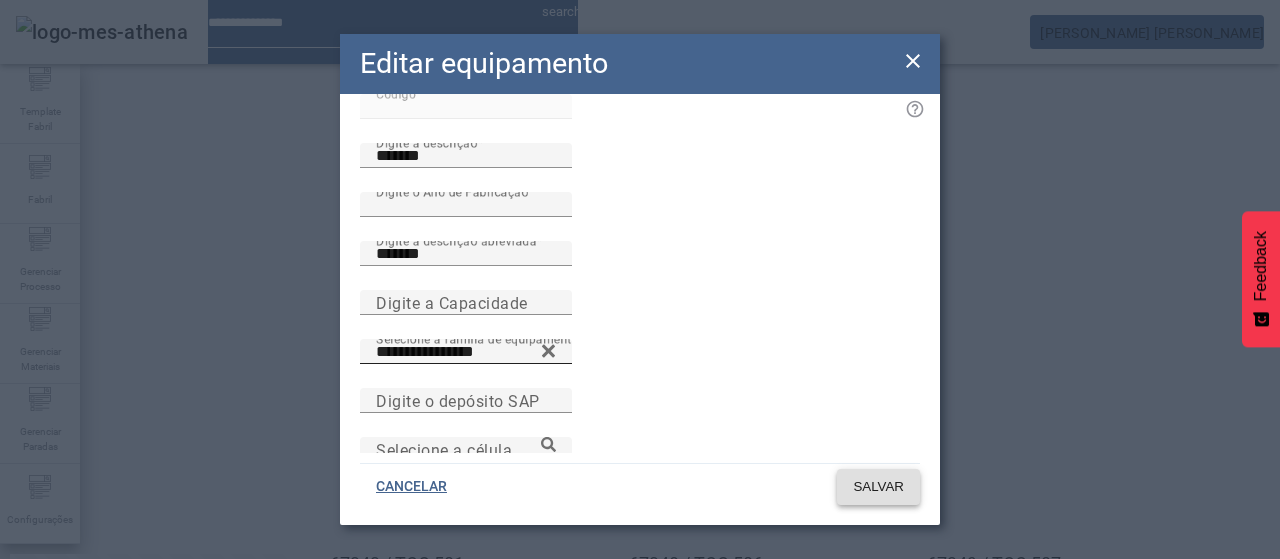 click on "SALVAR" 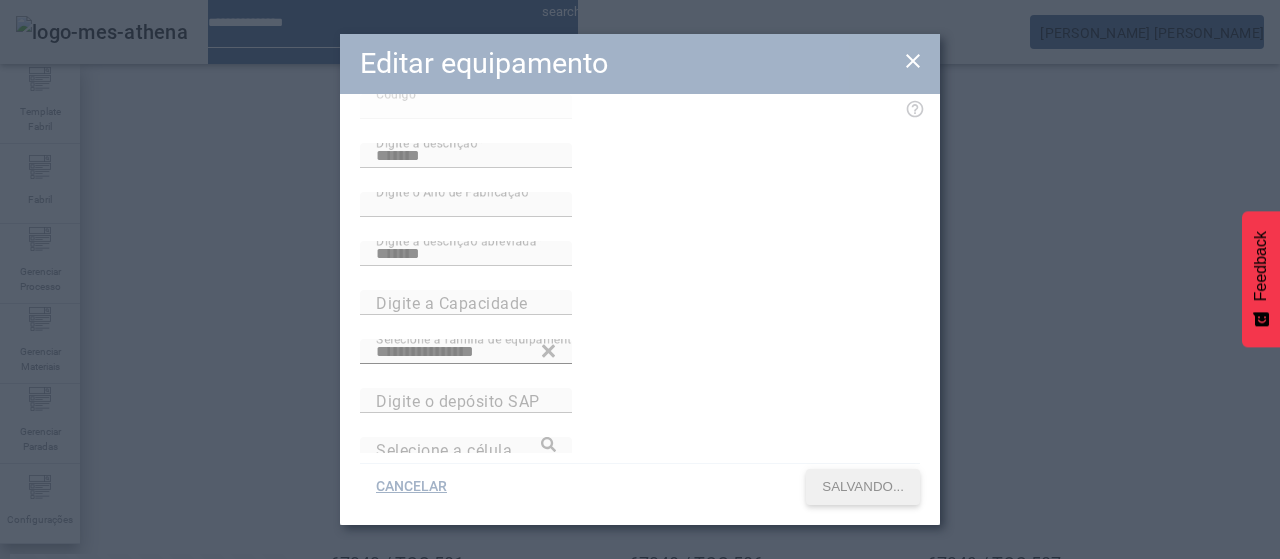 scroll, scrollTop: 0, scrollLeft: 0, axis: both 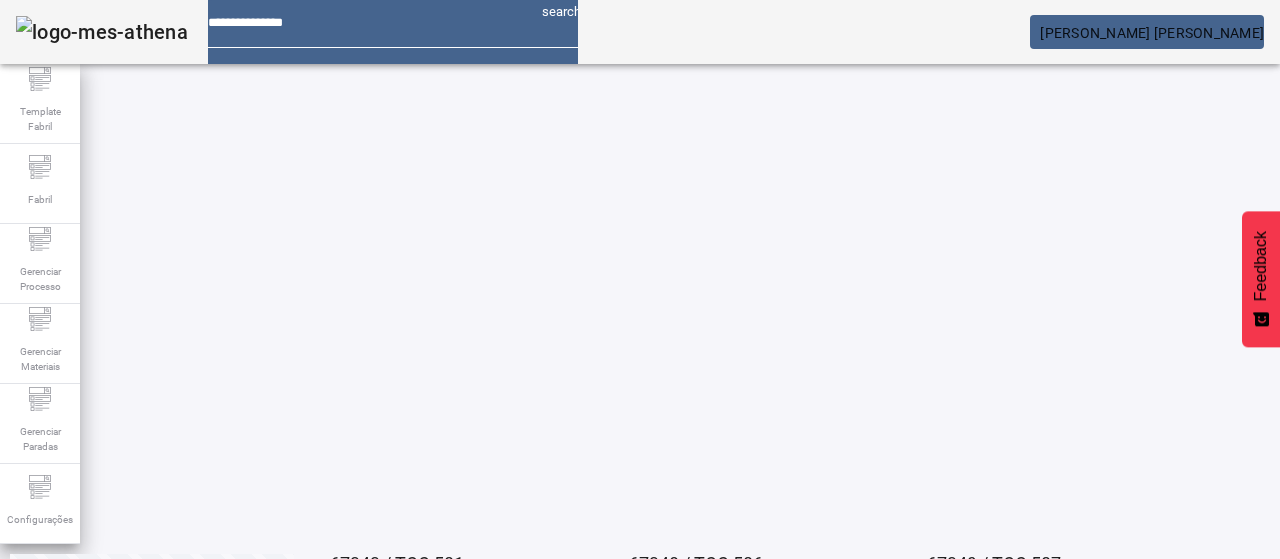 click on "EDITAR" at bounding box center (652, 938) 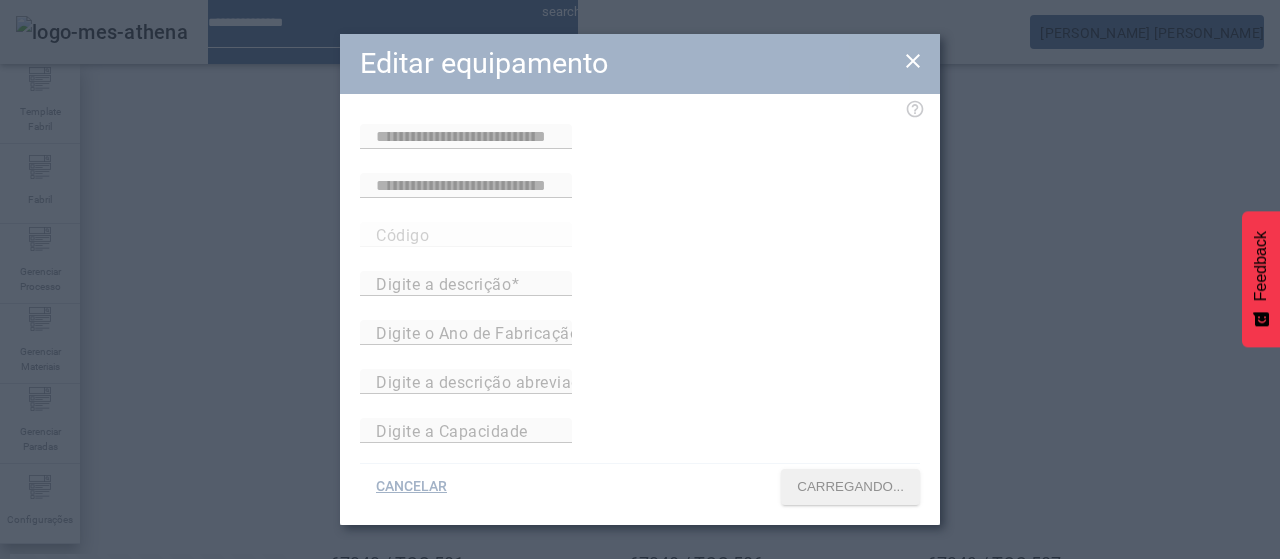 type on "**********" 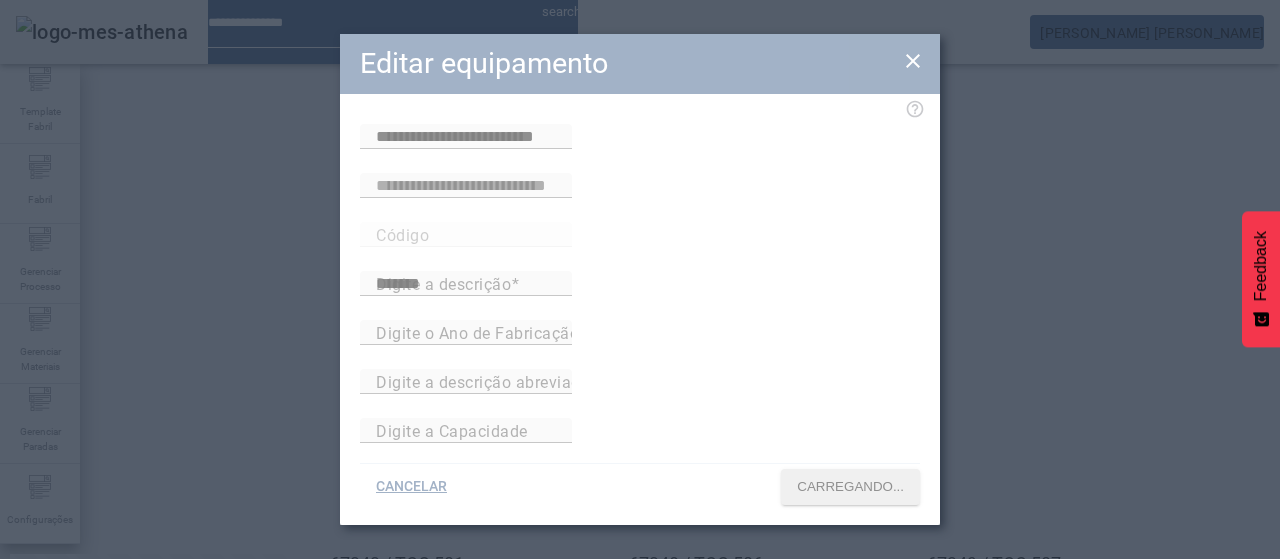 type on "*******" 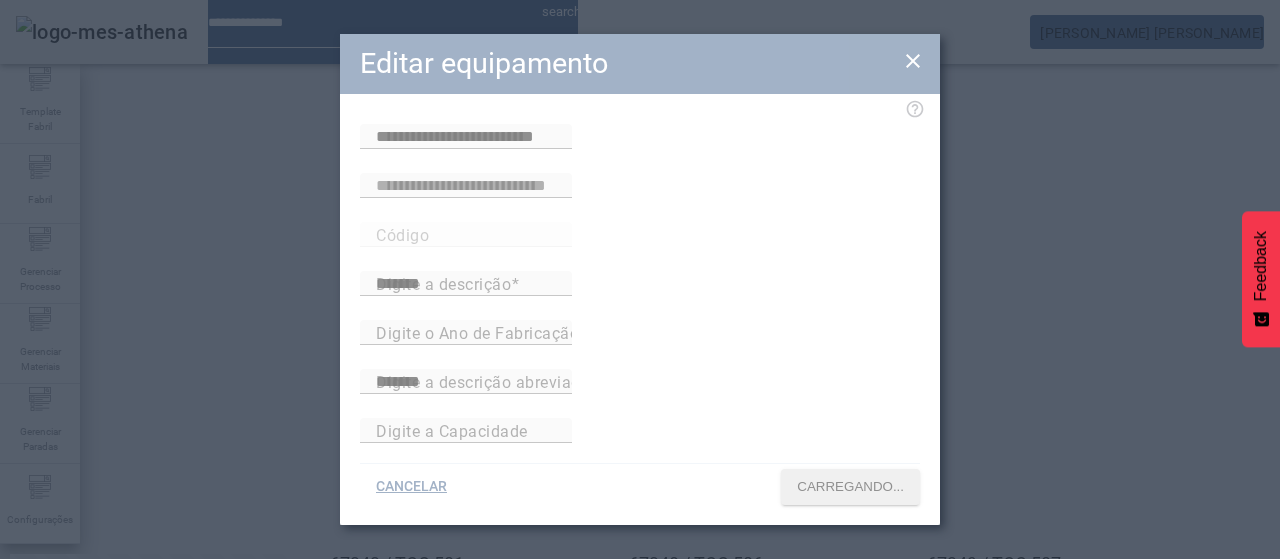 scroll, scrollTop: 173, scrollLeft: 0, axis: vertical 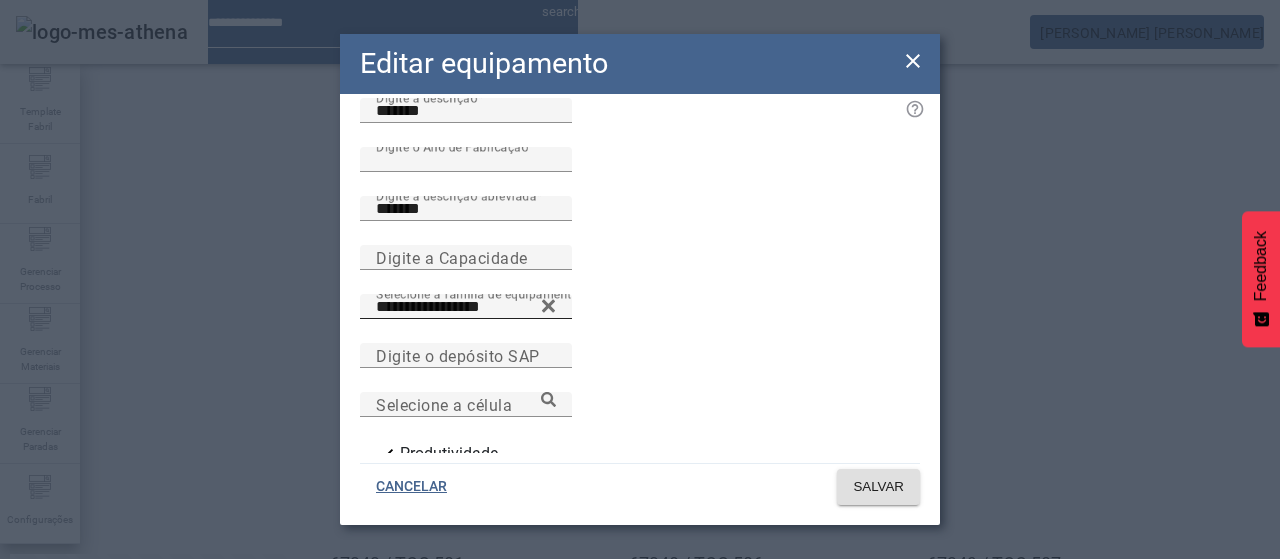 click 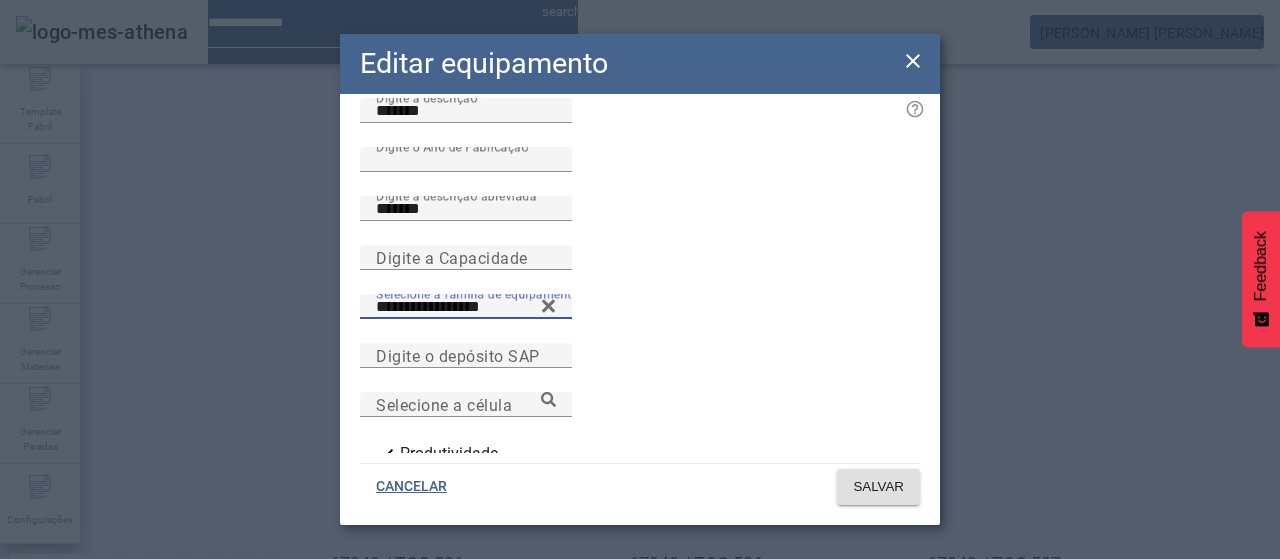 click 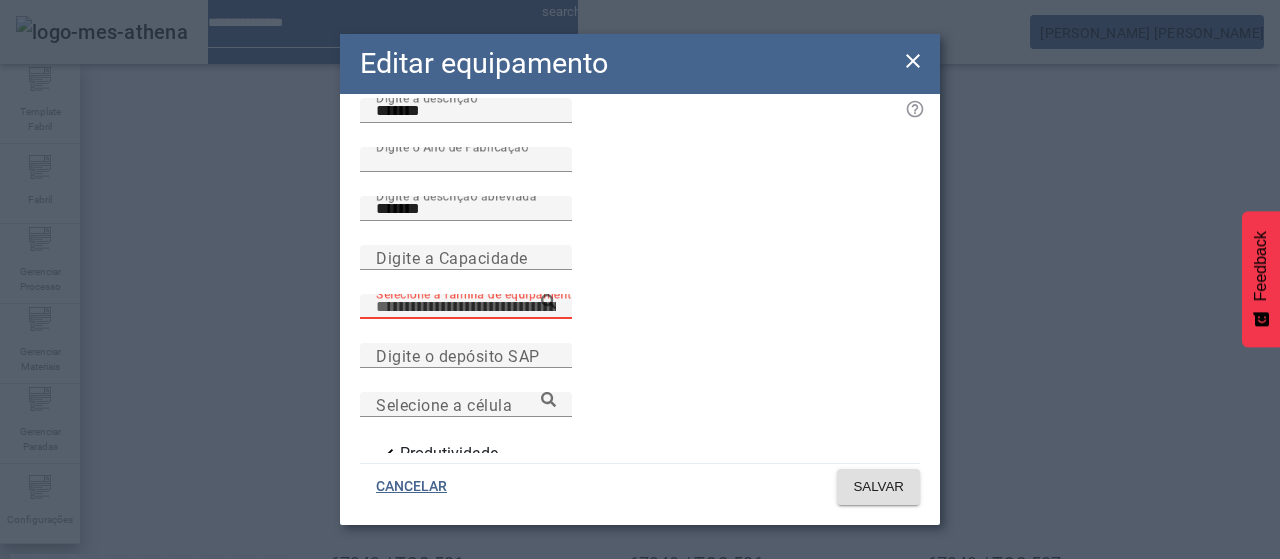 paste on "**********" 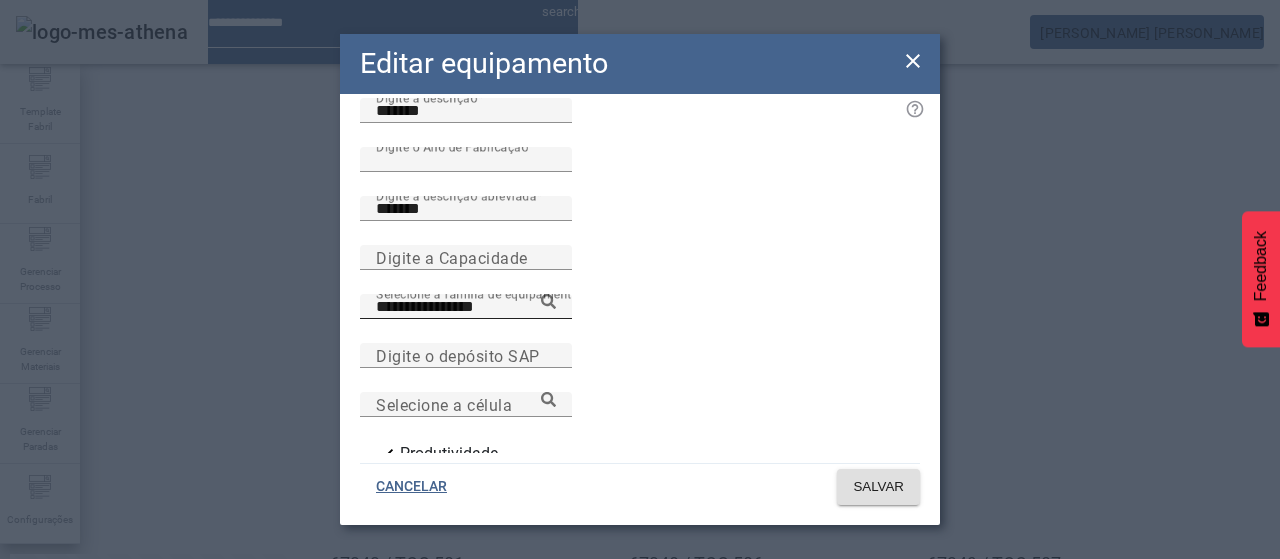 click 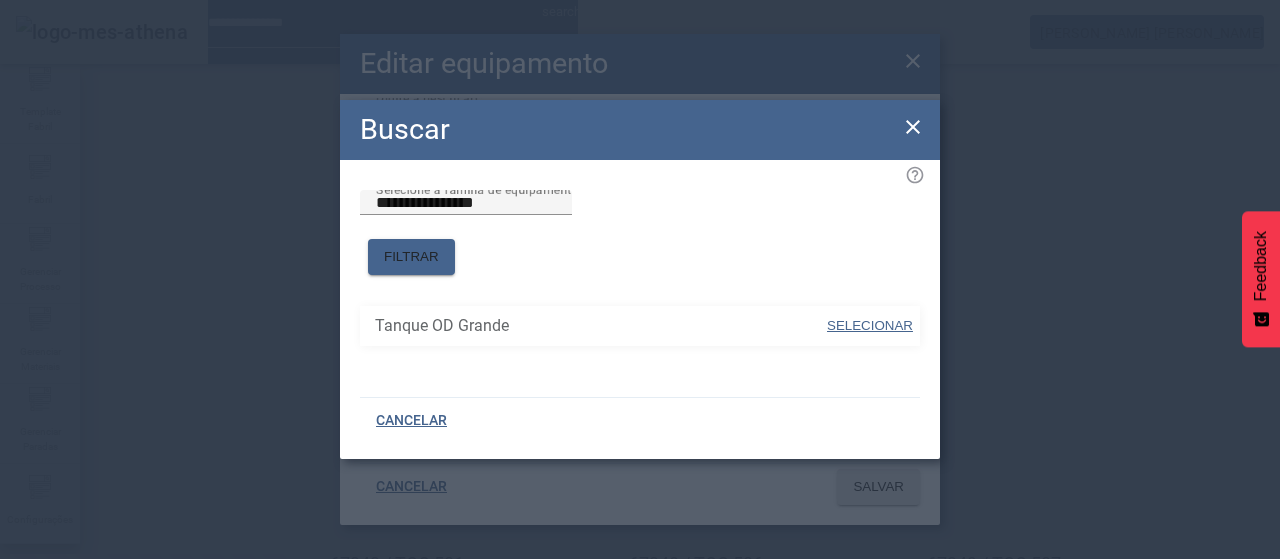 click at bounding box center [870, 326] 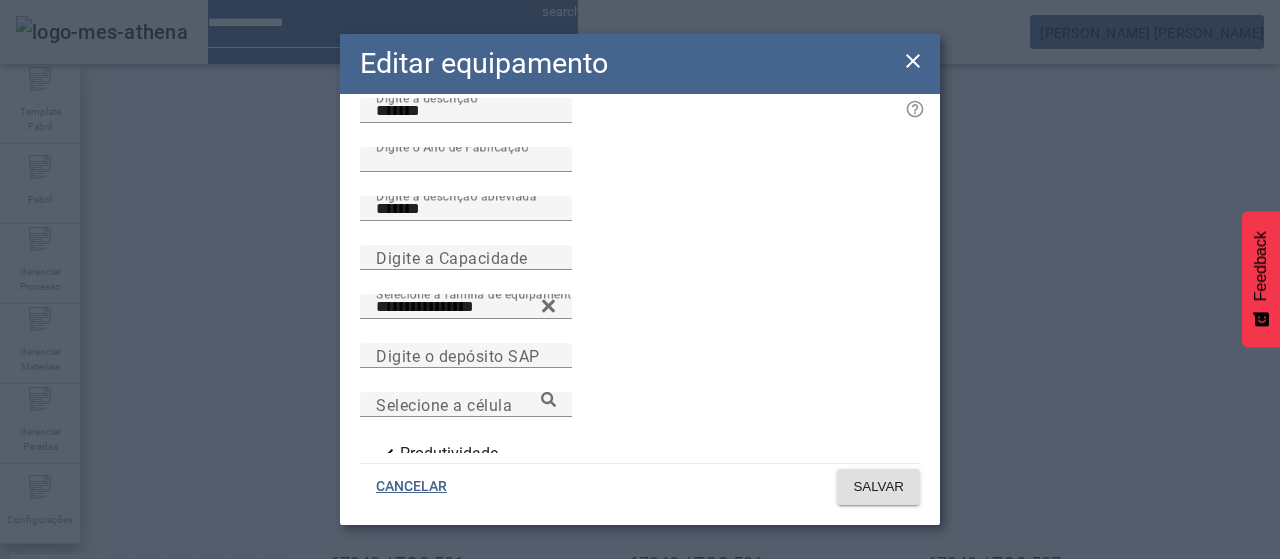 type on "**********" 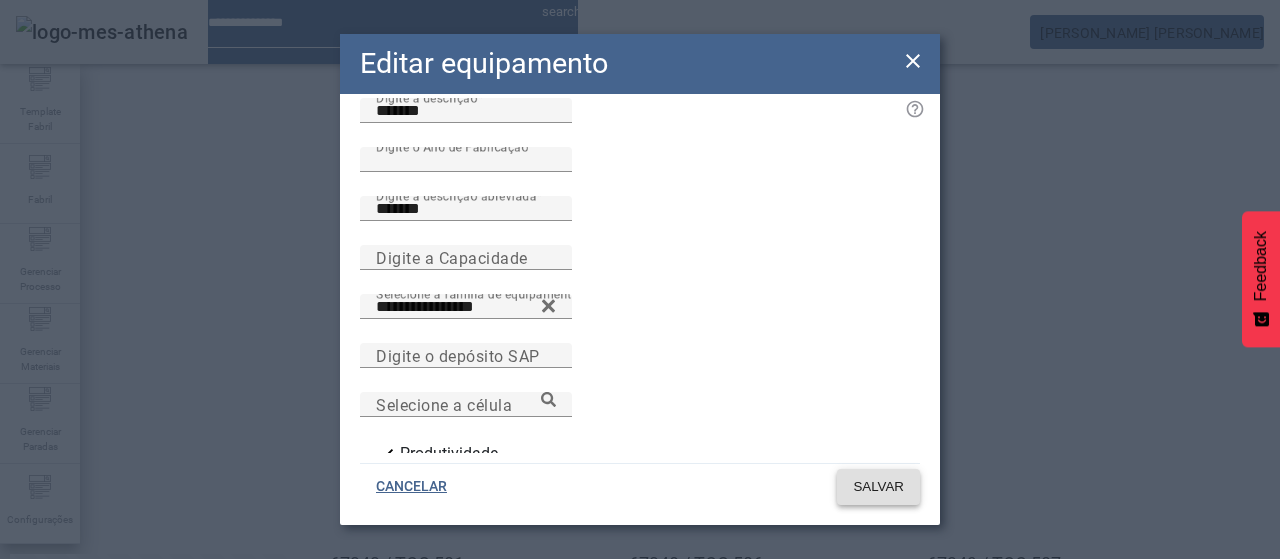 click 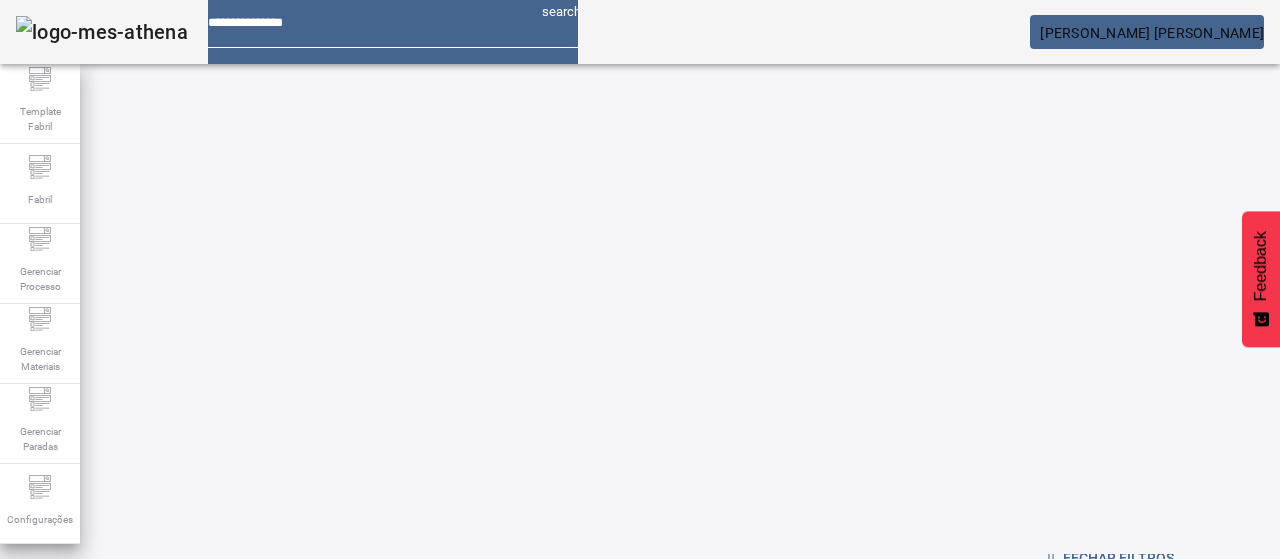 scroll, scrollTop: 46, scrollLeft: 0, axis: vertical 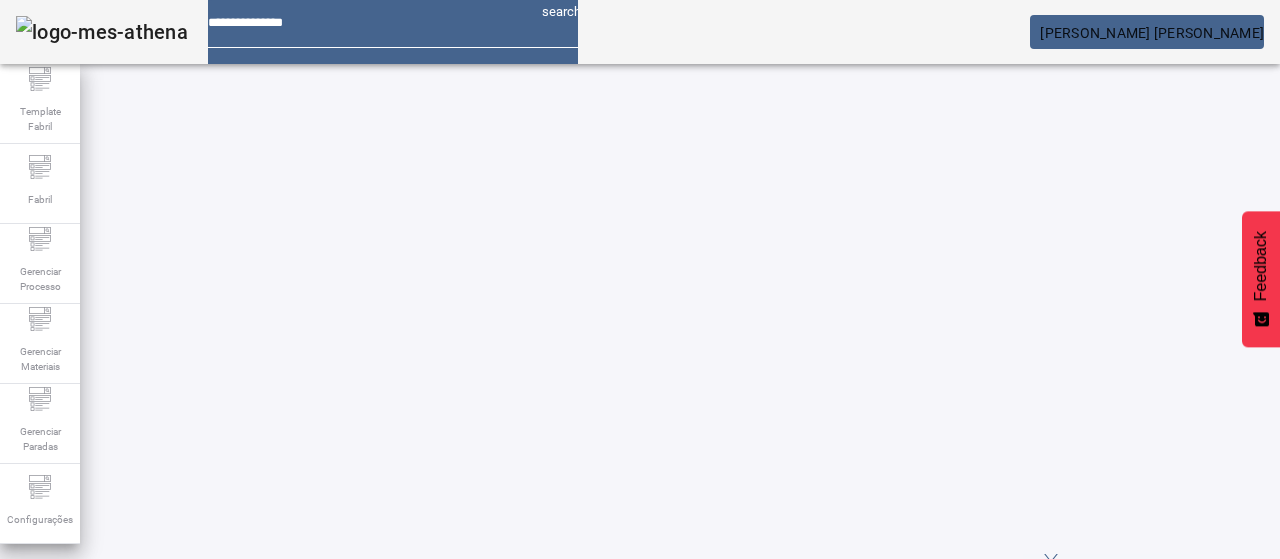 click on "Pesquise por
código,
descrição,
descrição abreviada,
capacidade
ou
ano de fabricação
**" 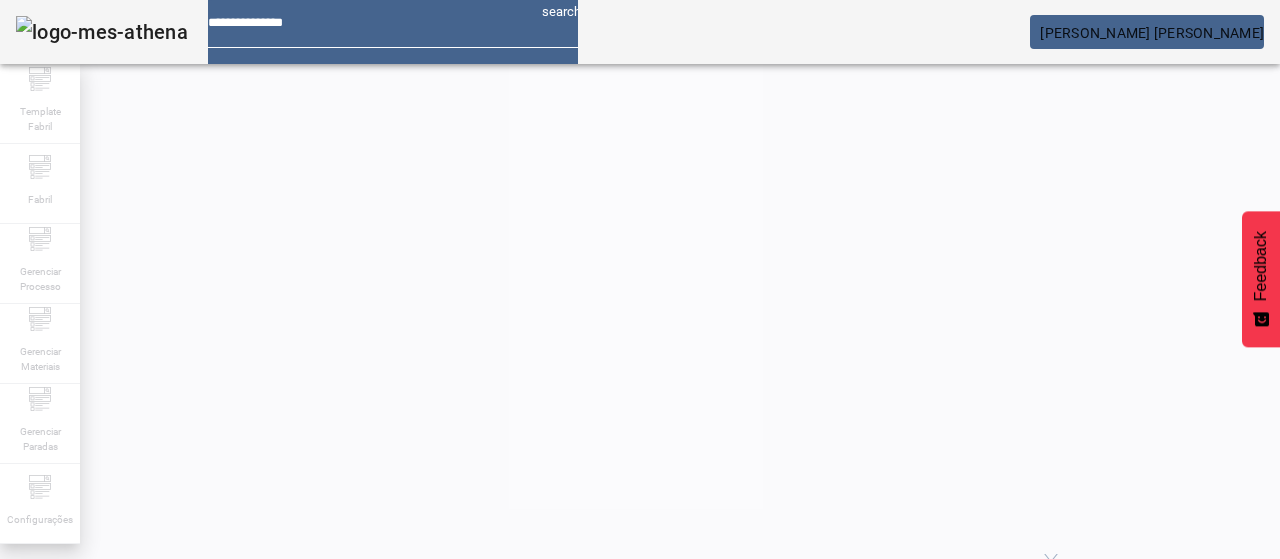 scroll, scrollTop: 0, scrollLeft: 0, axis: both 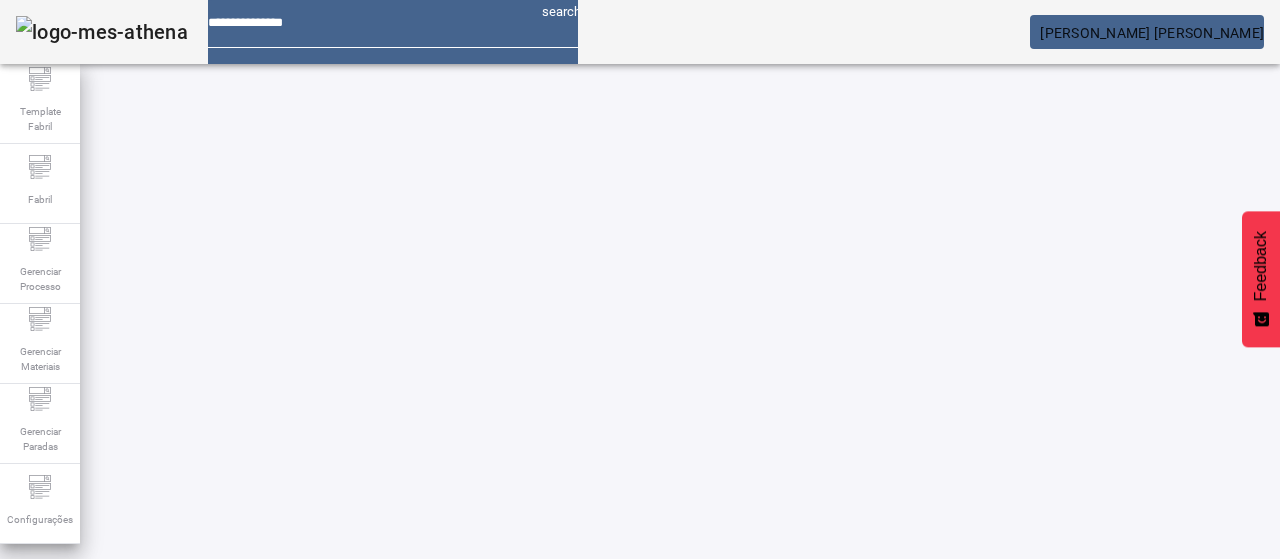 click at bounding box center [353, 828] 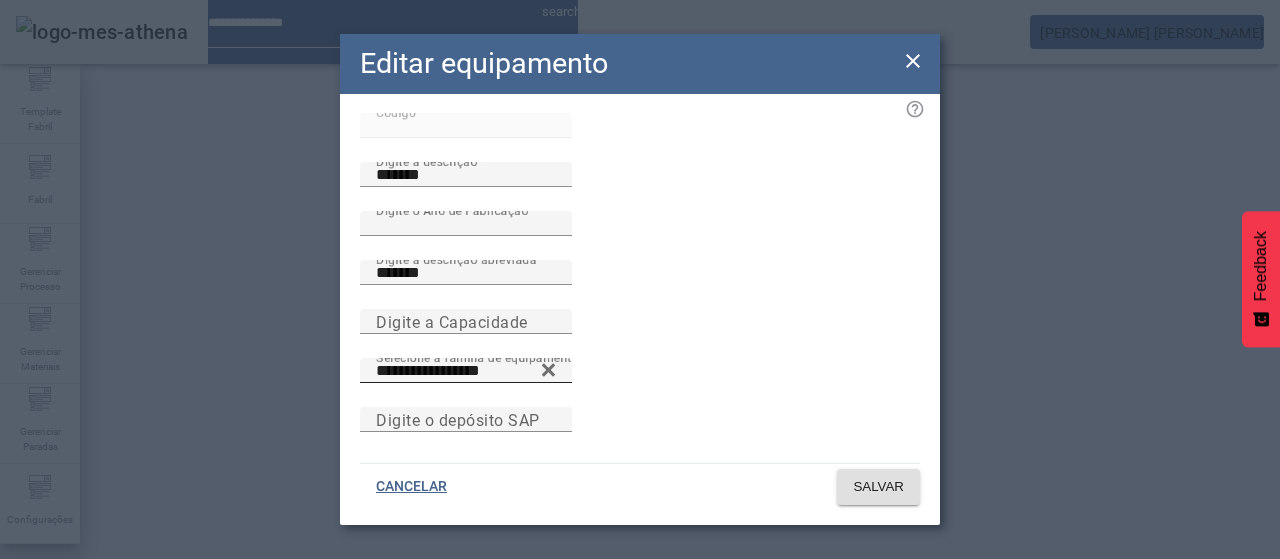 scroll, scrollTop: 118, scrollLeft: 0, axis: vertical 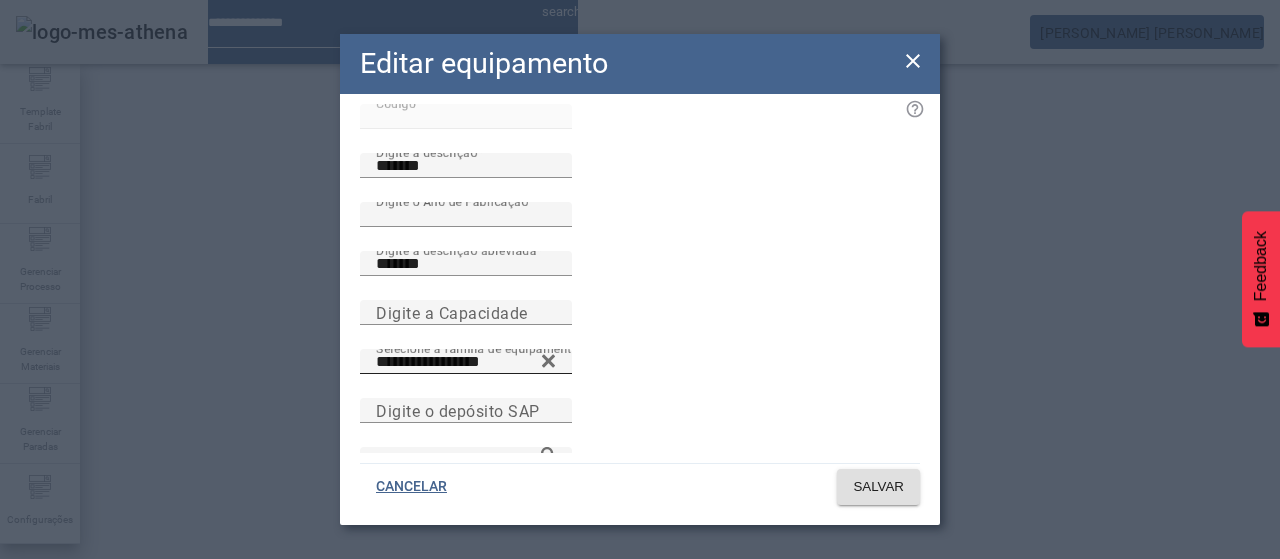 click 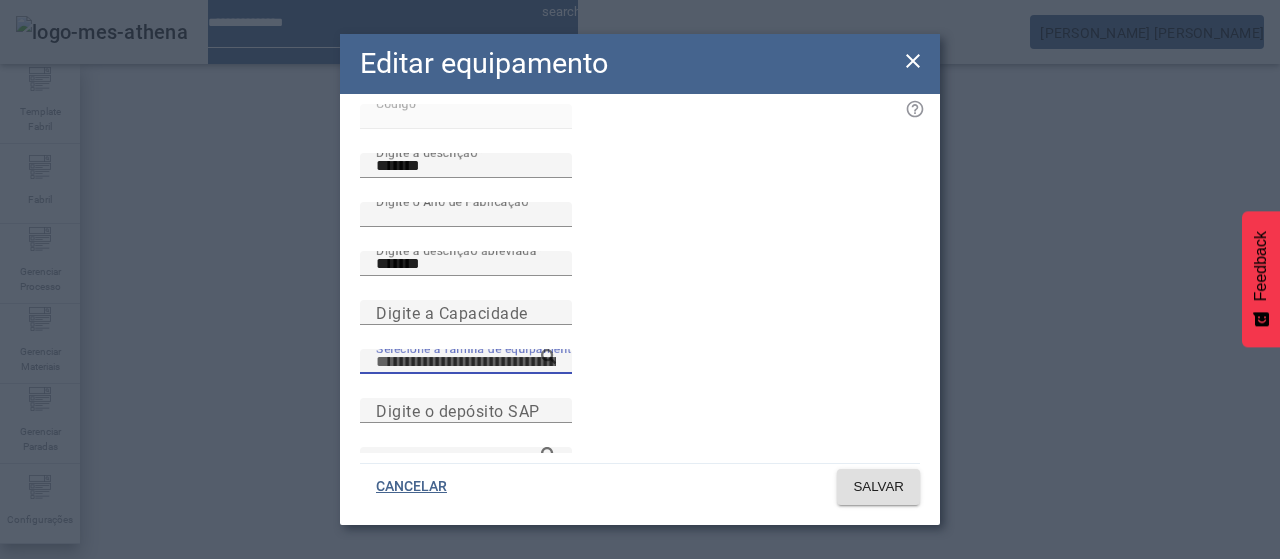 paste on "**********" 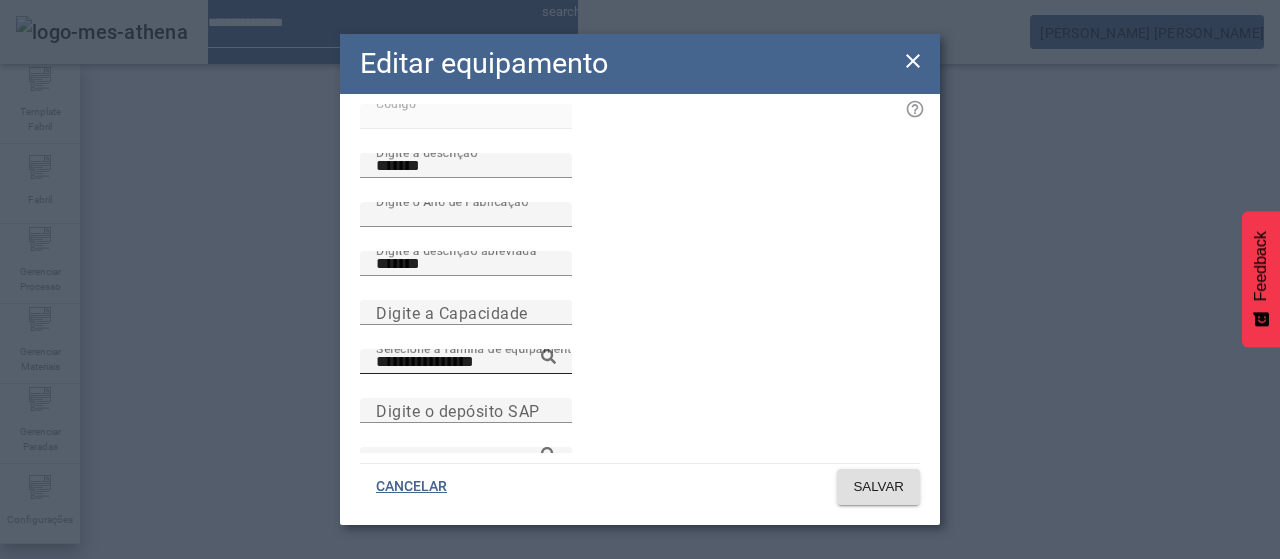 click 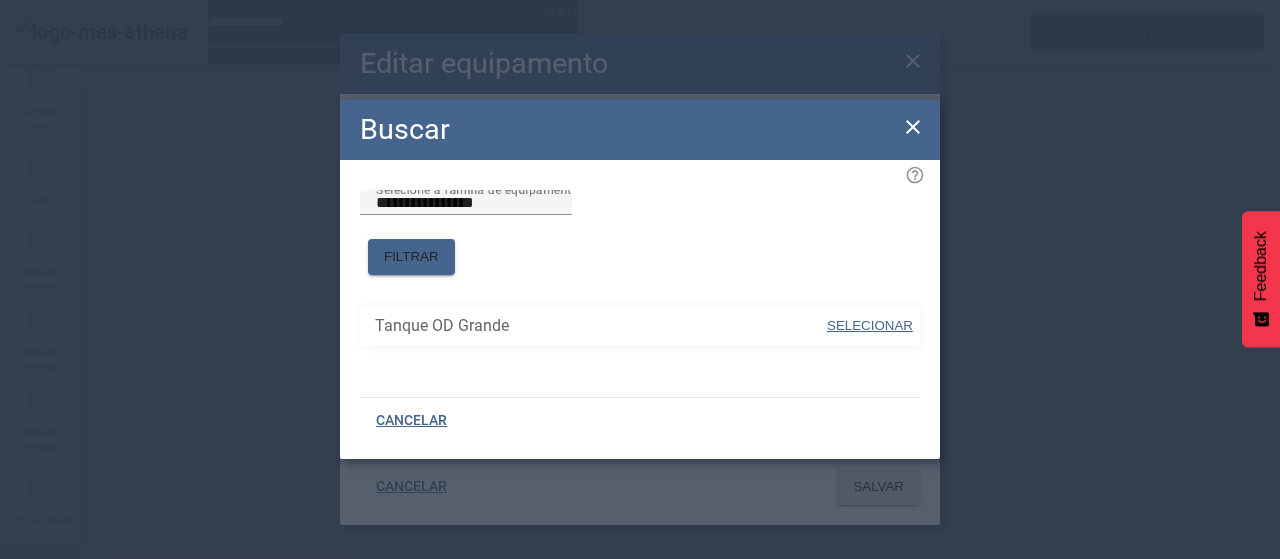 click on "SELECIONAR" at bounding box center (870, 325) 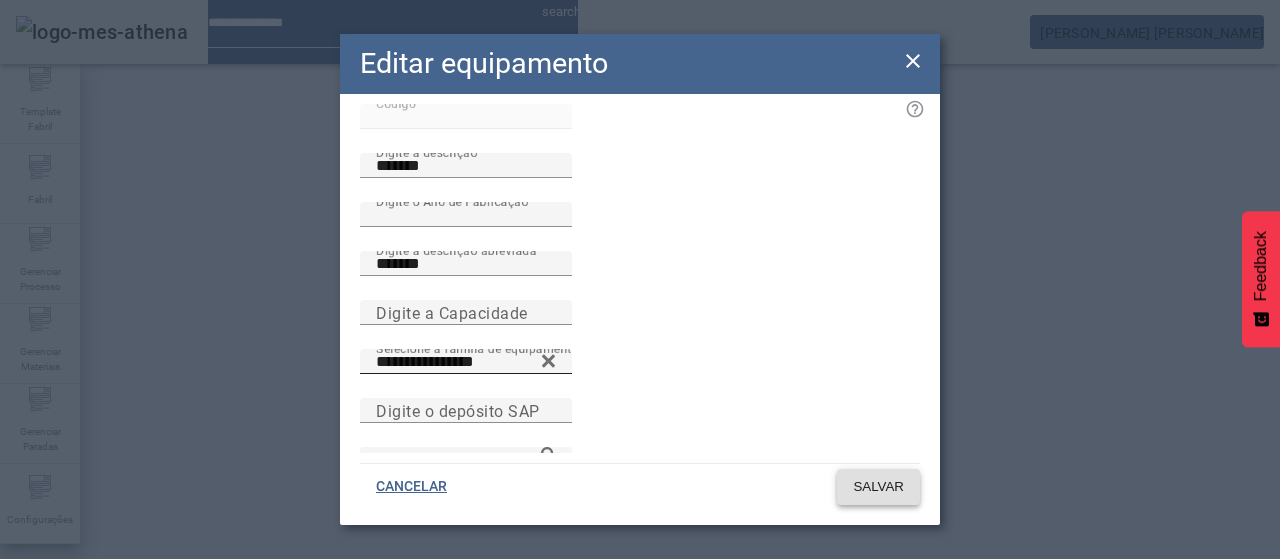 click on "SALVAR" 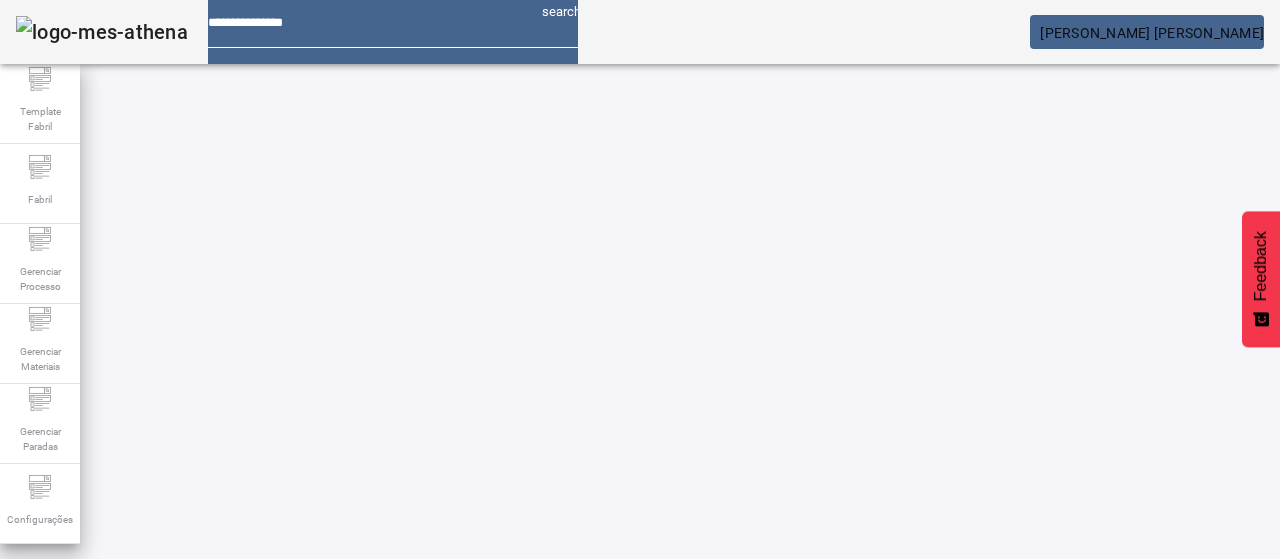 click on "EDITAR" at bounding box center (652, 828) 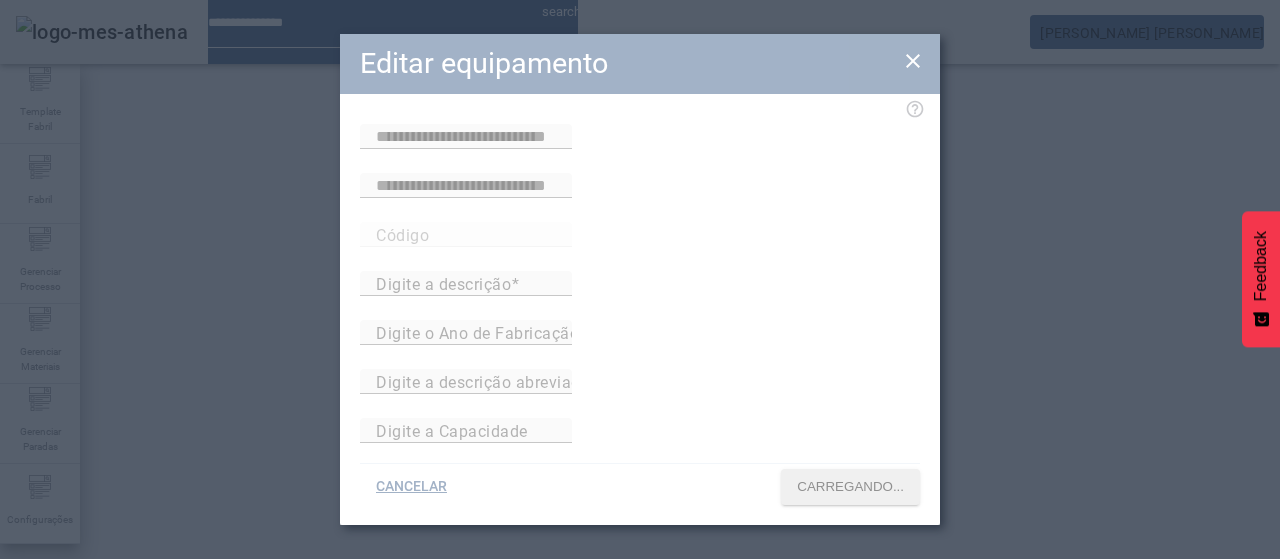 type on "**********" 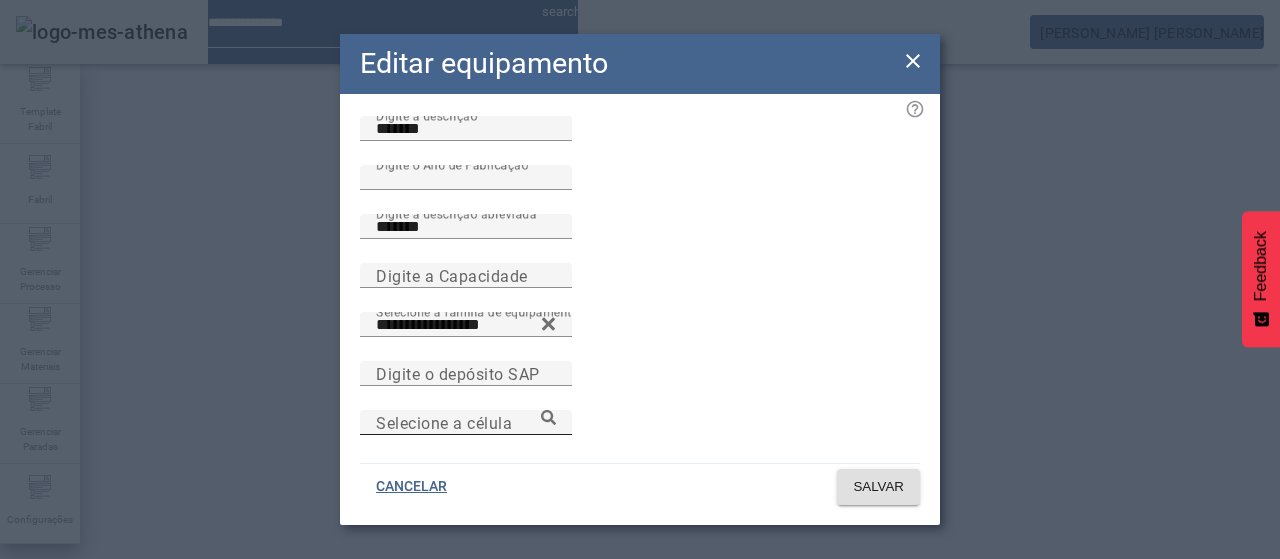 scroll, scrollTop: 160, scrollLeft: 0, axis: vertical 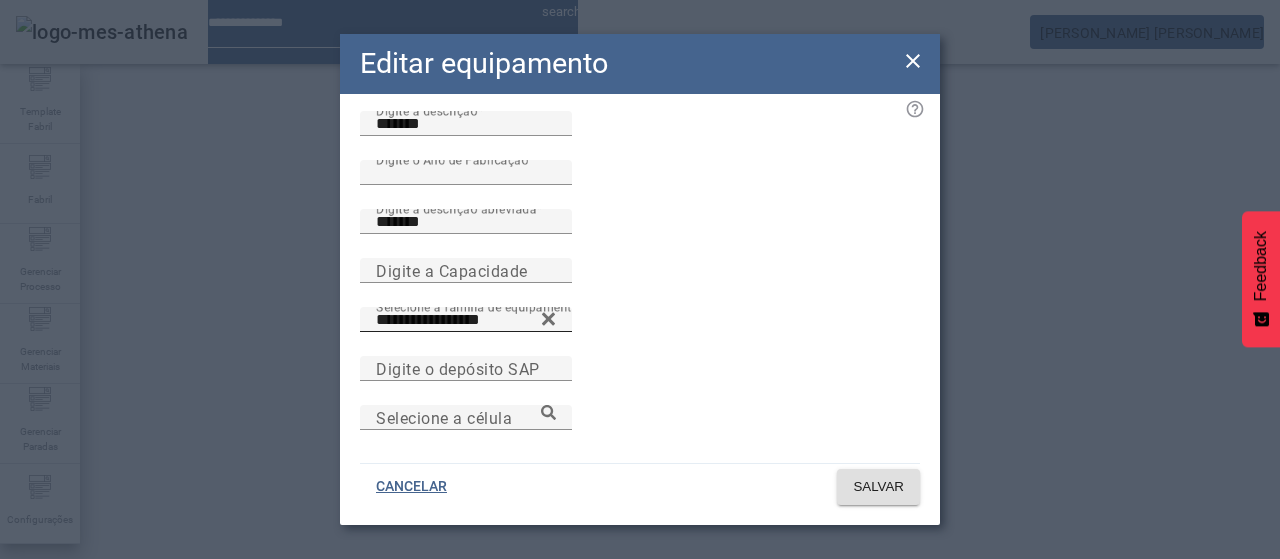 click 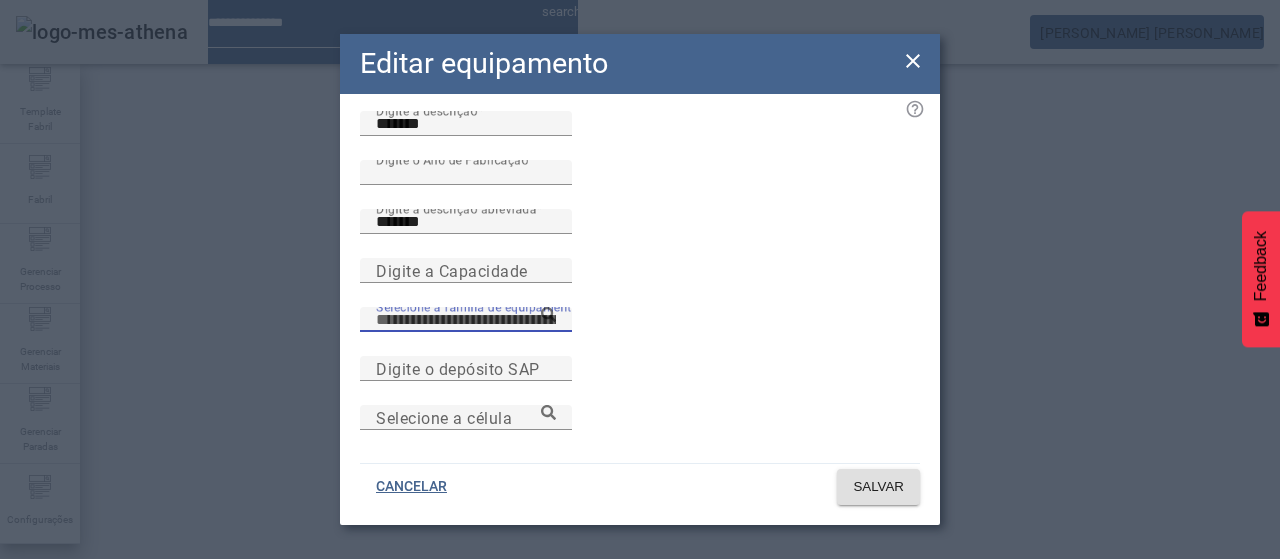 paste on "**********" 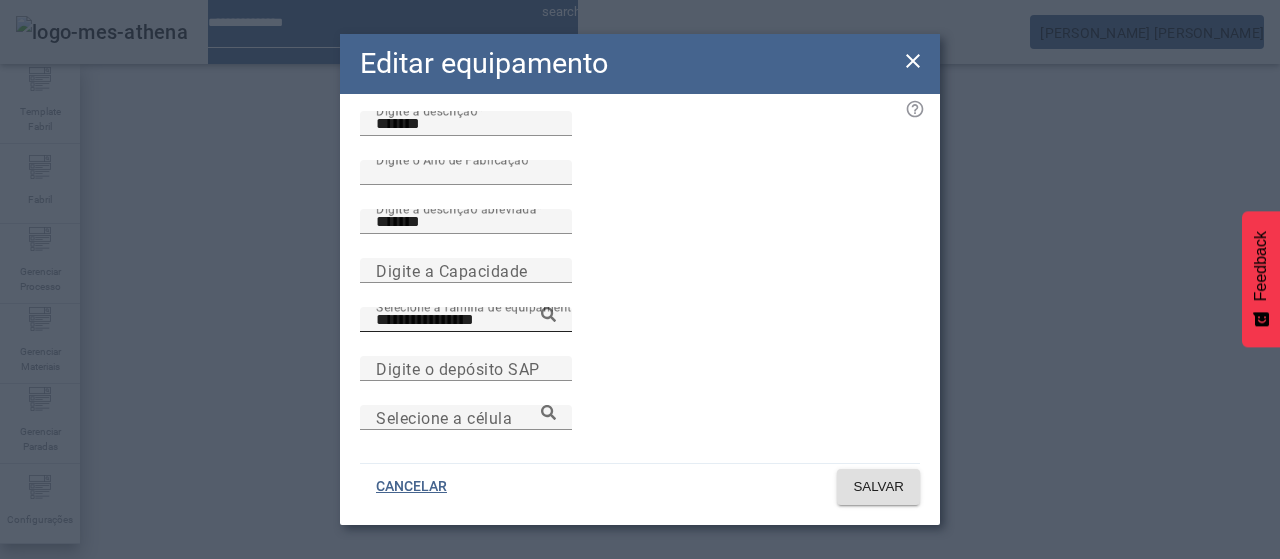 click 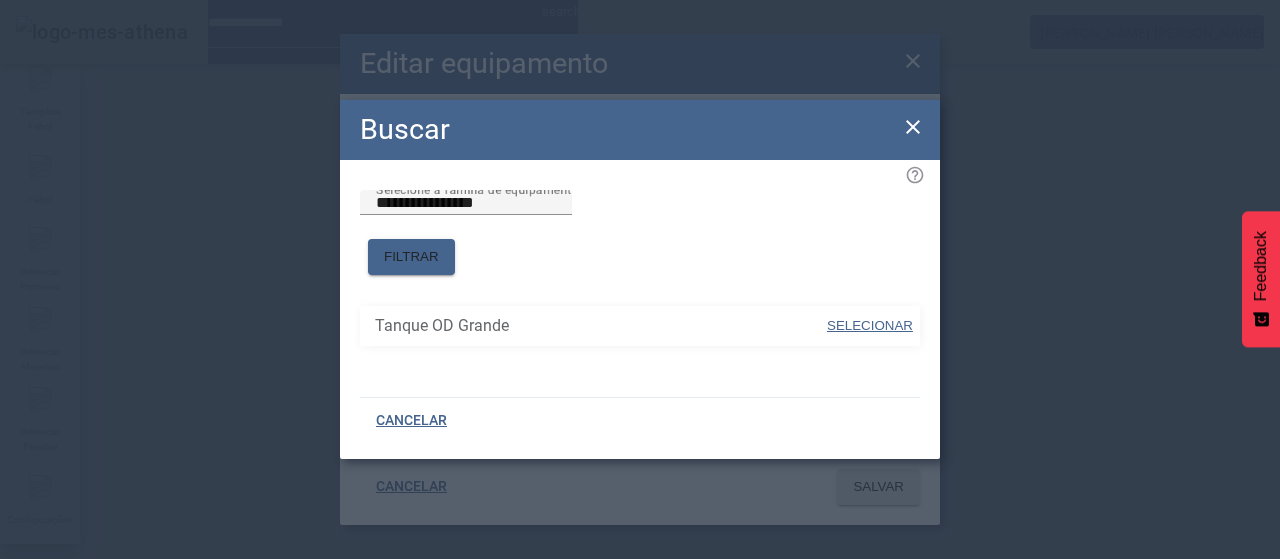 click on "SELECIONAR" at bounding box center [870, 325] 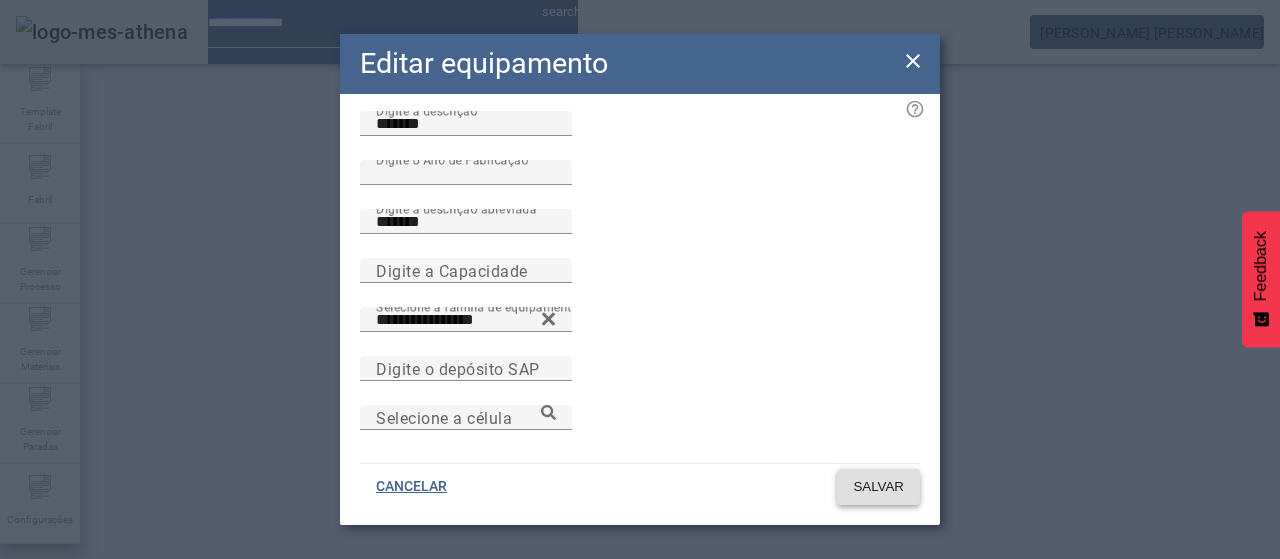 click on "SALVAR" 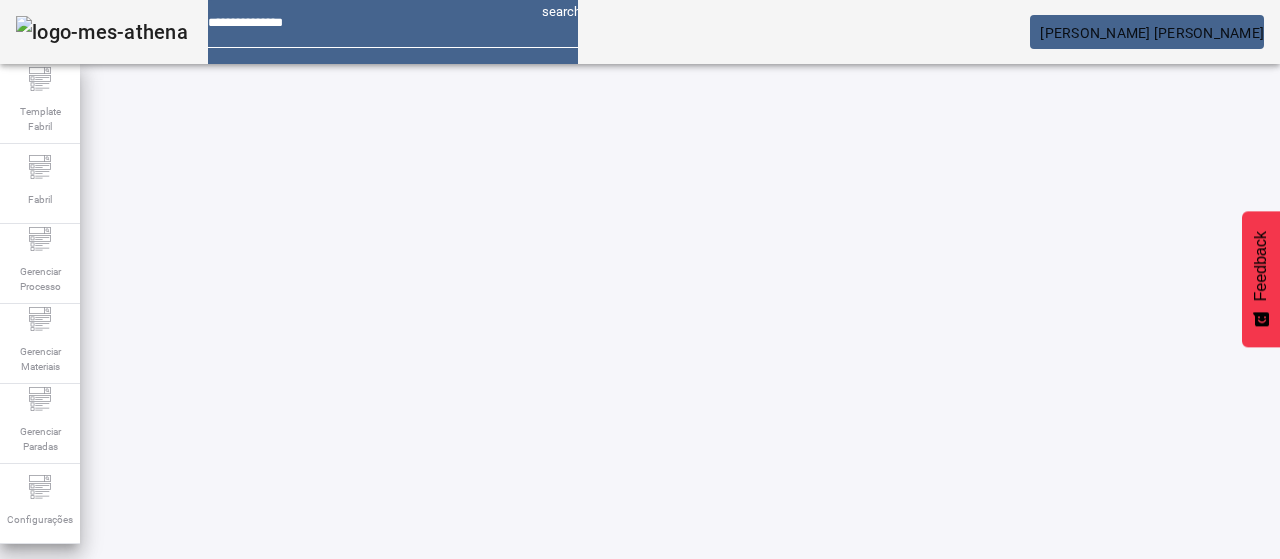 click on "**" at bounding box center (116, 637) 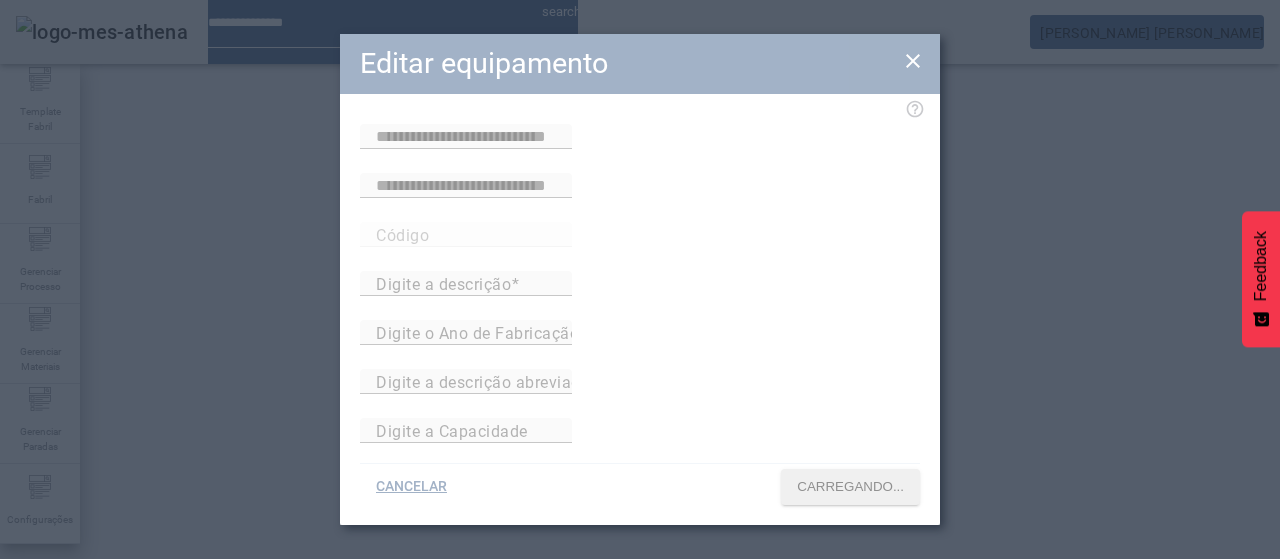 type on "**********" 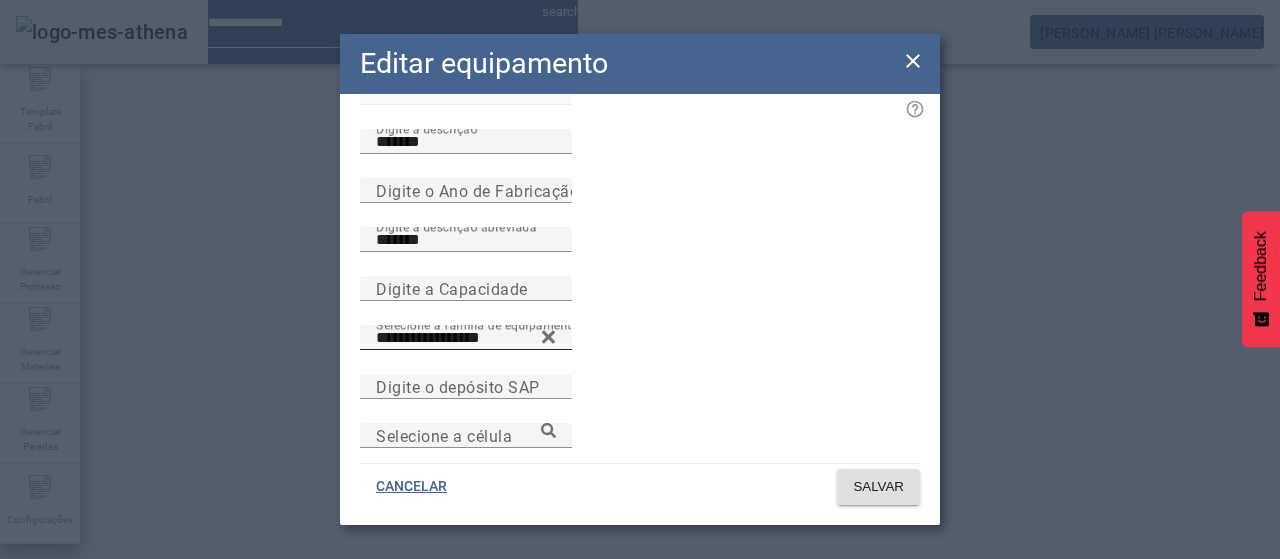 scroll, scrollTop: 150, scrollLeft: 0, axis: vertical 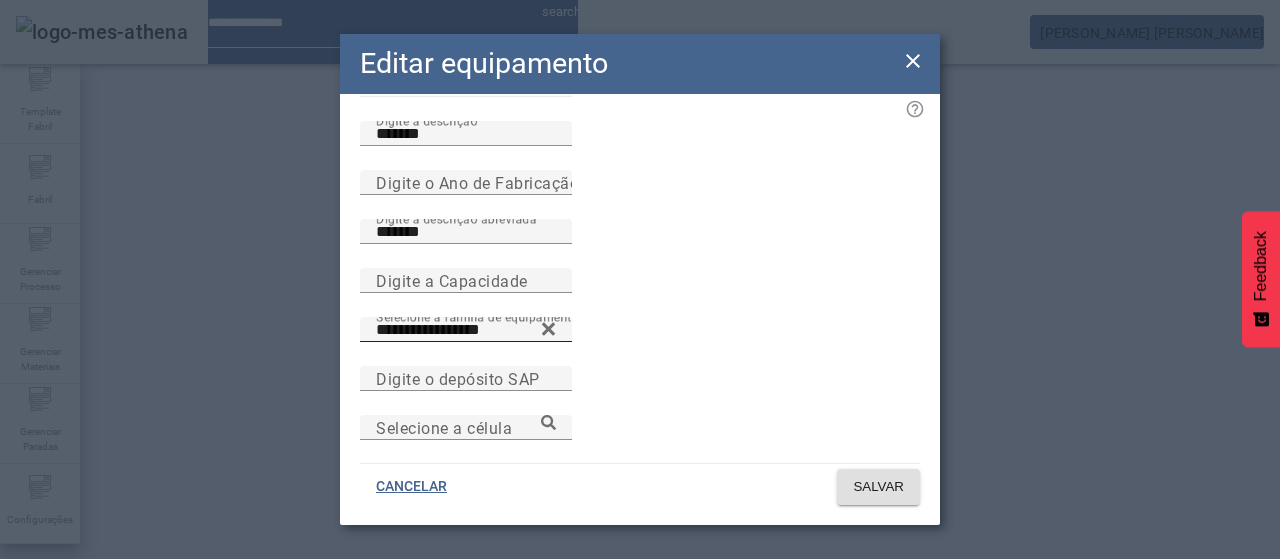 click 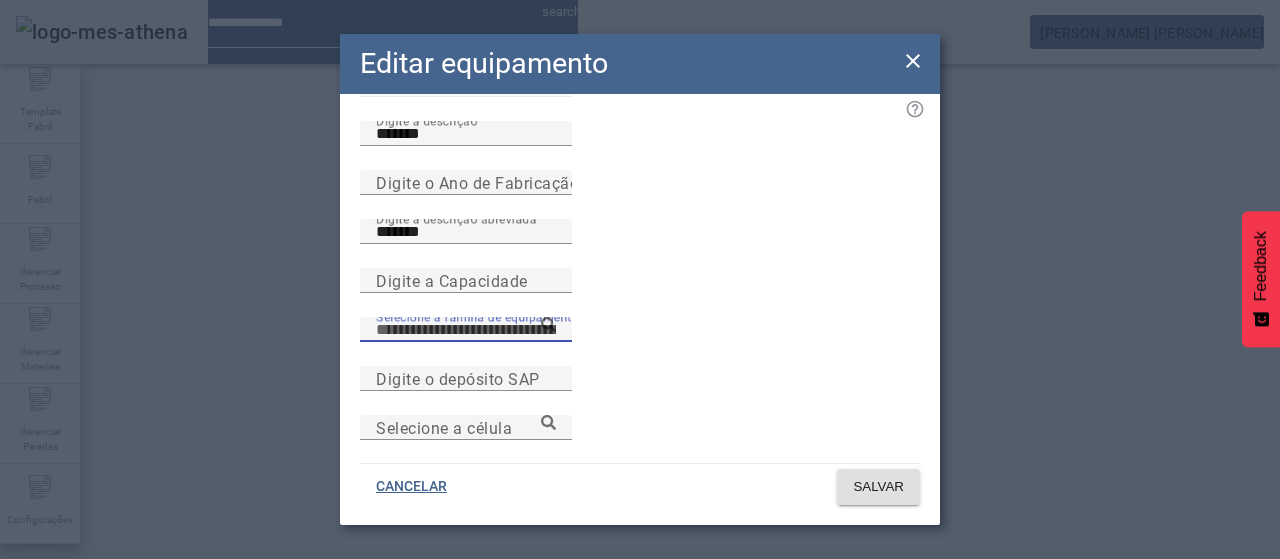 paste on "**********" 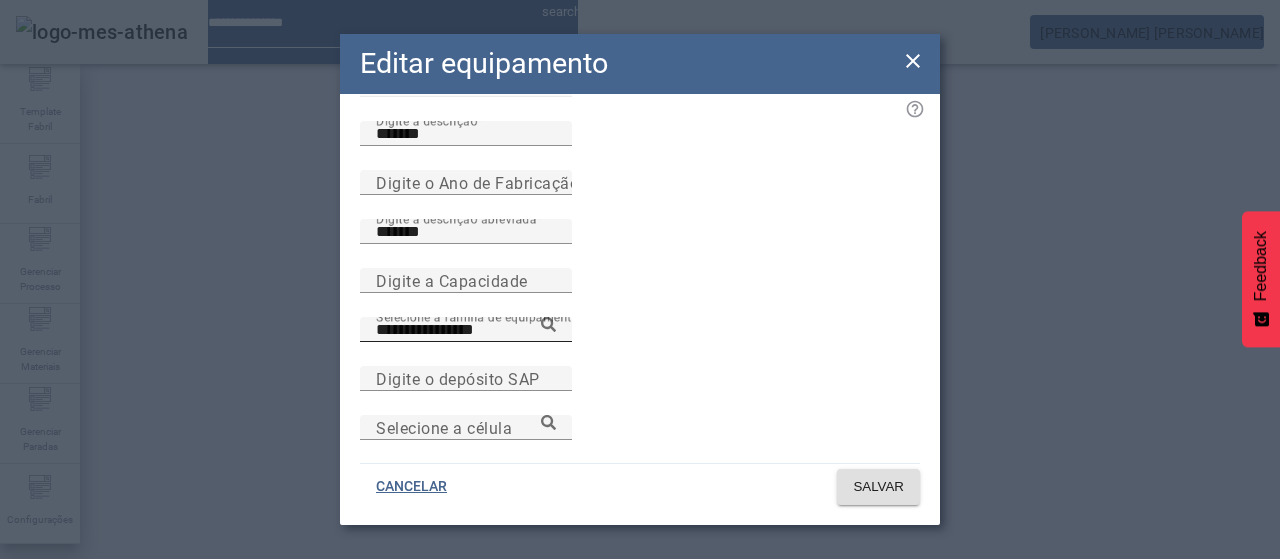 click 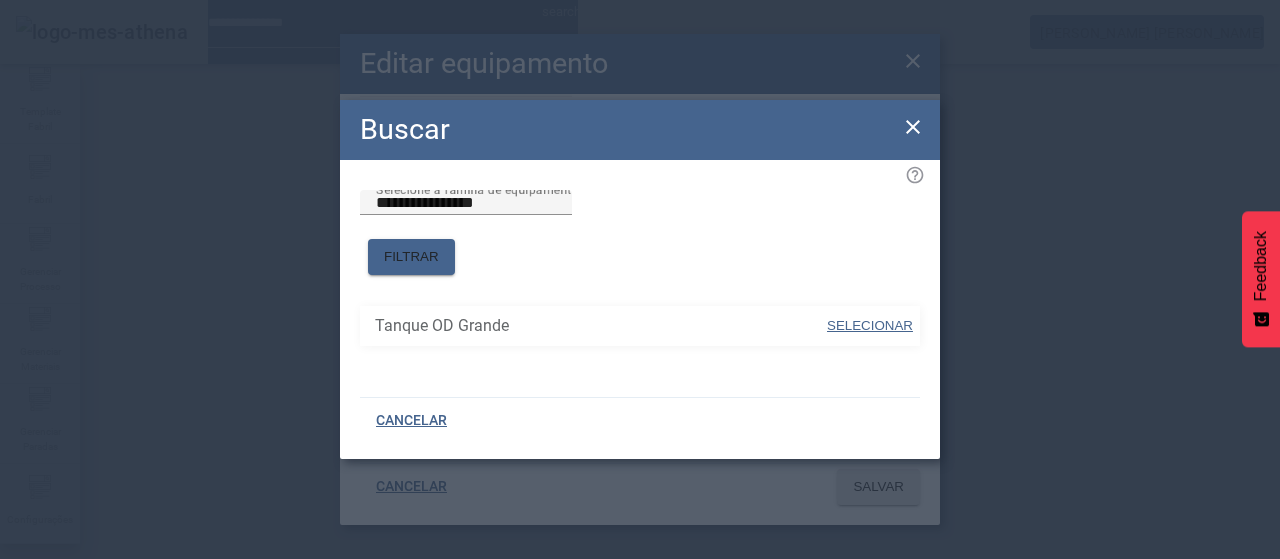 click on "SELECIONAR" at bounding box center (870, 325) 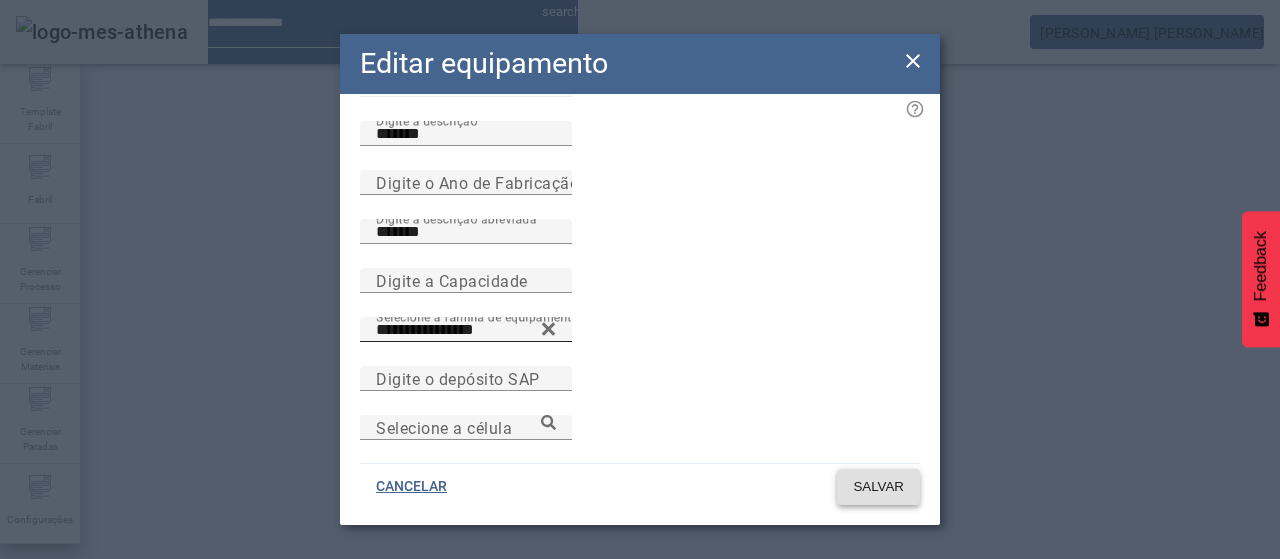 click 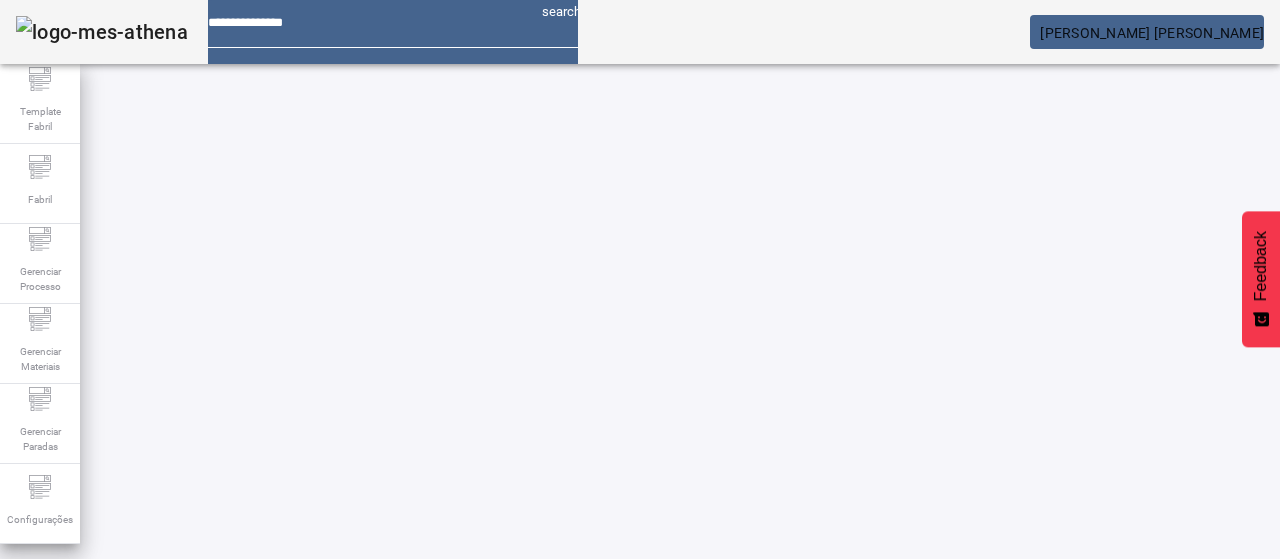 click on "EDITAR" at bounding box center (353, 828) 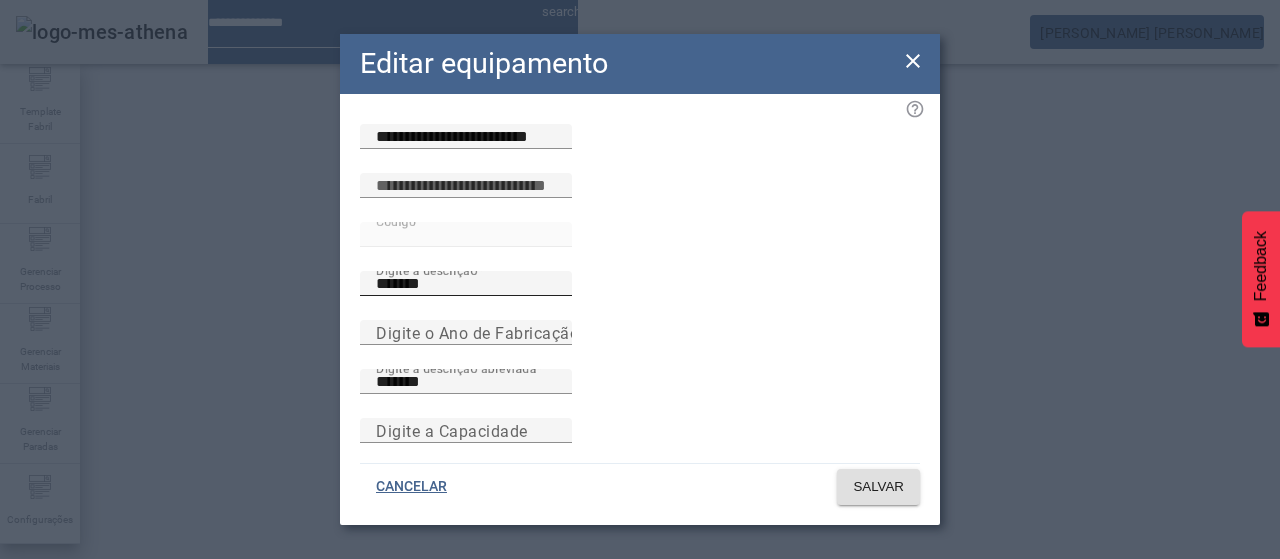 scroll, scrollTop: 173, scrollLeft: 0, axis: vertical 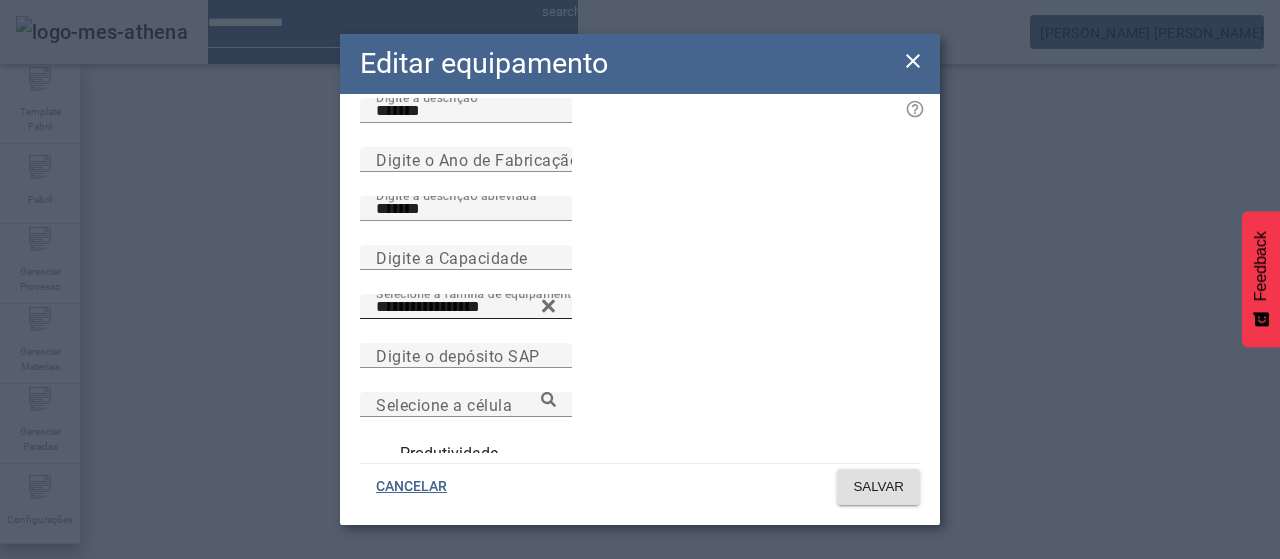 click 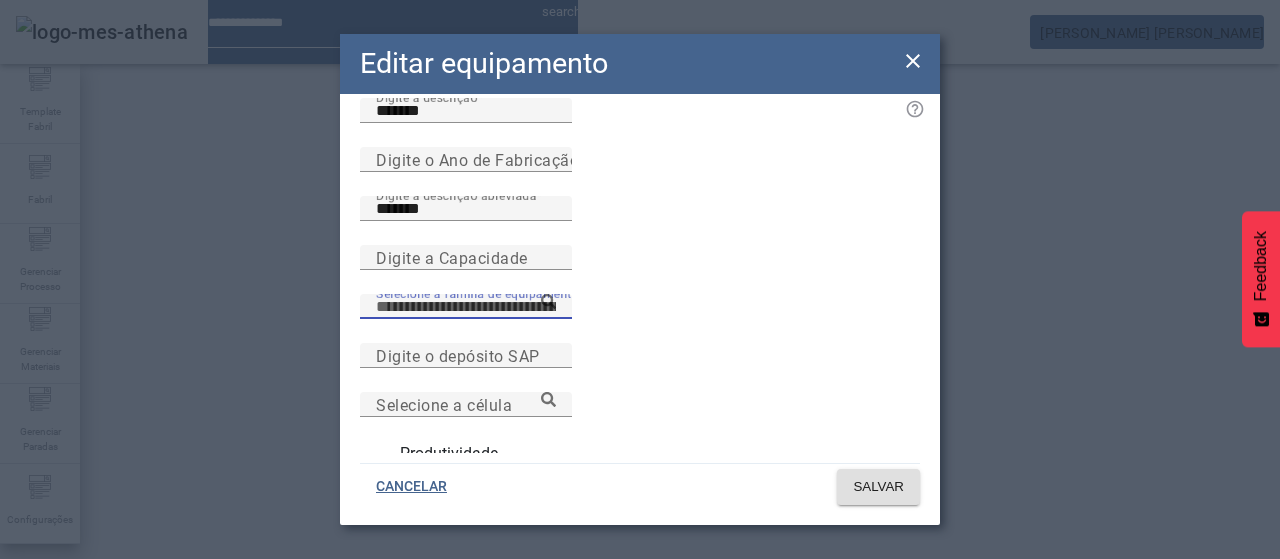paste on "**********" 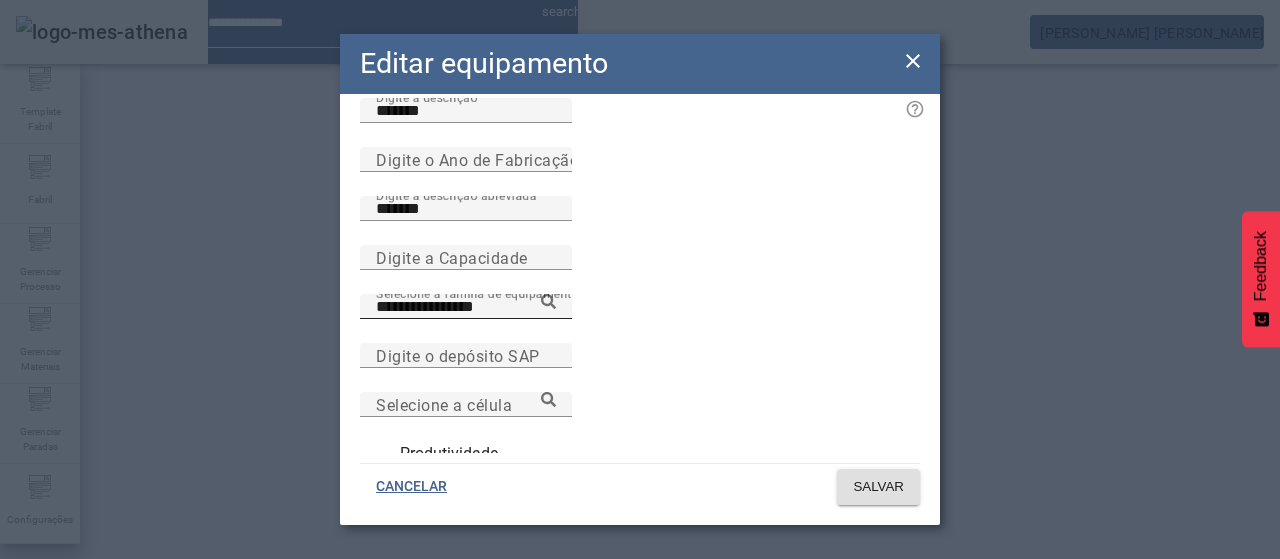 click 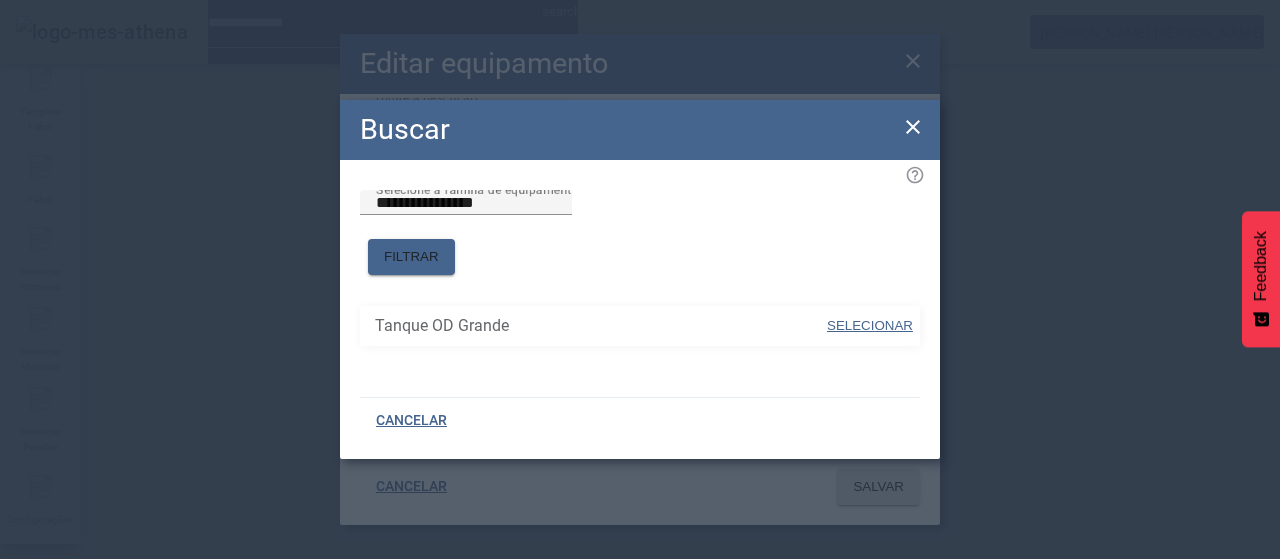 click at bounding box center [870, 326] 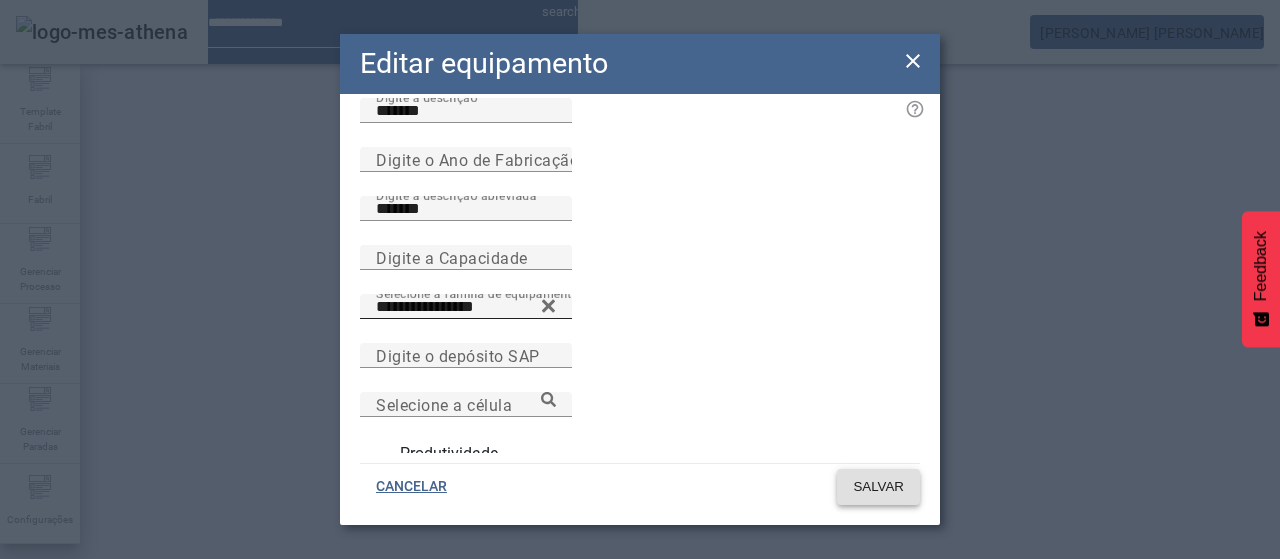 click on "SALVAR" 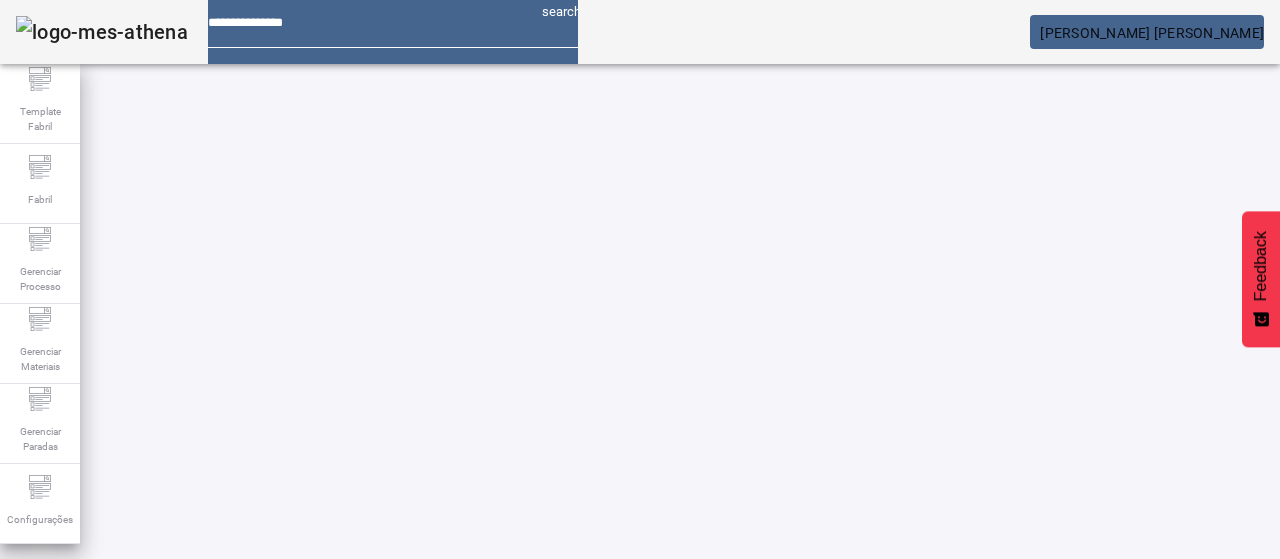 click on "EDITAR" at bounding box center (353, 828) 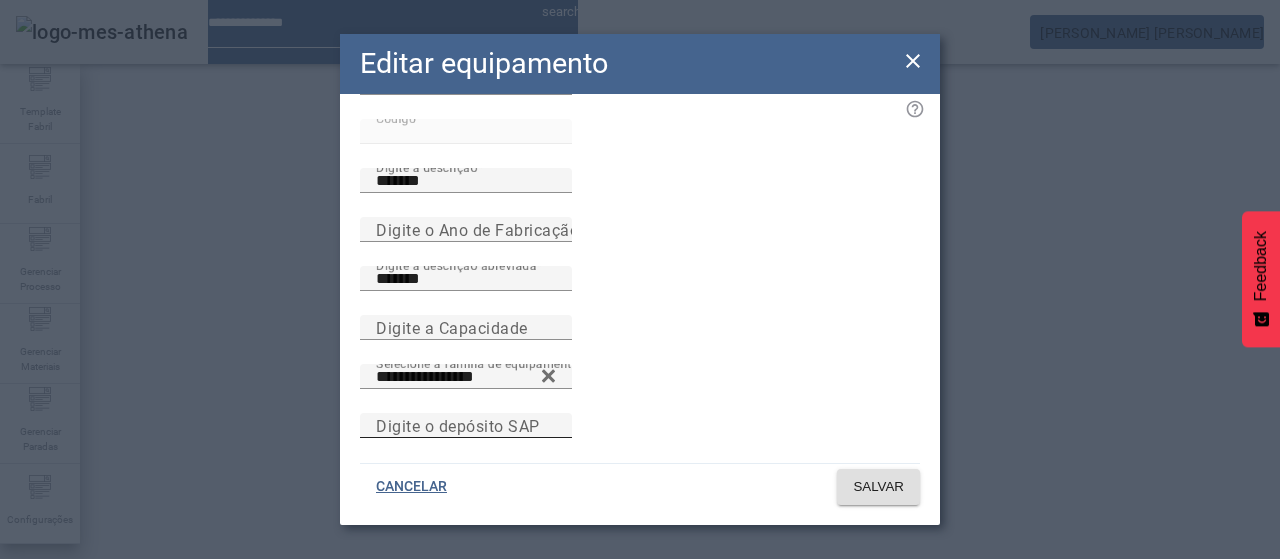 scroll, scrollTop: 173, scrollLeft: 0, axis: vertical 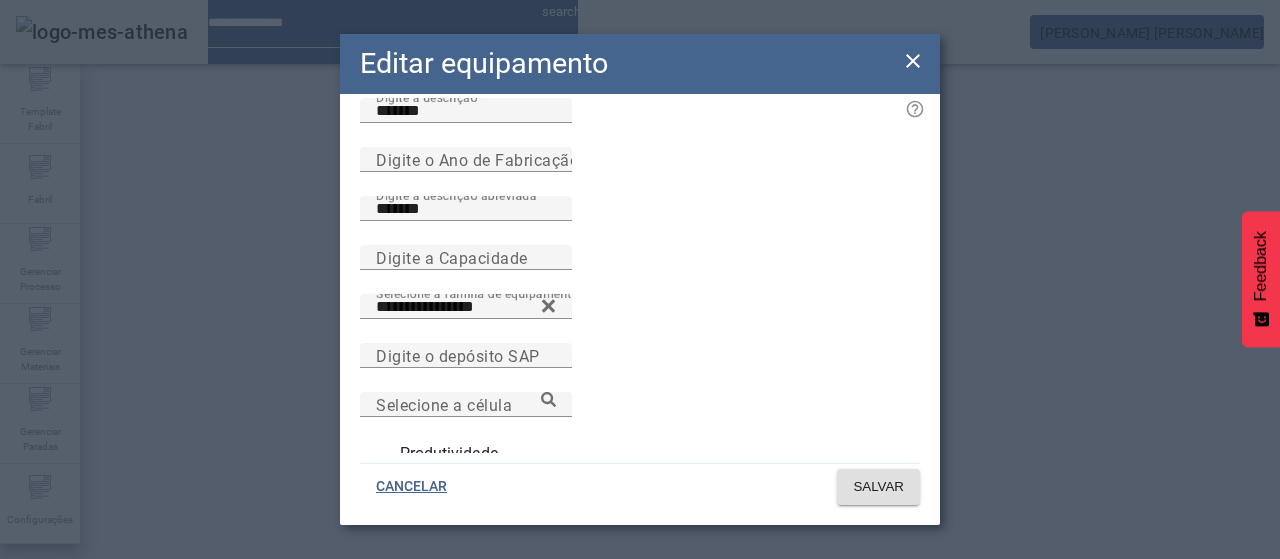click on "Produtividade" at bounding box center (447, 454) 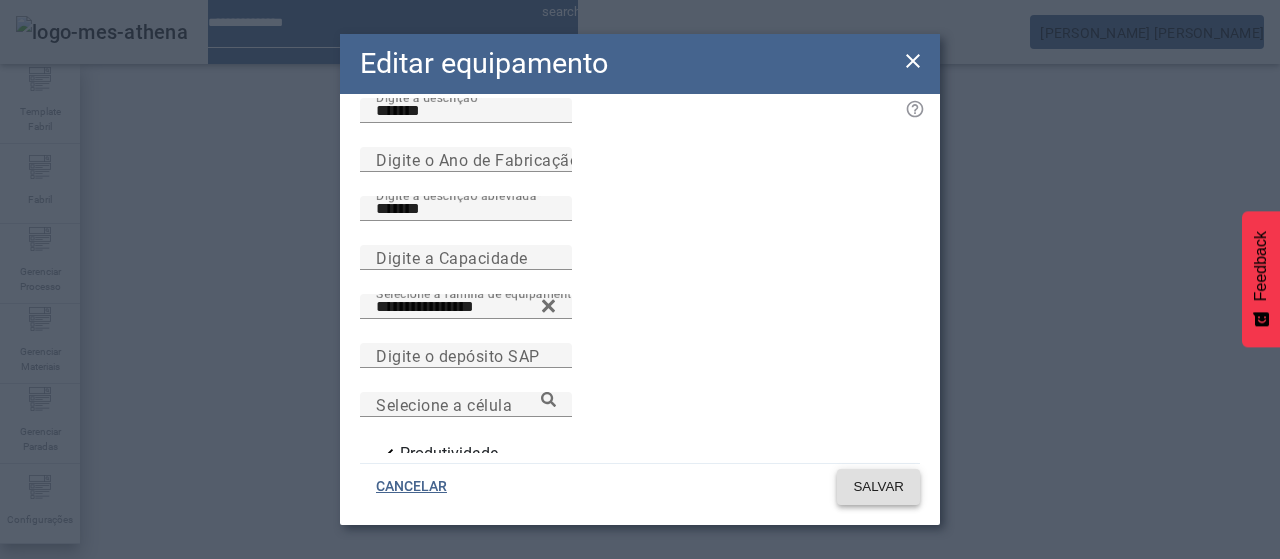 click on "SALVAR" 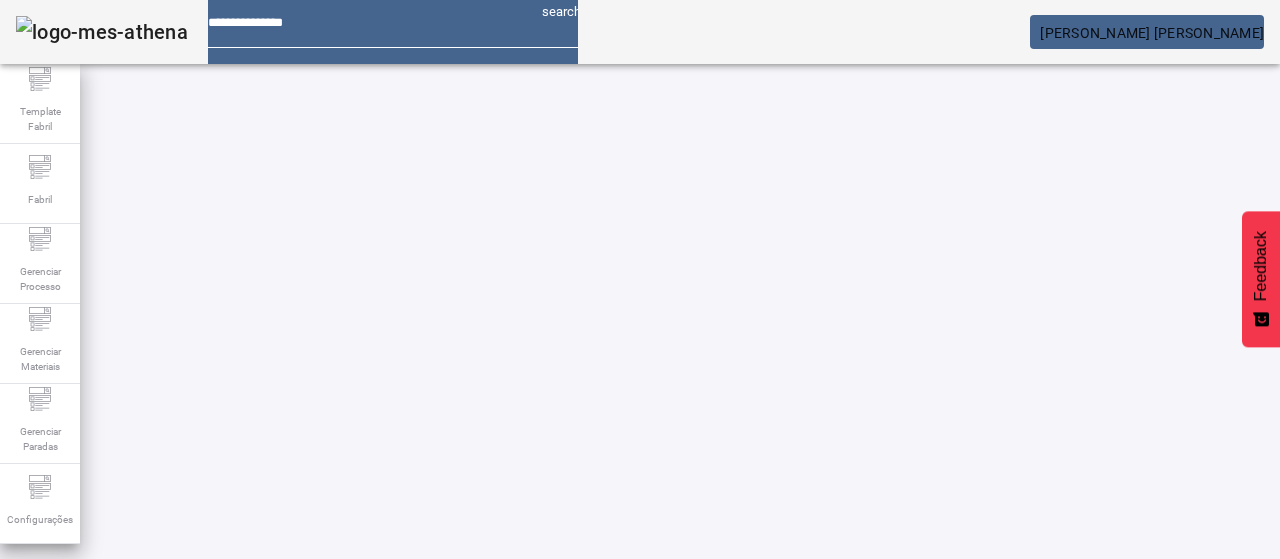 click at bounding box center (353, 828) 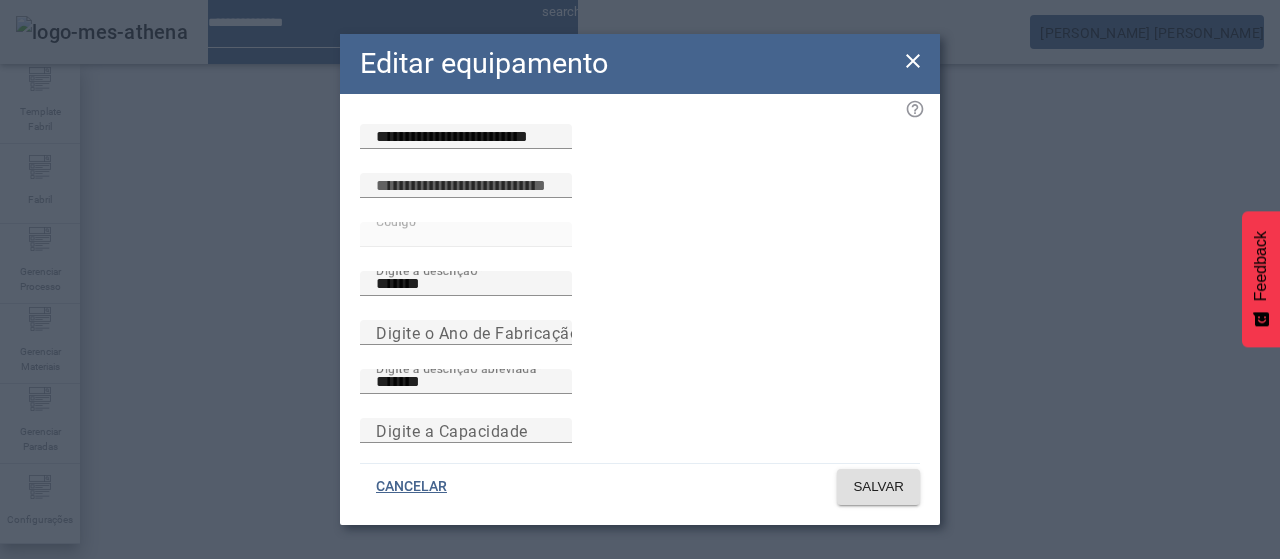 scroll, scrollTop: 173, scrollLeft: 0, axis: vertical 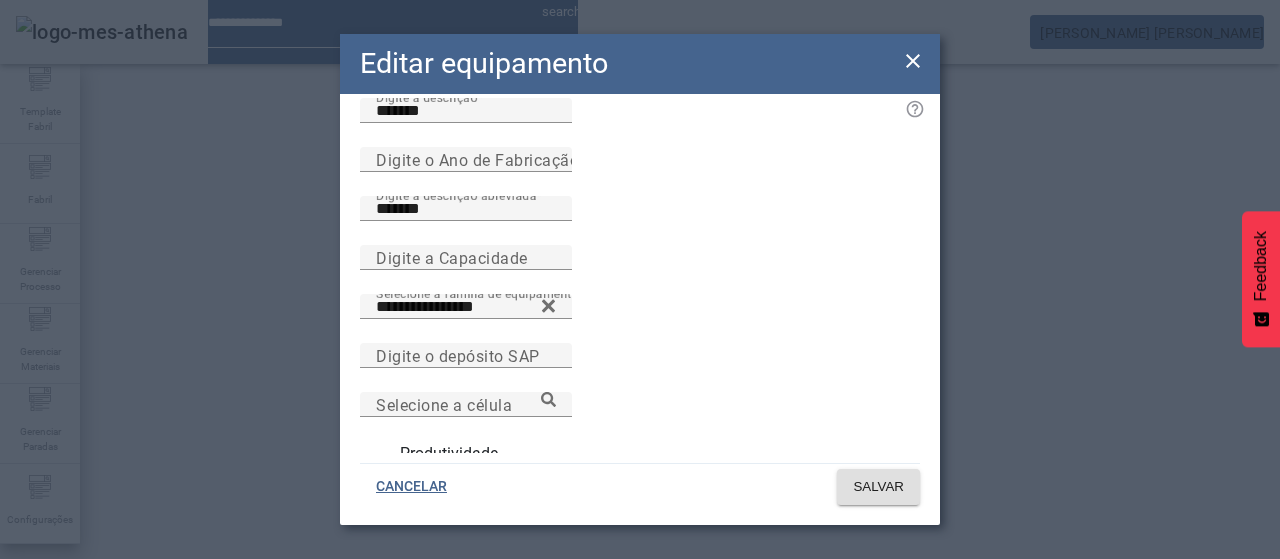 click on "Produtividade" at bounding box center (447, 454) 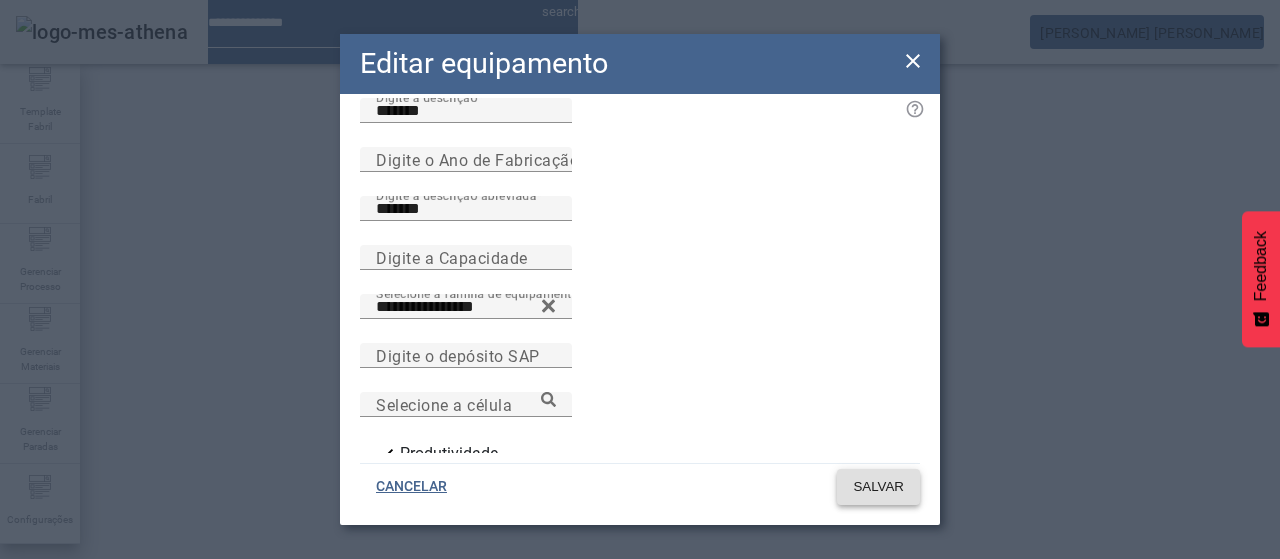 click on "SALVAR" 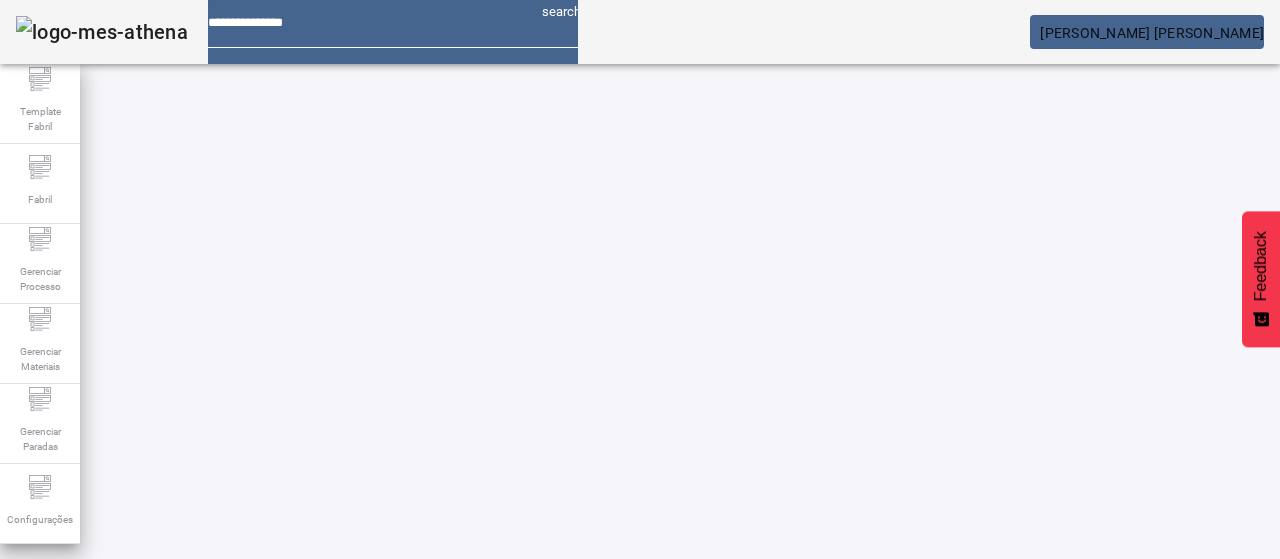 click on "EDITAR" at bounding box center [950, 828] 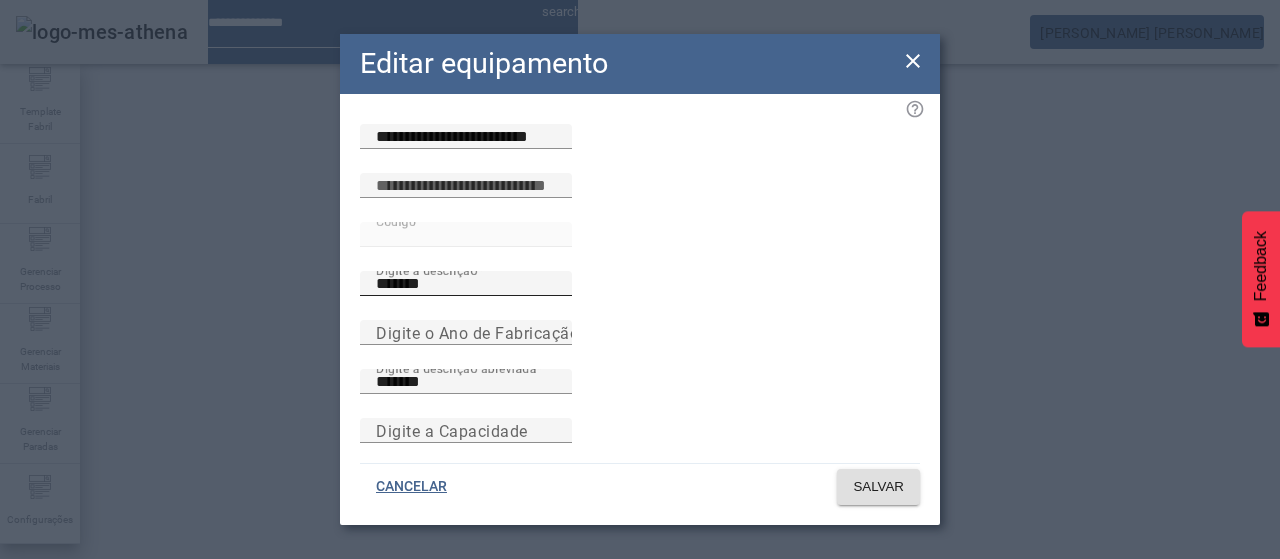 scroll, scrollTop: 173, scrollLeft: 0, axis: vertical 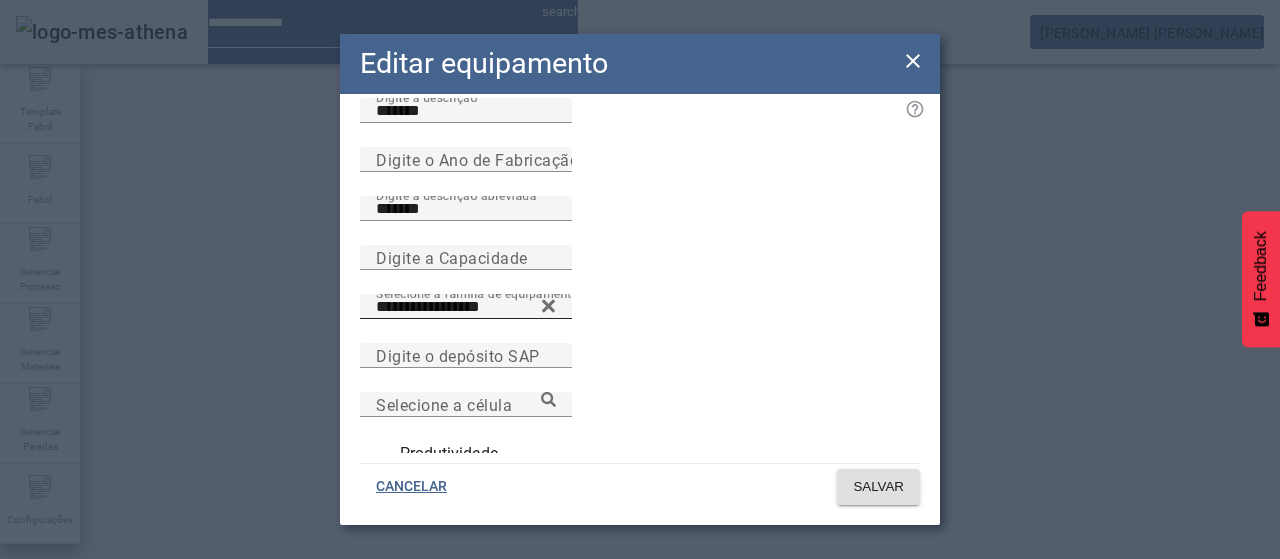 click 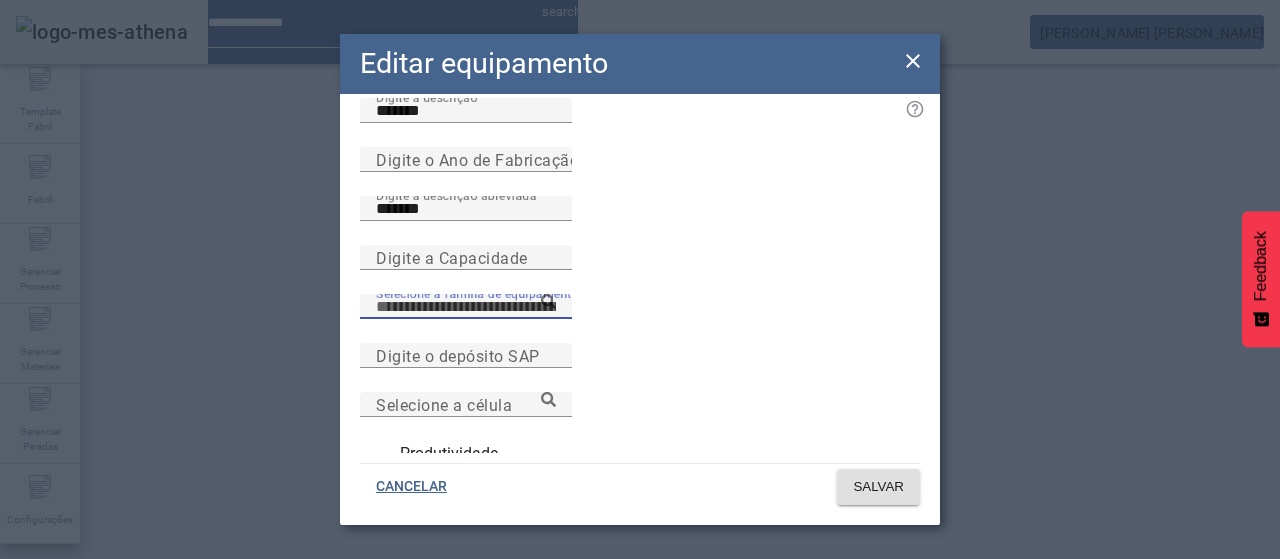 paste on "**********" 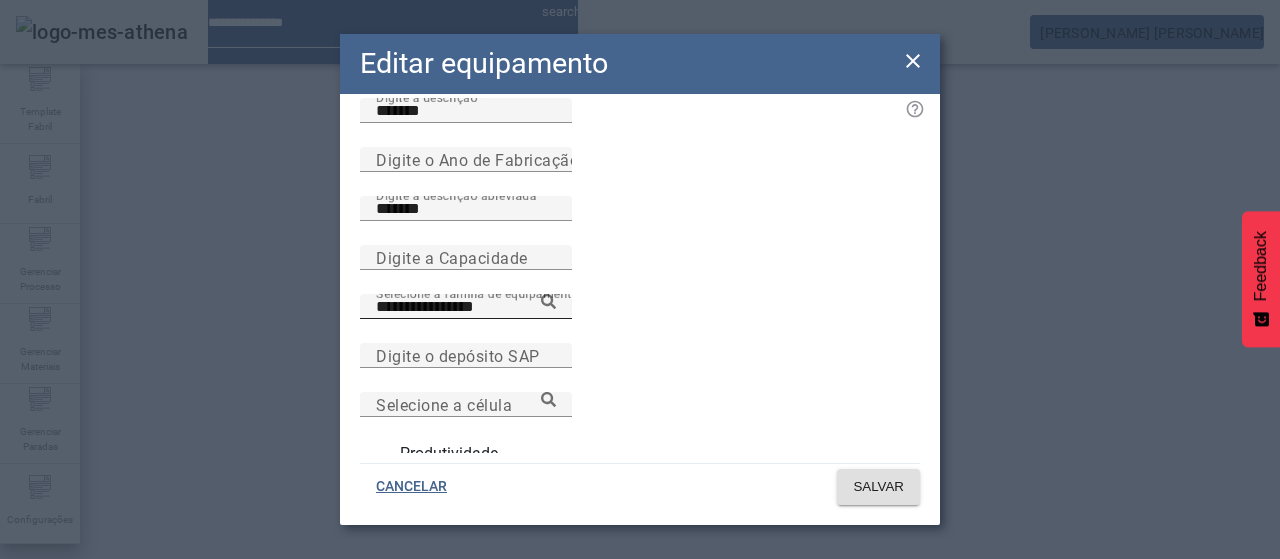 click 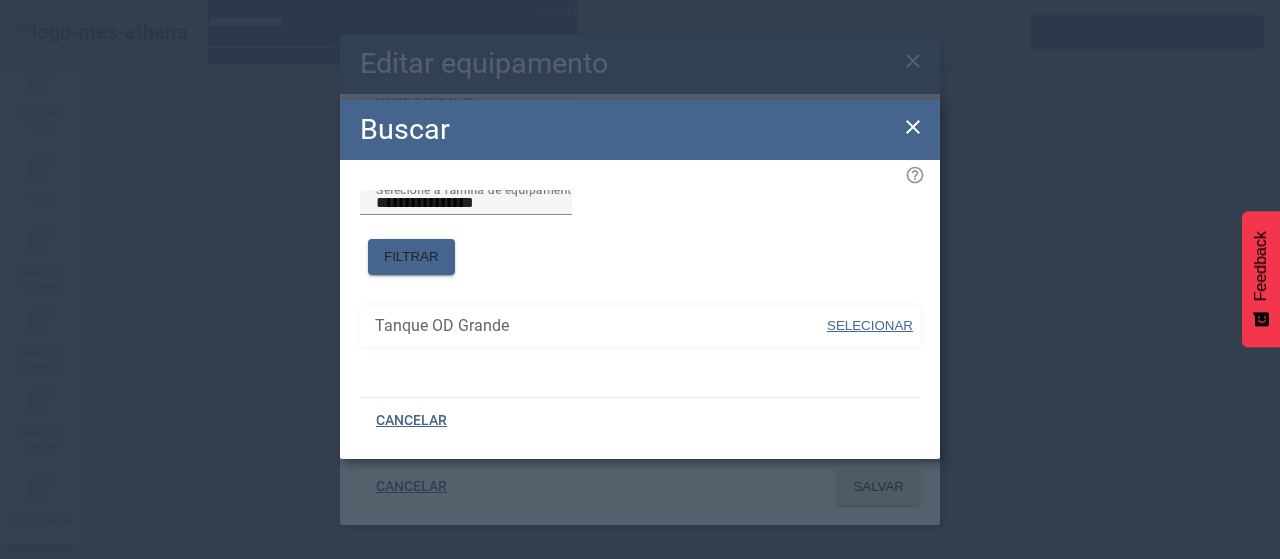 click at bounding box center [870, 326] 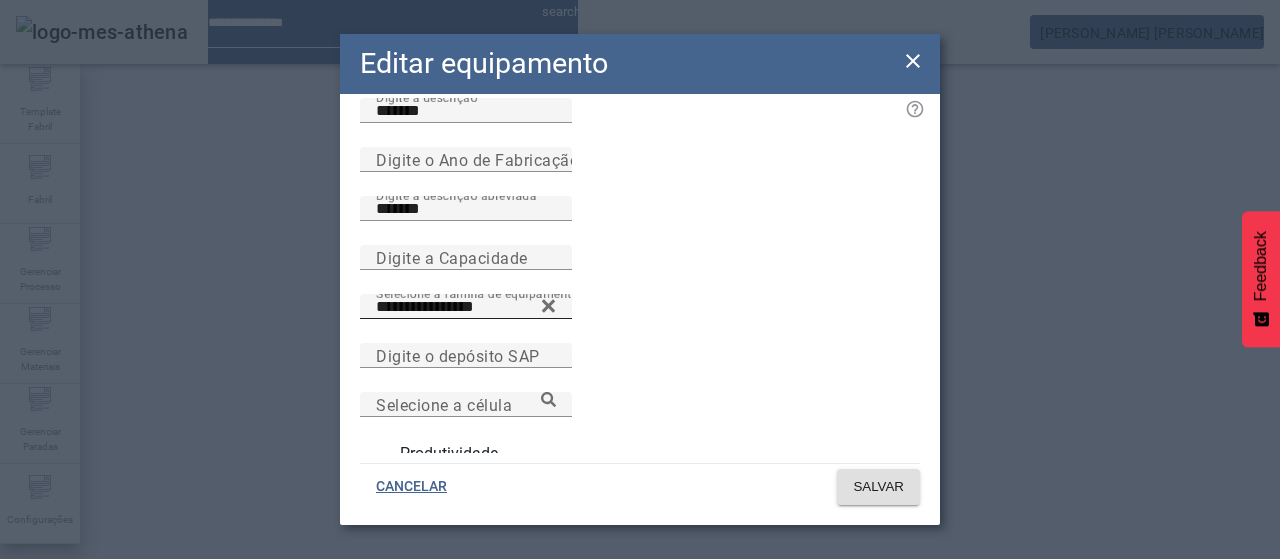 click on "Produtividade" at bounding box center [447, 454] 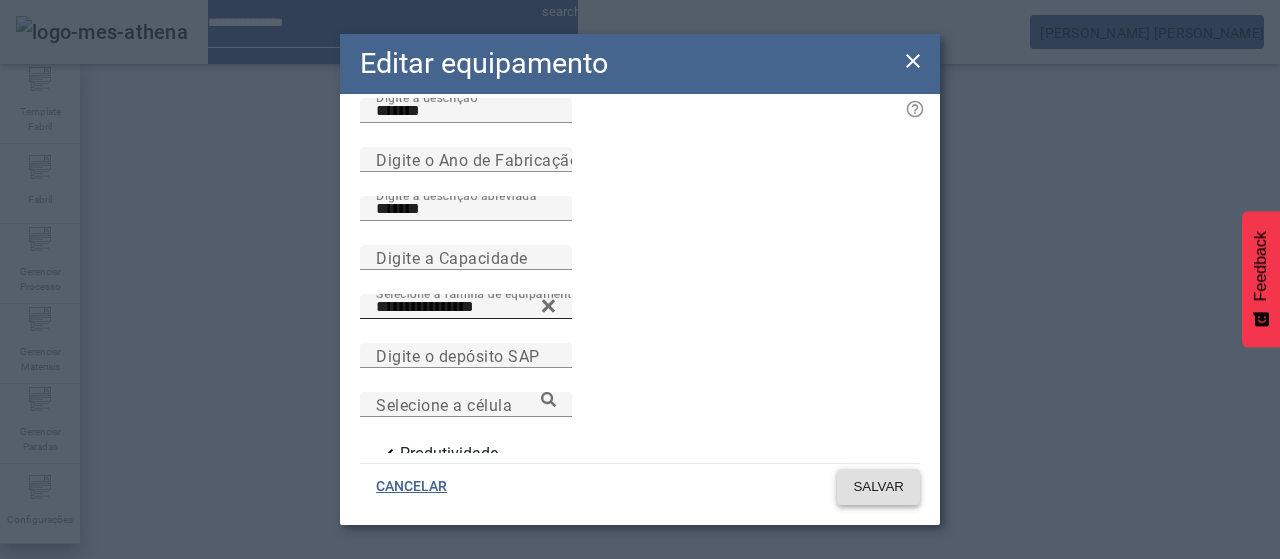 click on "SALVAR" 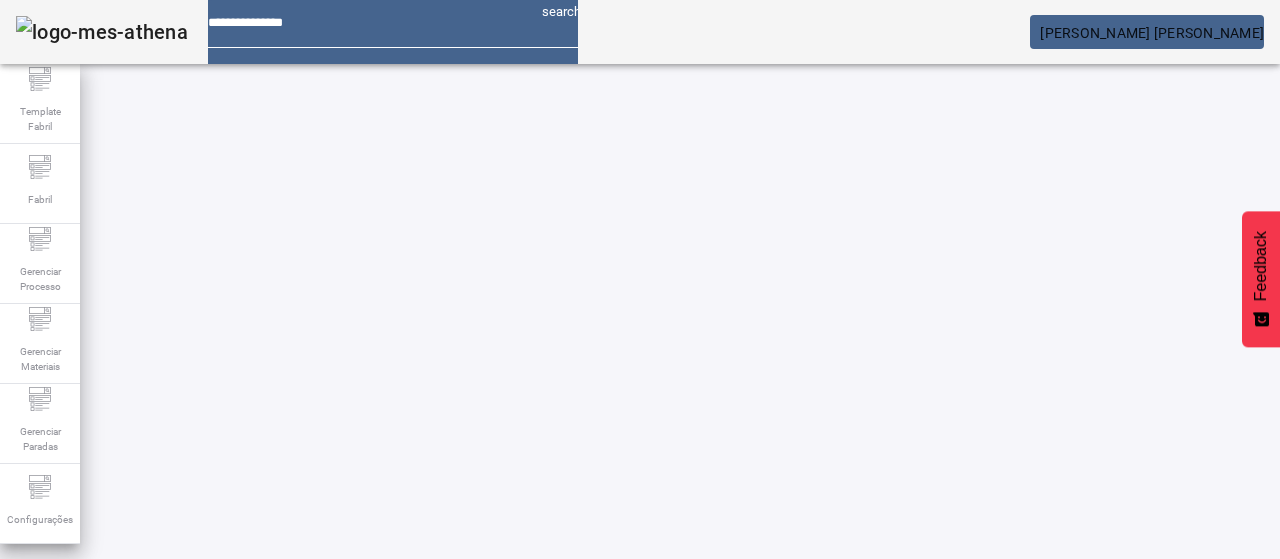 scroll, scrollTop: 68, scrollLeft: 0, axis: vertical 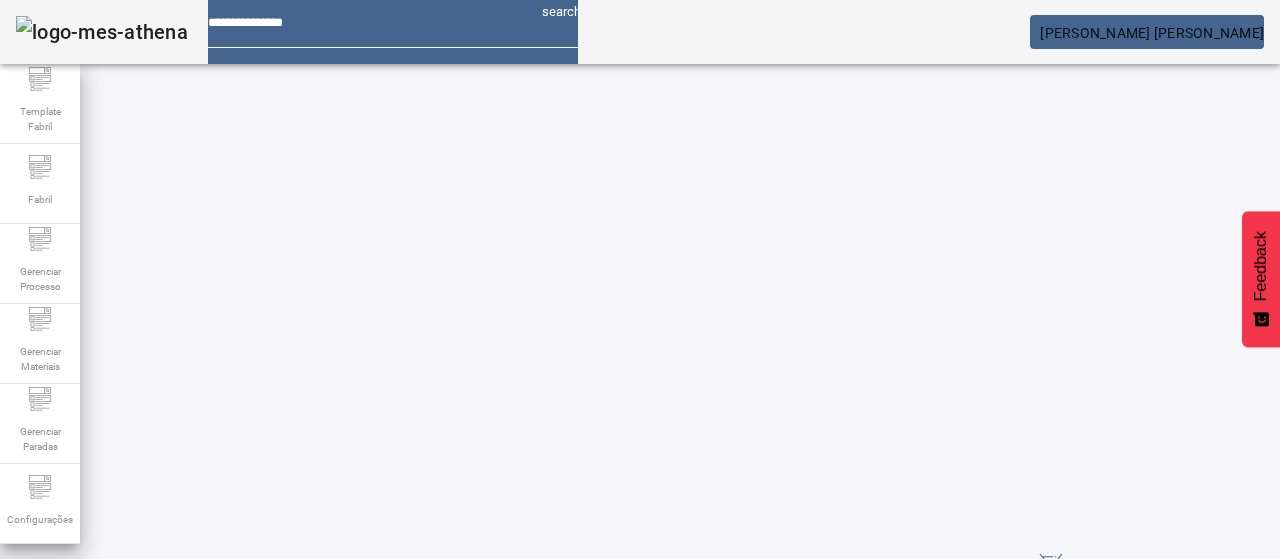 click on "EDITAR" at bounding box center [353, 788] 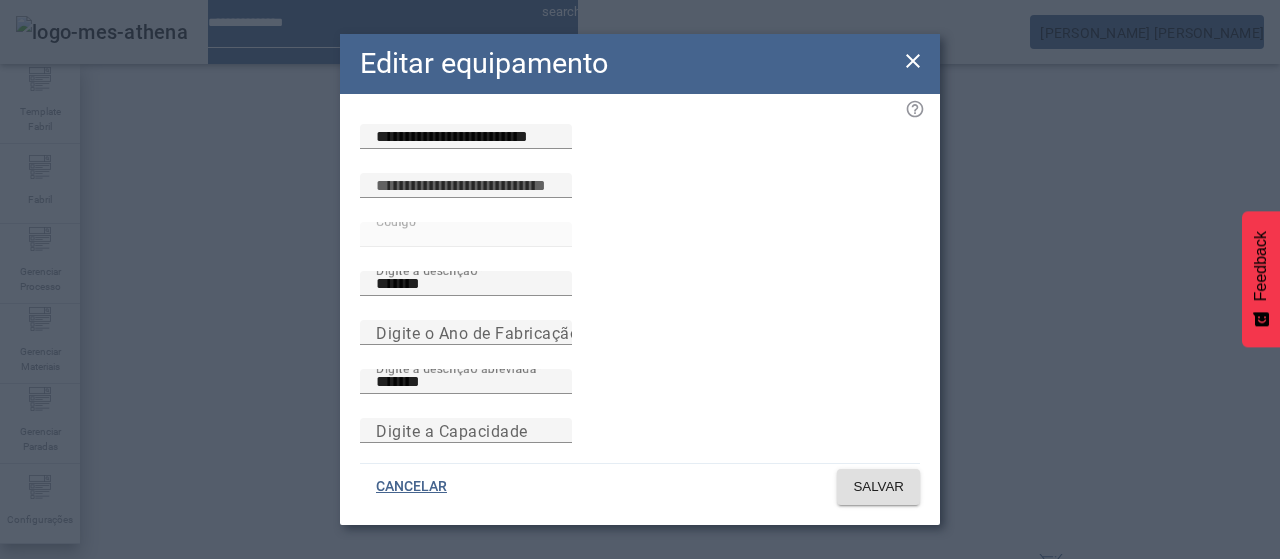 scroll, scrollTop: 173, scrollLeft: 0, axis: vertical 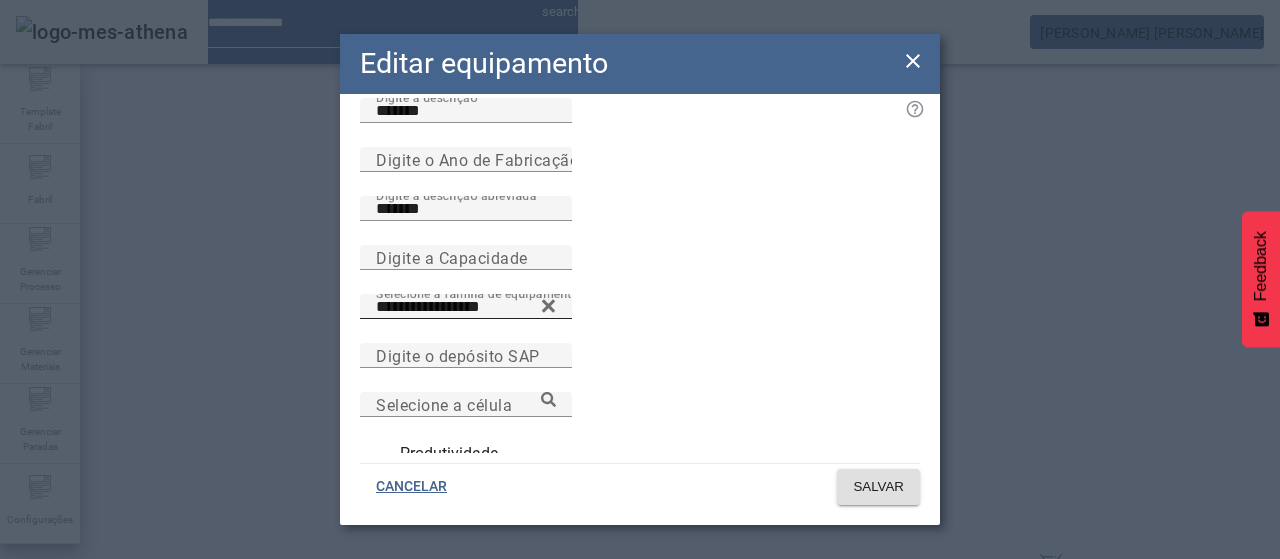 click 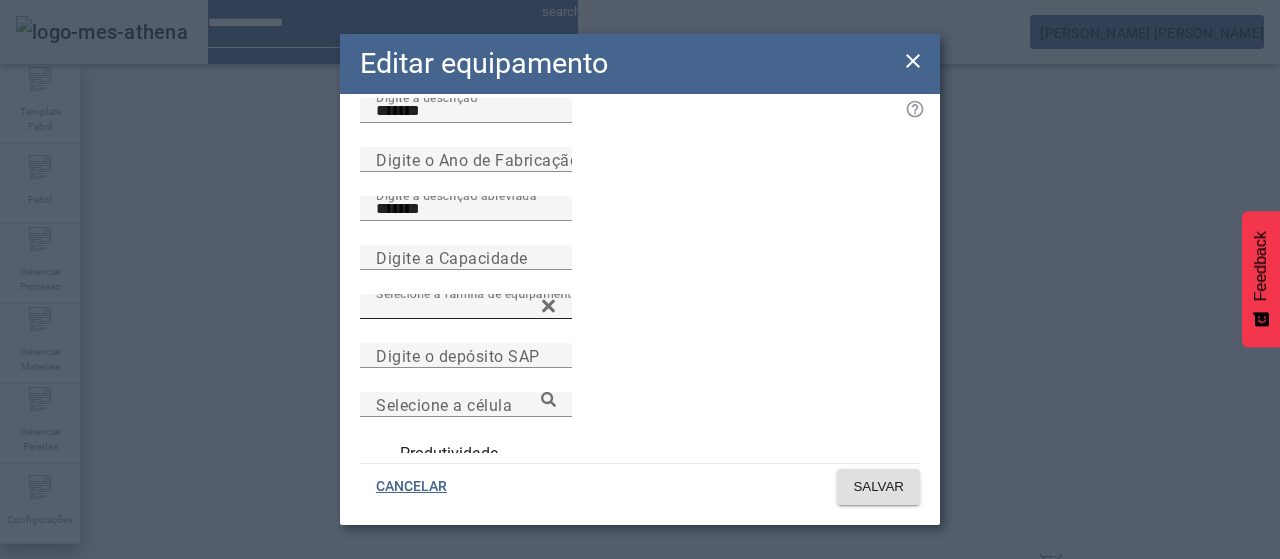 paste on "**********" 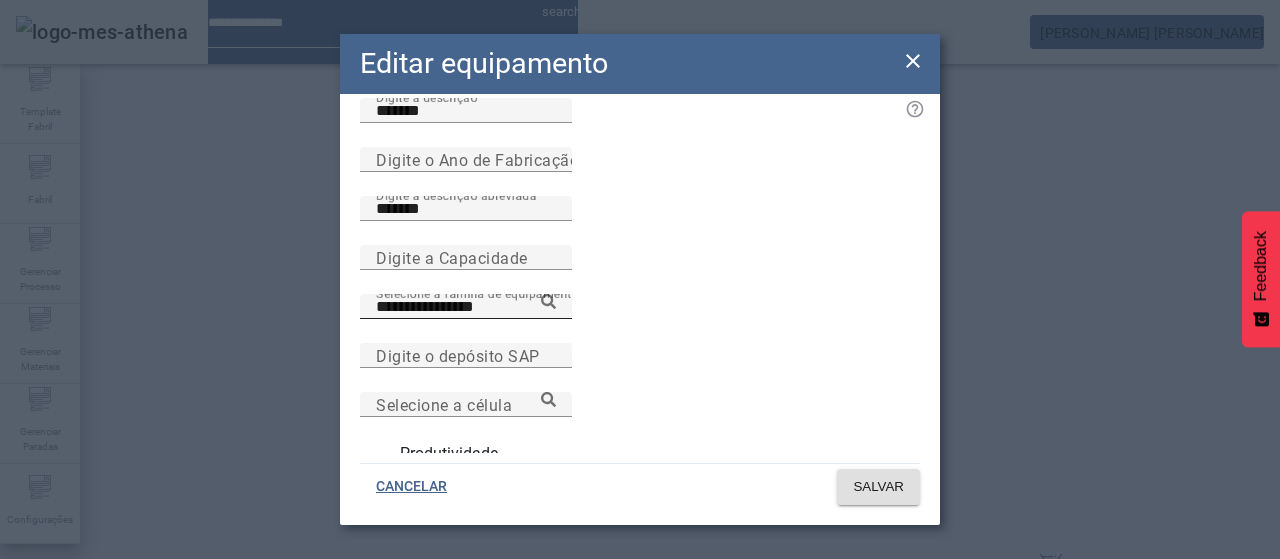 click 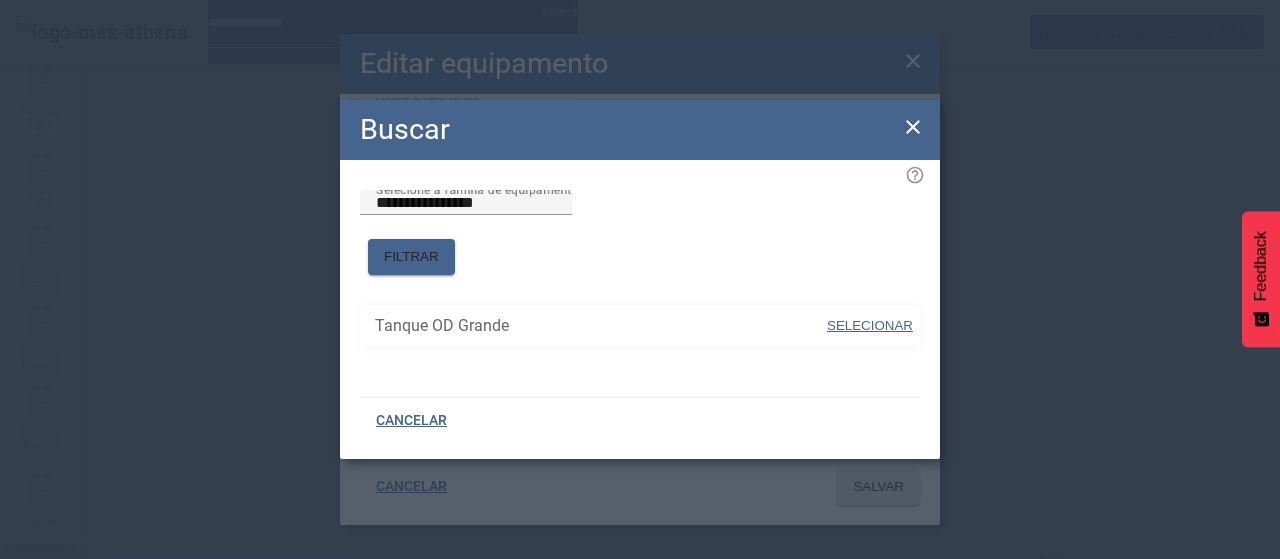 click at bounding box center (870, 326) 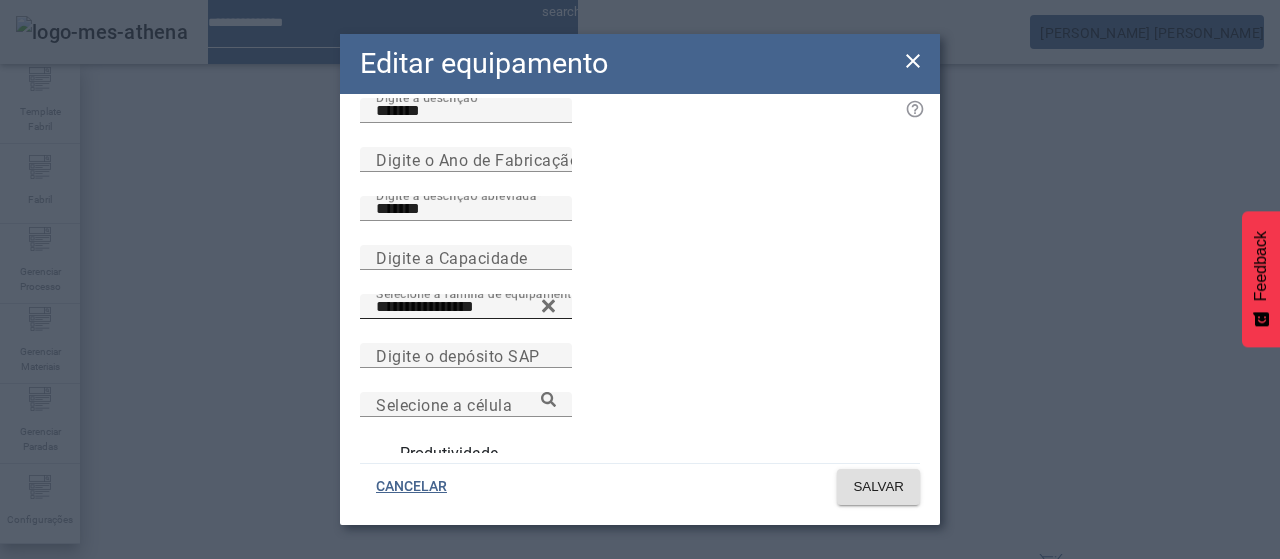 click on "Produtividade" at bounding box center (447, 454) 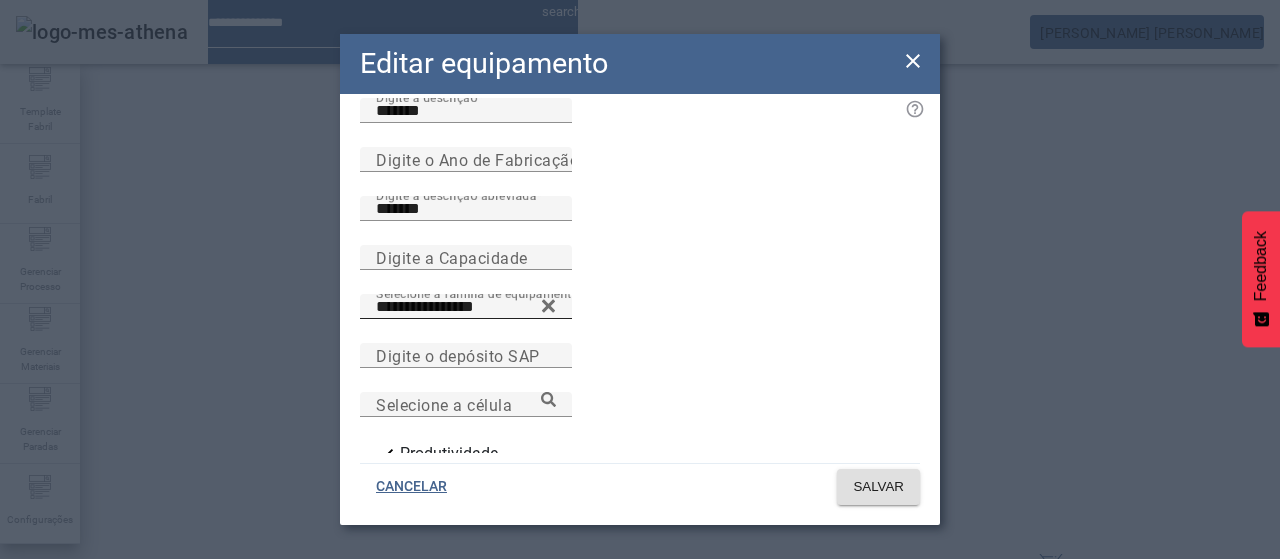 click on "CANCELAR SALVAR" 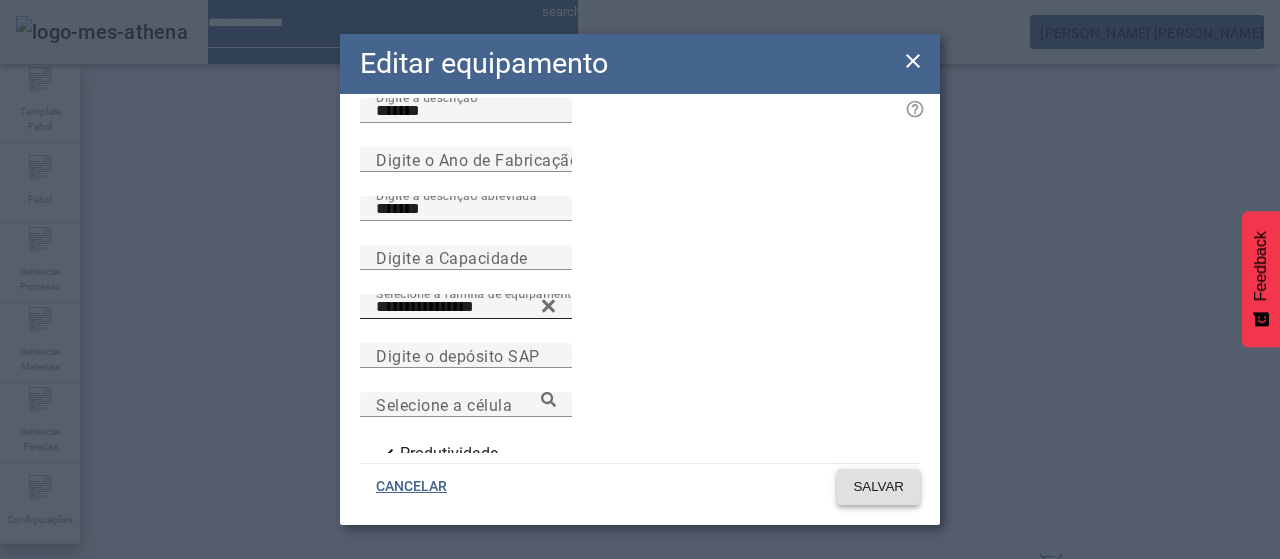click on "SALVAR" 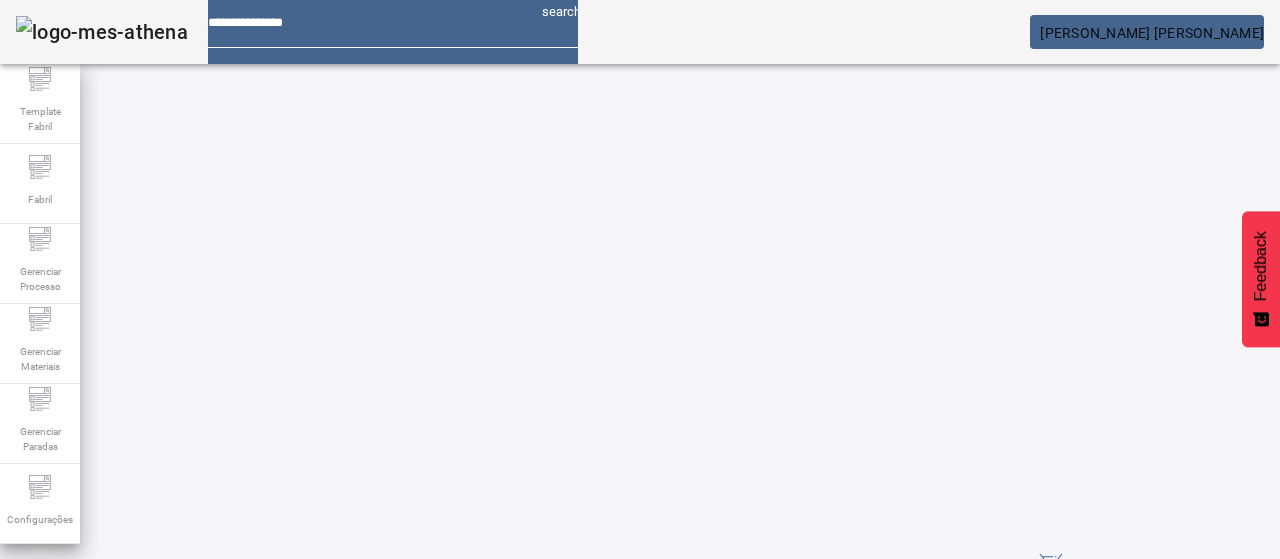 click at bounding box center [353, 938] 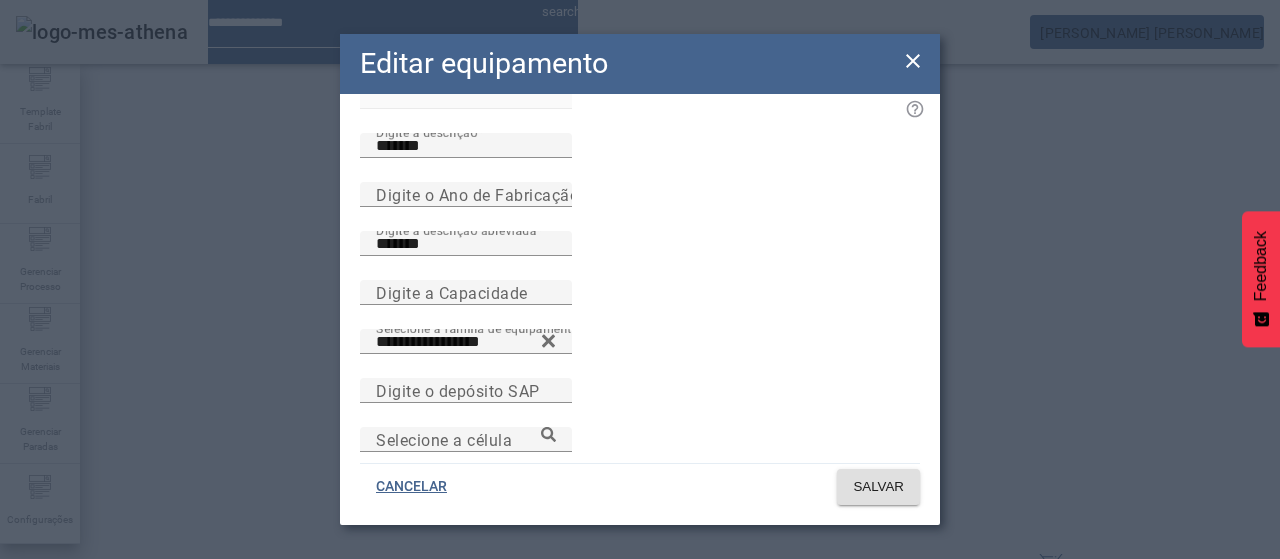 scroll, scrollTop: 173, scrollLeft: 0, axis: vertical 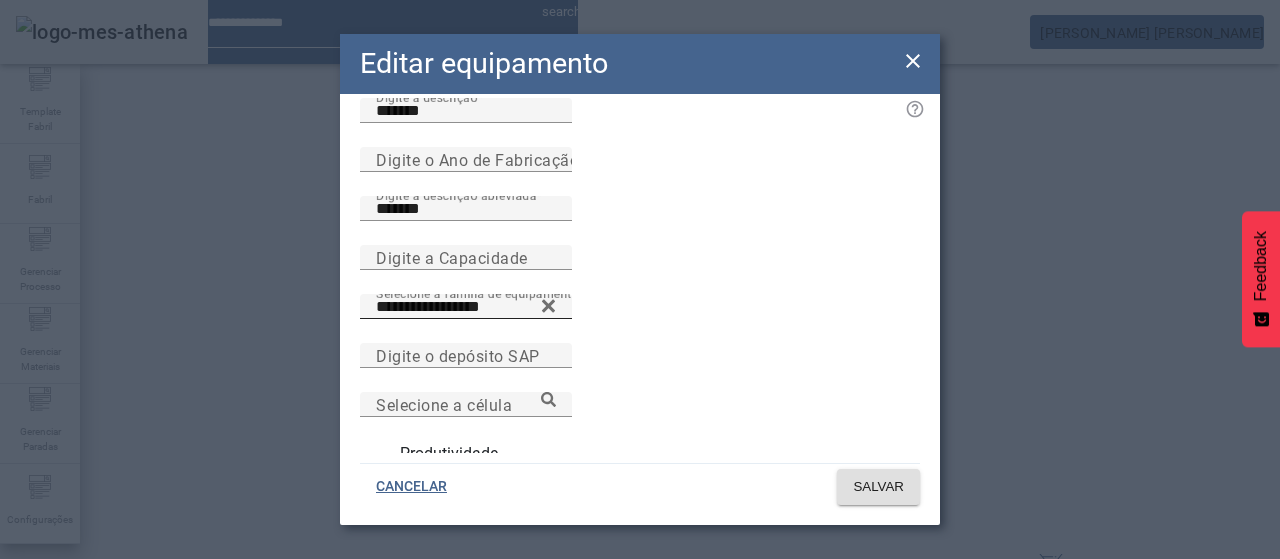 click 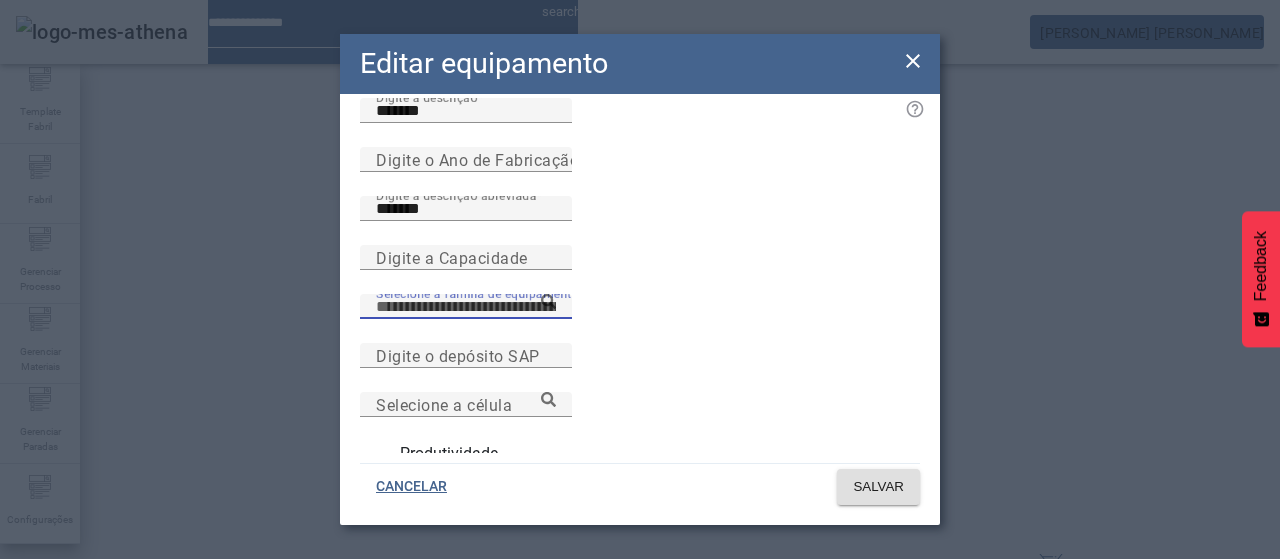 paste on "**********" 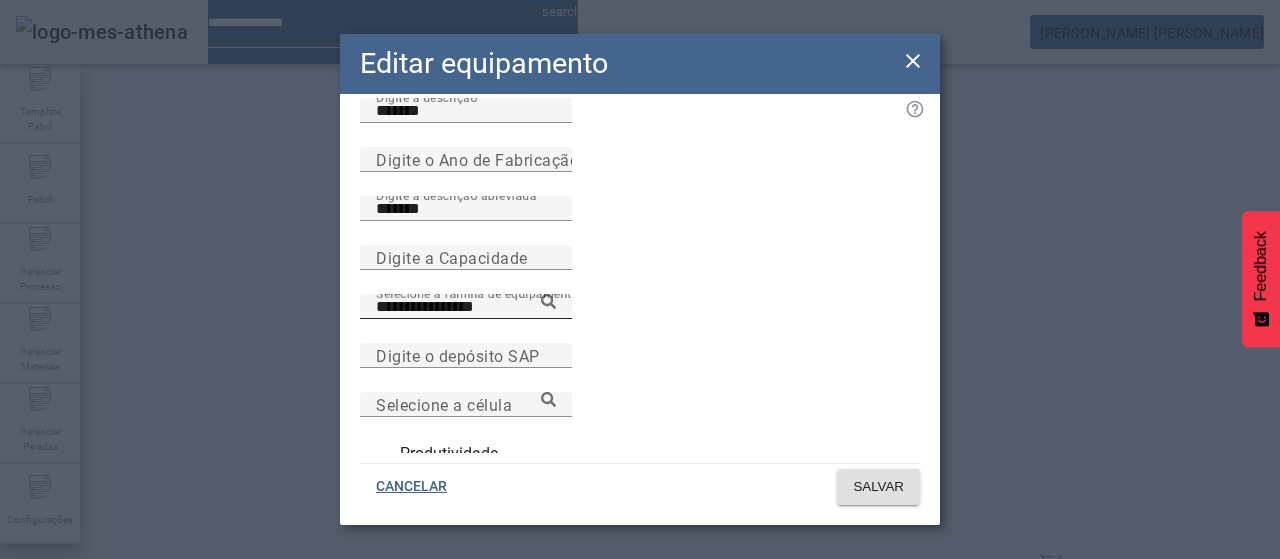 click 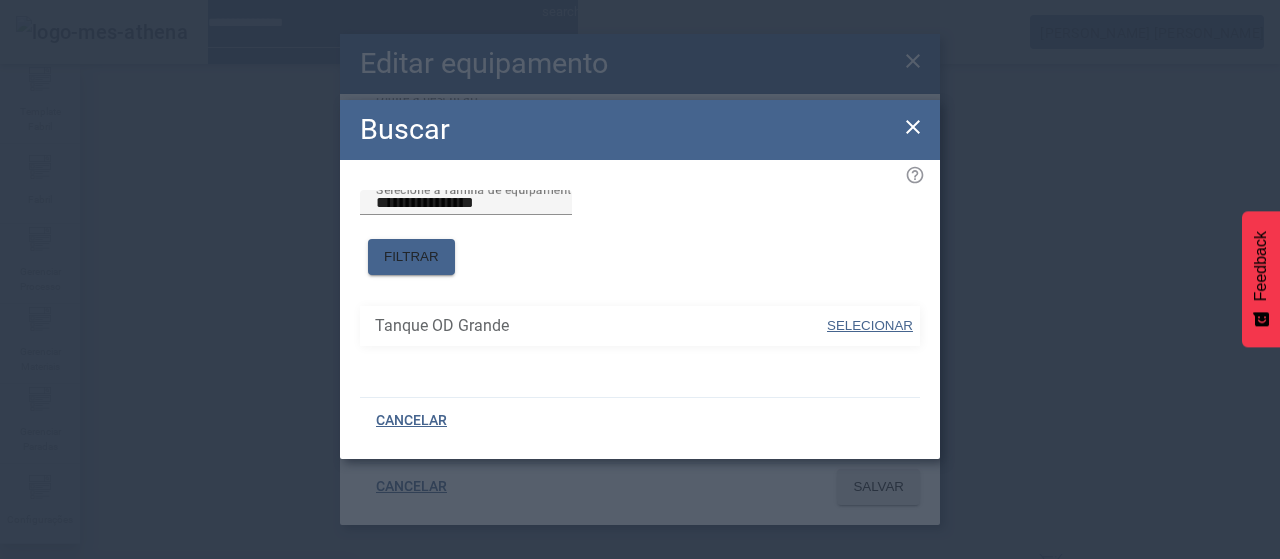 click on "SELECIONAR" at bounding box center [870, 325] 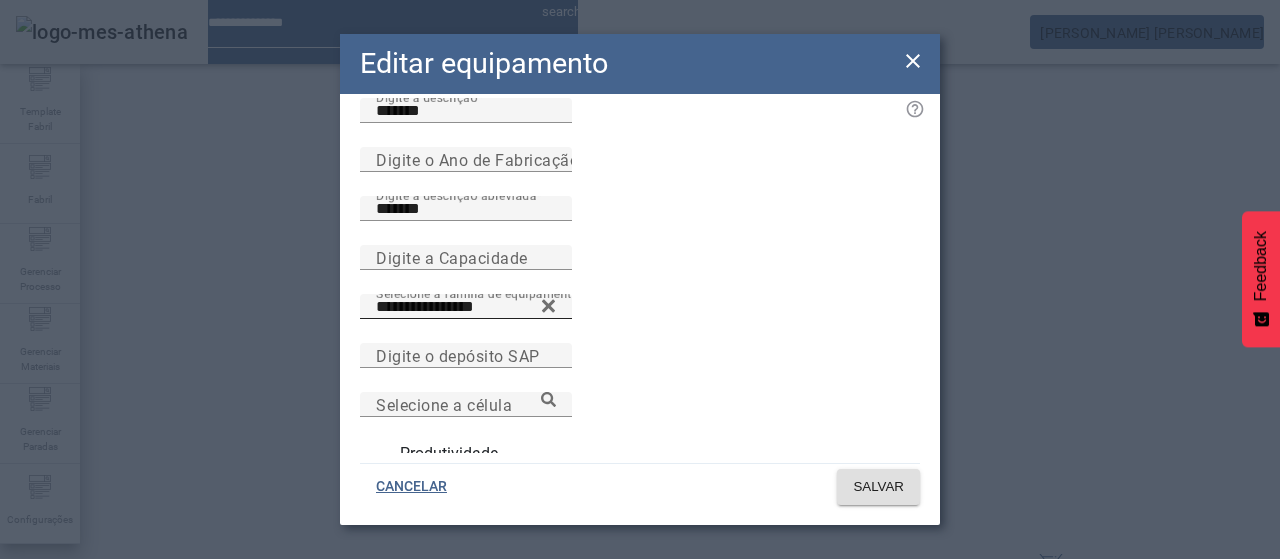 click on "Produtividade" at bounding box center (447, 454) 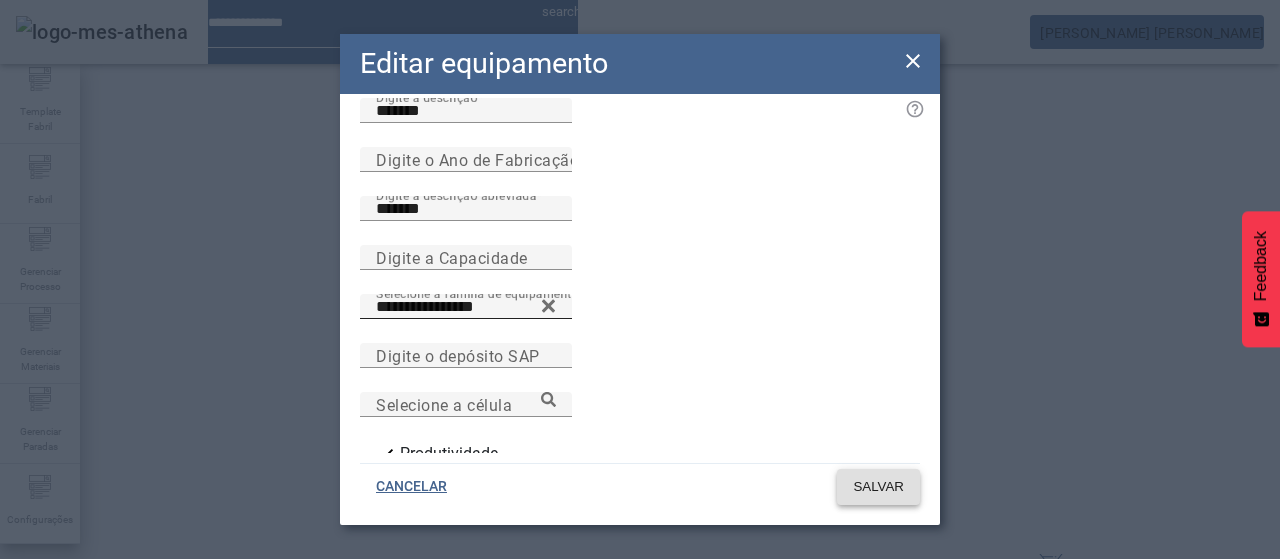 click 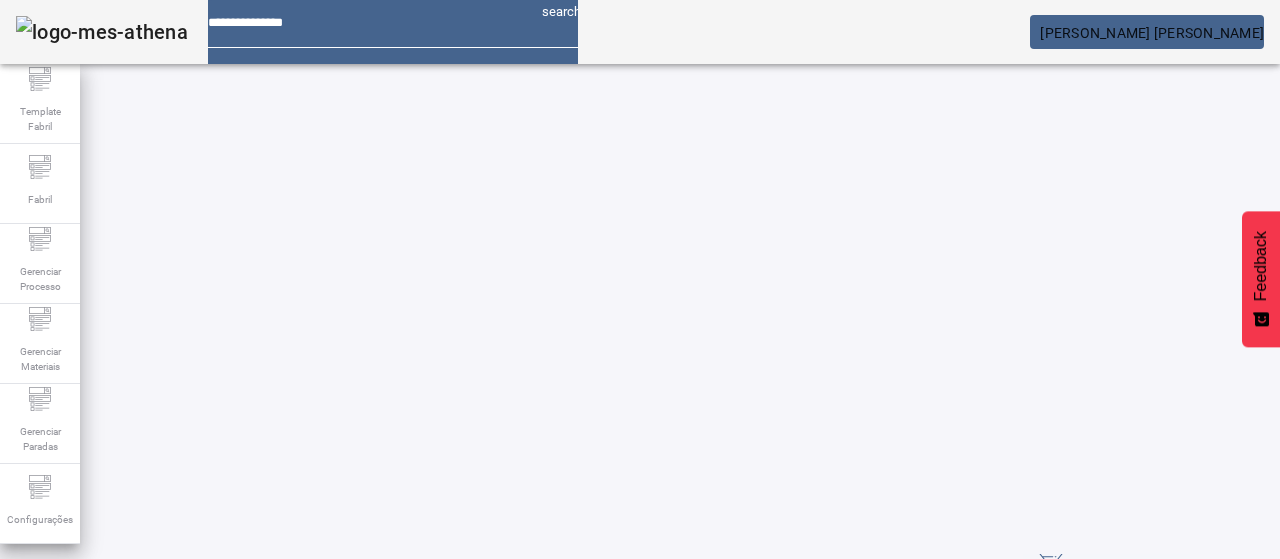 click on "EDITAR" at bounding box center (353, 788) 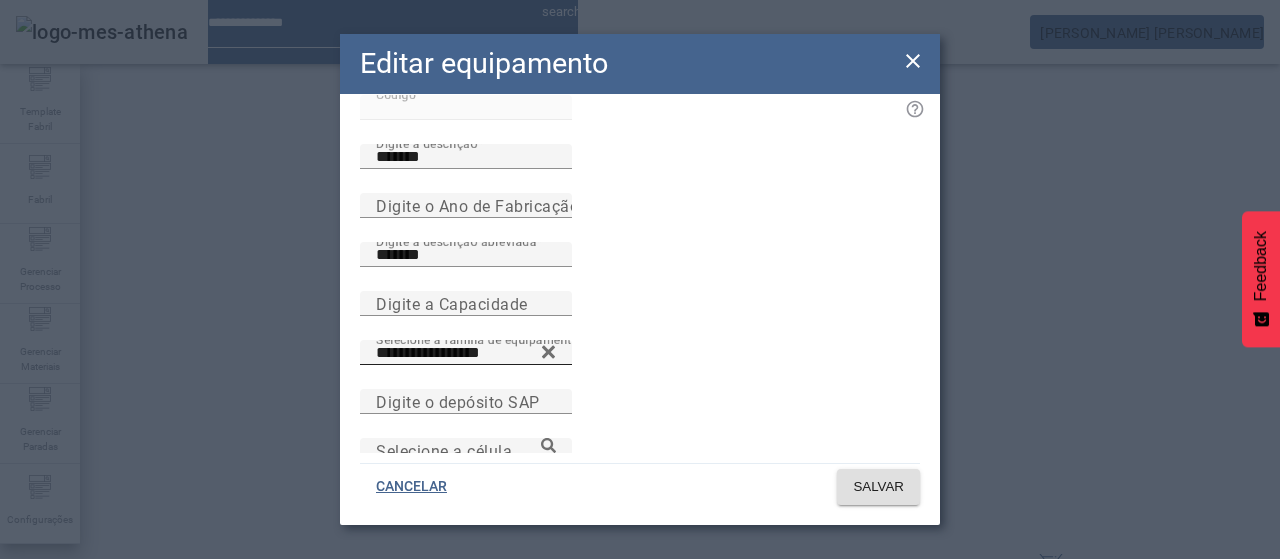 scroll, scrollTop: 132, scrollLeft: 0, axis: vertical 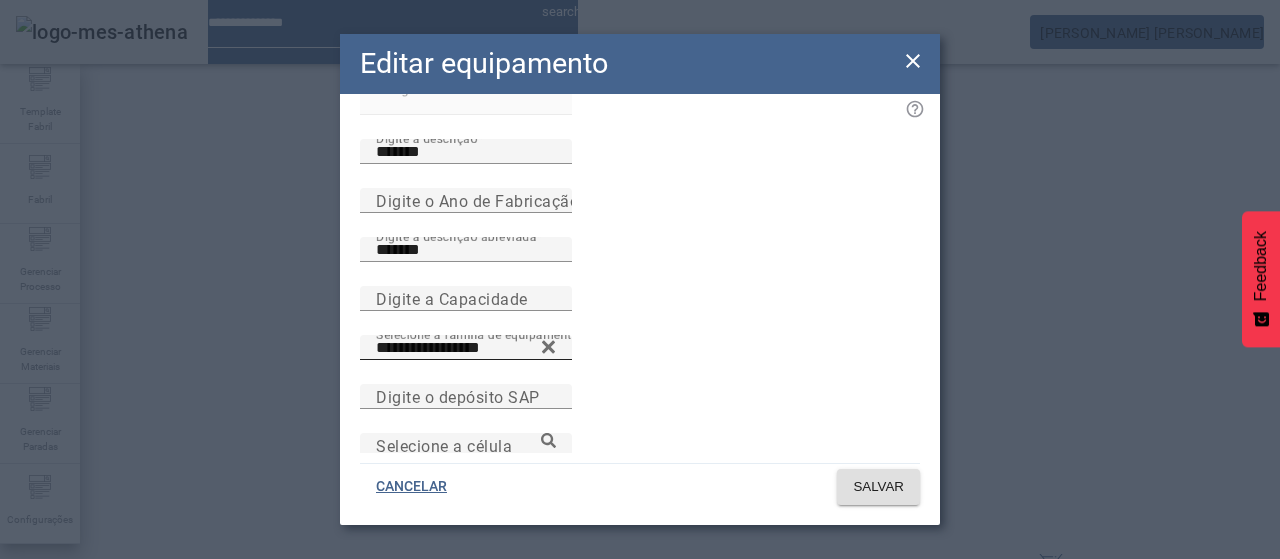 click 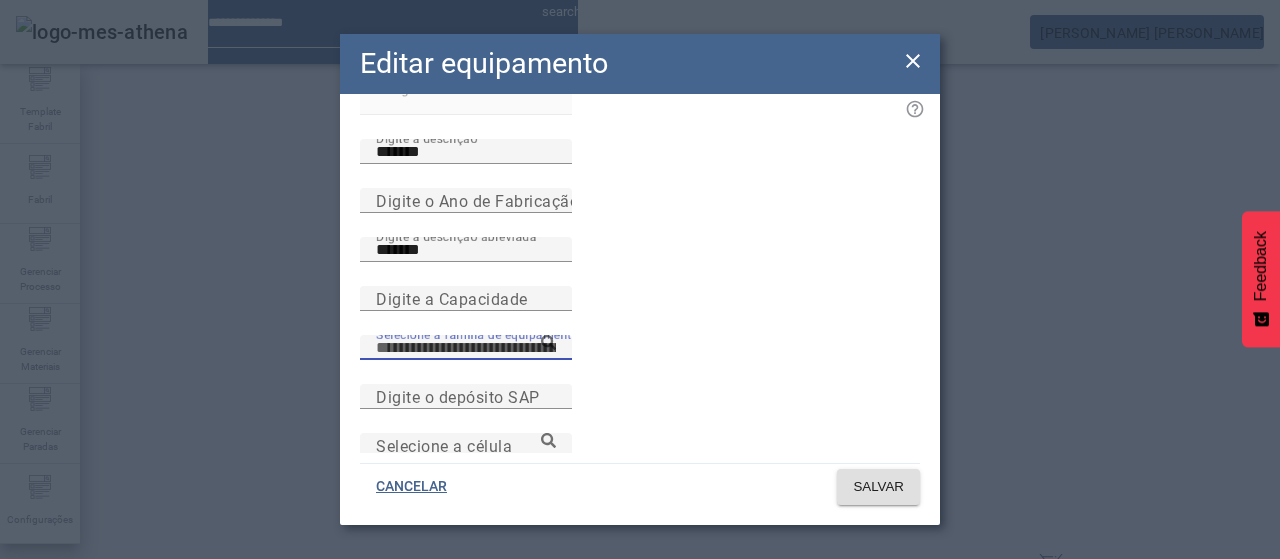 paste on "**********" 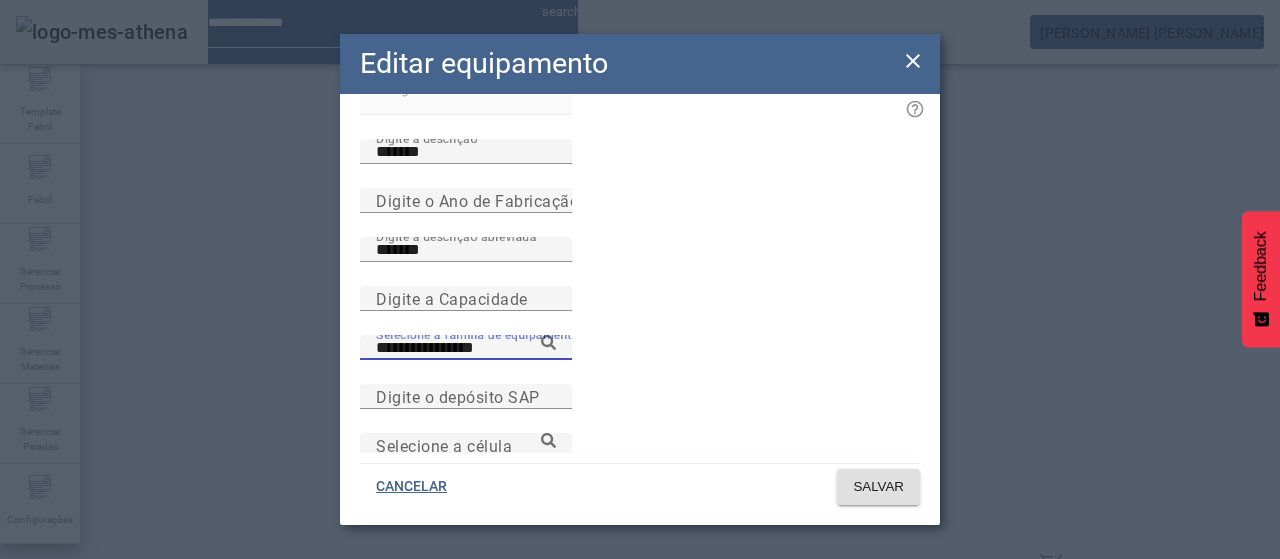 scroll, scrollTop: 173, scrollLeft: 0, axis: vertical 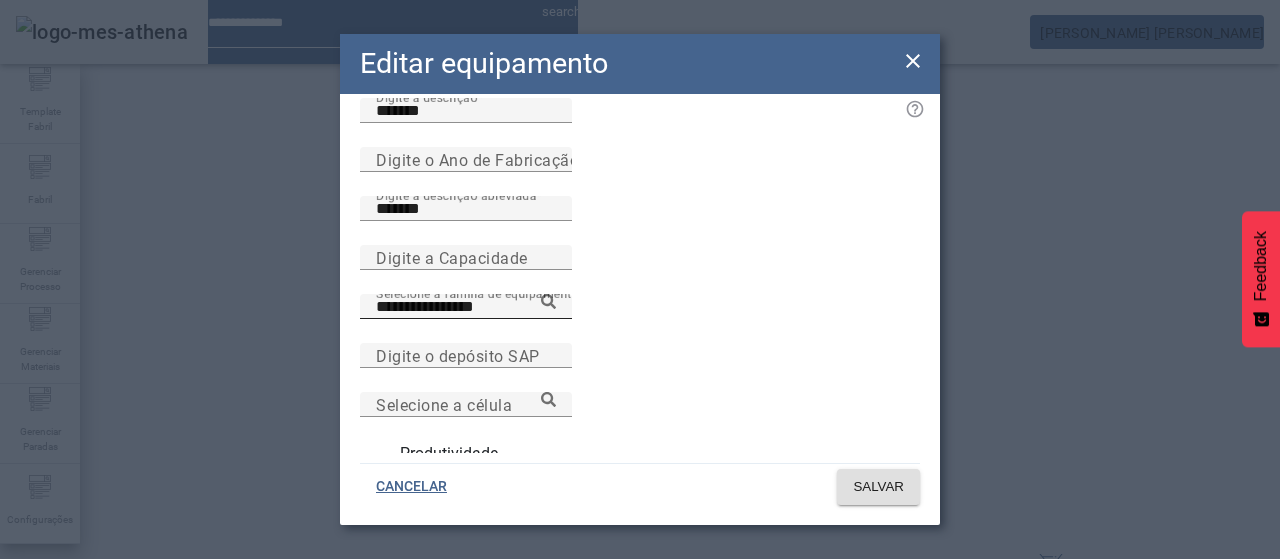 click 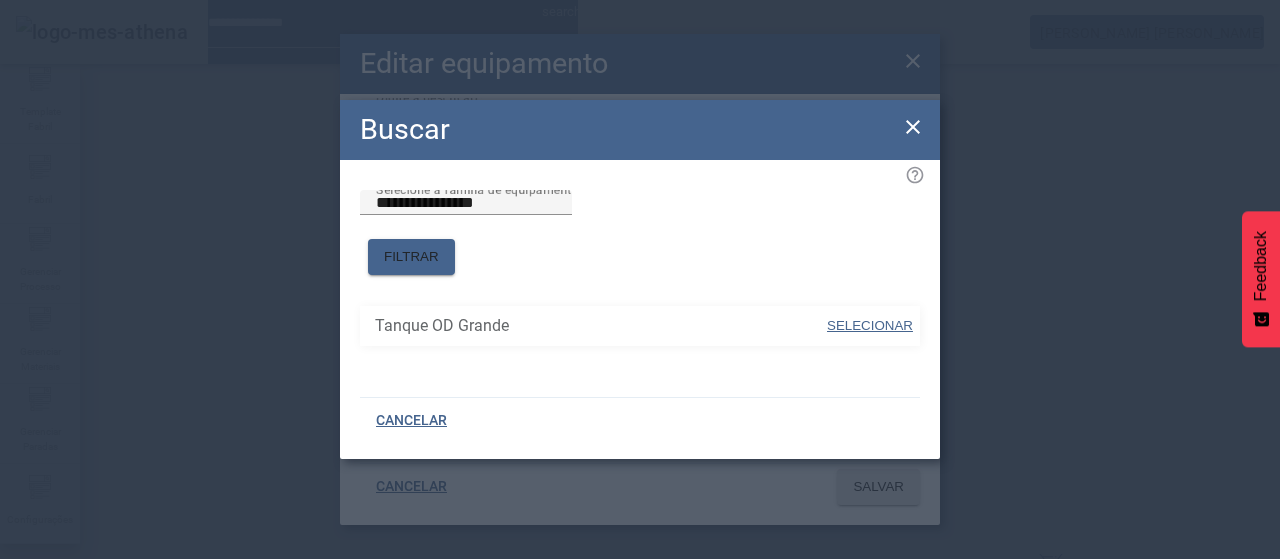 click at bounding box center (870, 326) 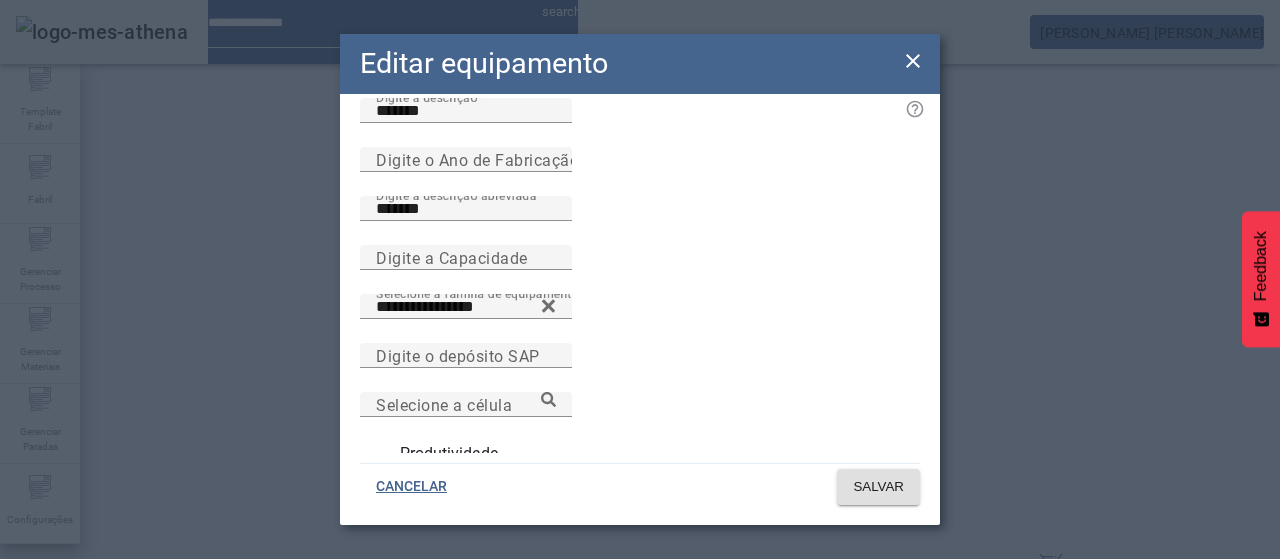 click on "Produtividade" at bounding box center [447, 454] 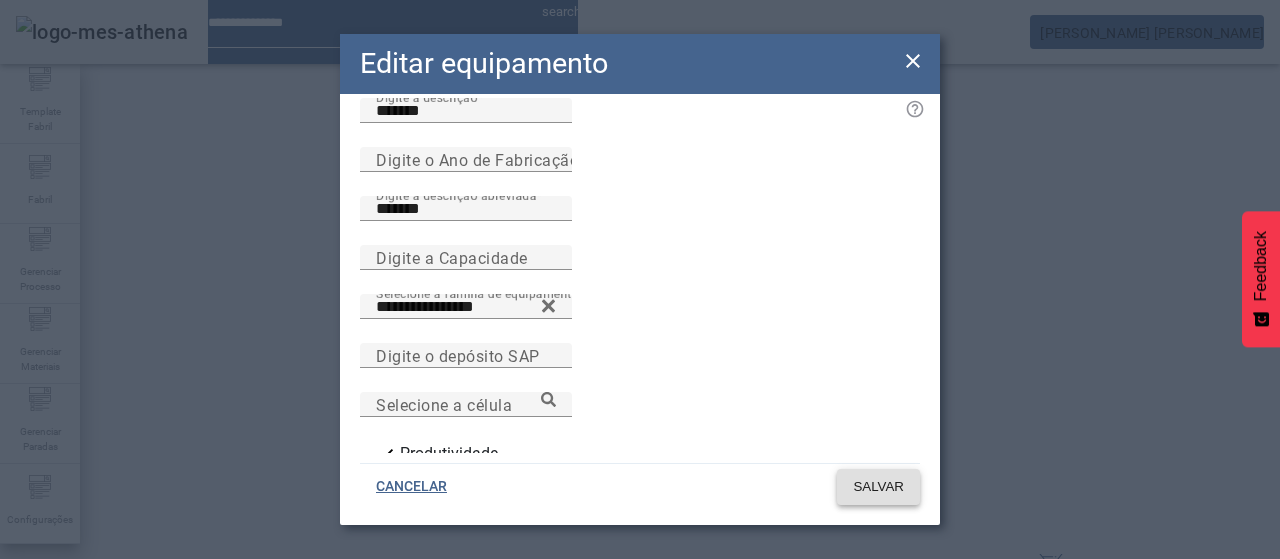 click on "SALVAR" 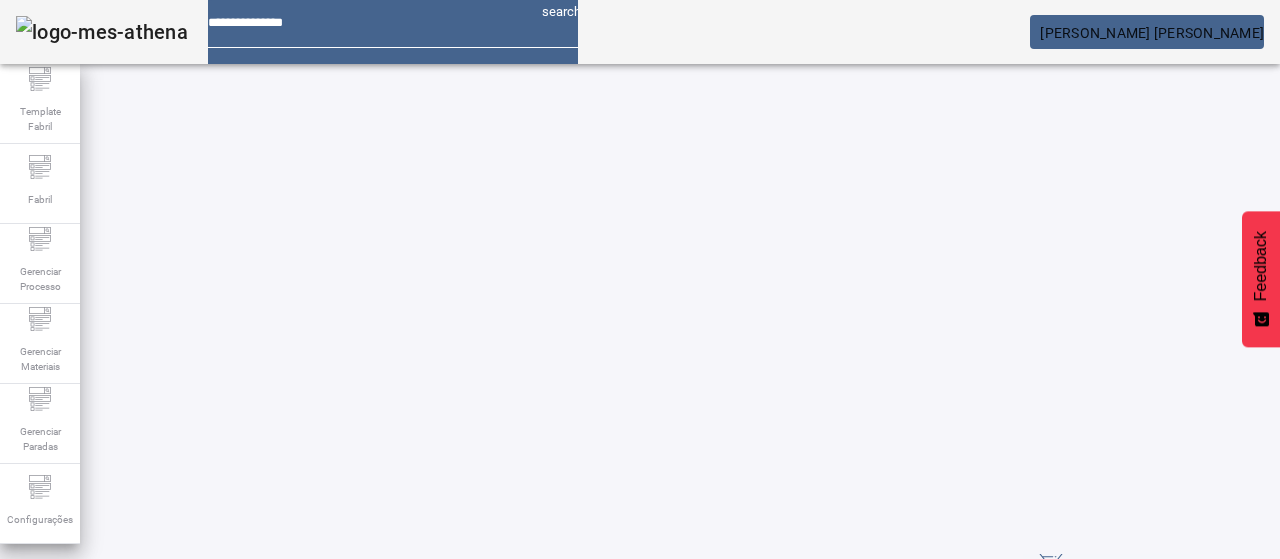 click on "EDITAR" at bounding box center [353, 788] 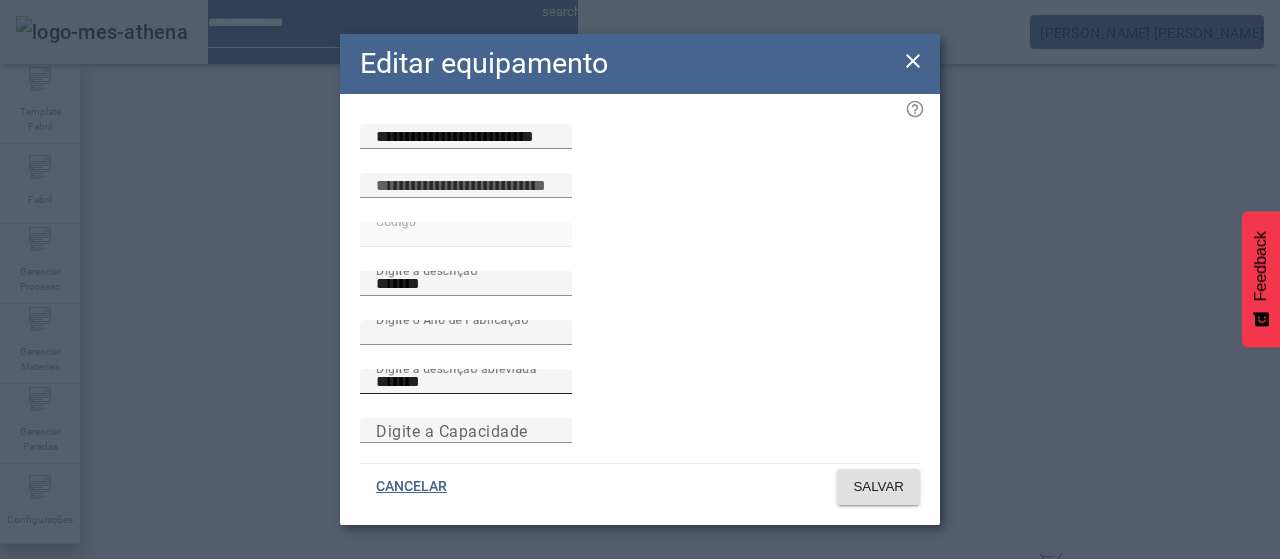 scroll, scrollTop: 173, scrollLeft: 0, axis: vertical 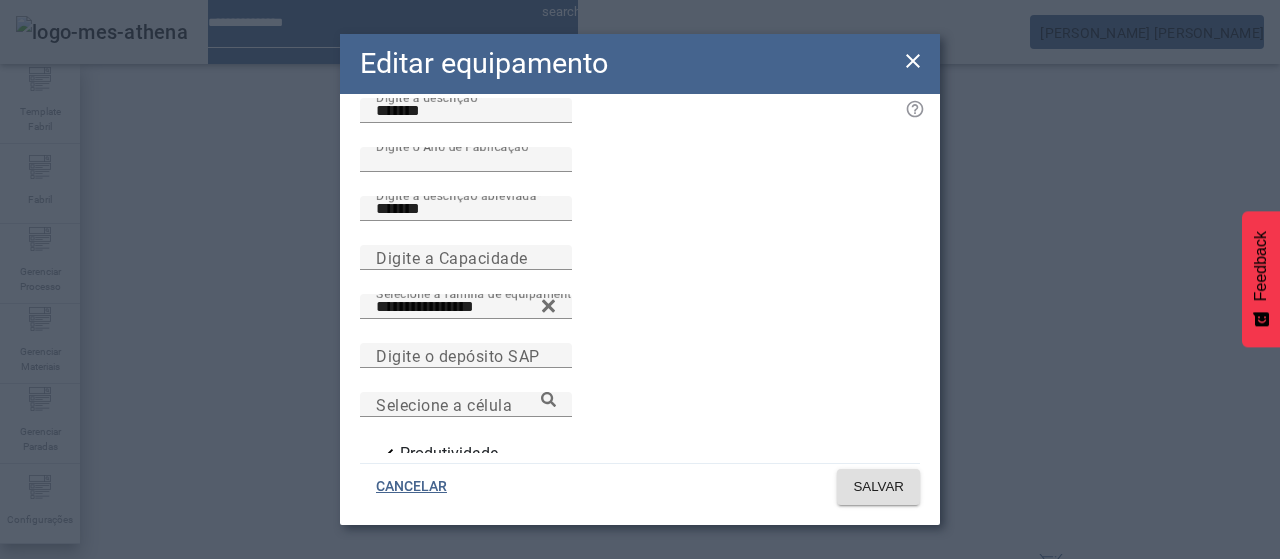 click 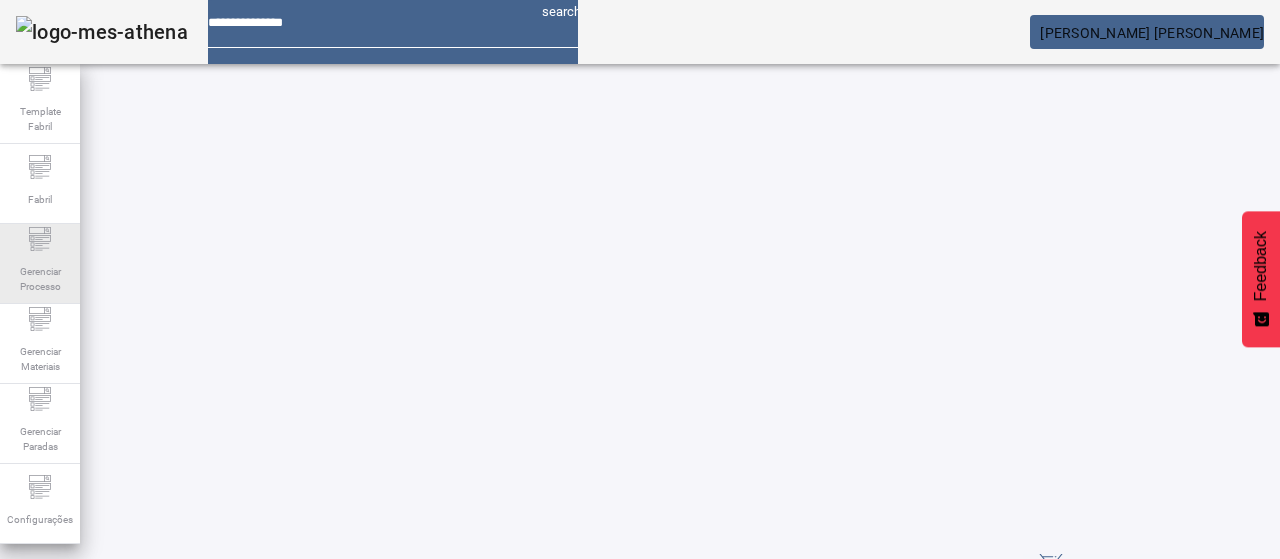 click on "Gerenciar Processo" 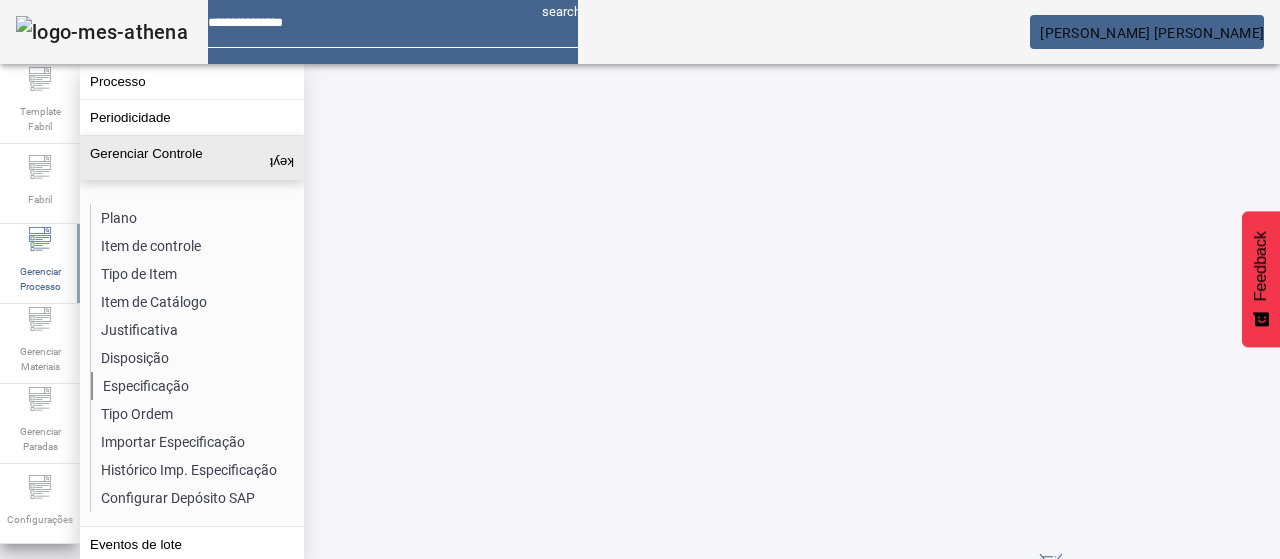 click on "Especificação" 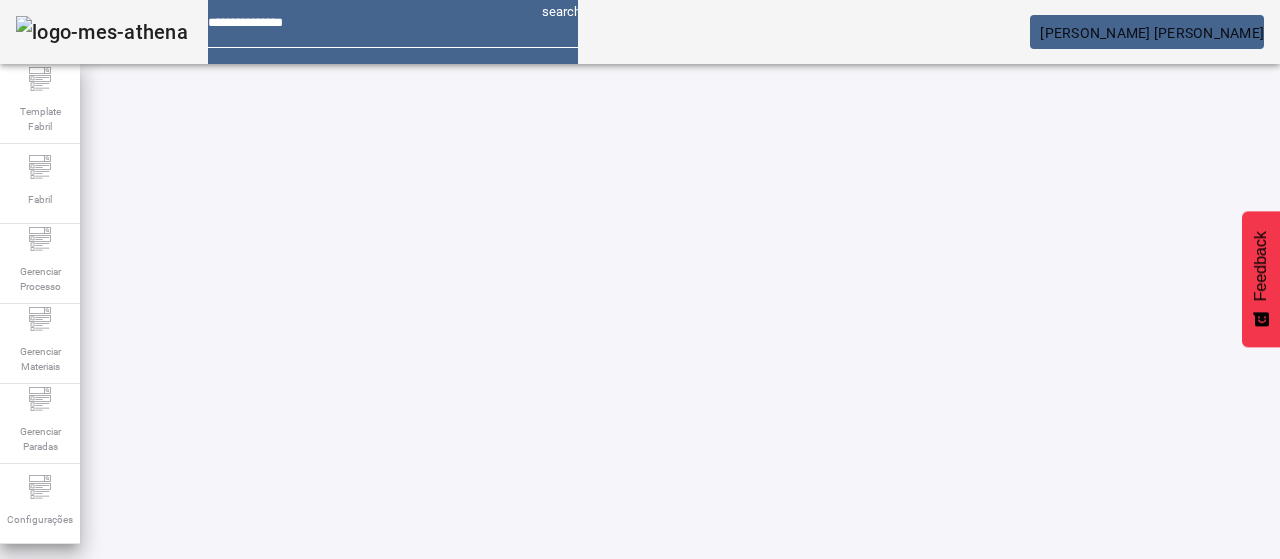 click on "Pesquise por item de controle" at bounding box center [116, 601] 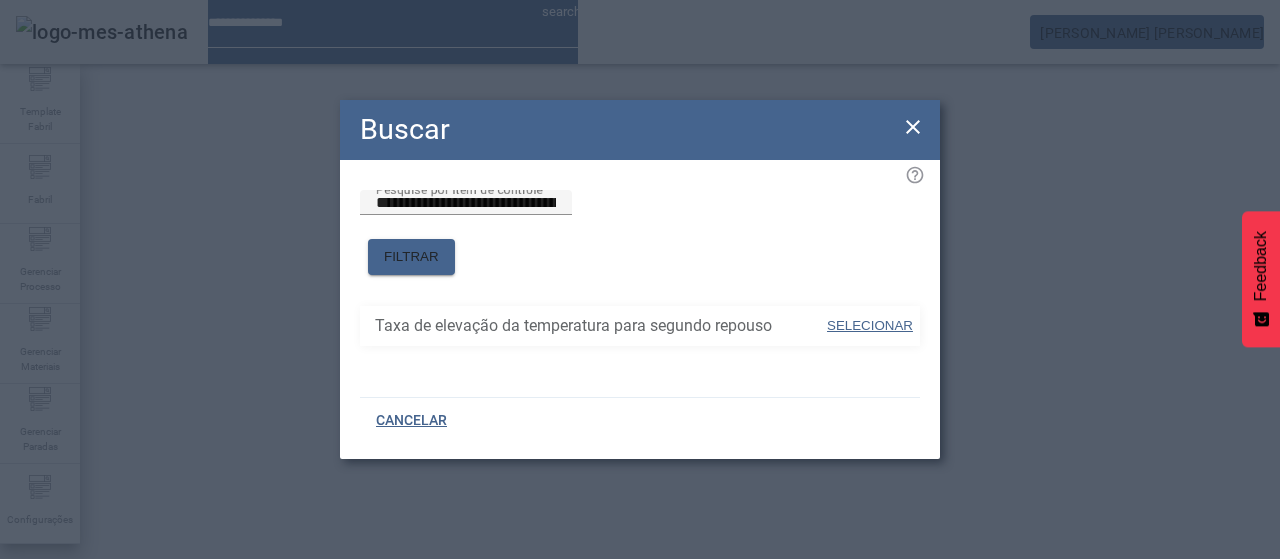 click on "SELECIONAR" at bounding box center [870, 326] 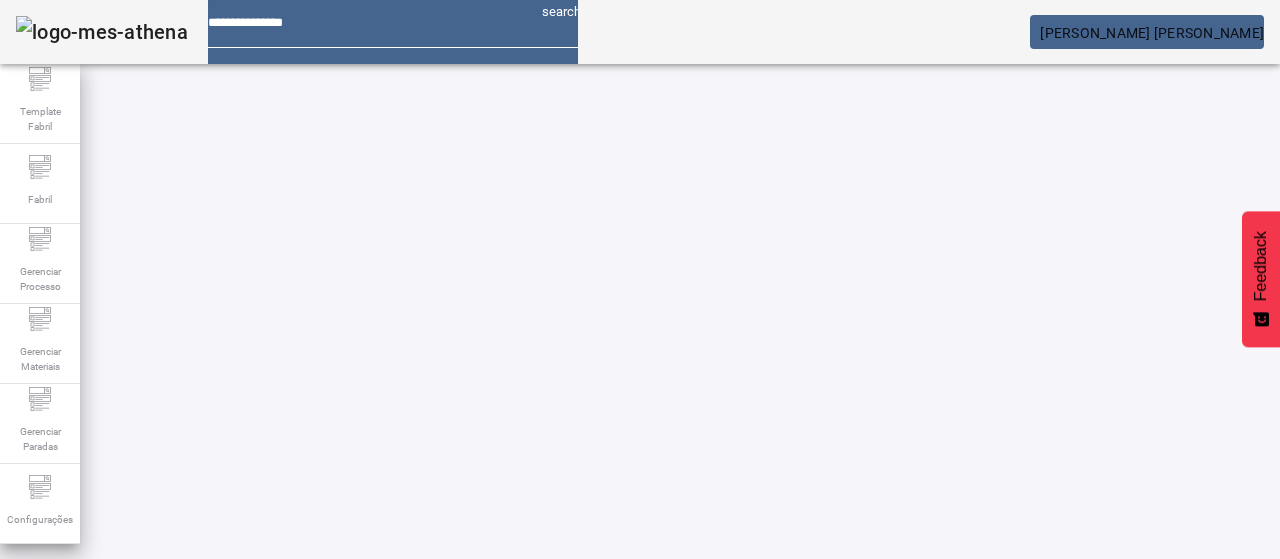 click on "Pesquise por marca" at bounding box center [1388, 601] 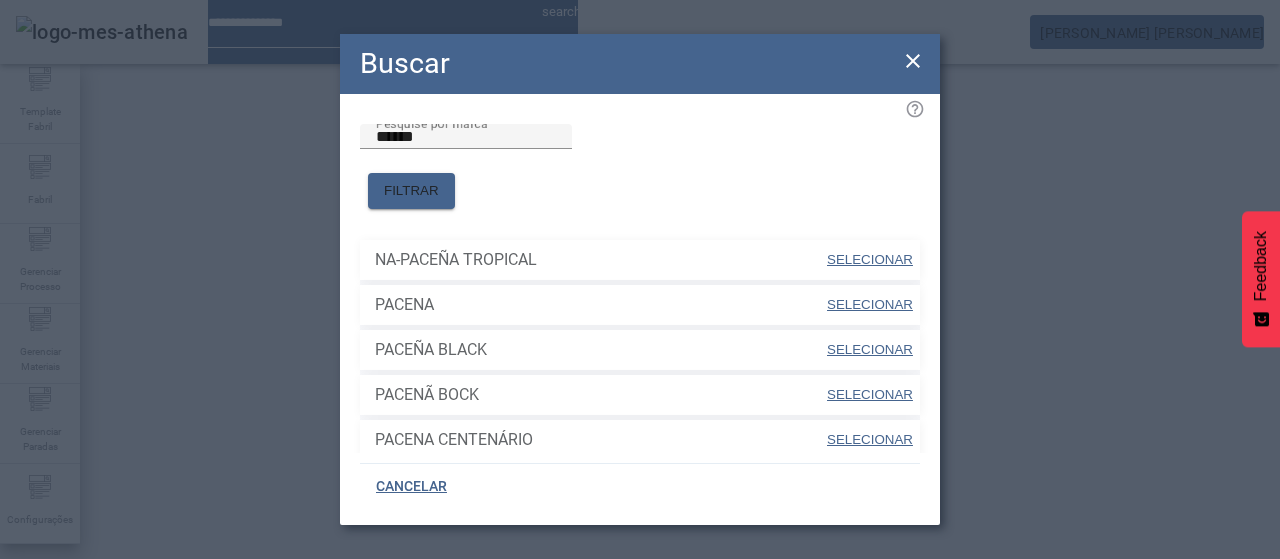 click on "SELECIONAR" at bounding box center [870, 304] 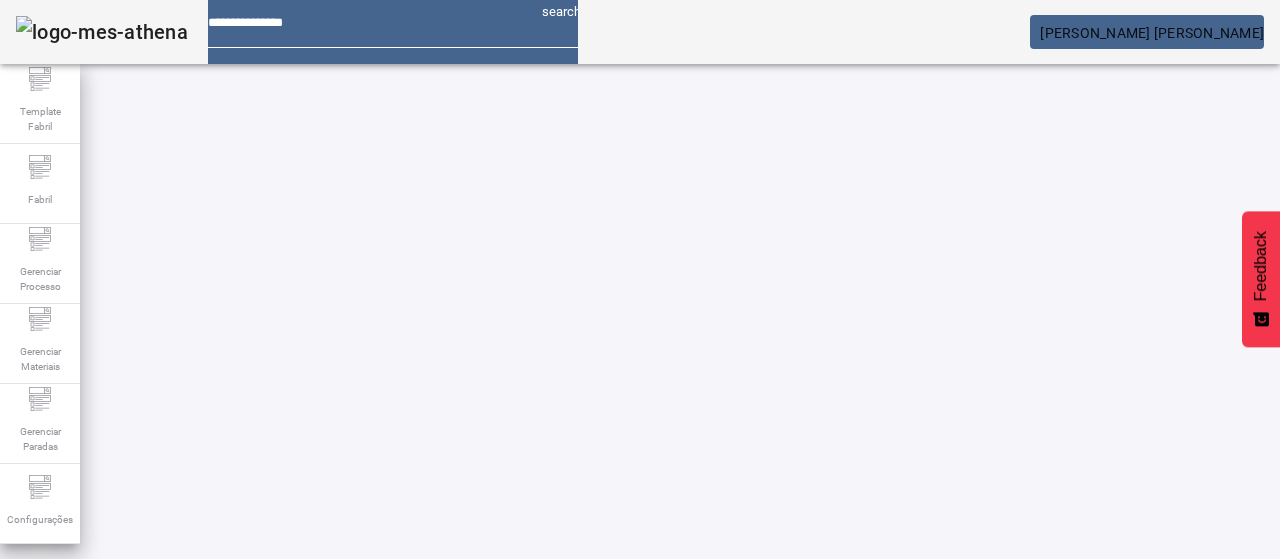 click on "FILTRAR" 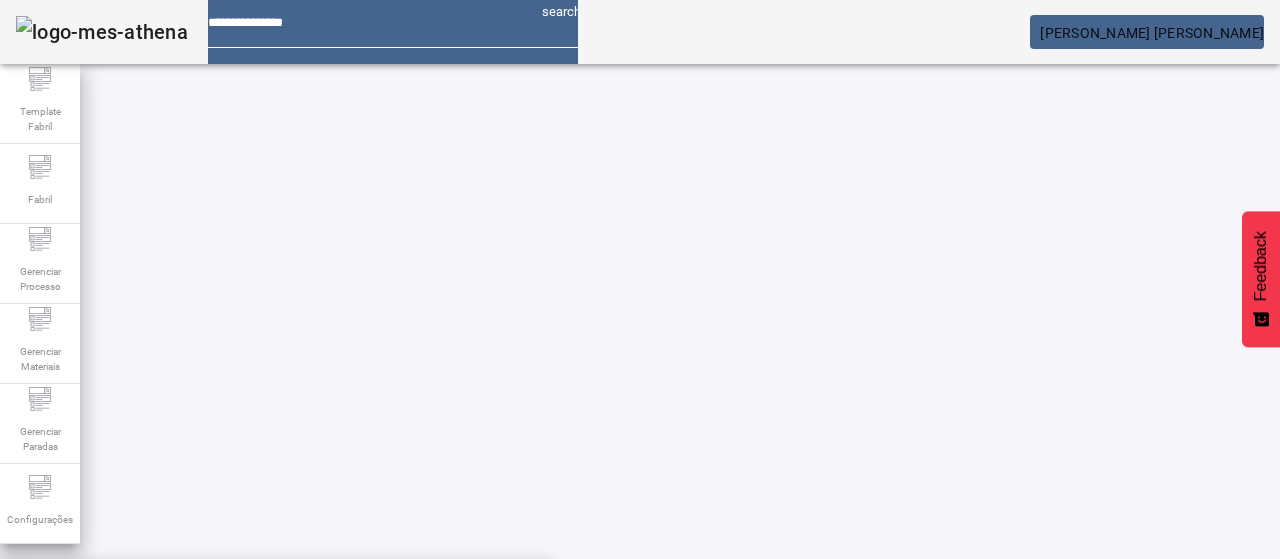 click on "FILTRAR" 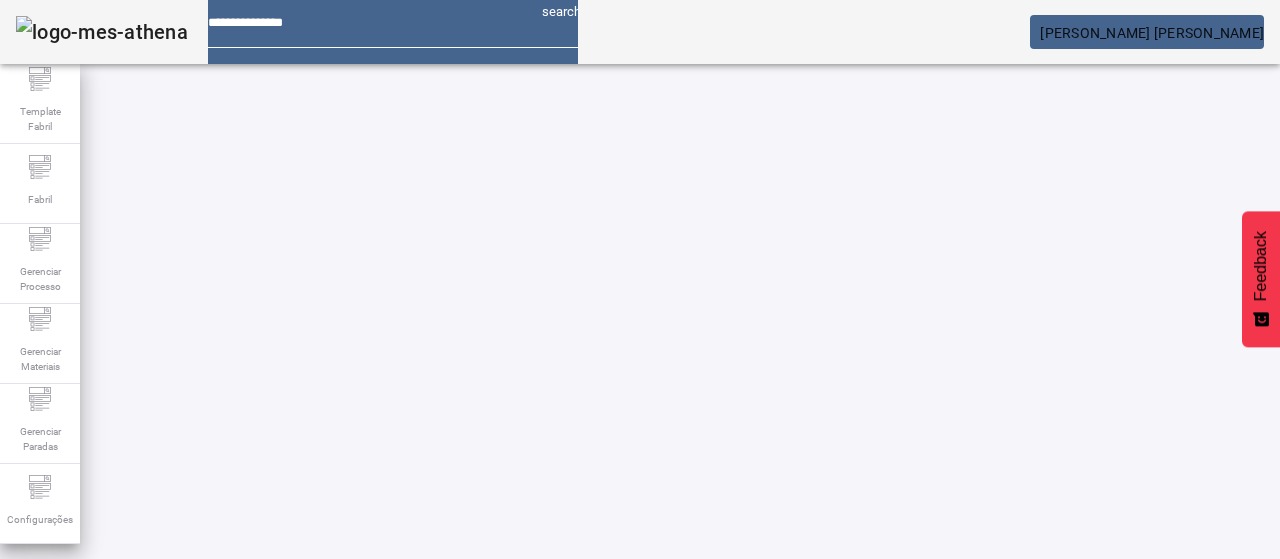 scroll, scrollTop: 0, scrollLeft: 0, axis: both 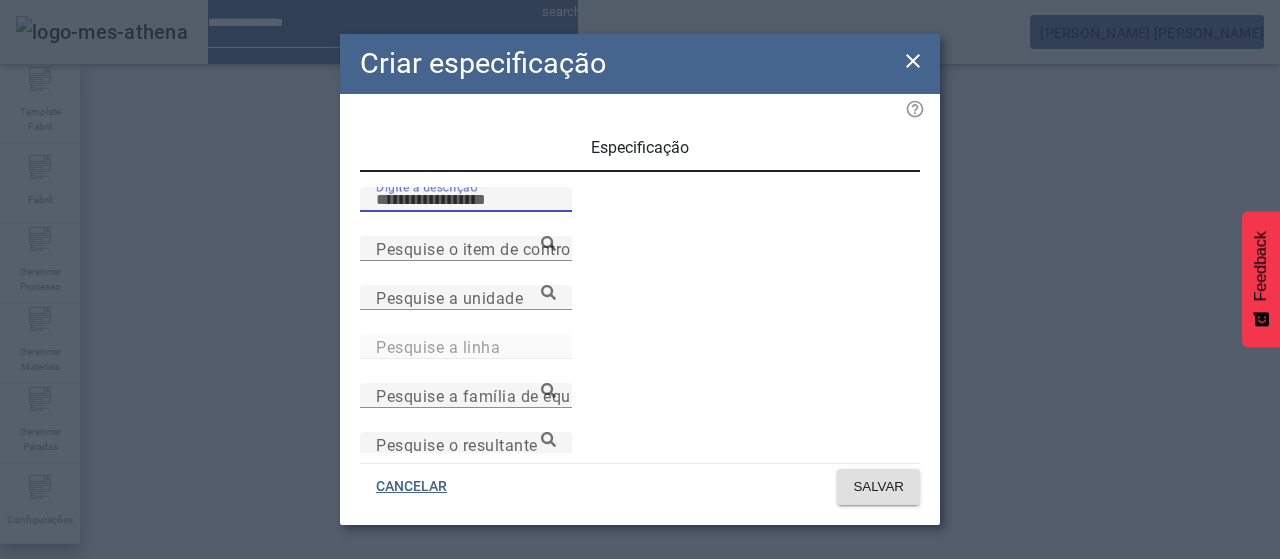 click on "Digite a descrição" at bounding box center (466, 200) 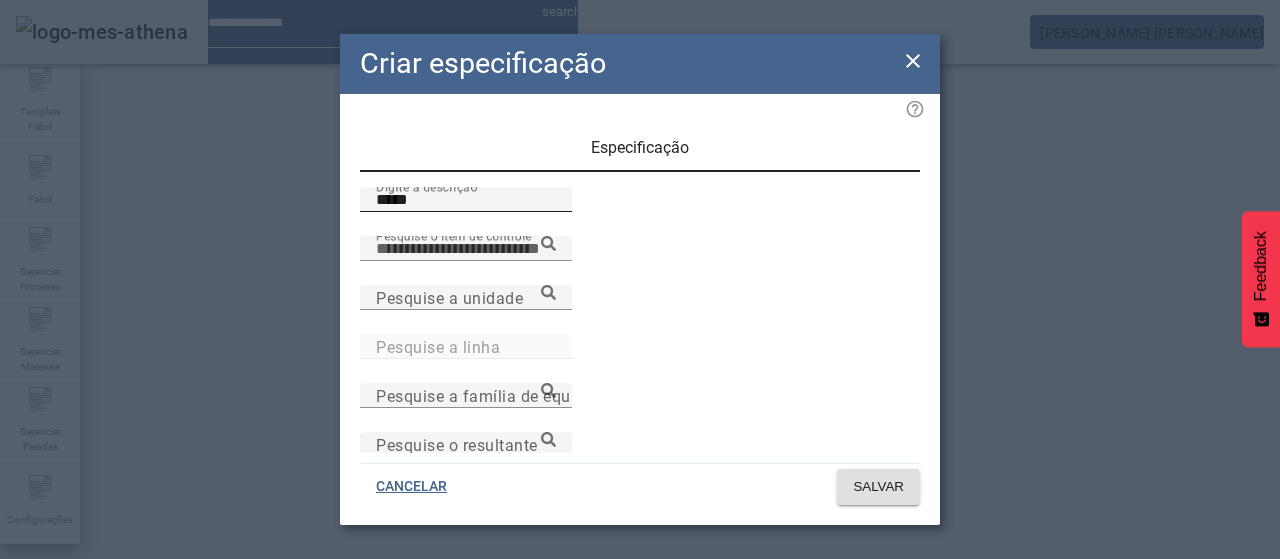 paste on "**********" 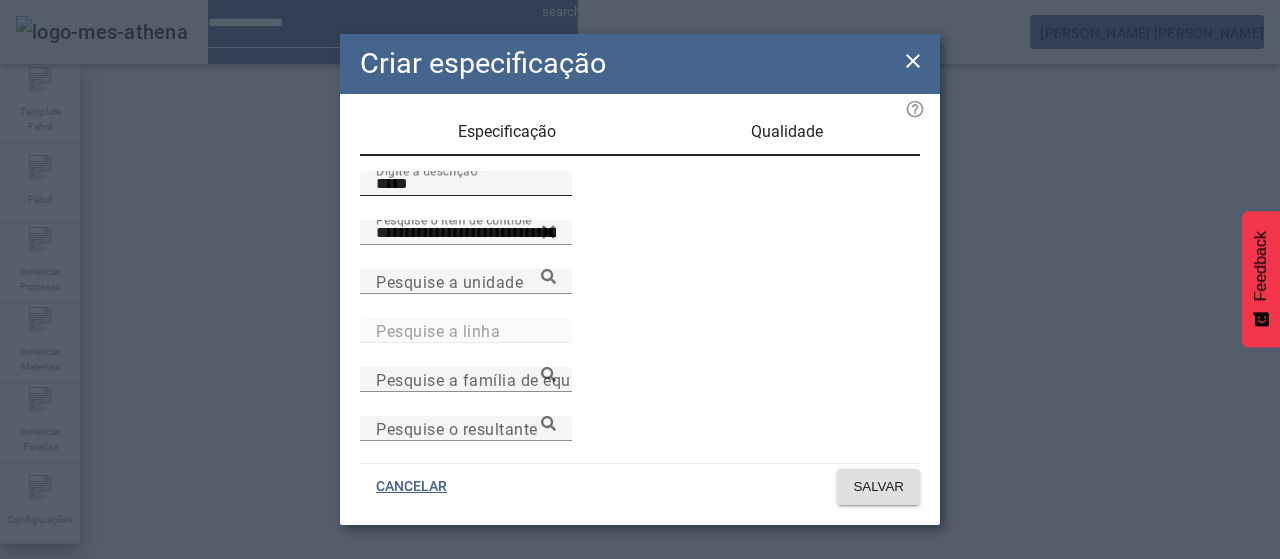 scroll, scrollTop: 206, scrollLeft: 0, axis: vertical 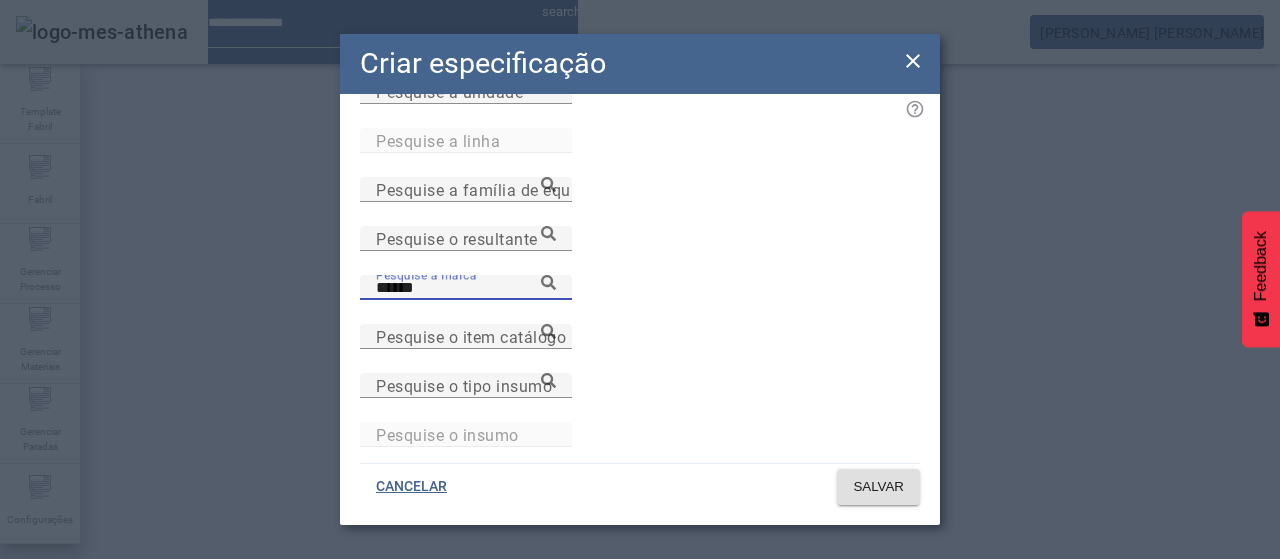 click on "Pesquise a marca ******" at bounding box center (640, 299) 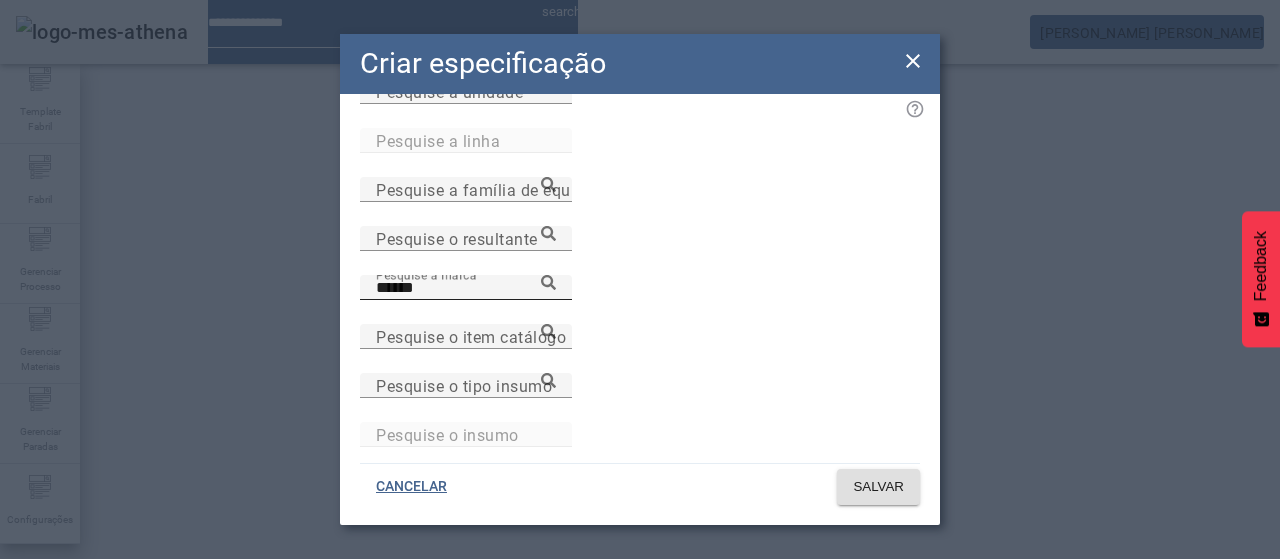 click 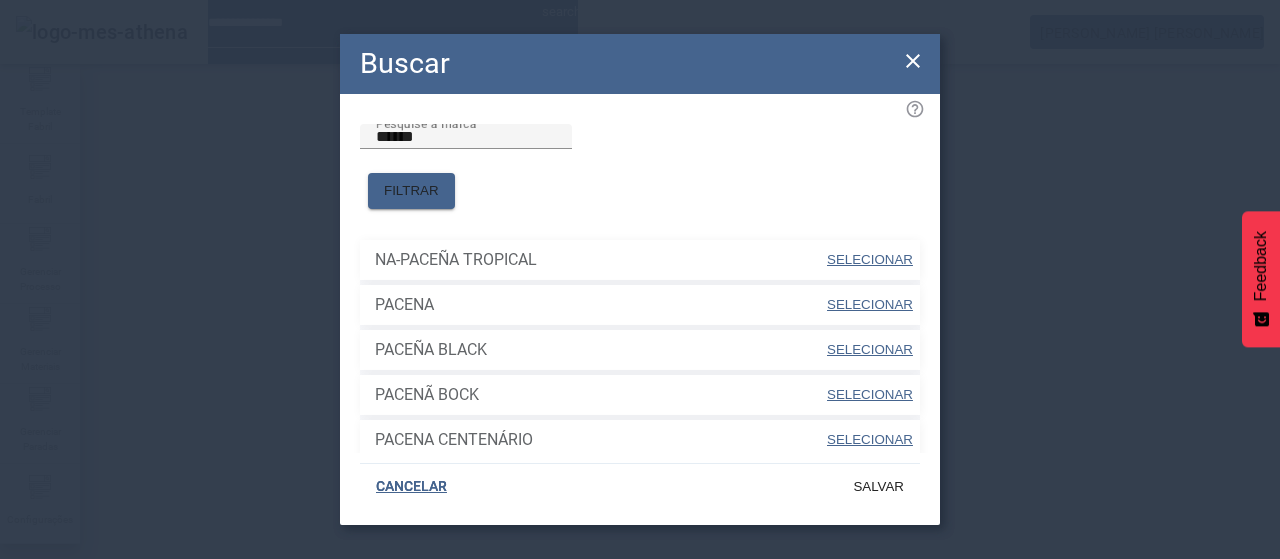 click on "SELECIONAR" at bounding box center (870, 304) 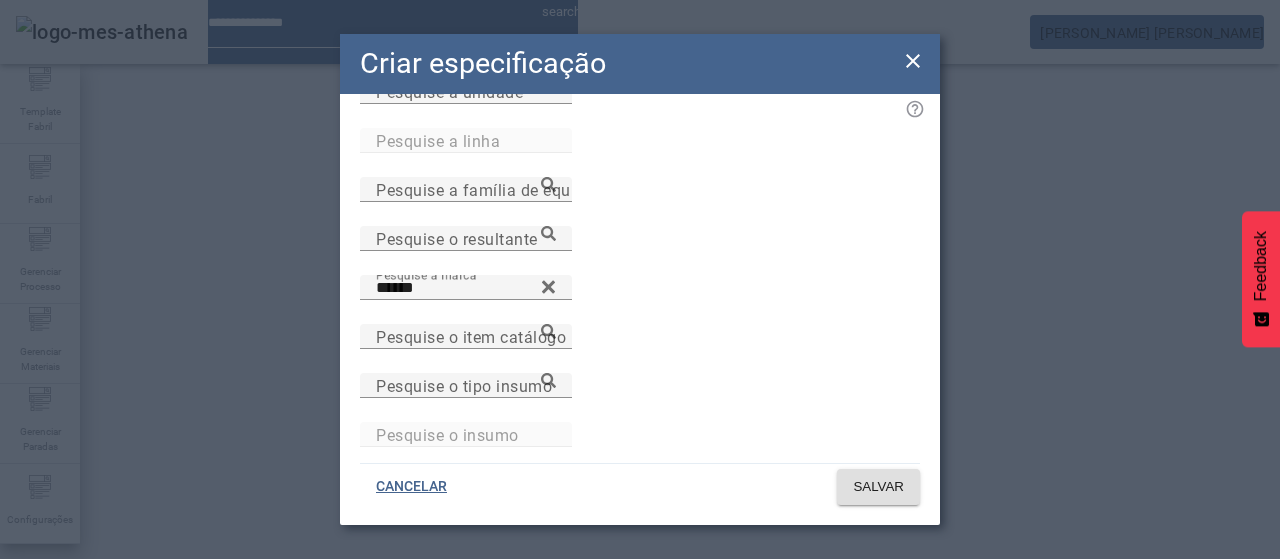 scroll, scrollTop: 0, scrollLeft: 0, axis: both 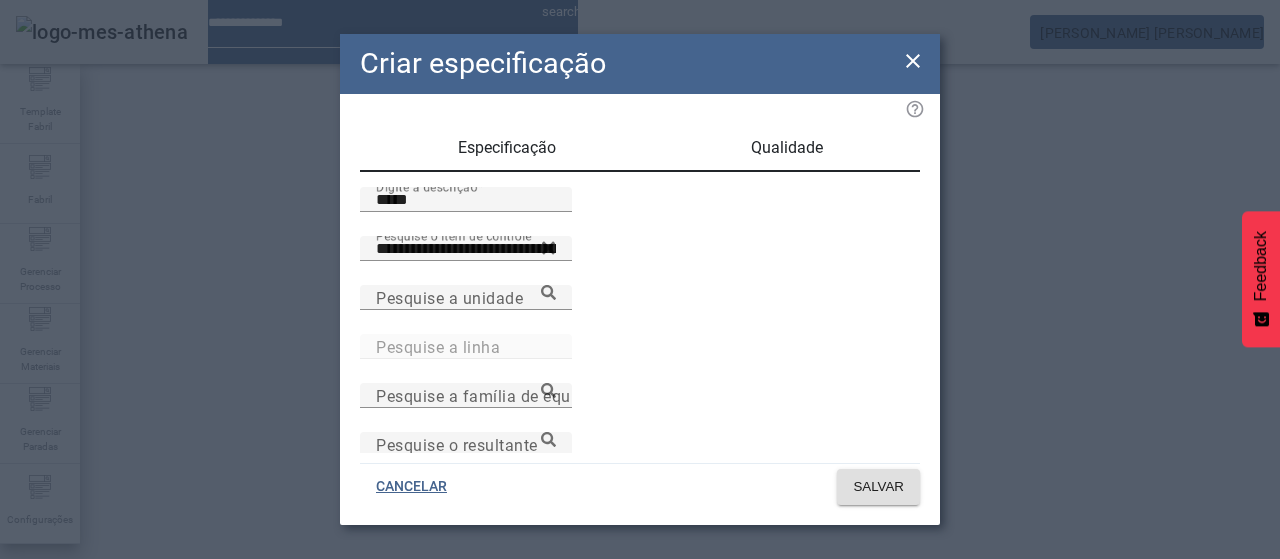 click on "Qualidade" at bounding box center (787, 148) 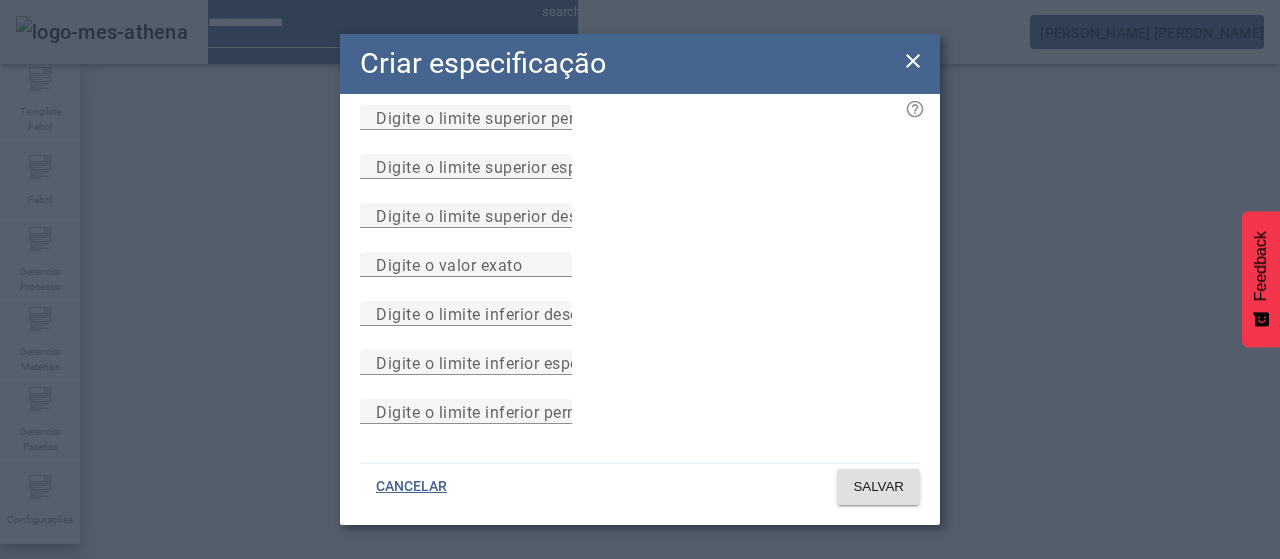 scroll, scrollTop: 284, scrollLeft: 0, axis: vertical 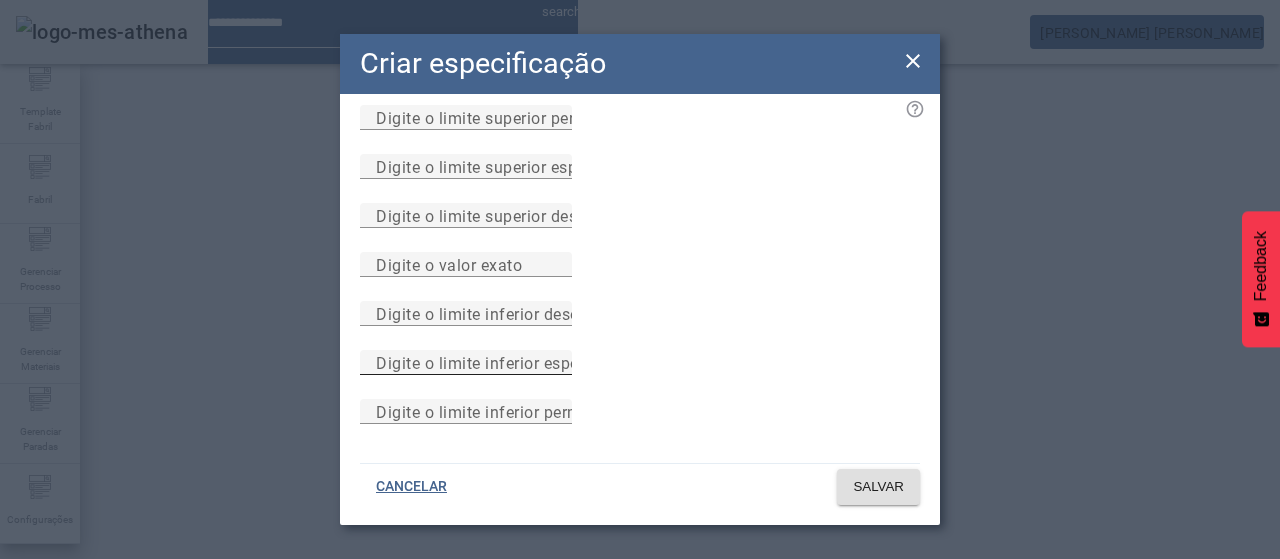 click on "Digite o limite inferior especificado" at bounding box center [508, 362] 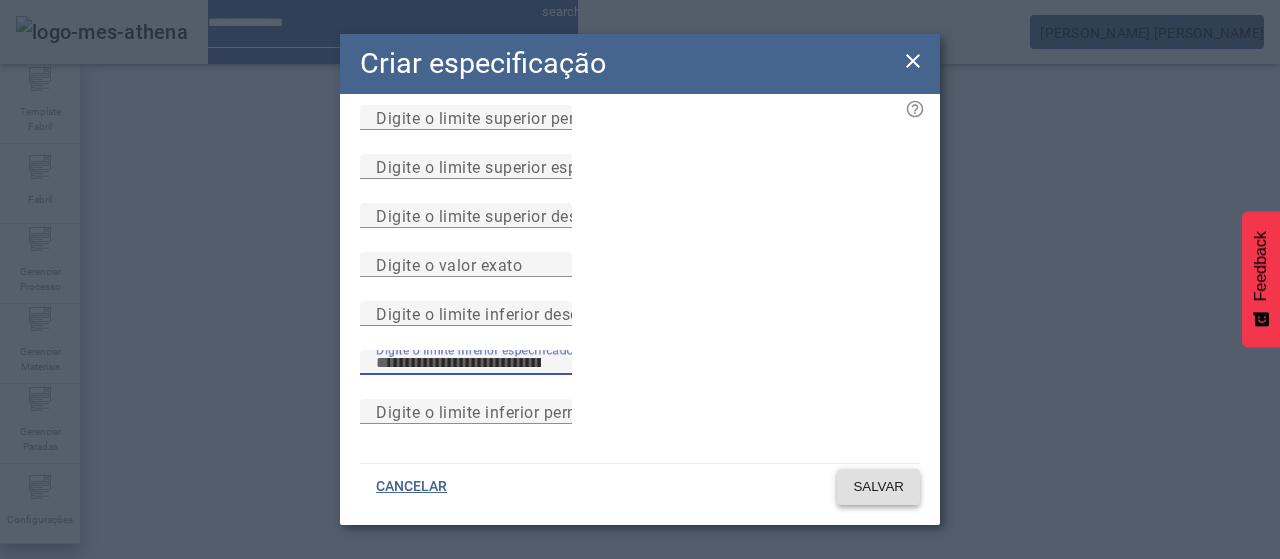 click on "SALVAR" 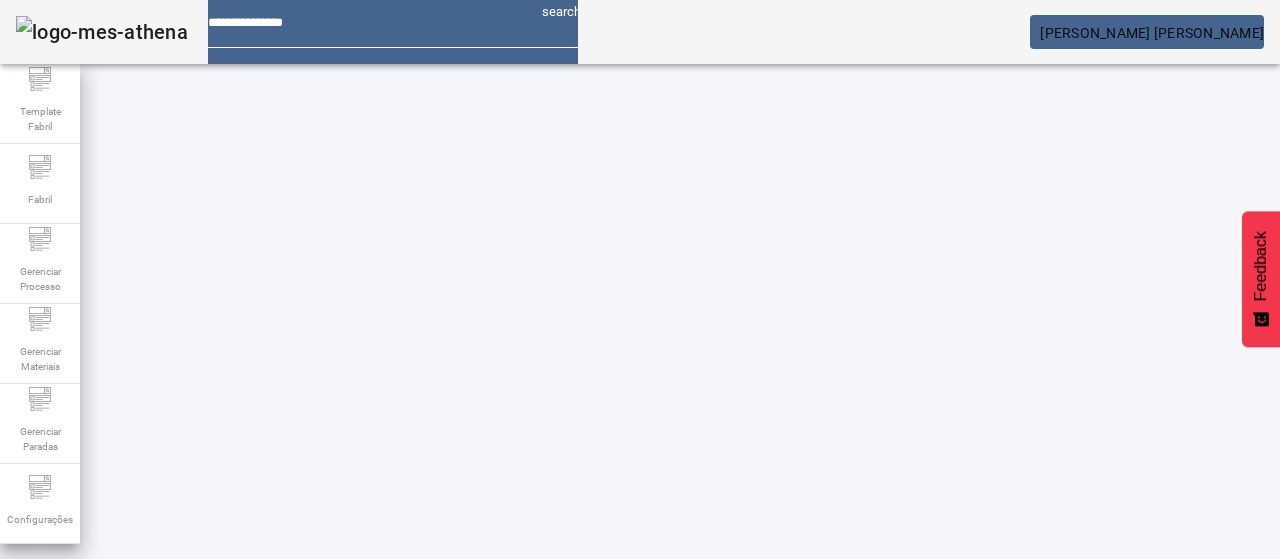 scroll, scrollTop: 140, scrollLeft: 0, axis: vertical 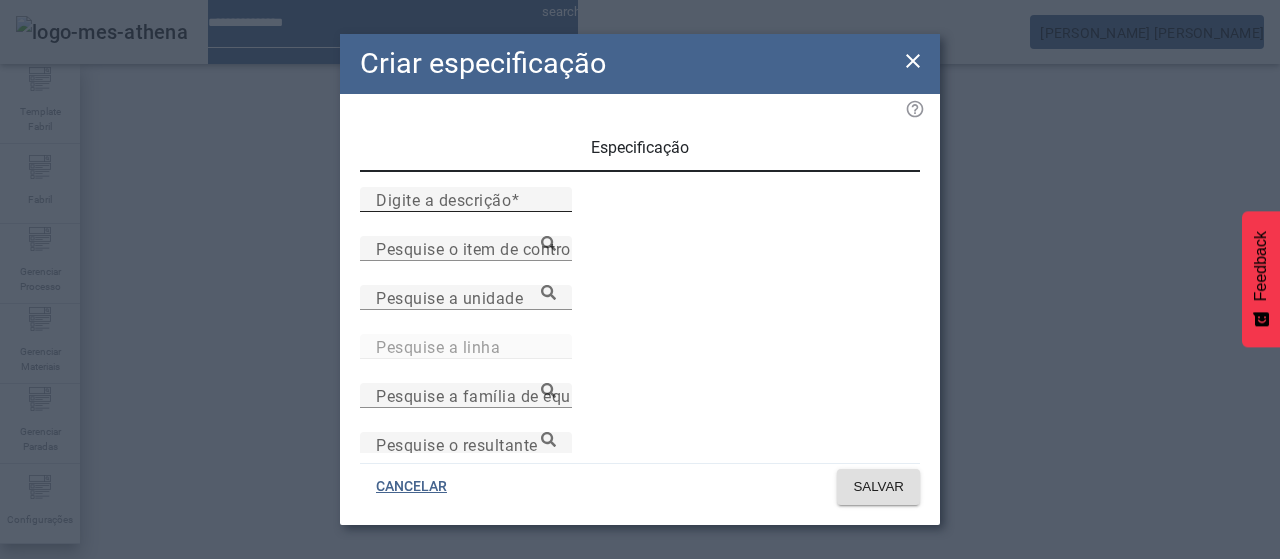 click on "Digite a descrição" at bounding box center [443, 199] 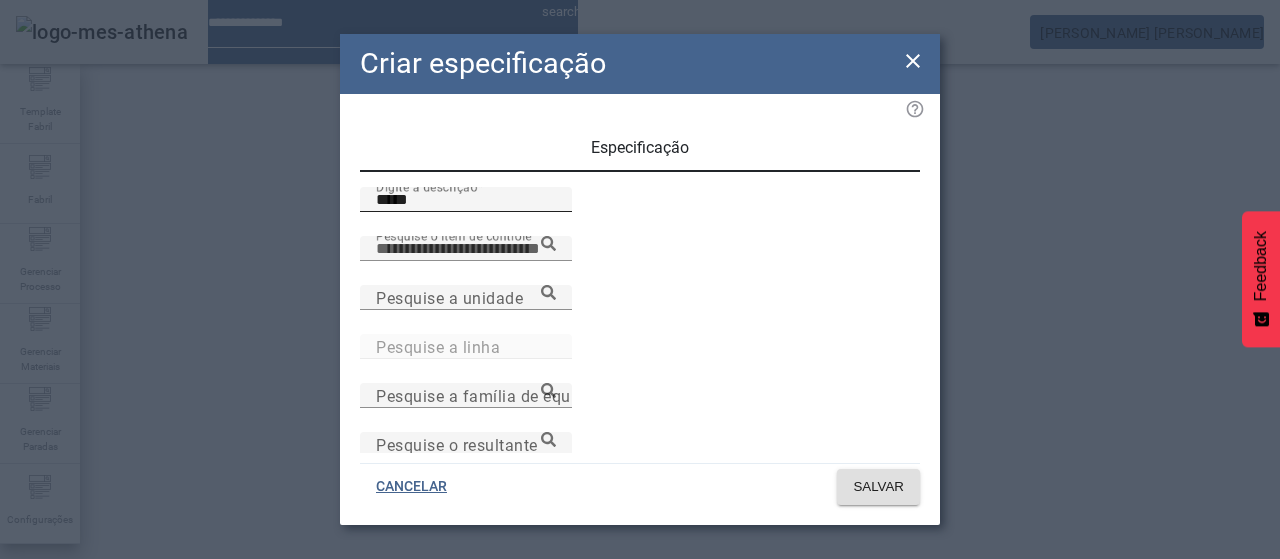 paste on "**********" 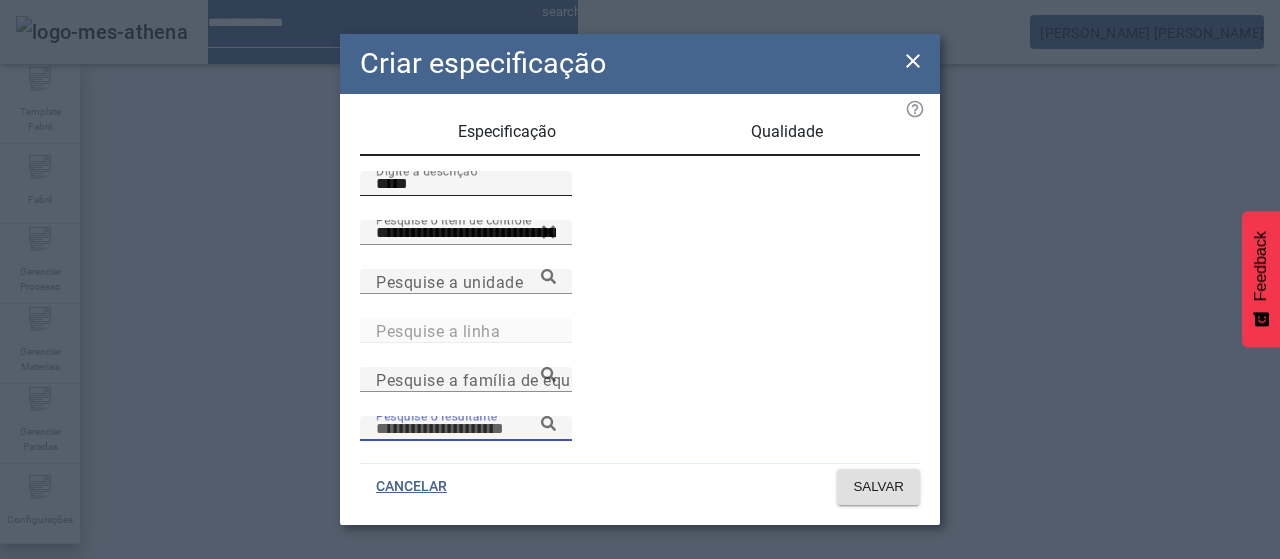 scroll, scrollTop: 206, scrollLeft: 0, axis: vertical 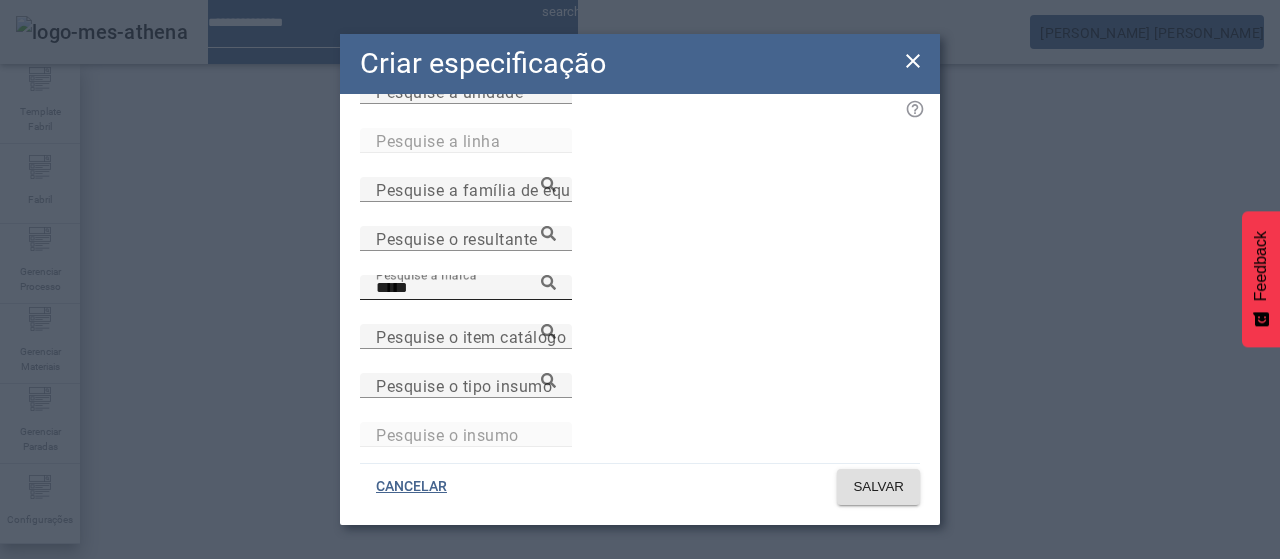 click 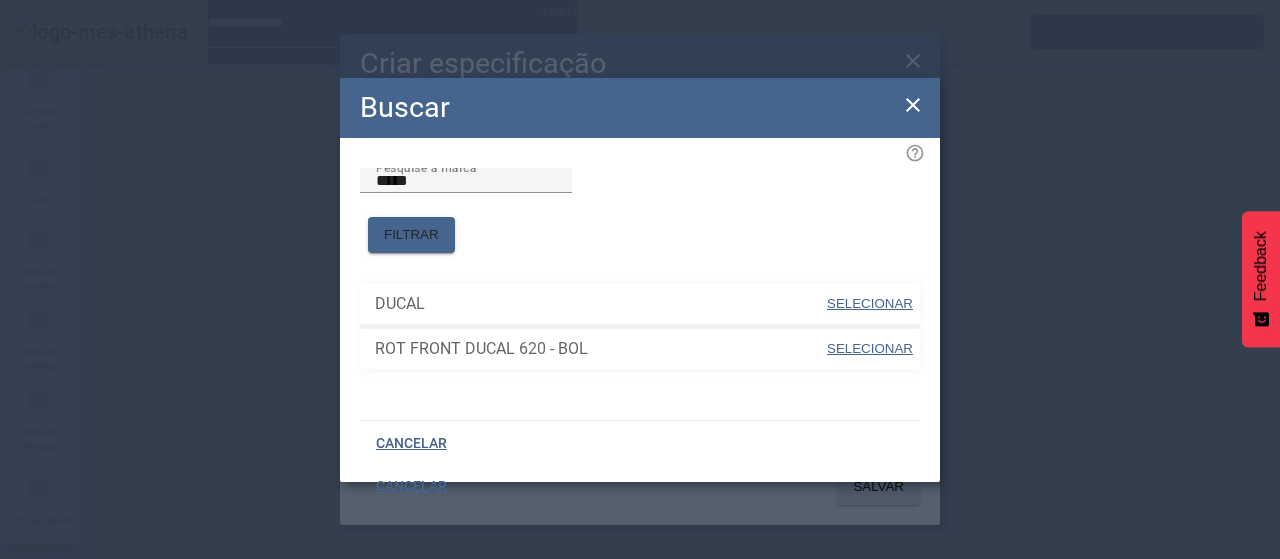 click on "SELECIONAR" at bounding box center [870, 303] 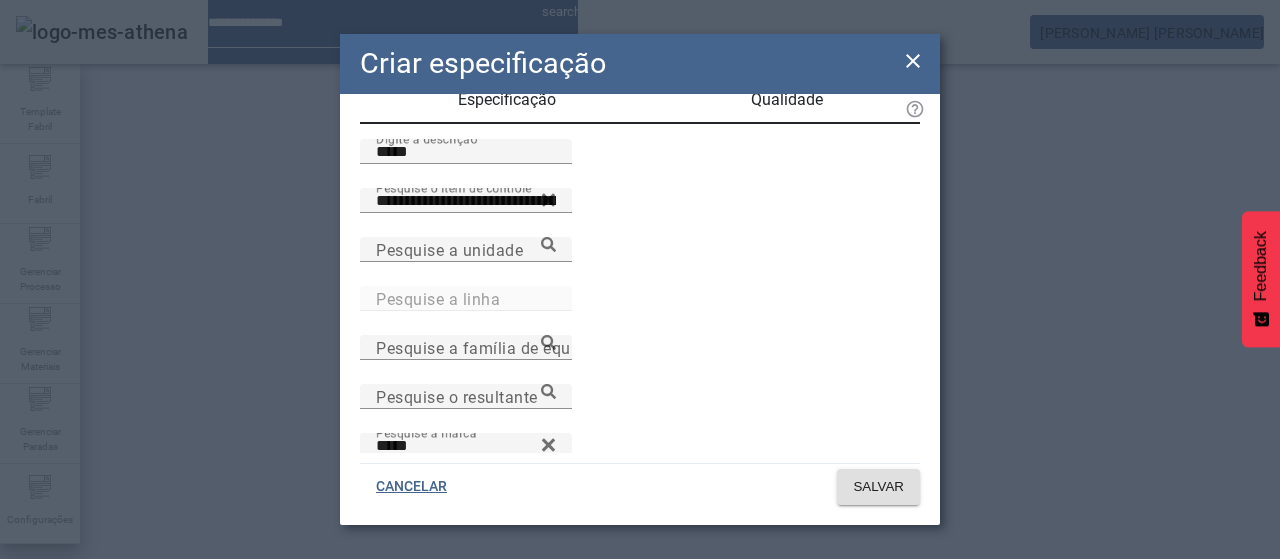 scroll, scrollTop: 0, scrollLeft: 0, axis: both 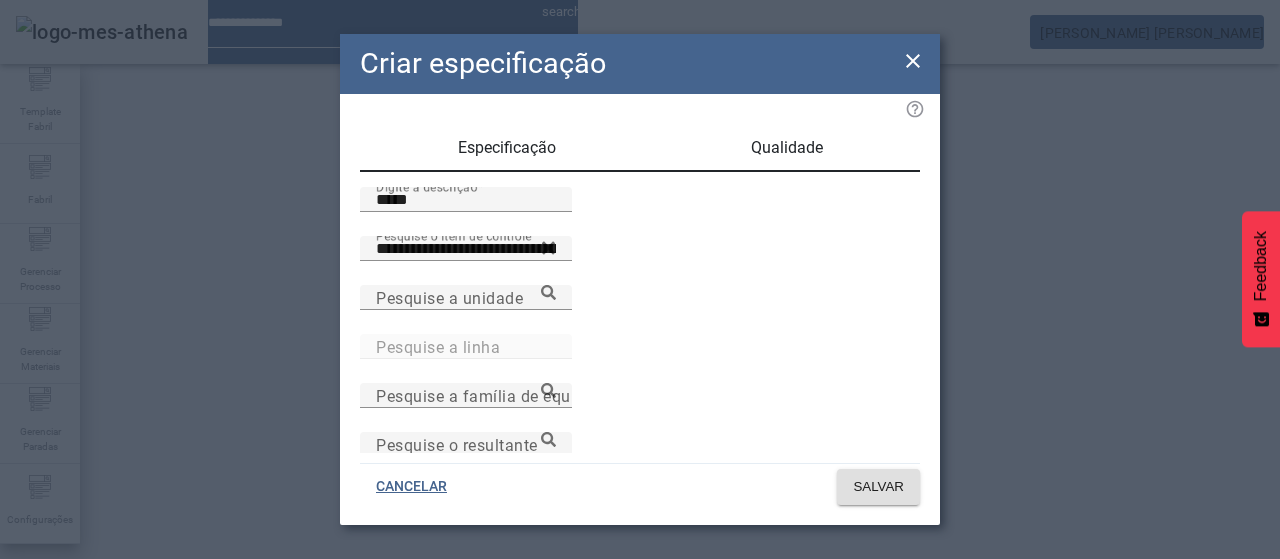 click on "Qualidade" at bounding box center [787, 148] 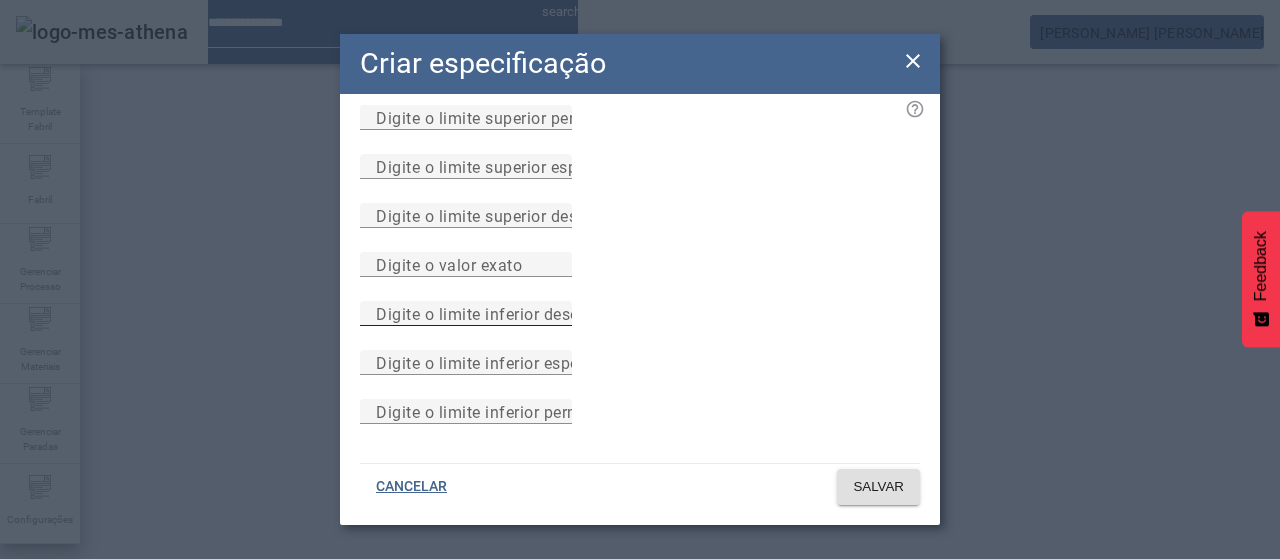 scroll, scrollTop: 200, scrollLeft: 0, axis: vertical 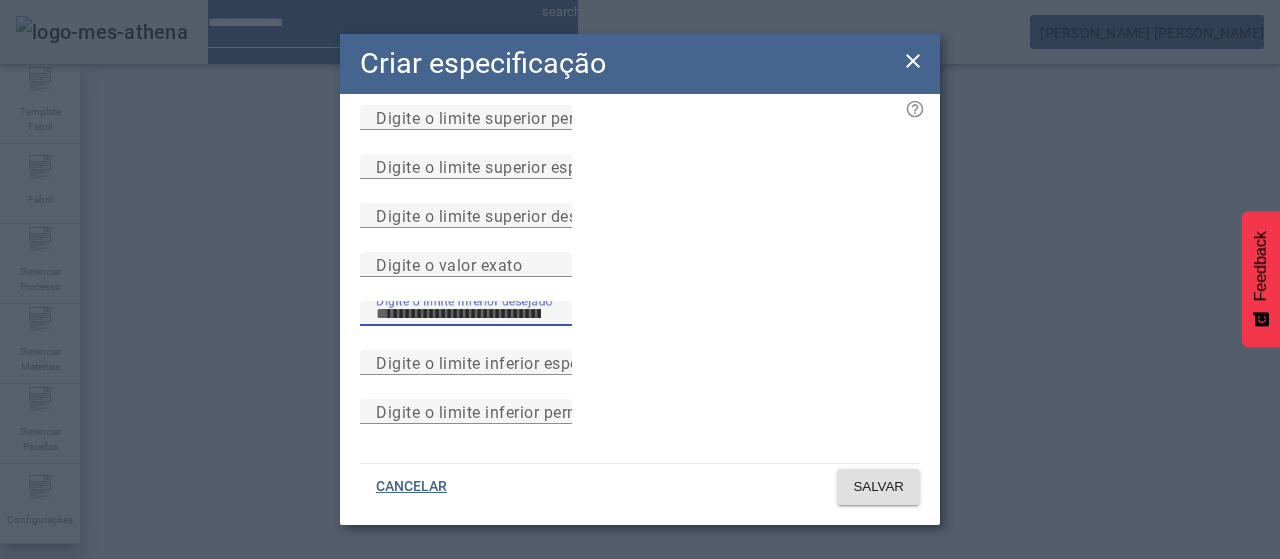 click on "Digite o limite inferior desejado" at bounding box center (466, 314) 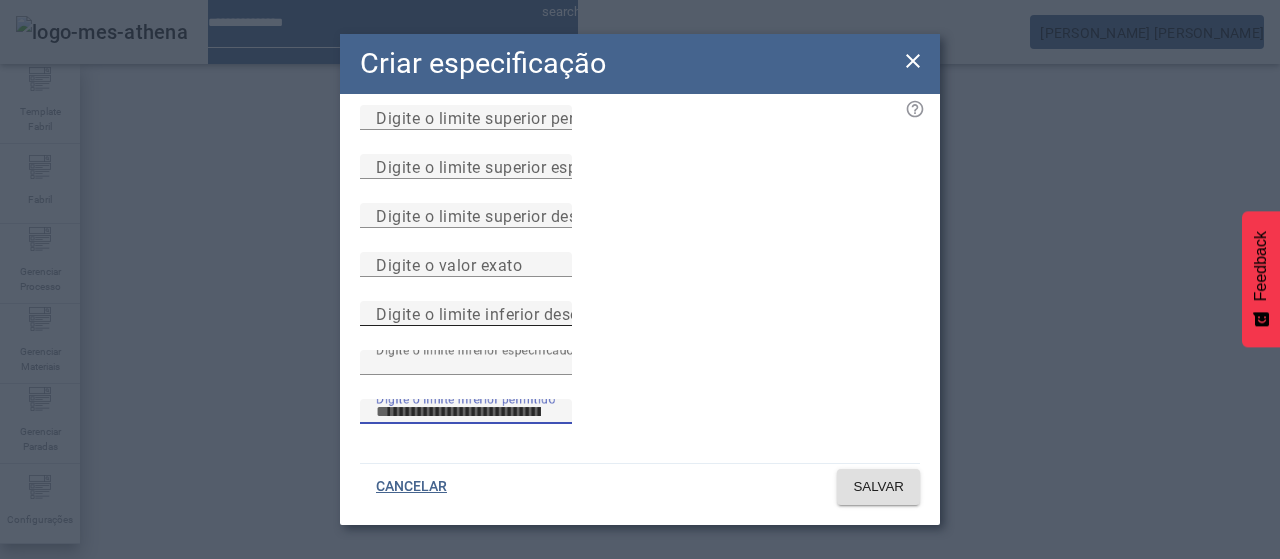scroll, scrollTop: 284, scrollLeft: 0, axis: vertical 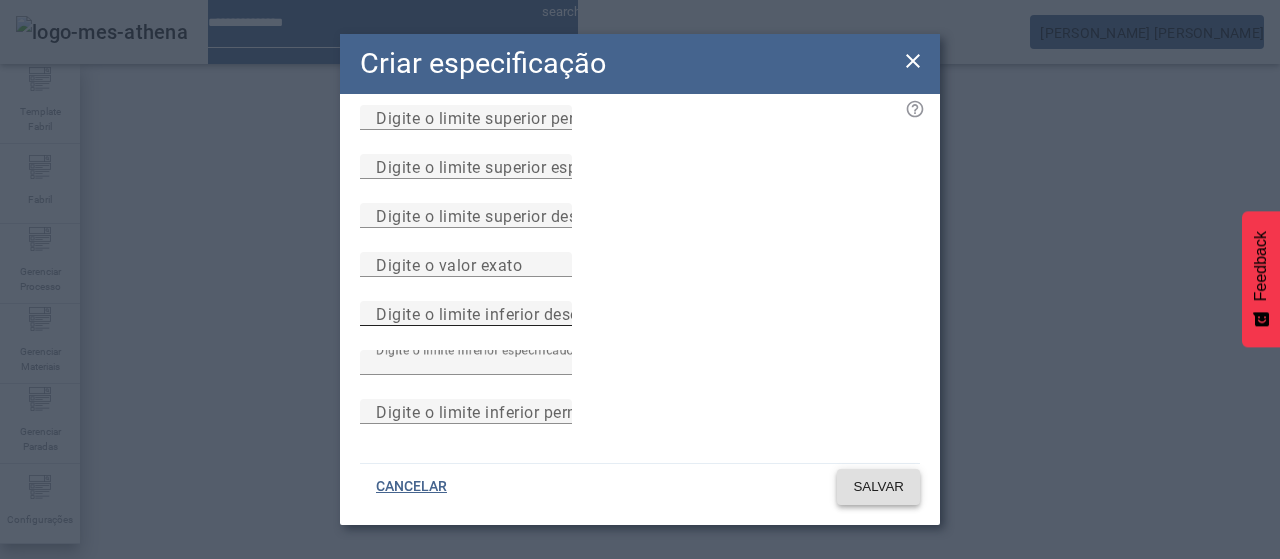 click on "SALVAR" 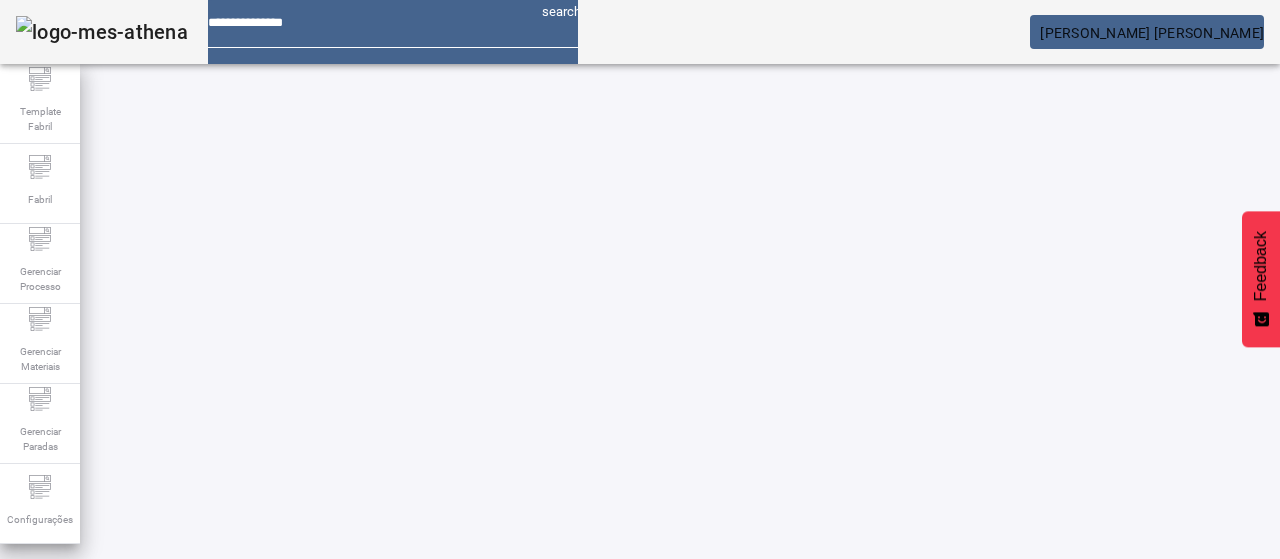 scroll, scrollTop: 190, scrollLeft: 0, axis: vertical 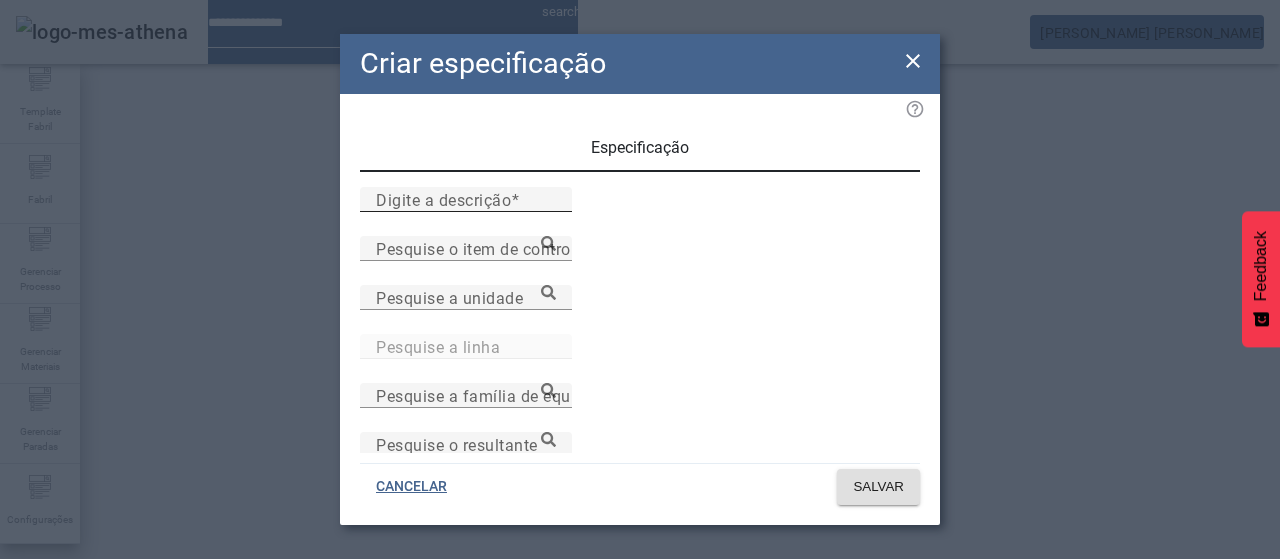 click on "Digite a descrição" at bounding box center (443, 199) 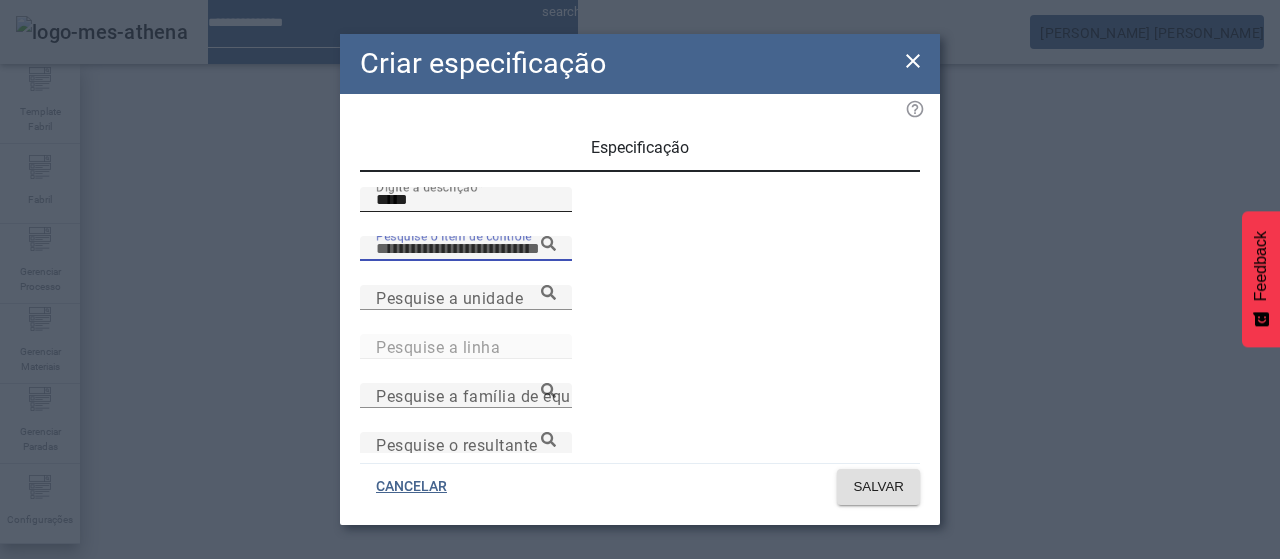 paste on "**********" 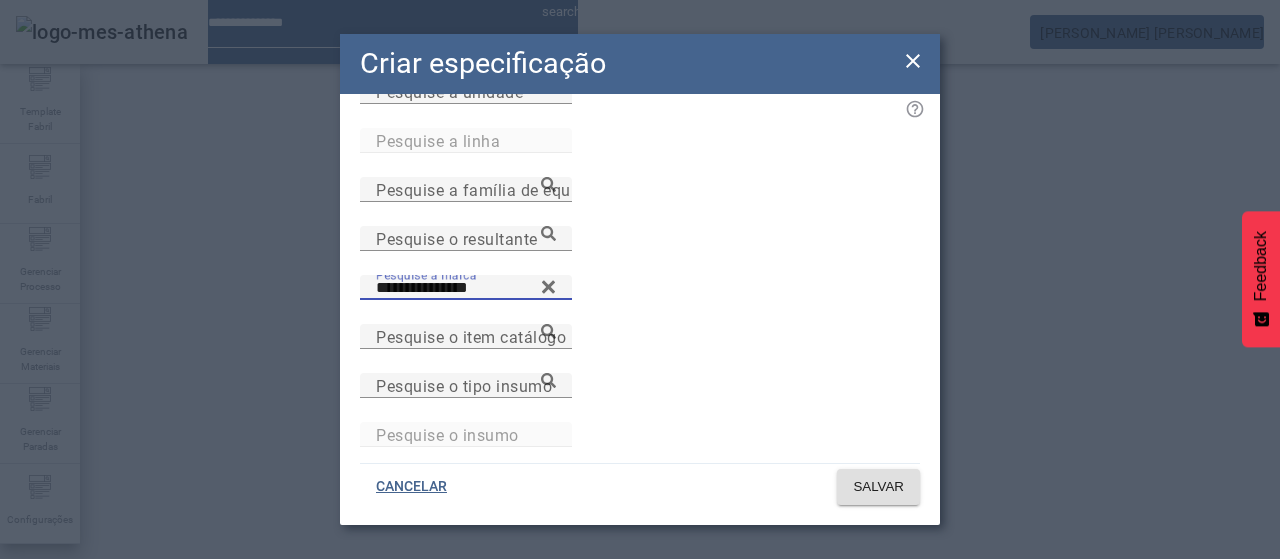 scroll, scrollTop: 0, scrollLeft: 0, axis: both 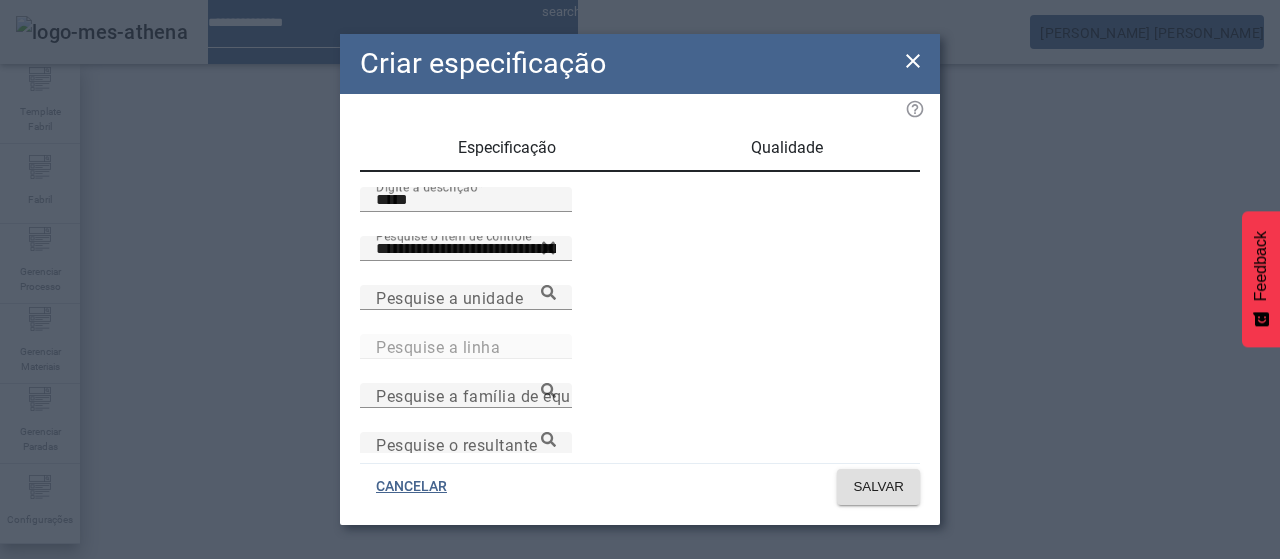 click on "Qualidade" at bounding box center [787, 148] 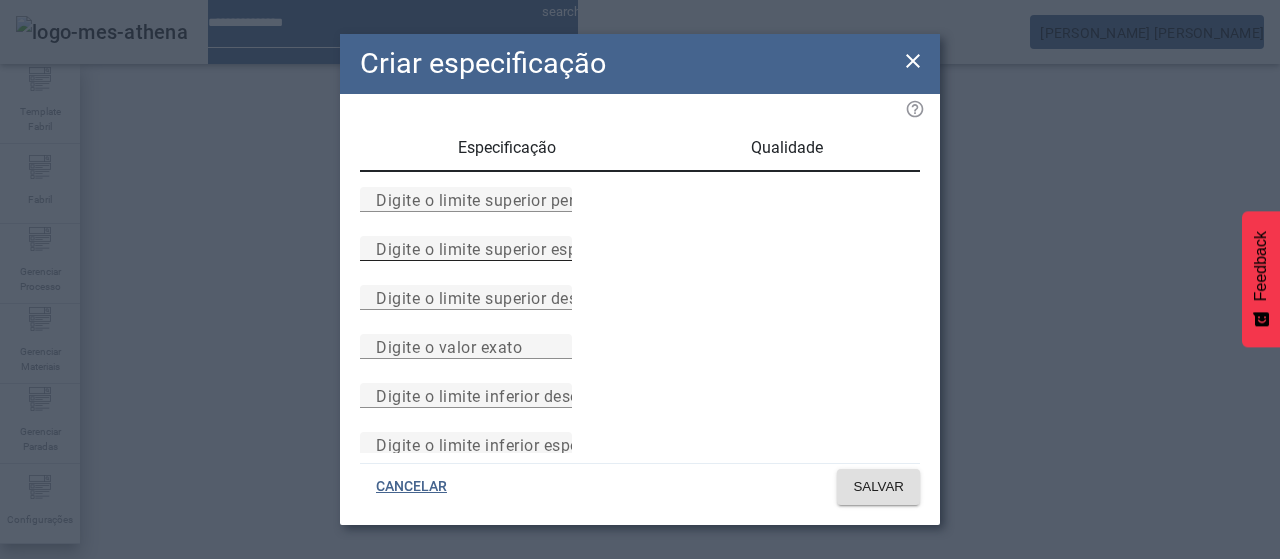 scroll, scrollTop: 284, scrollLeft: 0, axis: vertical 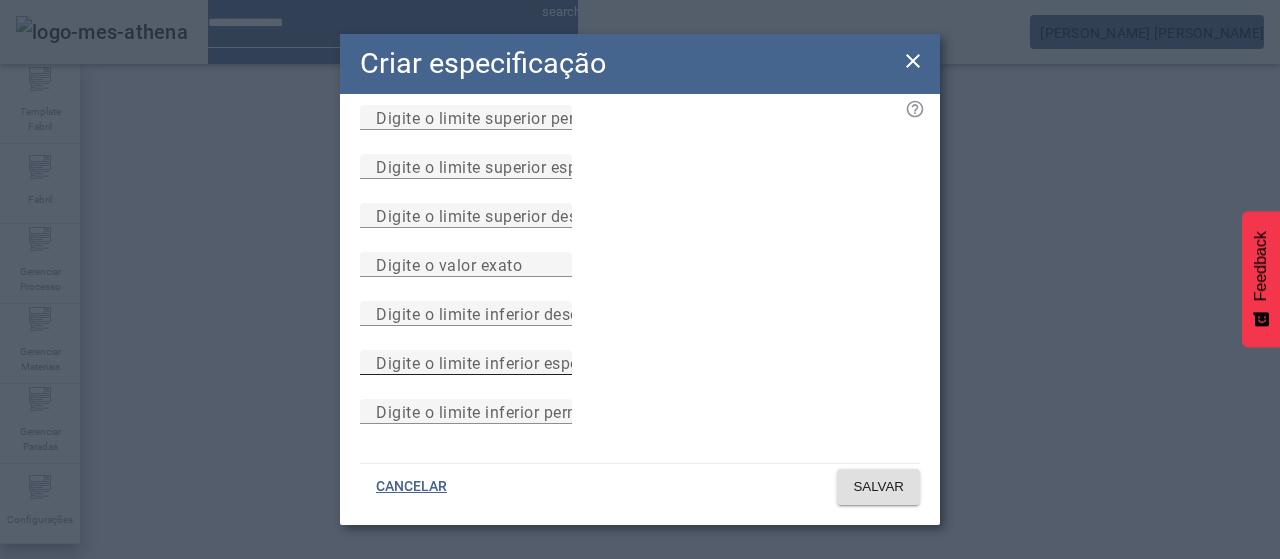 click on "Digite o limite inferior especificado" at bounding box center [508, 362] 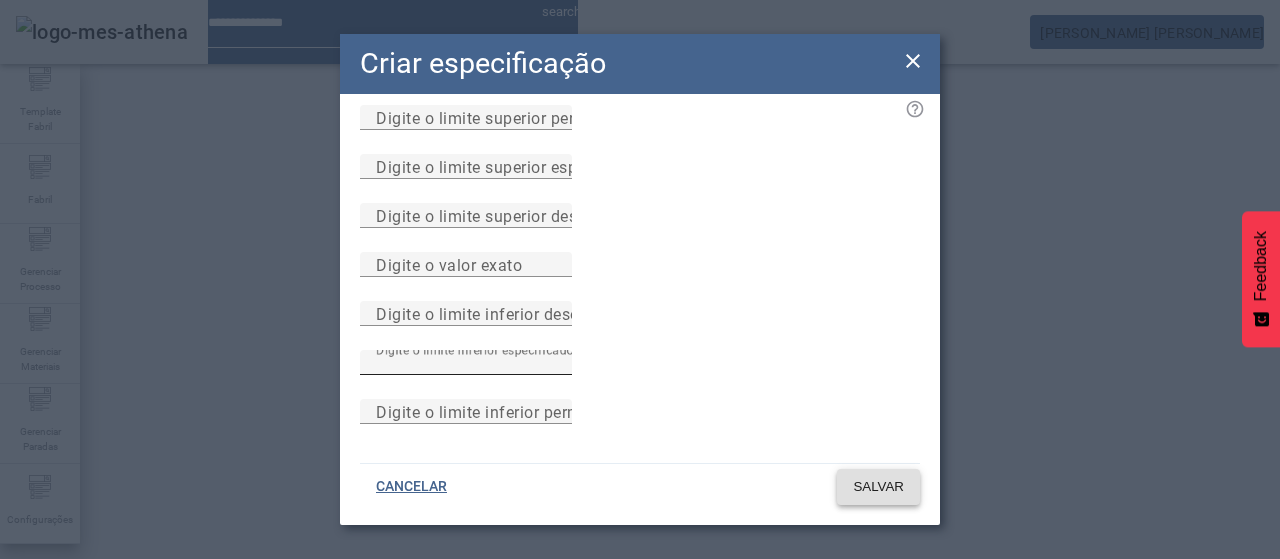click on "SALVAR" 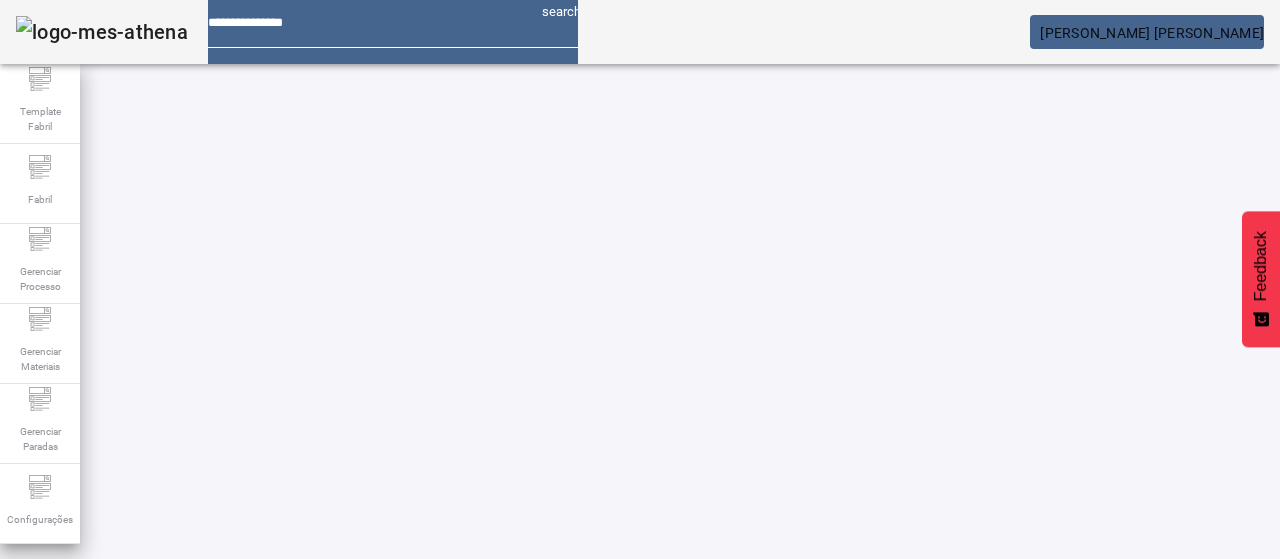 scroll, scrollTop: 0, scrollLeft: 0, axis: both 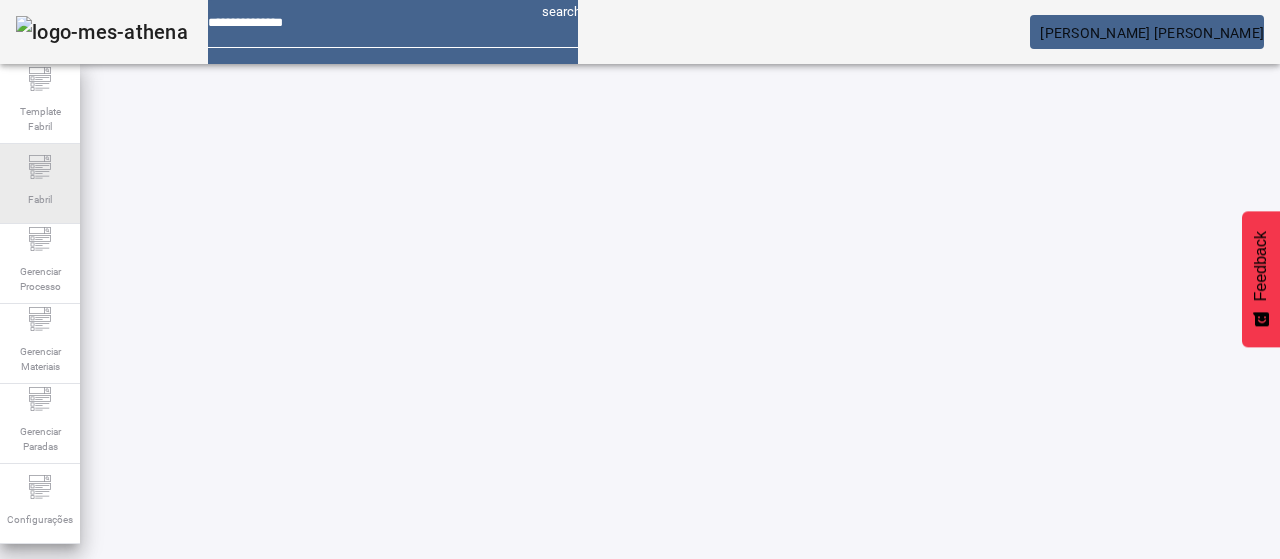 click on "Fabril" 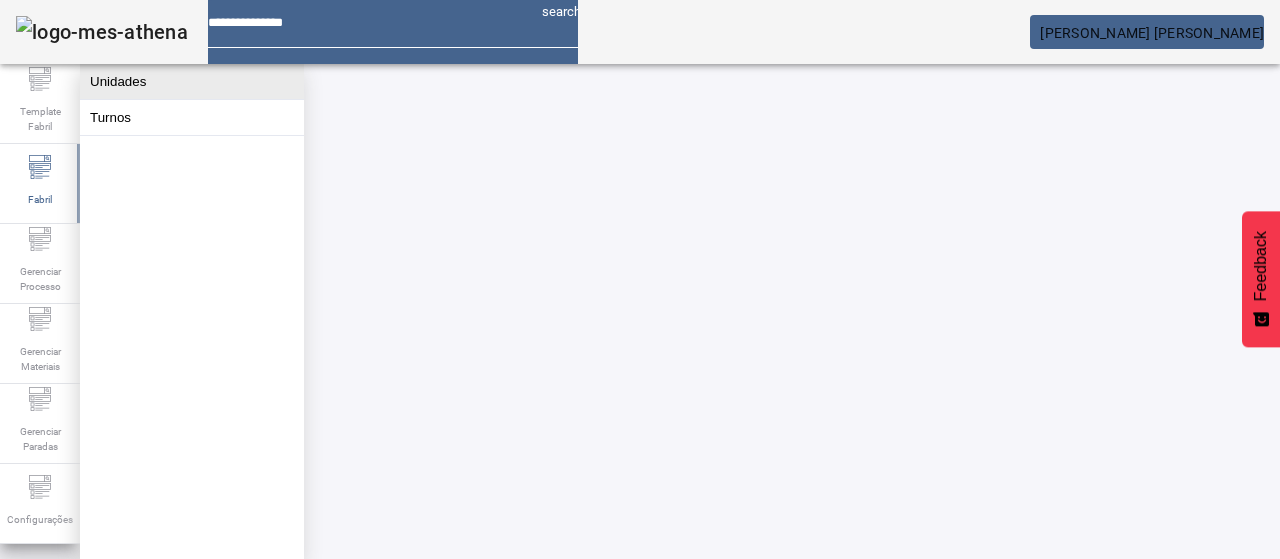 click on "Unidades" 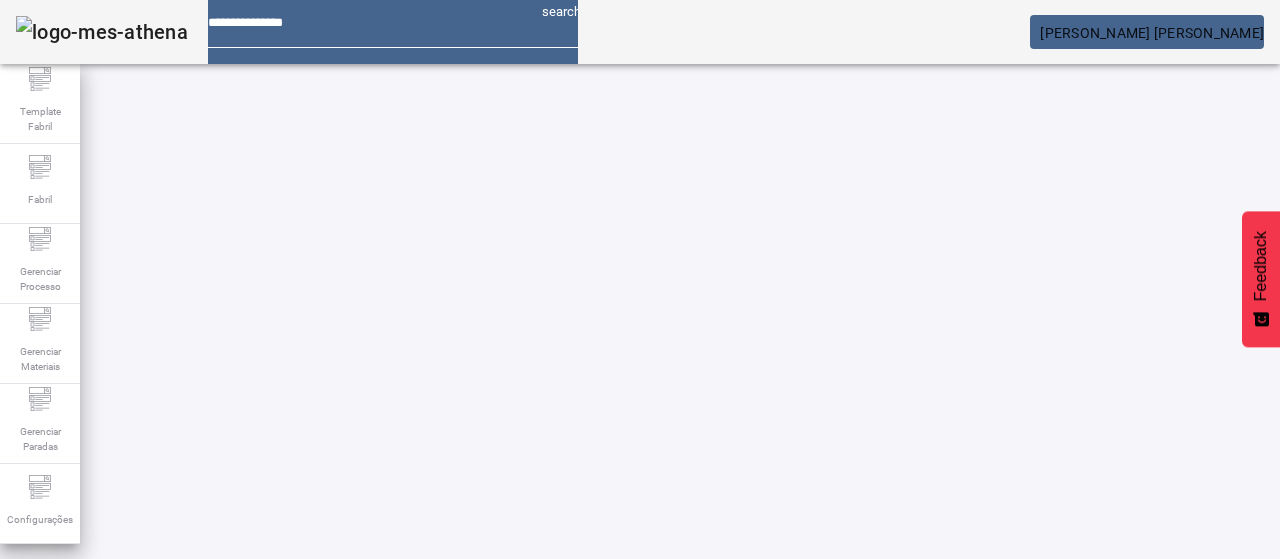 scroll, scrollTop: 160, scrollLeft: 0, axis: vertical 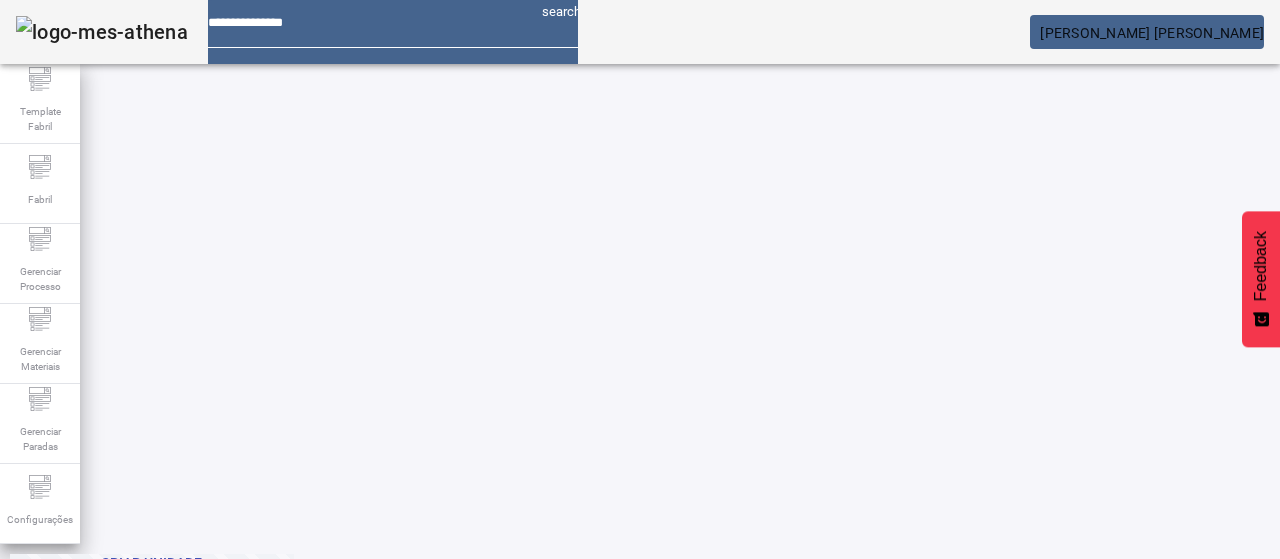 click at bounding box center (572, 583) 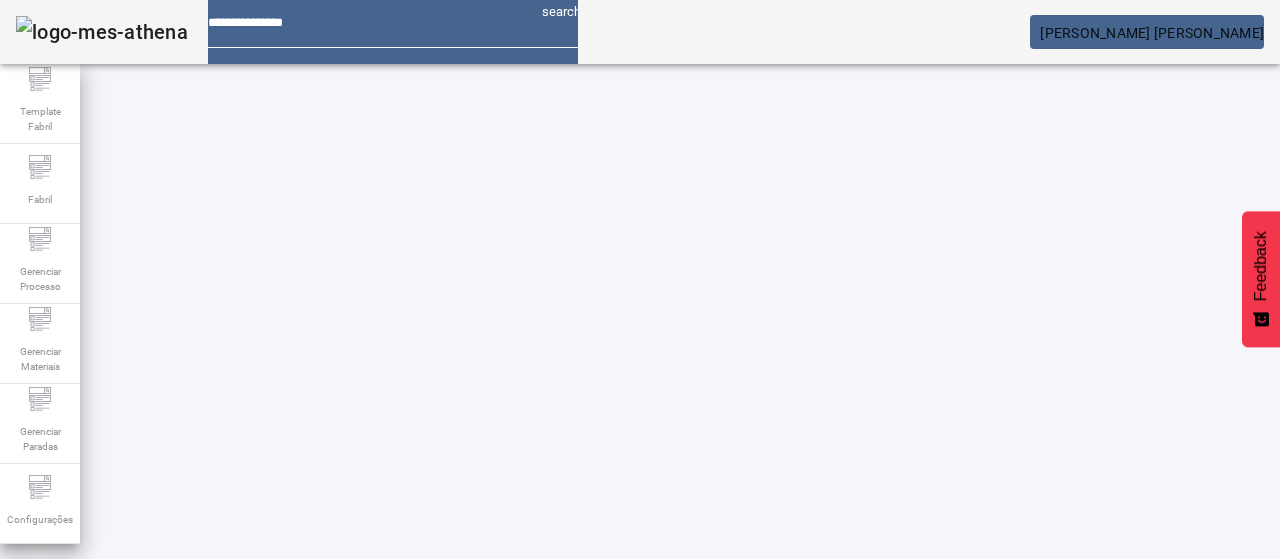 click at bounding box center (870, 893) 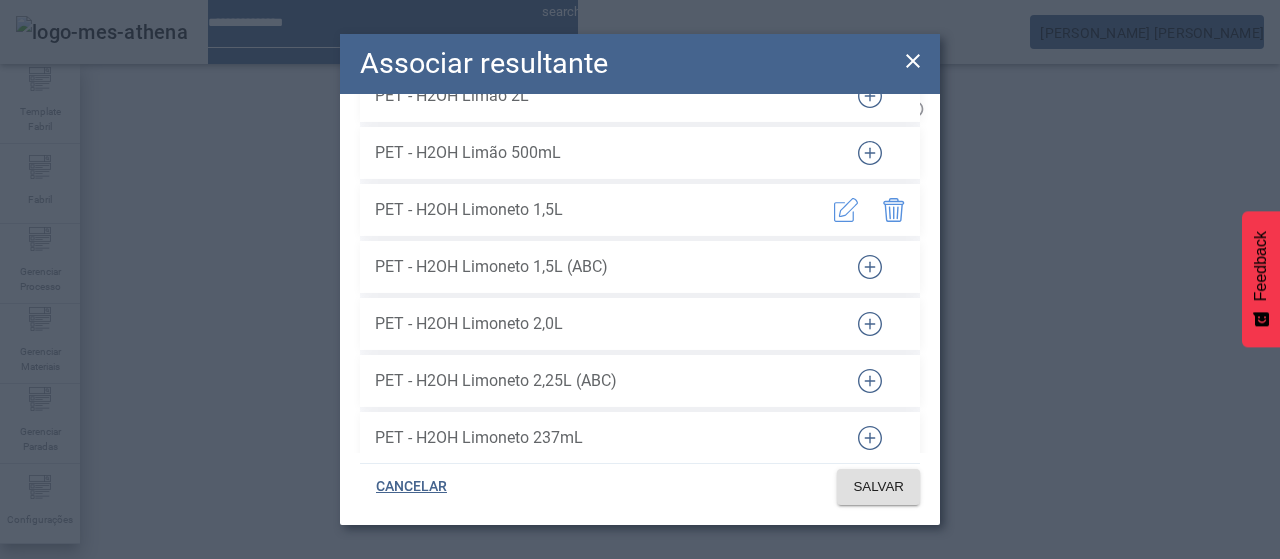 scroll, scrollTop: 74066, scrollLeft: 0, axis: vertical 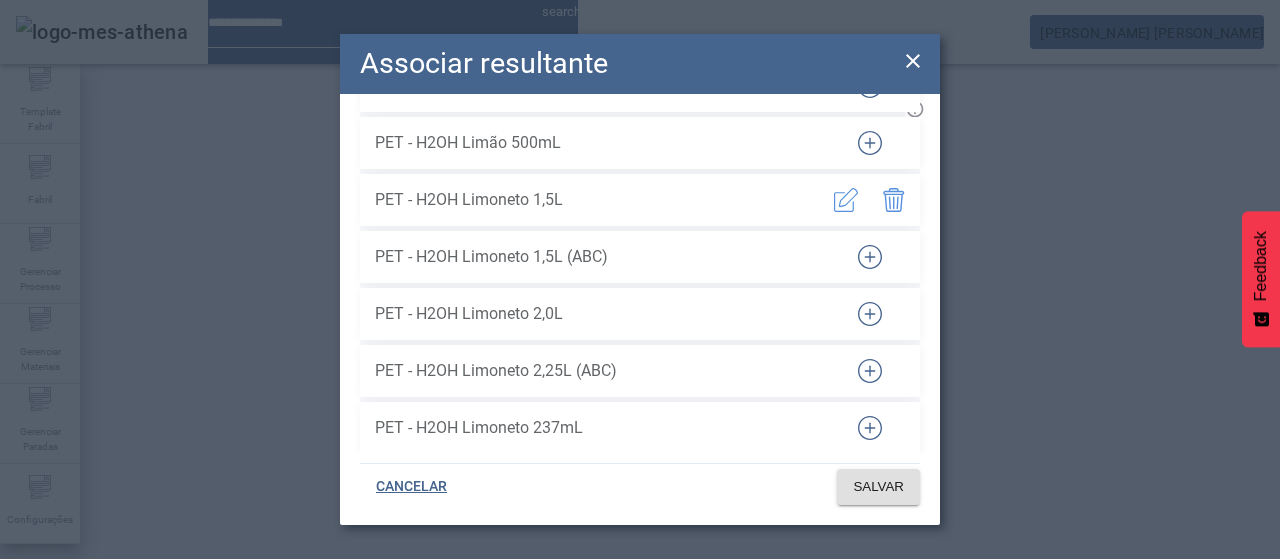 click on "CANCELAR SALVAR" 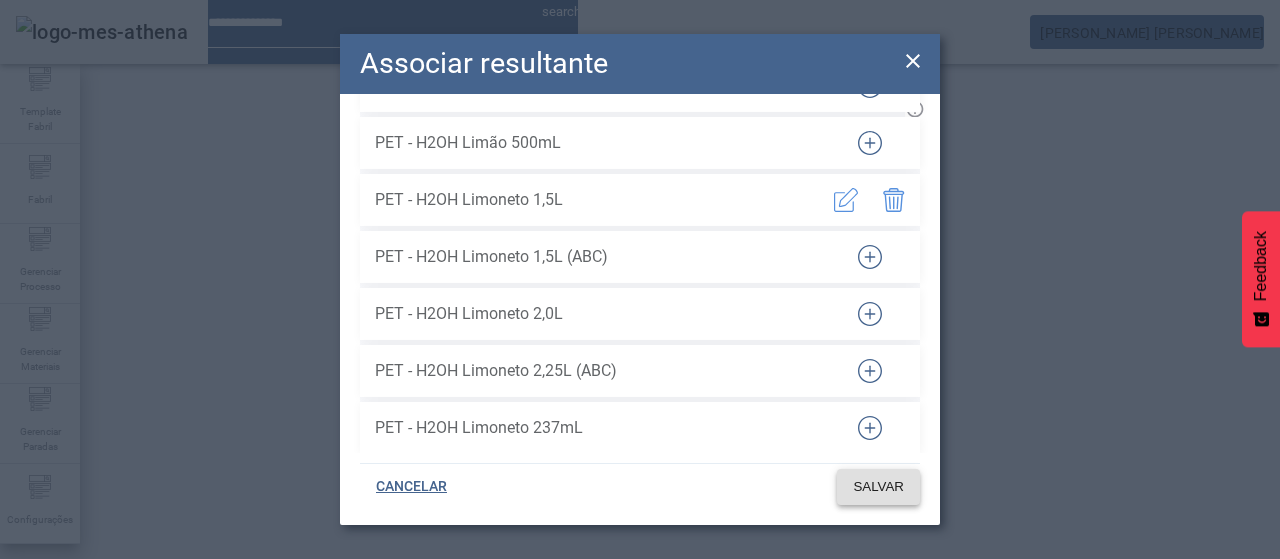 click on "SALVAR" 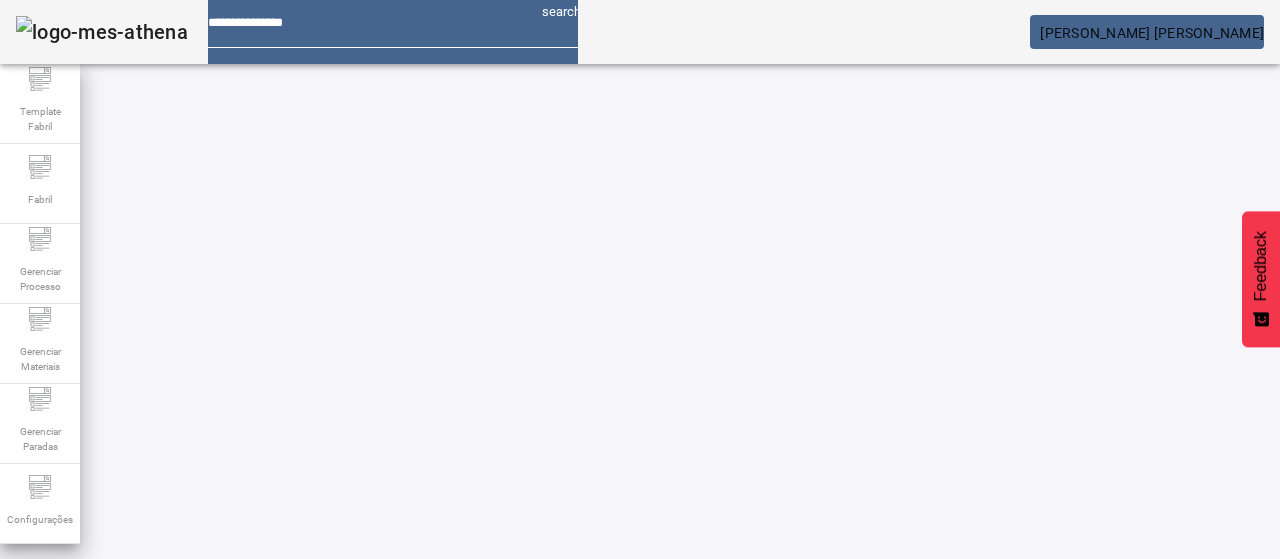 click at bounding box center [273, 893] 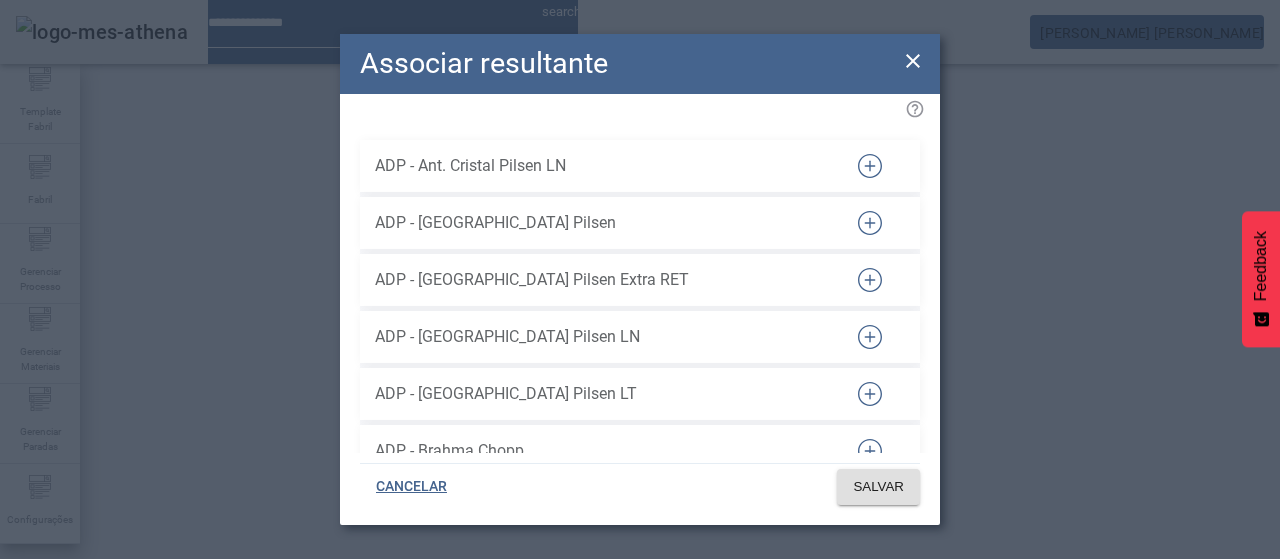click 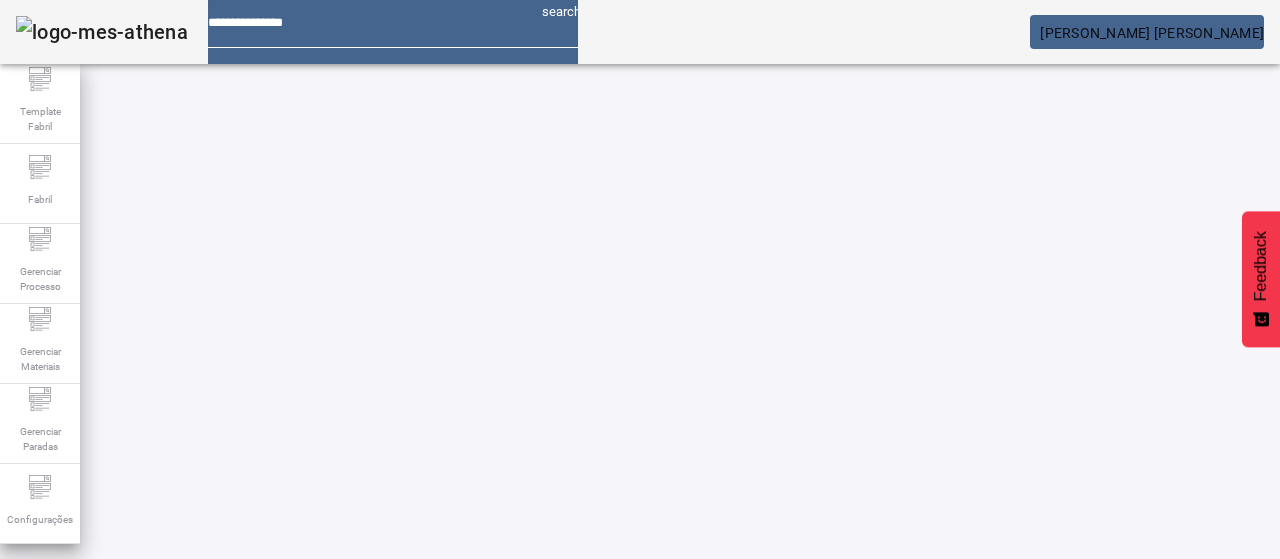 click on "C. Macacu /  Packaging /  L562 - Envase Desc. de PET 2 / PROCESSOS ABRIR FILTROS  Pesquise por código ou descrição LIMPAR FILTRAR  ASSOCIAR PROCESSO  299 / Assepsia - CIP - Packaging joao.damasceno EDITAR REMOVER  more_vert 33 / Package Quality Index joao.damasceno EDITAR REMOVER  more_vert 488 / Assepsia - Banhos Germicidas Packaging joao.damasceno EDITAR REMOVER  more_vert 93 / Refrigerante PET joao.damasceno EDITAR REMOVER  more_vert 355 / Assepsia - Linhas de envio p/ Packaging joao.damasceno EDITAR REMOVER  more_vert 50 / Preparo e analise da bebida linha pet joao.damasceno EDITAR REMOVER  more_vert 105 / Controle Ambiental - Packaging joao.damasceno EDITAR REMOVER  more_vert 377 / Assepsia - Externa da Enchedora joao.damasceno EDITAR REMOVER  more_vert 90 / Assepsia - Scrübbing da Enchedora joao.damasceno EDITAR REMOVER  more_vert 330 / Microbiologia/Assepsia Refrigenac joao.damasceno EDITAR REMOVER  more_vert" 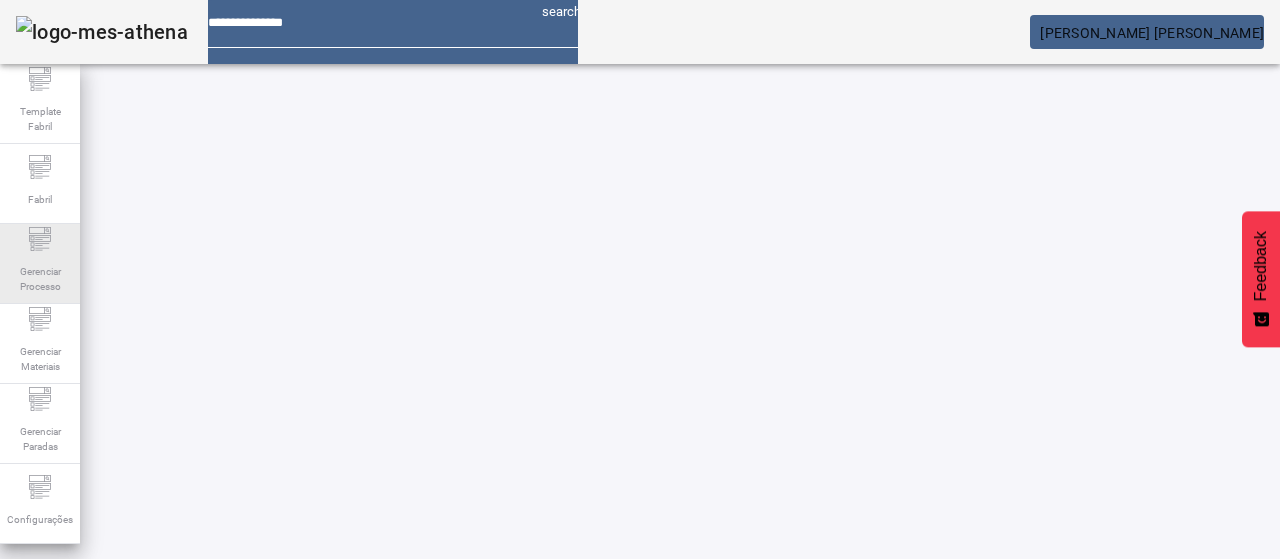 click 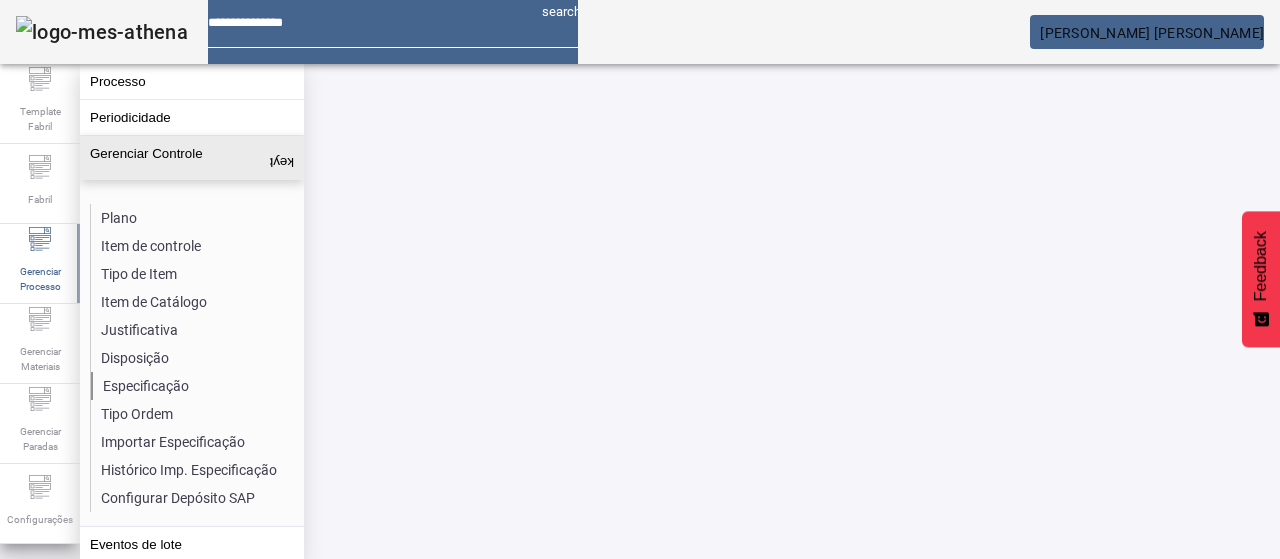 click on "Especificação" 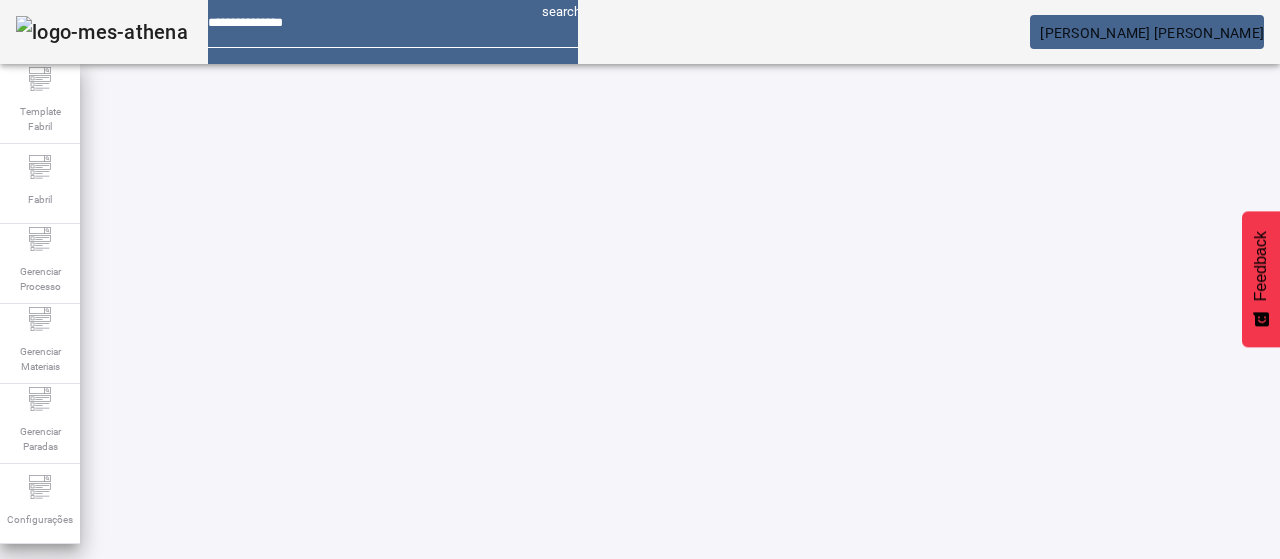 click on "Pesquise por item de controle" 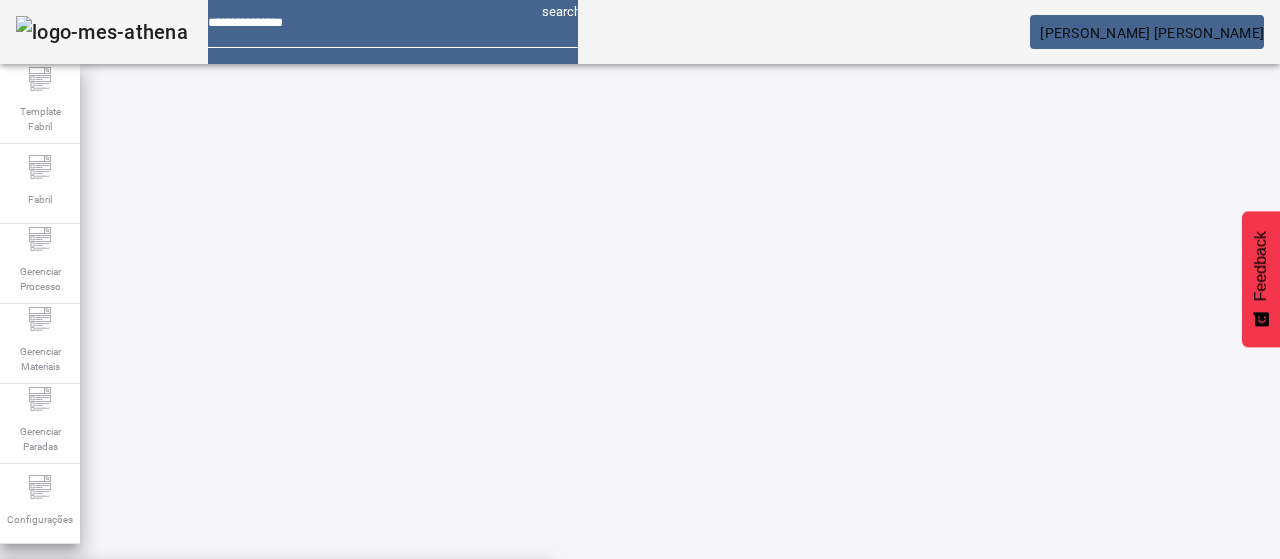 click on "Tempo de Repouso Enzimático  Gritz/Arroz (Fervura Adjunto)" at bounding box center [254, 591] 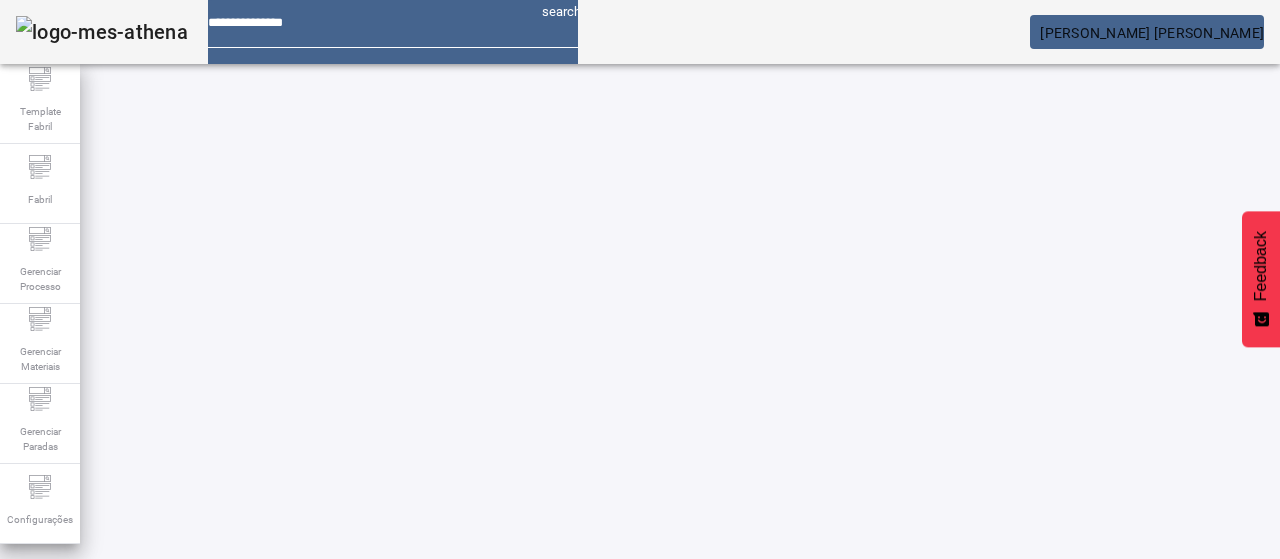click on "FILTRAR" 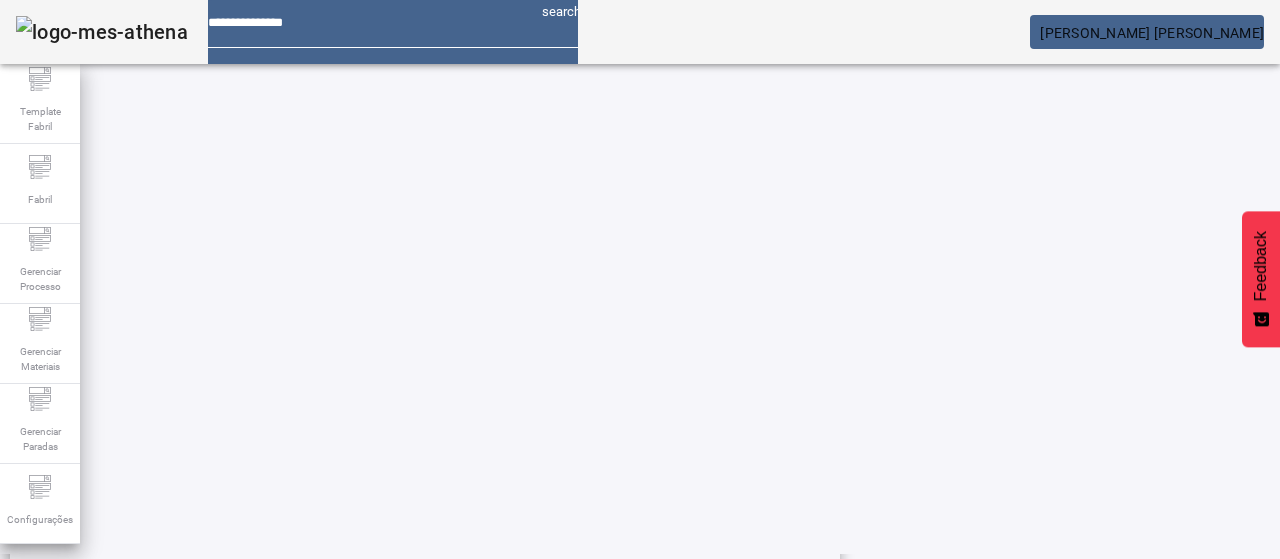 scroll, scrollTop: 423, scrollLeft: 0, axis: vertical 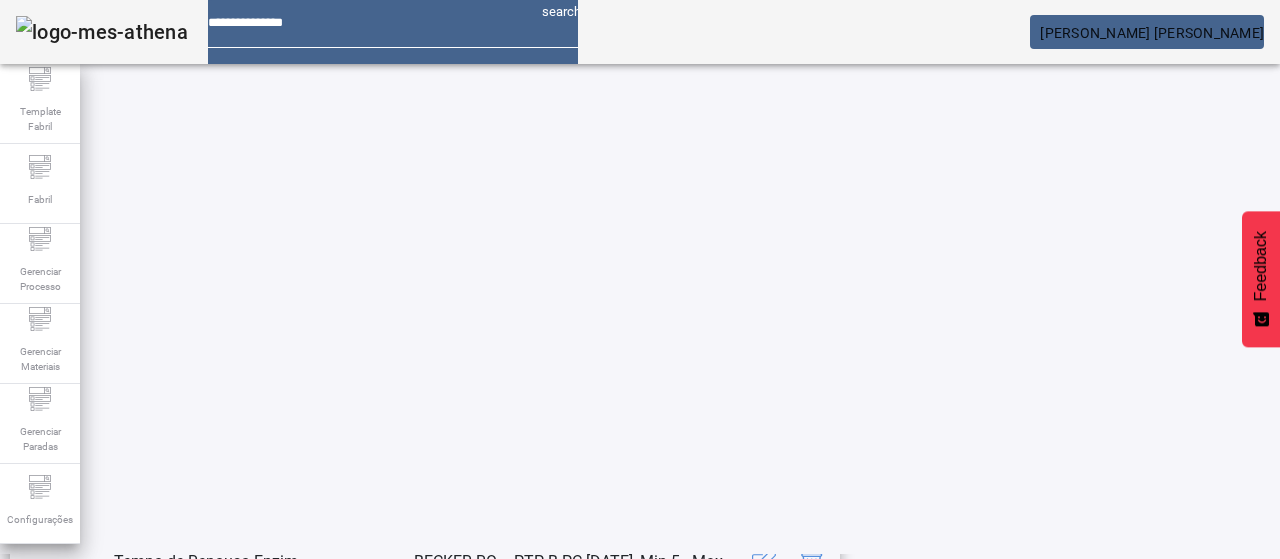 click on "PTP B-PC [DATE]" at bounding box center (576, 412) 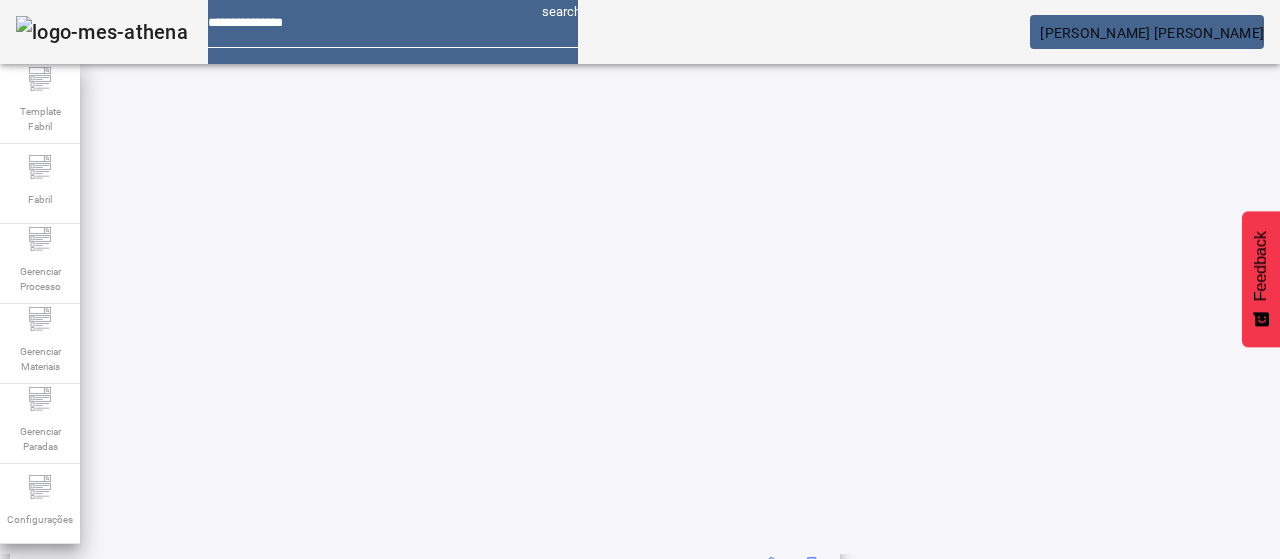 scroll, scrollTop: 228, scrollLeft: 0, axis: vertical 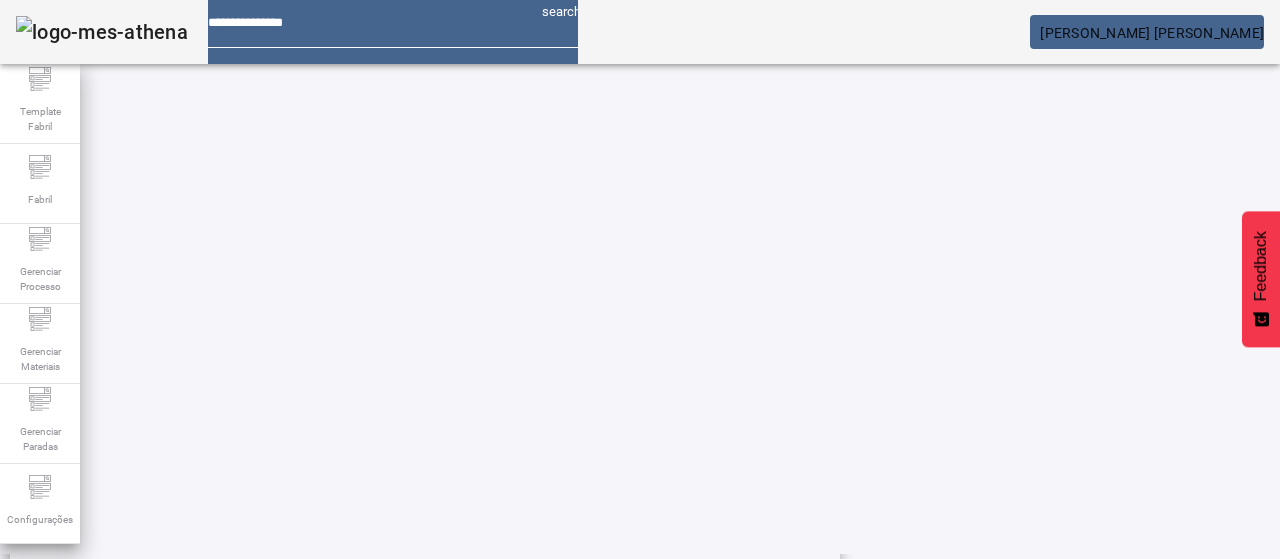 click on "LIMPAR FILTRAR" 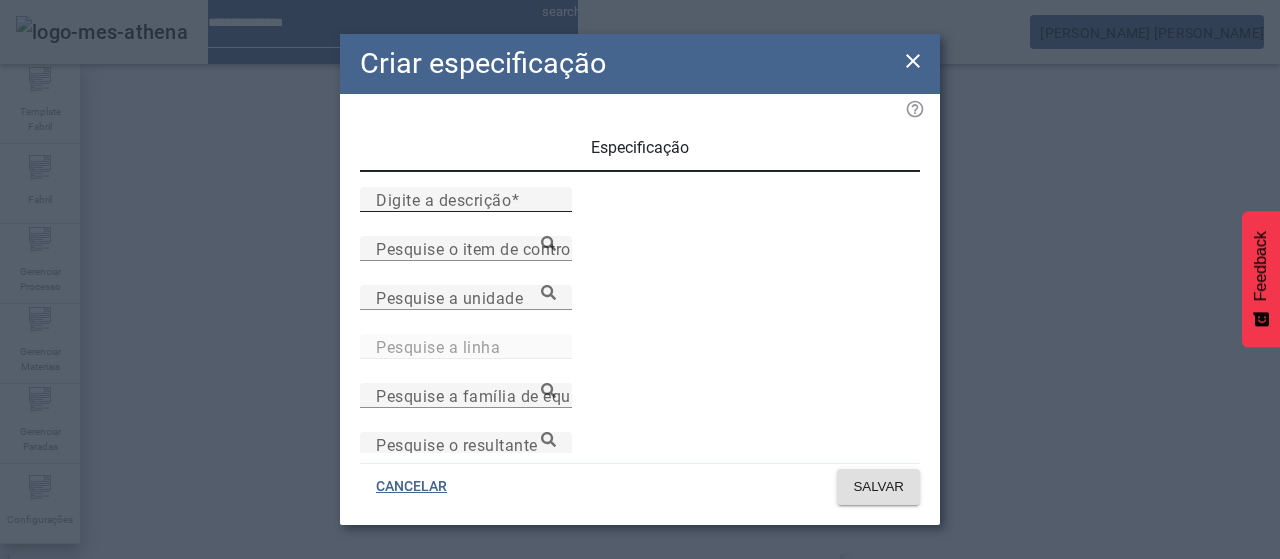 click on "Digite a descrição" at bounding box center (443, 199) 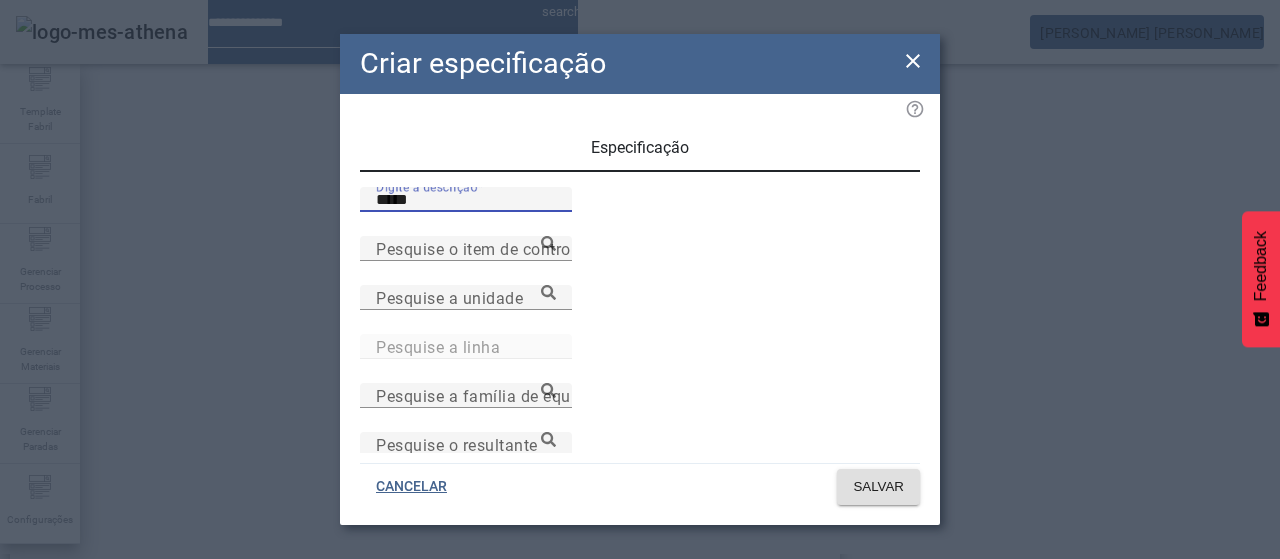 click on "*****" at bounding box center [466, 200] 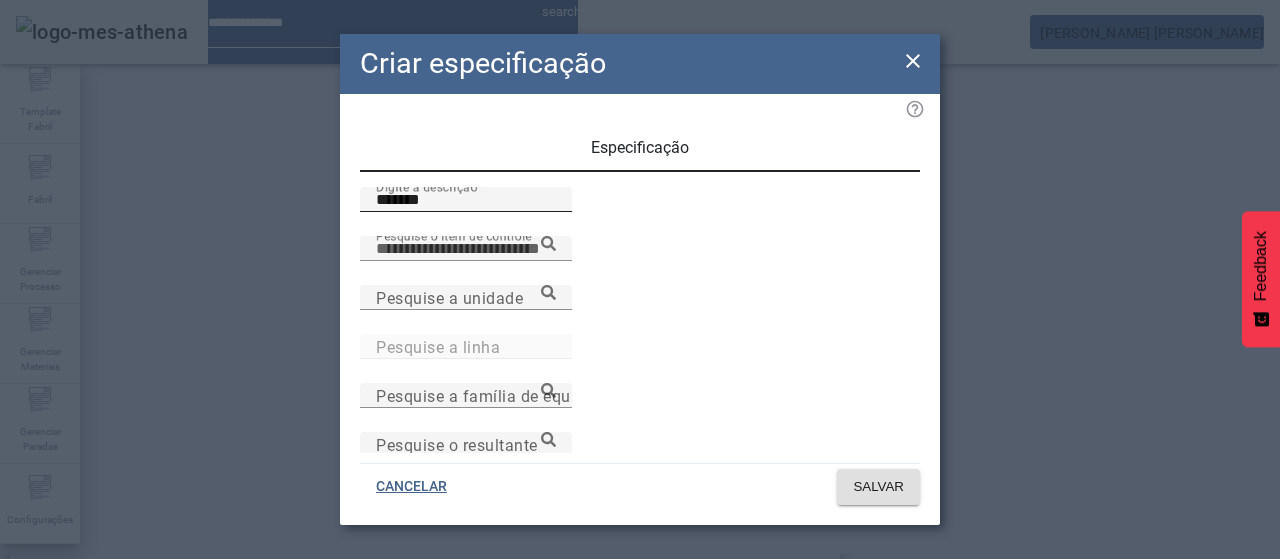 paste on "**********" 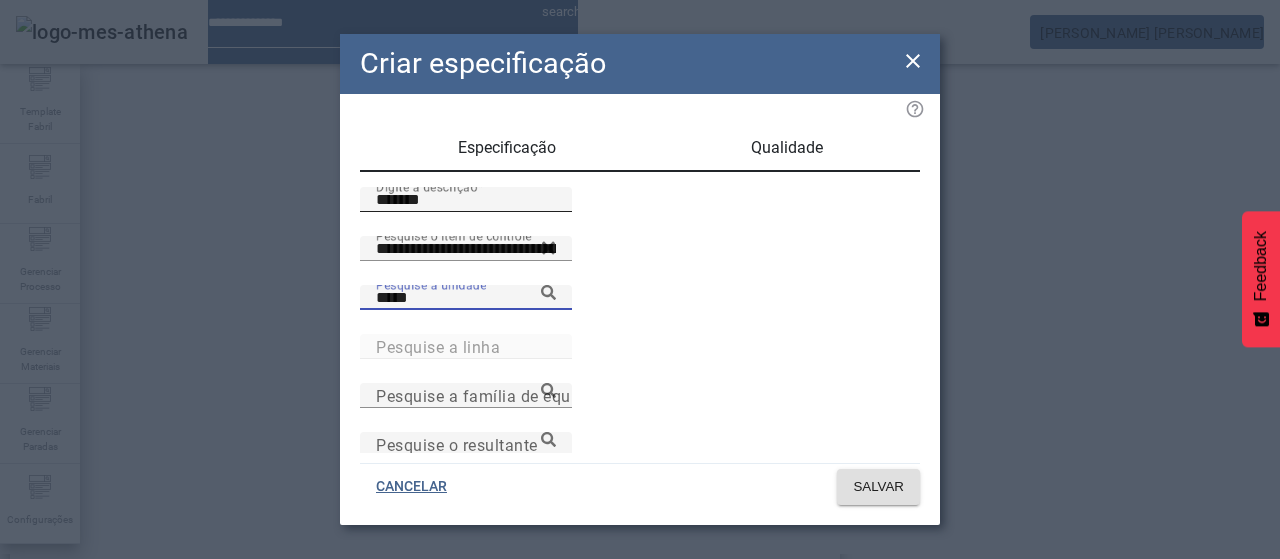 scroll, scrollTop: 16, scrollLeft: 0, axis: vertical 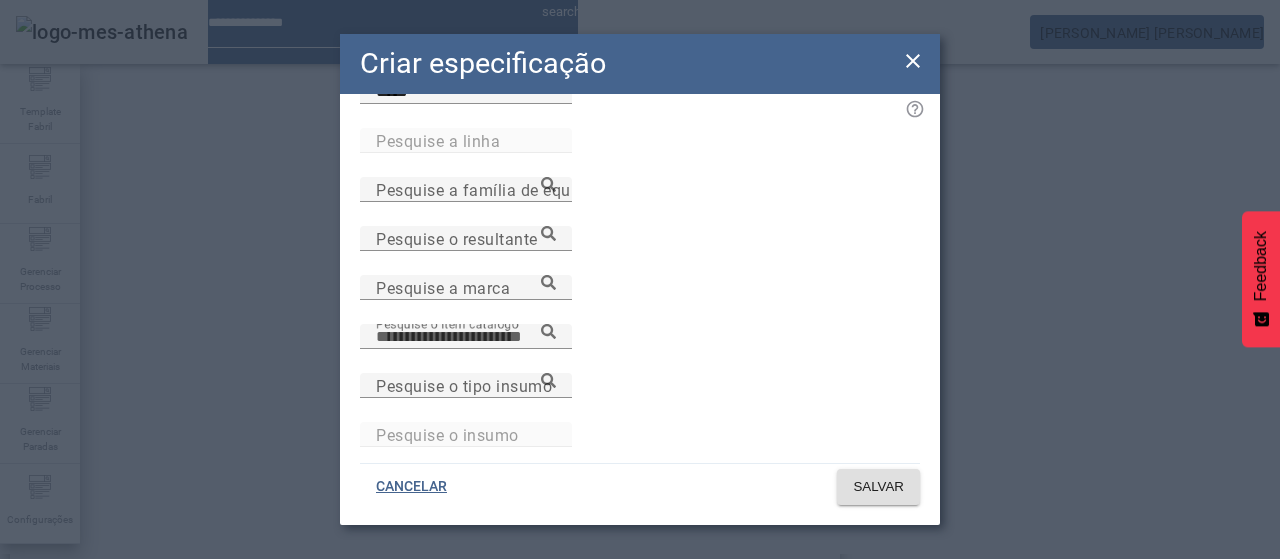 paste on "**********" 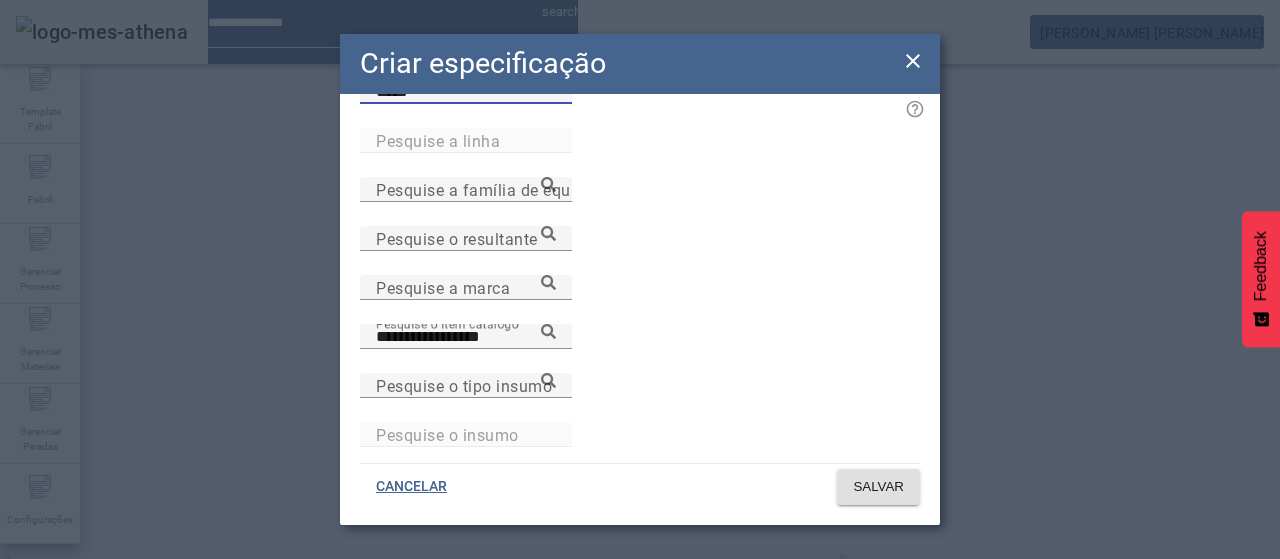 click on "*****" at bounding box center (466, 92) 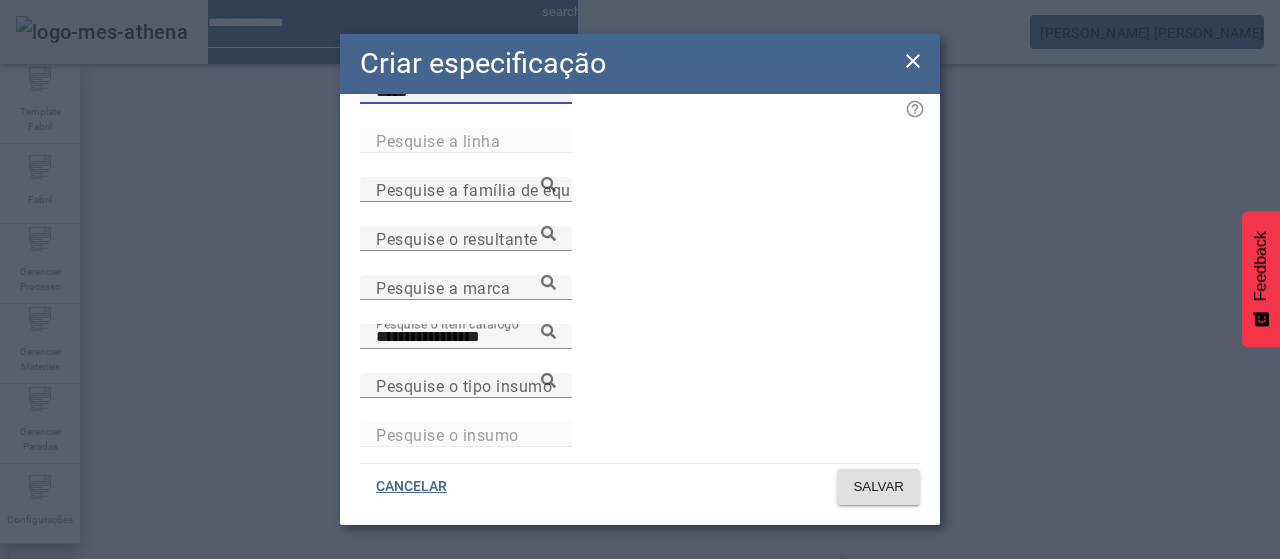 click 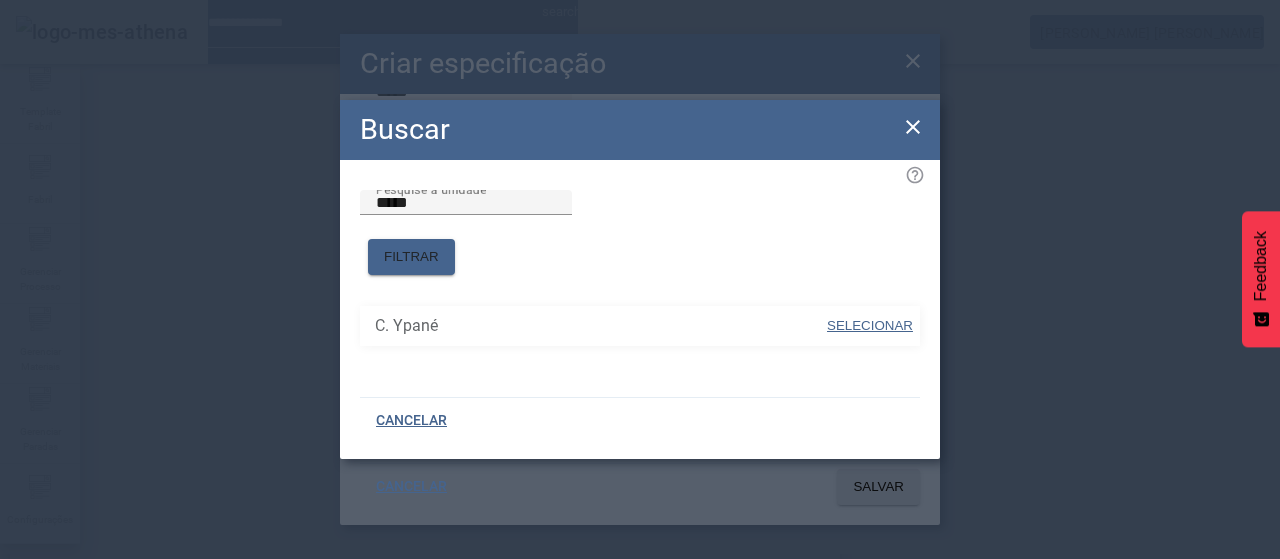 click on "SELECIONAR" at bounding box center (870, 325) 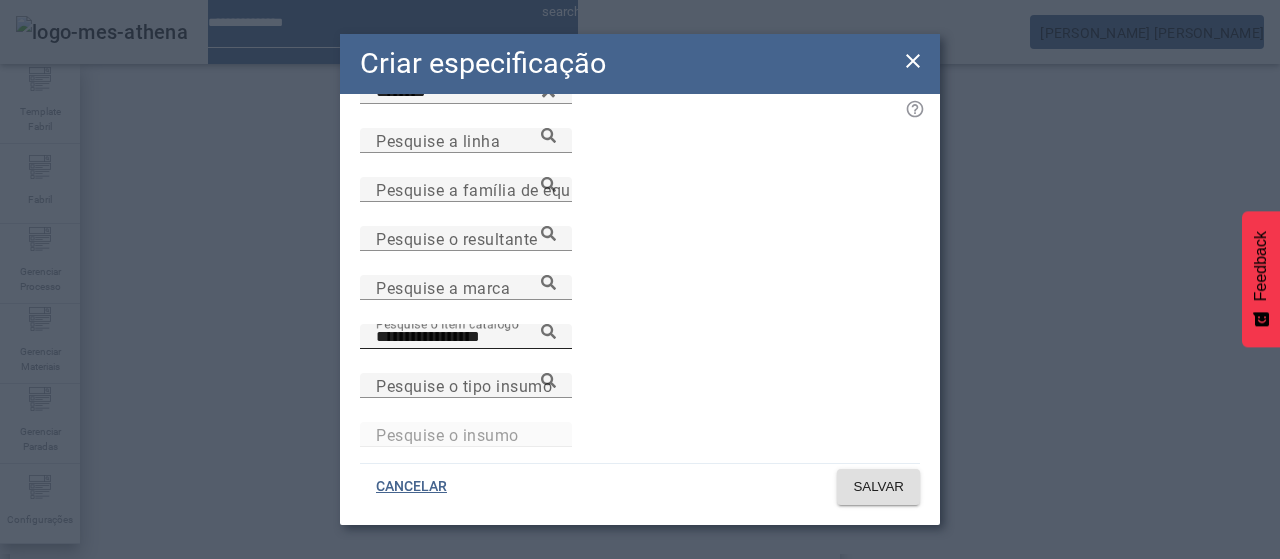 click 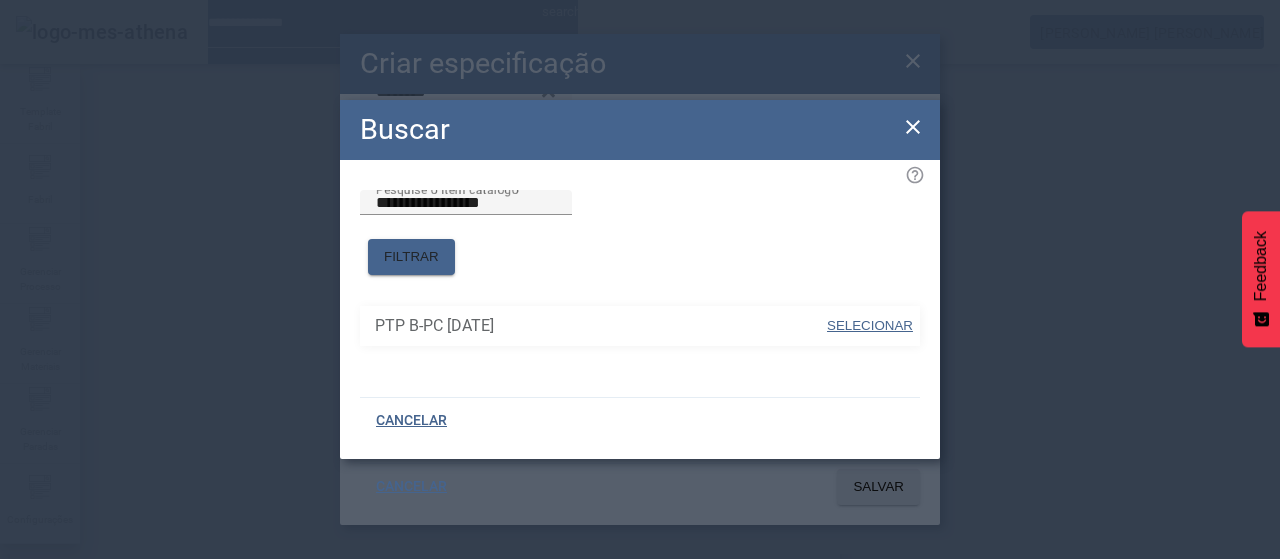 click on "SELECIONAR" at bounding box center (870, 325) 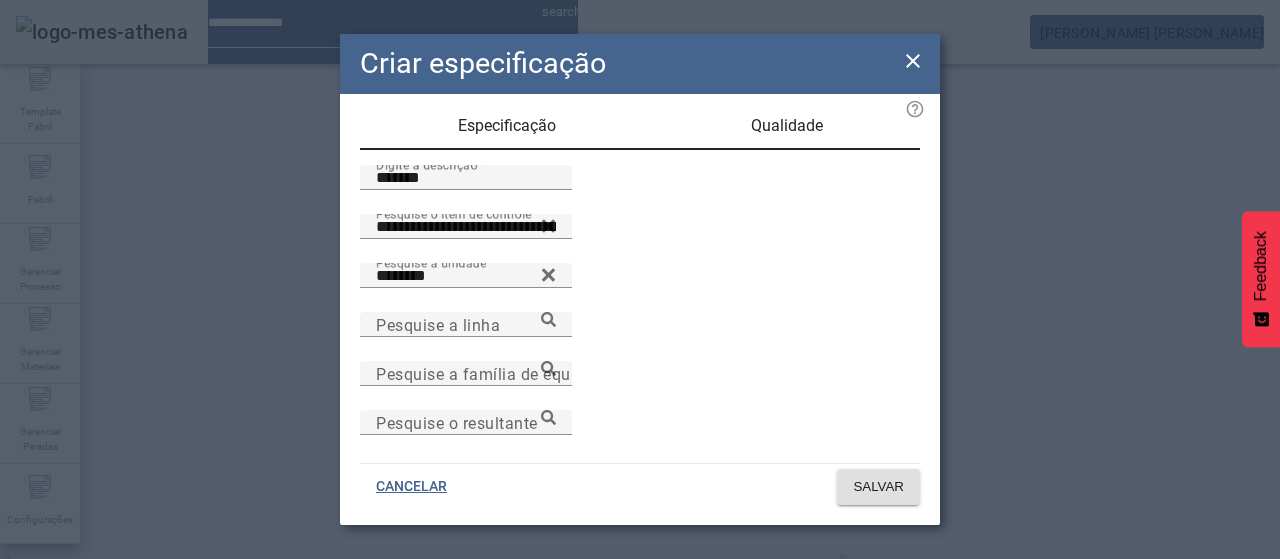 scroll, scrollTop: 8, scrollLeft: 0, axis: vertical 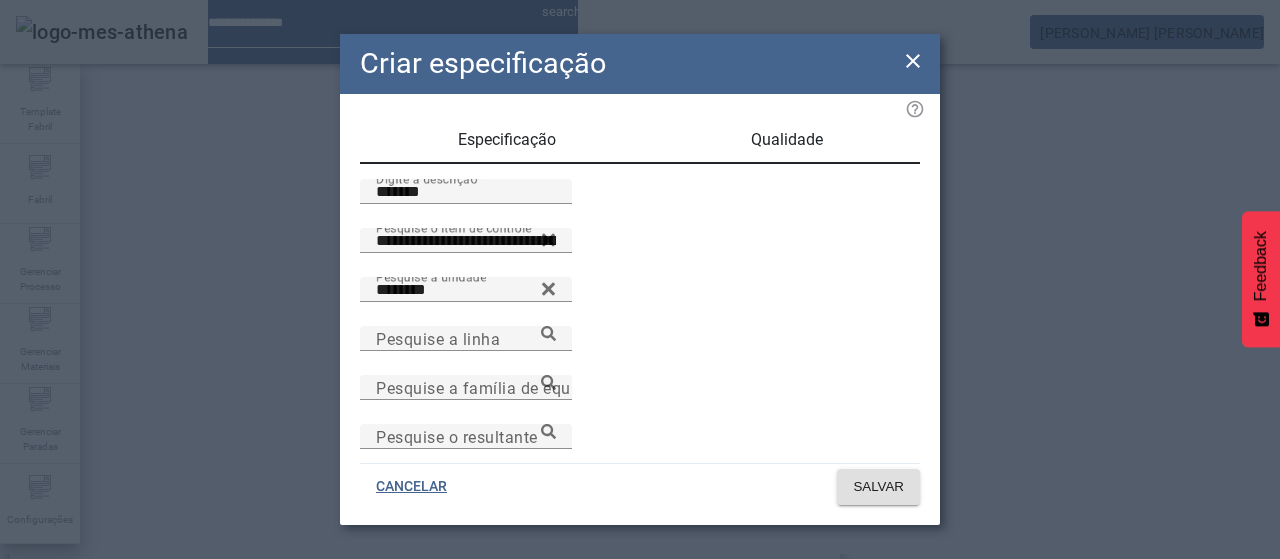 click on "Qualidade" at bounding box center [787, 140] 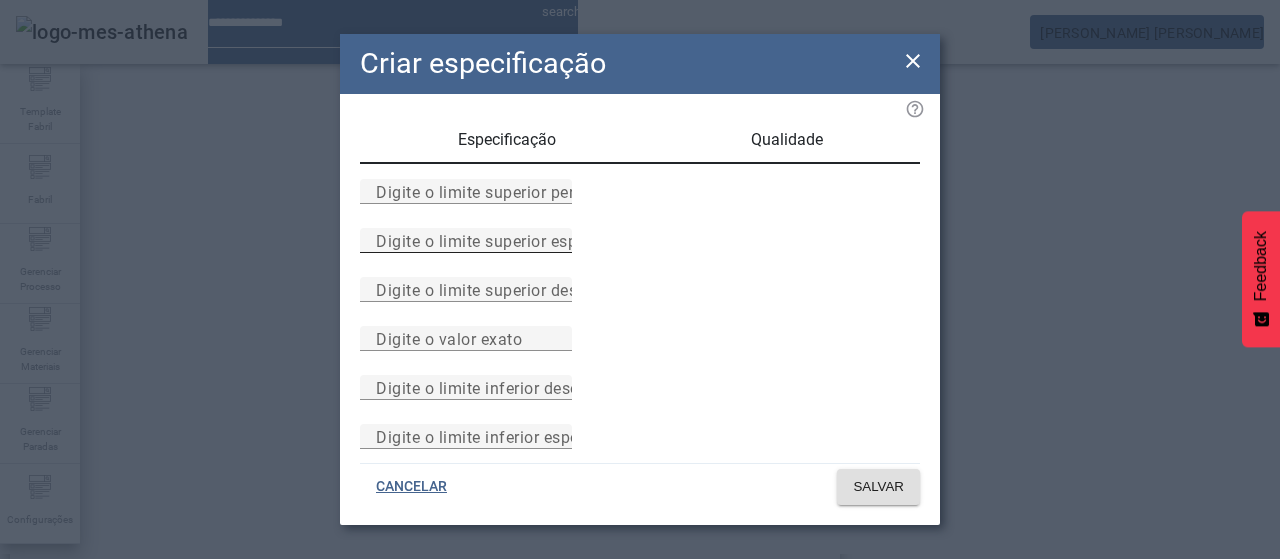 click on "Digite o limite superior especificado" at bounding box center (511, 240) 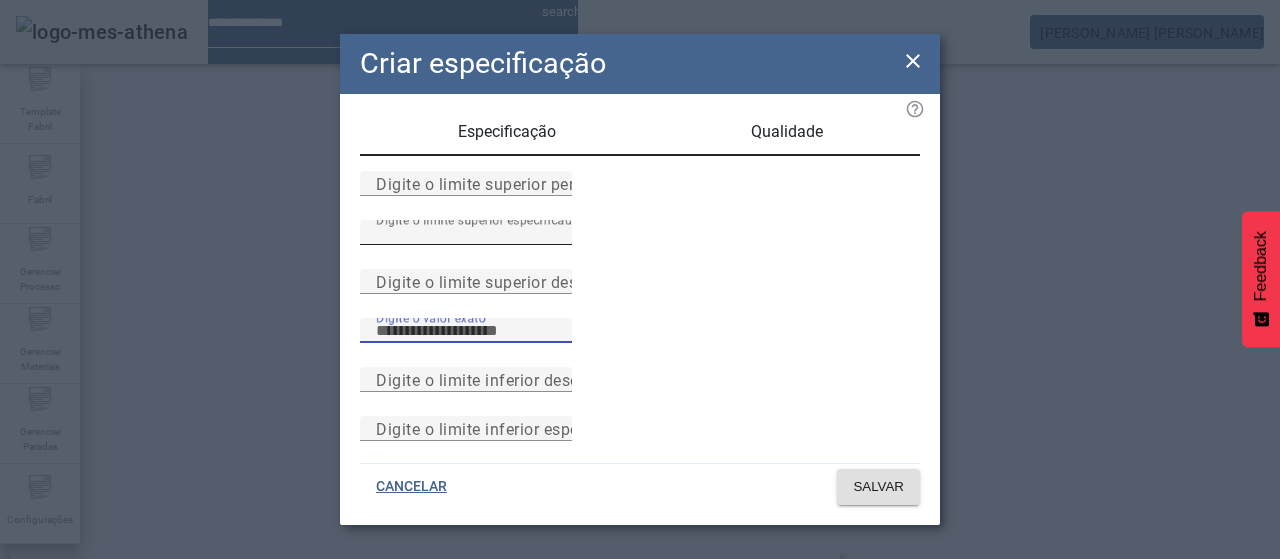 scroll, scrollTop: 261, scrollLeft: 0, axis: vertical 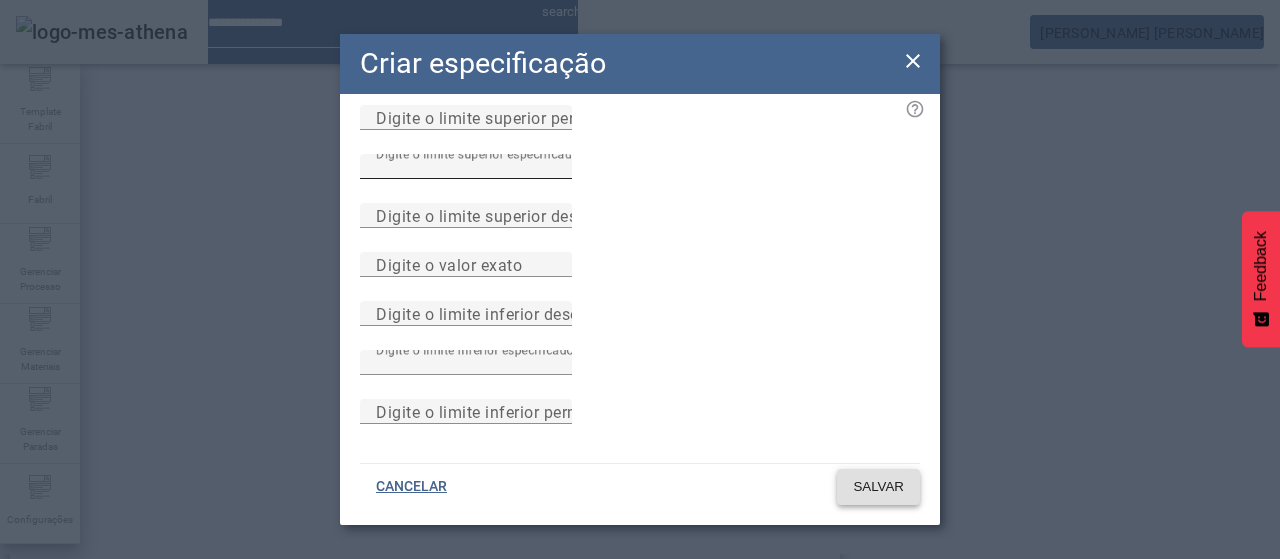 click on "SALVAR" 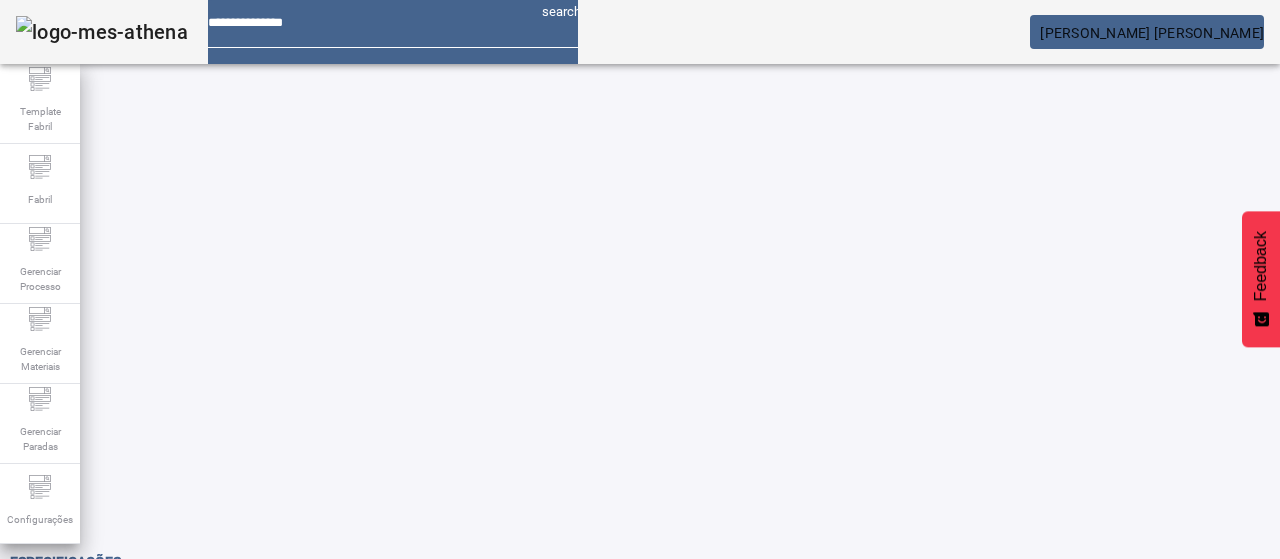 scroll, scrollTop: 0, scrollLeft: 0, axis: both 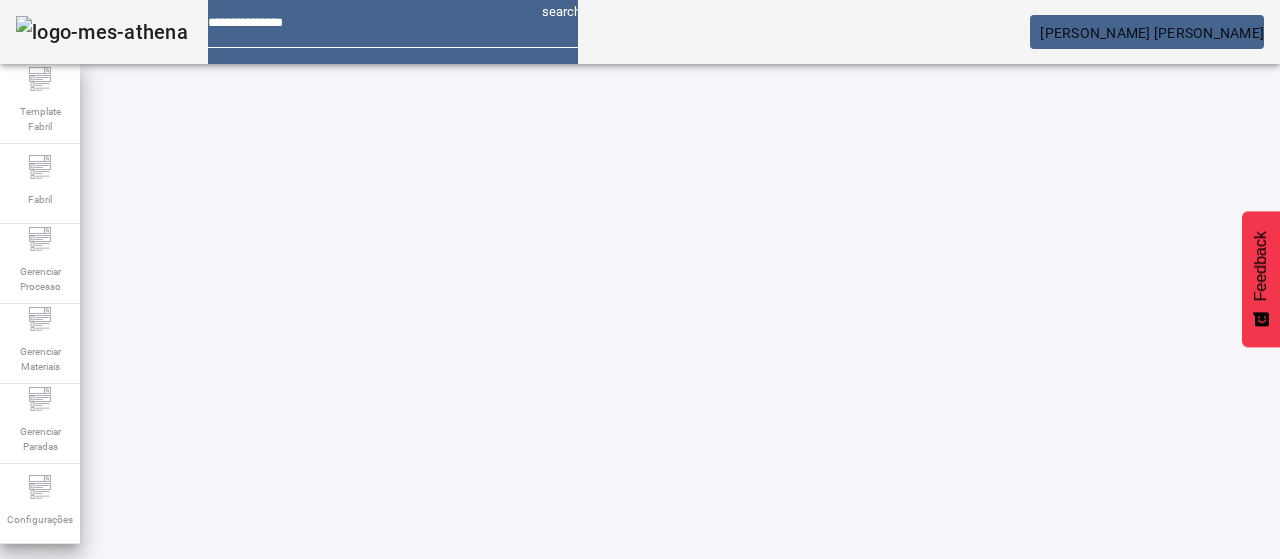 click on "Pesquise por unidade" at bounding box center [743, 600] 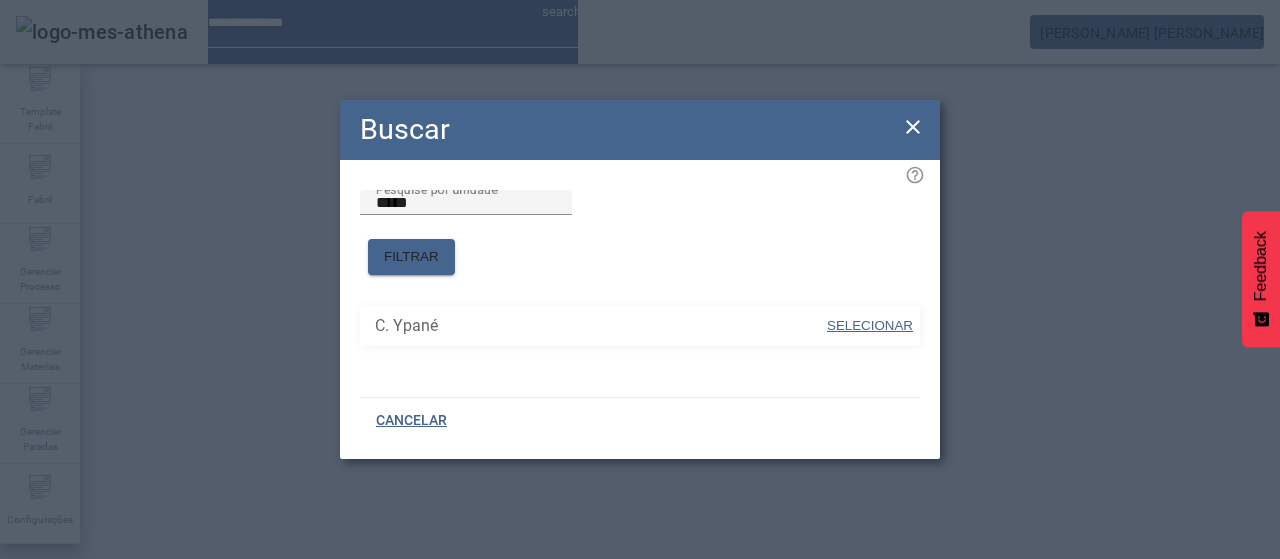 click on "SELECIONAR" at bounding box center [870, 325] 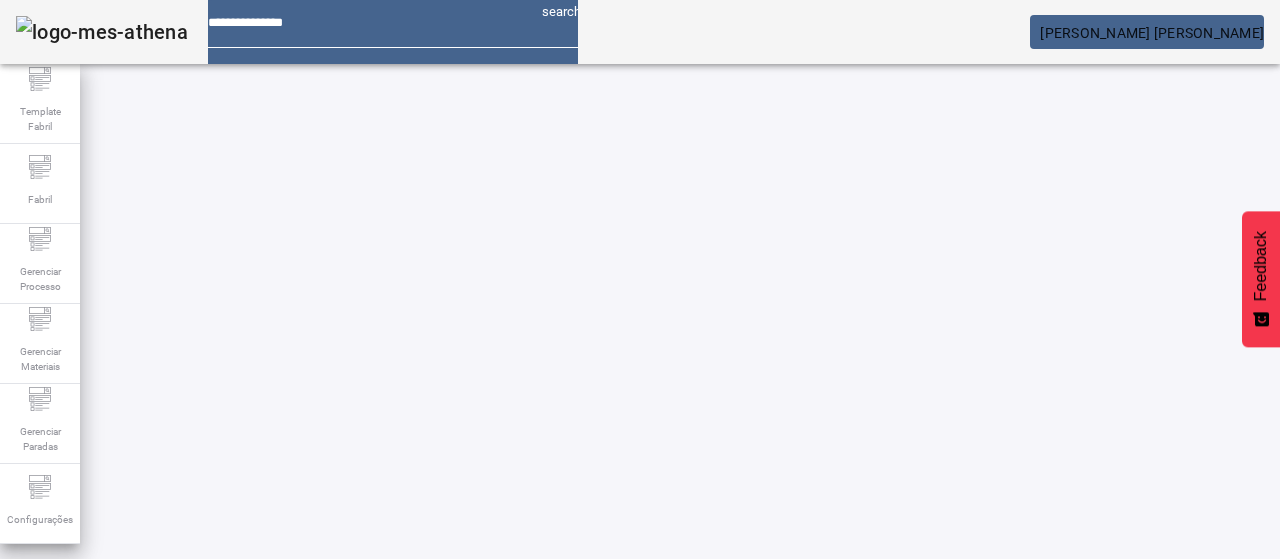 click on "FILTRAR" 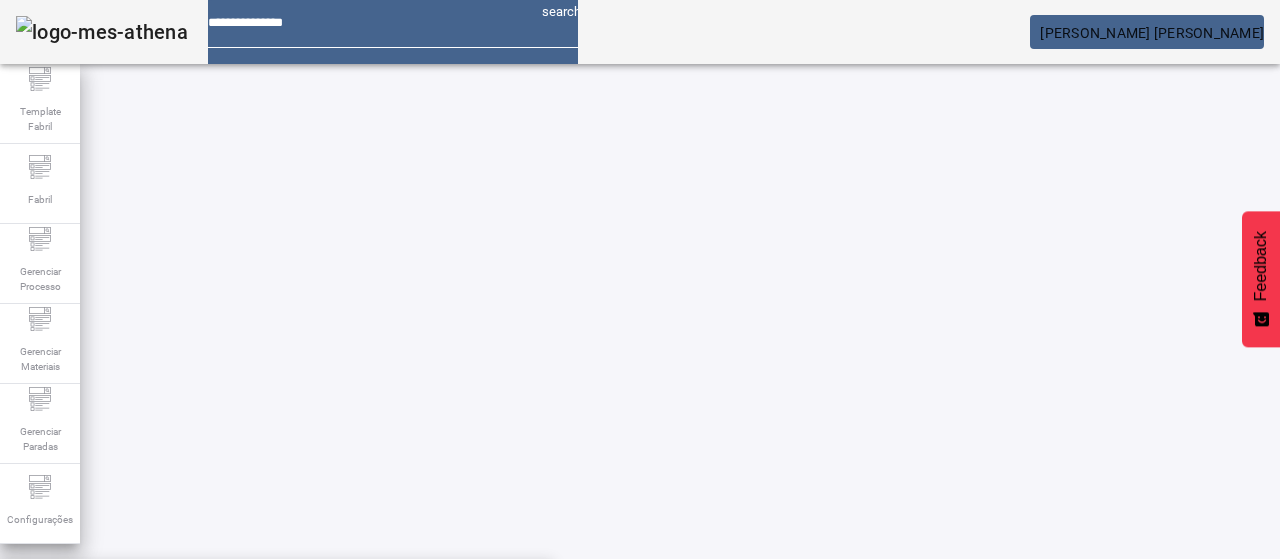 paste on "**********" 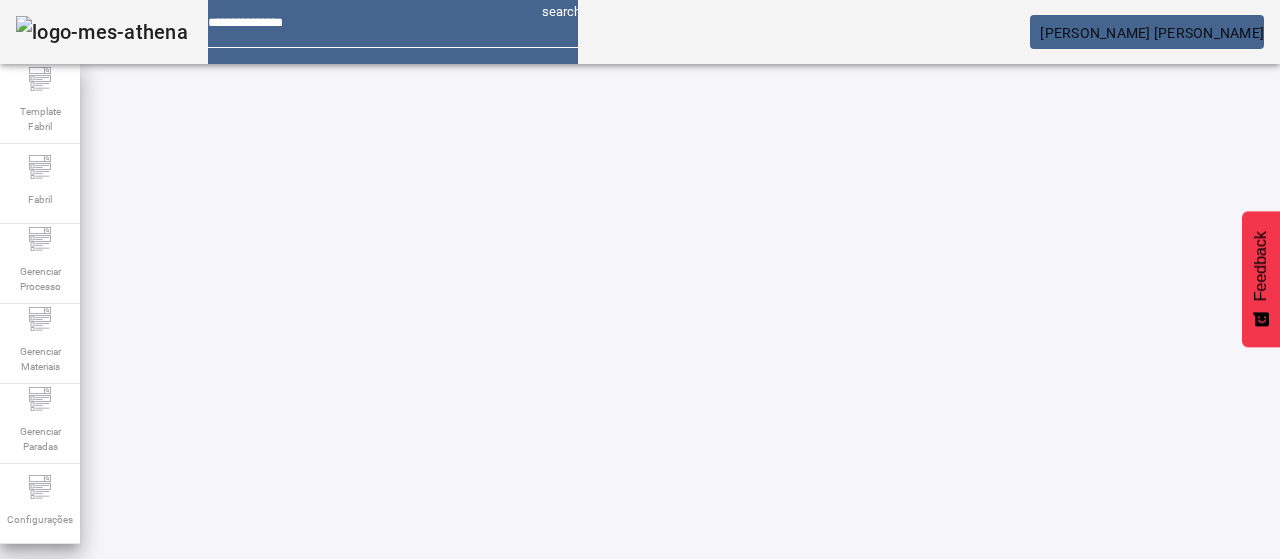 click 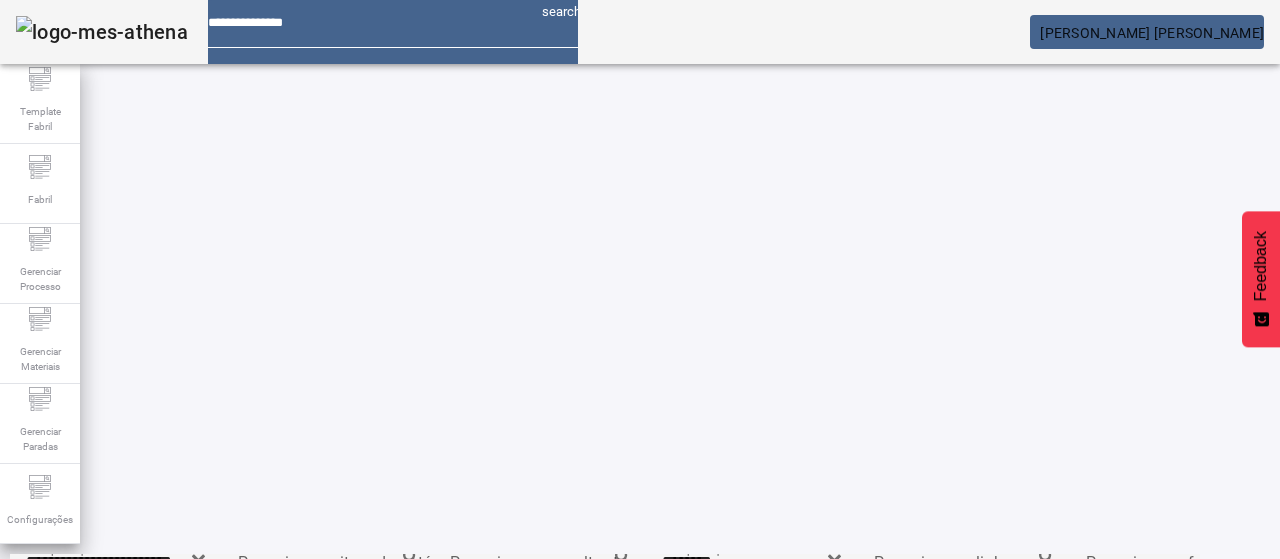 scroll, scrollTop: 340, scrollLeft: 0, axis: vertical 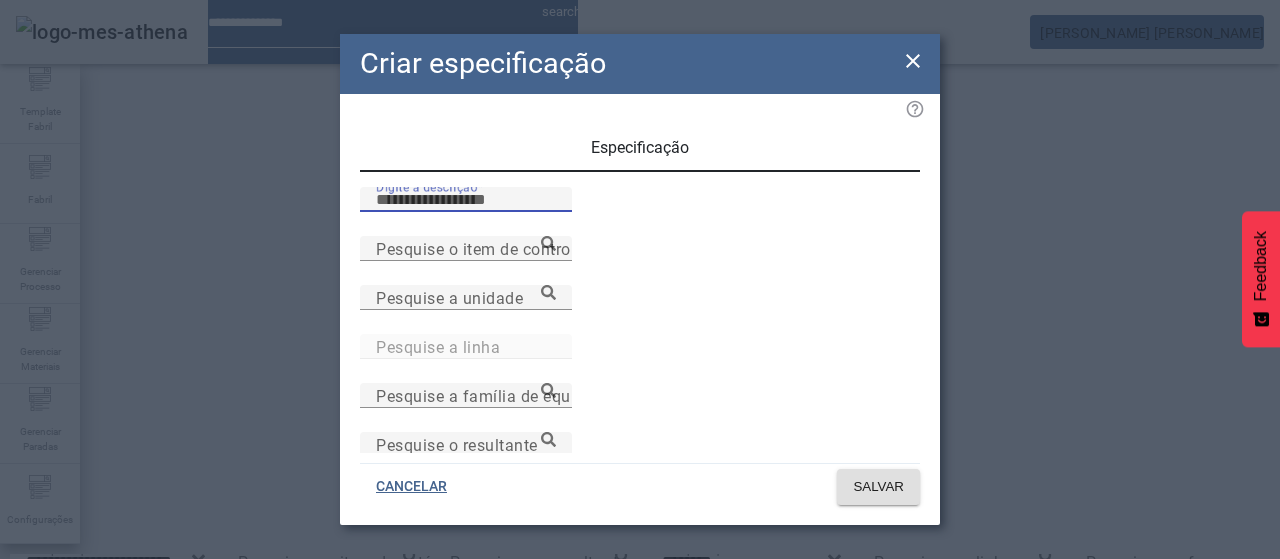 click on "Digite a descrição" at bounding box center (466, 200) 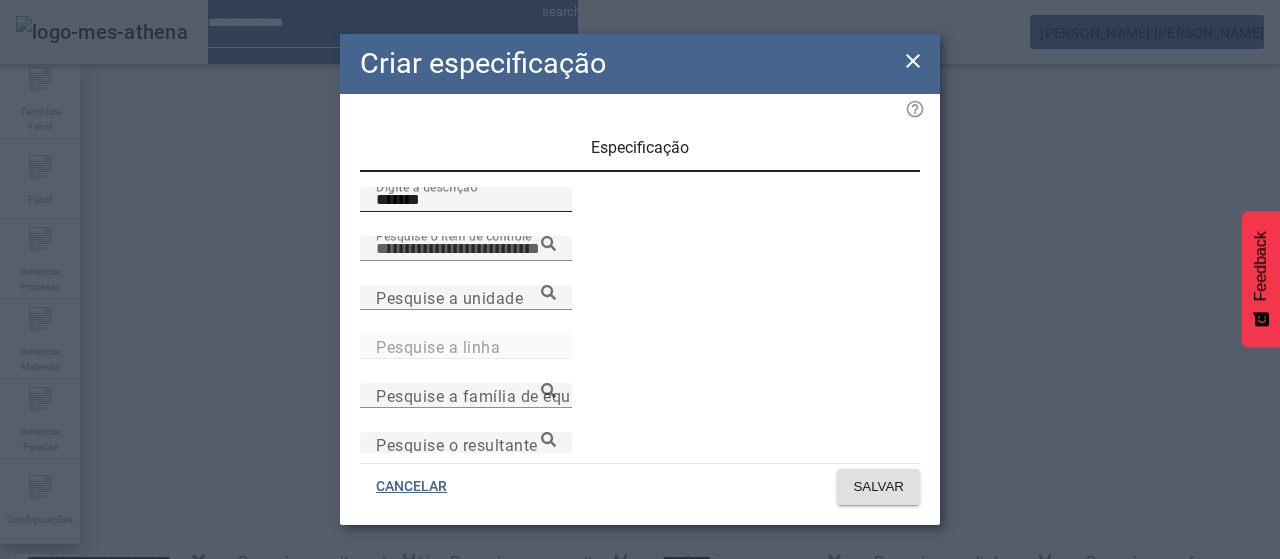 paste on "**********" 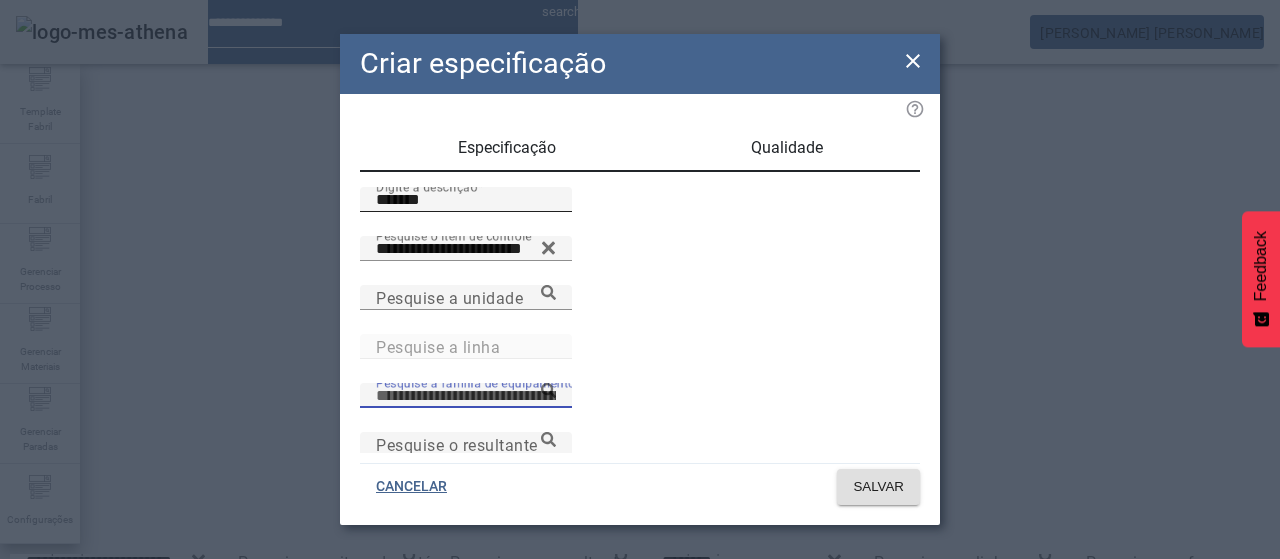 scroll, scrollTop: 16, scrollLeft: 0, axis: vertical 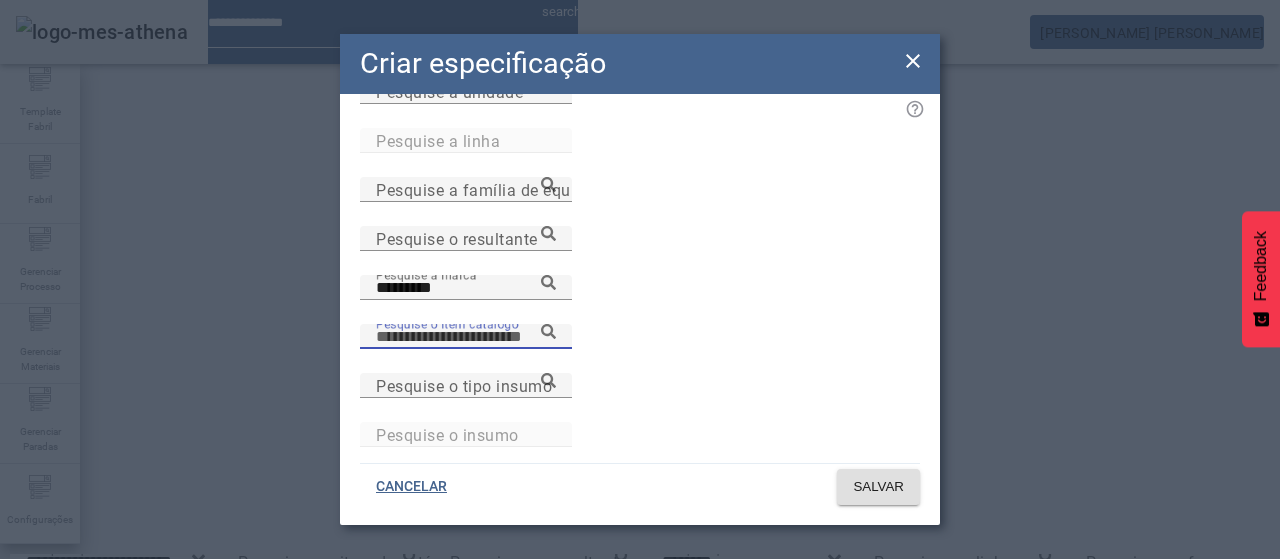 paste on "**********" 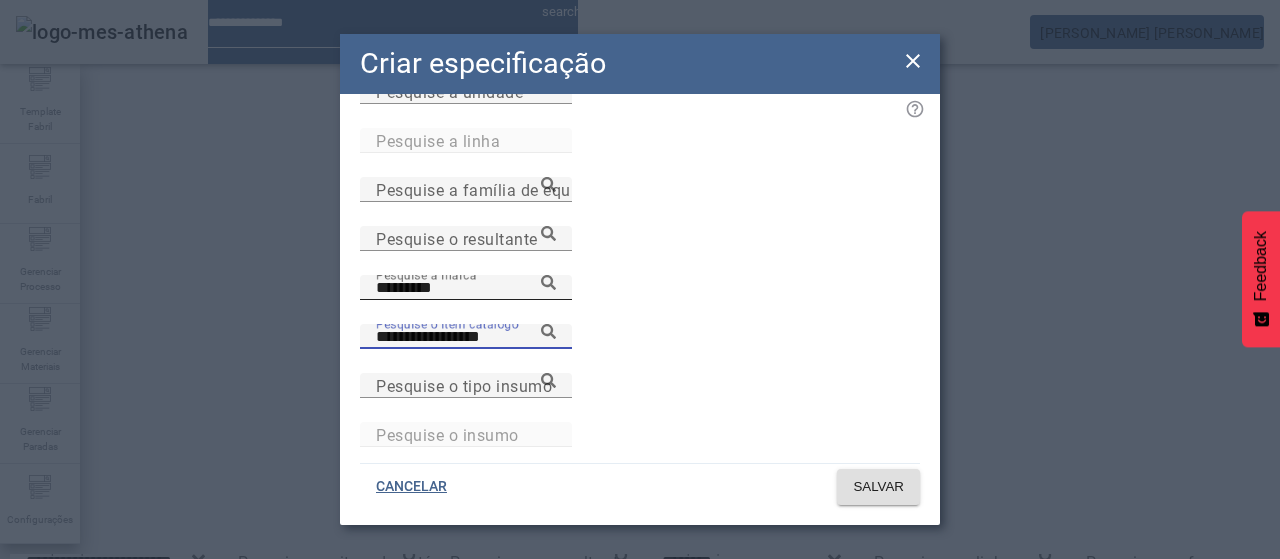 click on "*********" at bounding box center [466, 288] 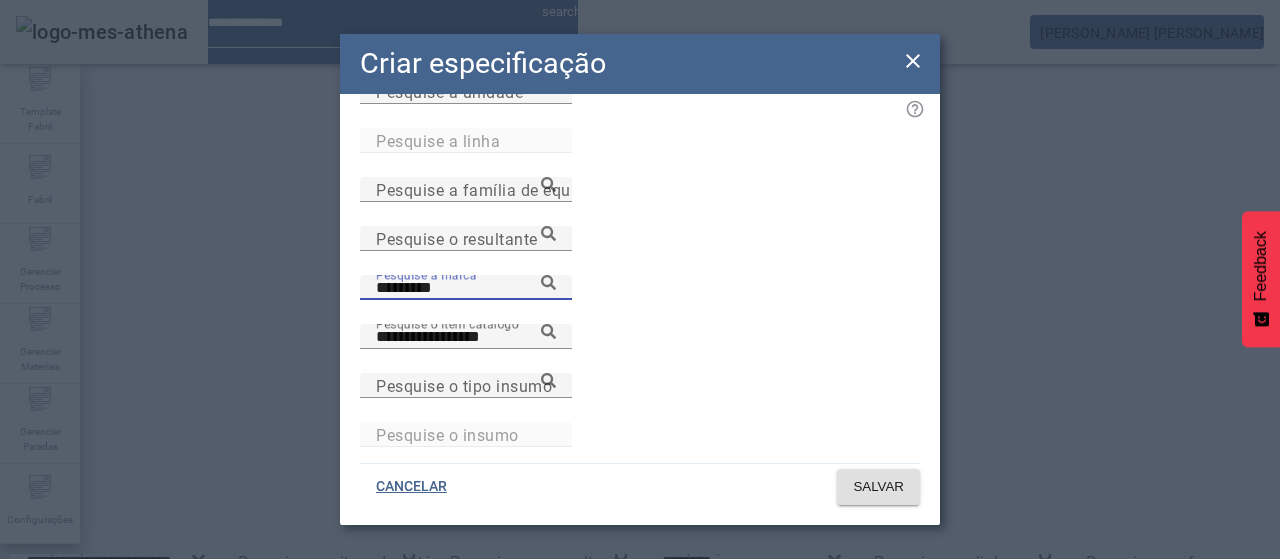 click 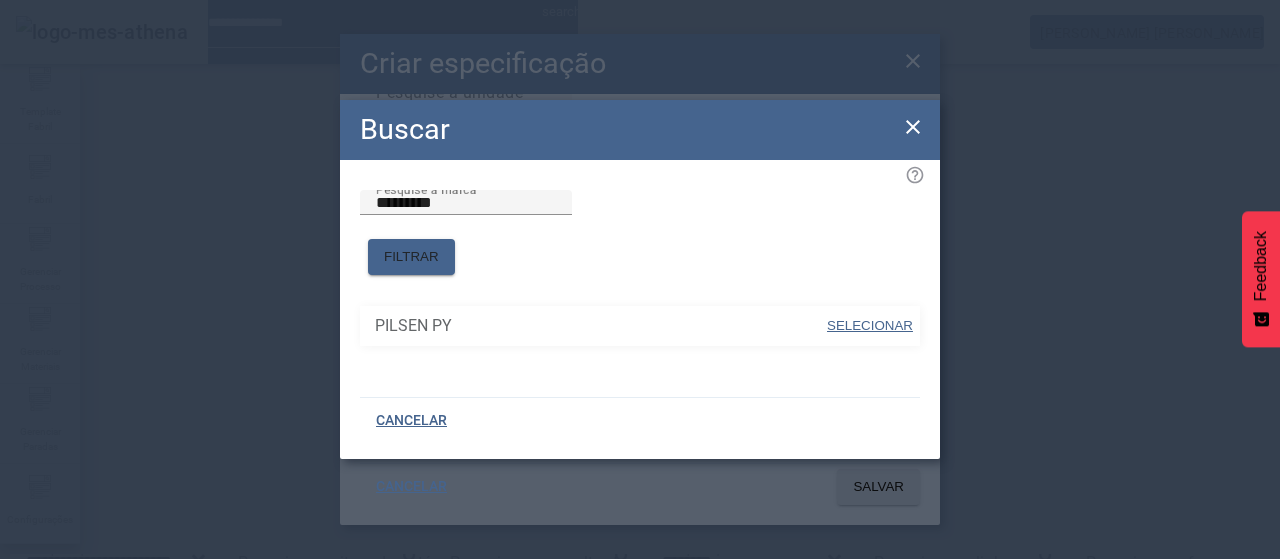 click on "SELECIONAR" at bounding box center [870, 325] 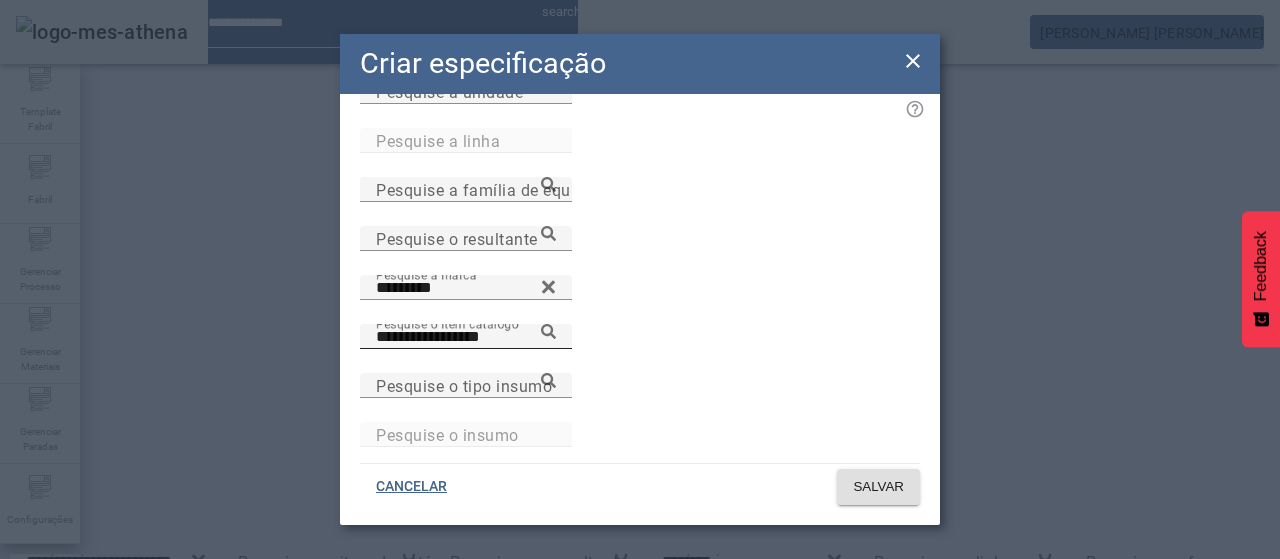 click 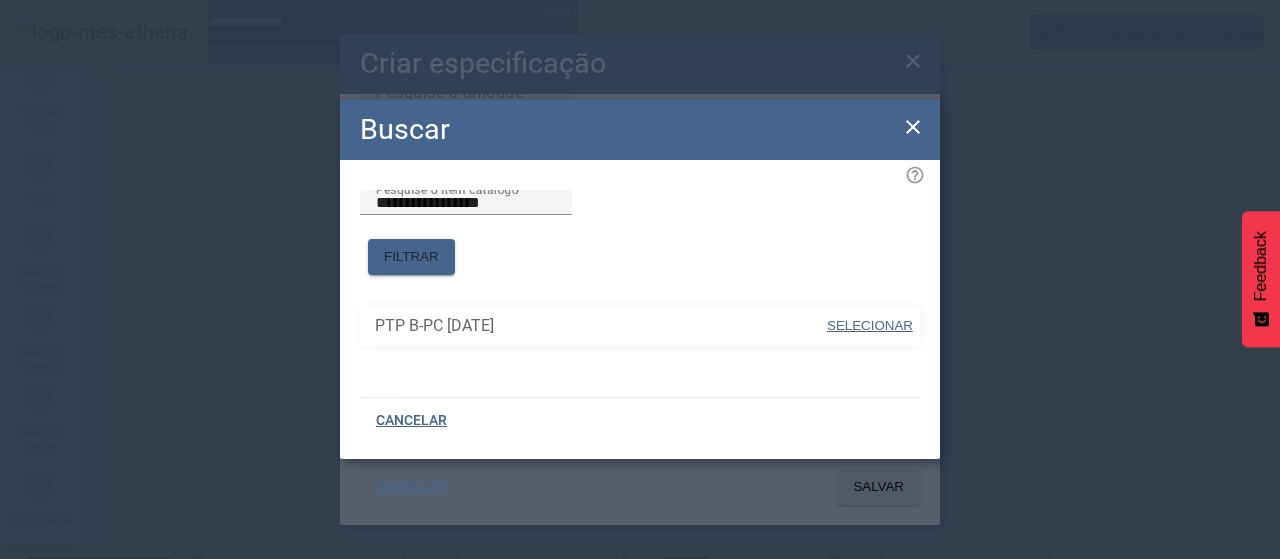 click on "SELECIONAR" at bounding box center [870, 325] 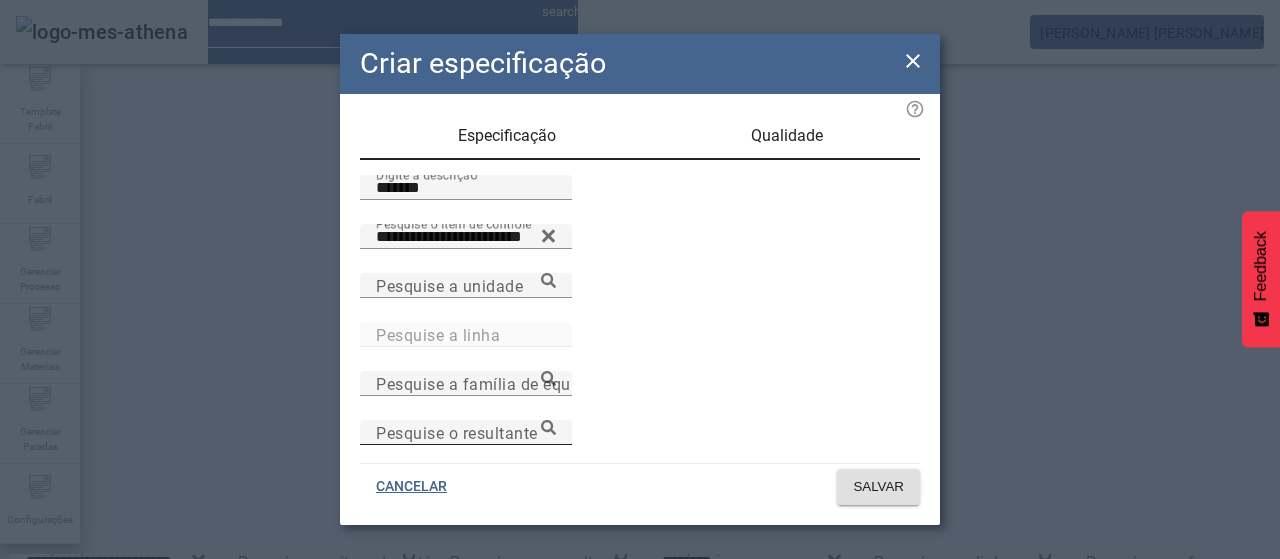 scroll, scrollTop: 0, scrollLeft: 0, axis: both 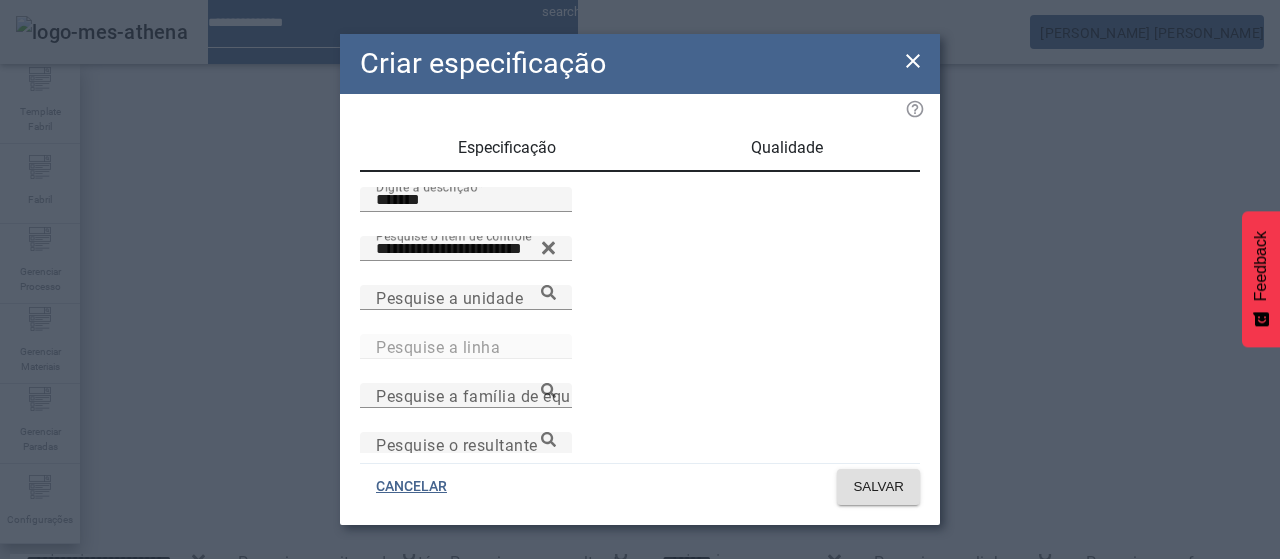 click on "Qualidade" at bounding box center [787, 148] 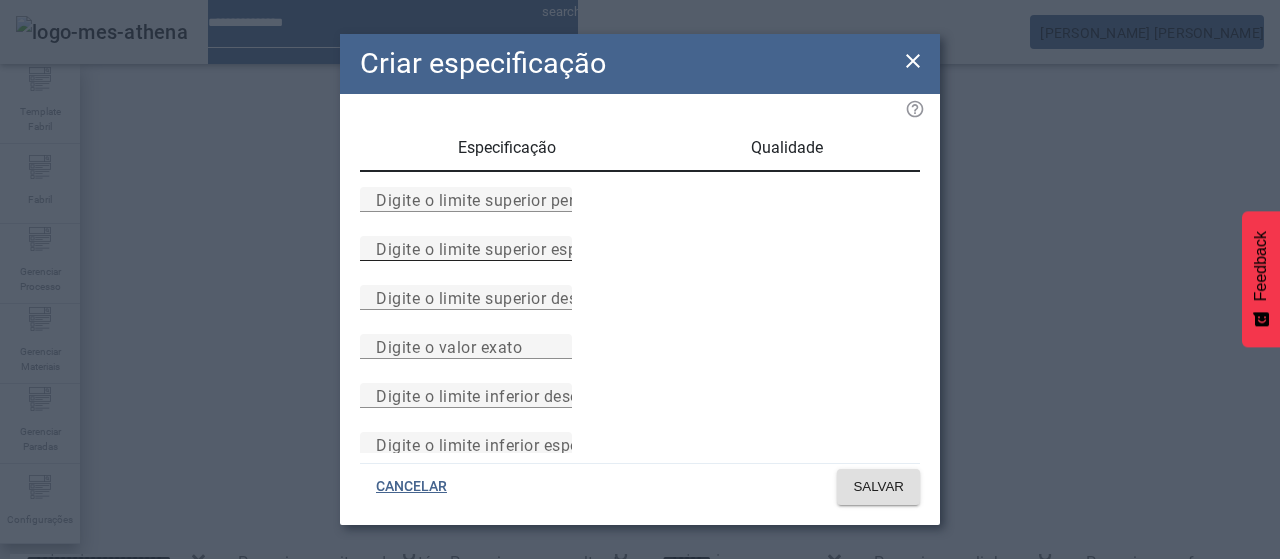 click on "Digite o limite superior especificado" at bounding box center (511, 248) 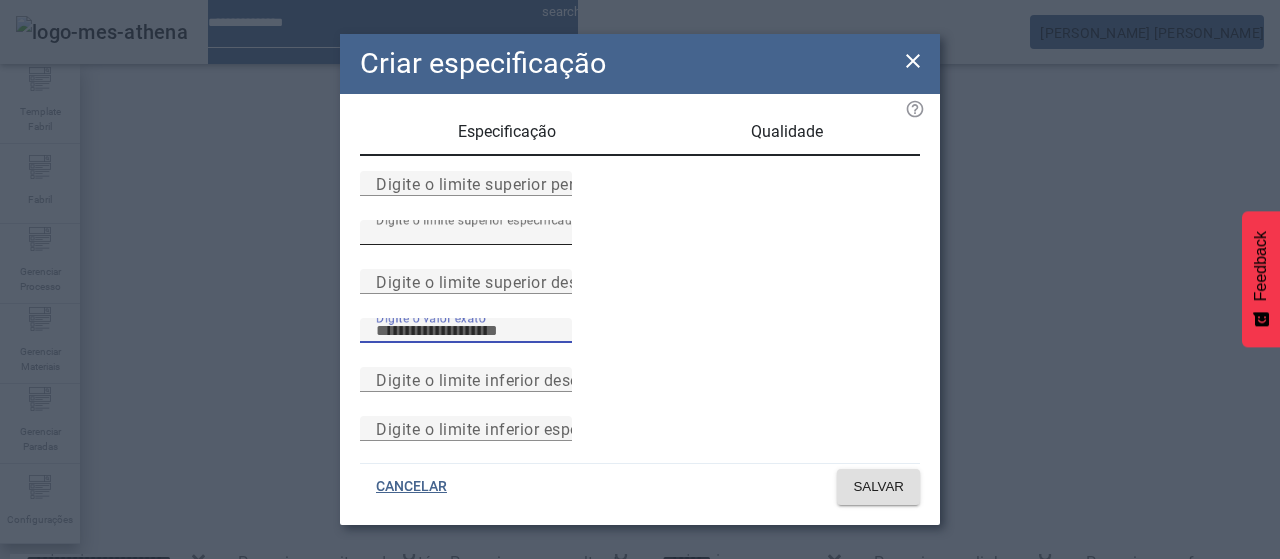 scroll, scrollTop: 261, scrollLeft: 0, axis: vertical 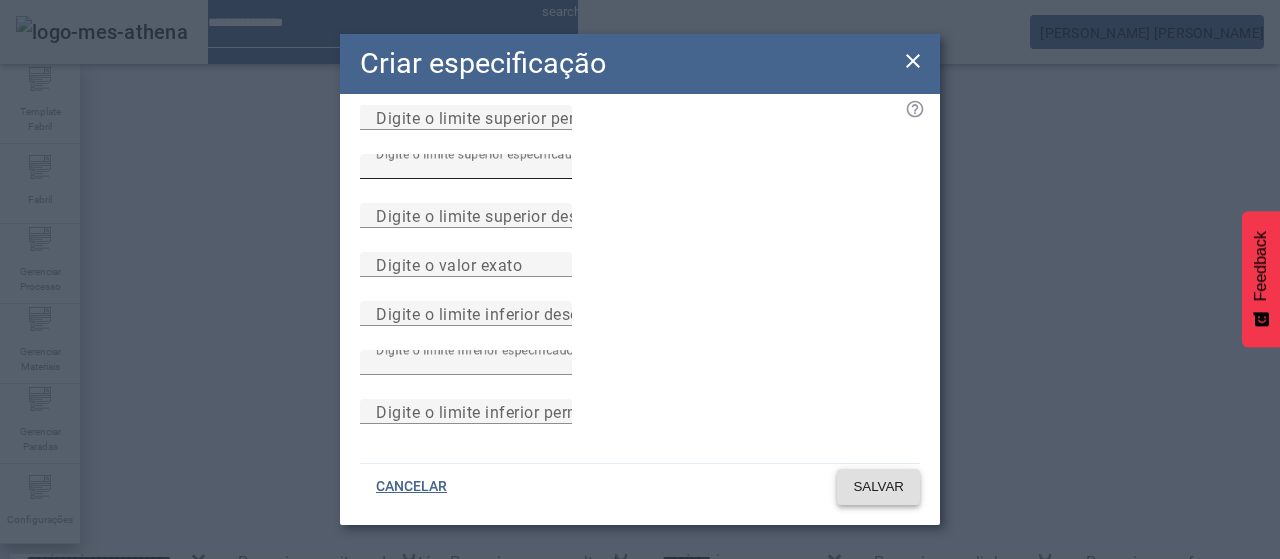 click on "SALVAR" 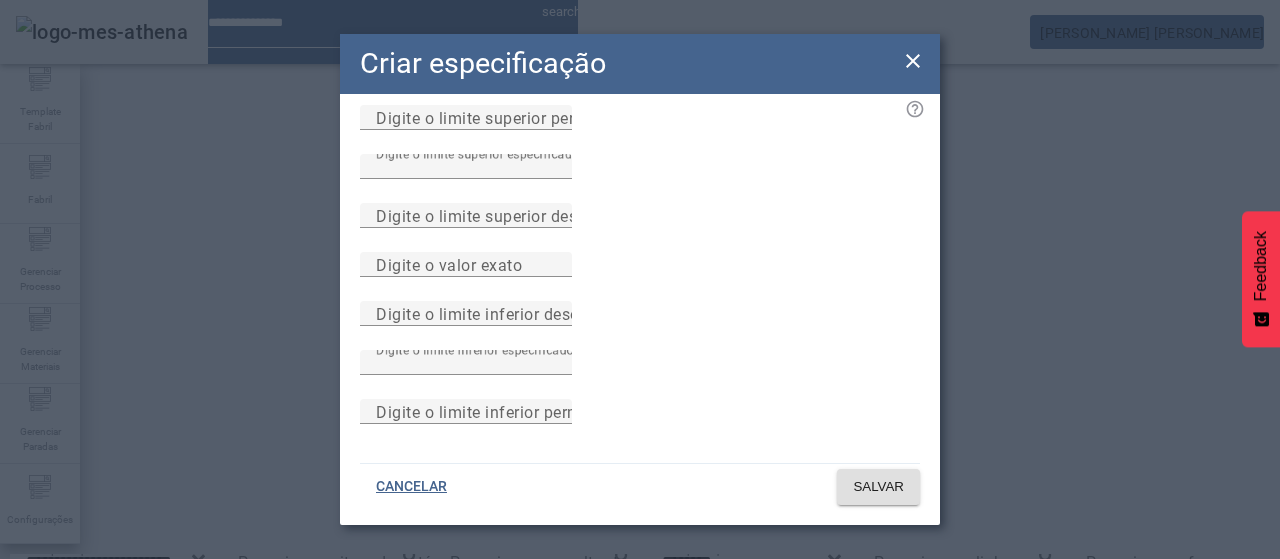 click on "CANCELAR SALVAR" 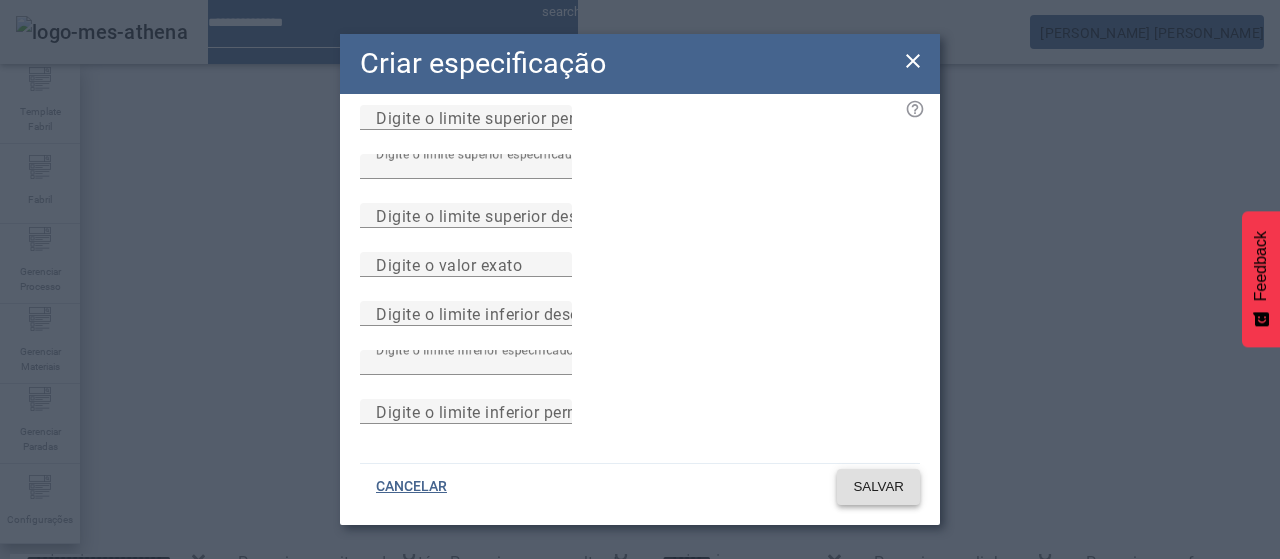 click on "SALVAR" 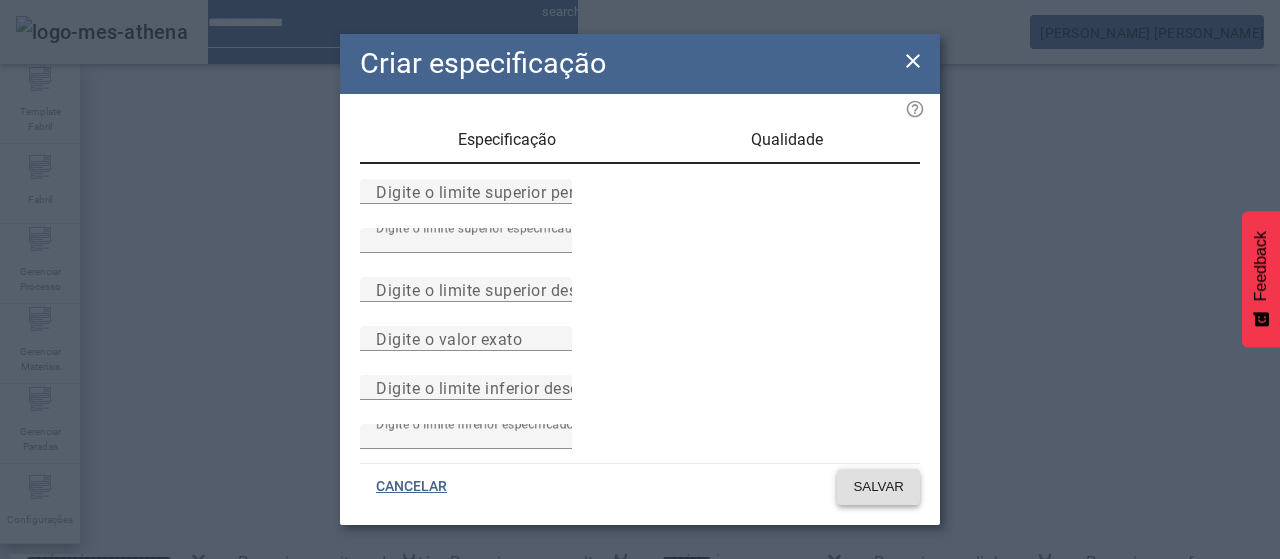 scroll, scrollTop: 0, scrollLeft: 0, axis: both 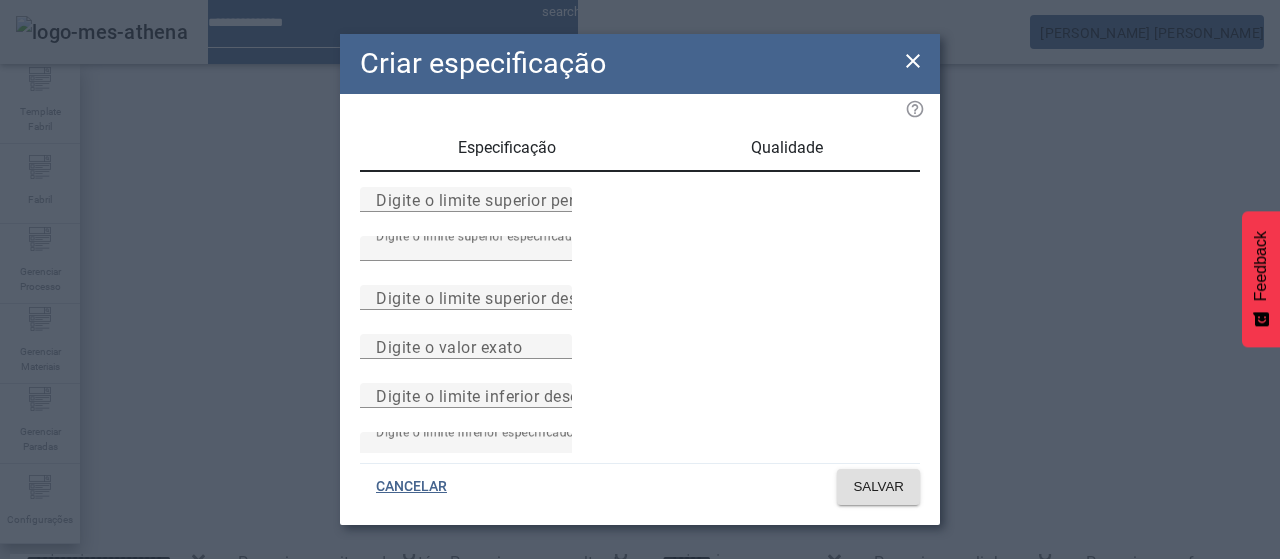 click 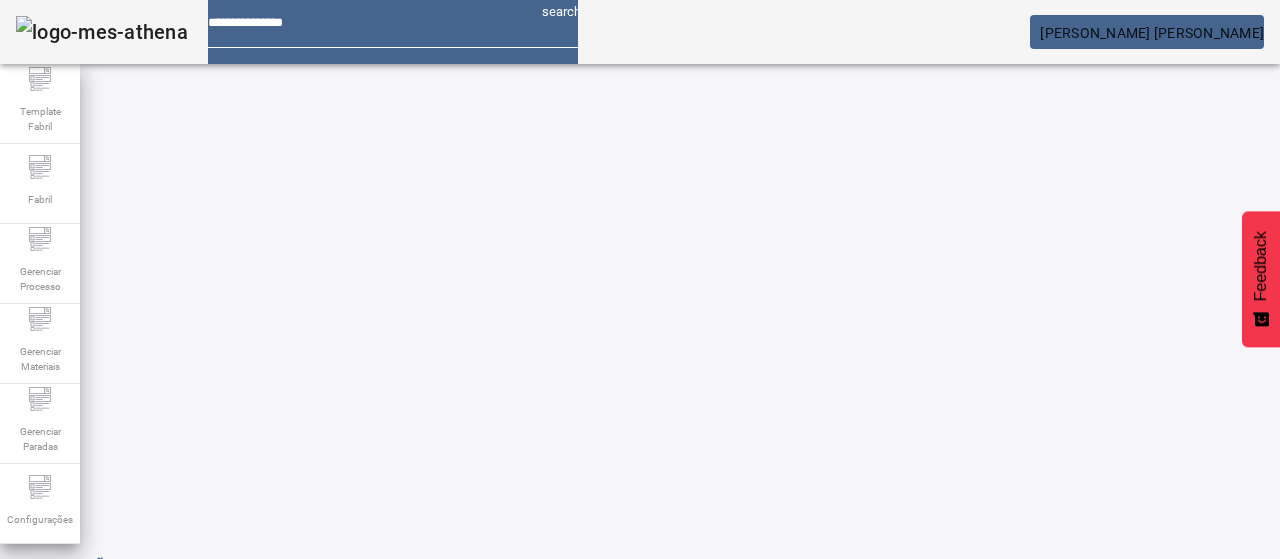 scroll, scrollTop: 0, scrollLeft: 0, axis: both 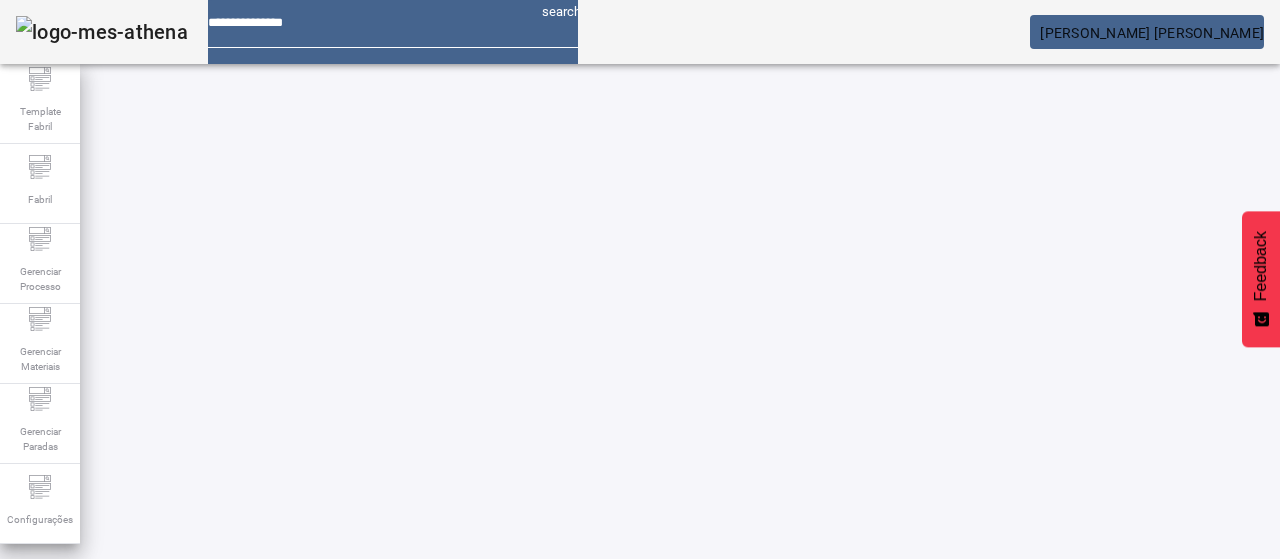 drag, startPoint x: 1229, startPoint y: 241, endPoint x: 1231, endPoint y: 229, distance: 12.165525 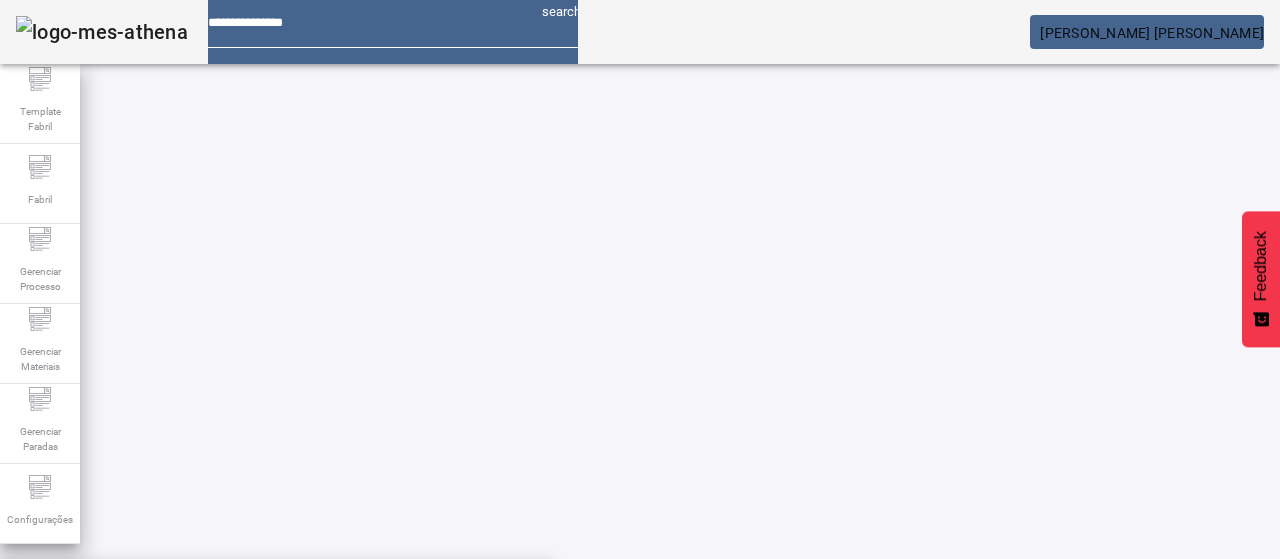 click on "Pesquise por marca" 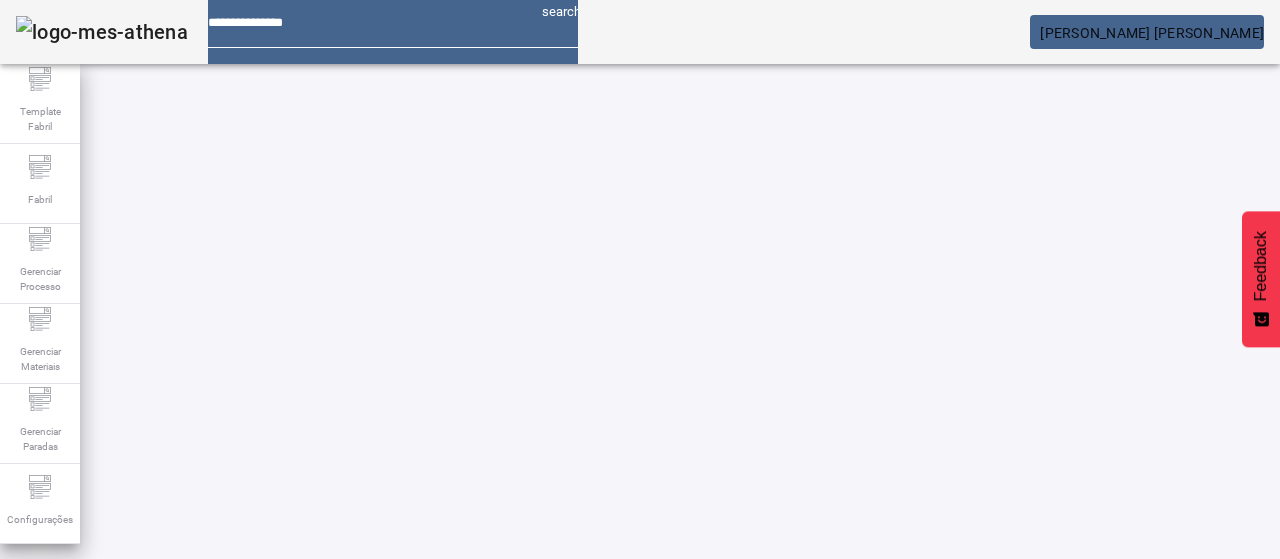 click on "*********" at bounding box center (1388, 601) 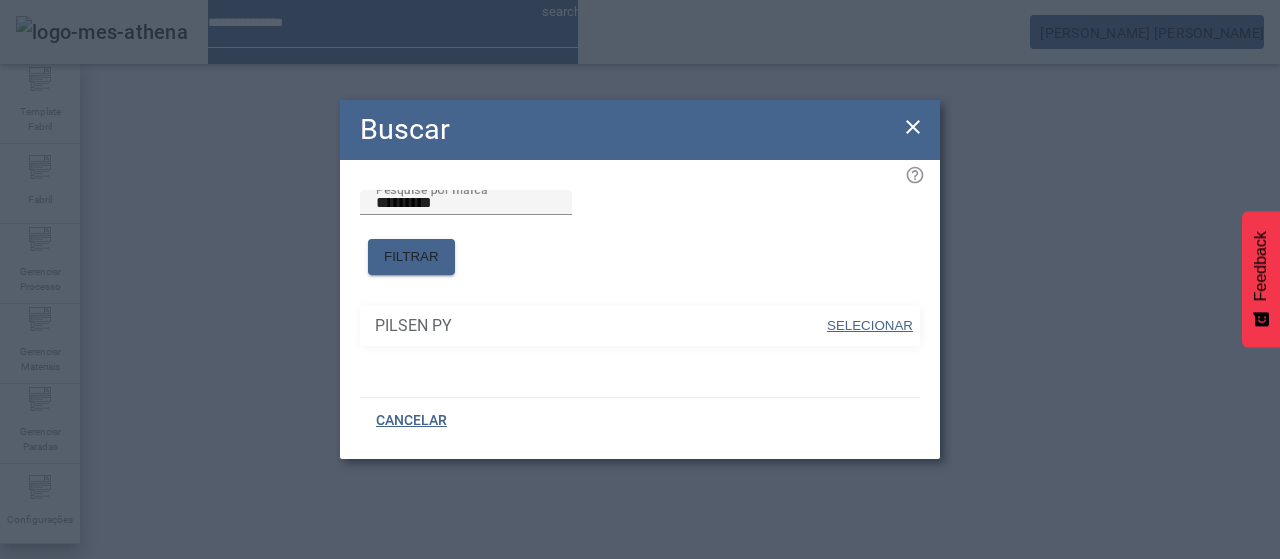 click on "SELECIONAR" at bounding box center [870, 325] 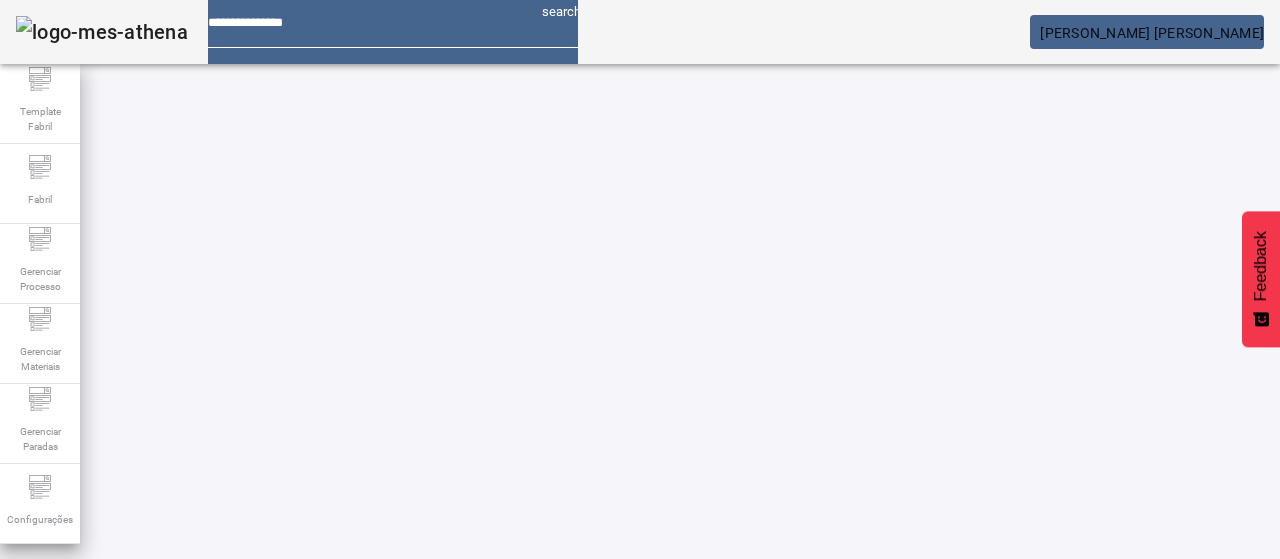 click 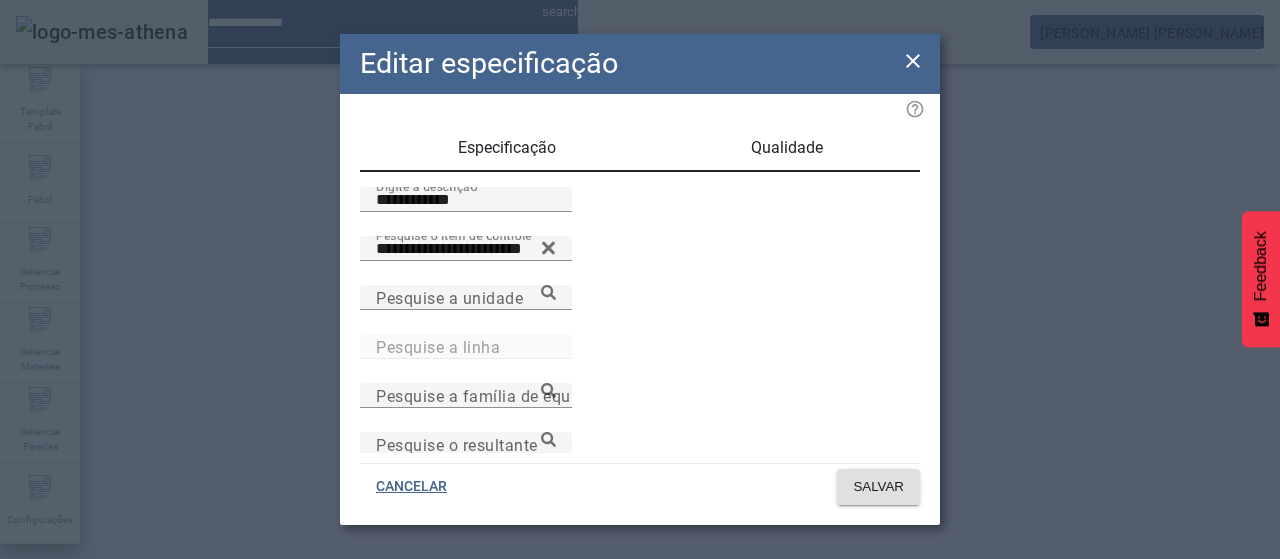 drag, startPoint x: 466, startPoint y: 215, endPoint x: 344, endPoint y: 217, distance: 122.016396 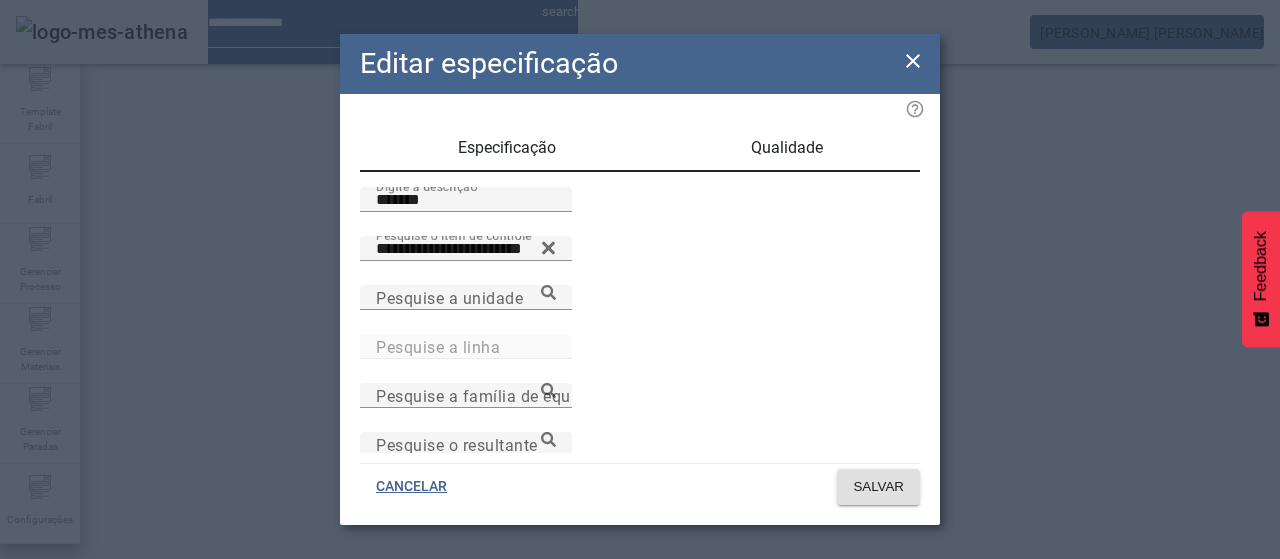click on "Qualidade" at bounding box center [787, 148] 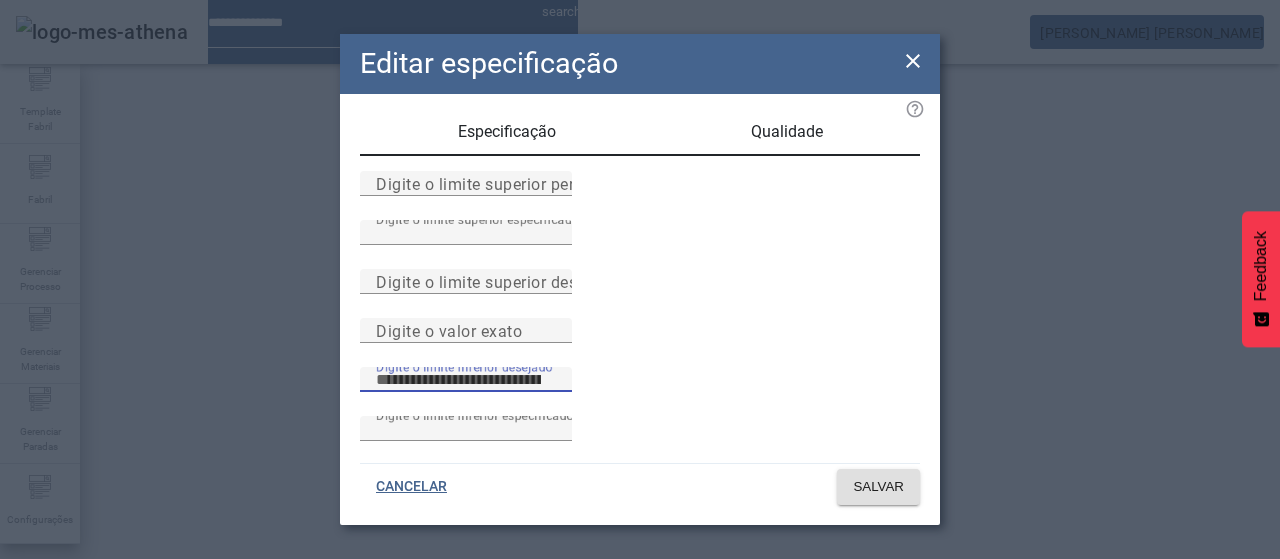 scroll, scrollTop: 261, scrollLeft: 0, axis: vertical 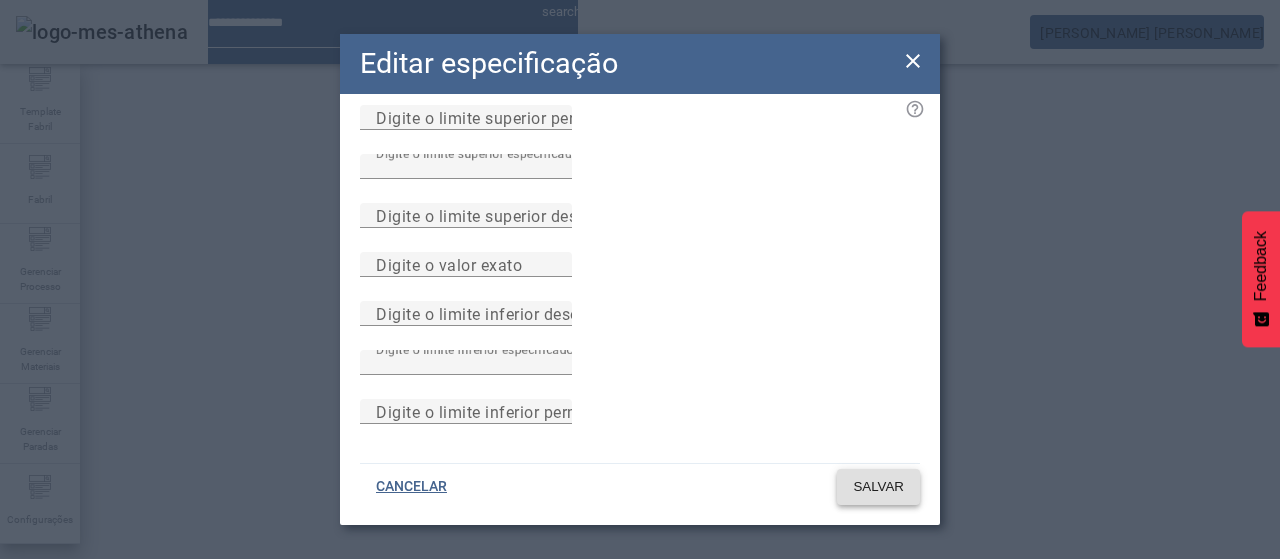 click on "SALVAR" 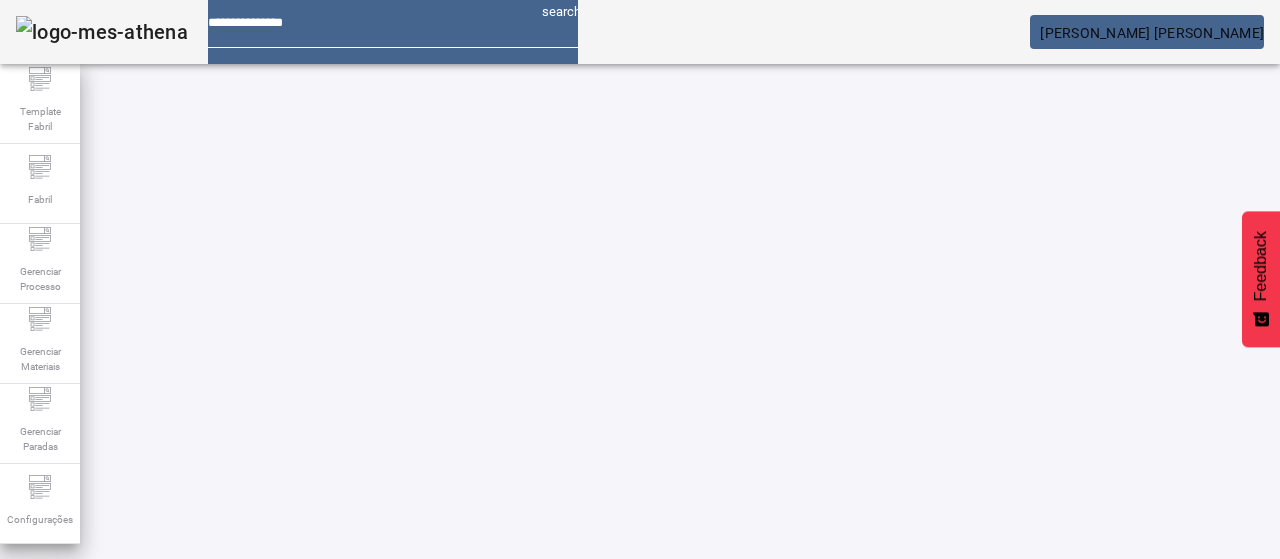 scroll, scrollTop: 0, scrollLeft: 0, axis: both 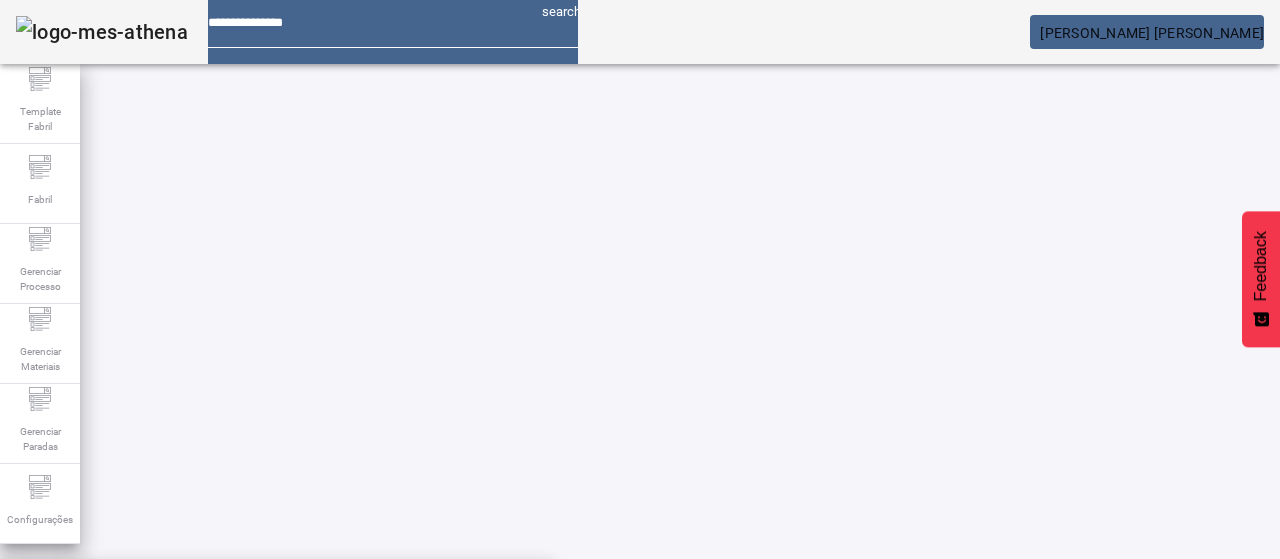 click 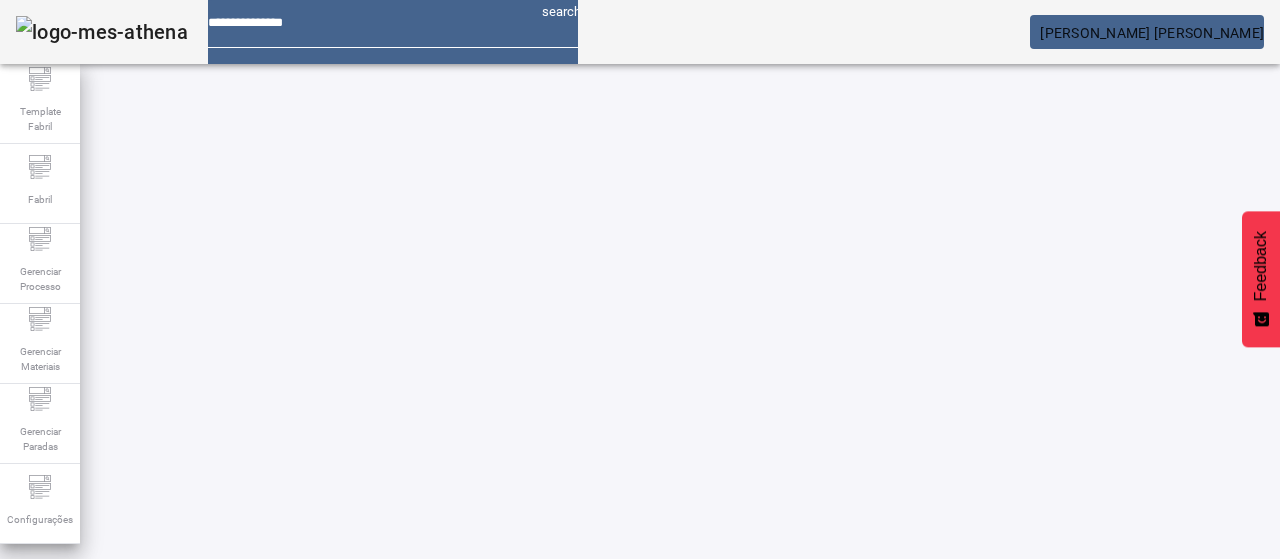 click 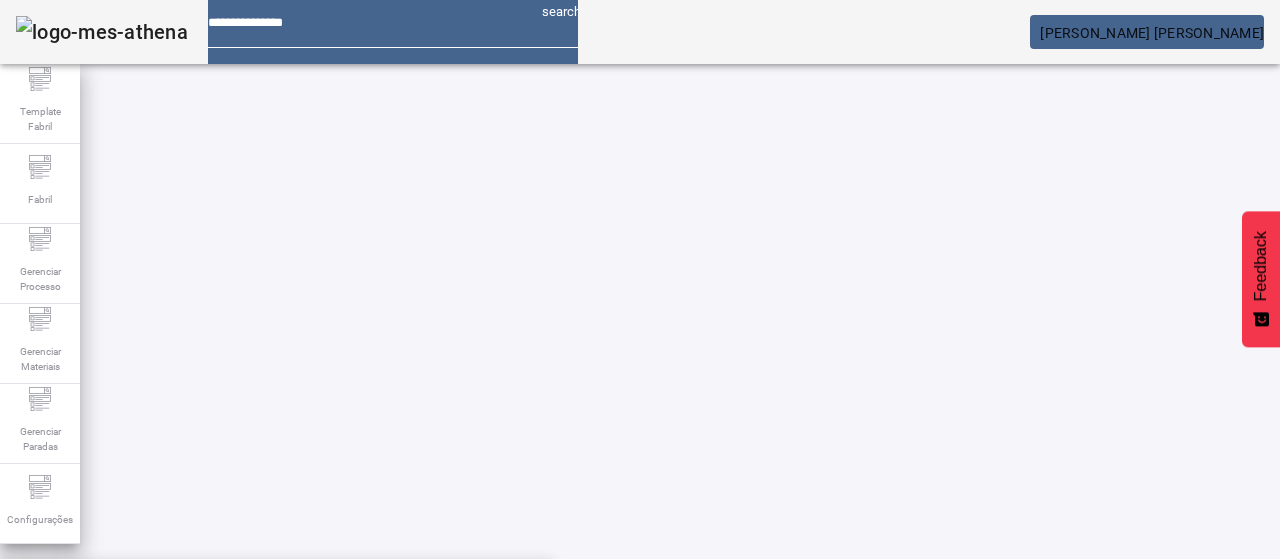 click on "Pesquise por marca" at bounding box center (1388, 601) 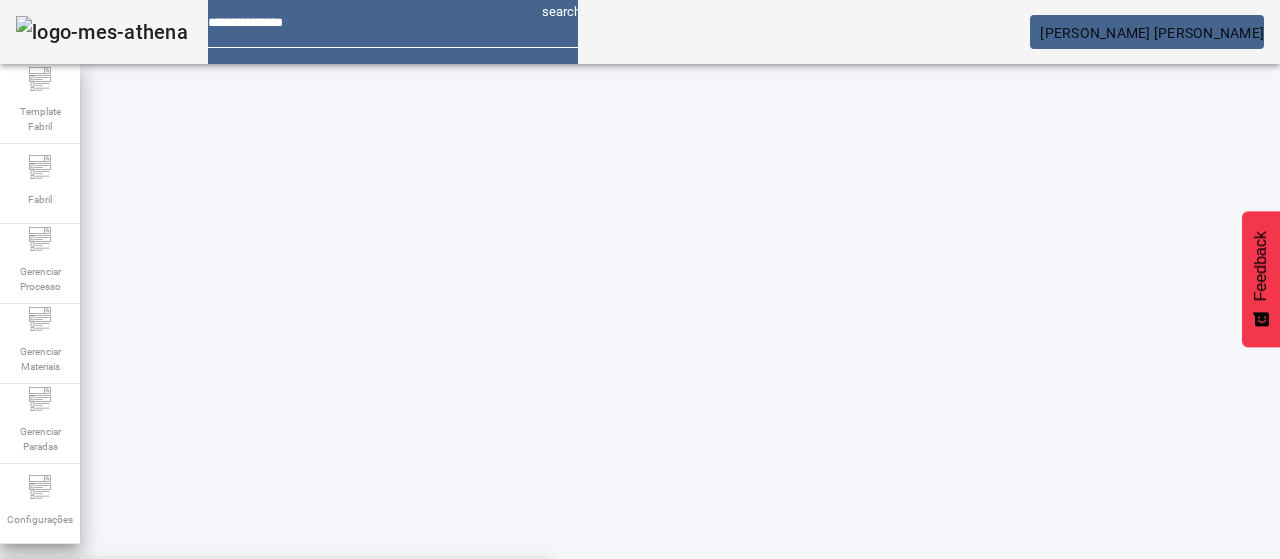 click on "BRAHMA CHOPP" at bounding box center [276, 591] 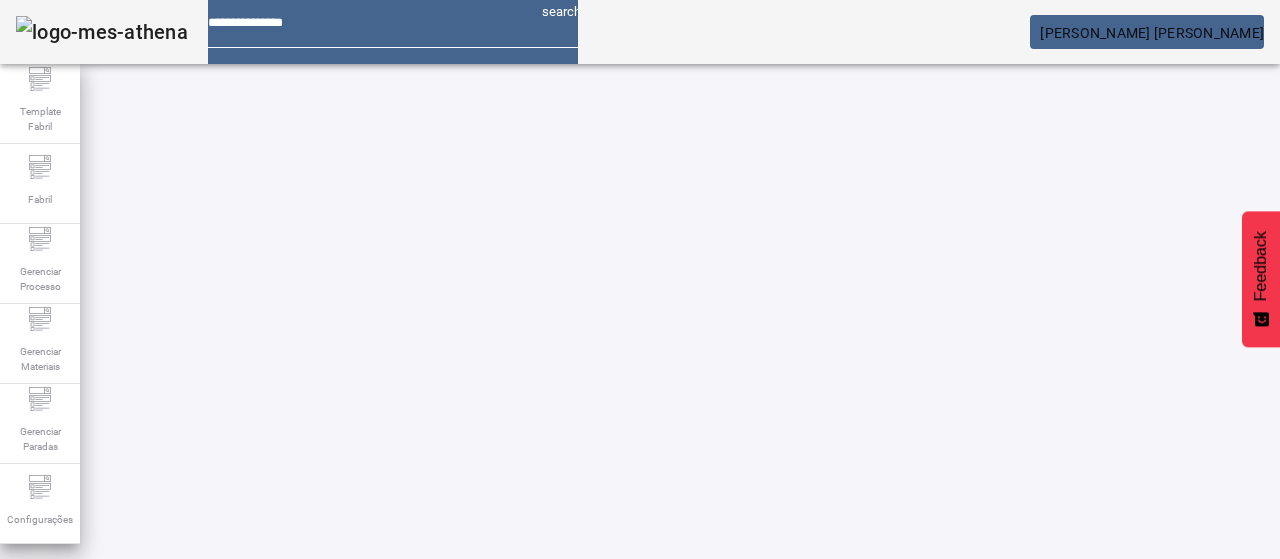 click on "FILTRAR" 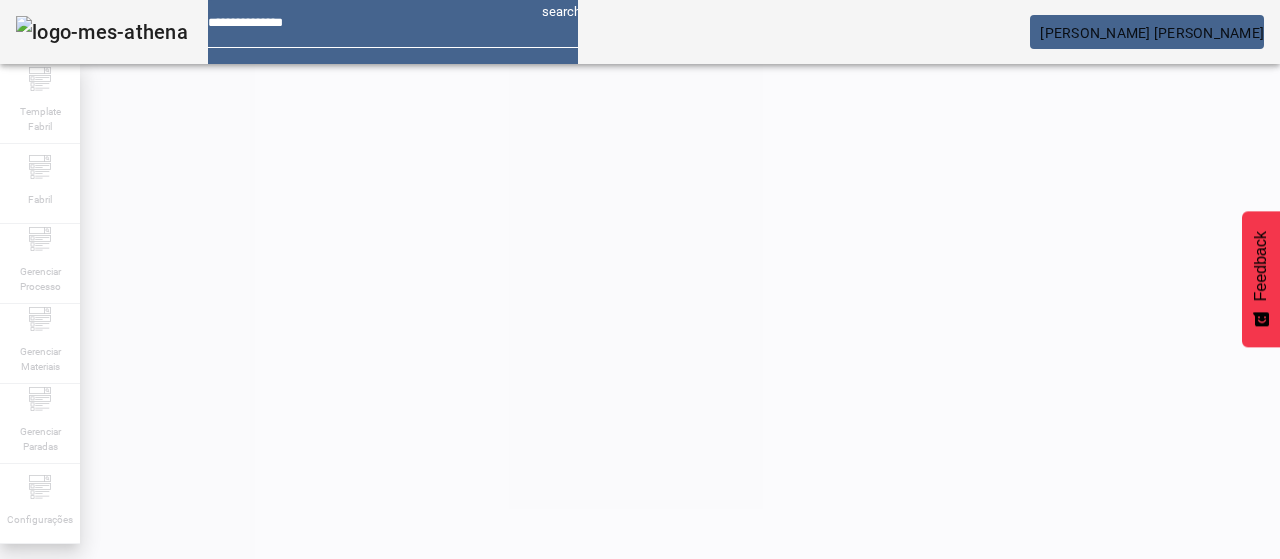 scroll, scrollTop: 140, scrollLeft: 0, axis: vertical 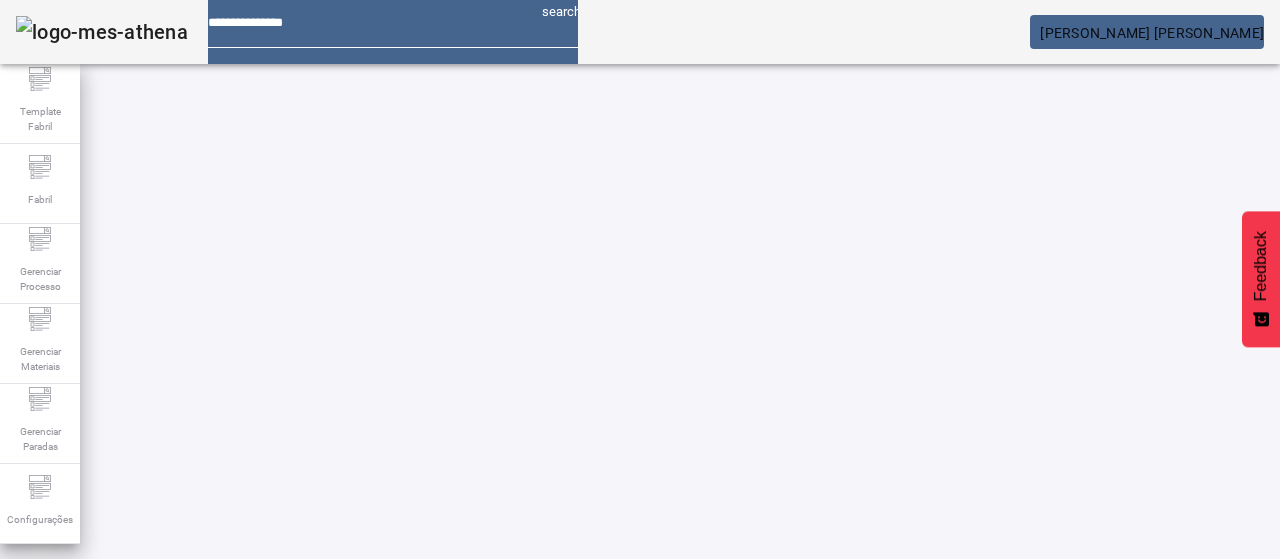 click 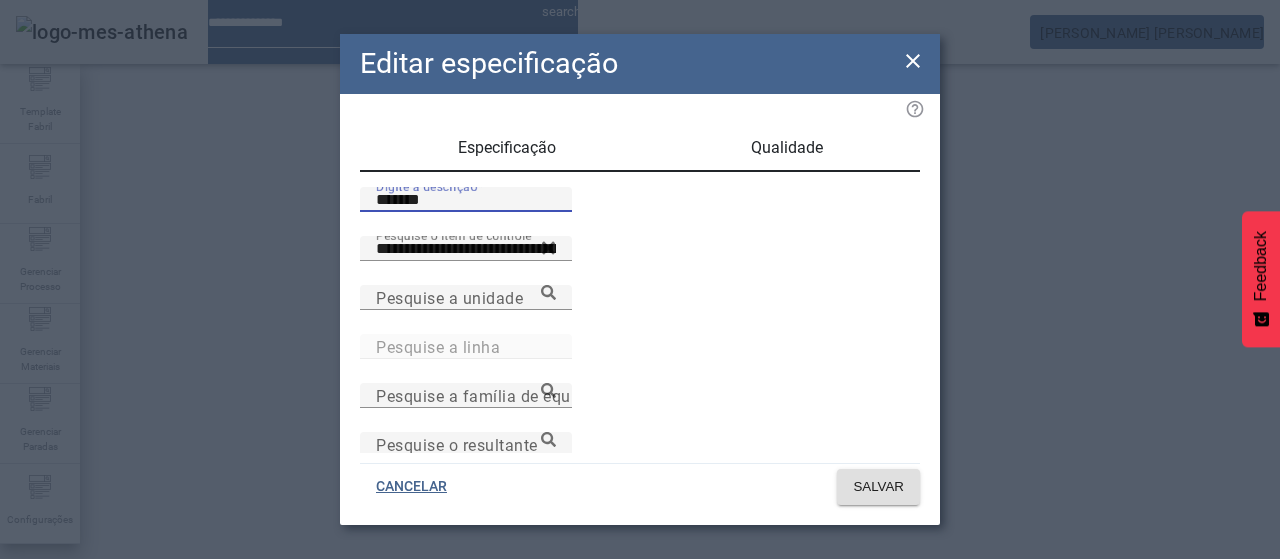 drag, startPoint x: 421, startPoint y: 221, endPoint x: 300, endPoint y: 213, distance: 121.264175 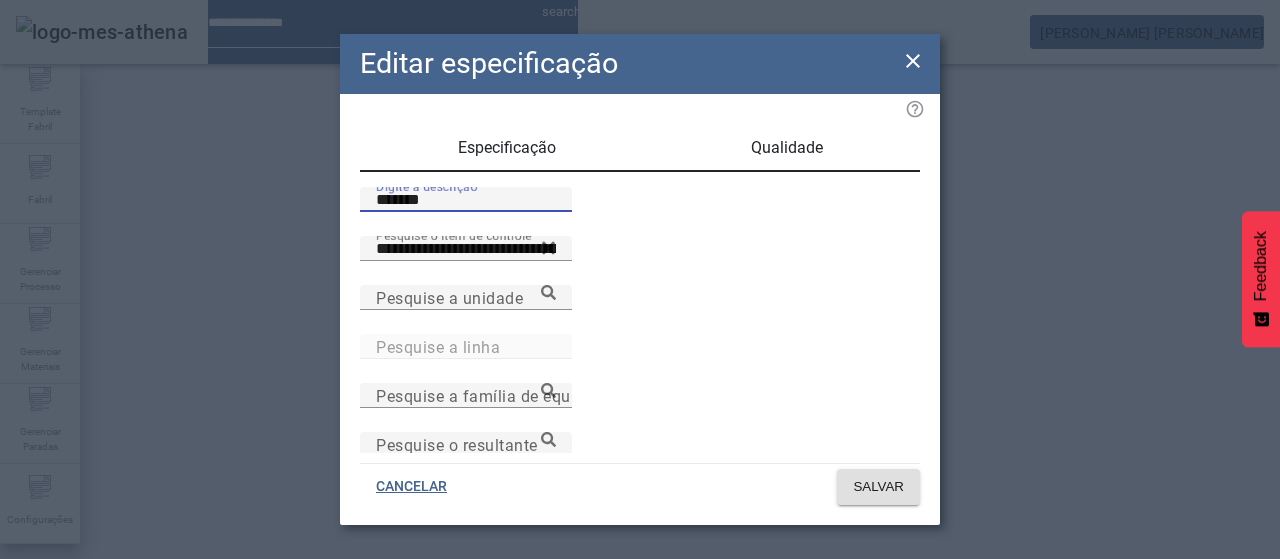 click on "*******" at bounding box center [466, 200] 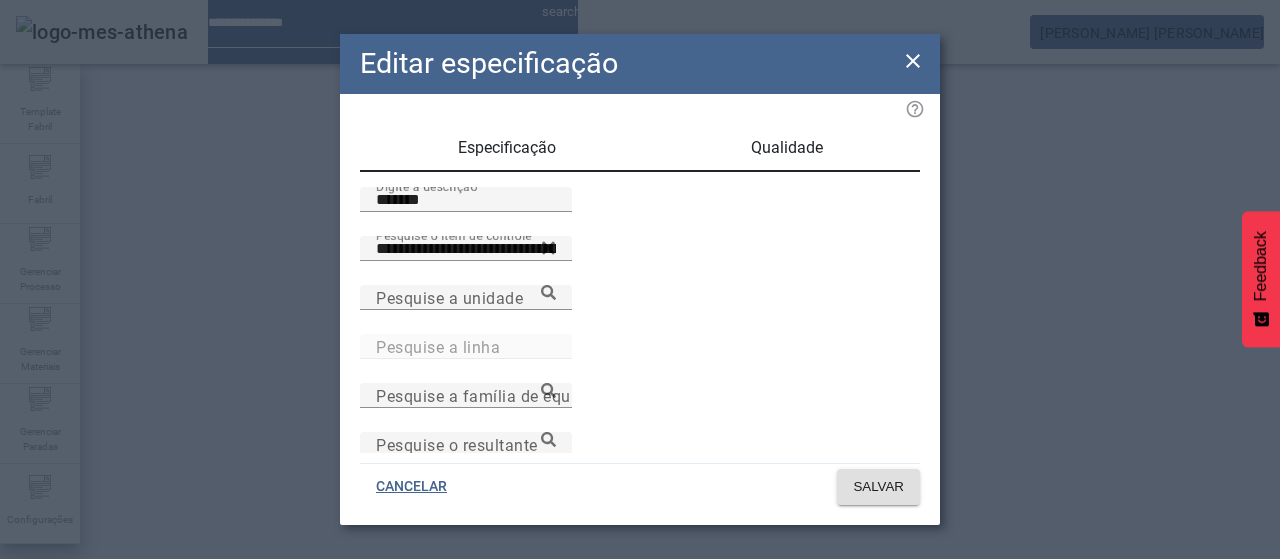 click on "Qualidade" at bounding box center [787, 148] 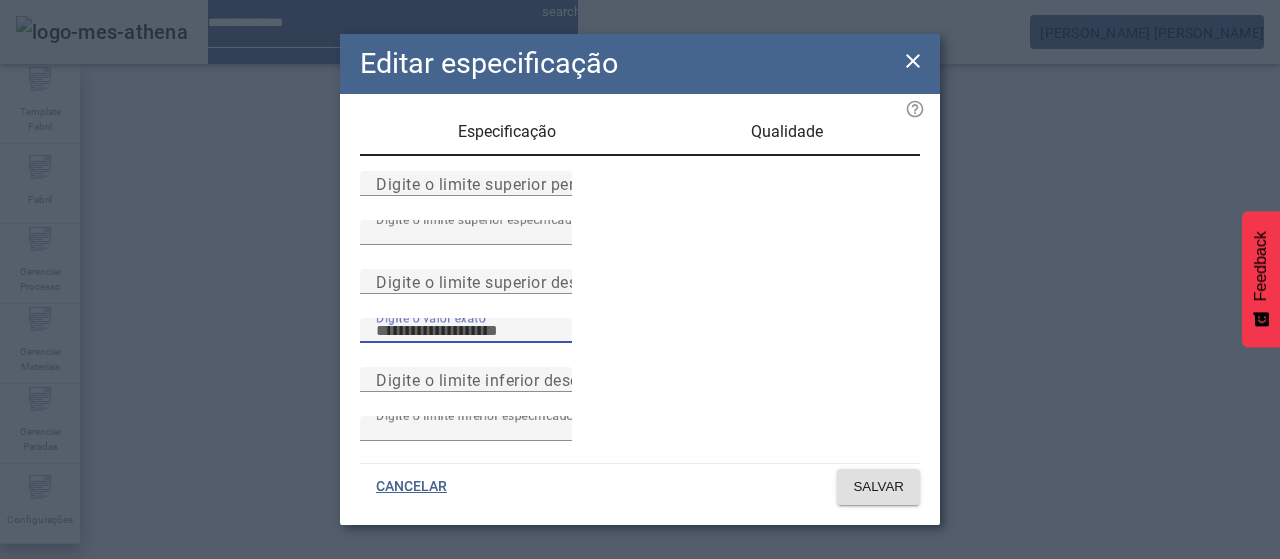 scroll, scrollTop: 261, scrollLeft: 0, axis: vertical 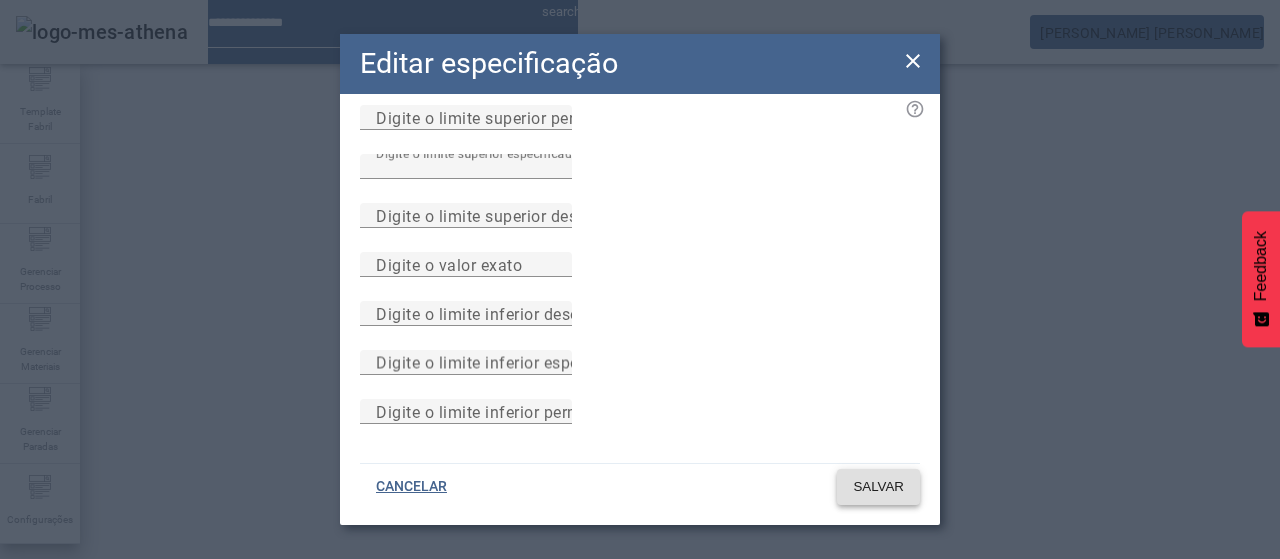 click on "SALVAR" 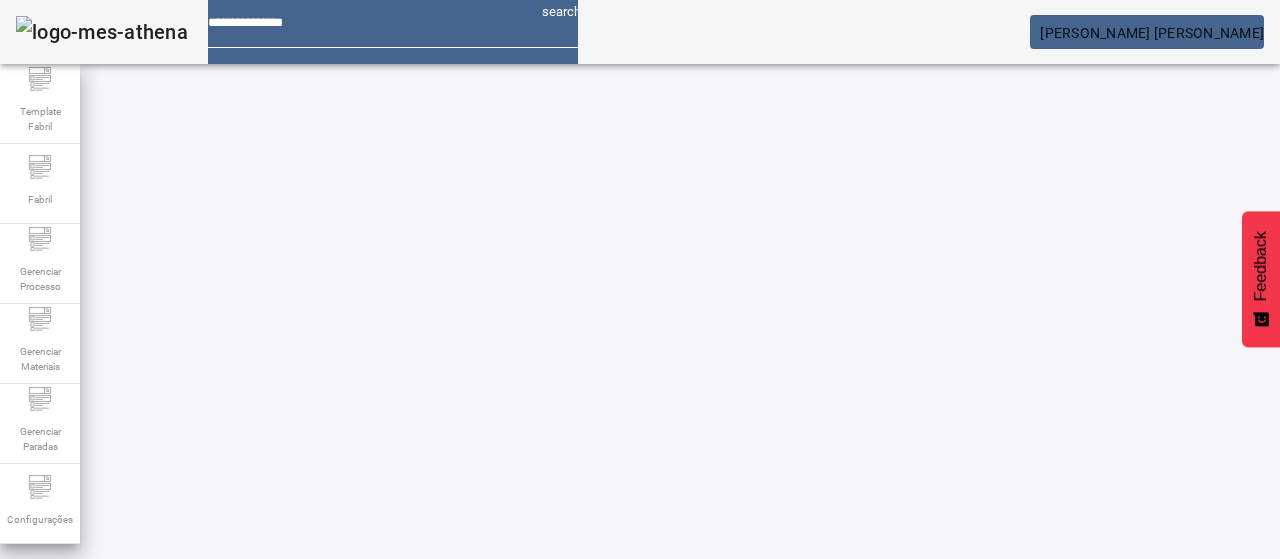 scroll, scrollTop: 0, scrollLeft: 0, axis: both 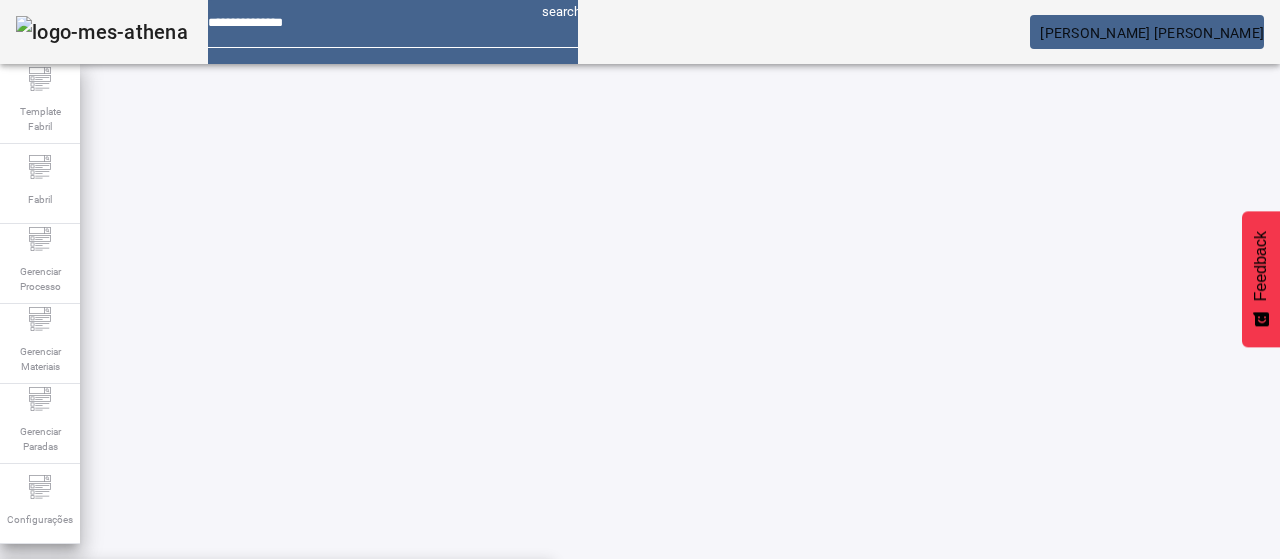 click on "Temperatura do segundo repouso" at bounding box center [276, 591] 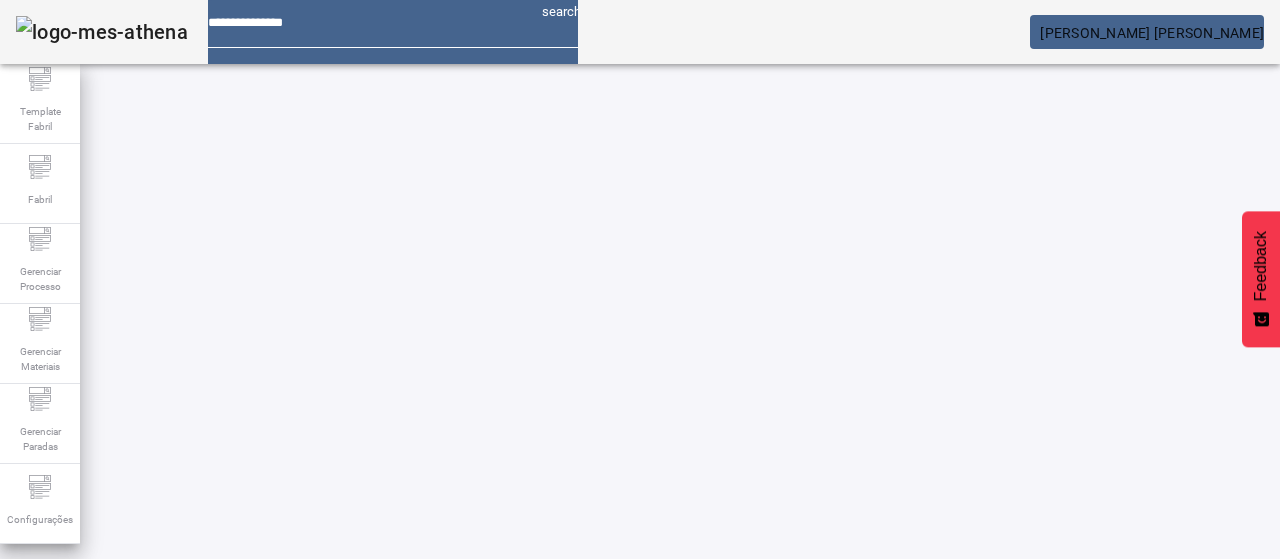 click on "FILTRAR" 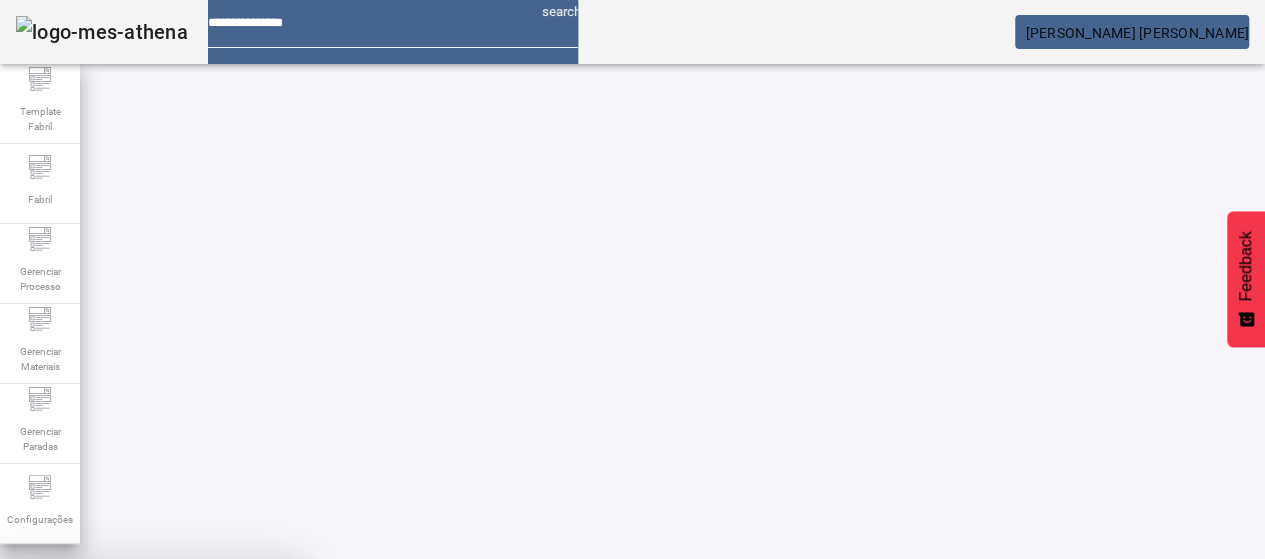 click on "SIM" at bounding box center [249, 707] 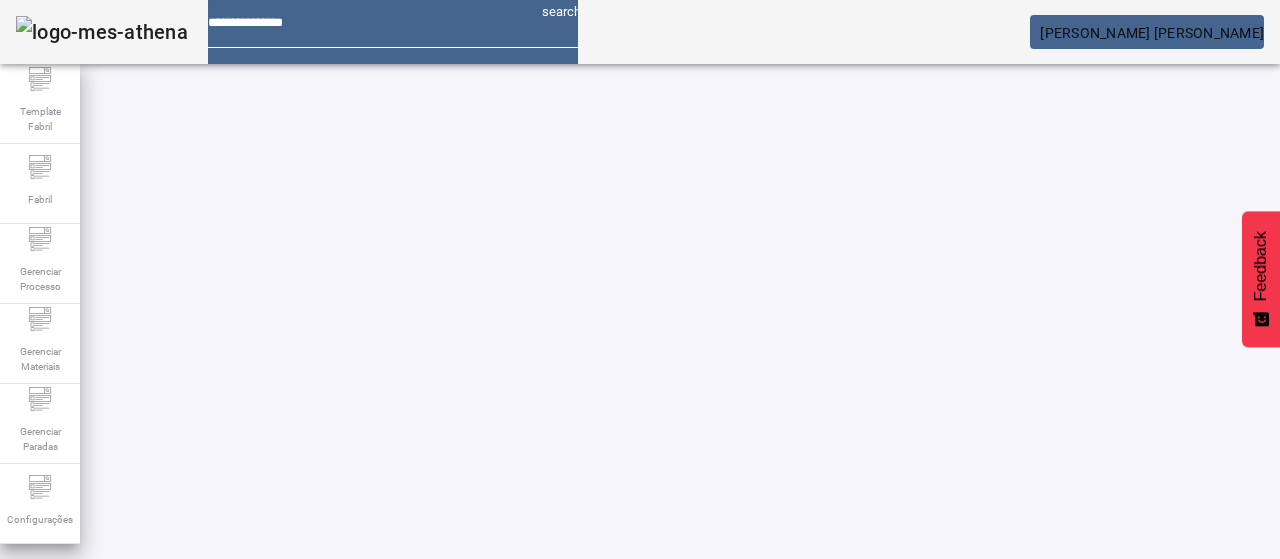 scroll, scrollTop: 140, scrollLeft: 0, axis: vertical 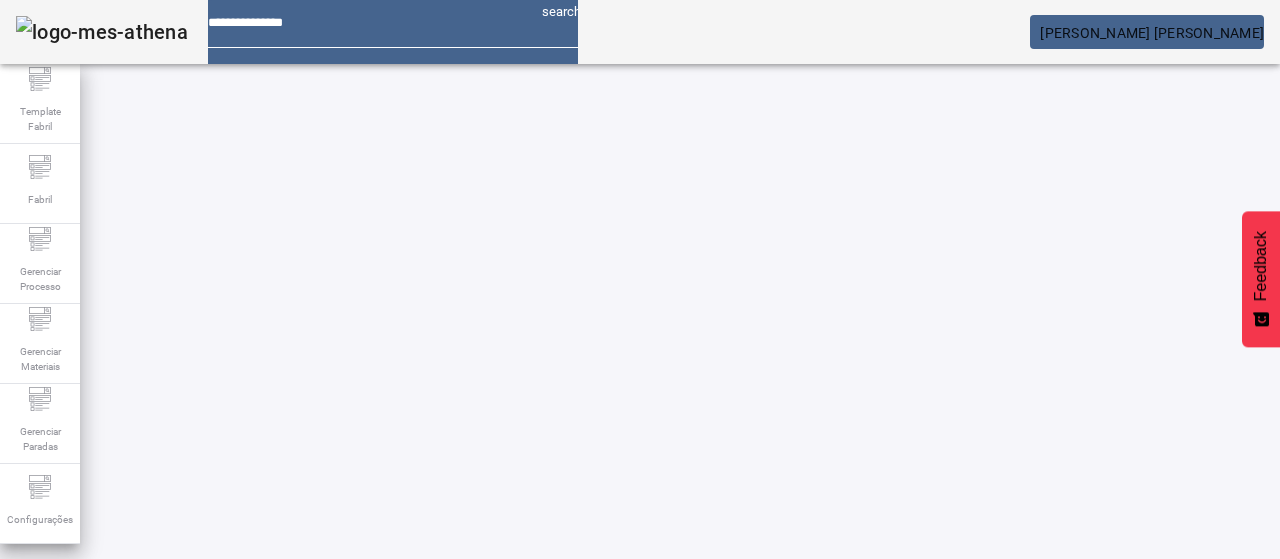 click 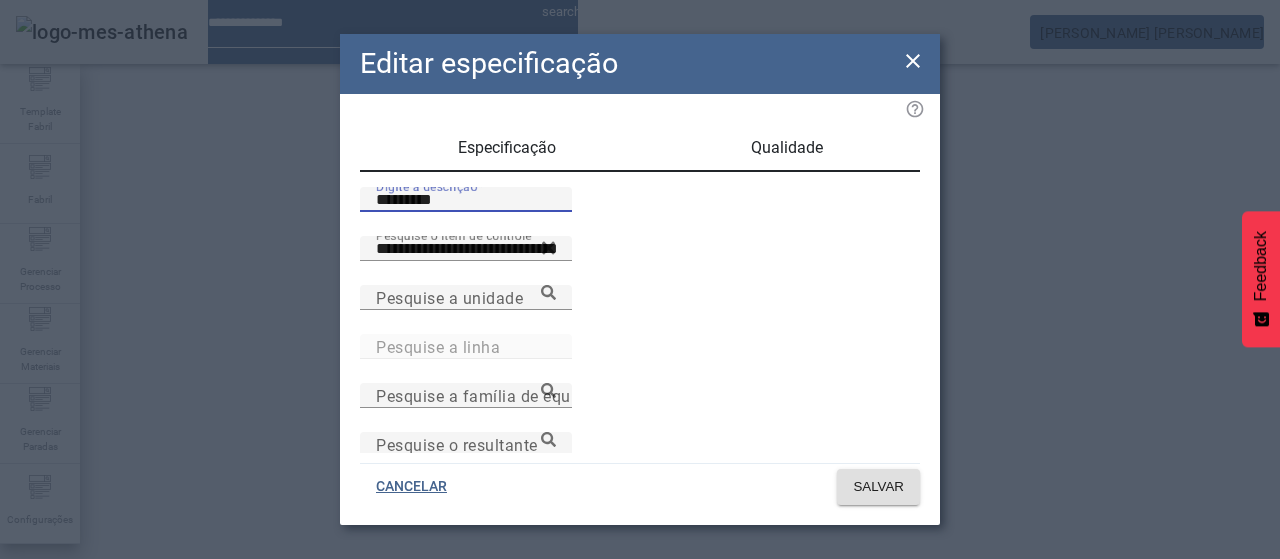 drag, startPoint x: 477, startPoint y: 222, endPoint x: 298, endPoint y: 235, distance: 179.47145 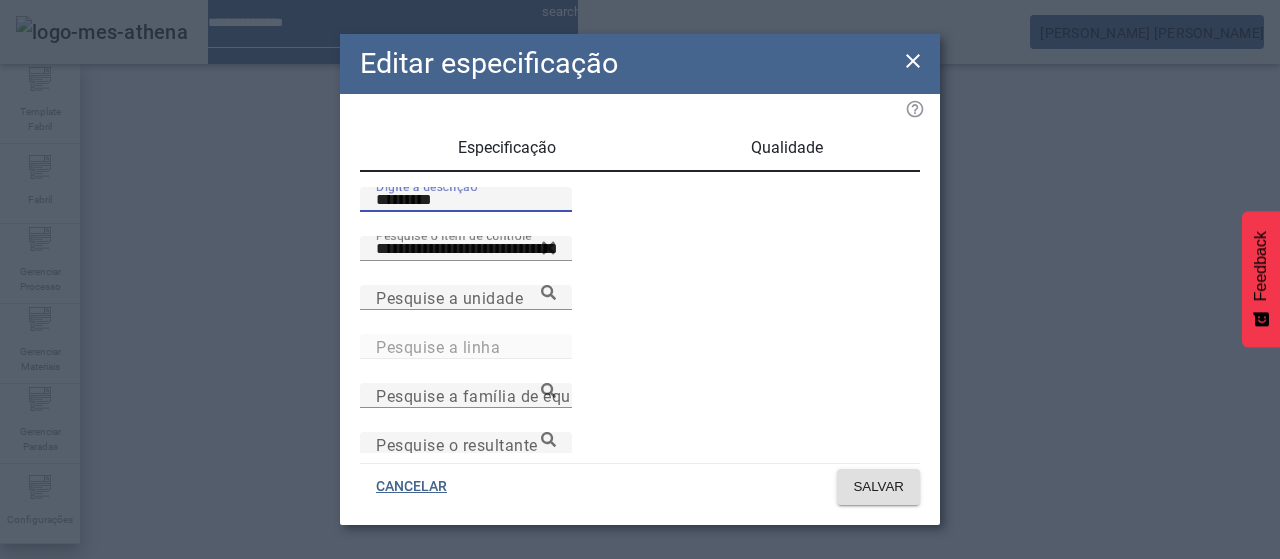 click on "**********" 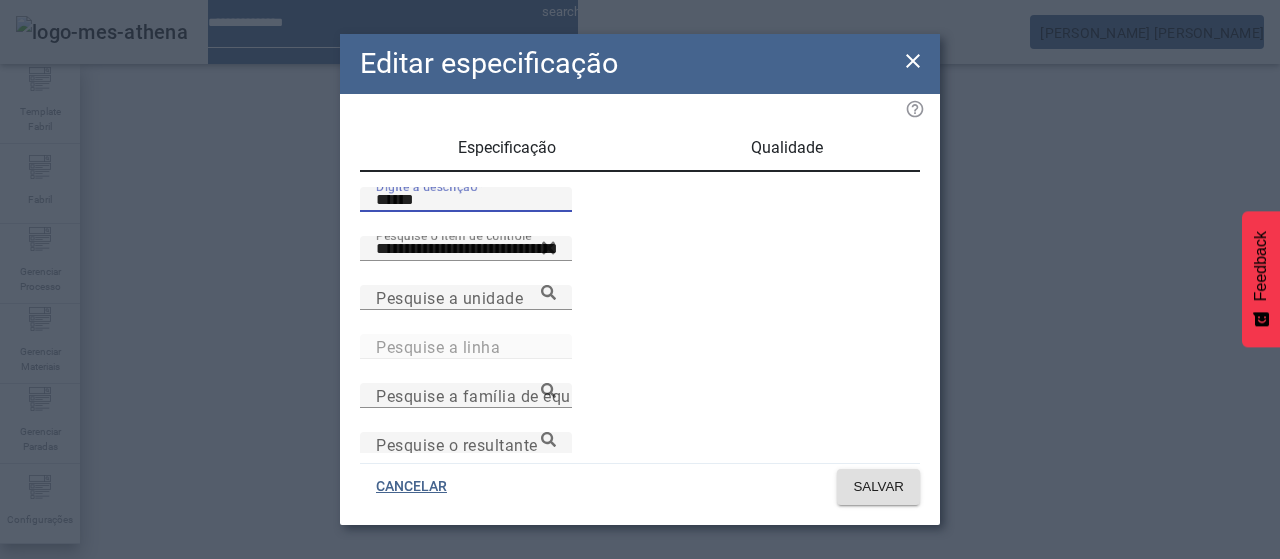 click on "Qualidade" at bounding box center [787, 148] 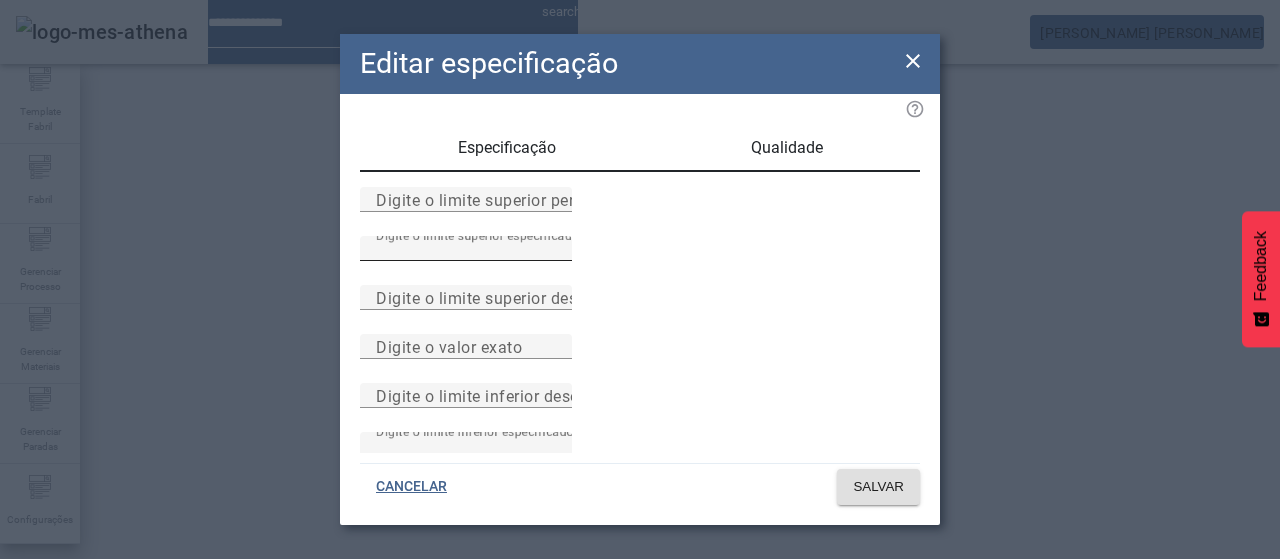 click on "Digite o limite superior especificado" at bounding box center (477, 235) 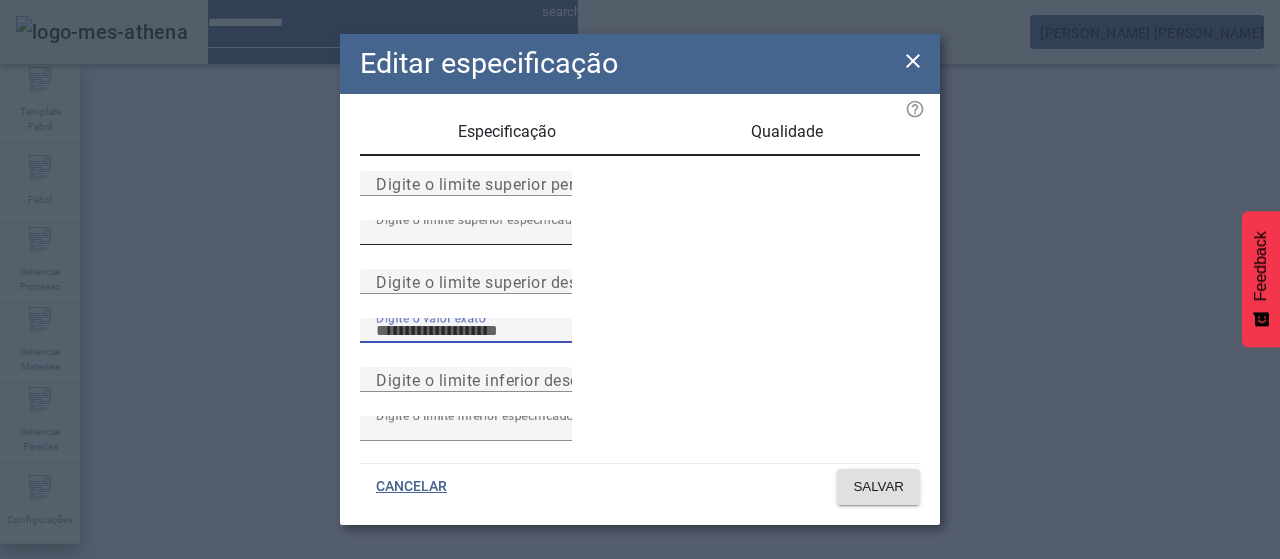 scroll, scrollTop: 261, scrollLeft: 0, axis: vertical 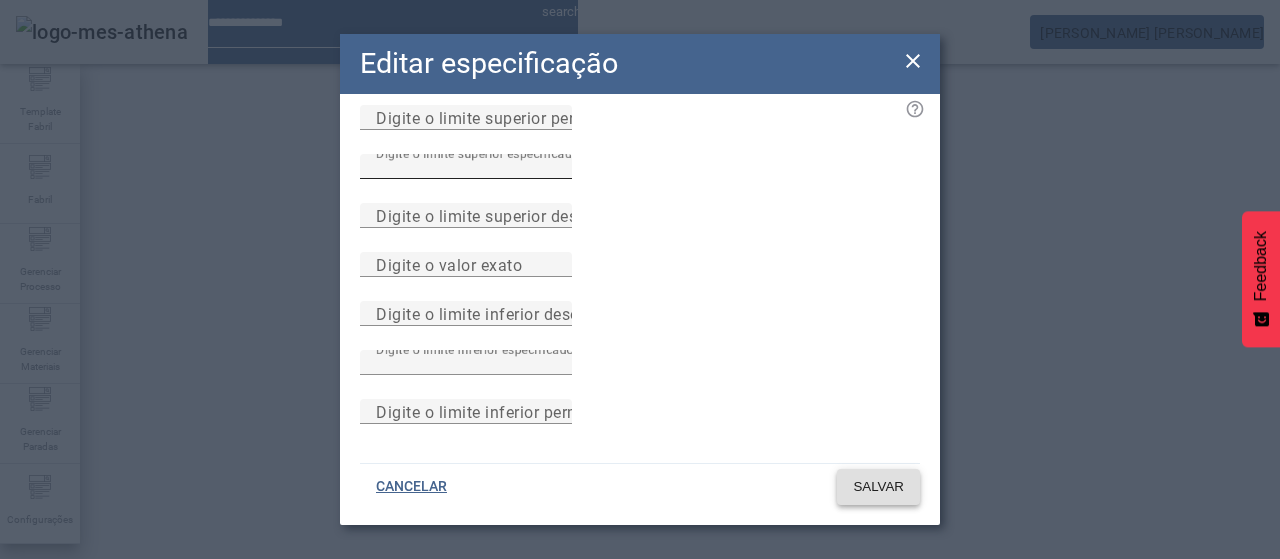 click on "SALVAR" 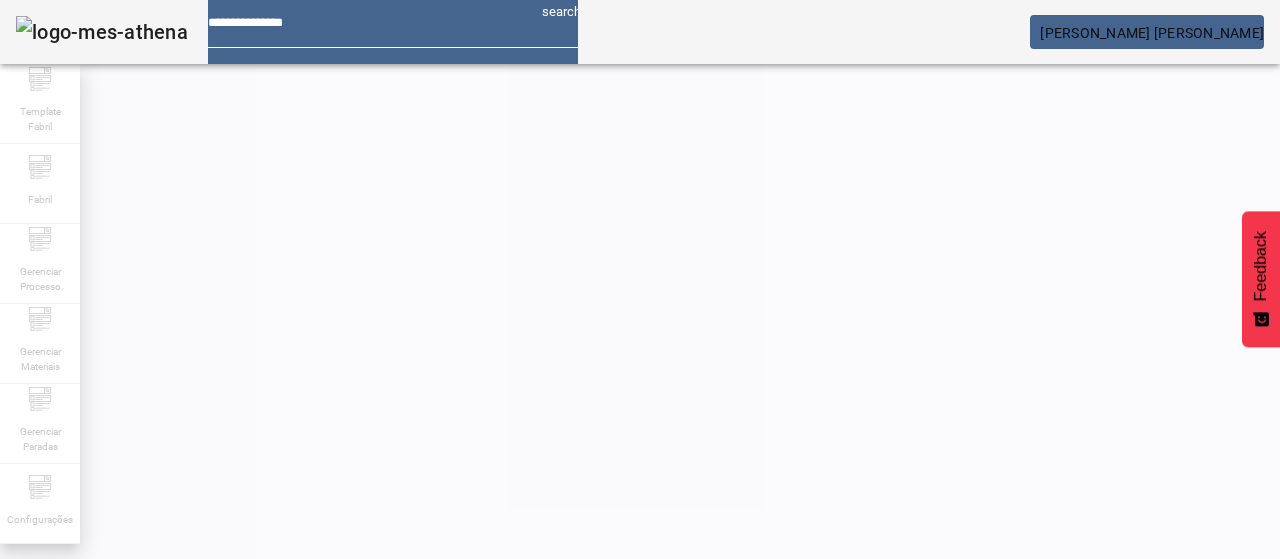 scroll, scrollTop: 140, scrollLeft: 0, axis: vertical 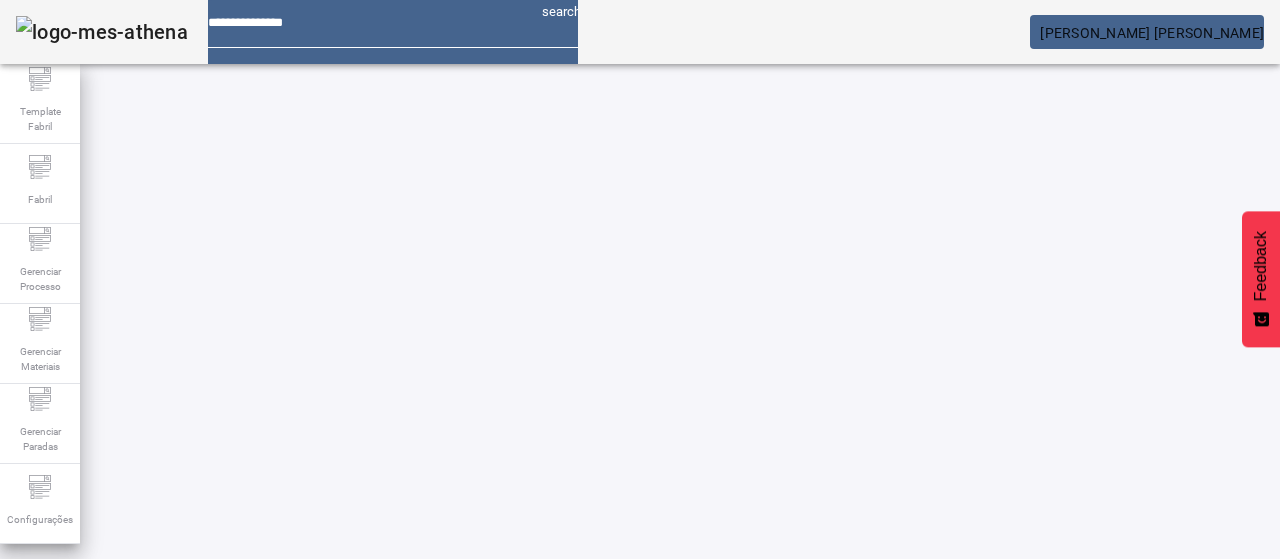 click 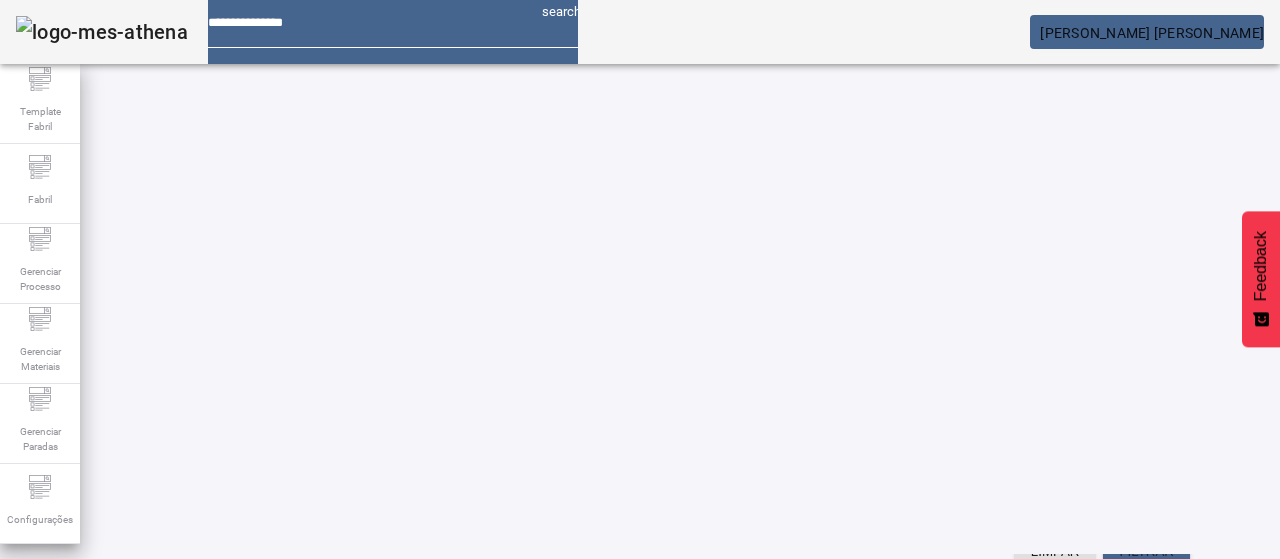 scroll, scrollTop: 423, scrollLeft: 0, axis: vertical 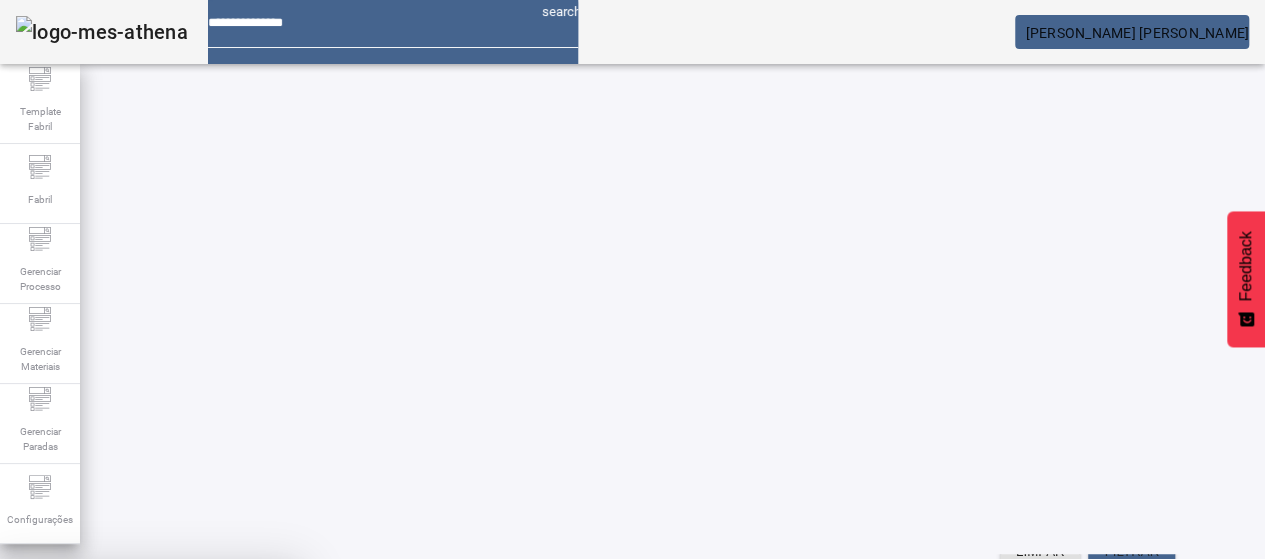 click at bounding box center (248, 707) 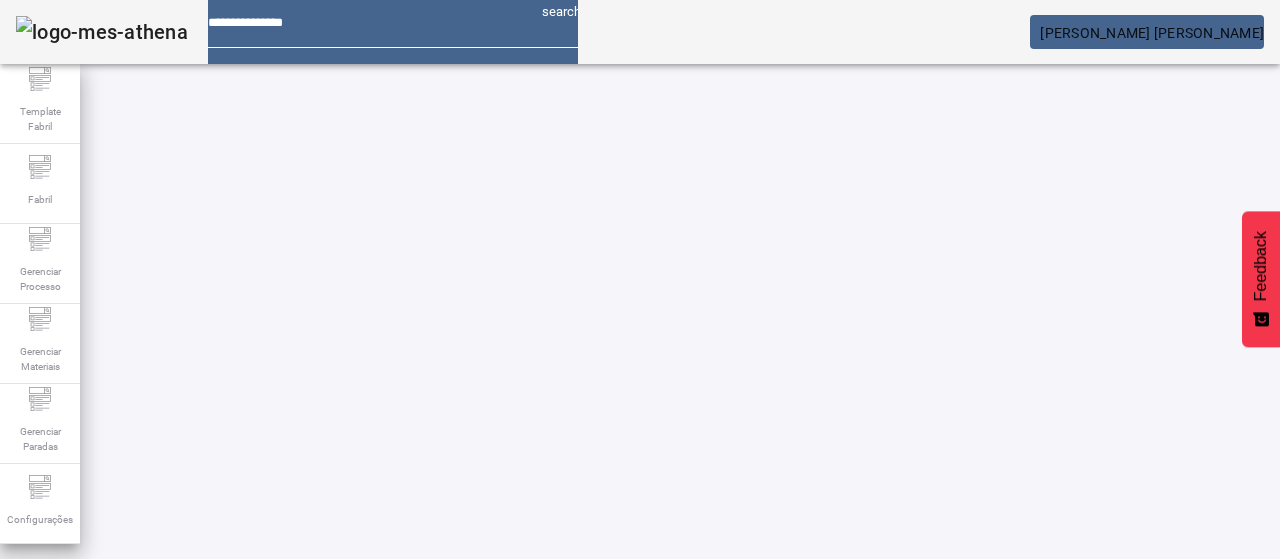 scroll, scrollTop: 390, scrollLeft: 0, axis: vertical 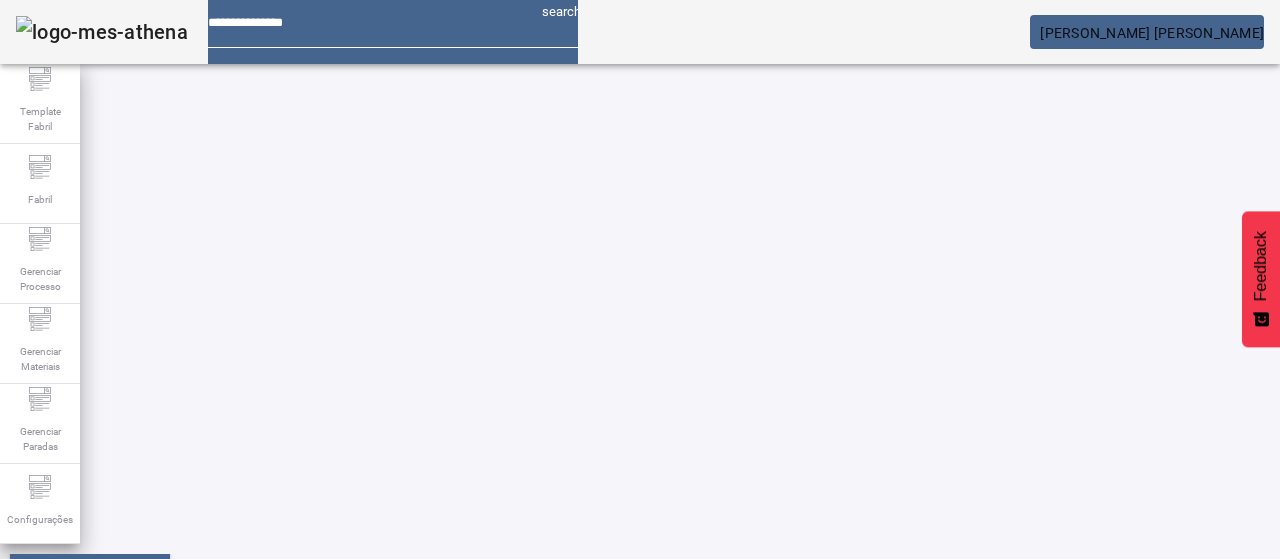 click 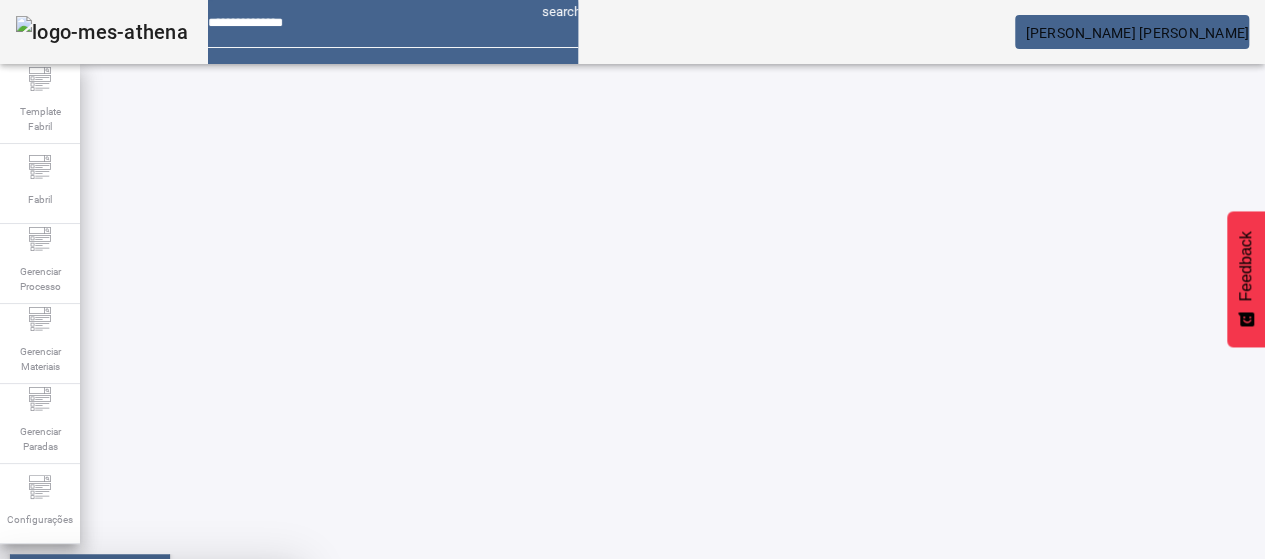 click on "SIM" at bounding box center (249, 707) 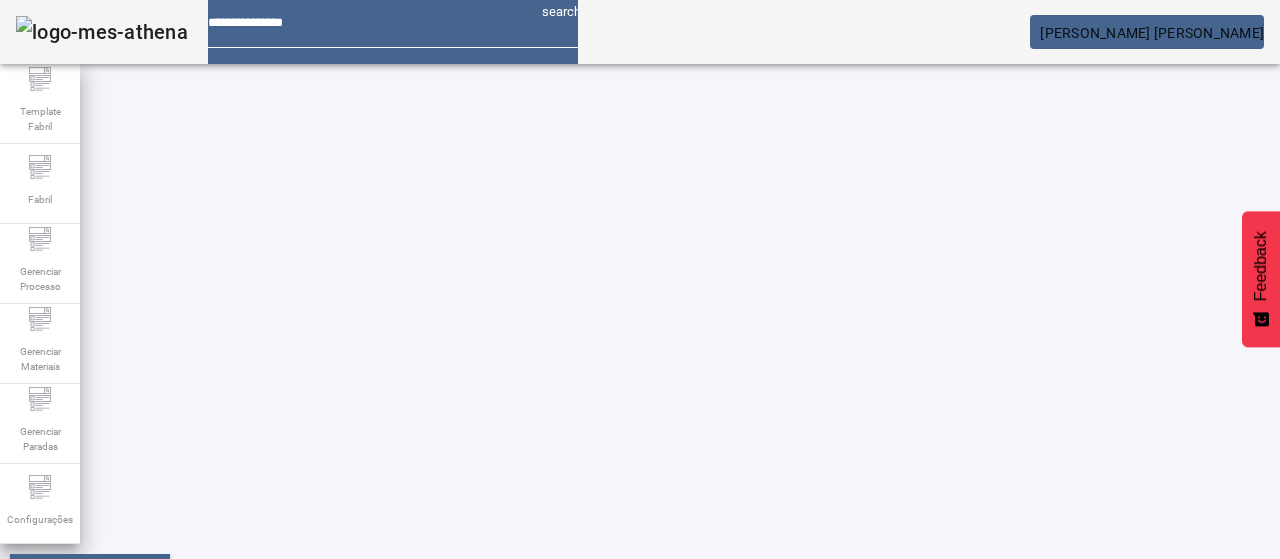 scroll, scrollTop: 340, scrollLeft: 0, axis: vertical 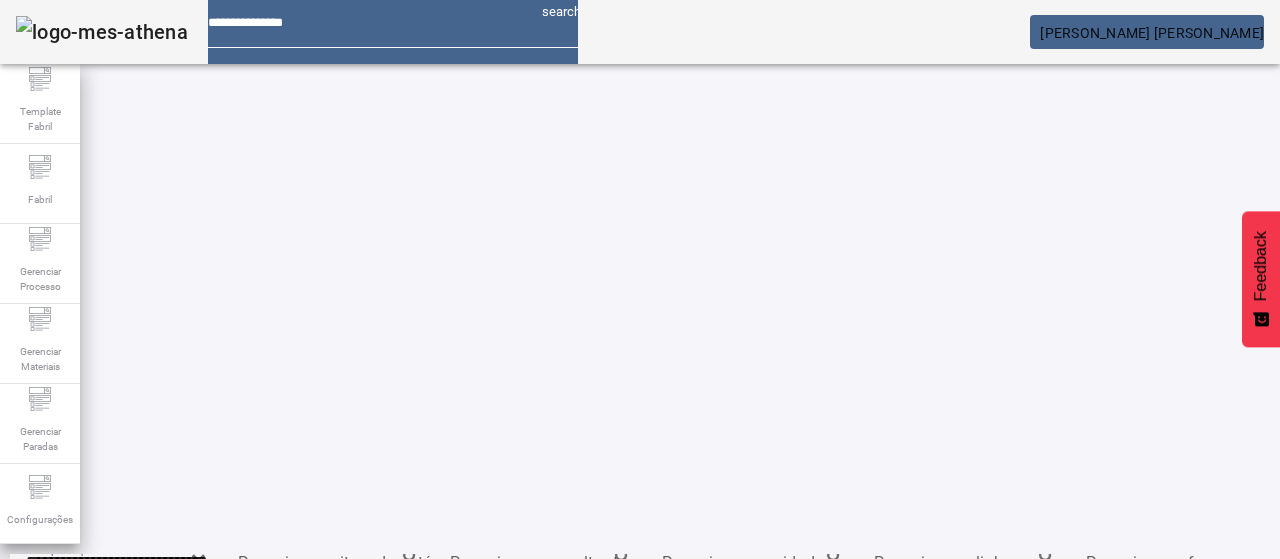click 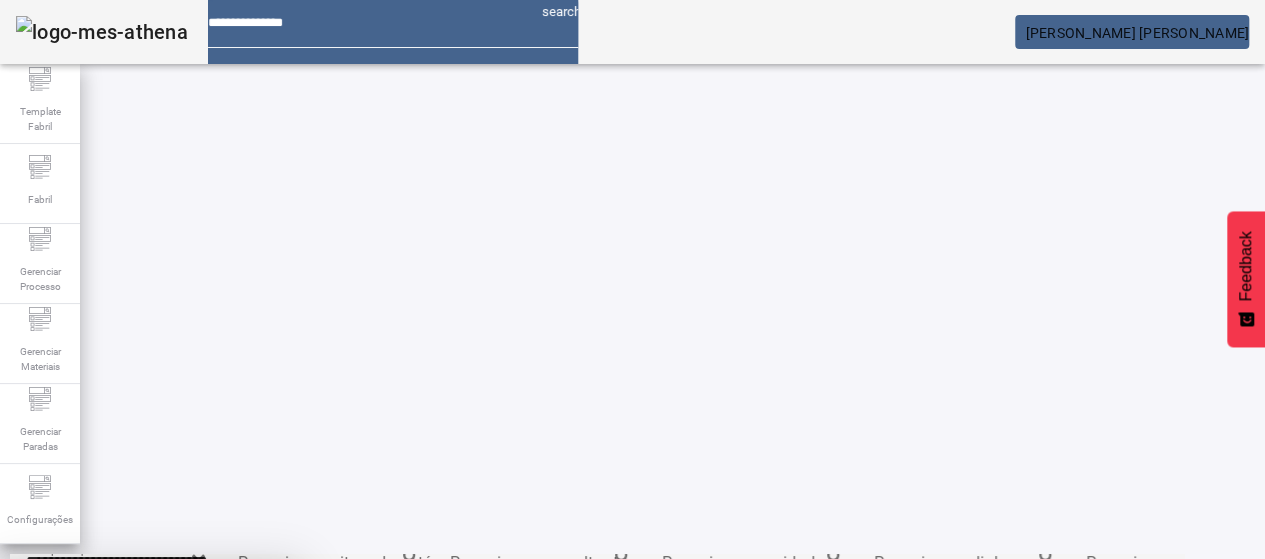 click at bounding box center [248, 707] 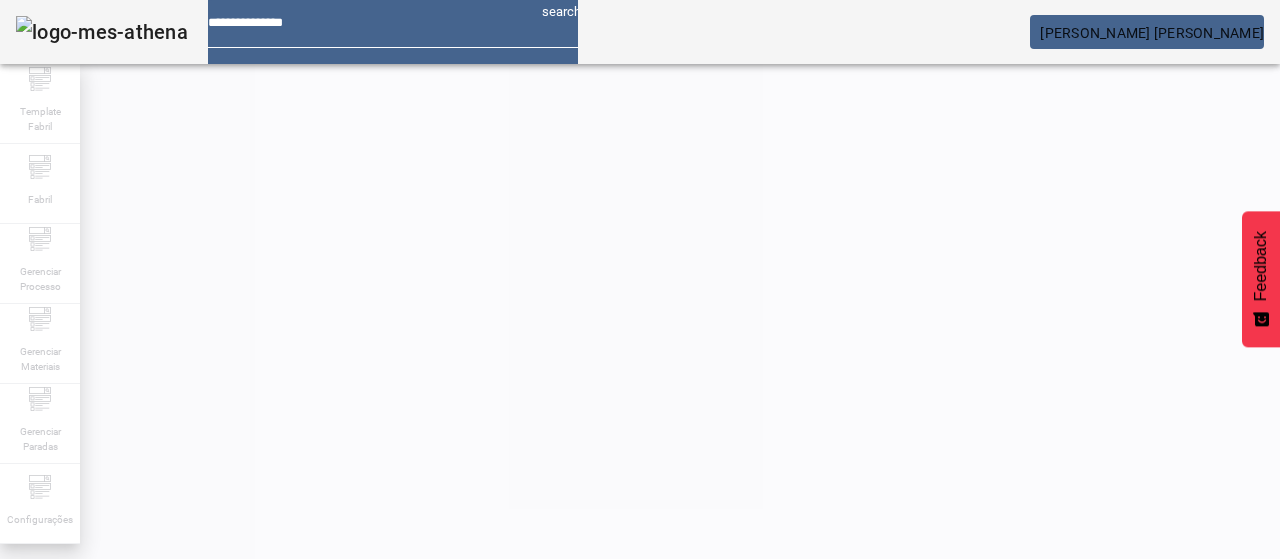 scroll, scrollTop: 290, scrollLeft: 0, axis: vertical 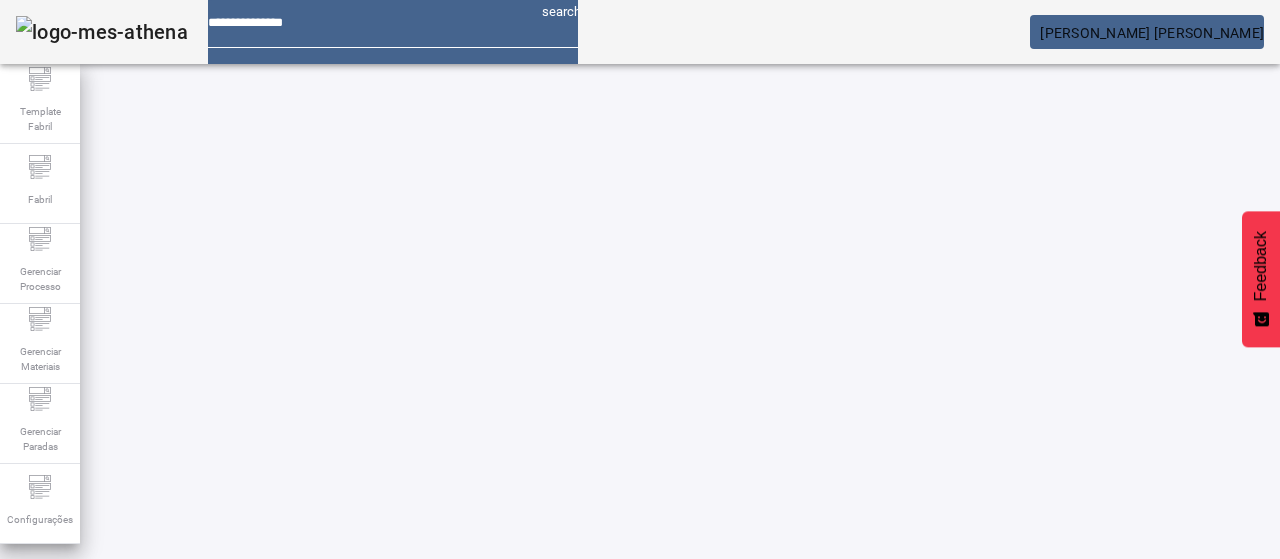click 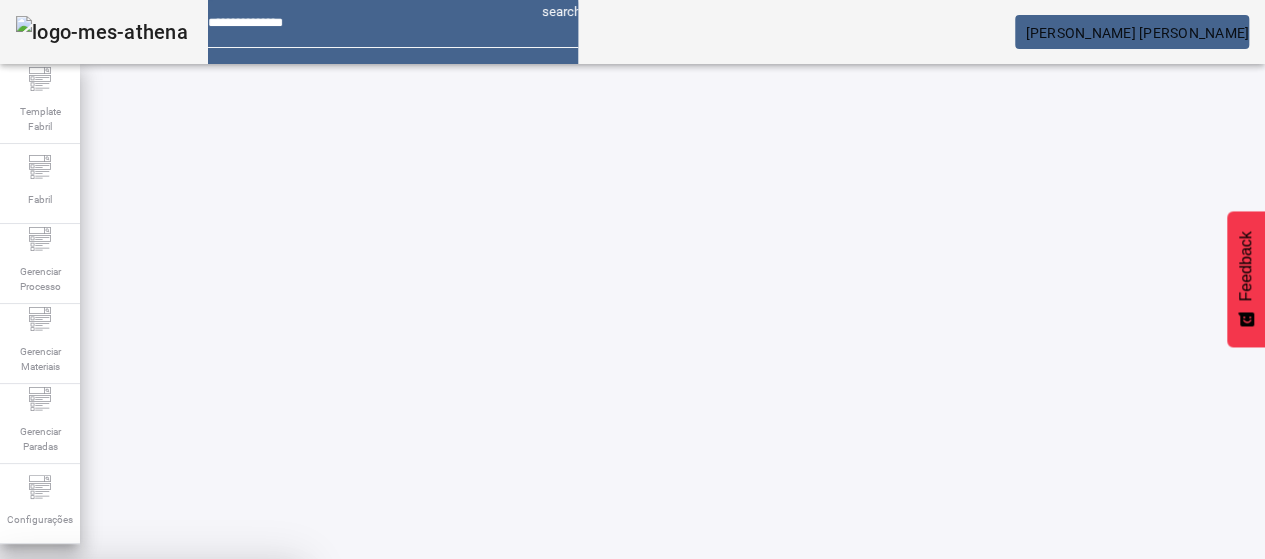 click at bounding box center [248, 707] 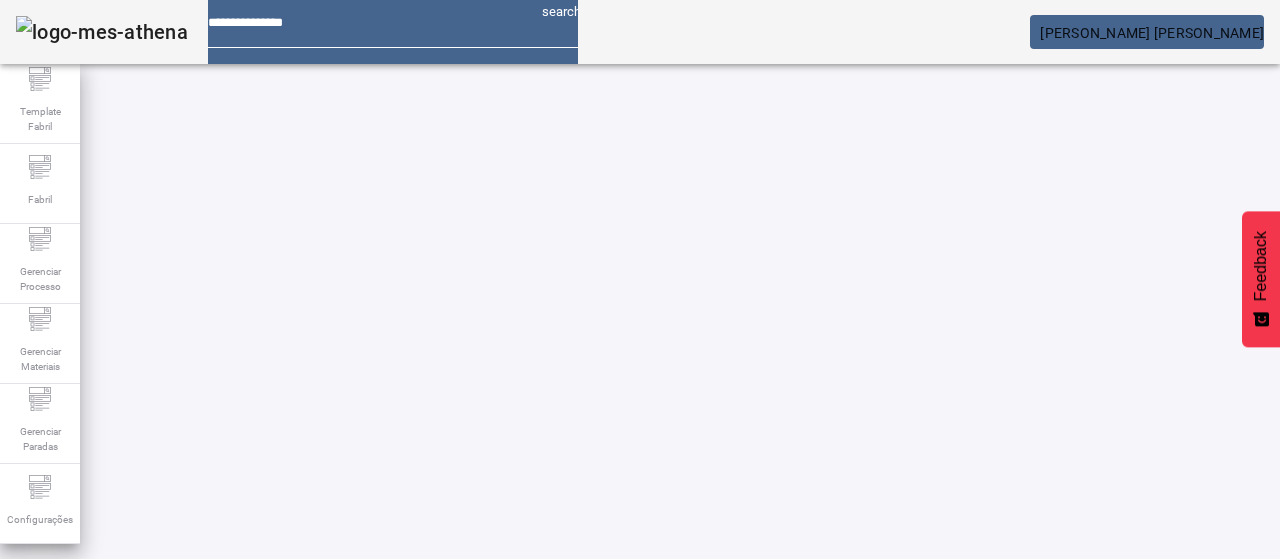scroll, scrollTop: 240, scrollLeft: 0, axis: vertical 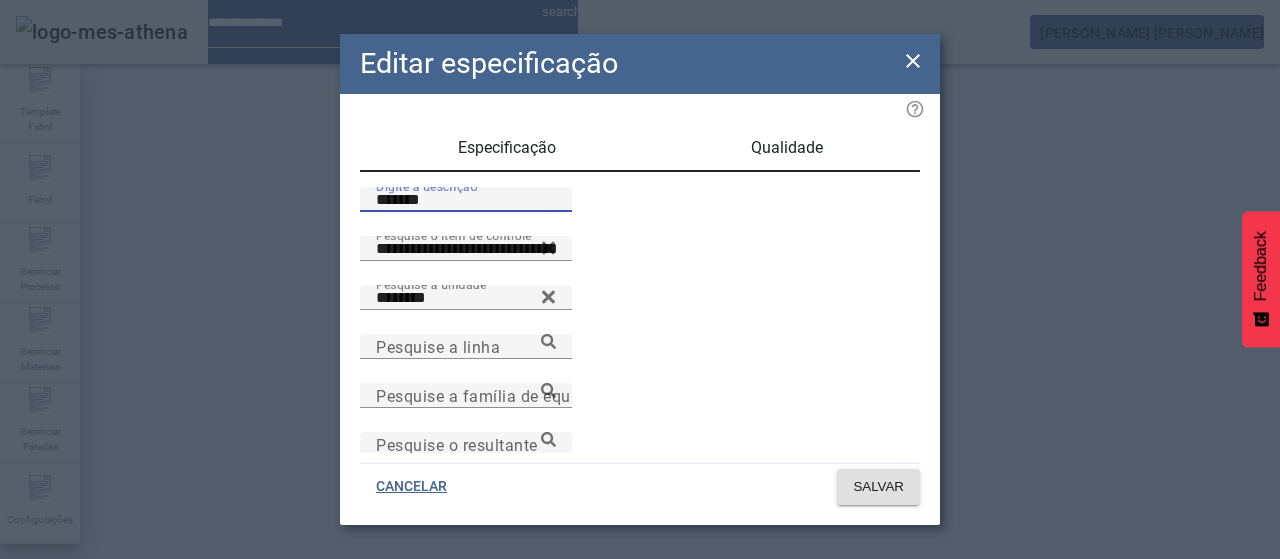 drag, startPoint x: 434, startPoint y: 220, endPoint x: 250, endPoint y: 227, distance: 184.1331 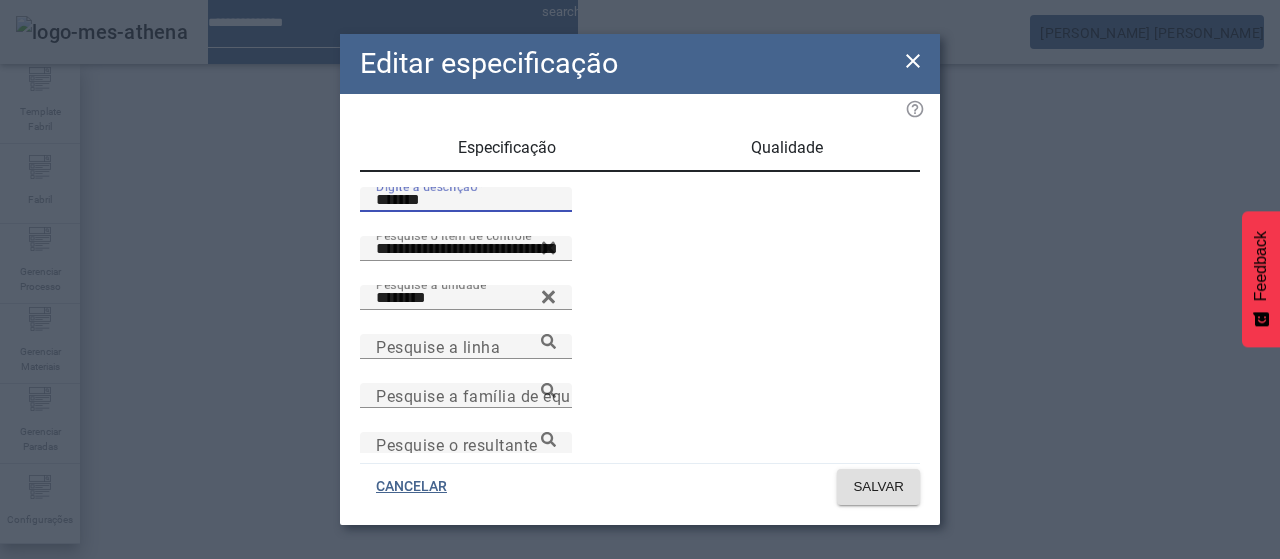 click on "**********" 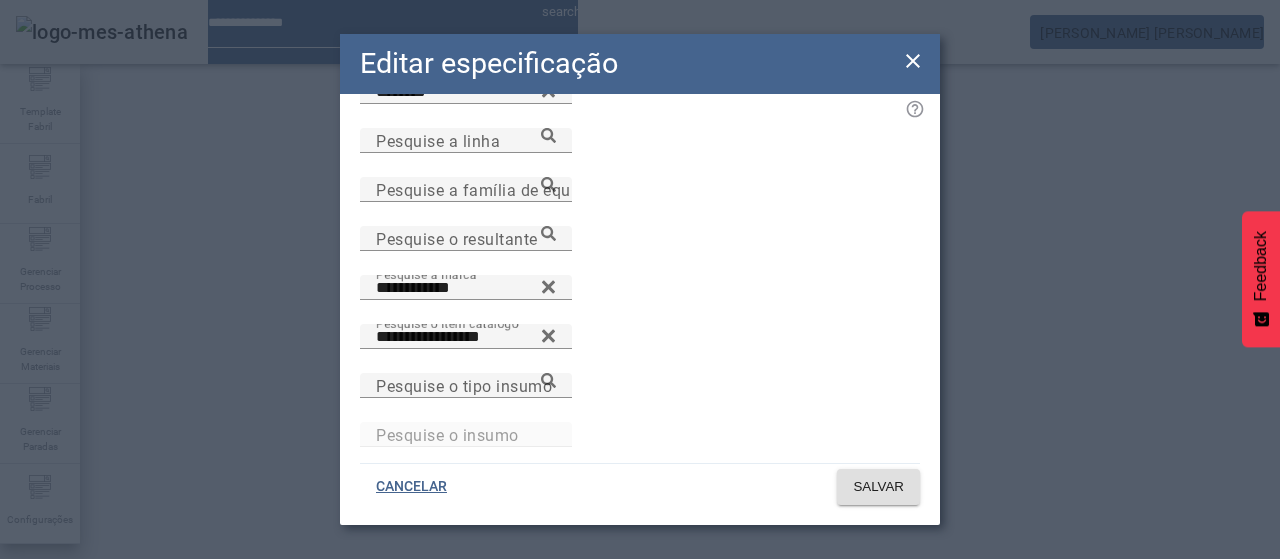 scroll, scrollTop: 0, scrollLeft: 0, axis: both 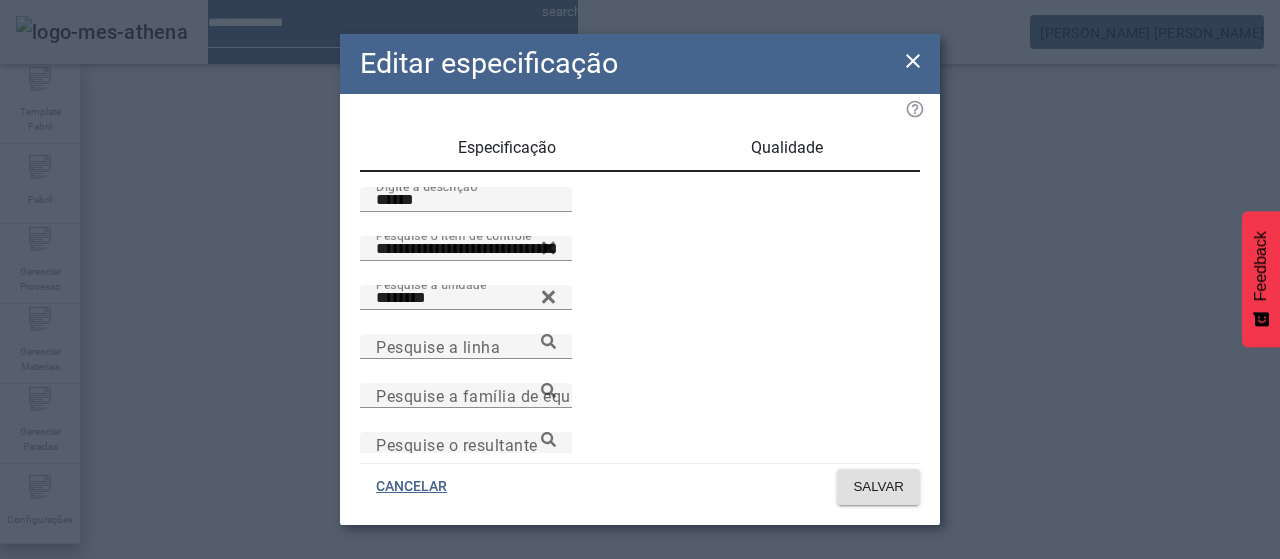 click on "Qualidade" at bounding box center [787, 148] 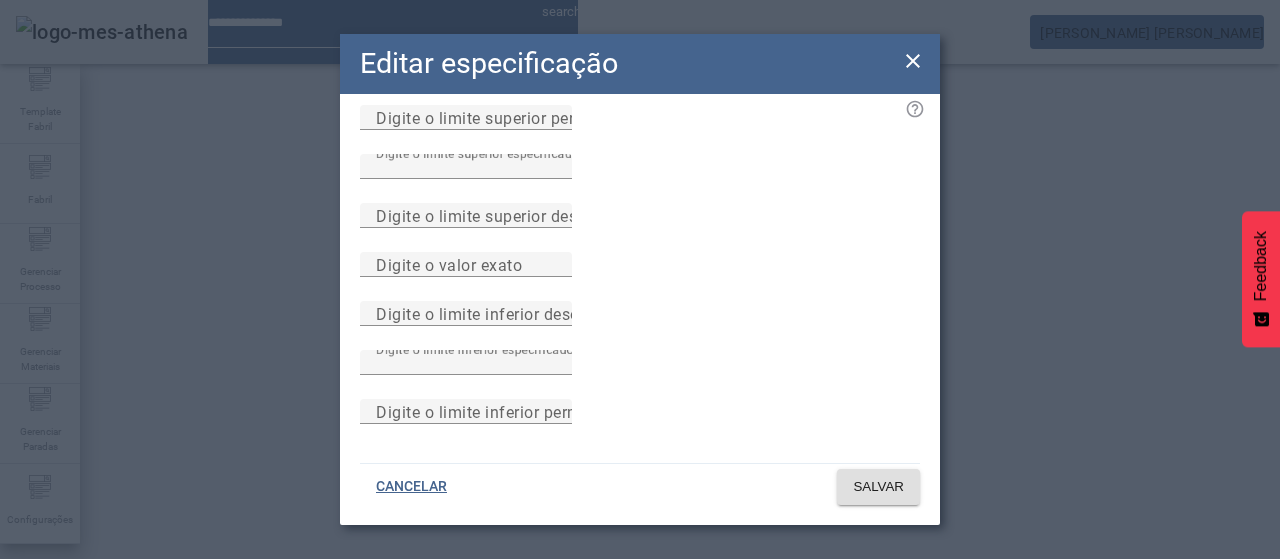 scroll, scrollTop: 282, scrollLeft: 0, axis: vertical 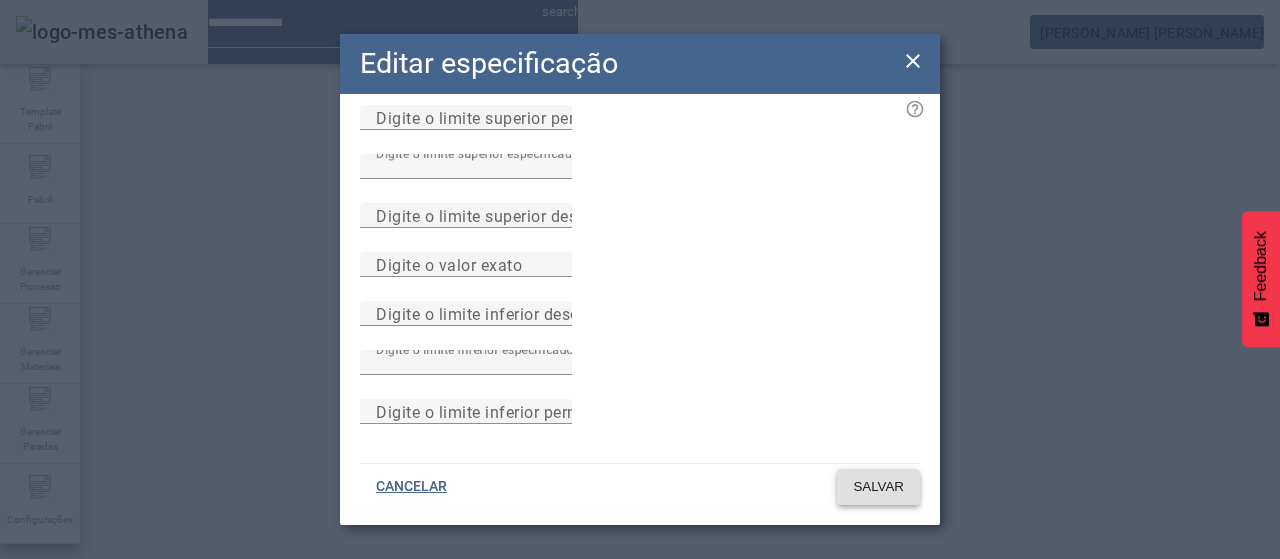 click on "SALVAR" 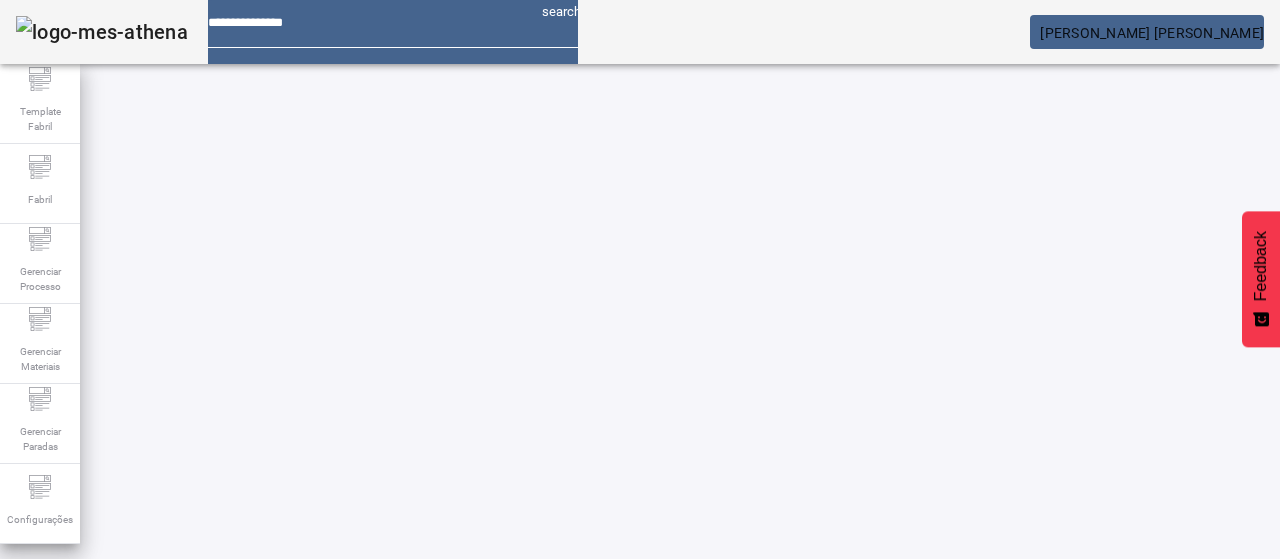 scroll, scrollTop: 0, scrollLeft: 0, axis: both 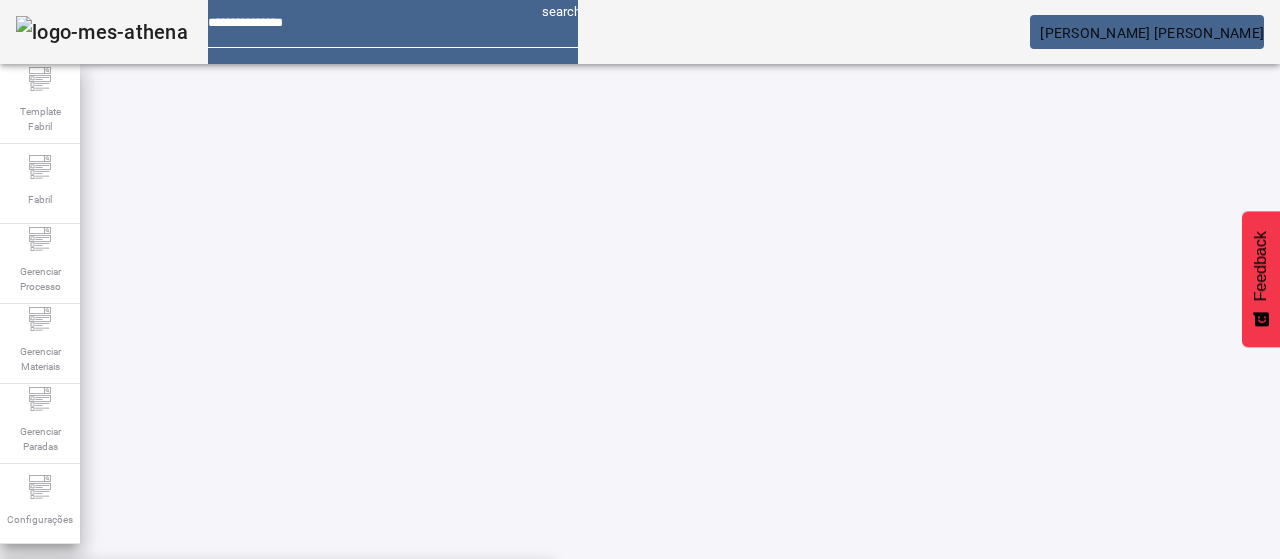 click on "FILTRAR" 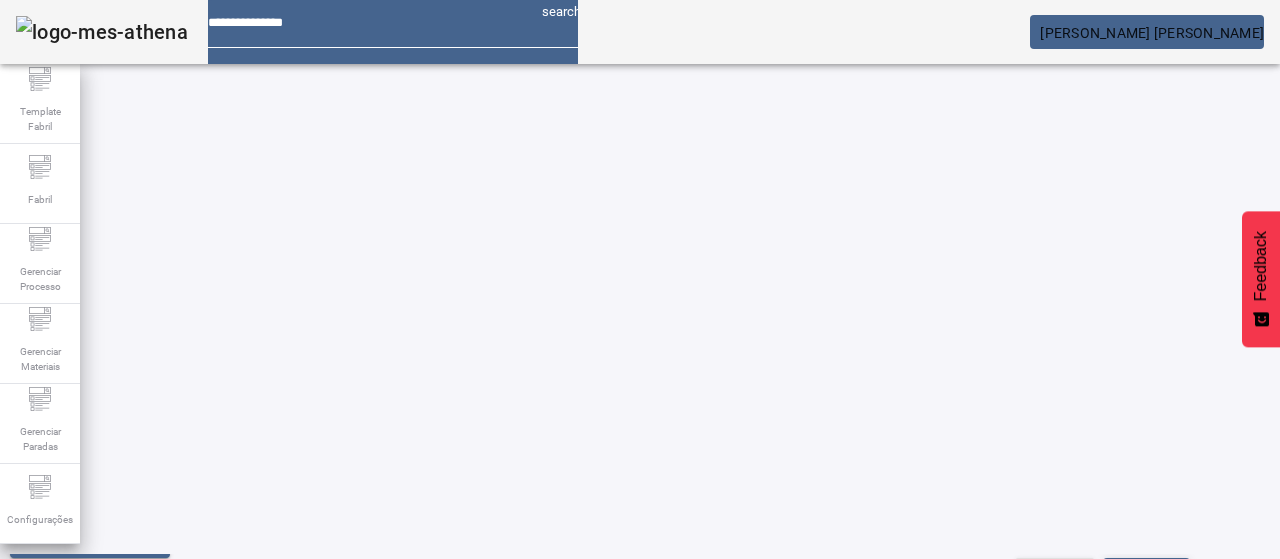 scroll, scrollTop: 94, scrollLeft: 0, axis: vertical 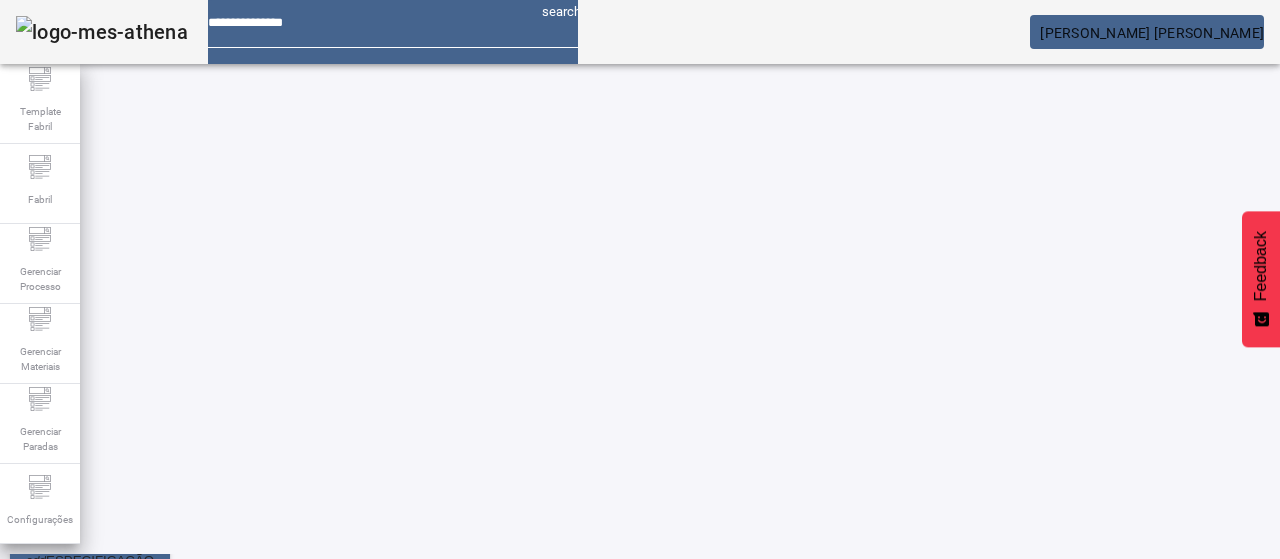 click on "Pesquise por unidade" at bounding box center (743, 506) 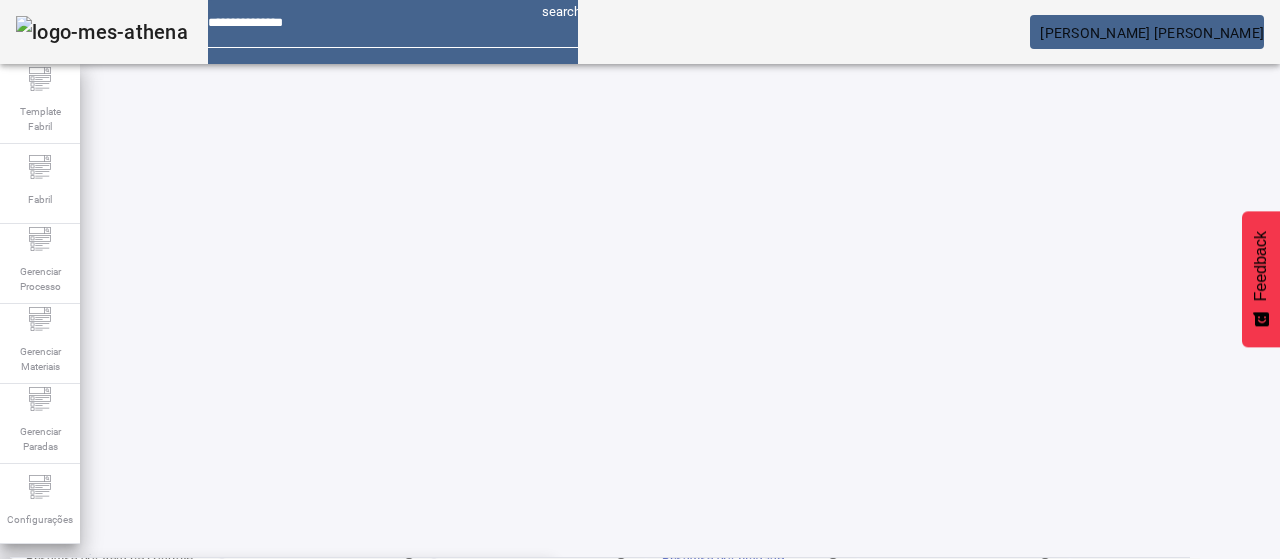 scroll, scrollTop: 0, scrollLeft: 0, axis: both 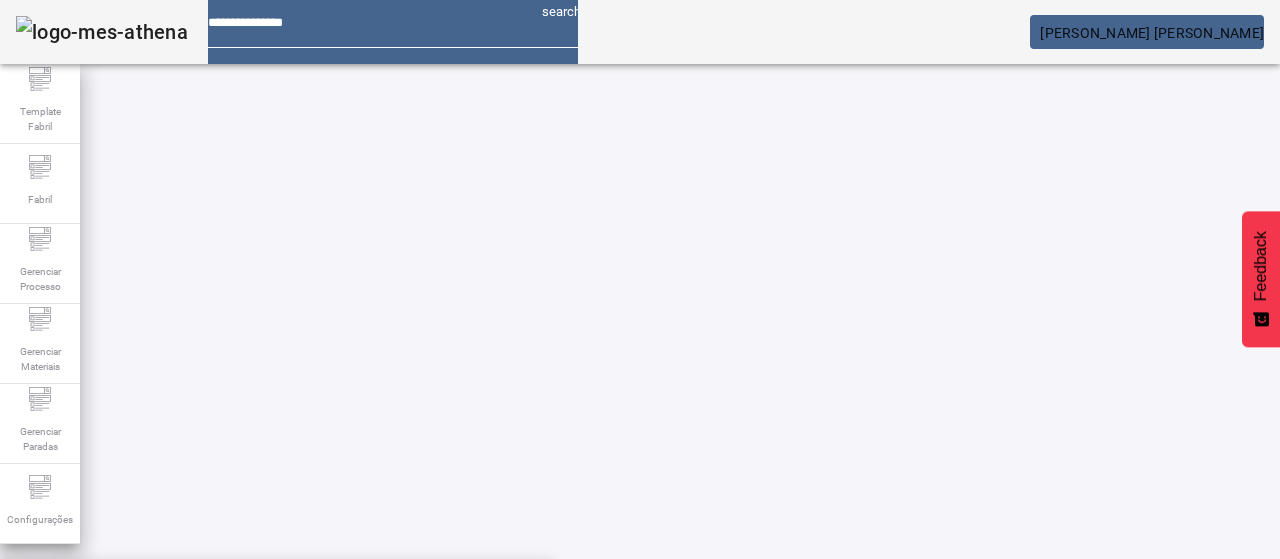 click 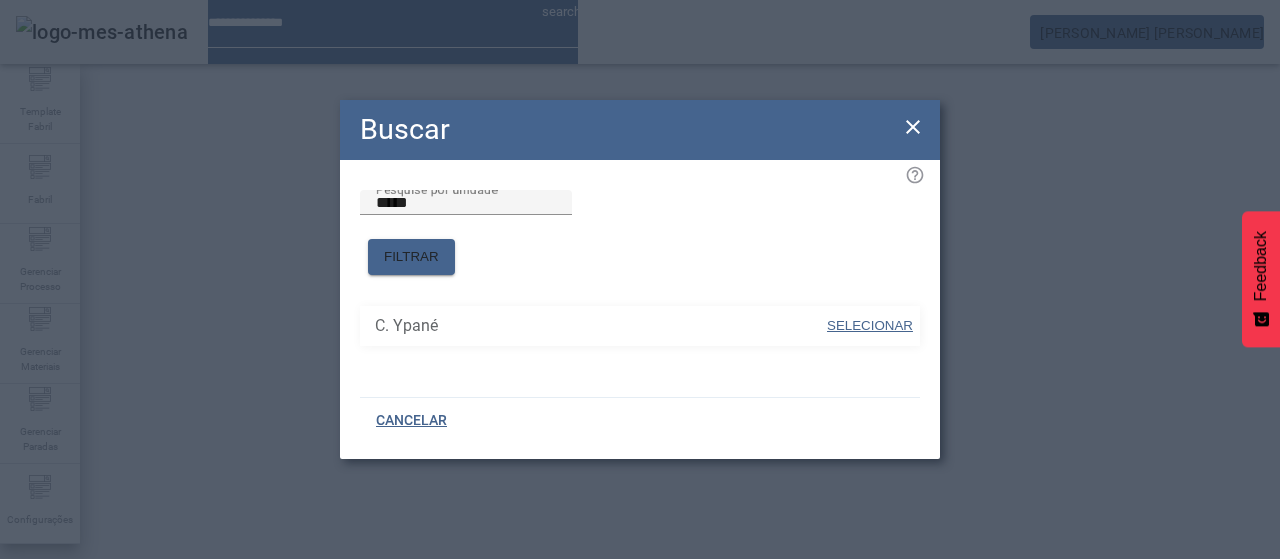 click on "SELECIONAR" at bounding box center (870, 325) 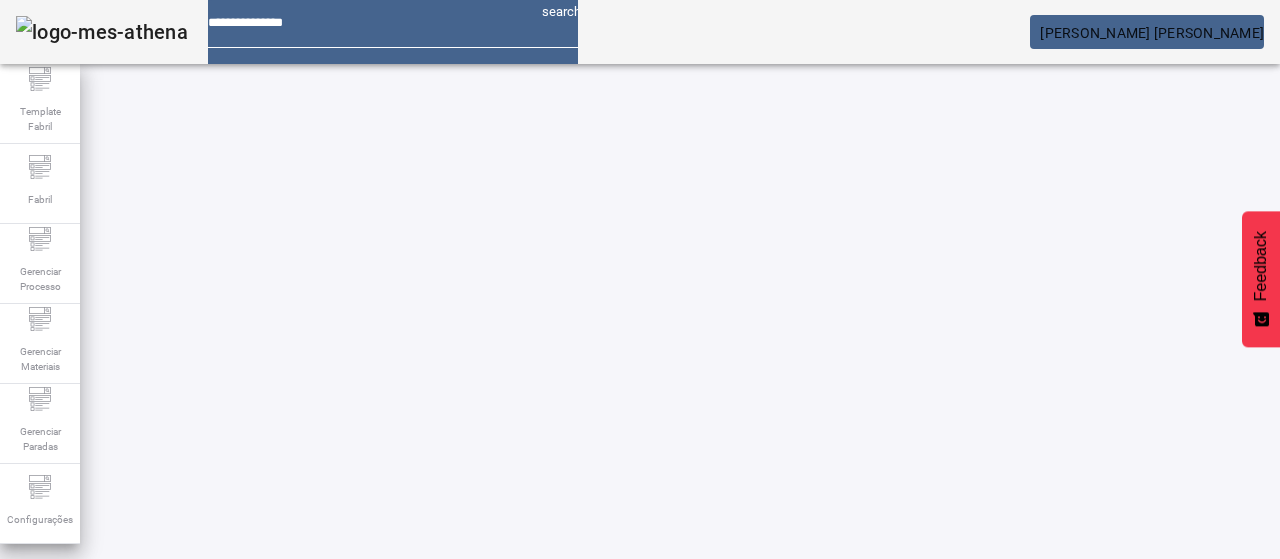 click 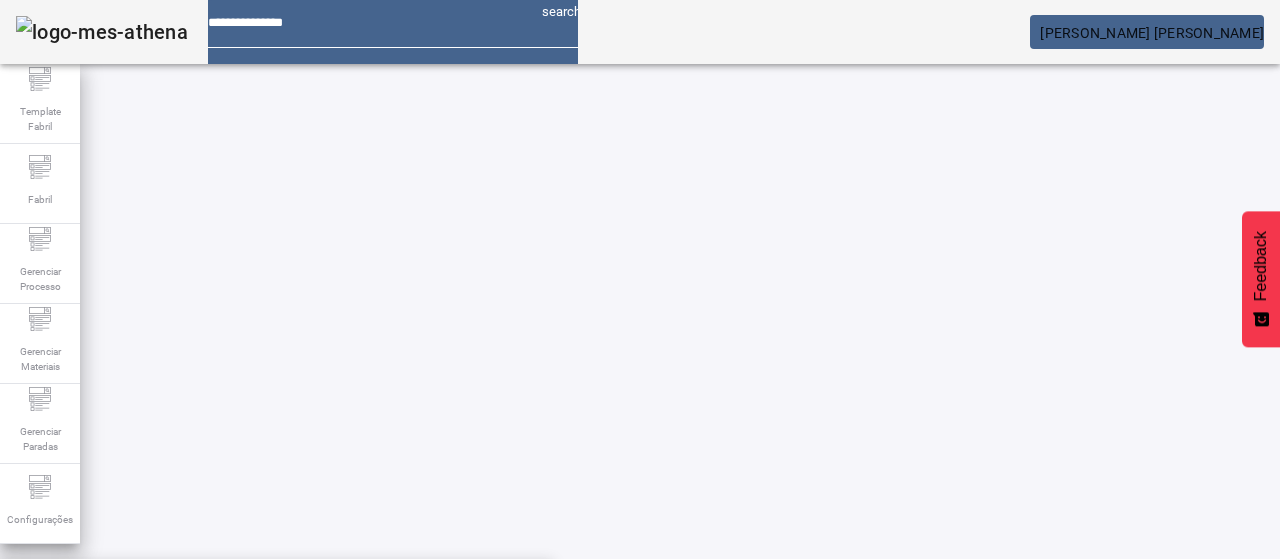 click on "Pesquise por marca" at bounding box center [1388, 601] 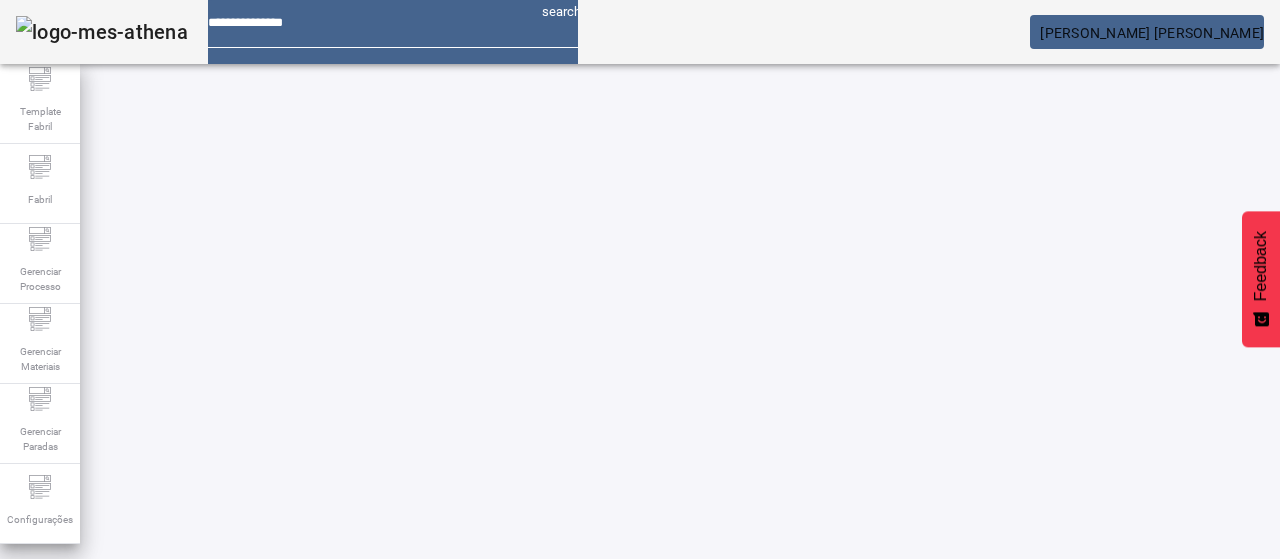scroll, scrollTop: 190, scrollLeft: 0, axis: vertical 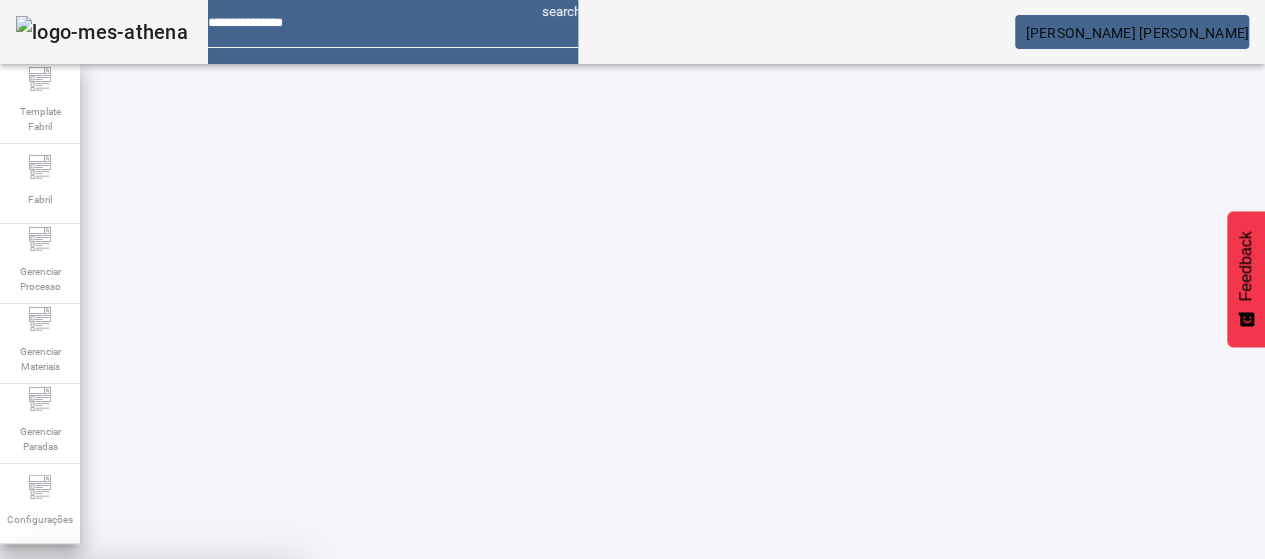 click at bounding box center [248, 707] 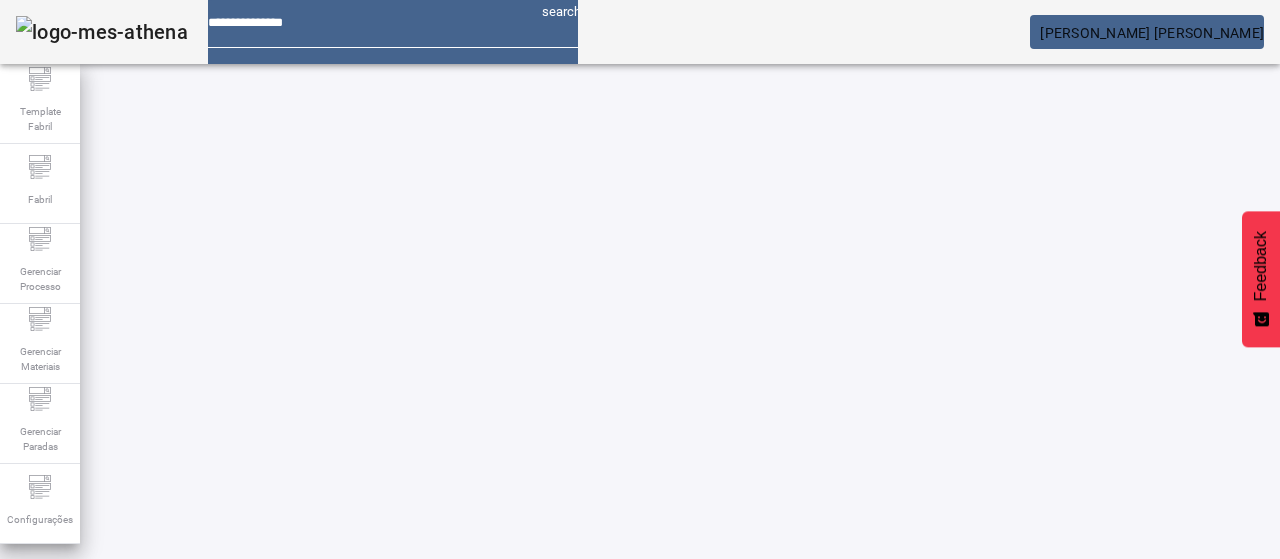 scroll, scrollTop: 140, scrollLeft: 0, axis: vertical 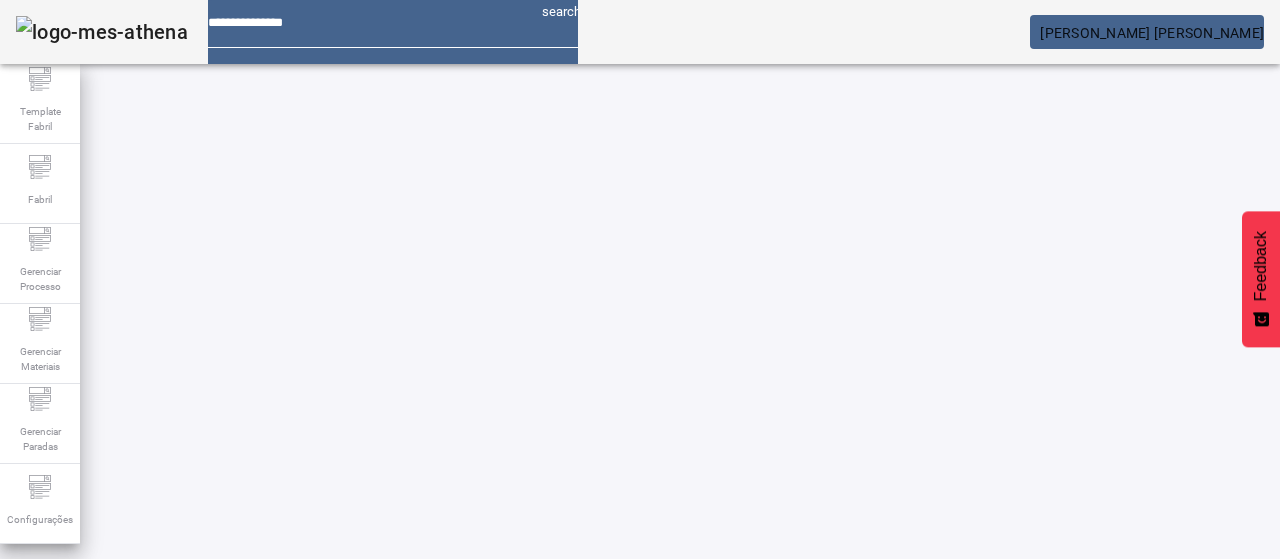 click 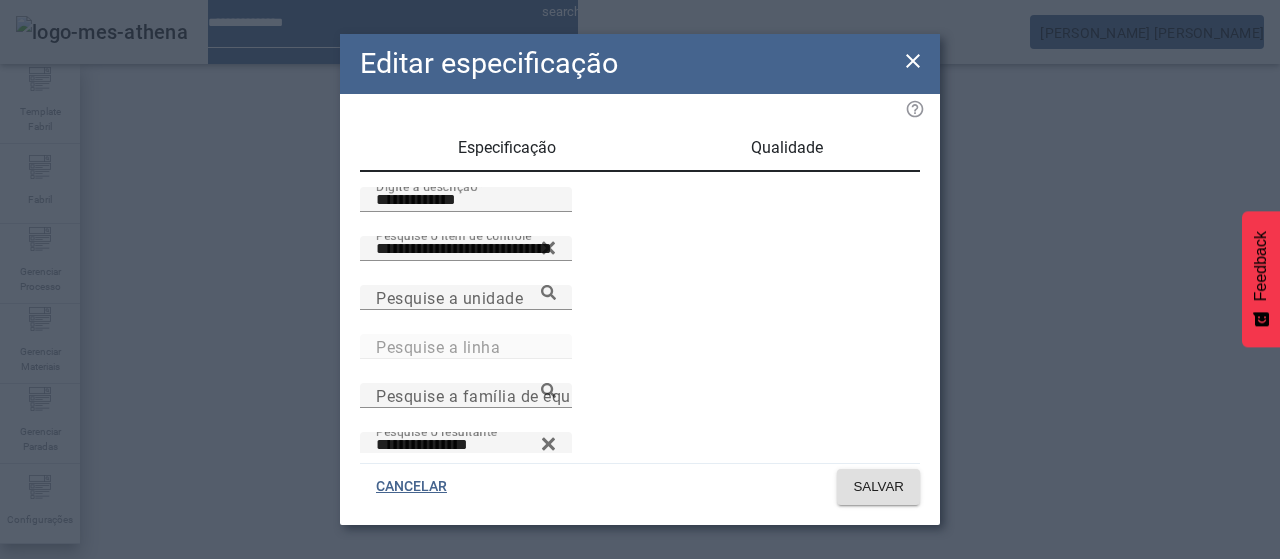 click on "**********" 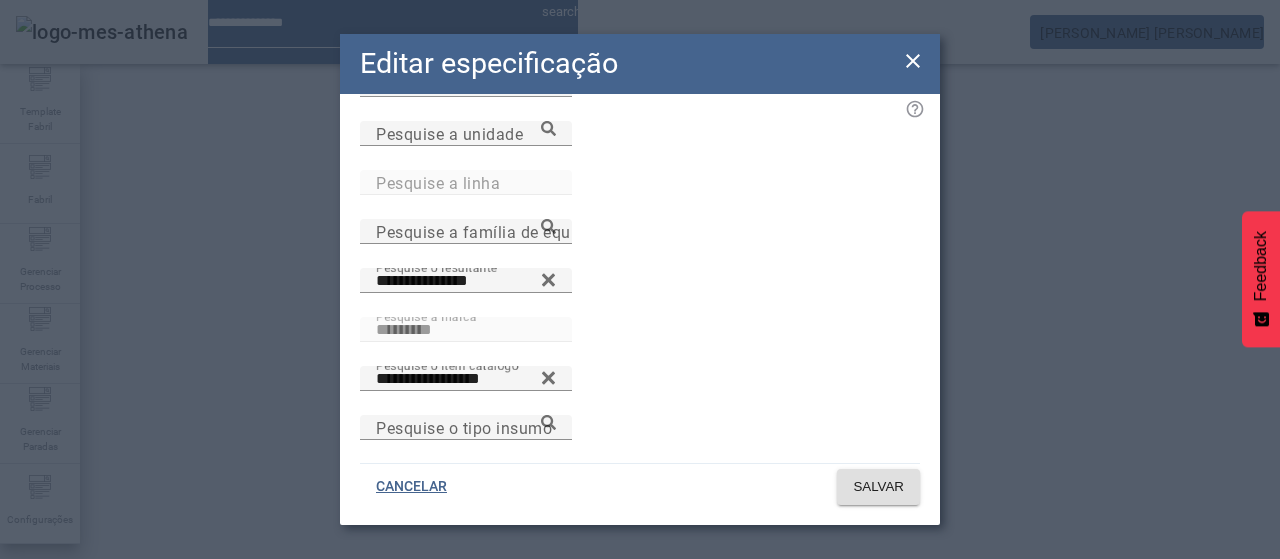 scroll, scrollTop: 172, scrollLeft: 0, axis: vertical 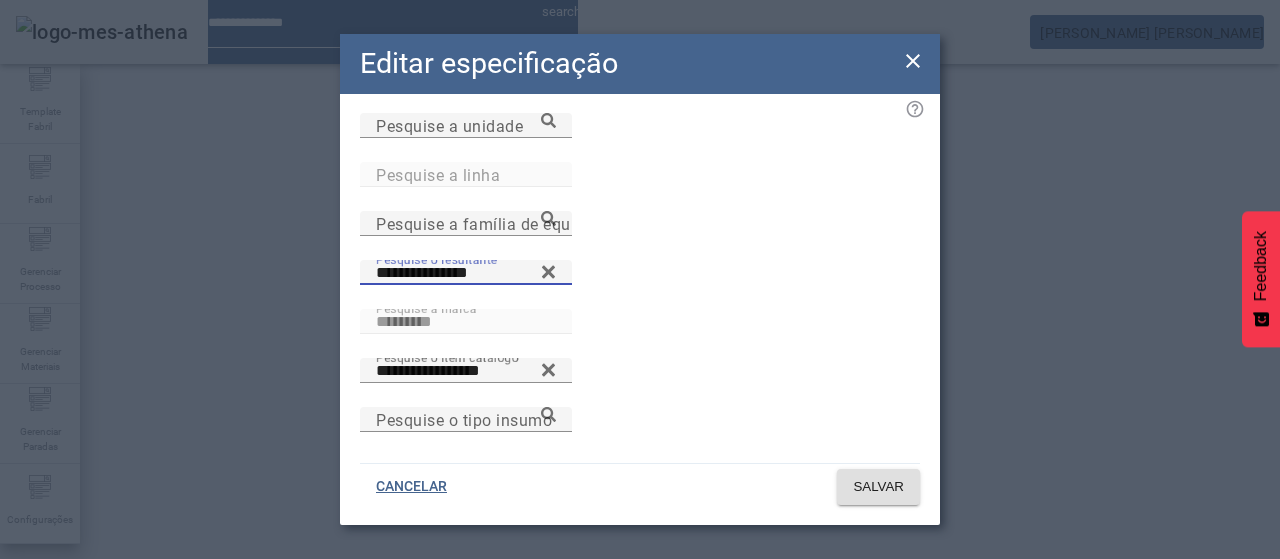 click on "**********" at bounding box center [466, 273] 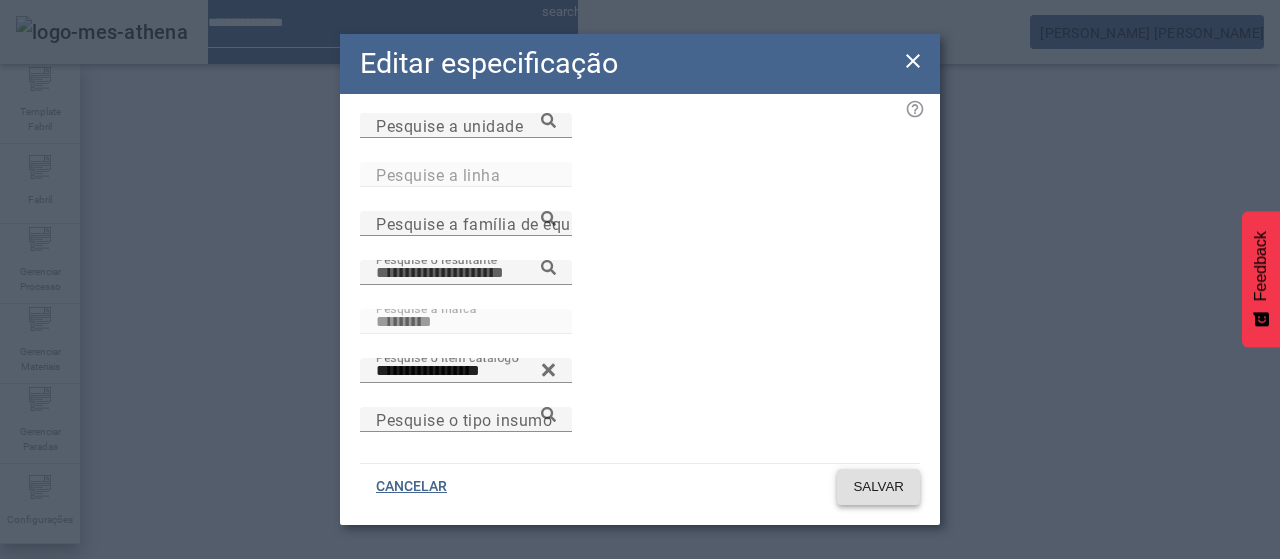 click on "SALVAR" 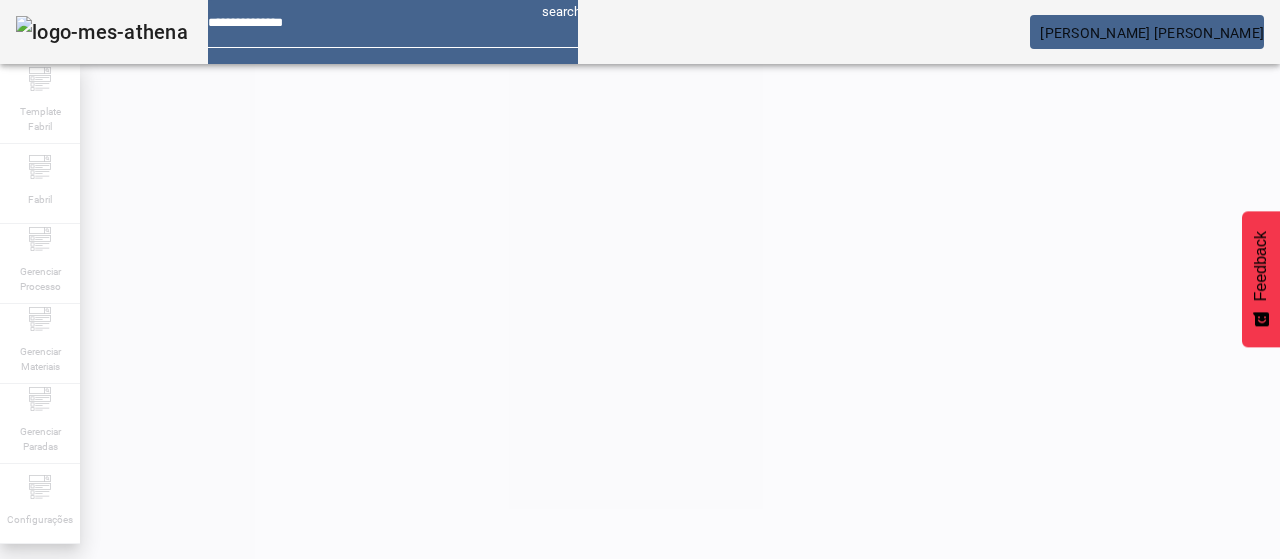 scroll, scrollTop: 140, scrollLeft: 0, axis: vertical 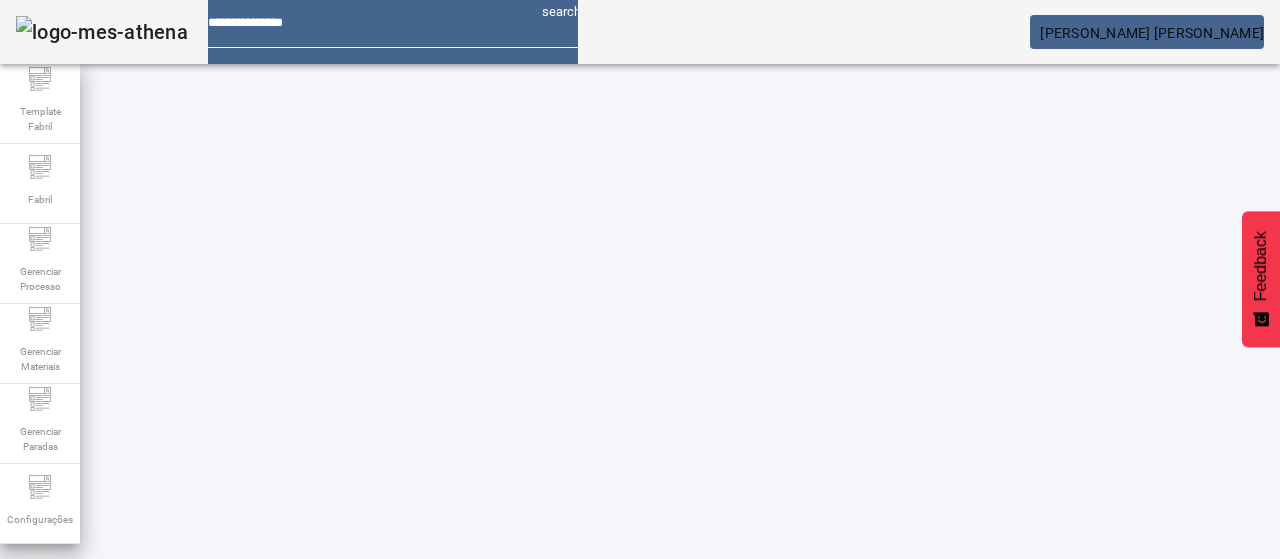 click on "73,0 ± 1,0 °C" at bounding box center [664, 799] 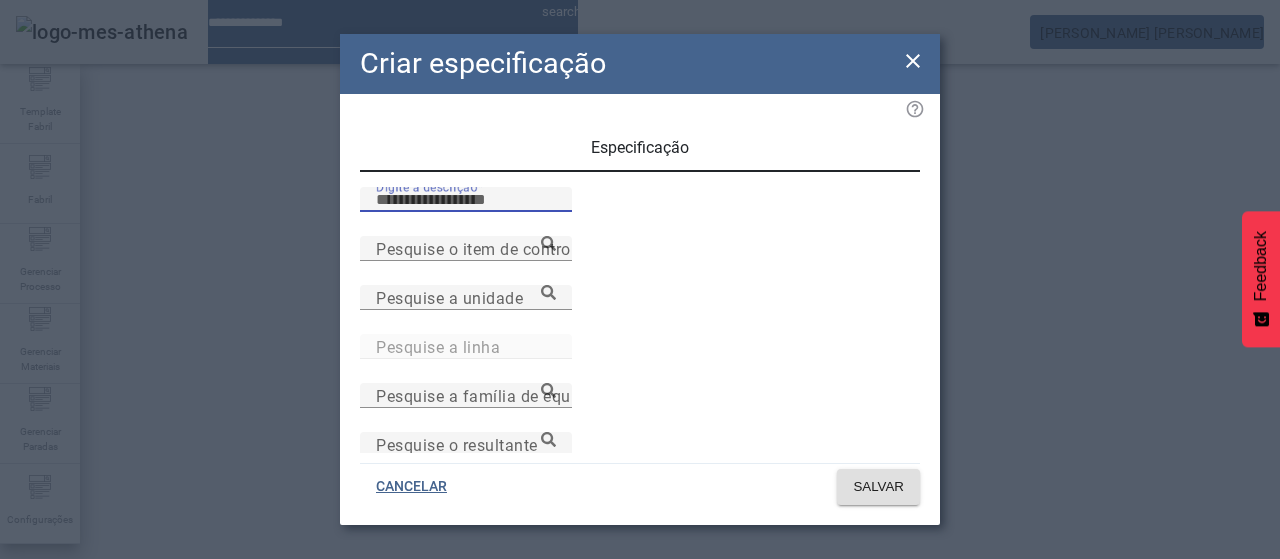 click on "Digite a descrição" at bounding box center (466, 200) 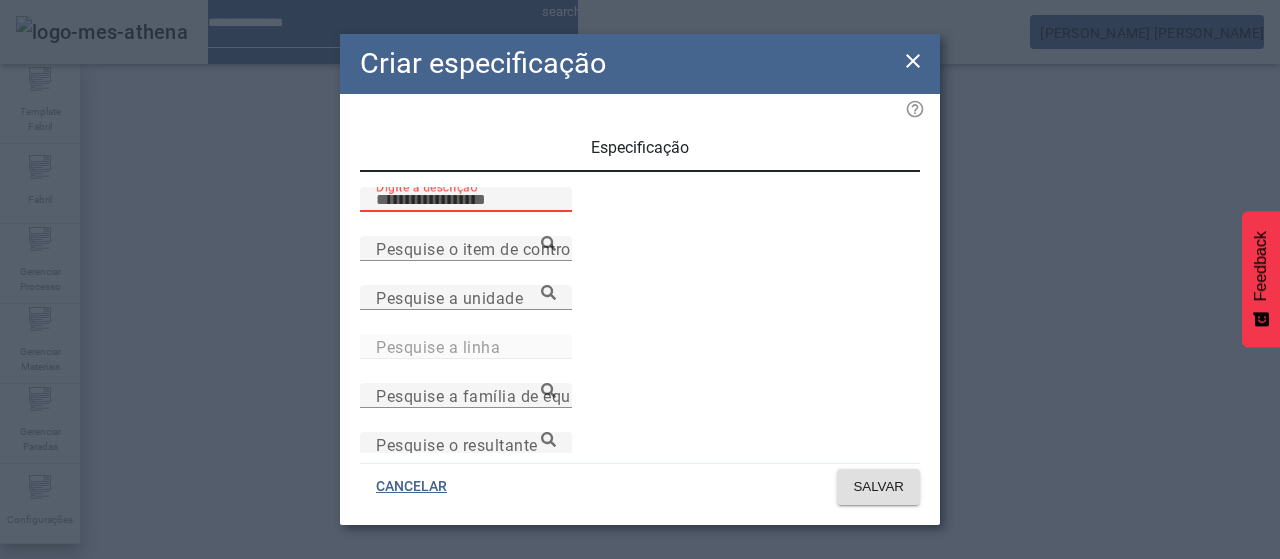 paste on "**********" 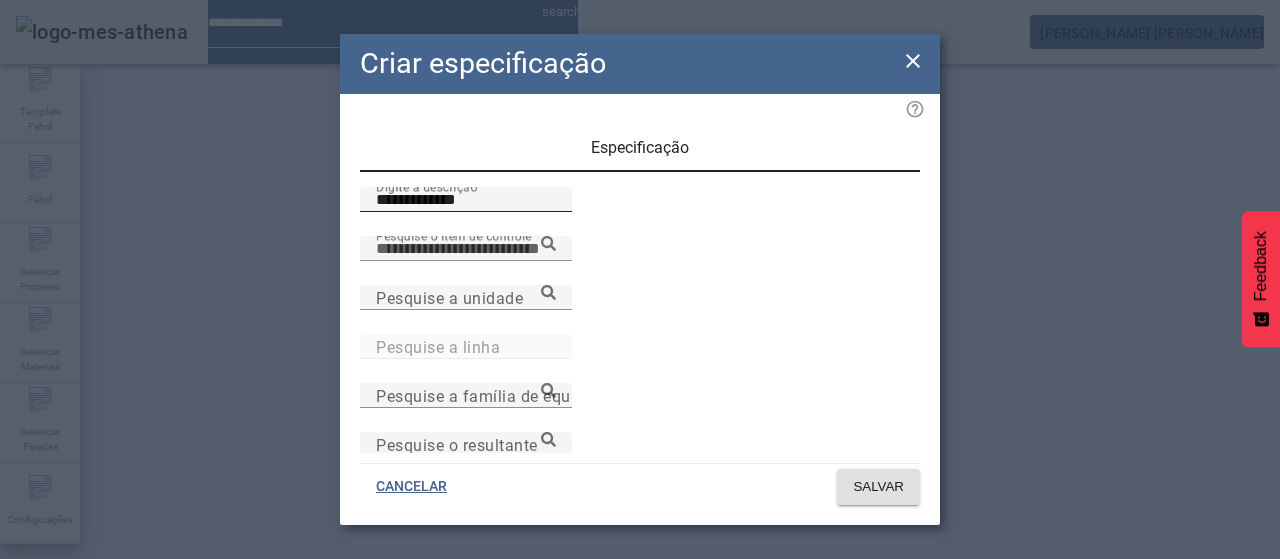 paste on "**********" 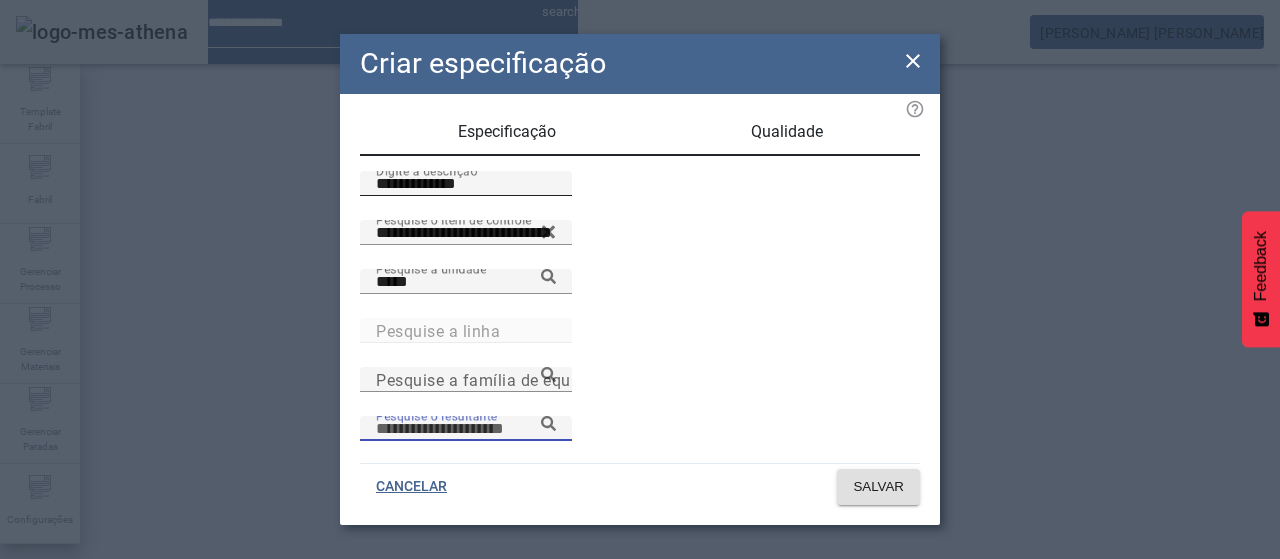 scroll, scrollTop: 206, scrollLeft: 0, axis: vertical 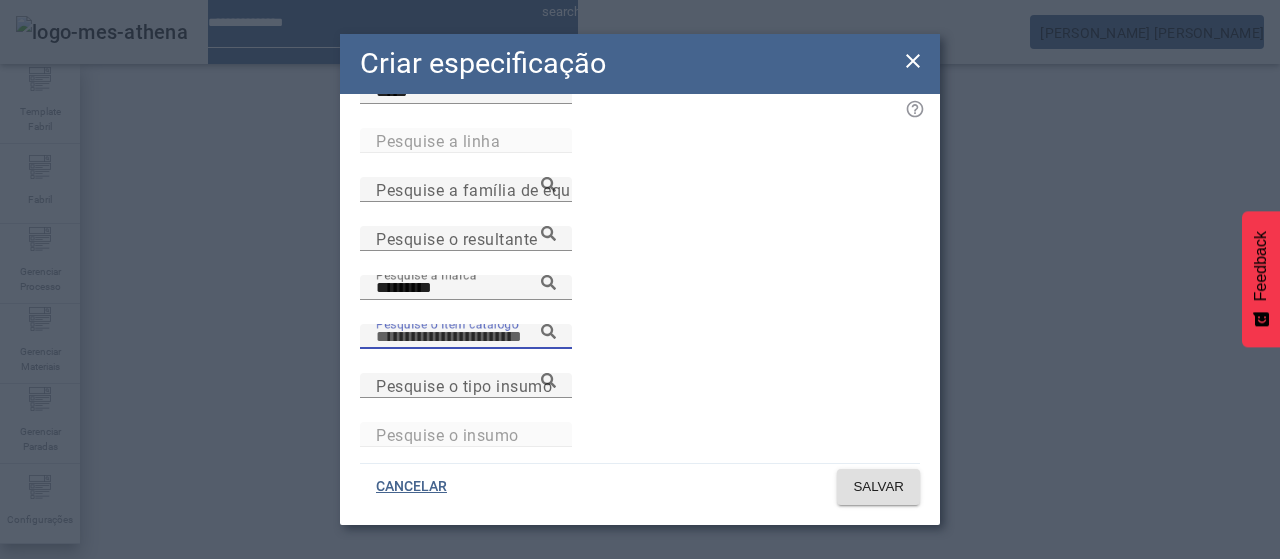 paste on "**********" 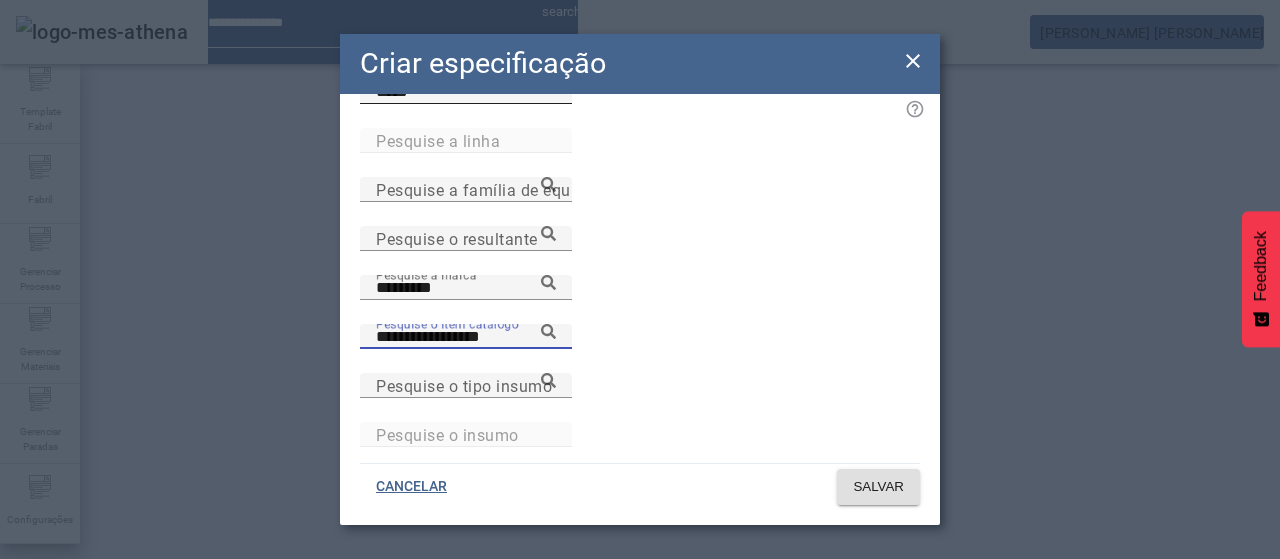 click 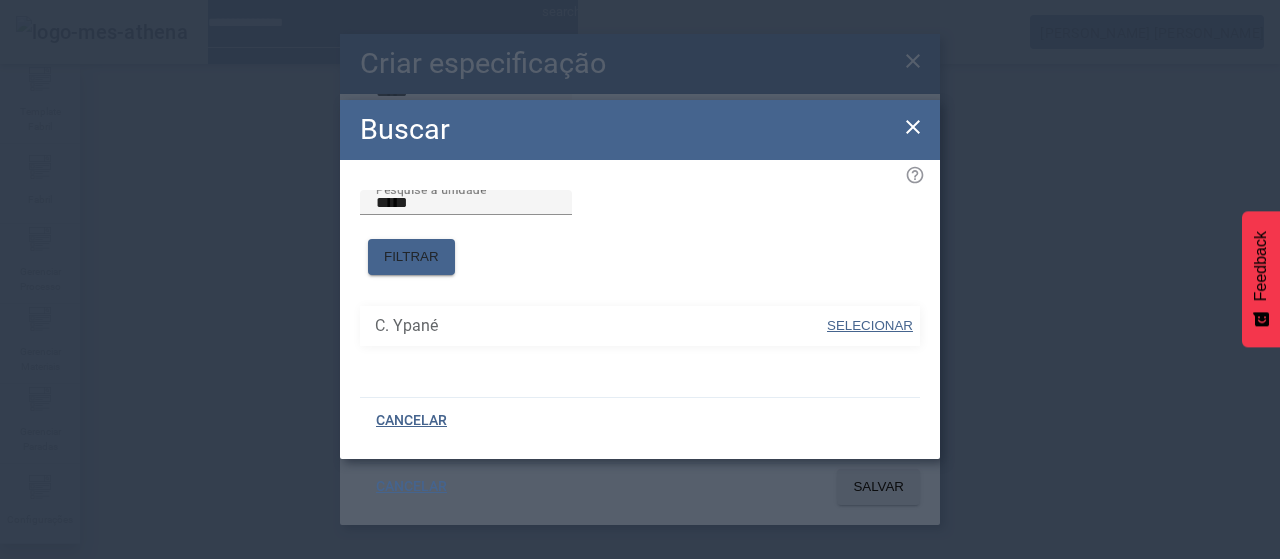 click on "SELECIONAR" at bounding box center [870, 326] 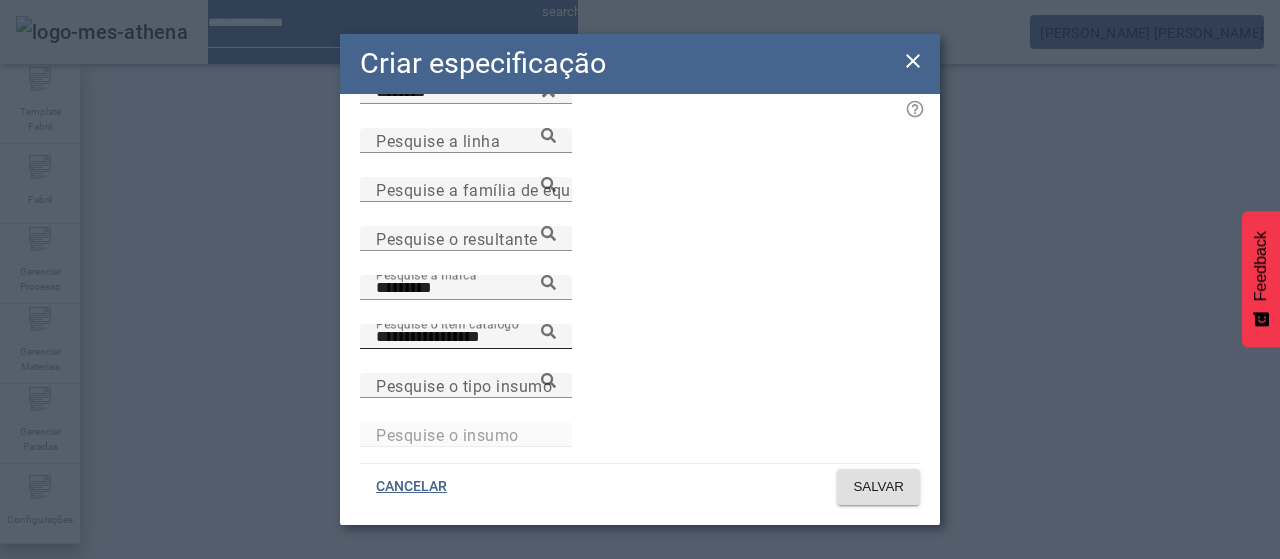 click 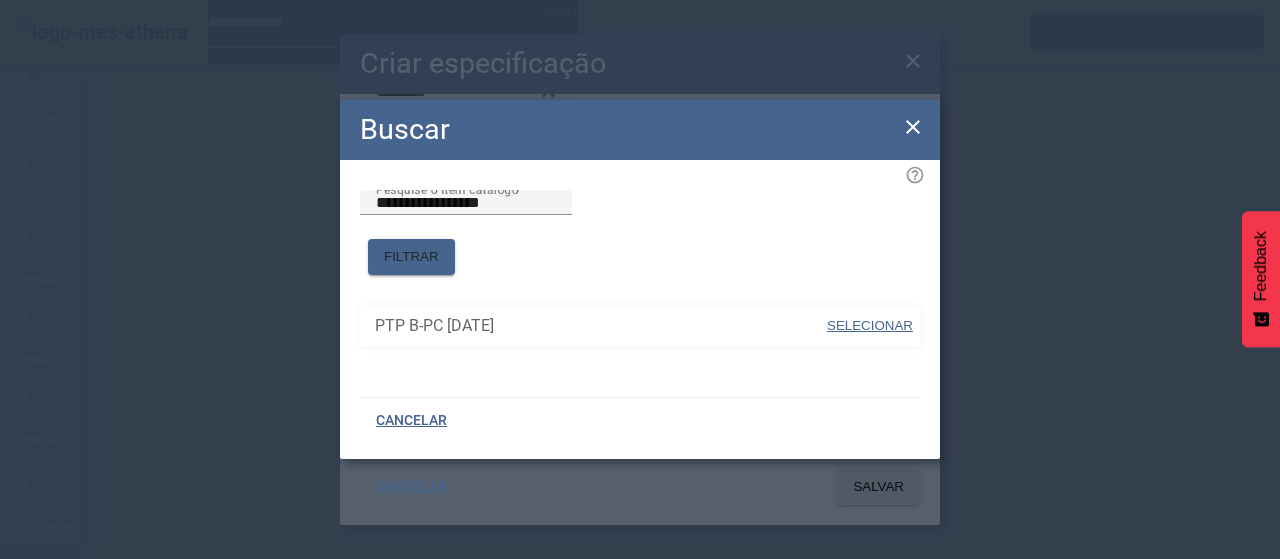click on "SELECIONAR" at bounding box center [870, 325] 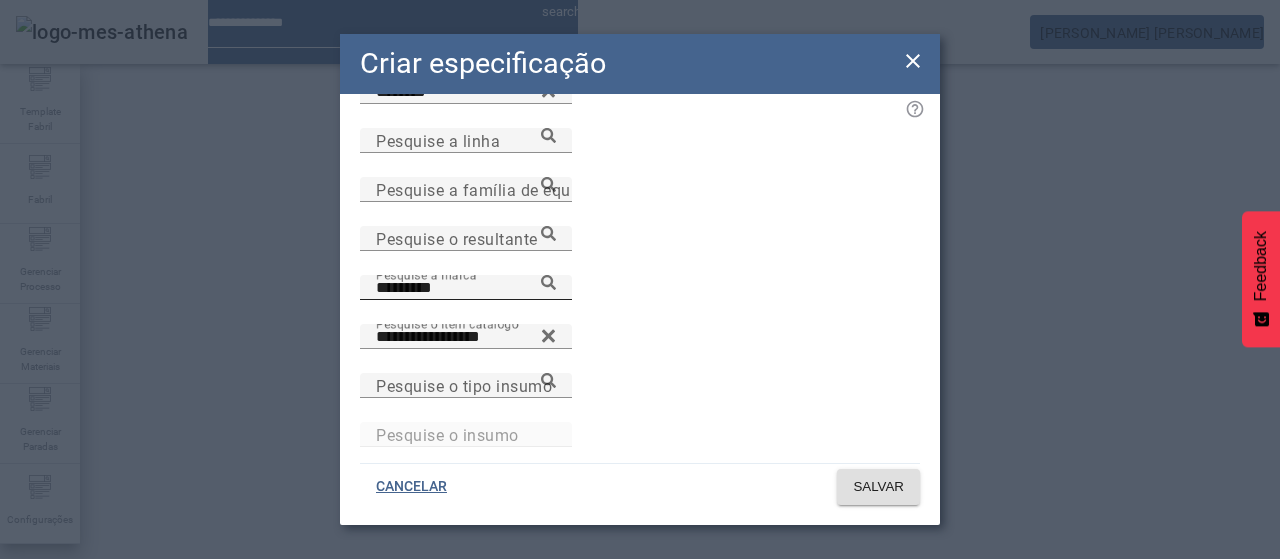 click on "Pesquise a marca *********" at bounding box center [466, 287] 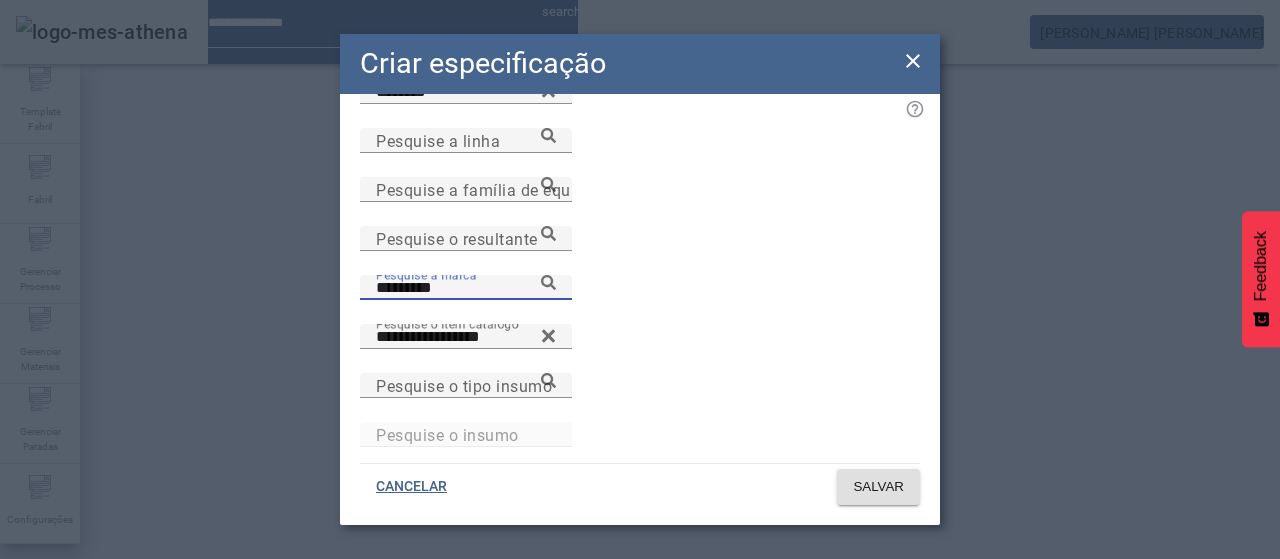 click on "*********" at bounding box center [466, 288] 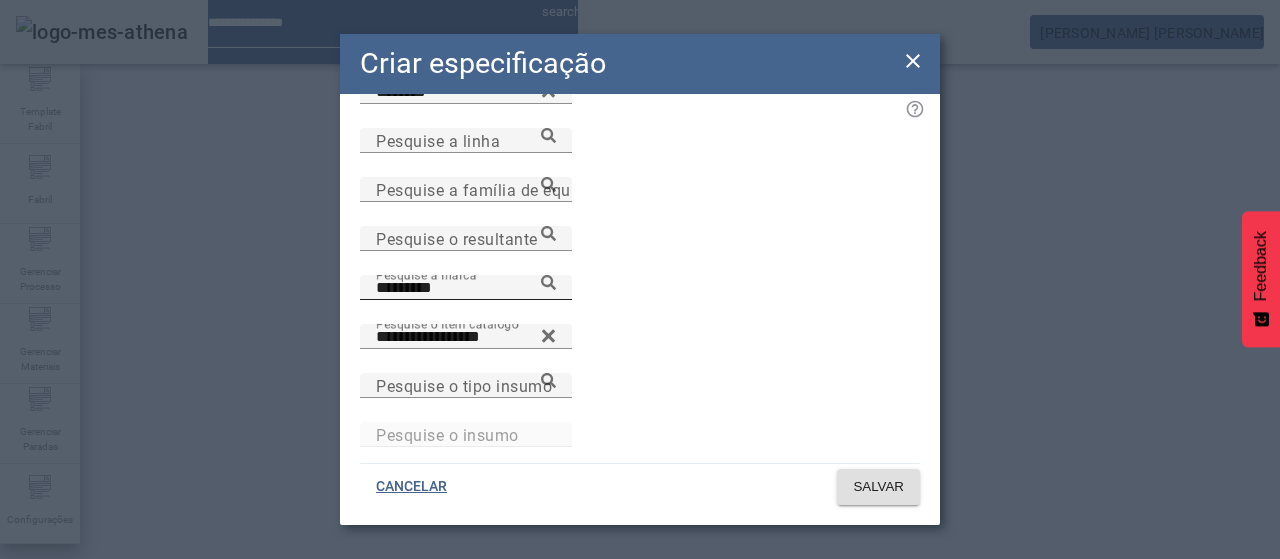 click 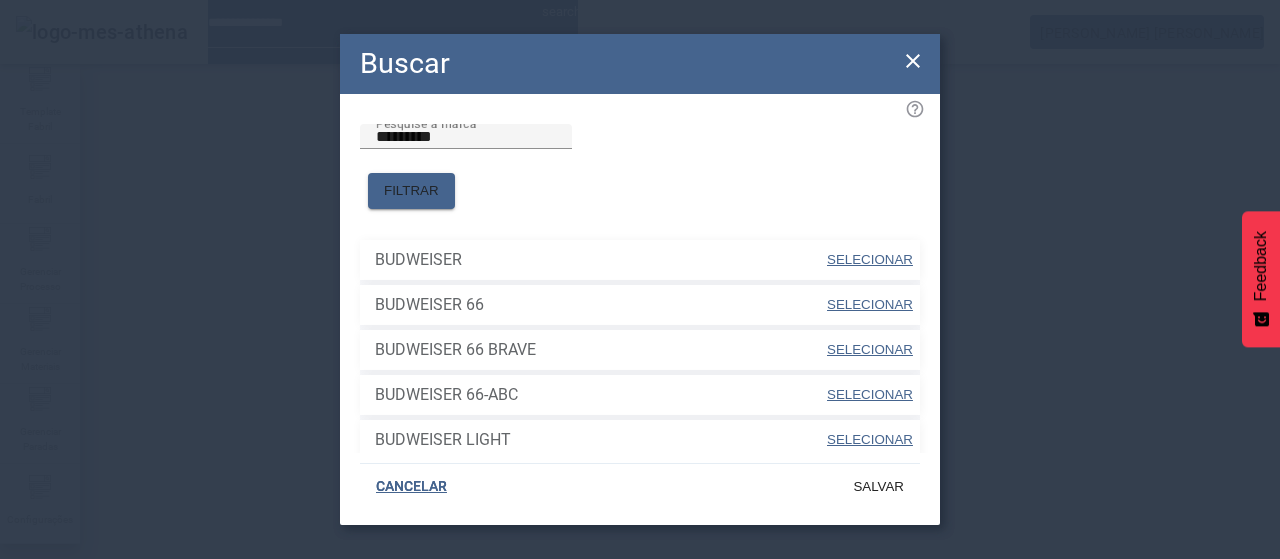 click on "SELECIONAR" at bounding box center [870, 259] 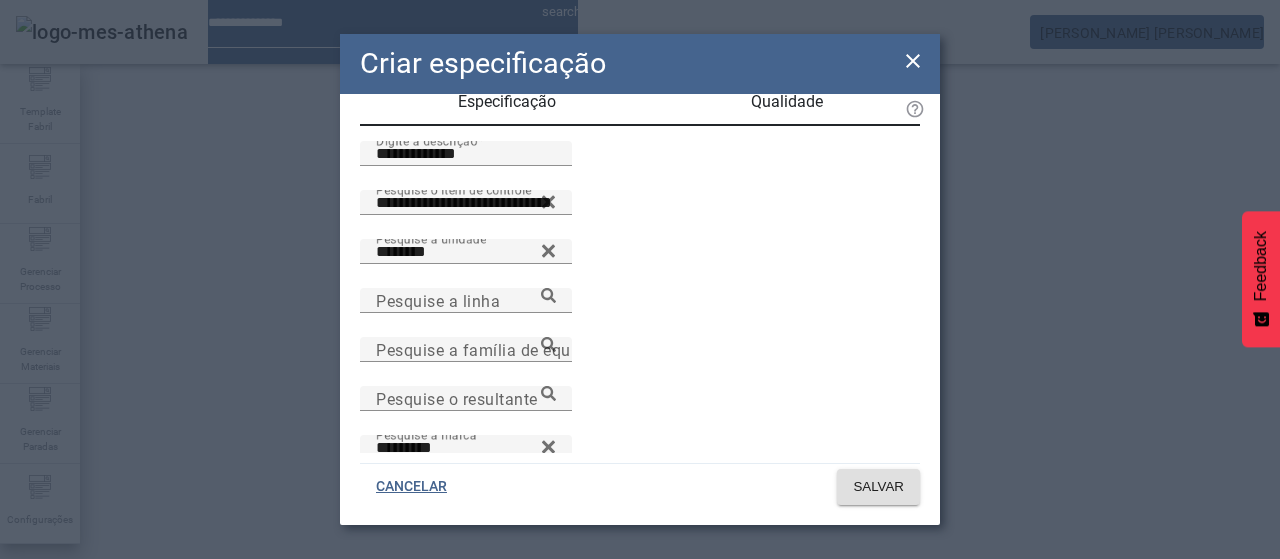 scroll, scrollTop: 34, scrollLeft: 0, axis: vertical 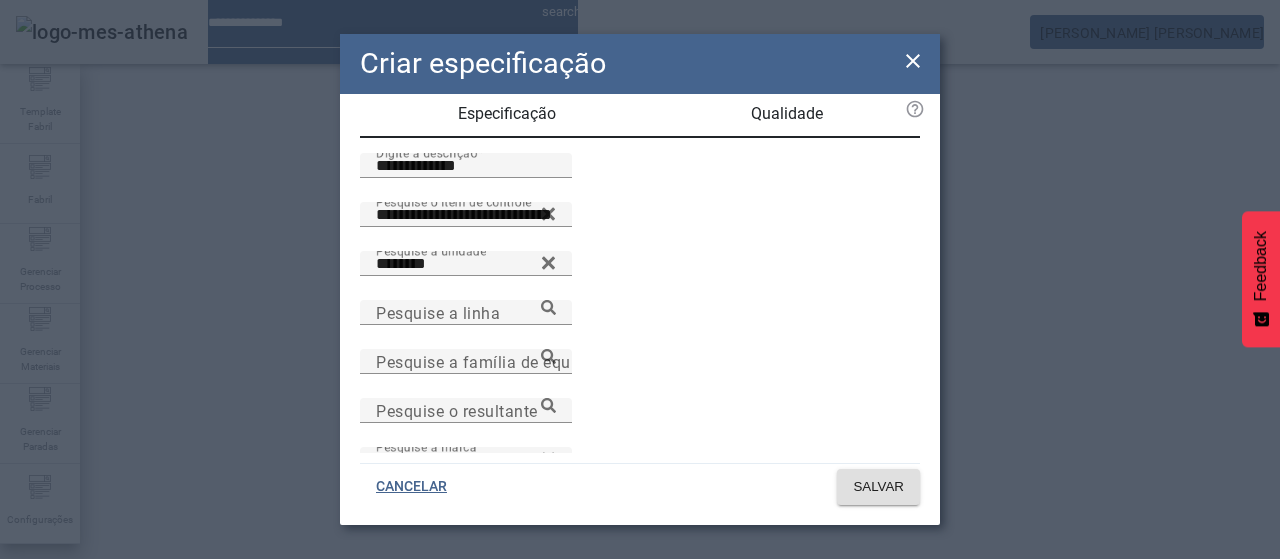 click on "Qualidade" at bounding box center (787, 114) 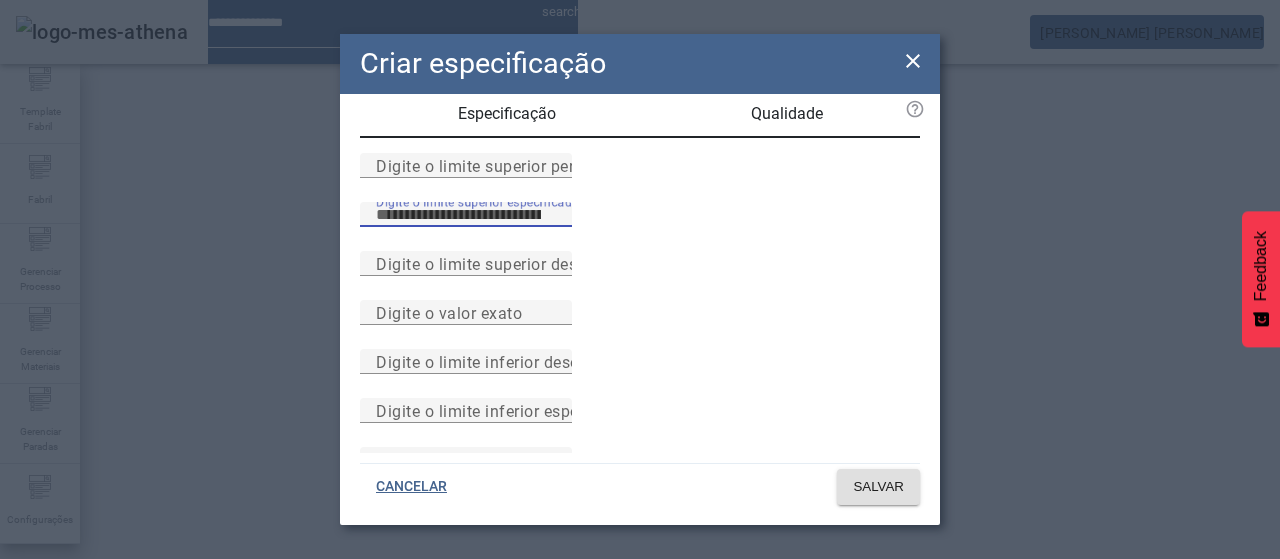 click on "Digite o limite superior especificado" at bounding box center (466, 215) 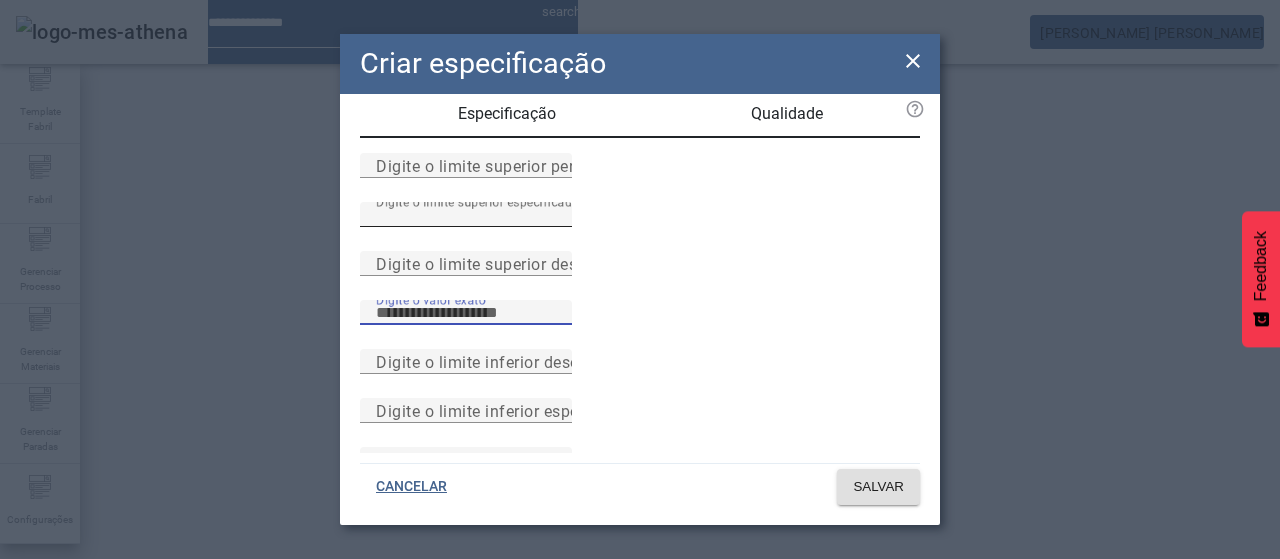 scroll, scrollTop: 261, scrollLeft: 0, axis: vertical 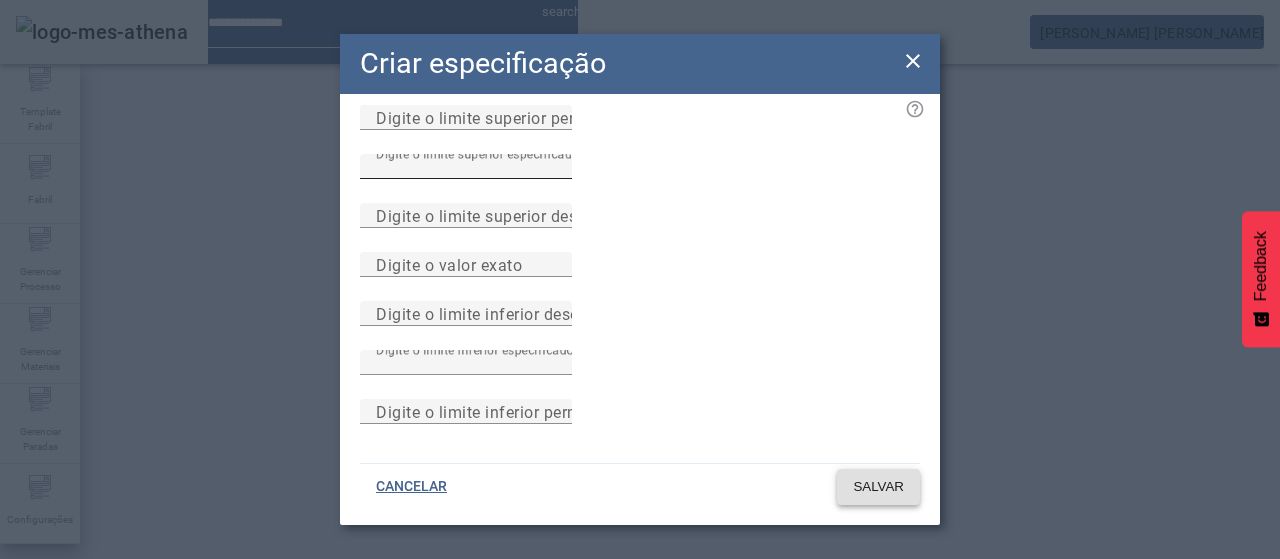 click on "SALVAR" 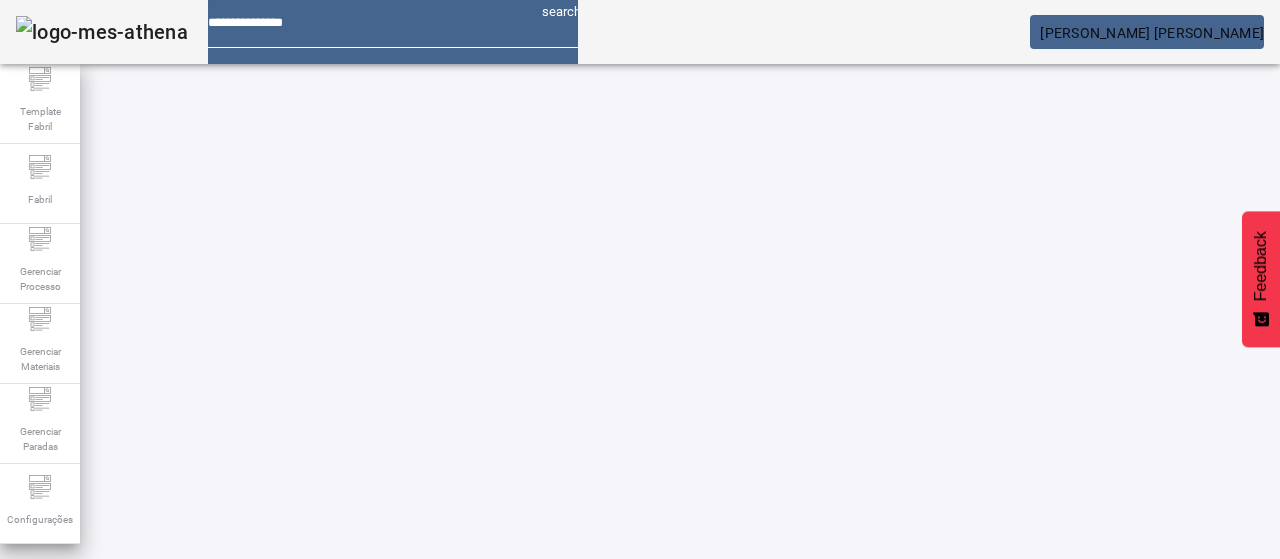 scroll, scrollTop: 190, scrollLeft: 0, axis: vertical 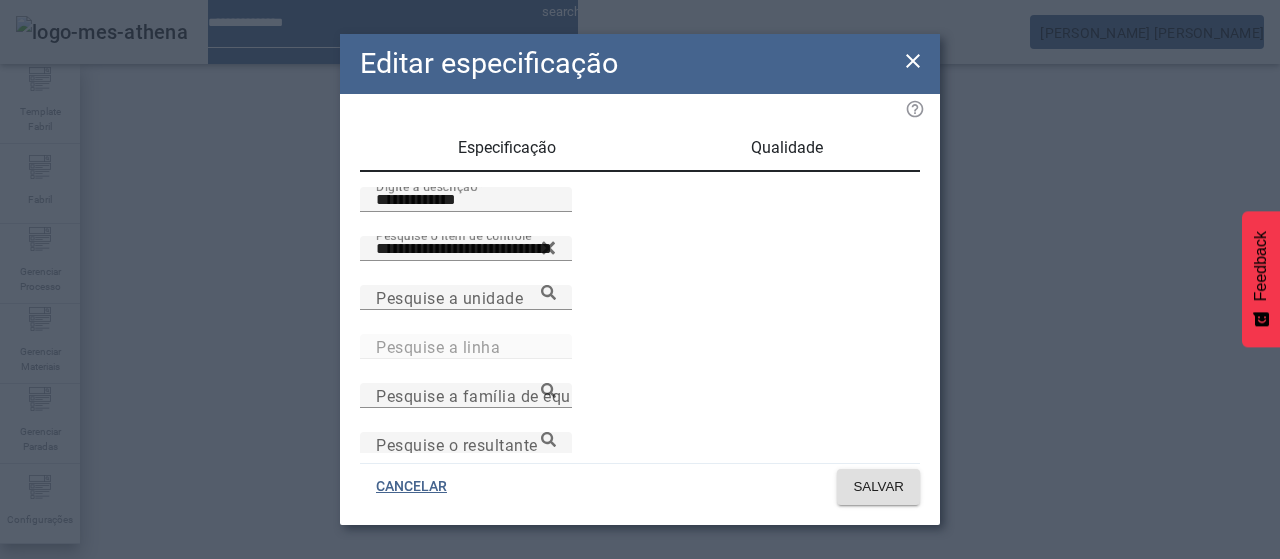 click on "Qualidade" at bounding box center (786, 148) 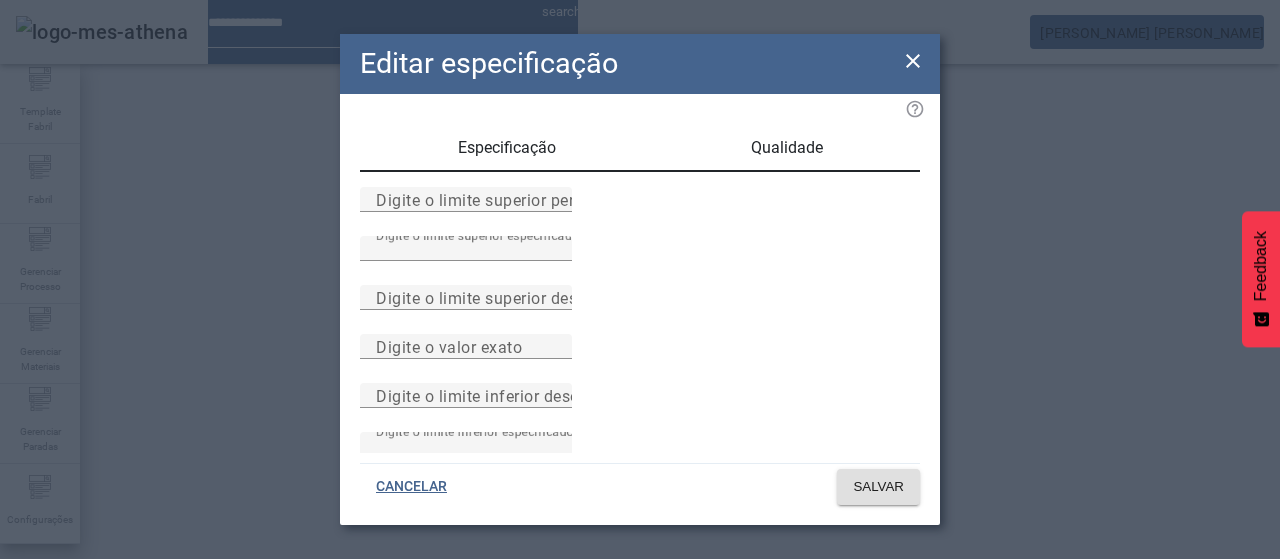 scroll, scrollTop: 284, scrollLeft: 0, axis: vertical 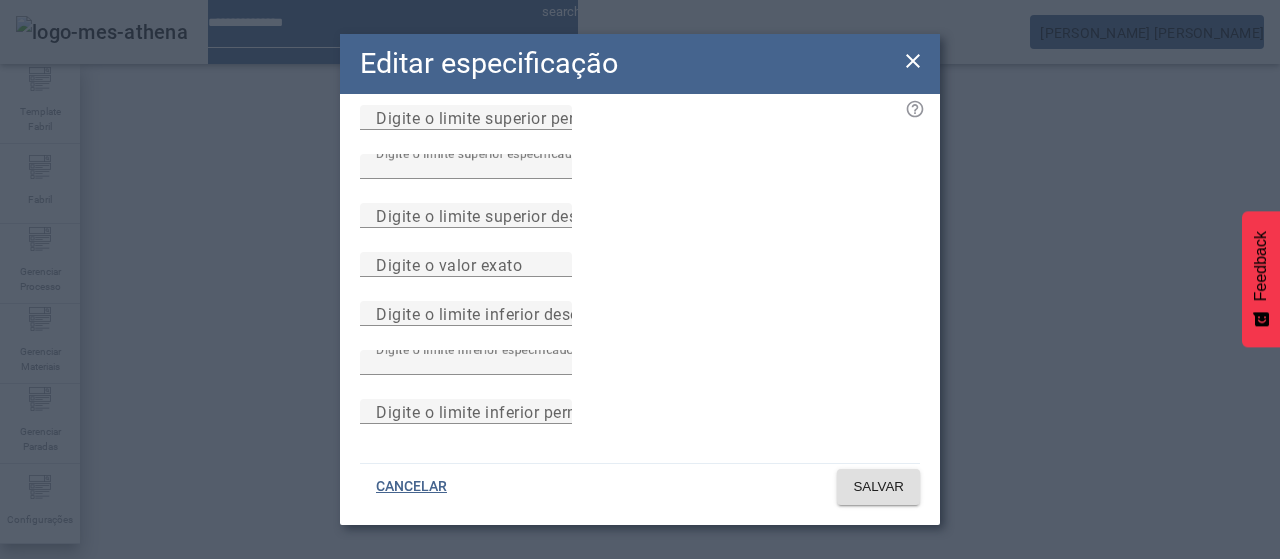 click 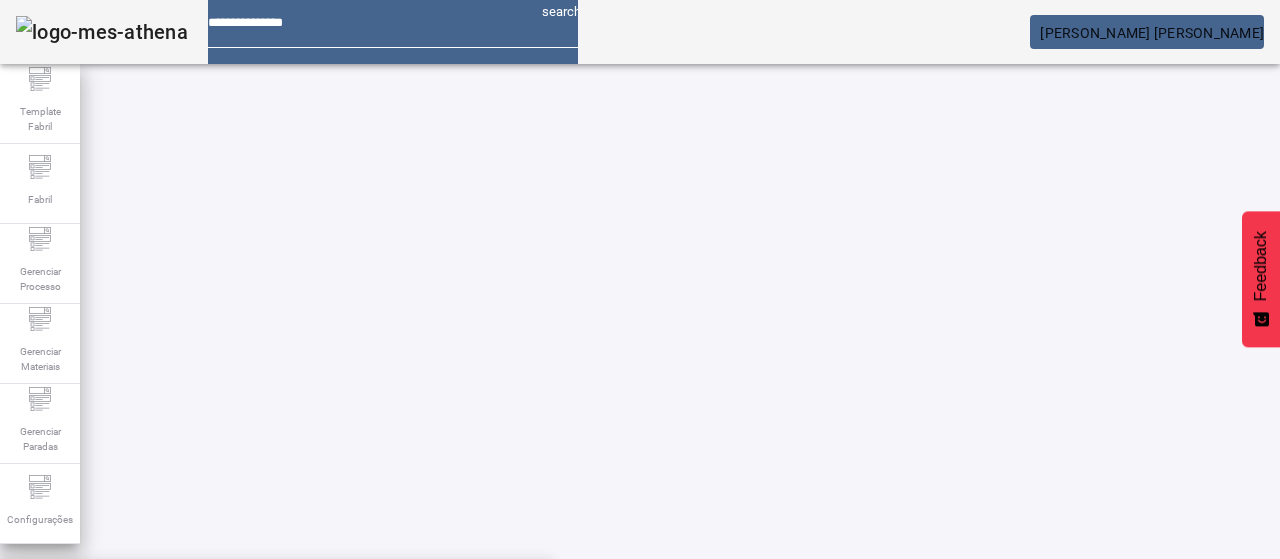 click on "*********" at bounding box center (1388, 601) 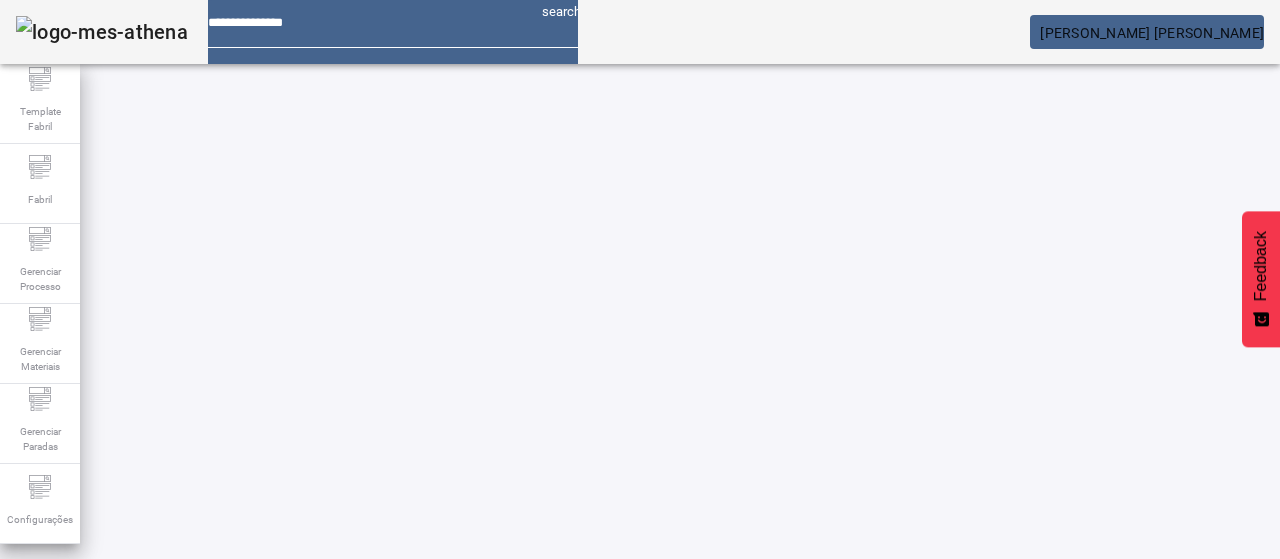 click on "FILTRAR" 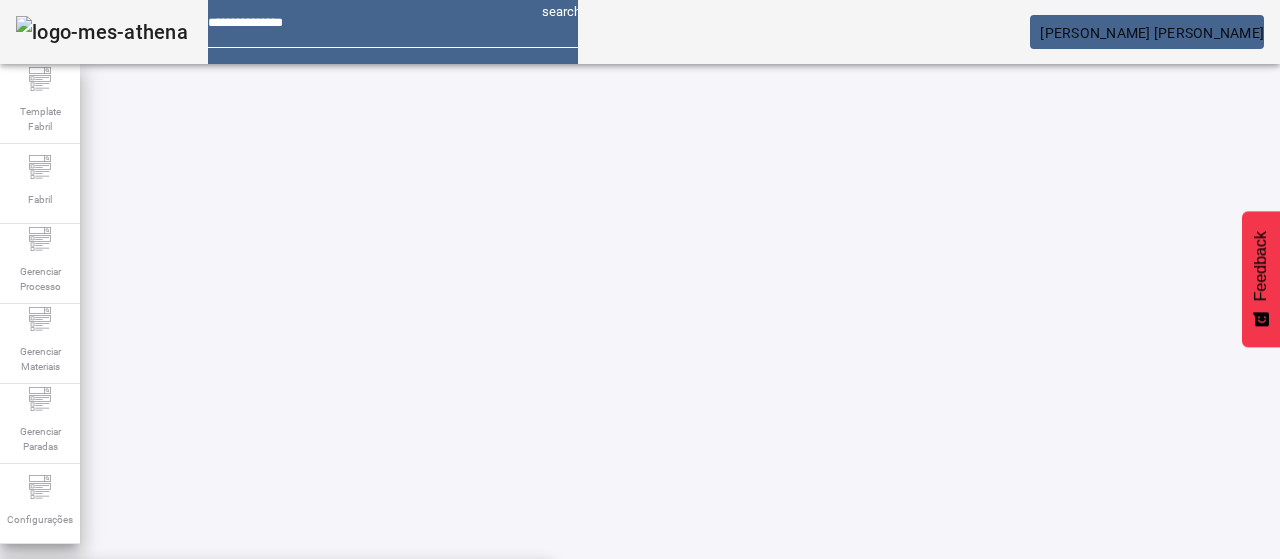 click 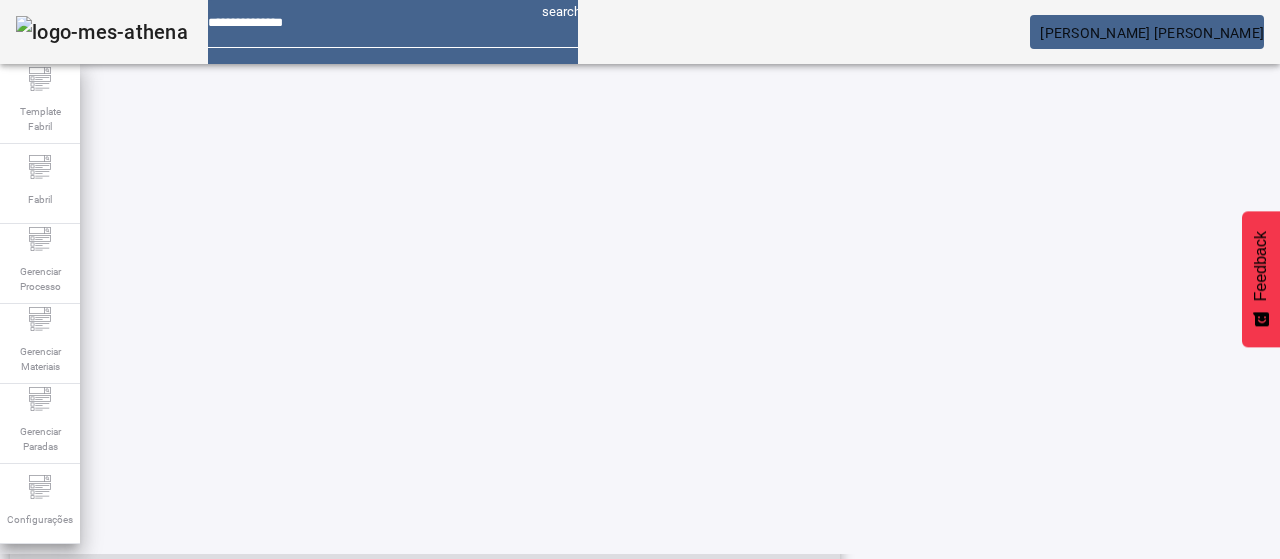 scroll, scrollTop: 696, scrollLeft: 0, axis: vertical 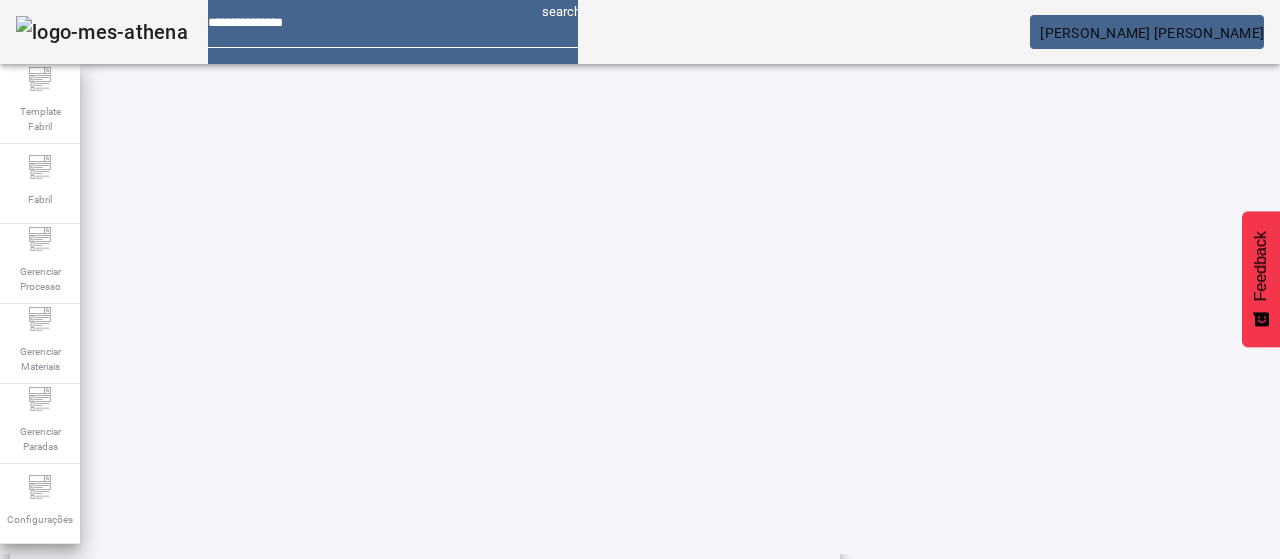 click on "75 - 77" at bounding box center (689, 839) 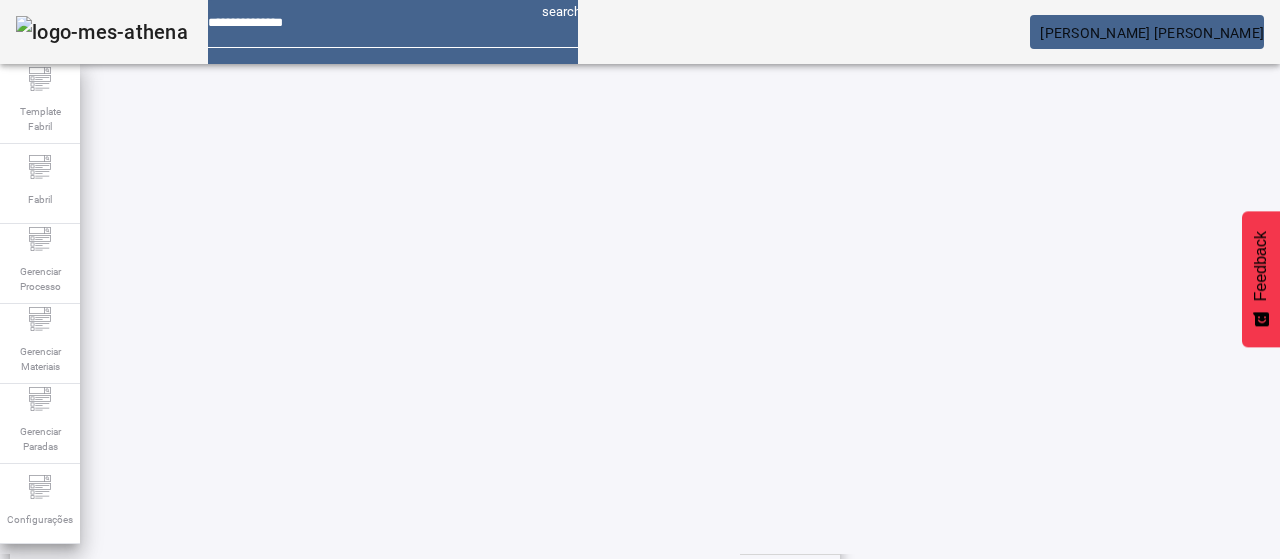 scroll, scrollTop: 298, scrollLeft: 0, axis: vertical 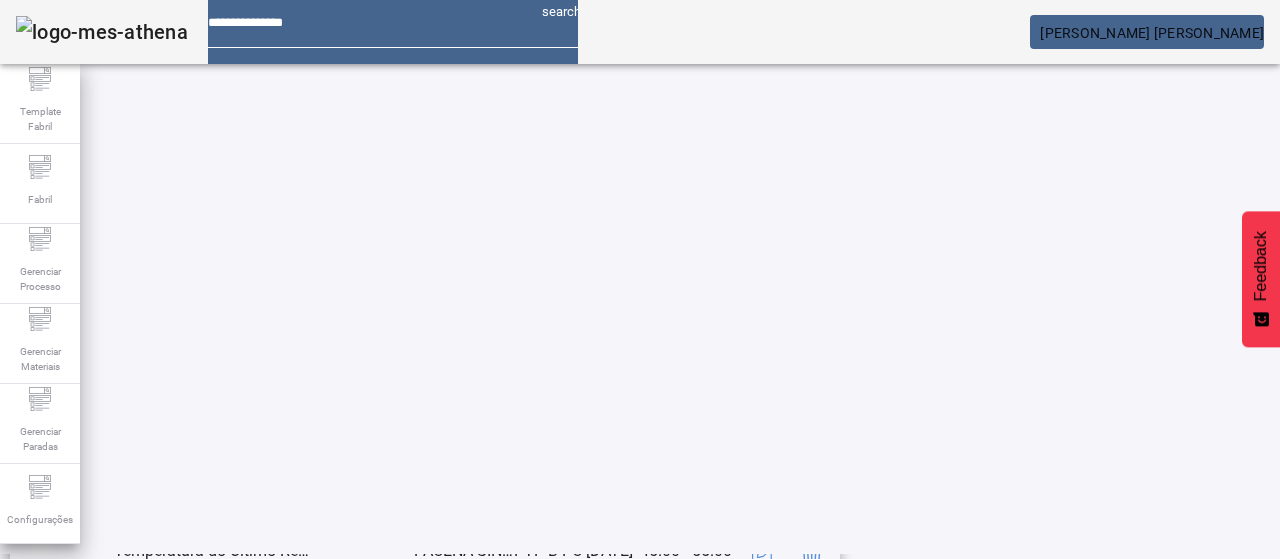 click 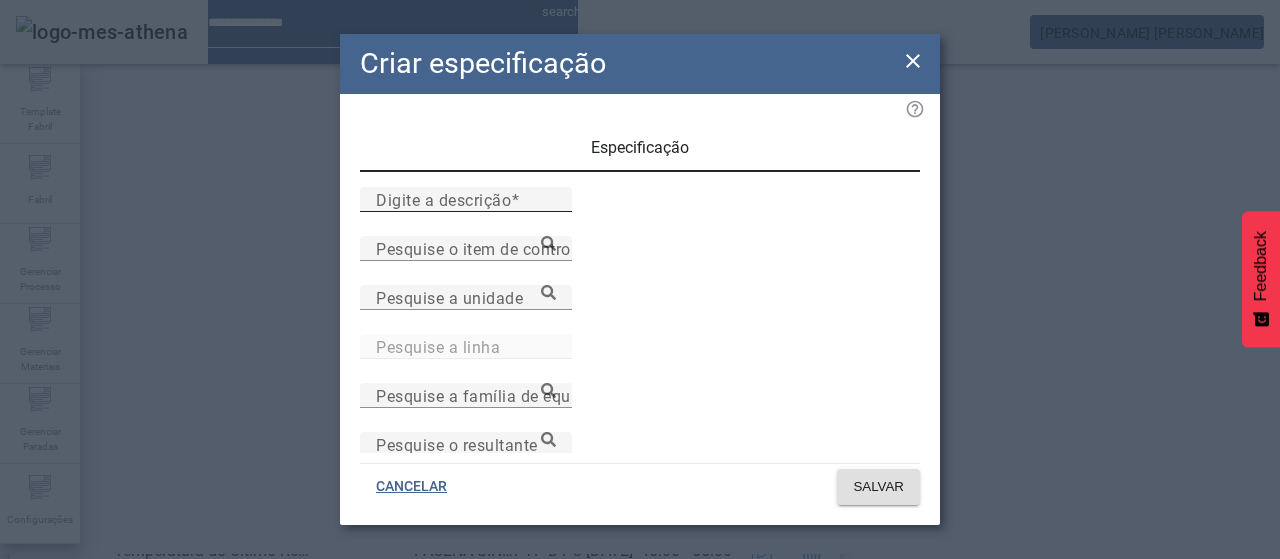 click on "Digite a descrição" at bounding box center [443, 199] 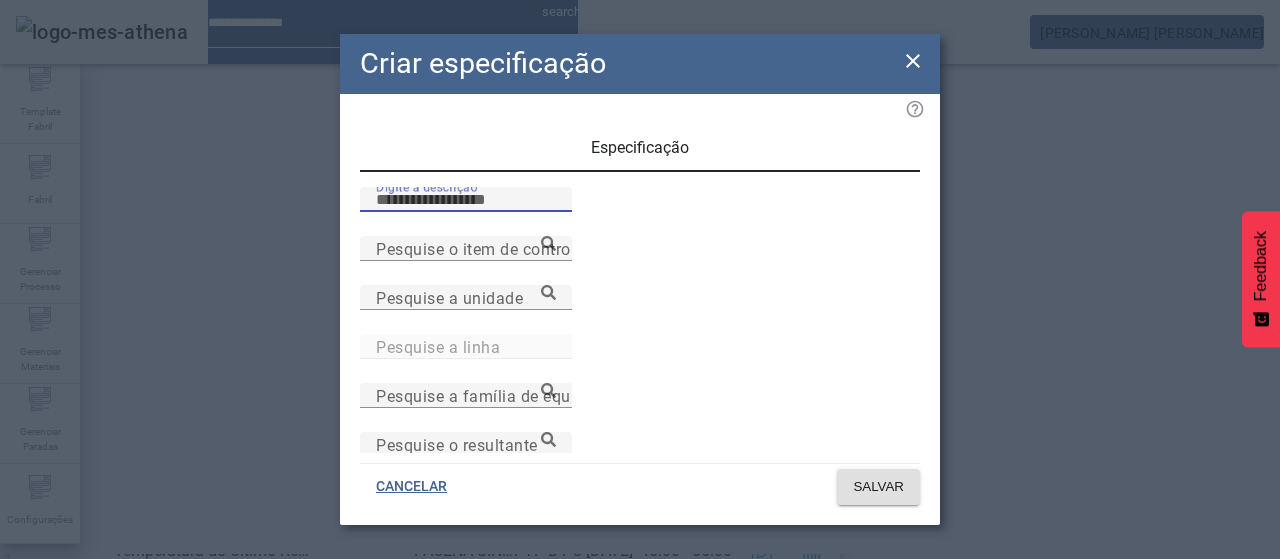paste on "*******" 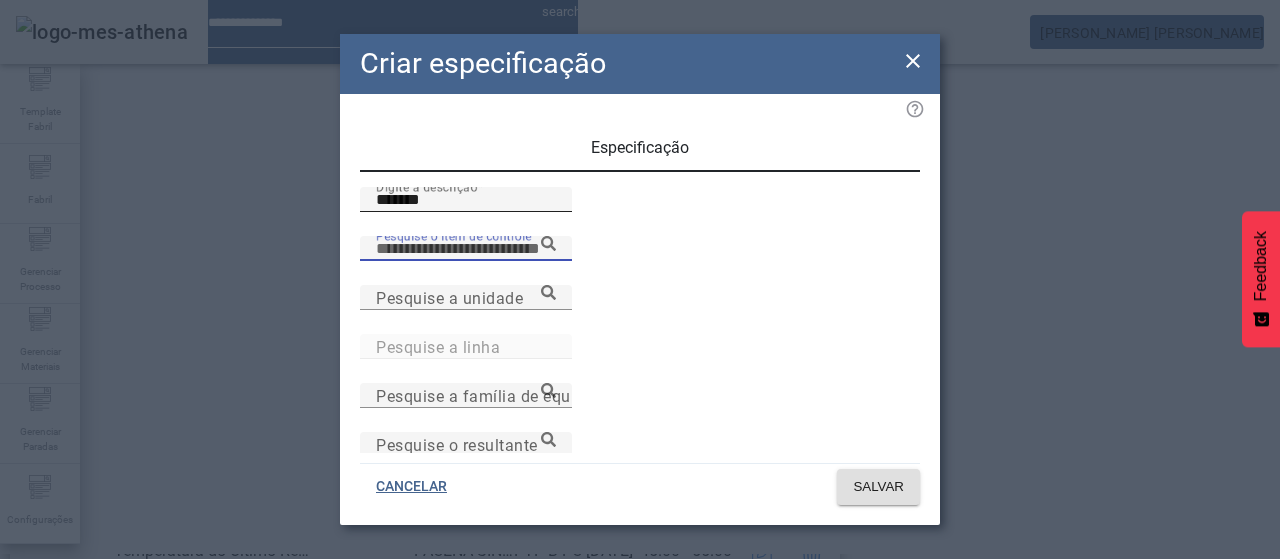 paste on "**********" 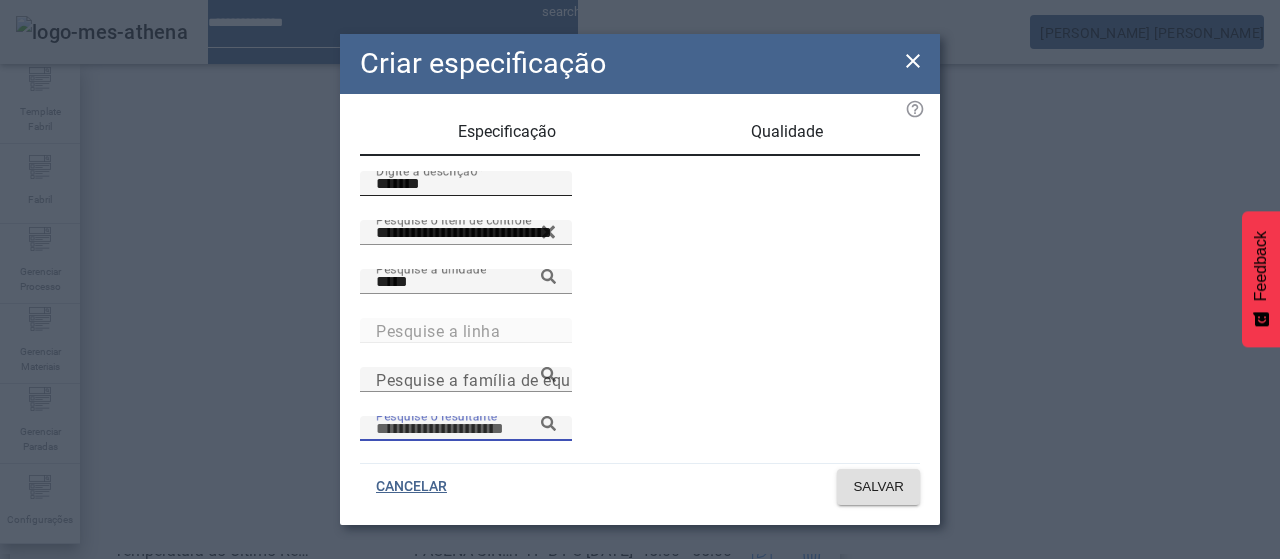 scroll, scrollTop: 206, scrollLeft: 0, axis: vertical 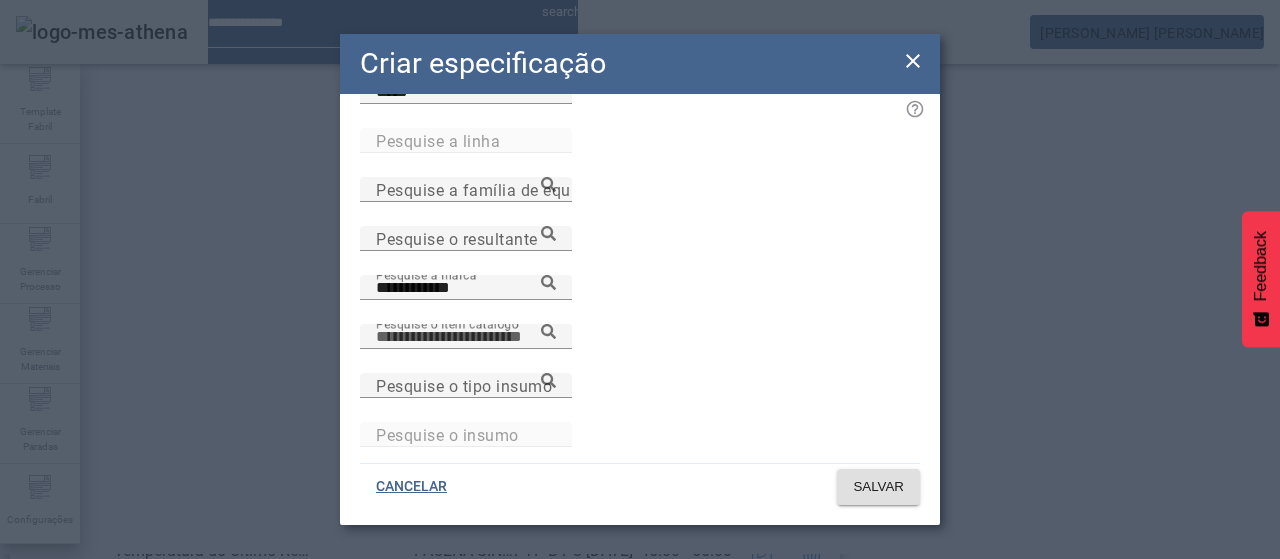 paste on "**********" 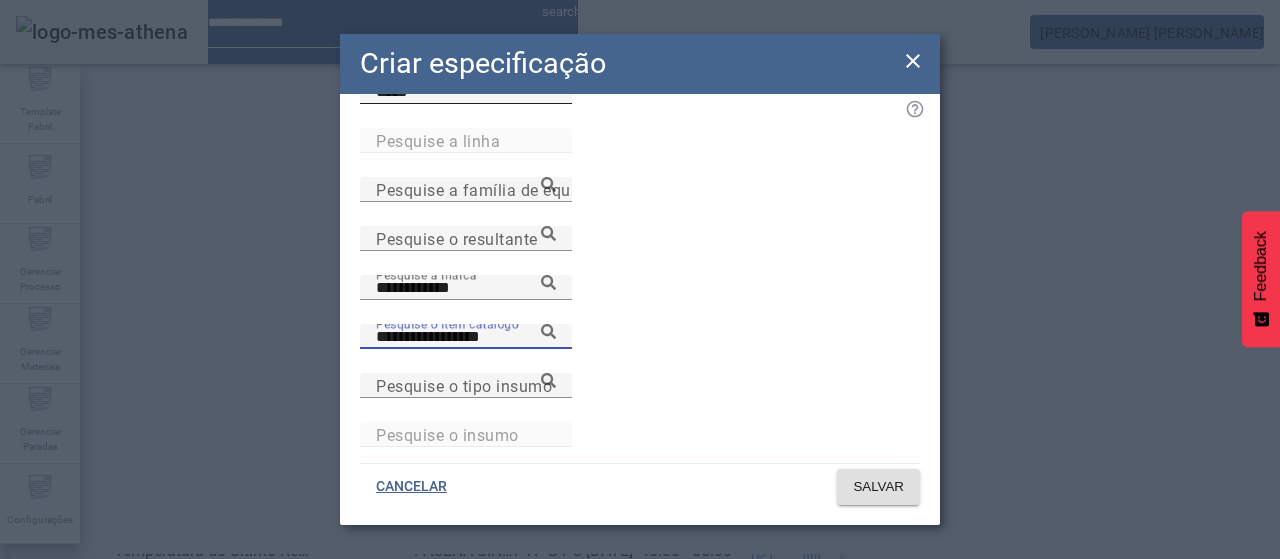 click 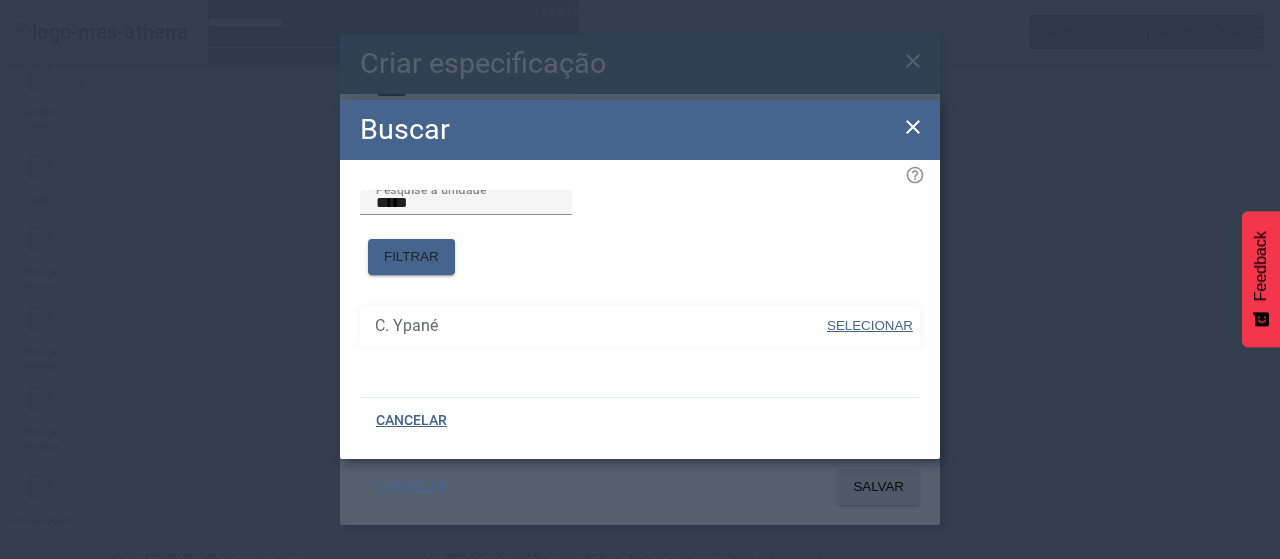 click on "SELECIONAR" at bounding box center (870, 325) 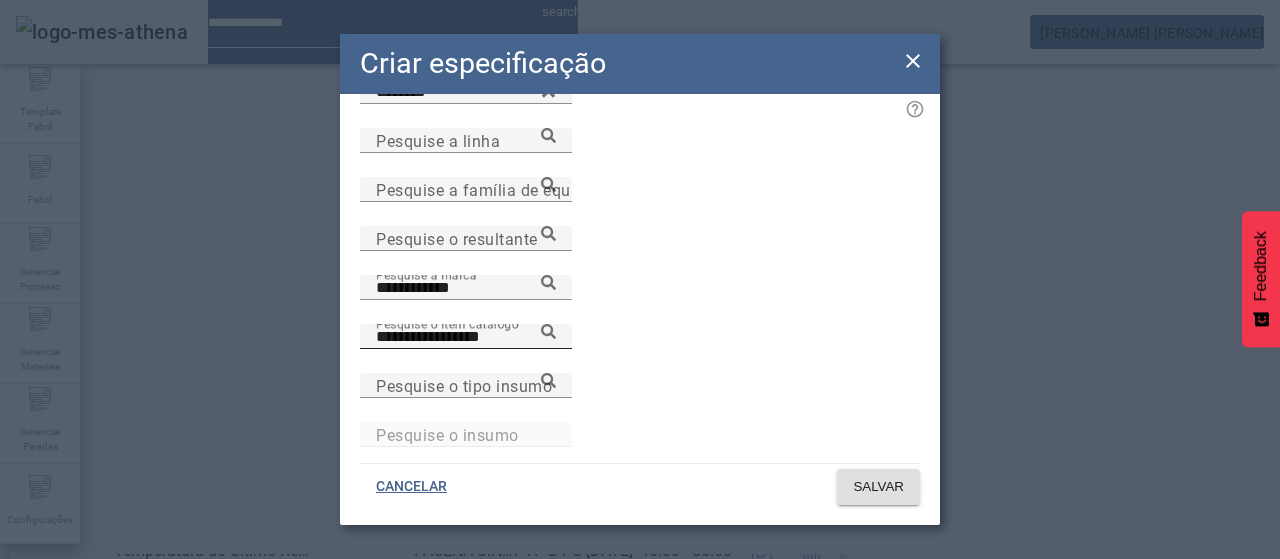 click 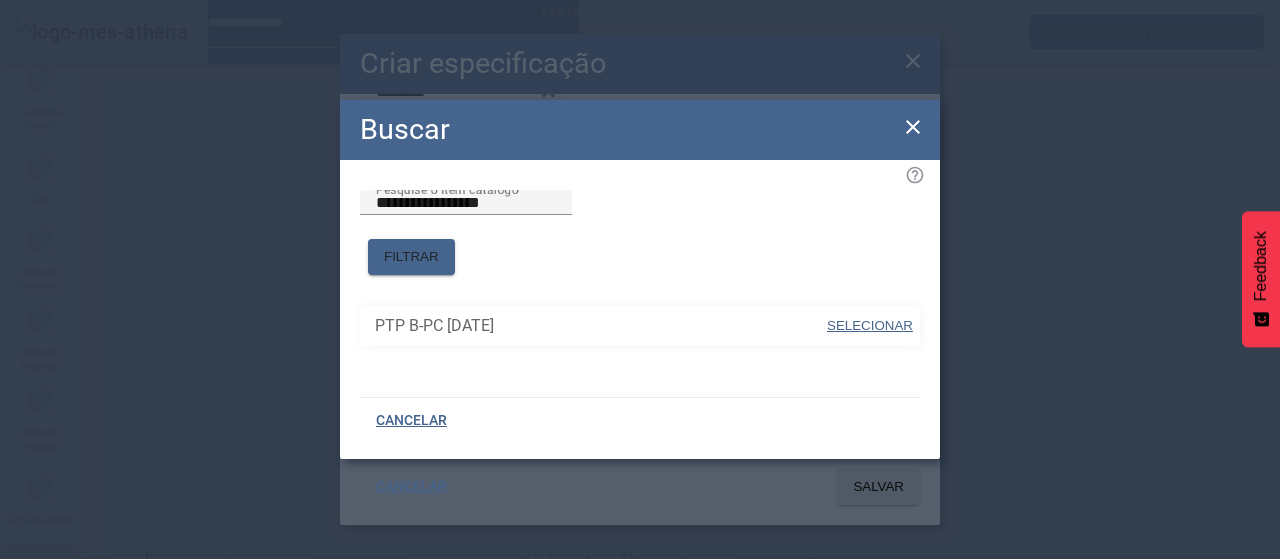 click on "SELECIONAR" at bounding box center [870, 325] 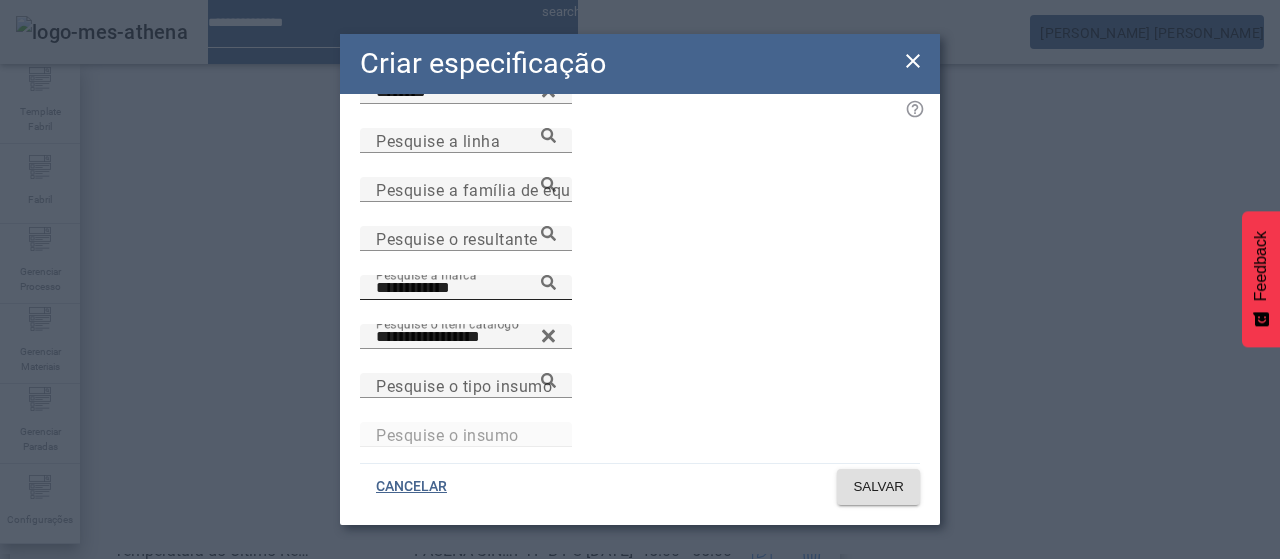click 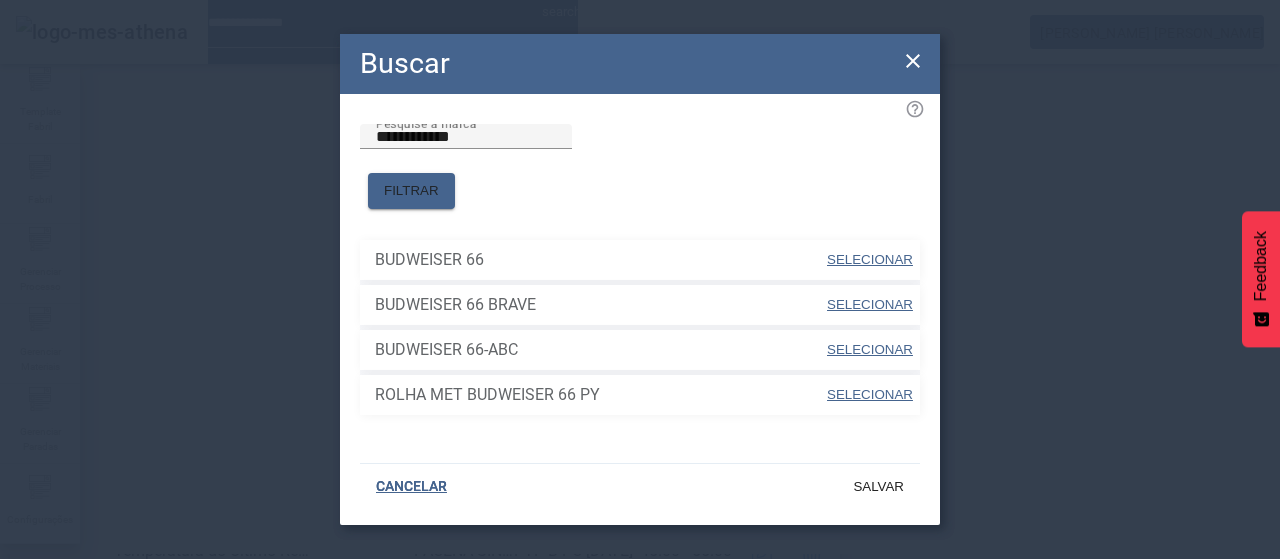 click on "SELECIONAR" at bounding box center [870, 349] 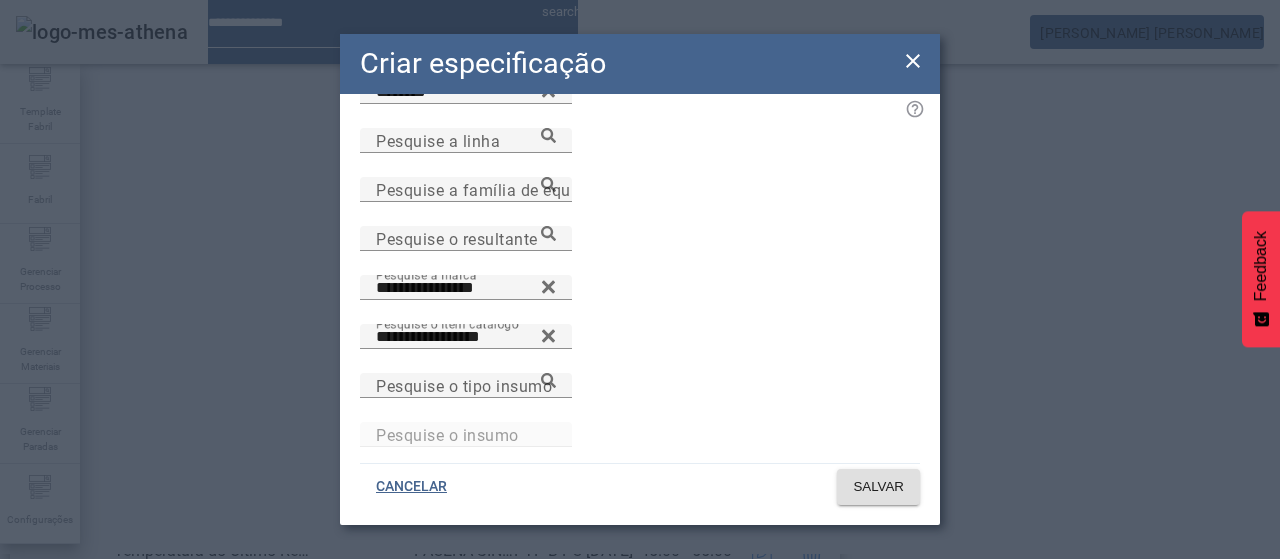 scroll, scrollTop: 0, scrollLeft: 0, axis: both 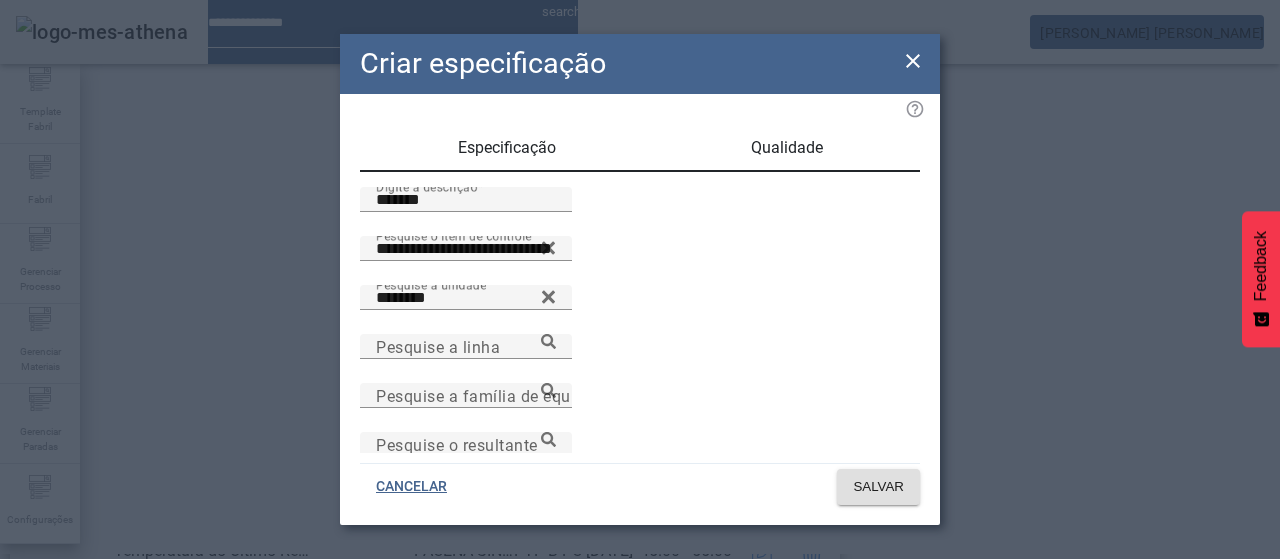 click on "Qualidade" at bounding box center [787, 148] 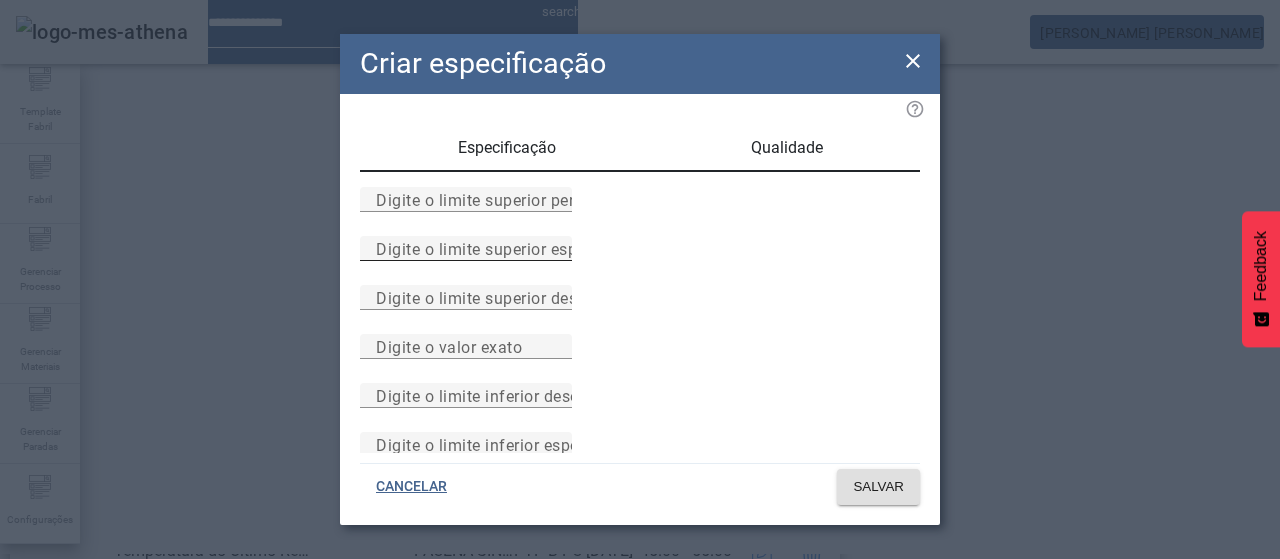 click on "Digite o limite superior especificado" at bounding box center (511, 248) 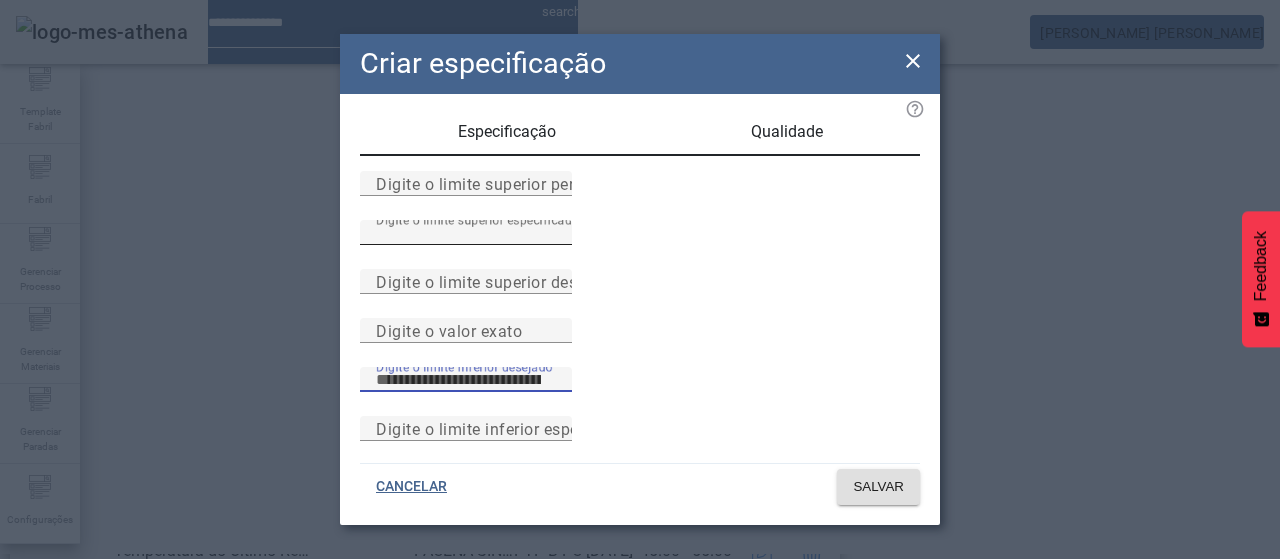 scroll, scrollTop: 261, scrollLeft: 0, axis: vertical 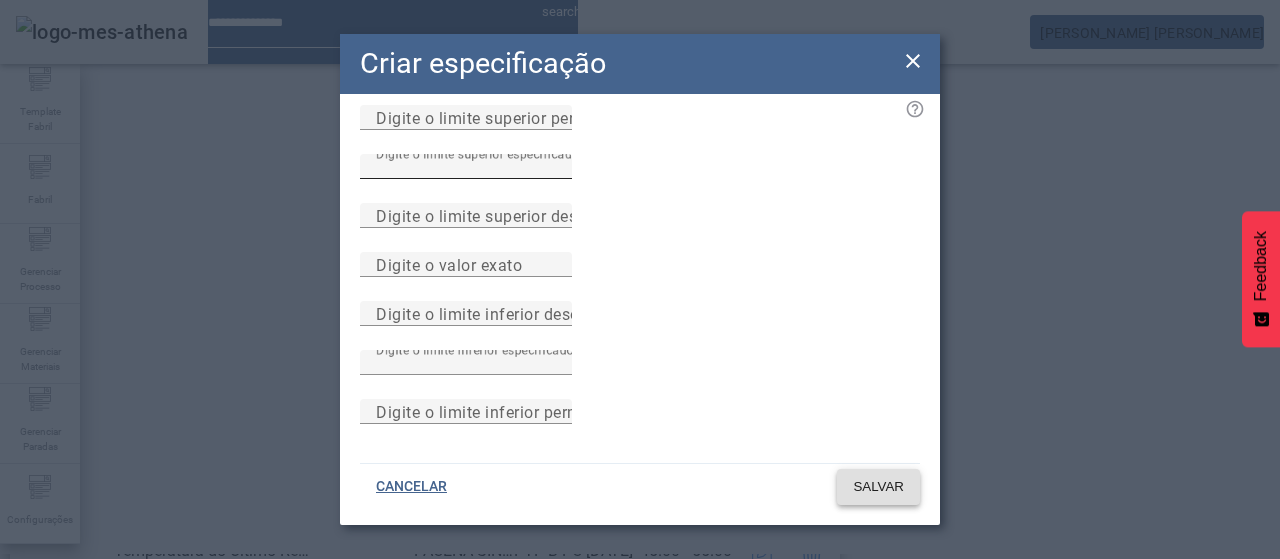 click on "SALVAR" 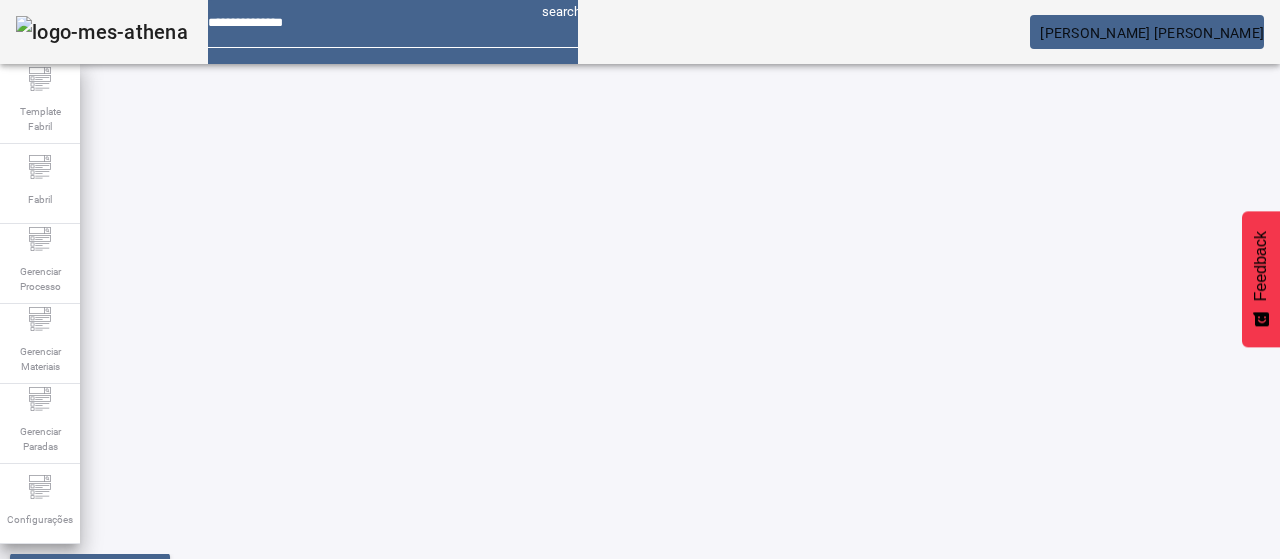 scroll, scrollTop: 36, scrollLeft: 0, axis: vertical 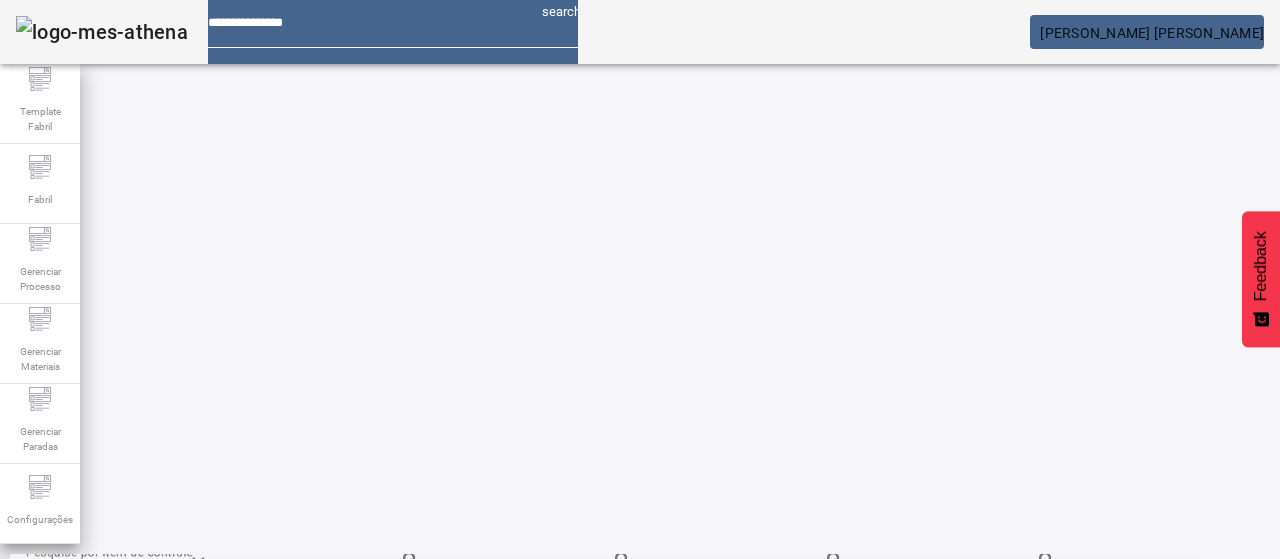 drag, startPoint x: 518, startPoint y: 365, endPoint x: 545, endPoint y: 343, distance: 34.828148 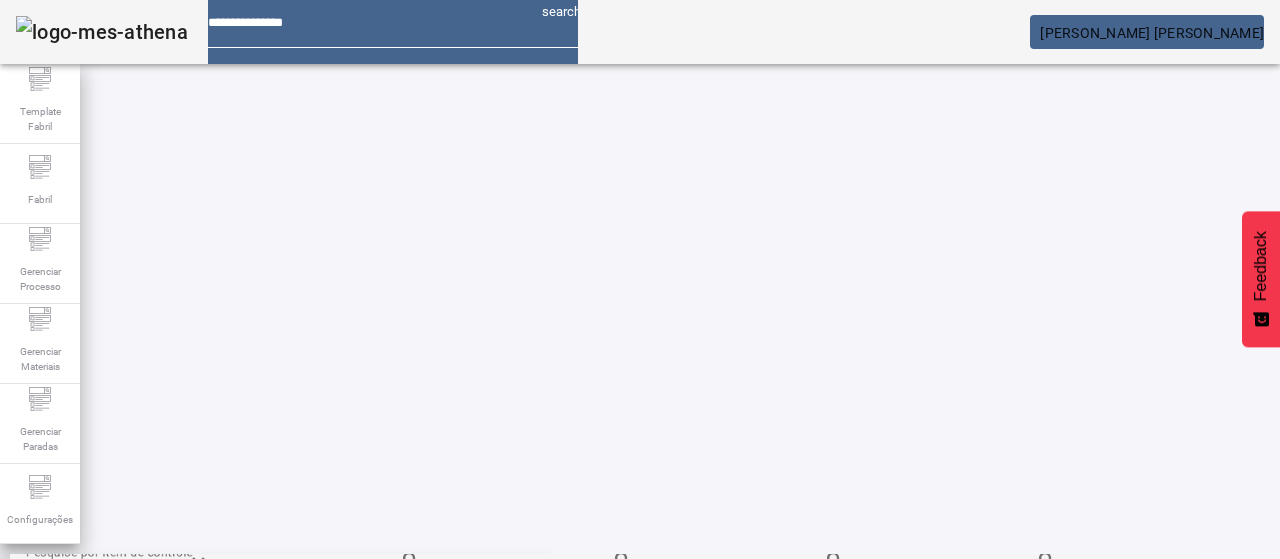 click on "Pesquise por marca" at bounding box center [1388, 565] 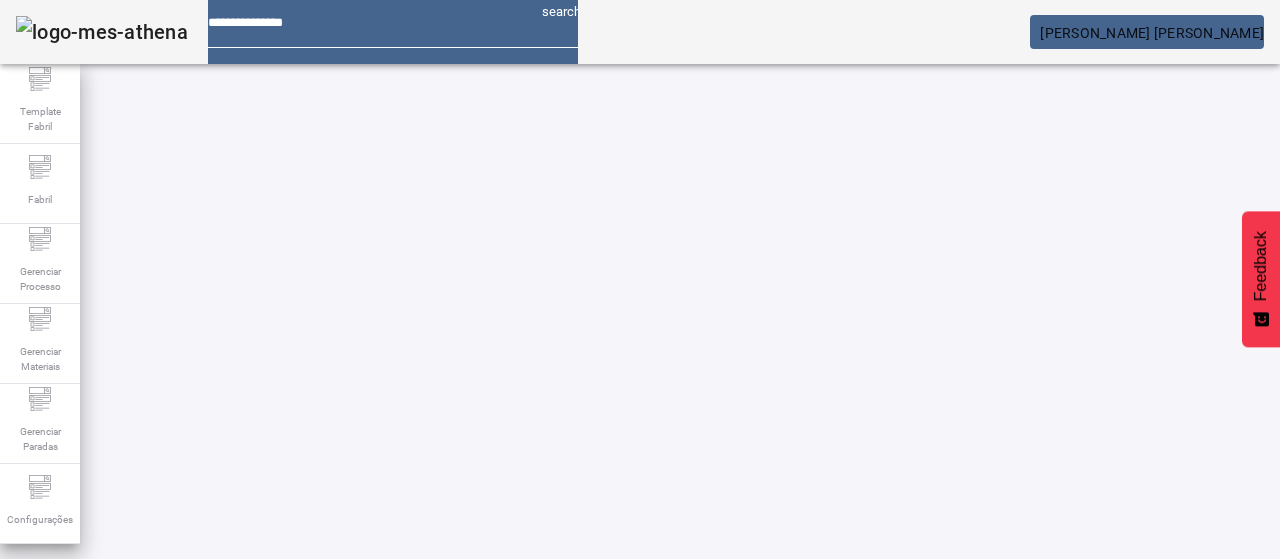scroll, scrollTop: 52, scrollLeft: 0, axis: vertical 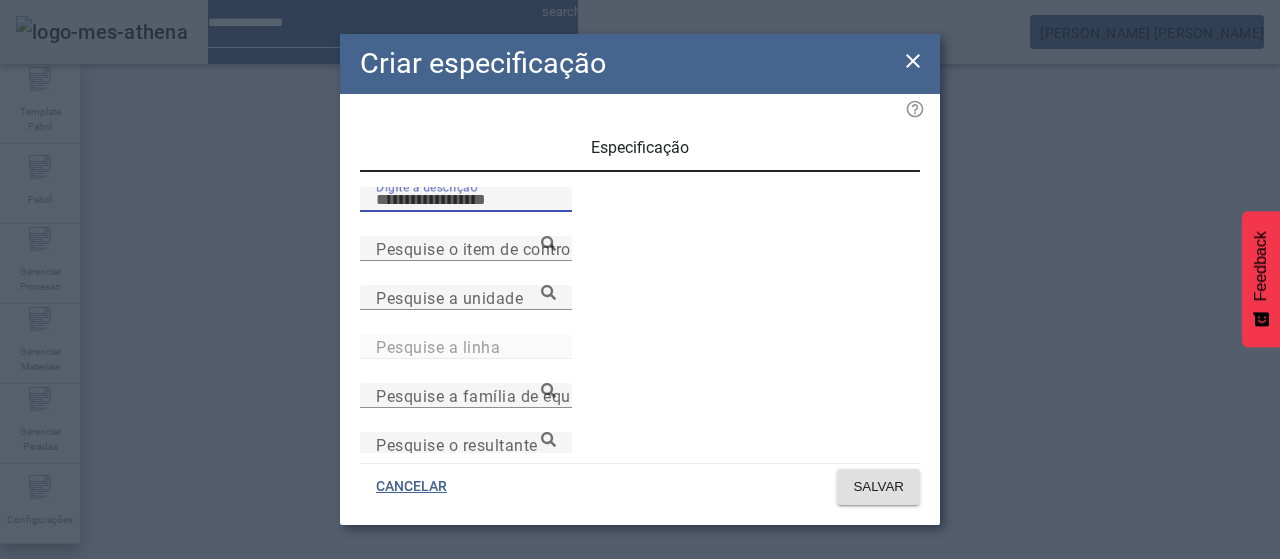 click on "Digite a descrição" at bounding box center (466, 200) 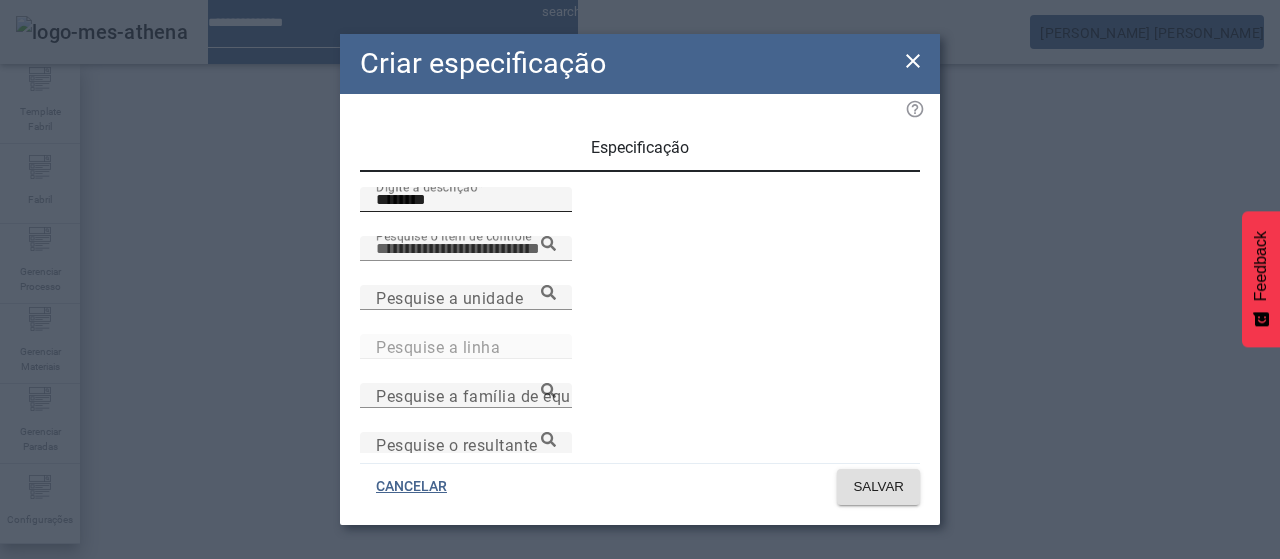paste on "**********" 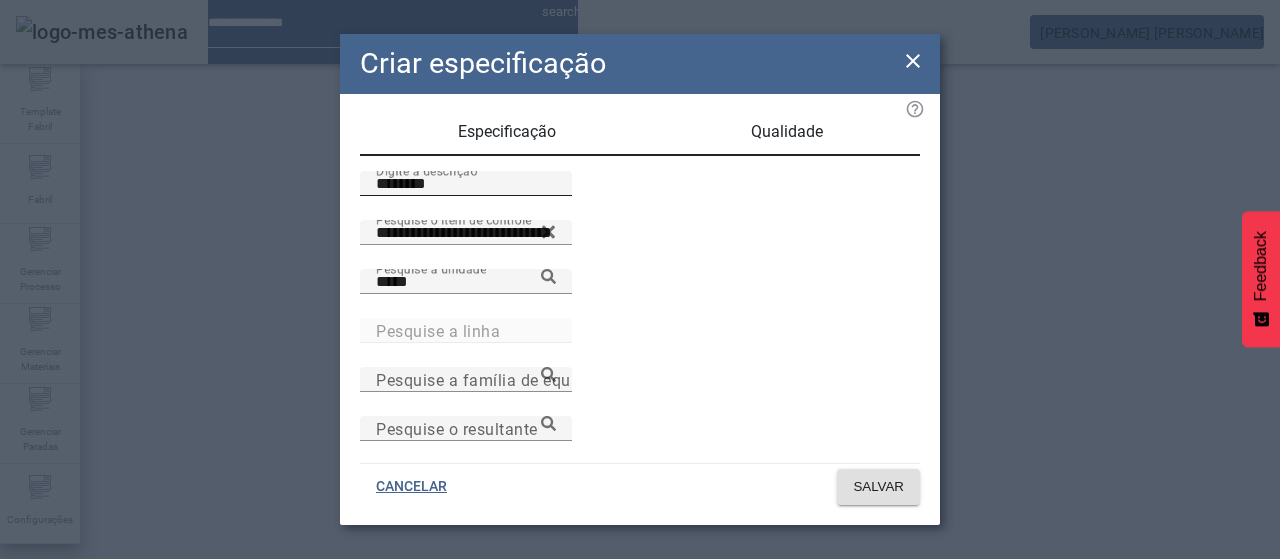 scroll, scrollTop: 206, scrollLeft: 0, axis: vertical 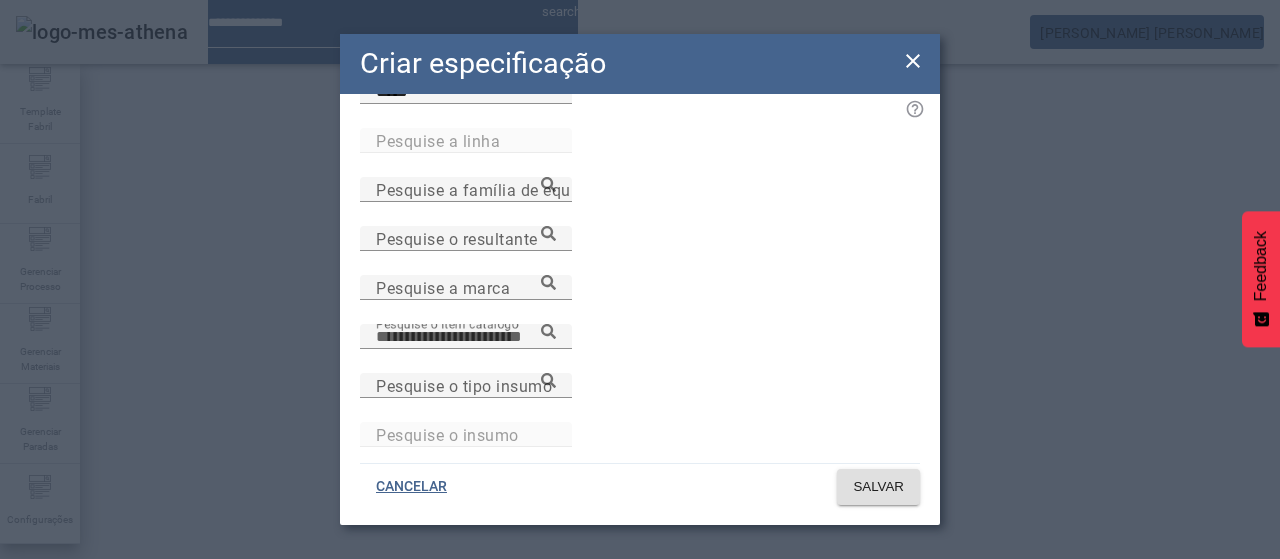 paste on "**********" 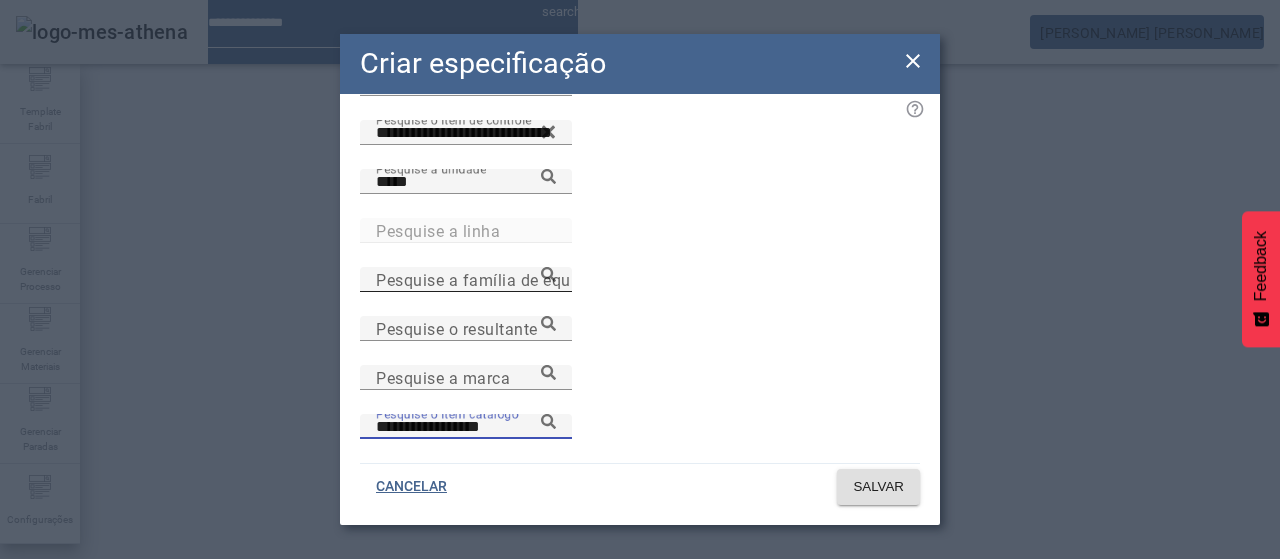 scroll, scrollTop: 114, scrollLeft: 0, axis: vertical 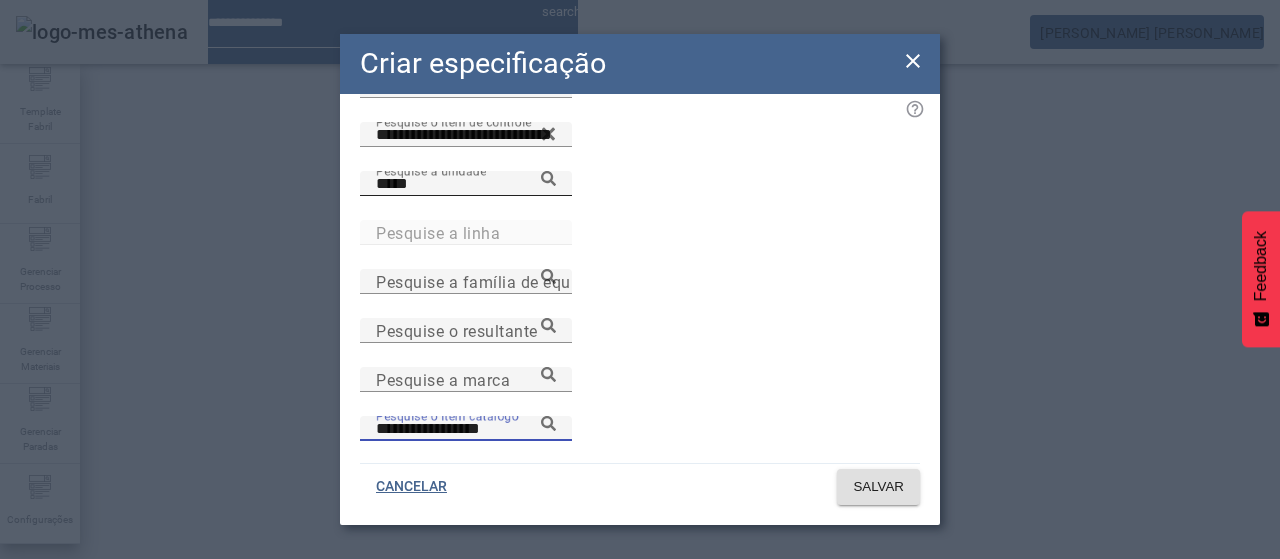 click 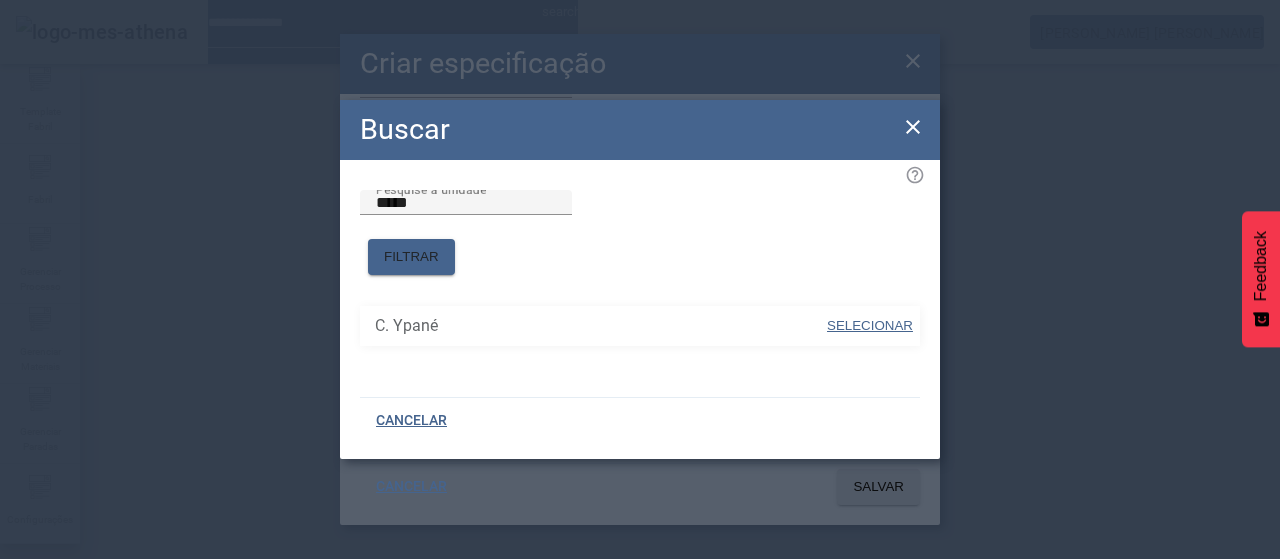 click on "SELECIONAR" at bounding box center [870, 325] 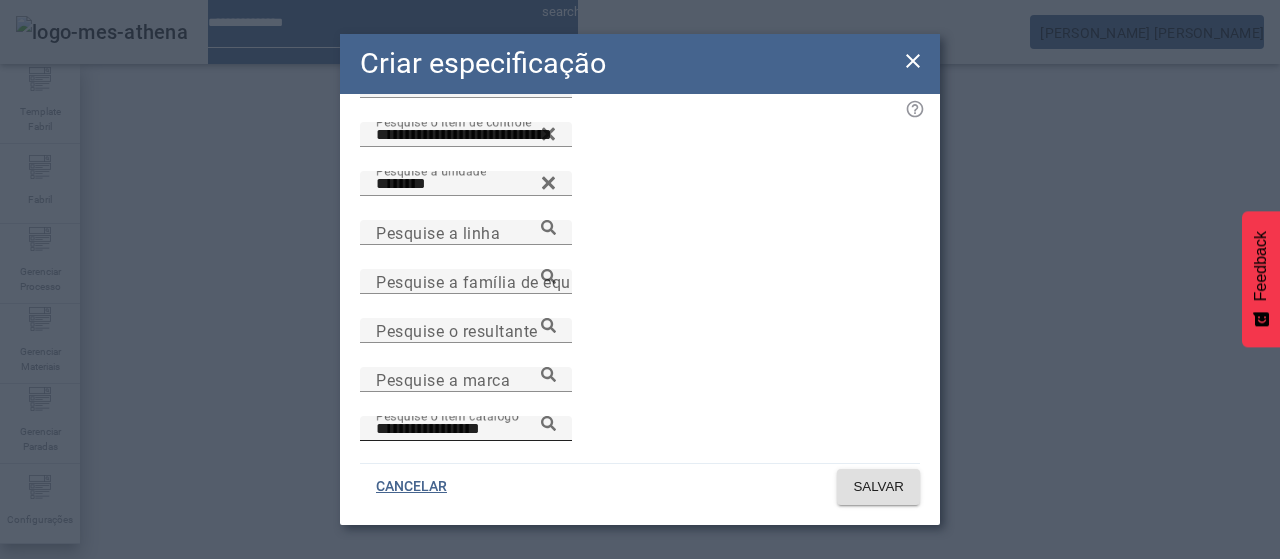 click 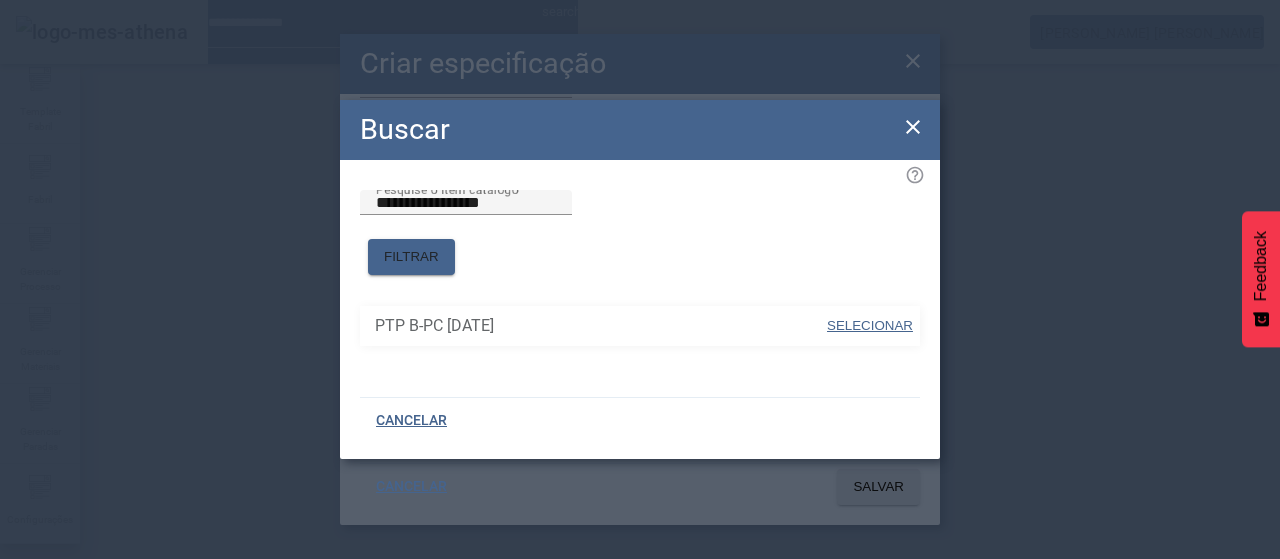 click on "SELECIONAR" at bounding box center [870, 325] 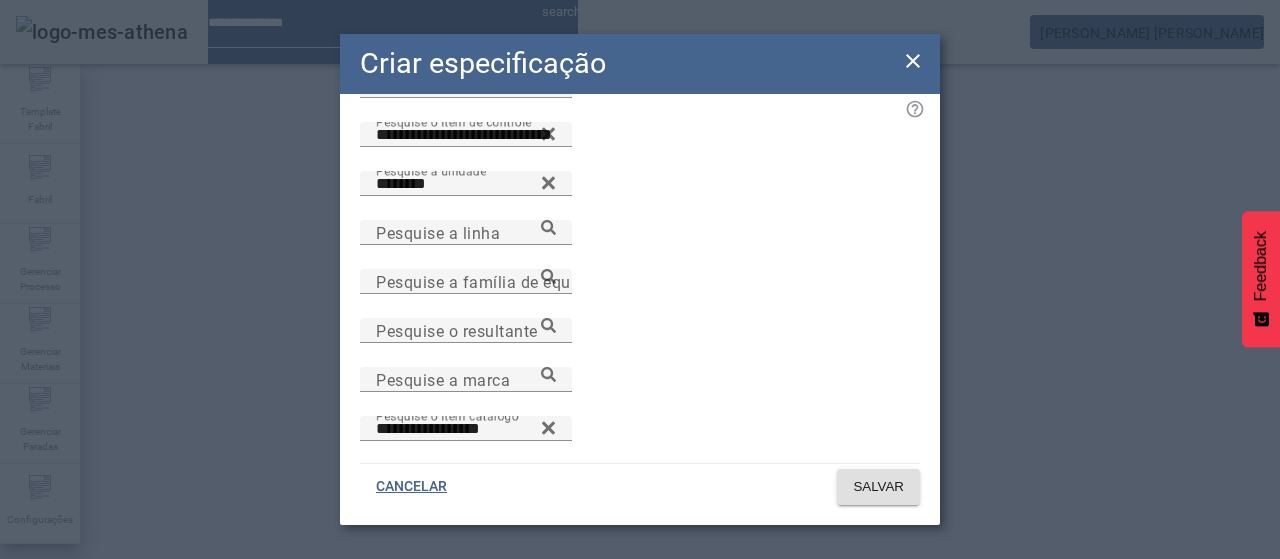 scroll, scrollTop: 0, scrollLeft: 0, axis: both 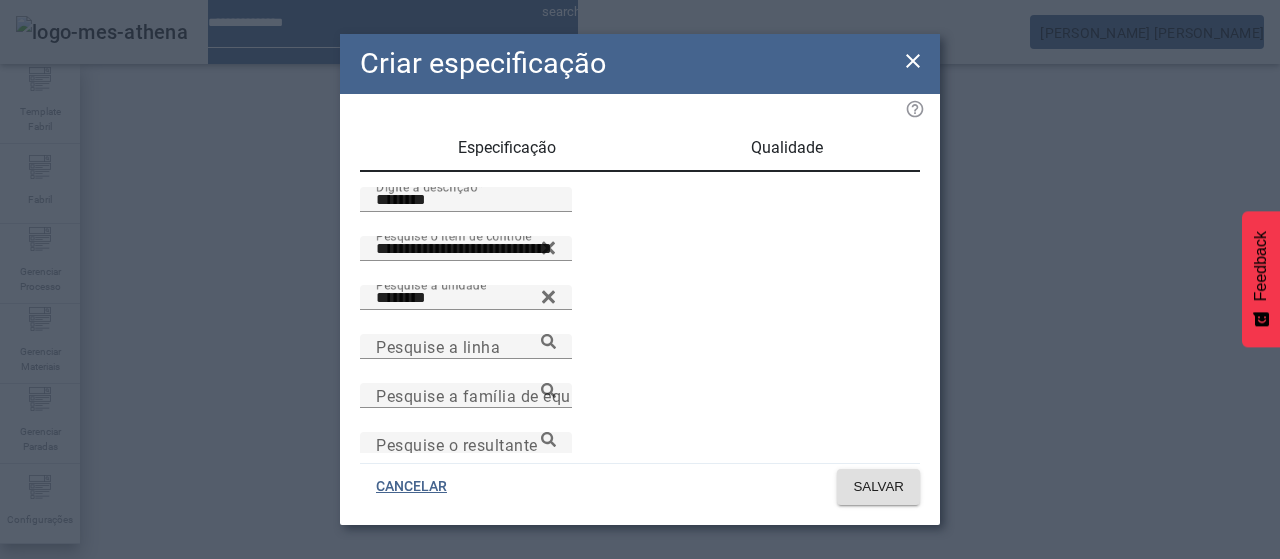 click on "Qualidade" at bounding box center [787, 148] 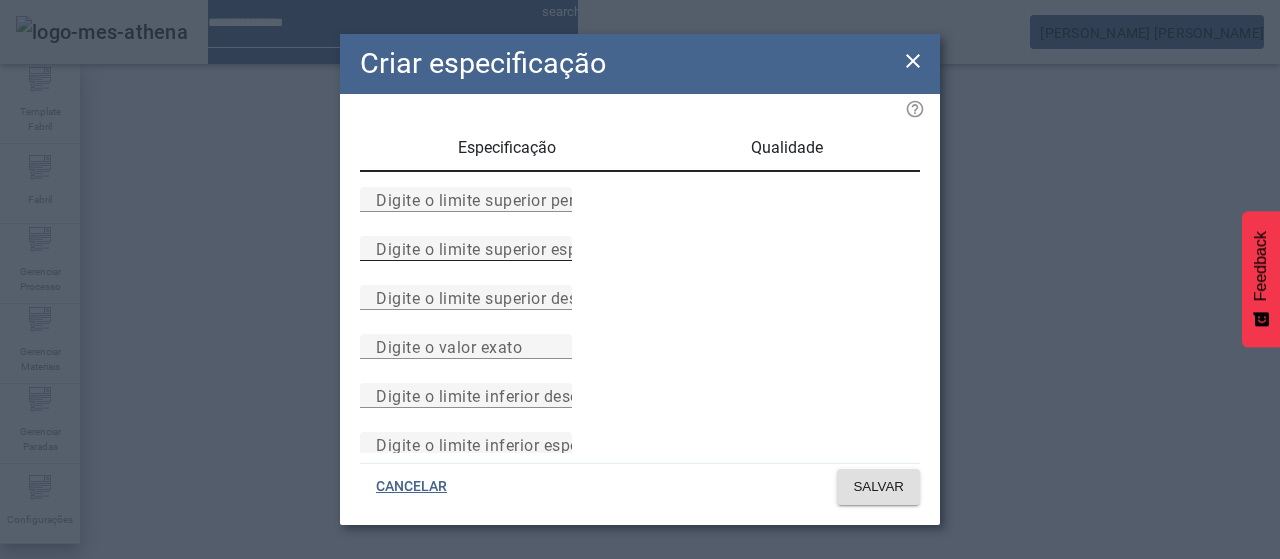 click on "Digite o limite superior especificado" at bounding box center [466, 248] 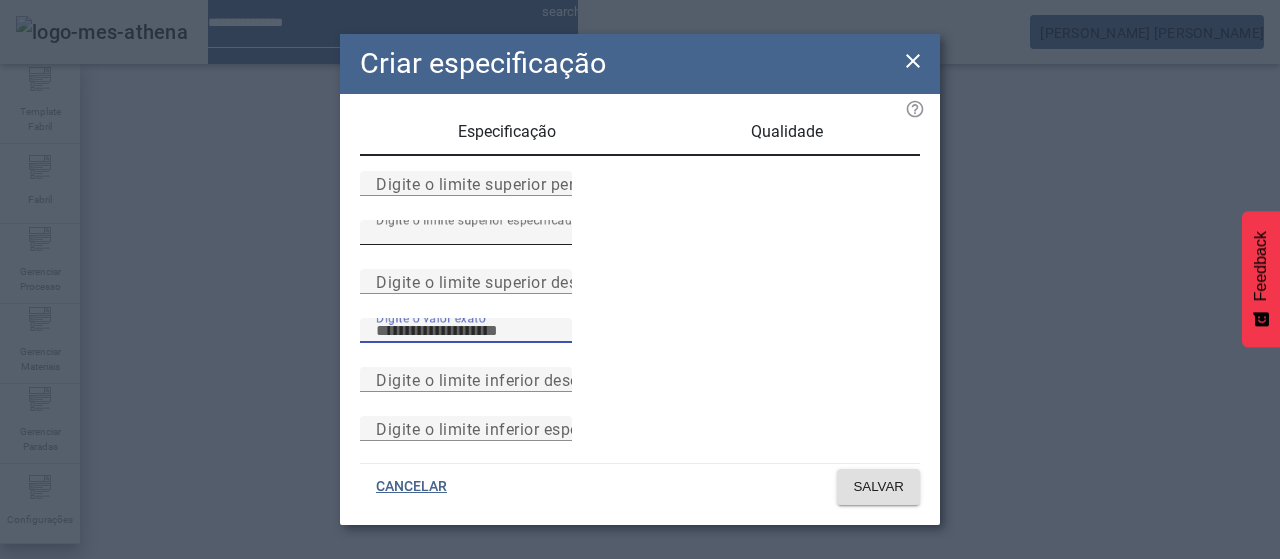 scroll, scrollTop: 261, scrollLeft: 0, axis: vertical 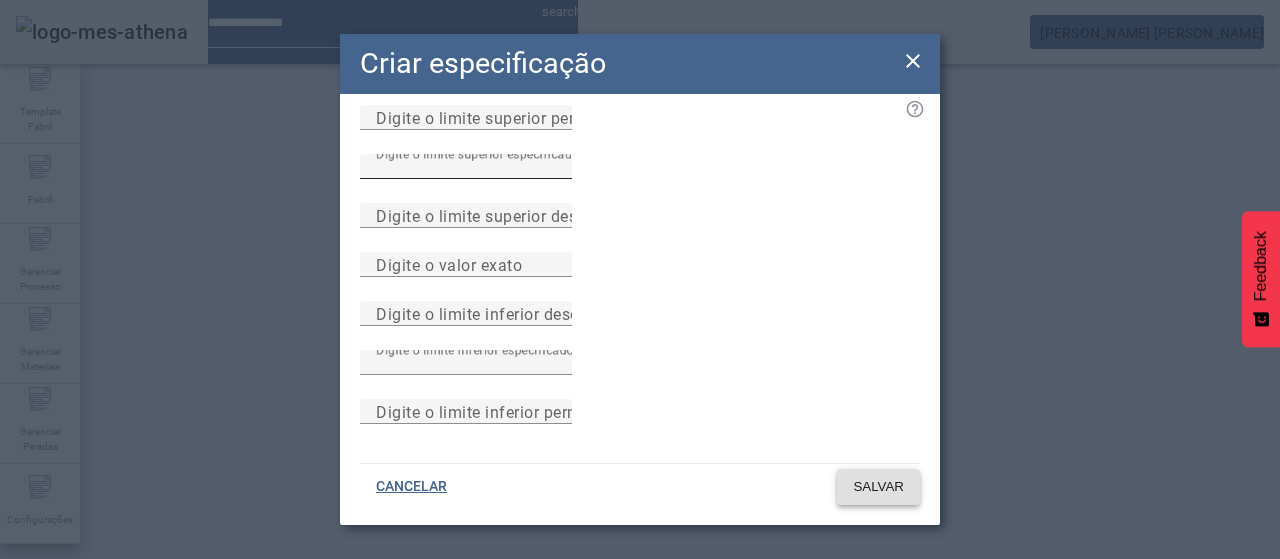 click on "SALVAR" 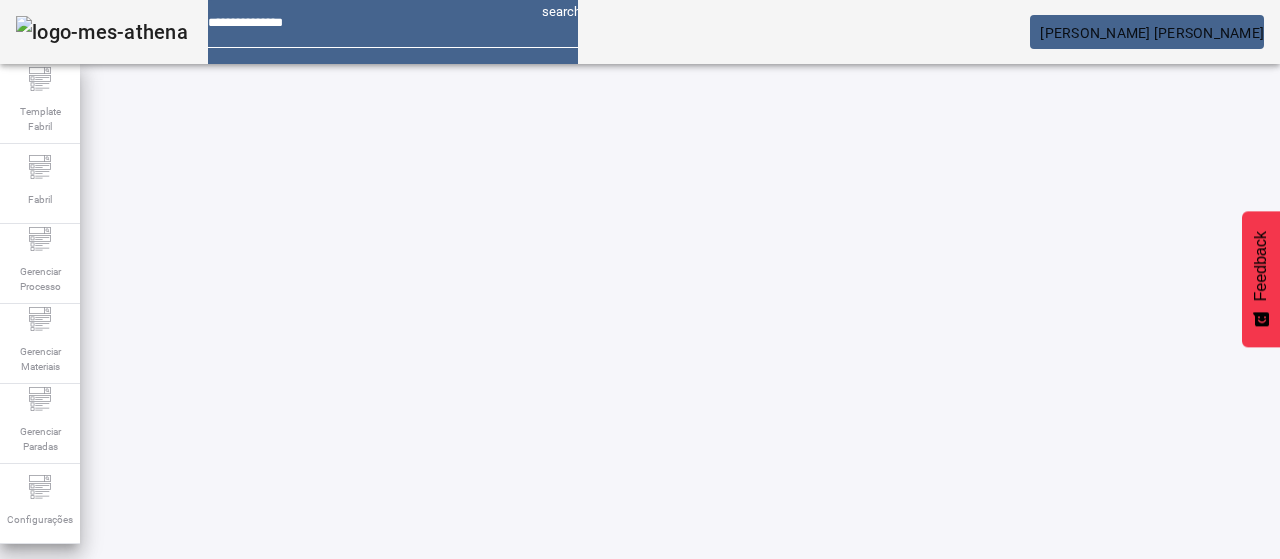 scroll, scrollTop: 0, scrollLeft: 0, axis: both 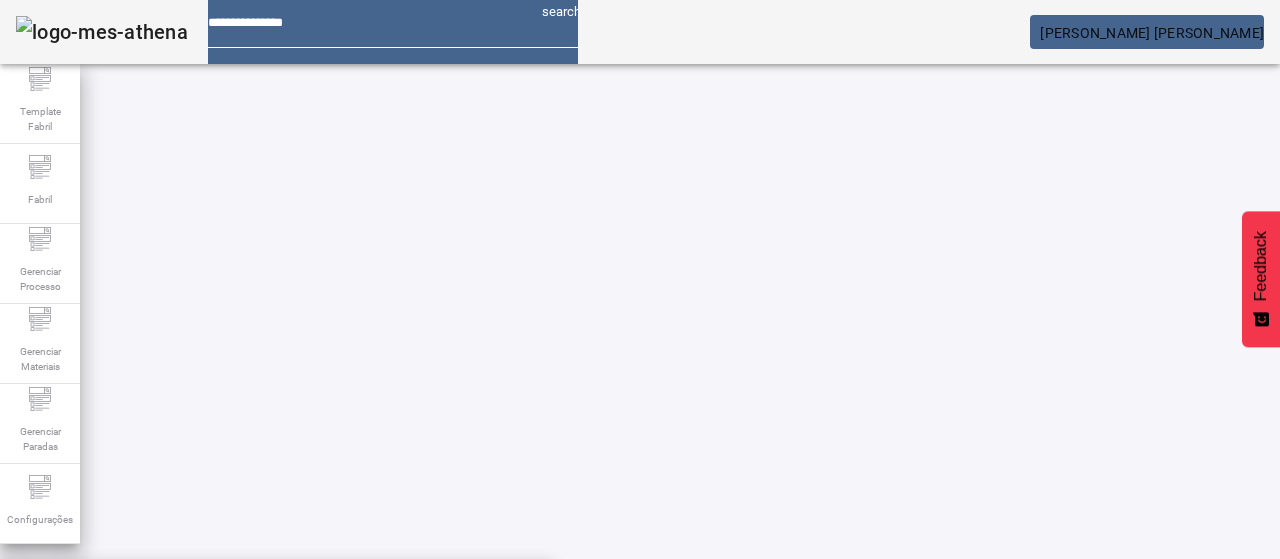 click on "FILTRAR" 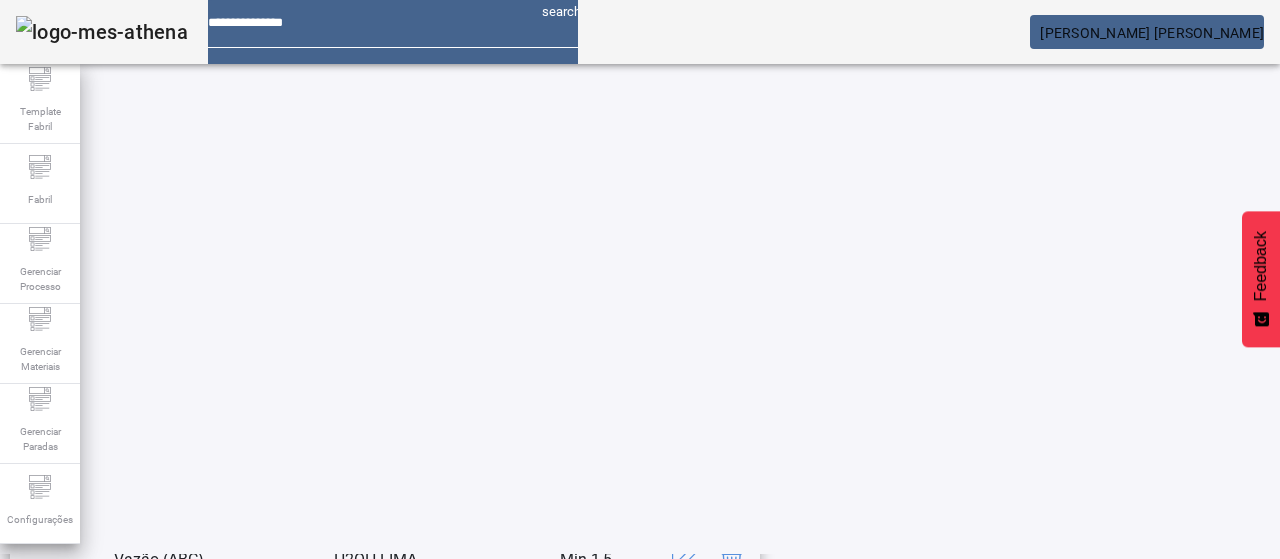 scroll, scrollTop: 423, scrollLeft: 0, axis: vertical 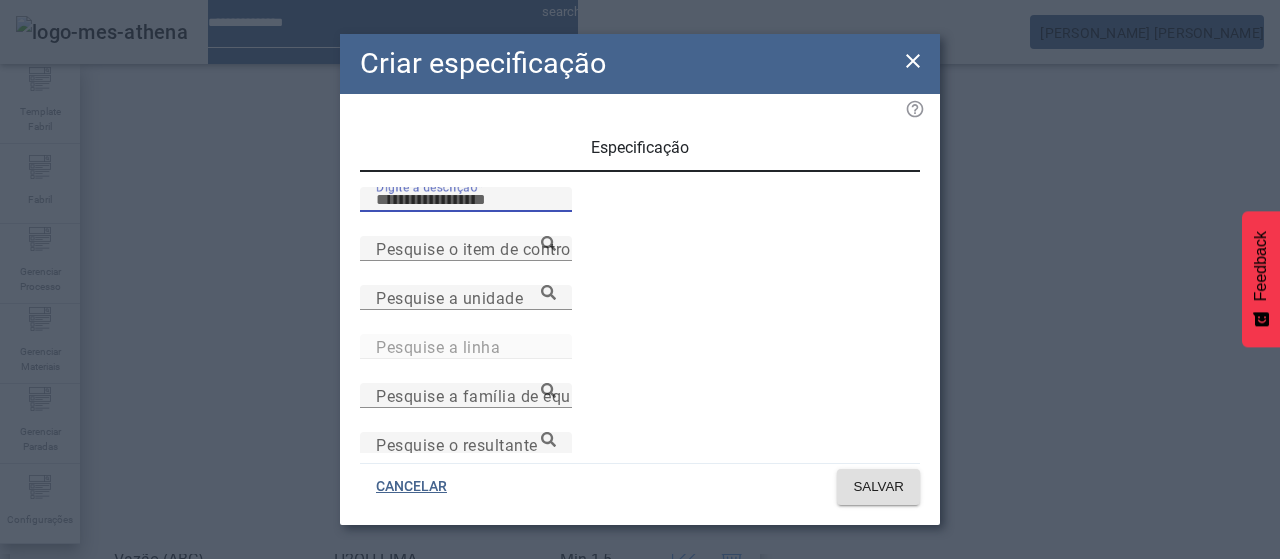 click on "Digite a descrição" at bounding box center [466, 200] 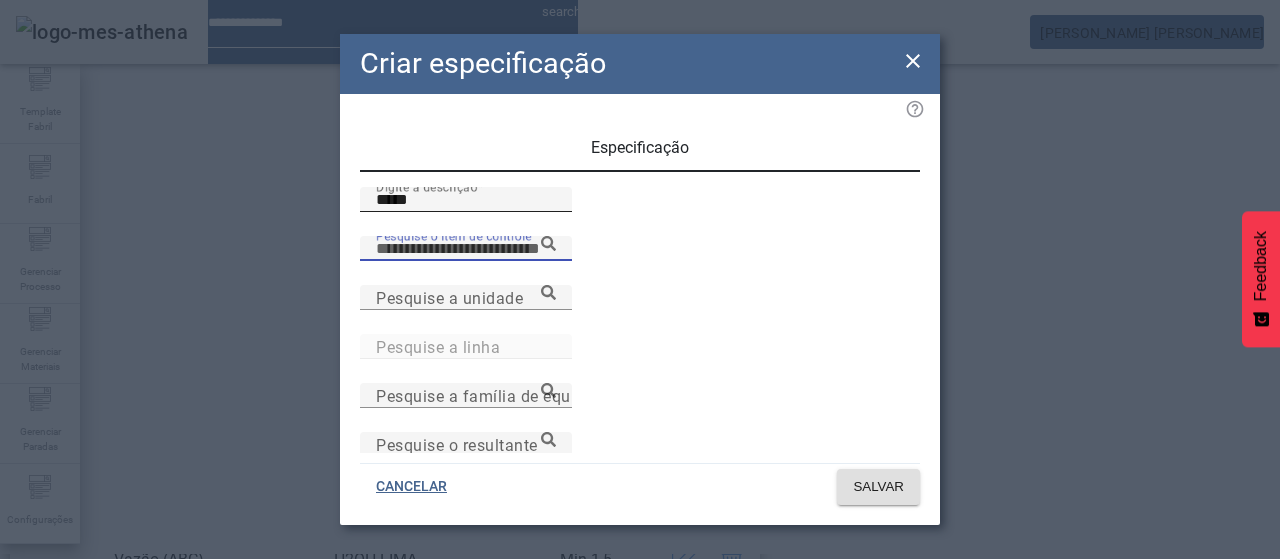 paste on "**********" 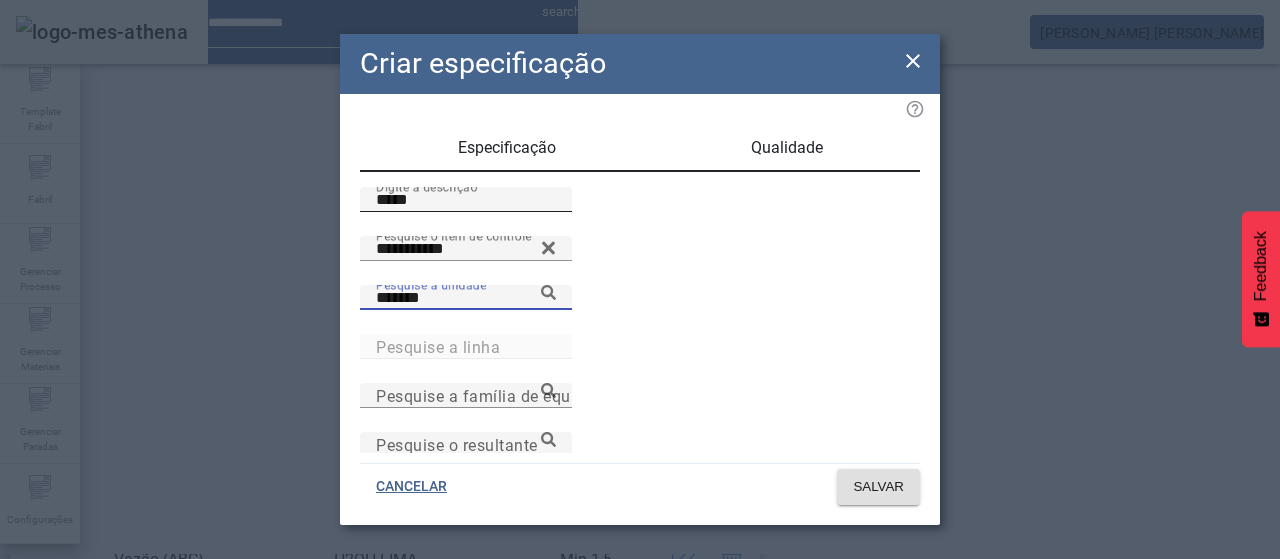 scroll, scrollTop: 16, scrollLeft: 0, axis: vertical 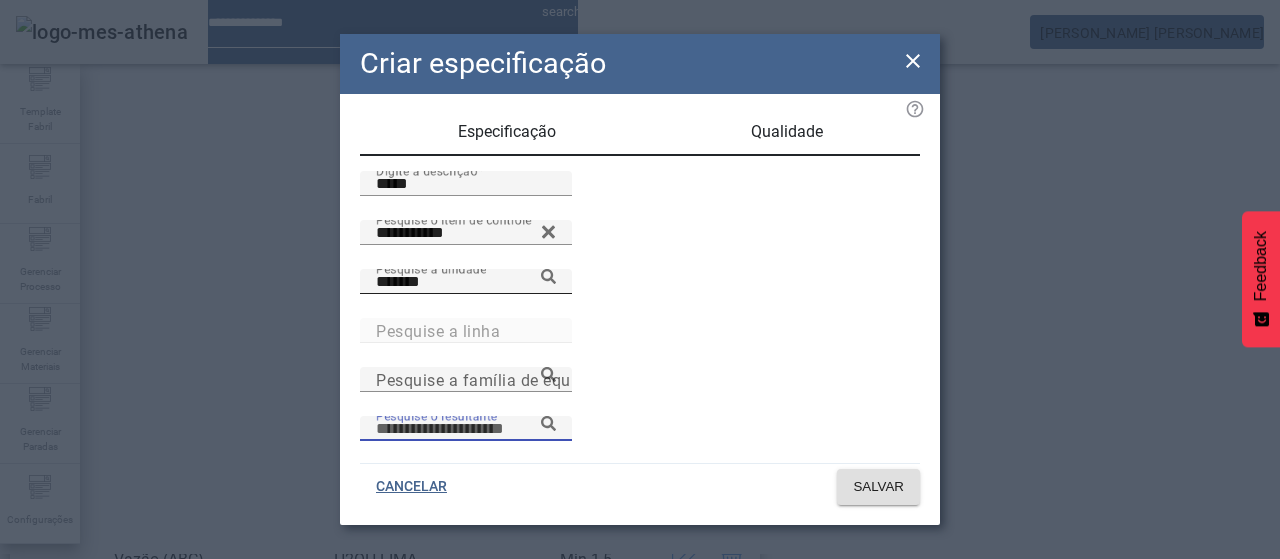 click 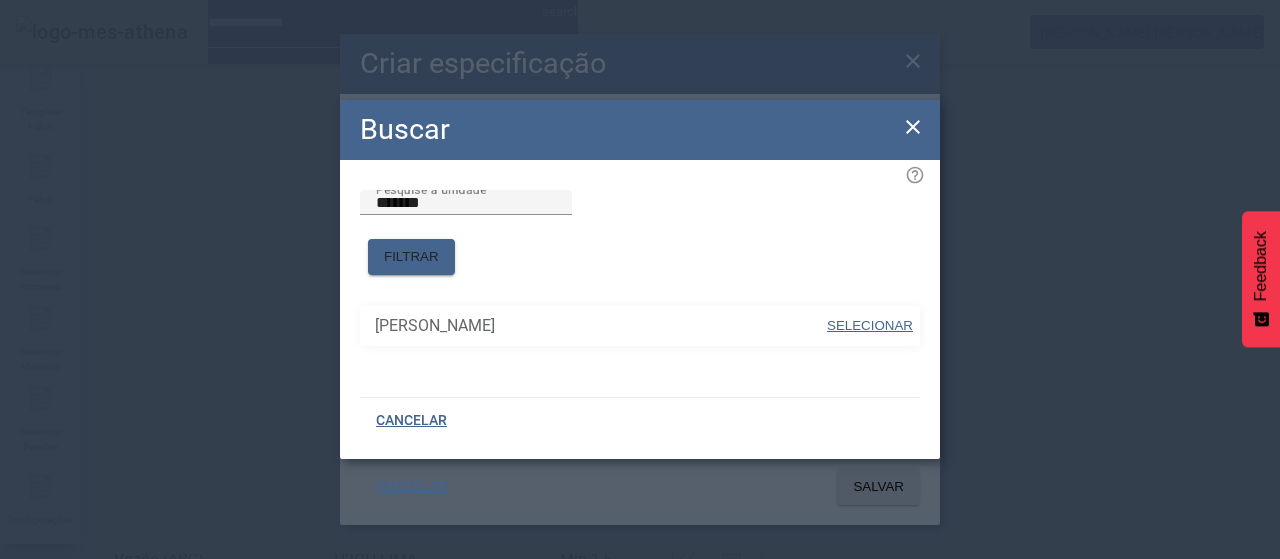 click on "SELECIONAR" at bounding box center [870, 325] 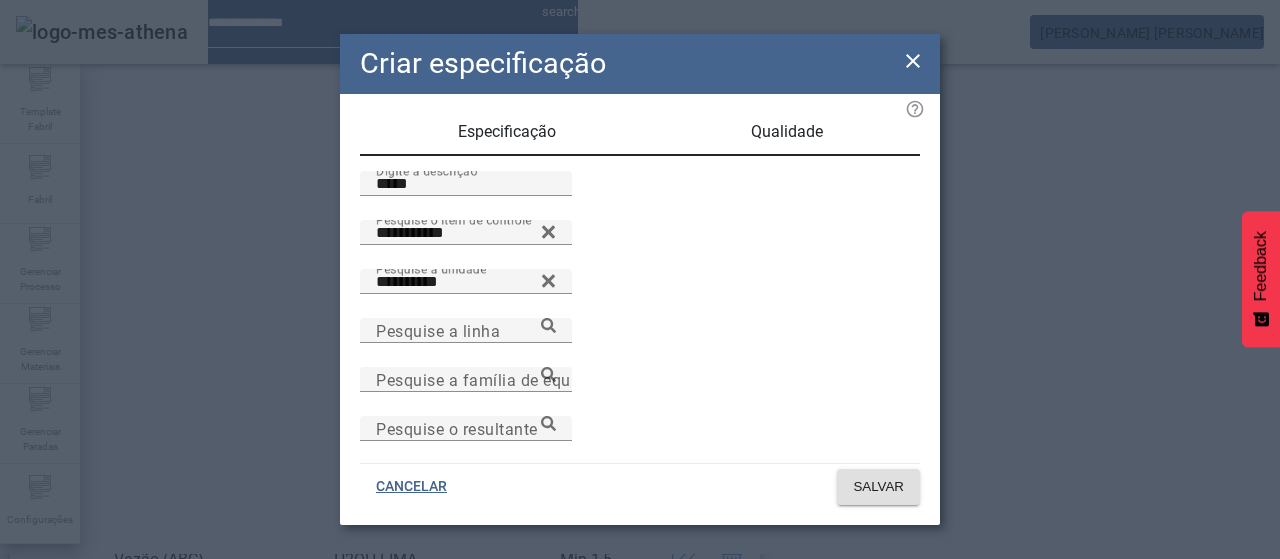 scroll, scrollTop: 0, scrollLeft: 0, axis: both 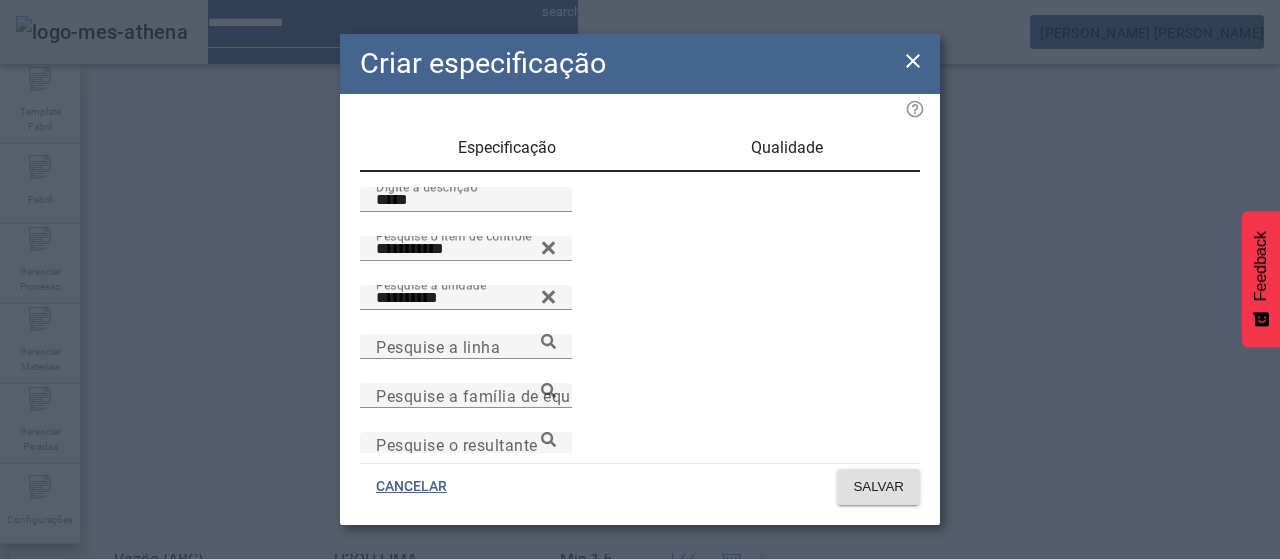 click on "Qualidade" at bounding box center (787, 148) 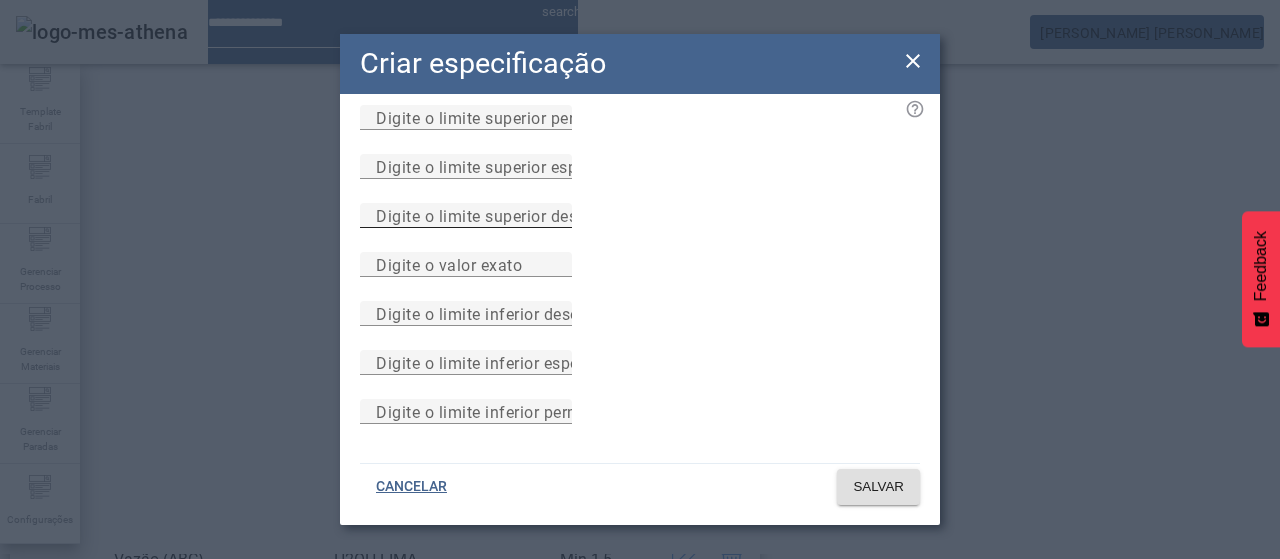 scroll, scrollTop: 284, scrollLeft: 0, axis: vertical 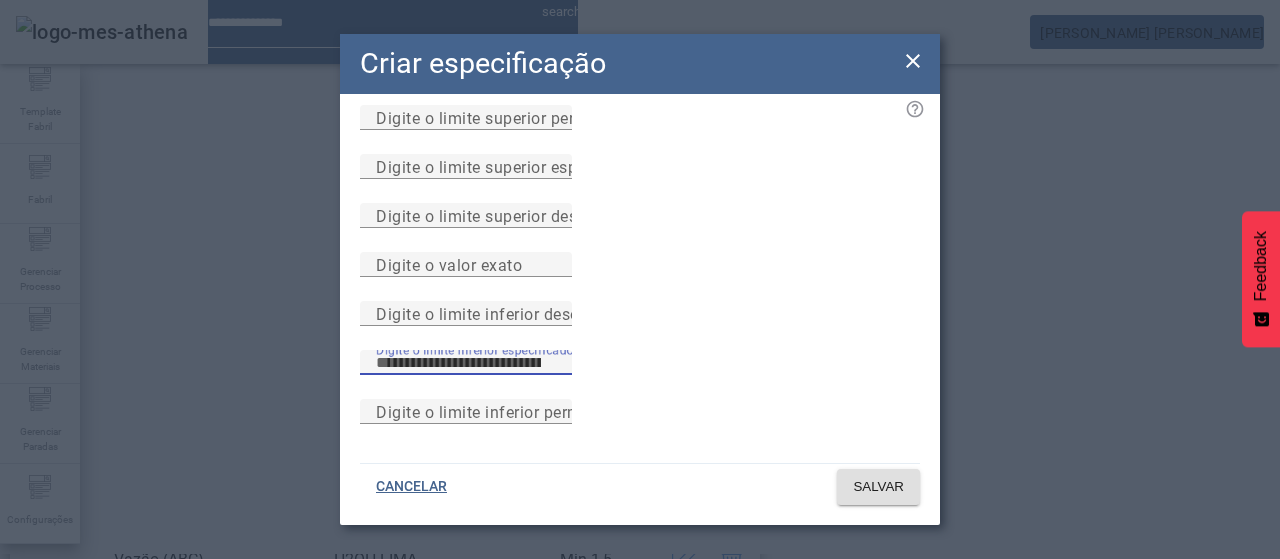 click on "Digite o limite inferior especificado" at bounding box center [466, 363] 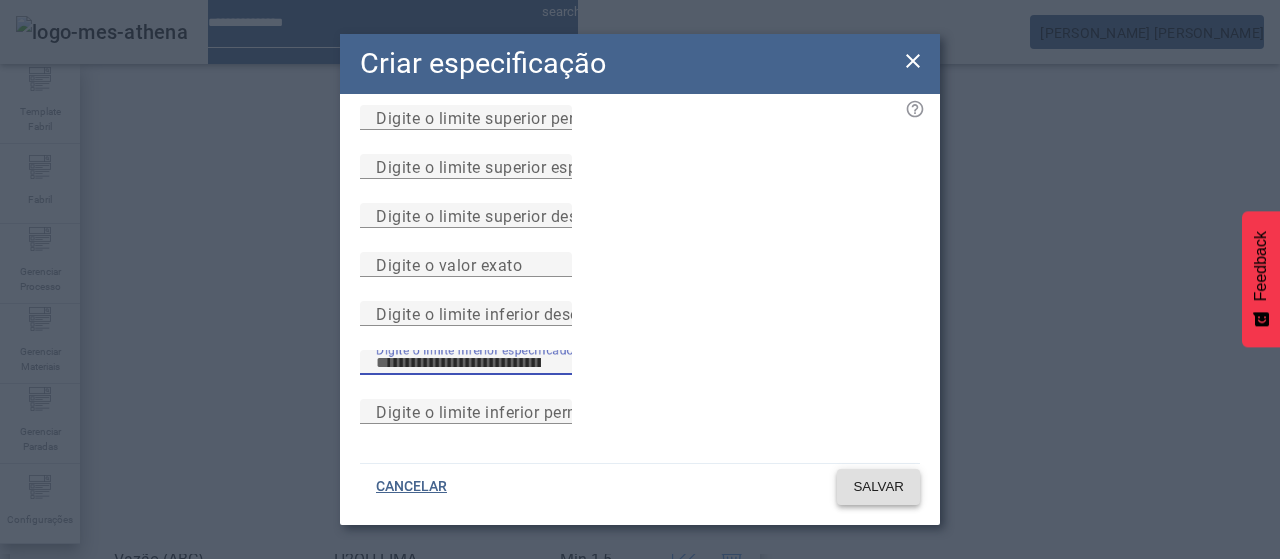 click on "SALVAR" 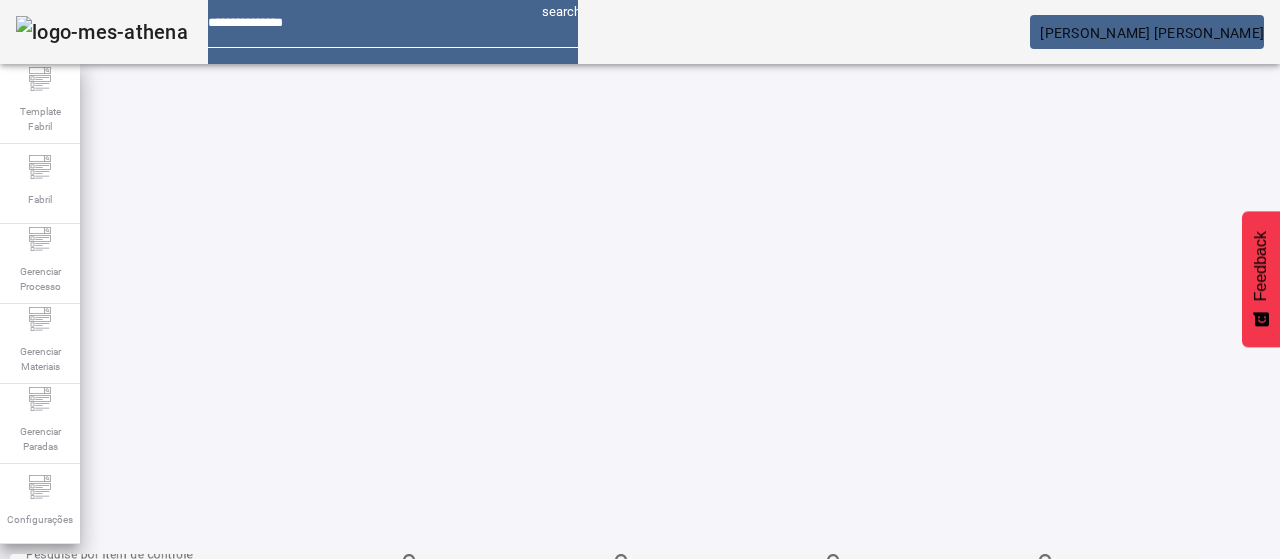 scroll, scrollTop: 18, scrollLeft: 0, axis: vertical 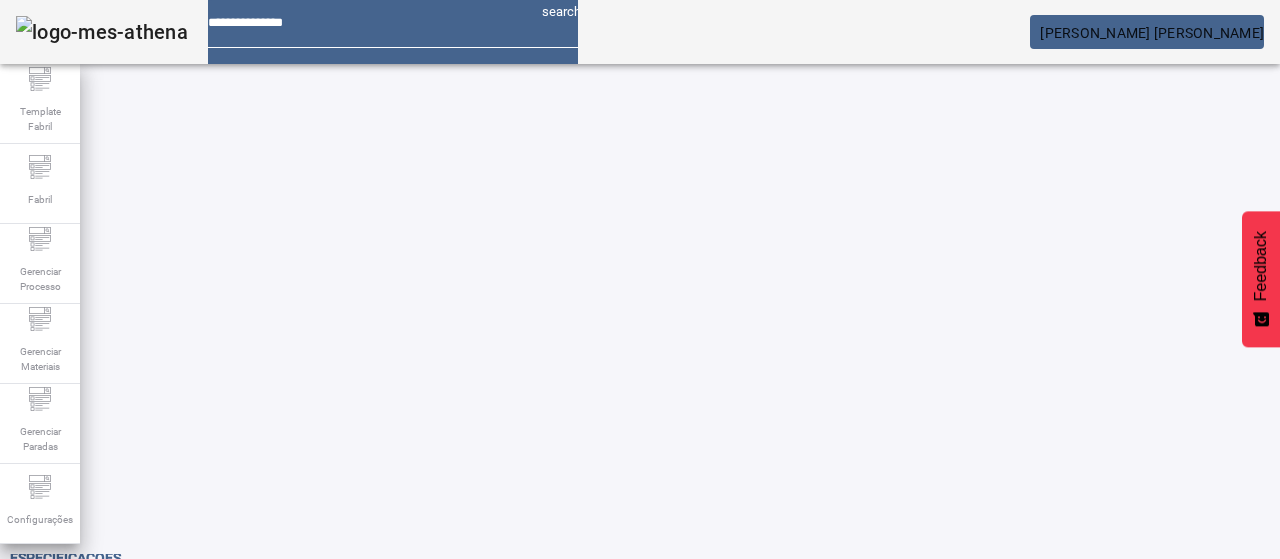 click 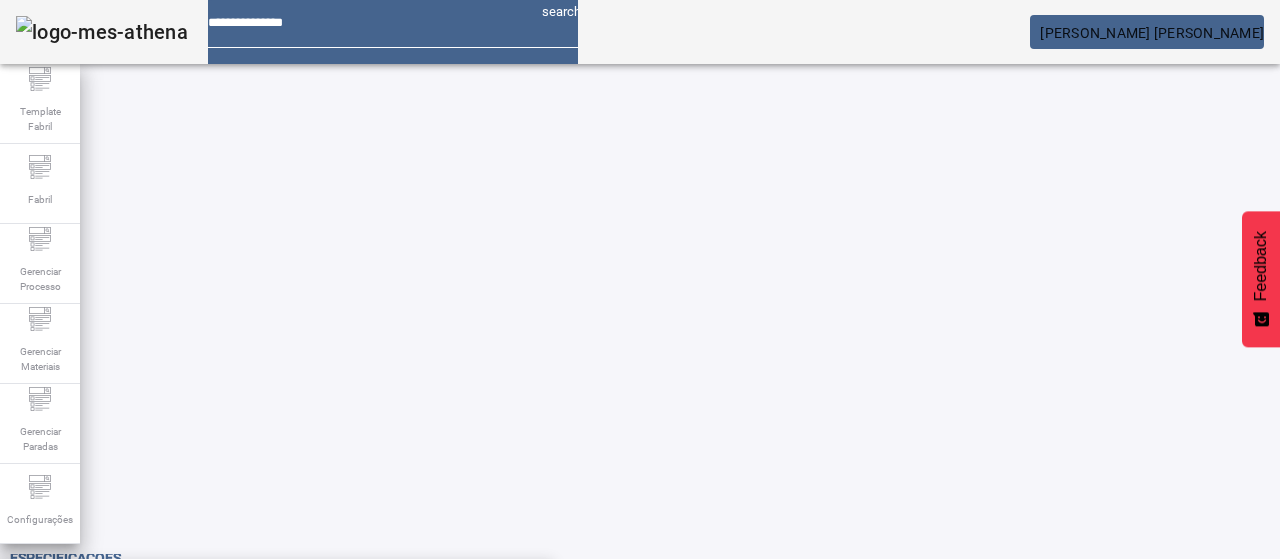 paste on "**********" 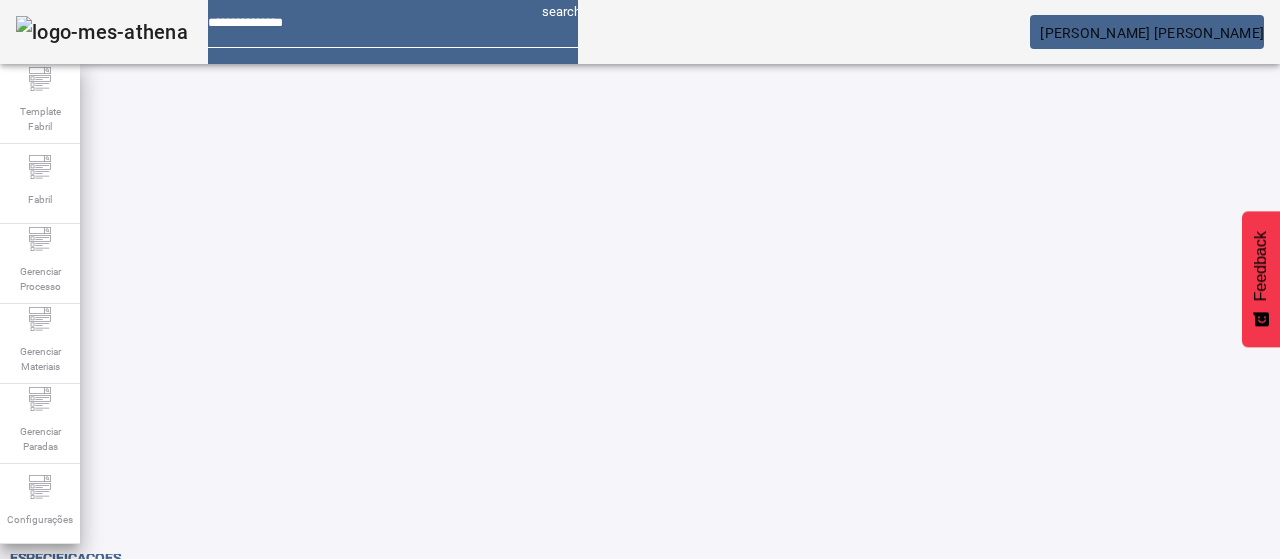click on "FILTRAR" 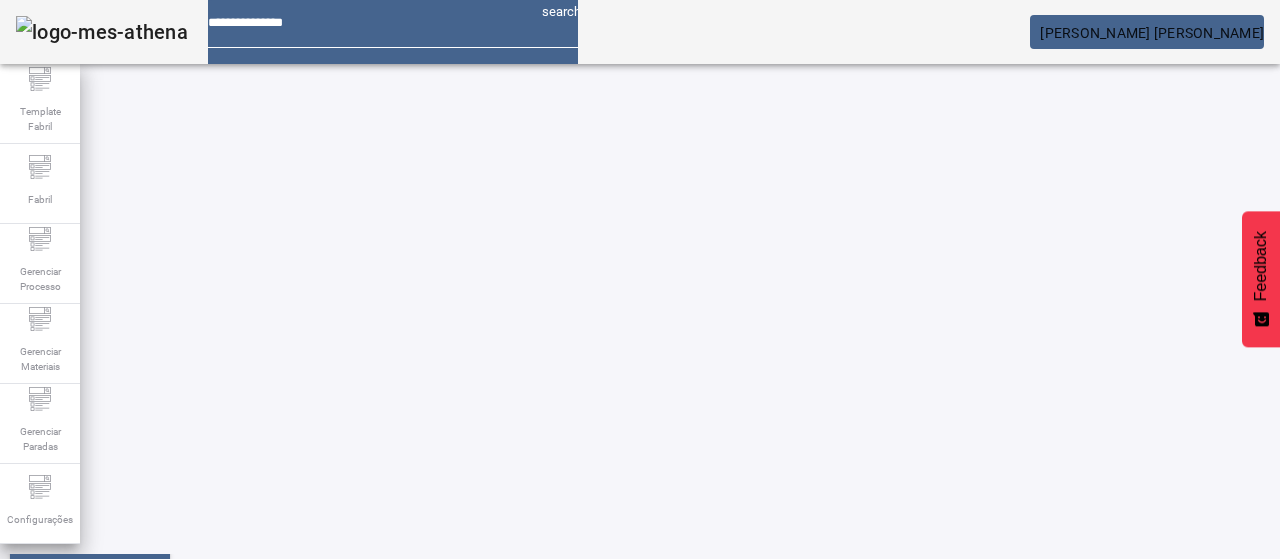 scroll, scrollTop: 390, scrollLeft: 0, axis: vertical 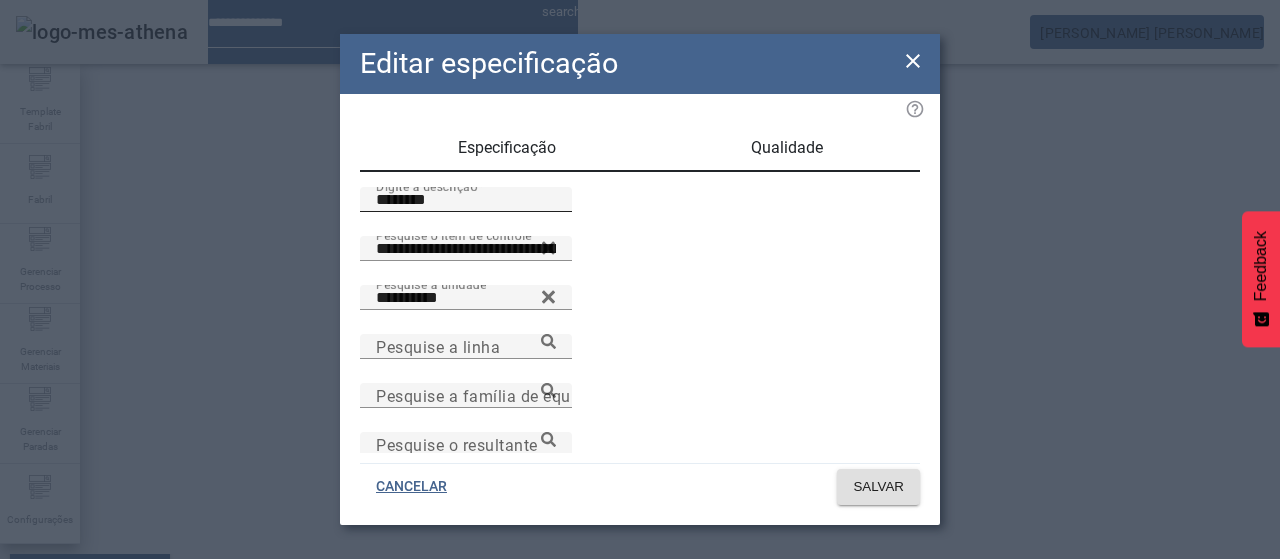 click on "Digite a descrição *******" at bounding box center [466, 199] 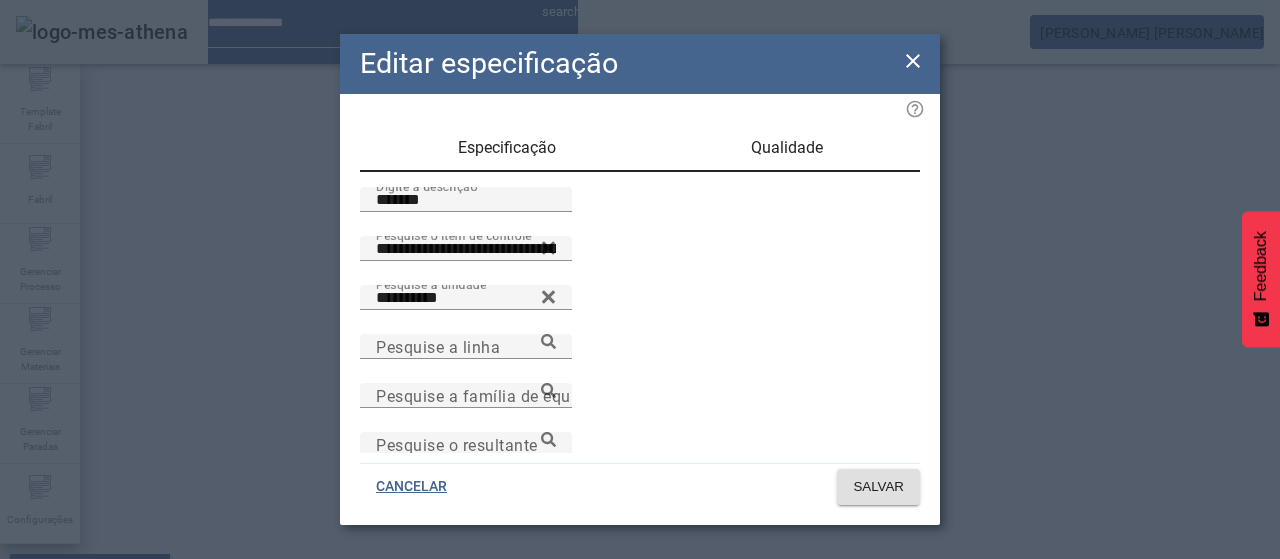 click on "Qualidade" at bounding box center [787, 148] 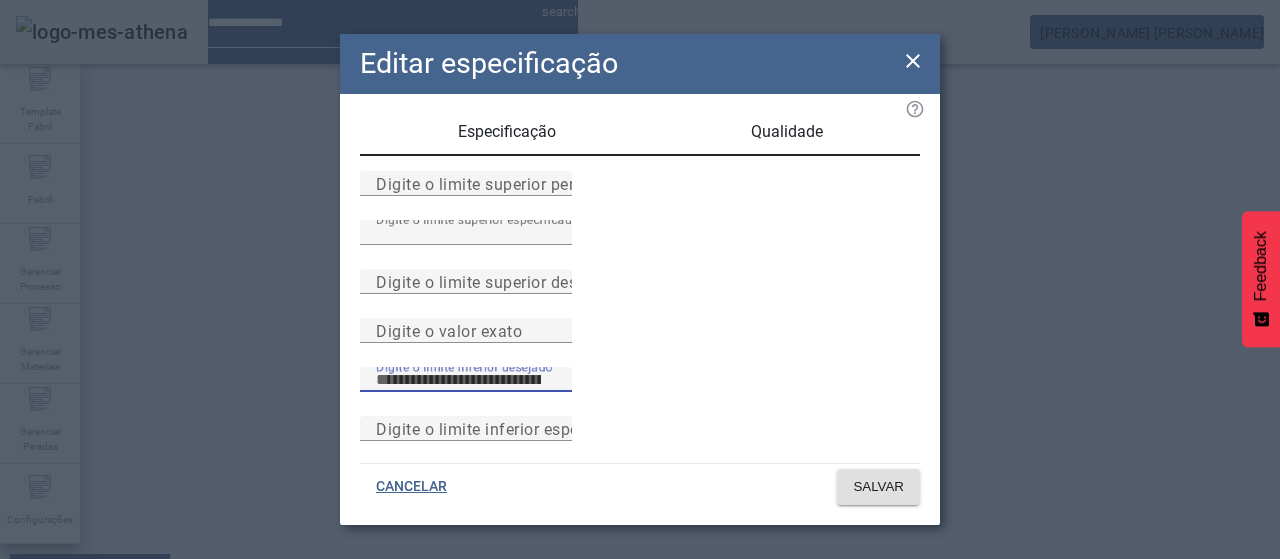 scroll, scrollTop: 261, scrollLeft: 0, axis: vertical 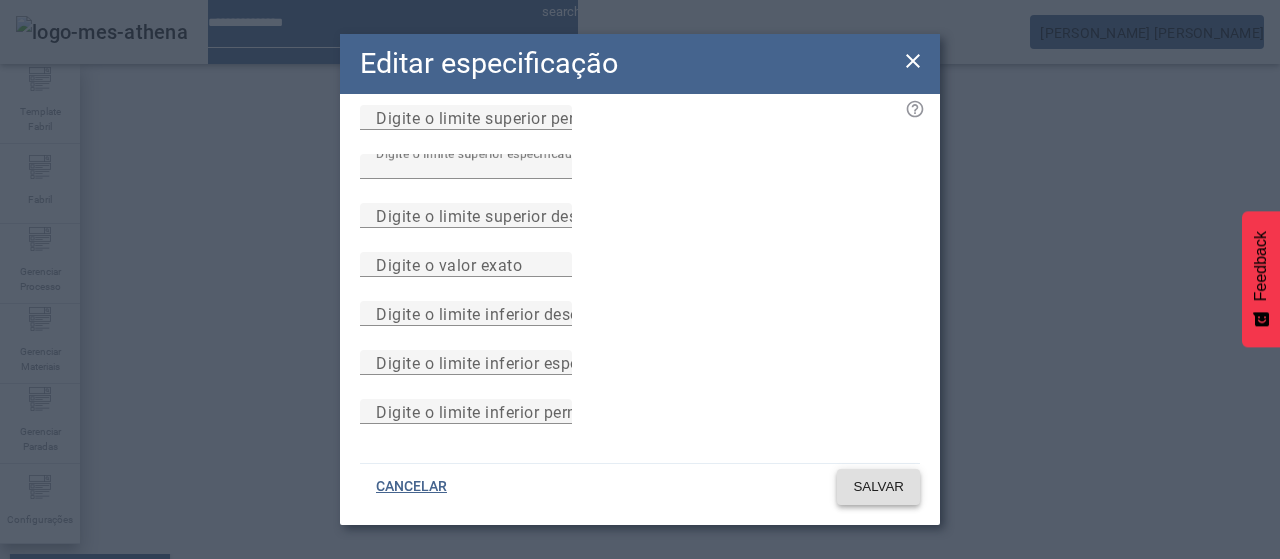 click on "SALVAR" 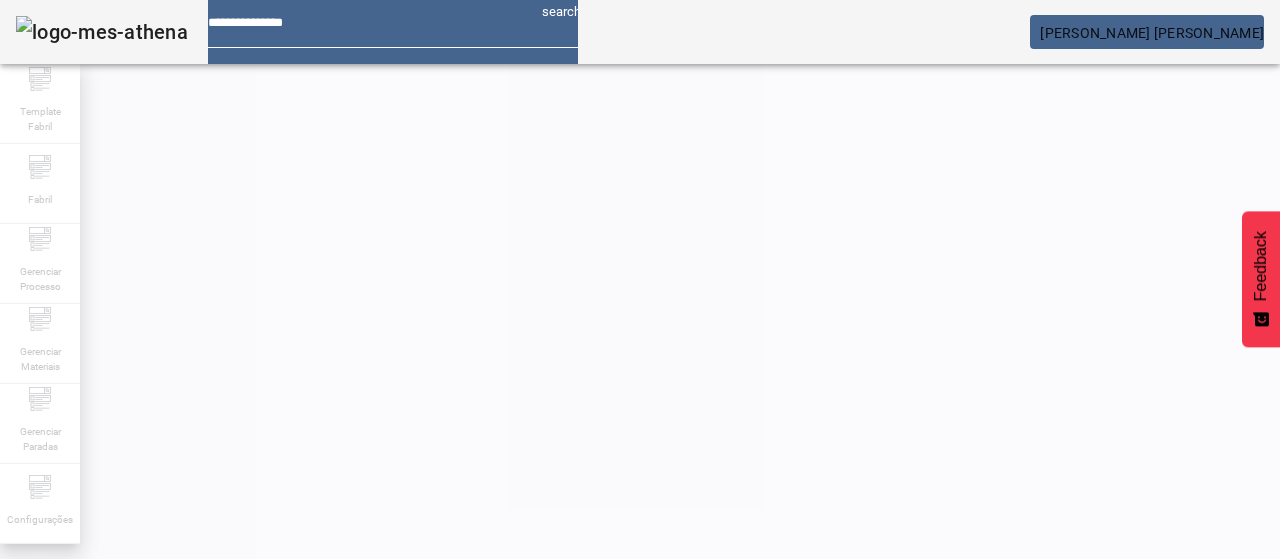 scroll, scrollTop: 390, scrollLeft: 0, axis: vertical 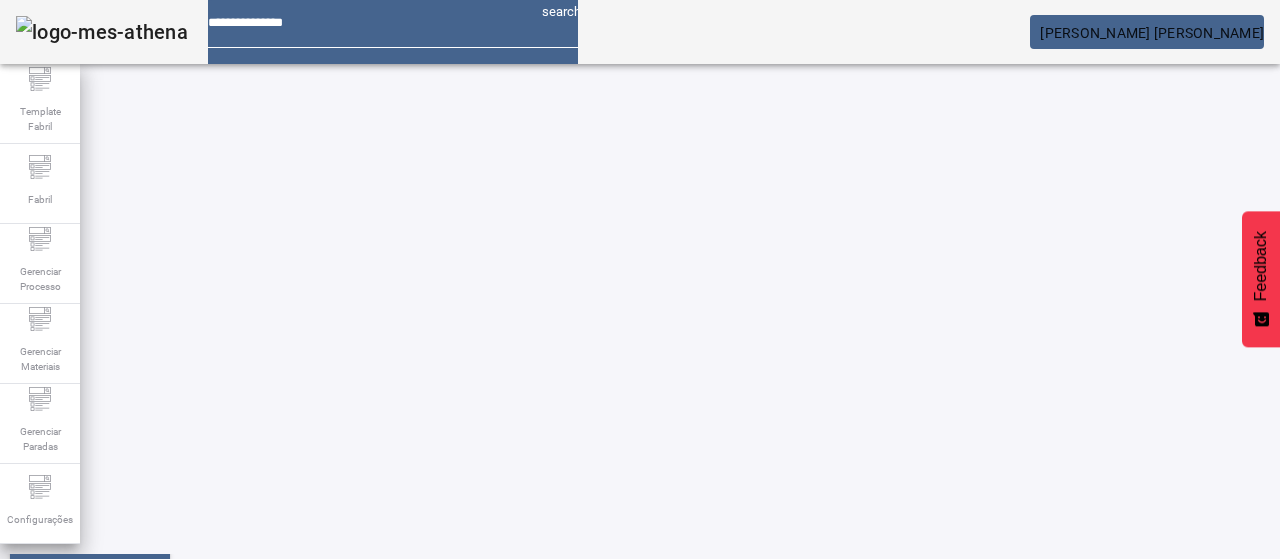 click on "Máx. 29" at bounding box center (676, 860) 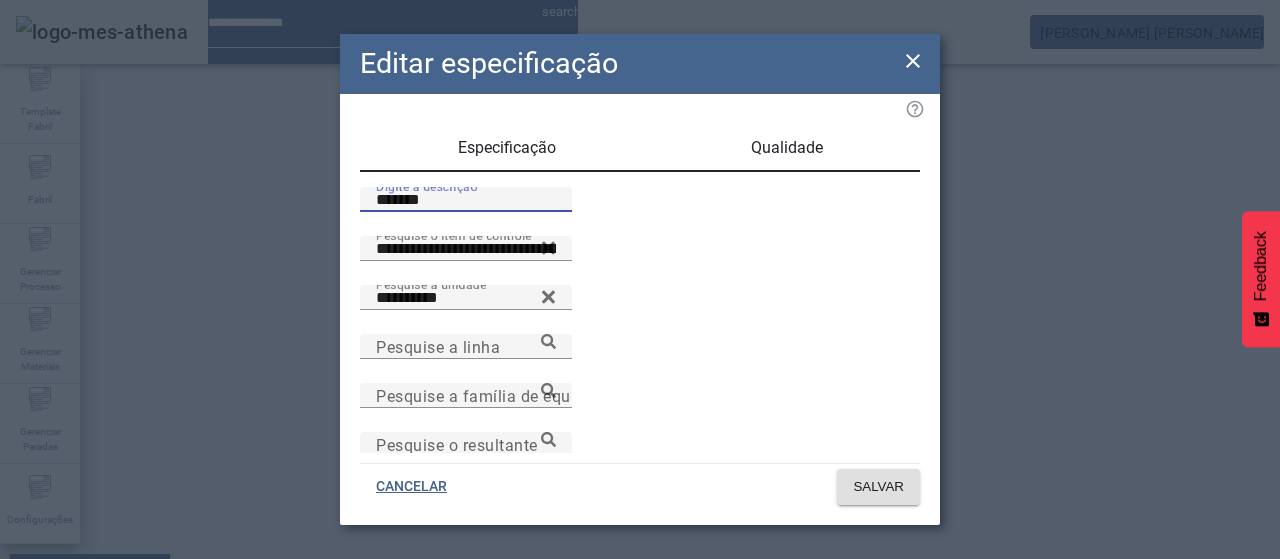 click on "*******" at bounding box center (466, 200) 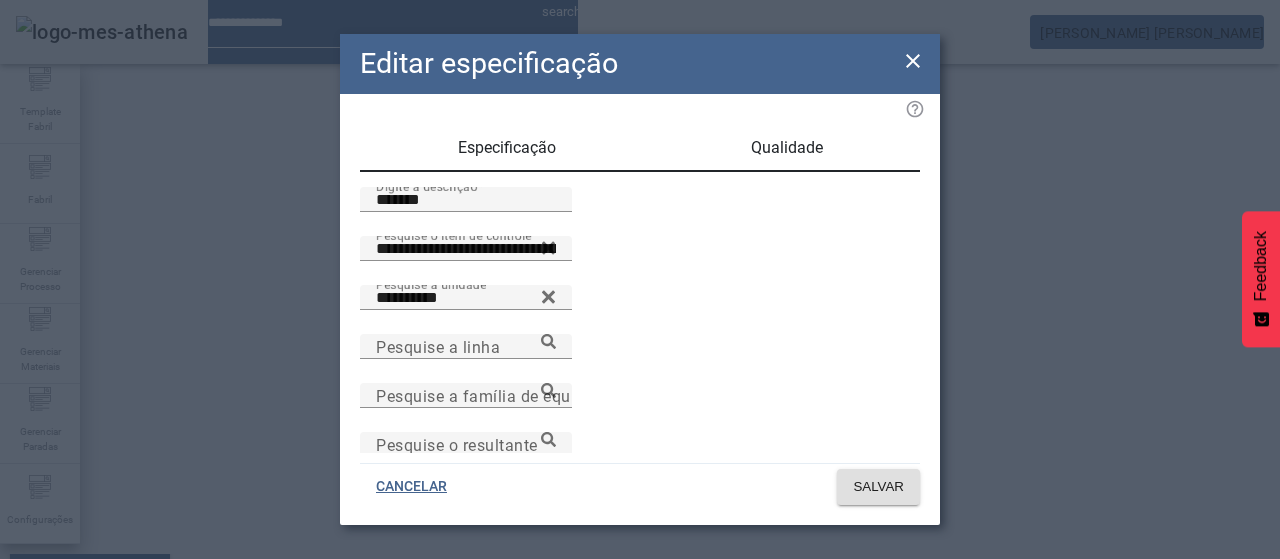 click on "Qualidade" at bounding box center [787, 148] 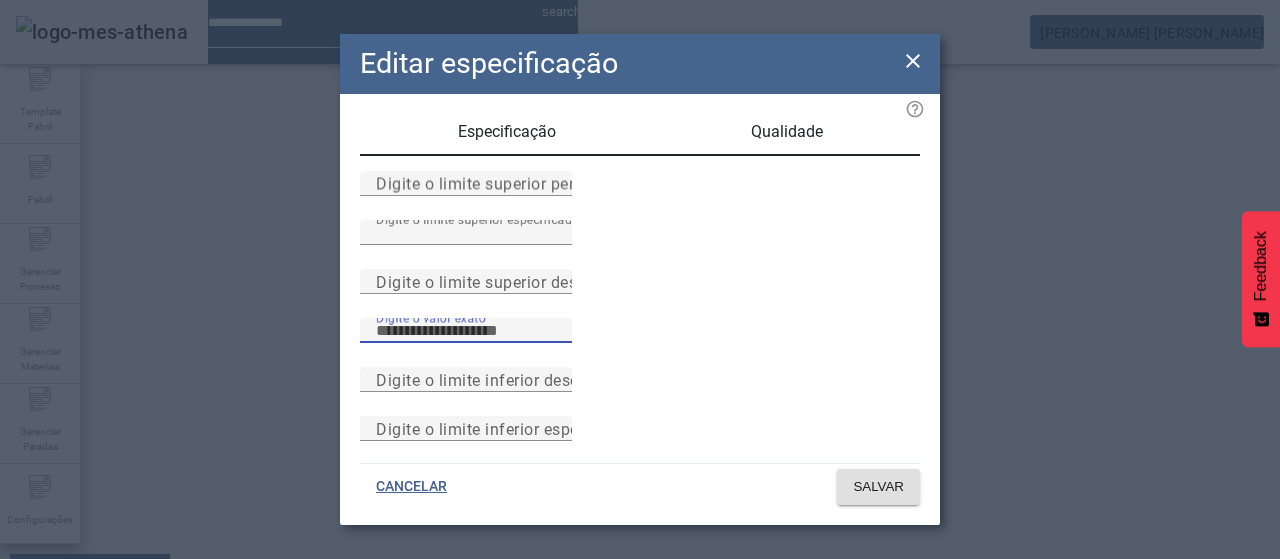 scroll, scrollTop: 261, scrollLeft: 0, axis: vertical 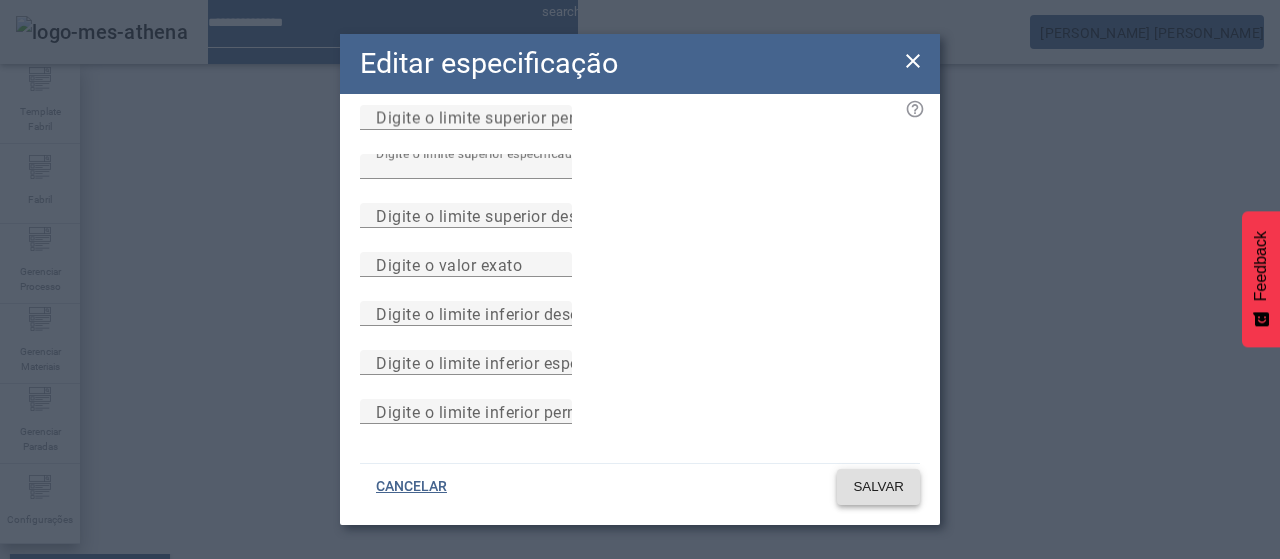 click on "SALVAR" 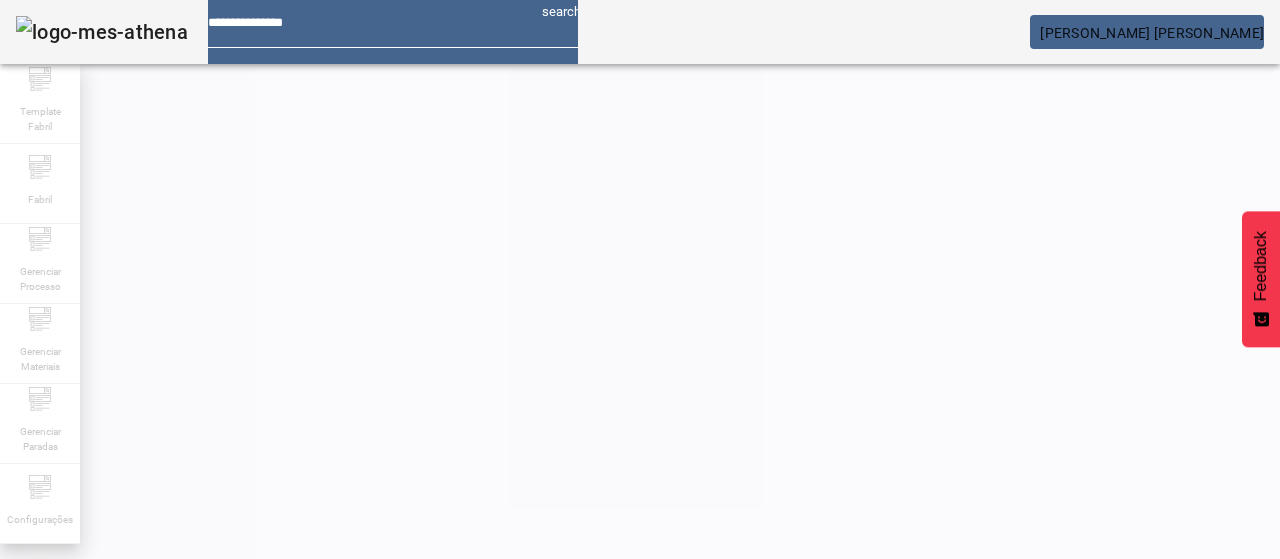 scroll, scrollTop: 390, scrollLeft: 0, axis: vertical 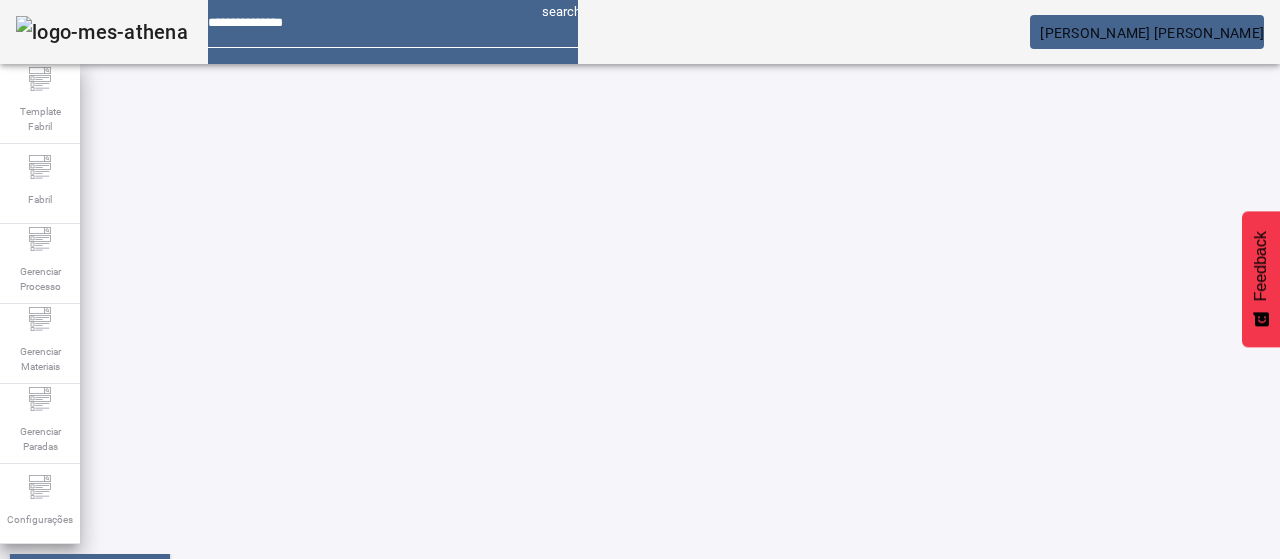 click 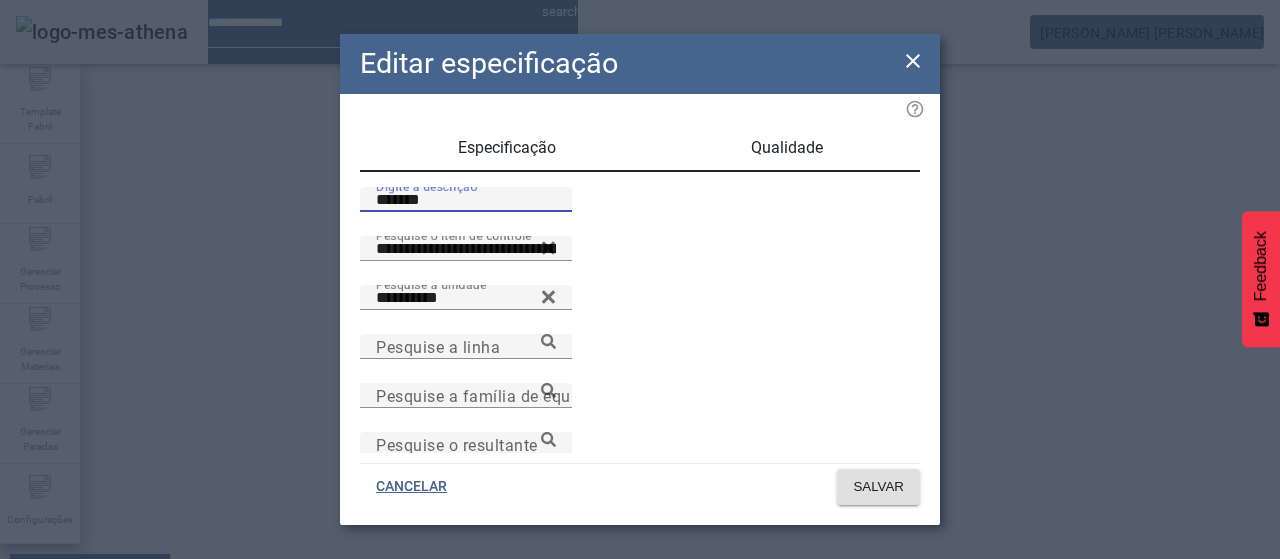 click on "*******" at bounding box center (466, 200) 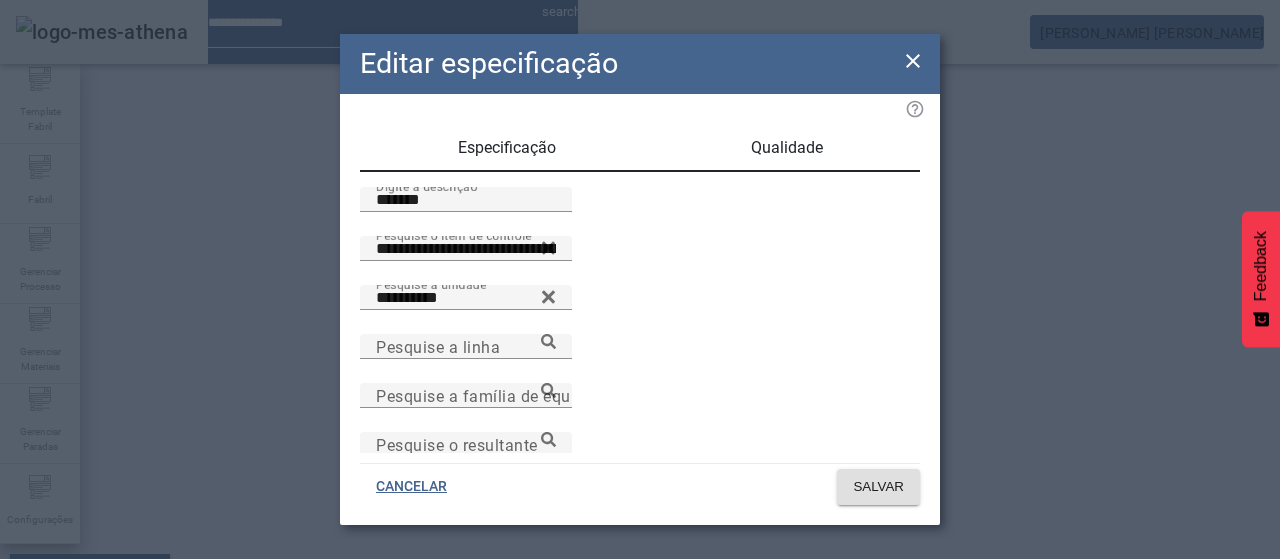 click on "Qualidade" at bounding box center (787, 148) 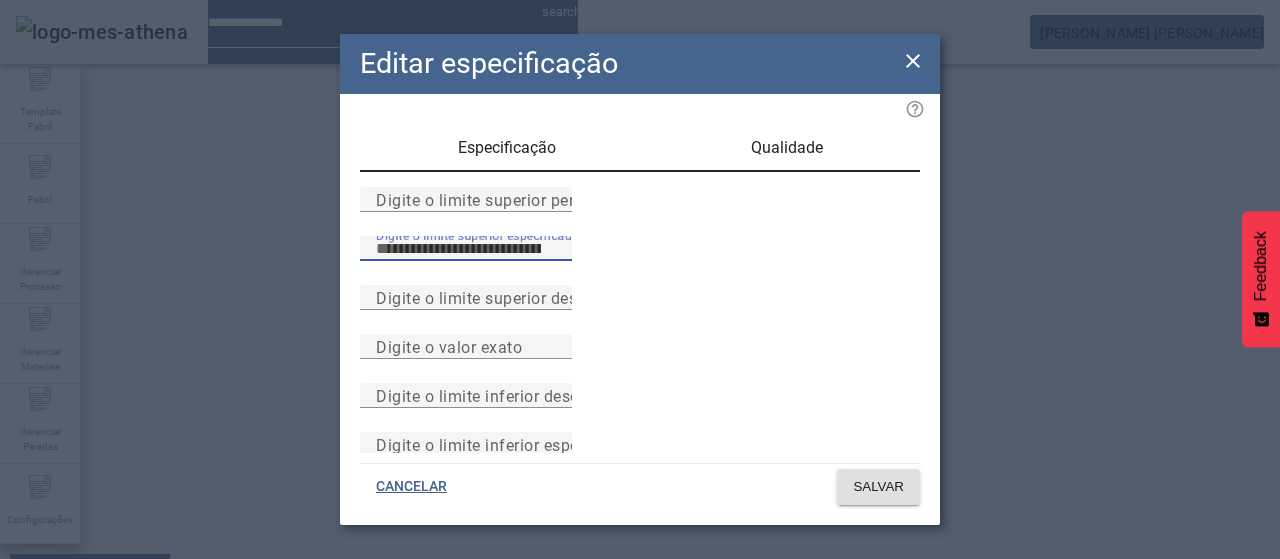 click on "**" at bounding box center [466, 249] 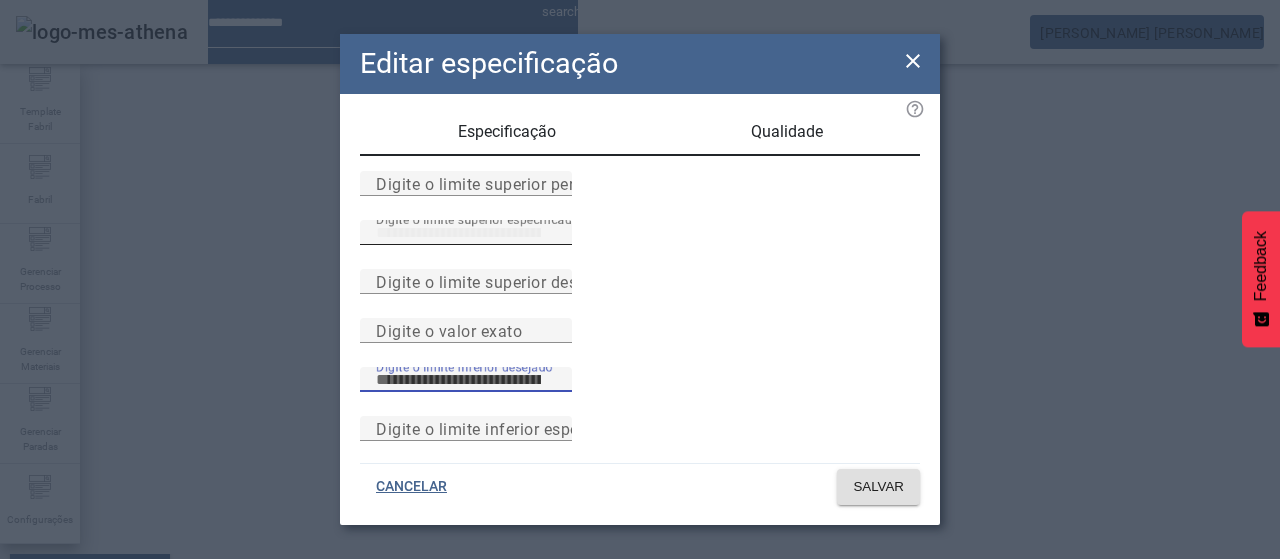 scroll, scrollTop: 261, scrollLeft: 0, axis: vertical 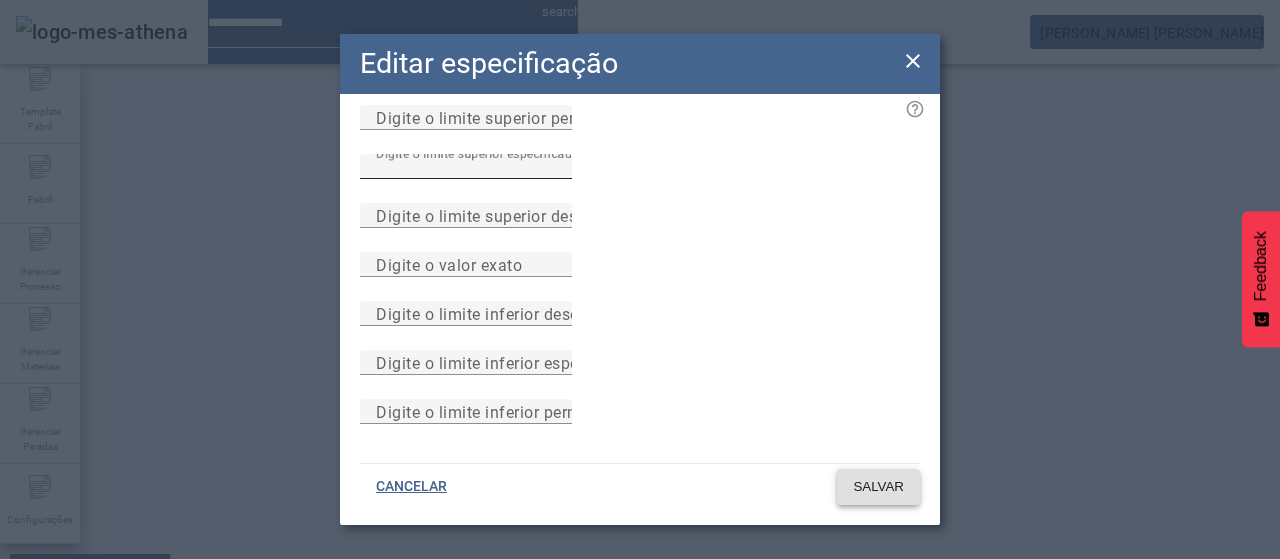 click on "SALVAR" 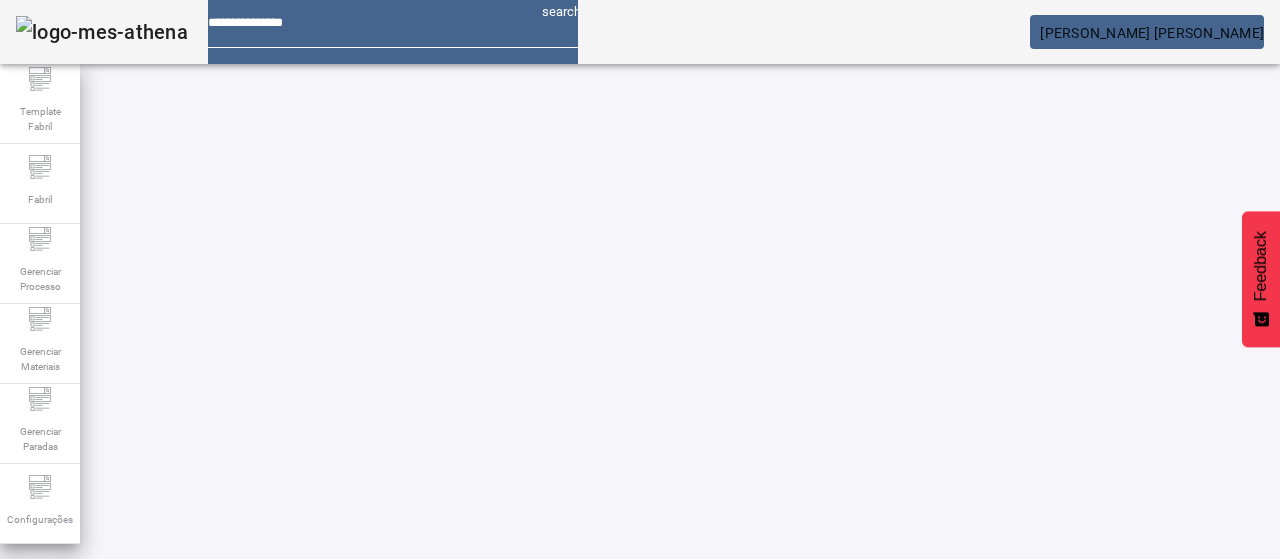 scroll, scrollTop: 390, scrollLeft: 0, axis: vertical 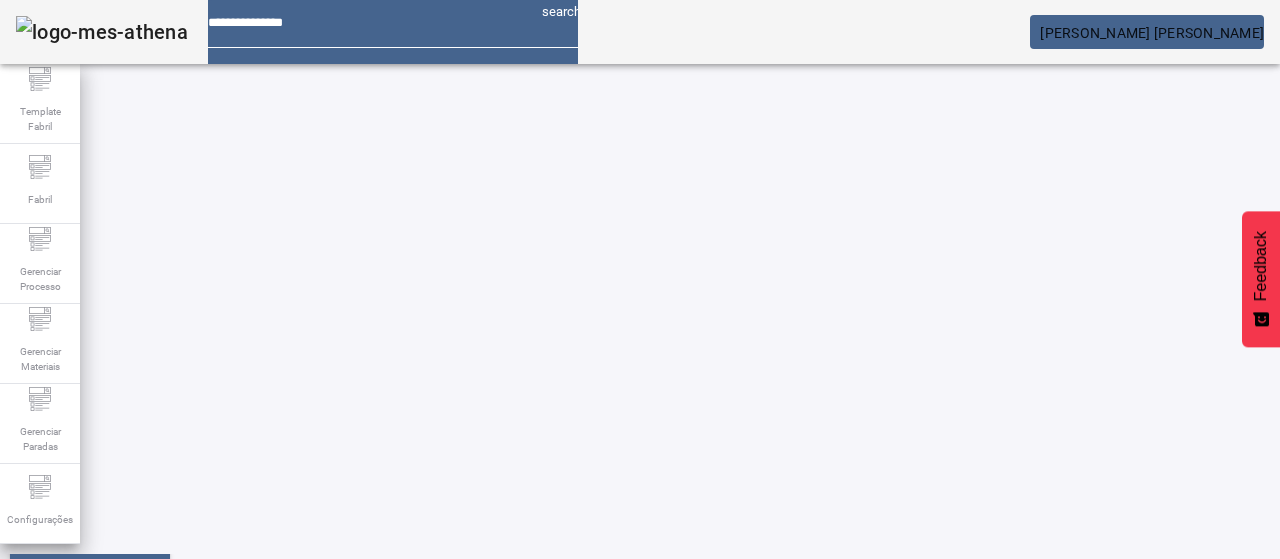 click 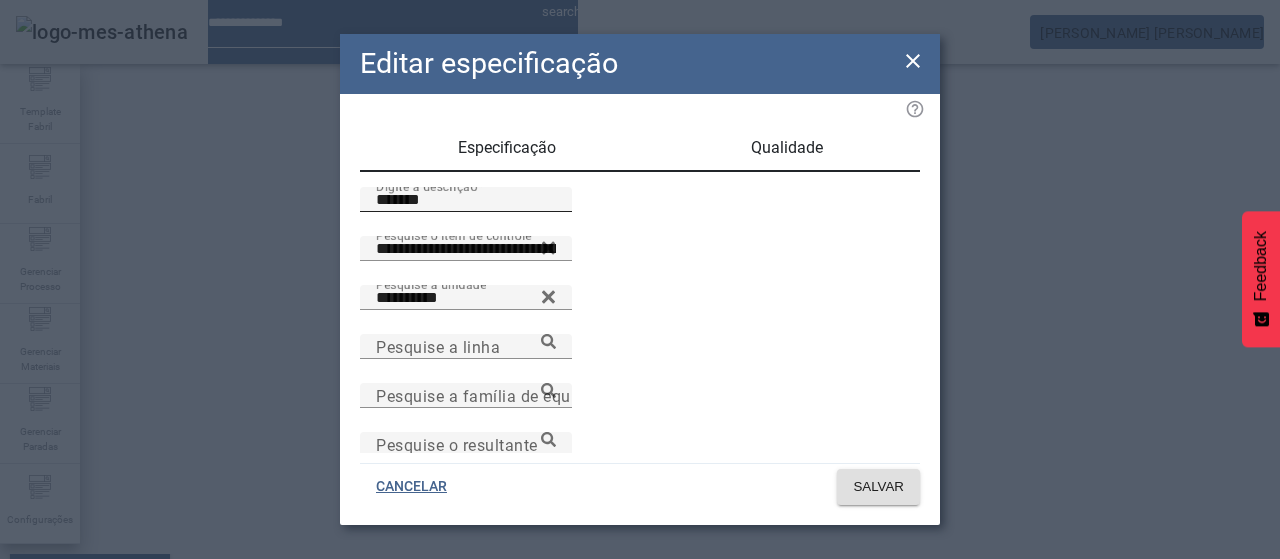 click on "*******" at bounding box center (466, 200) 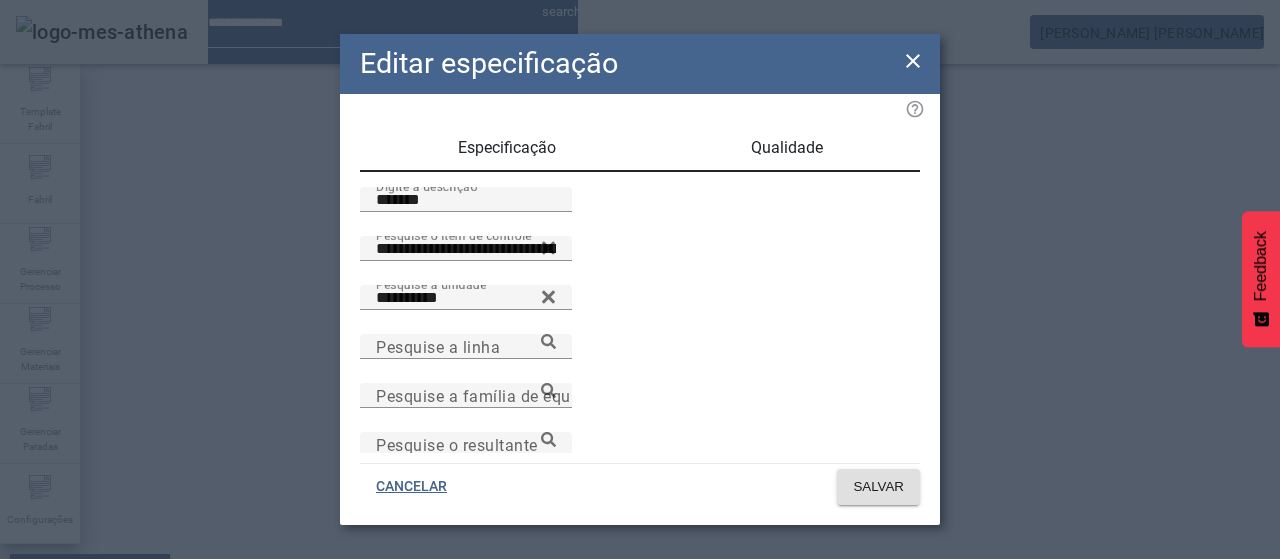 click on "Qualidade" at bounding box center (787, 148) 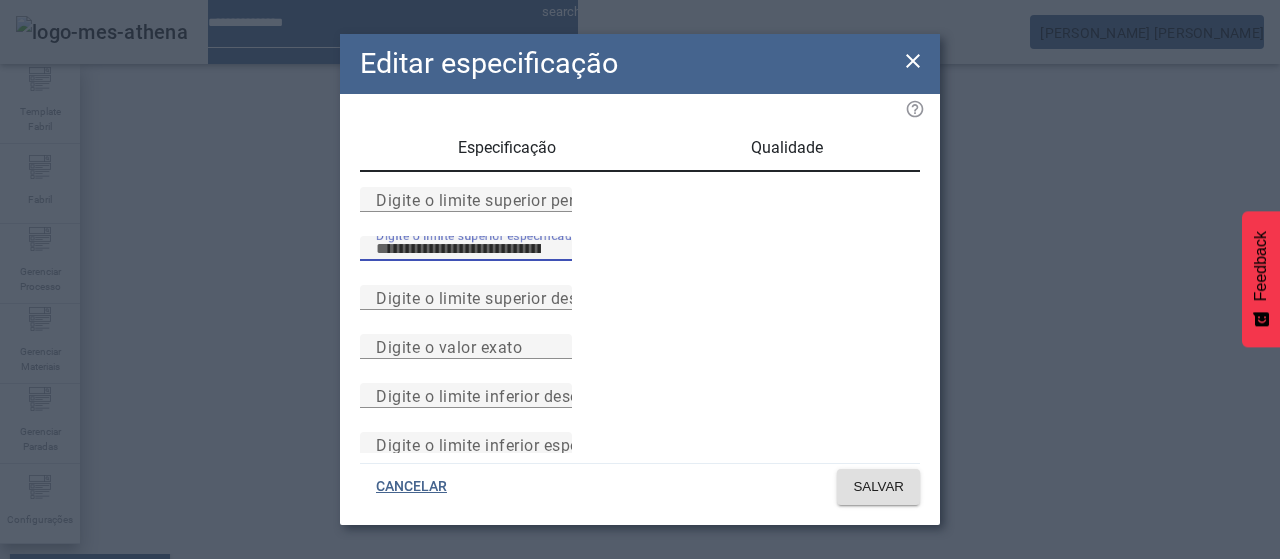 click on "**" at bounding box center [466, 249] 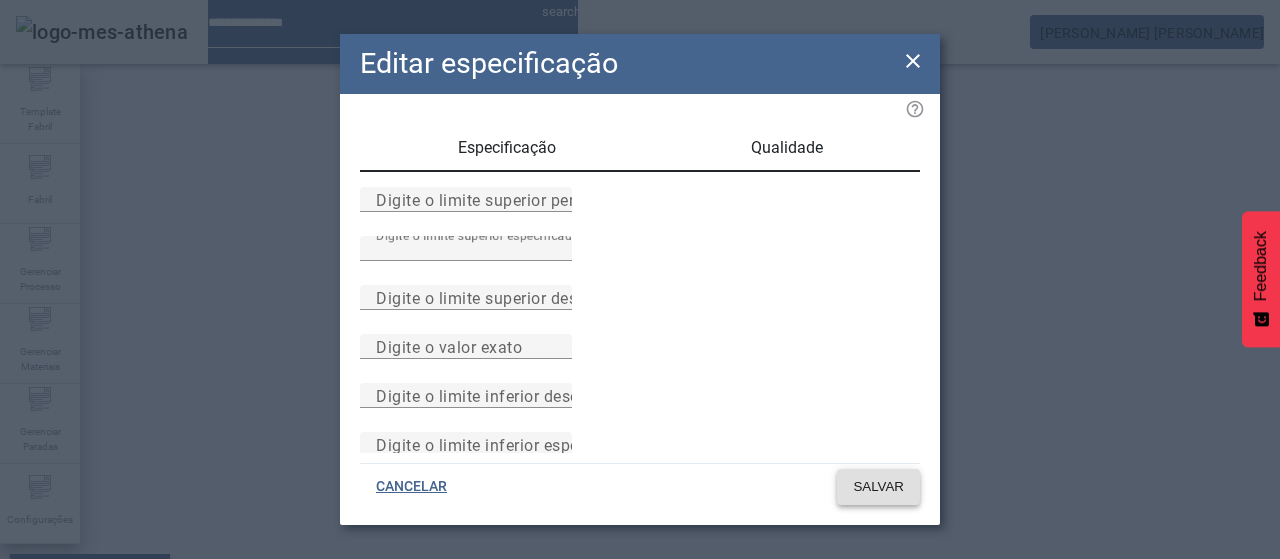 click 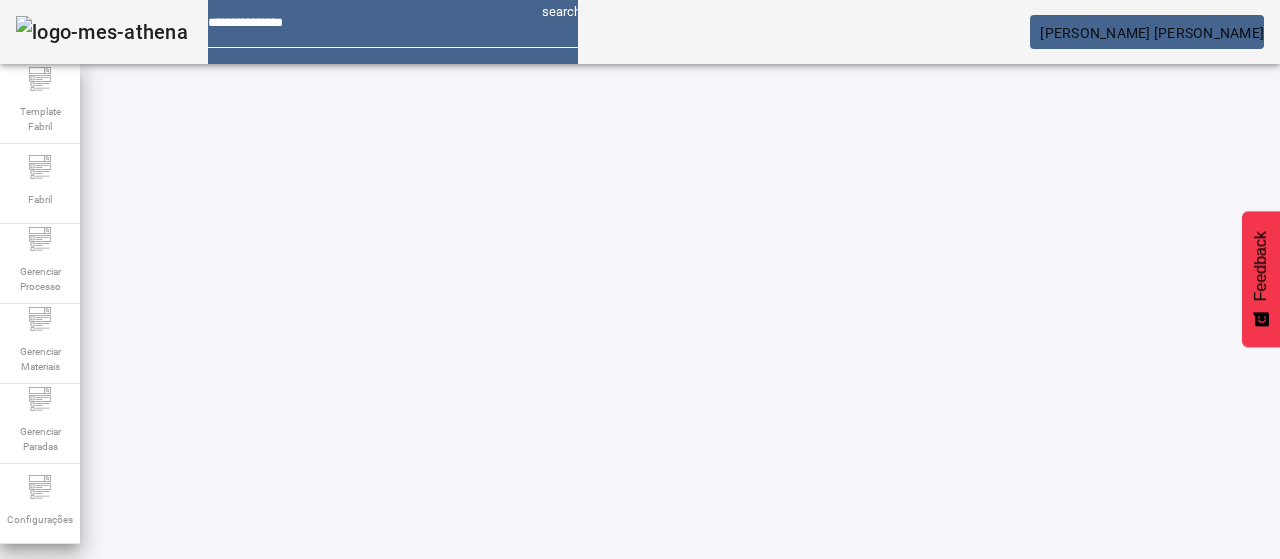 scroll, scrollTop: 390, scrollLeft: 0, axis: vertical 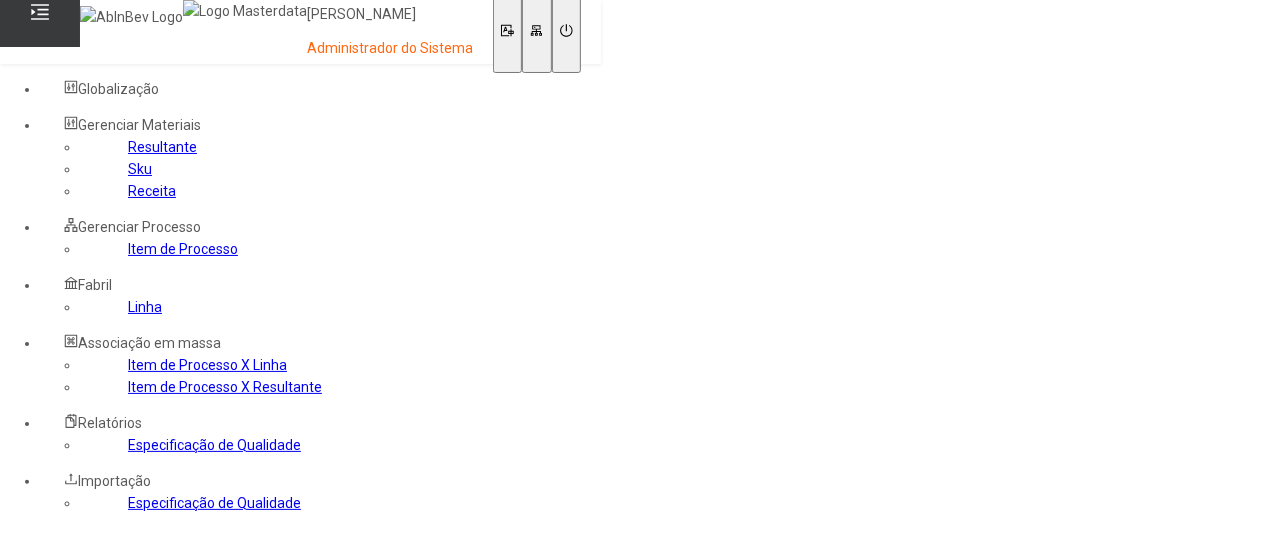 click on "Item de Processo" 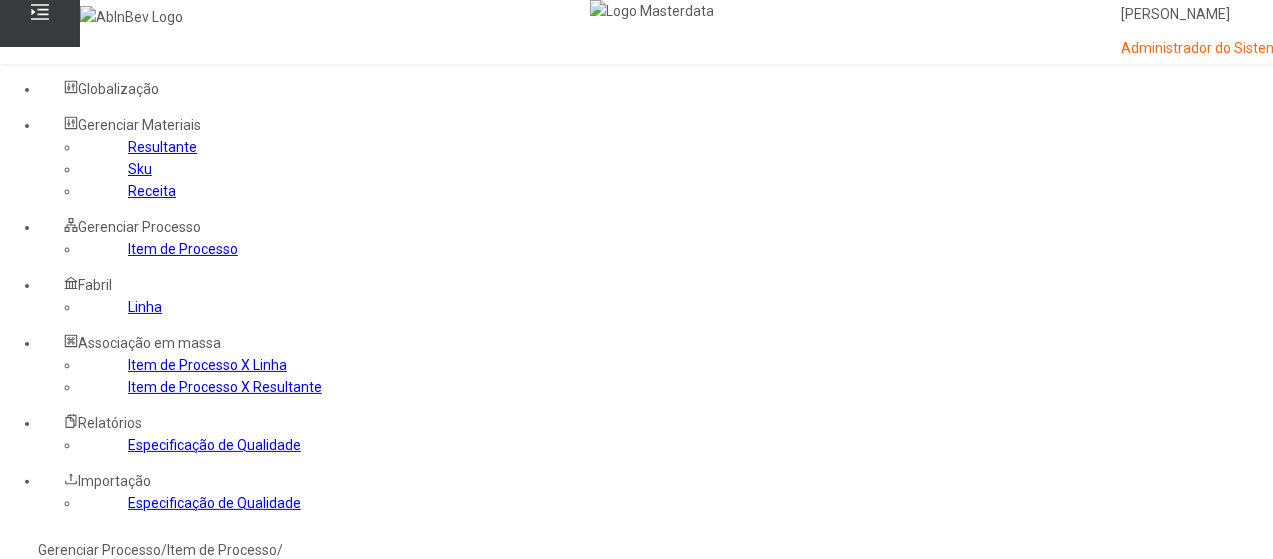 click 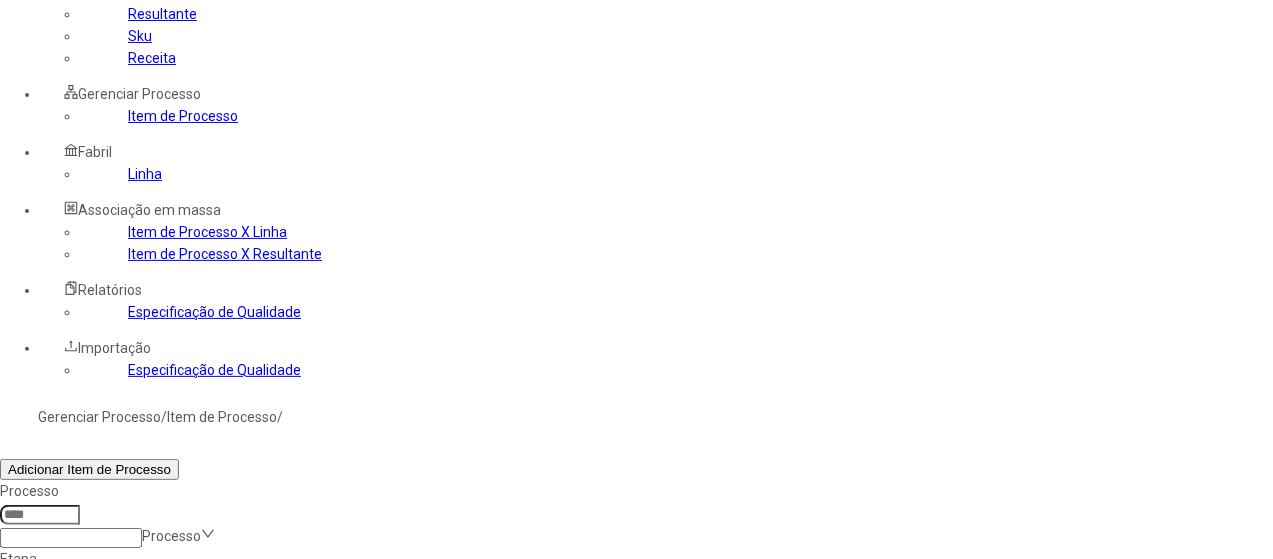 scroll, scrollTop: 141, scrollLeft: 0, axis: vertical 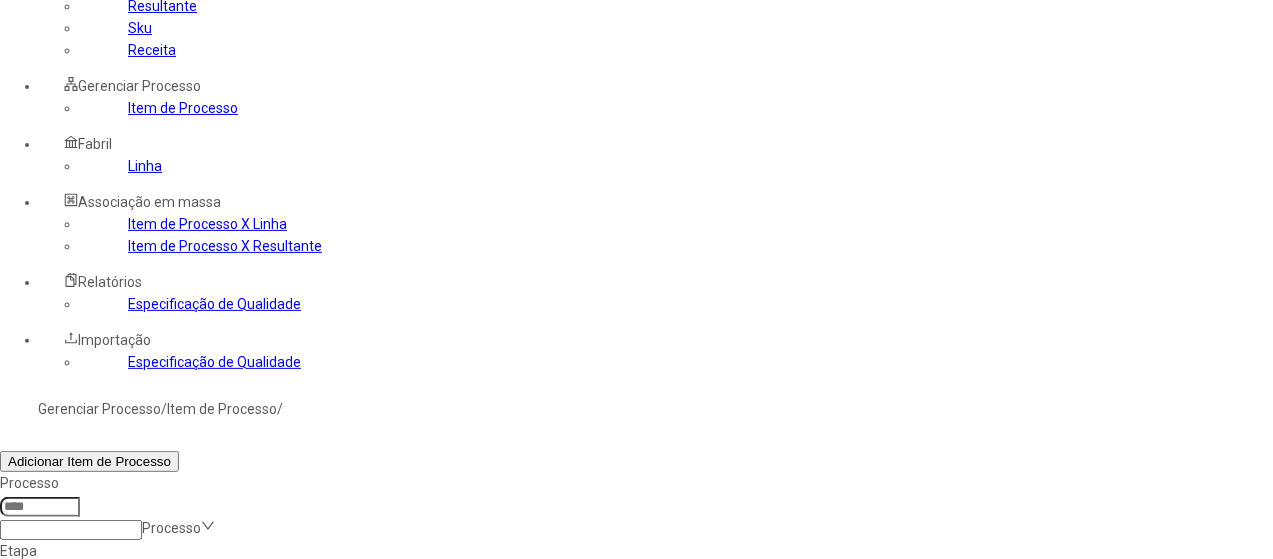 click 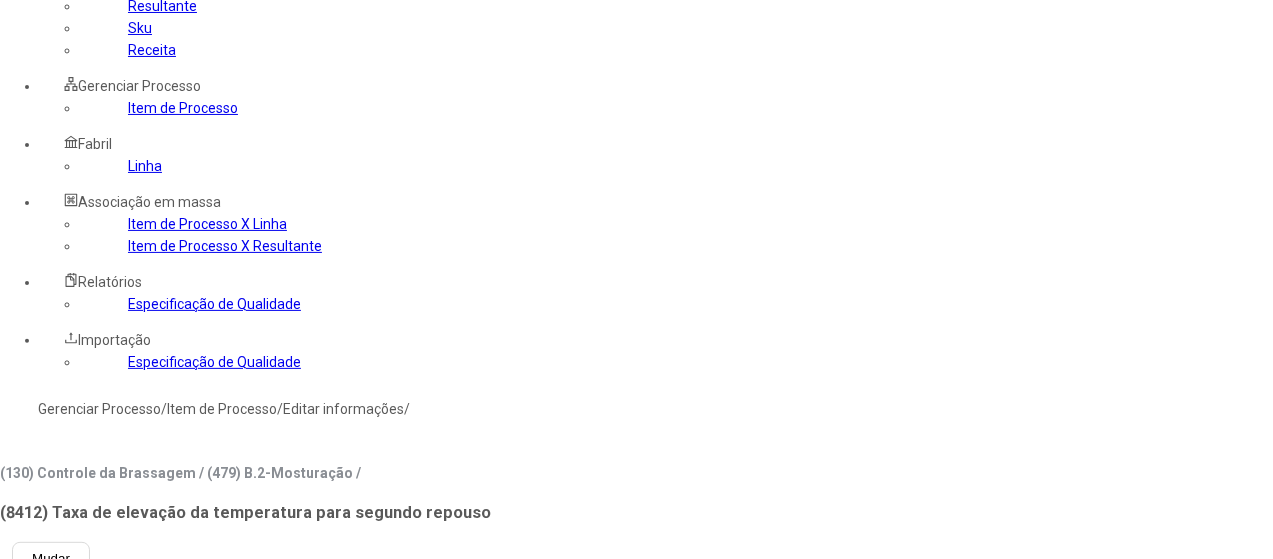 type on "****" 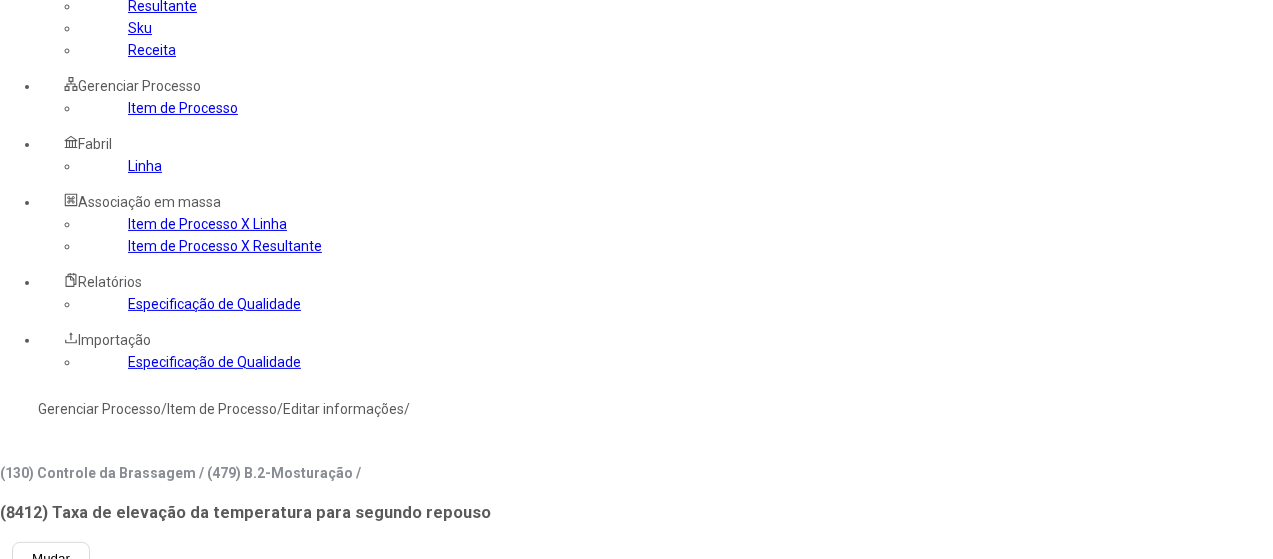type on "***" 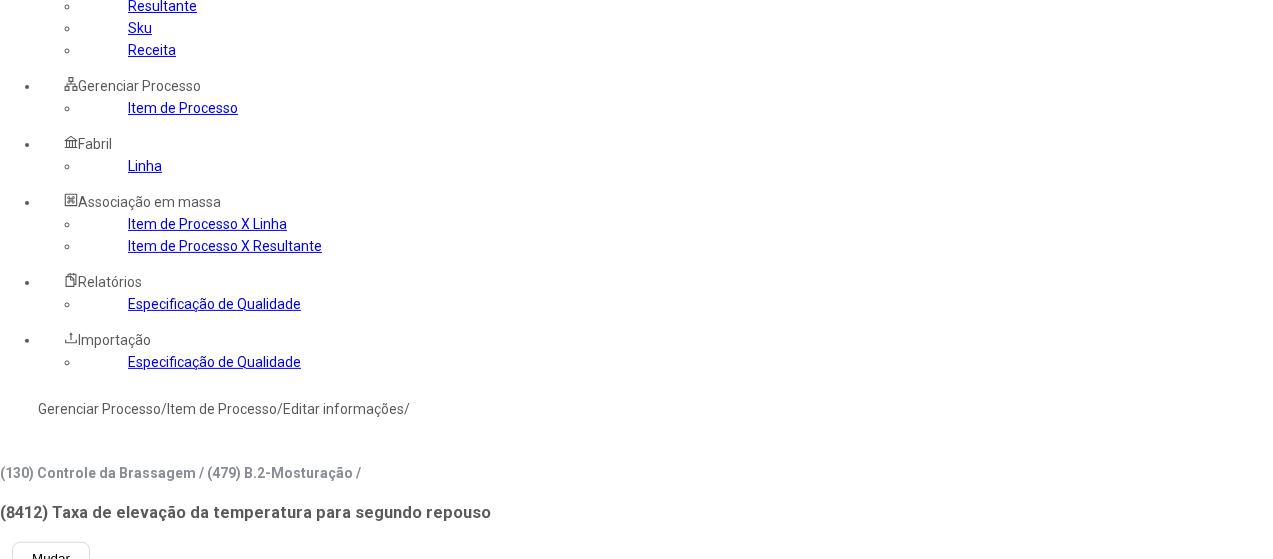 click on "Resultante" 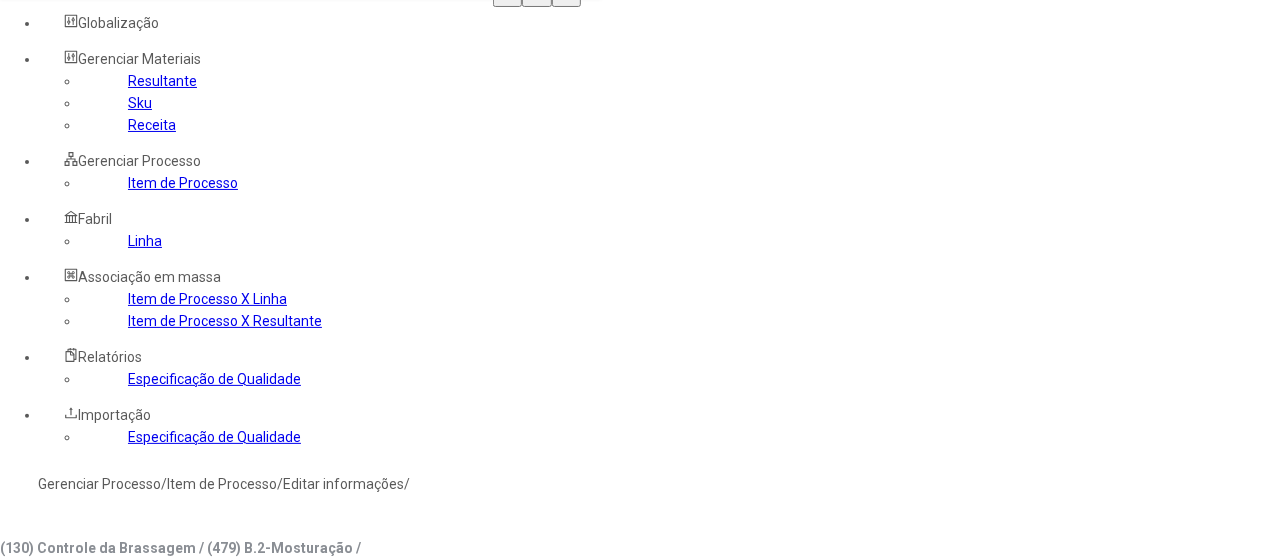 scroll, scrollTop: 65, scrollLeft: 0, axis: vertical 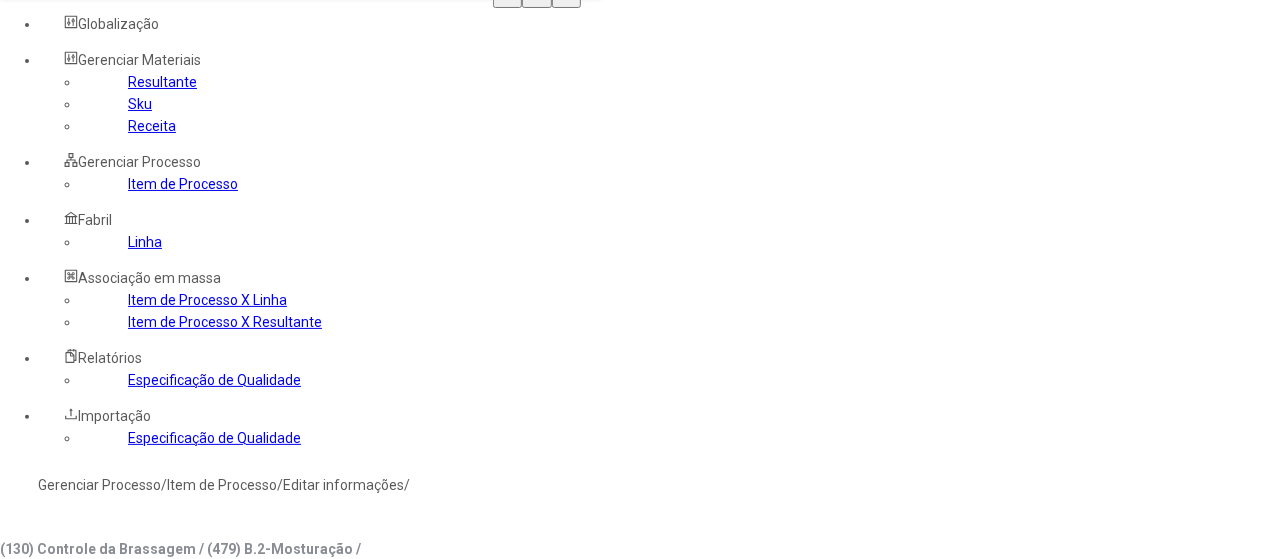click on "Gerenciar Processo" 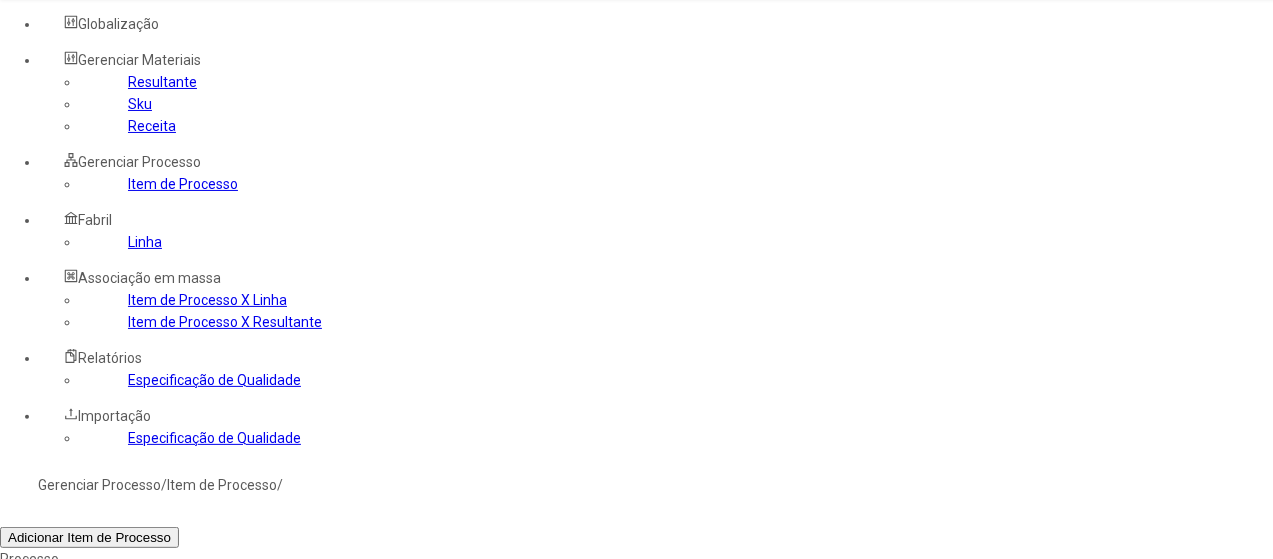 click 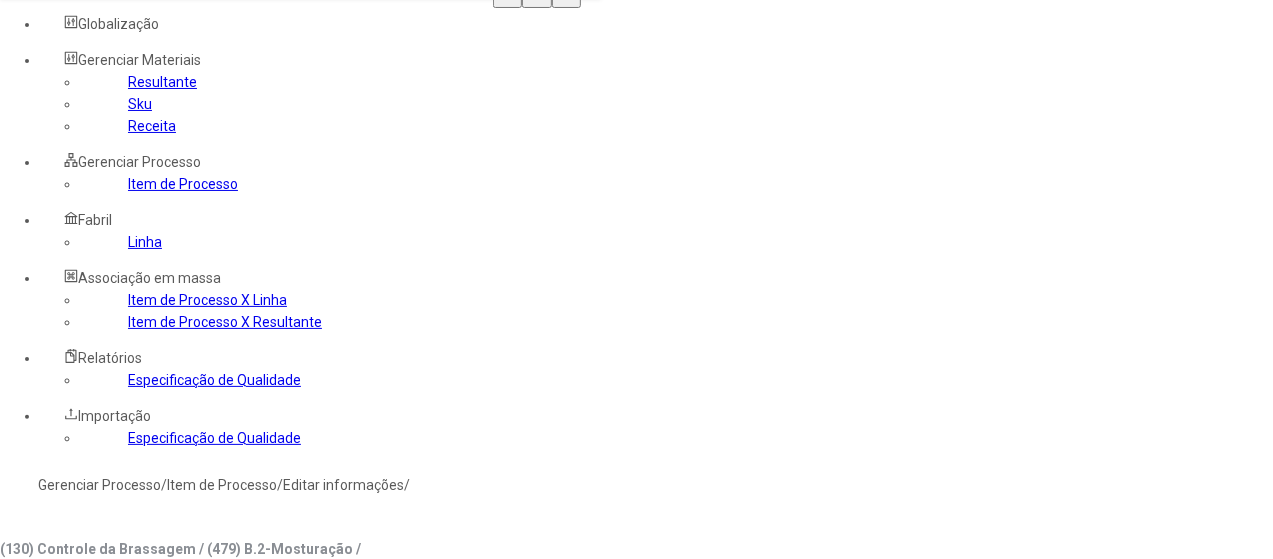 type on "***" 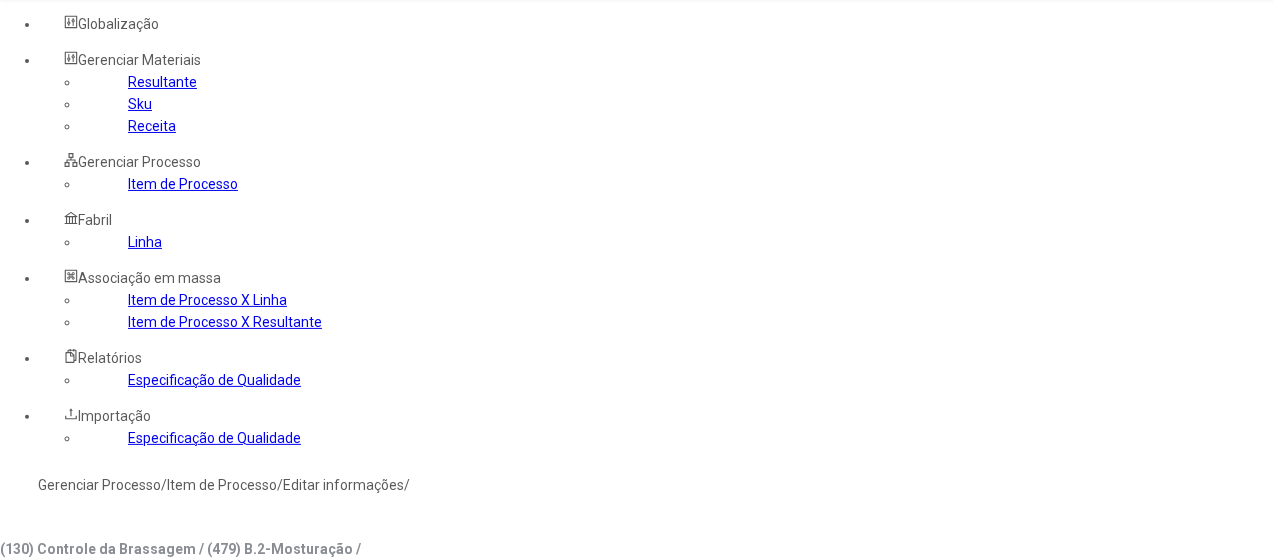 click at bounding box center [40, 815] 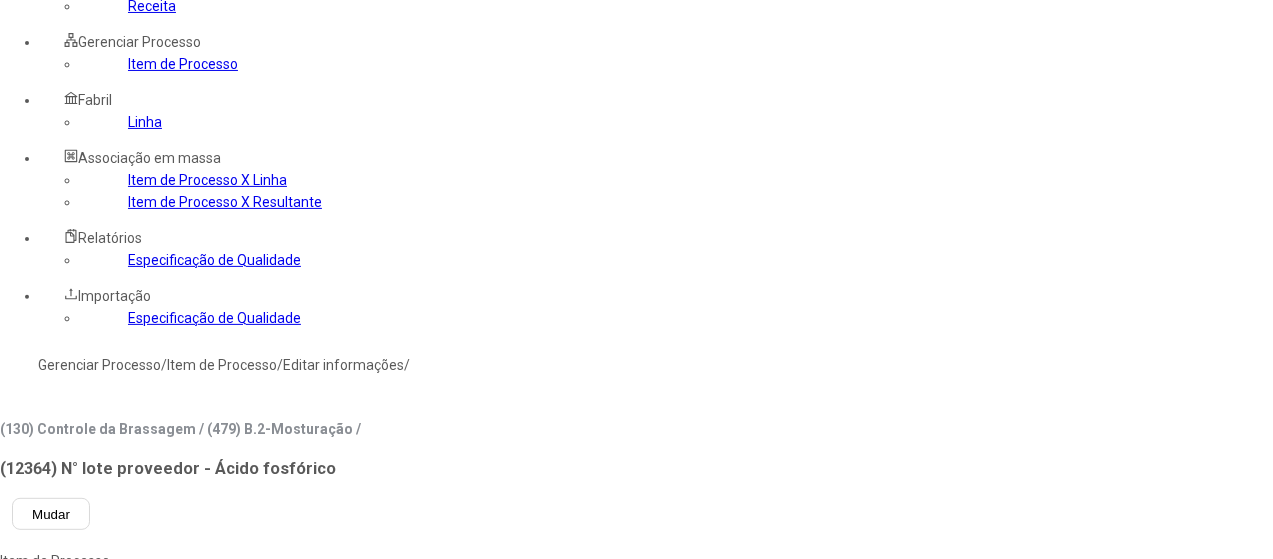 scroll, scrollTop: 189, scrollLeft: 0, axis: vertical 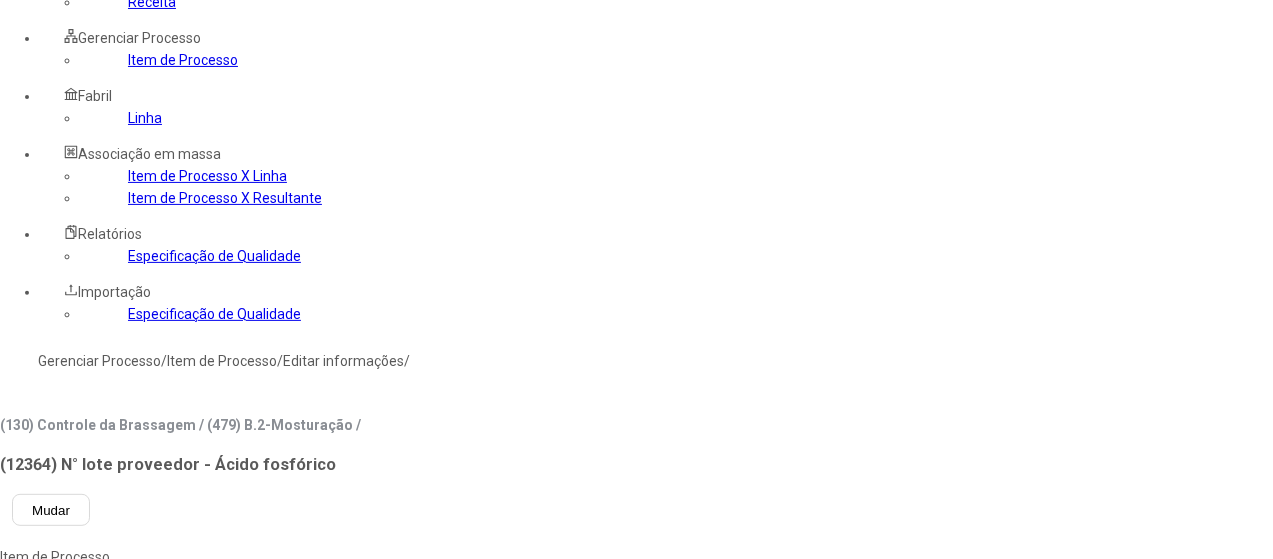 click on "75 Linhas  Linha Unidade Adega de Fermento - L 1 C. Macacu Adega de Pressão TP - L 1 C. Macacu Adega de Recuperação Convencional-L1 C. Macacu Adega de Recuperação CrossFlow-L1 C. Macacu Adega Fermat OD - L 1 C. Macacu Aeração C. Macacu Amarração e Enlonamento C. Macacu Ambiental Adega de Pressção C. Macacu Ambiental Adegas C. Macacu Ambiental Areas Comuns C. Macacu Ambiental Engenharia C. Macacu Ambiental ETA/ETEI C. Macacu Ambiental Fabricação de Xaropes C. Macacu Ambiental Filtração/Ad.Pressão C. Macacu Ambiental Laboratório C. Macacu Ambiental Logistica C. Macacu Ambiental MA C. Macacu Ambiental Mat.Prima/Brassagem C. Macacu Ambiental Mat.Prima/Brassagem C. Macacu Ambiental Utilidades/Manutenção C. Macacu  1/1 linha  selecionada Linha Unidade Sala de Brassagem 1 C. Macacu" 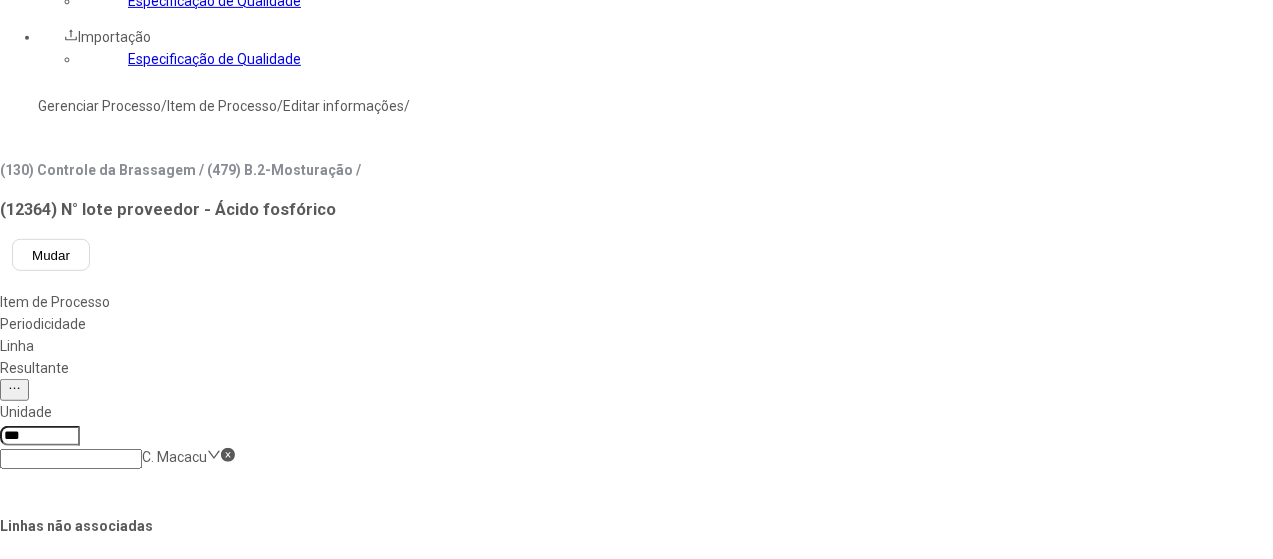 scroll, scrollTop: 450, scrollLeft: 0, axis: vertical 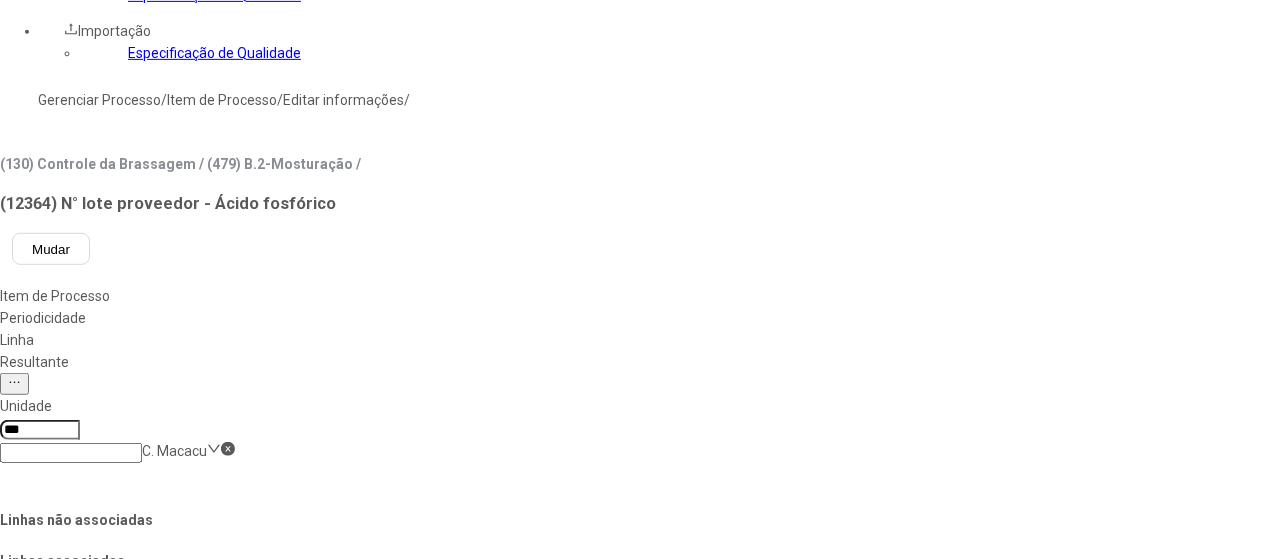 click on "Salvar Alterações" 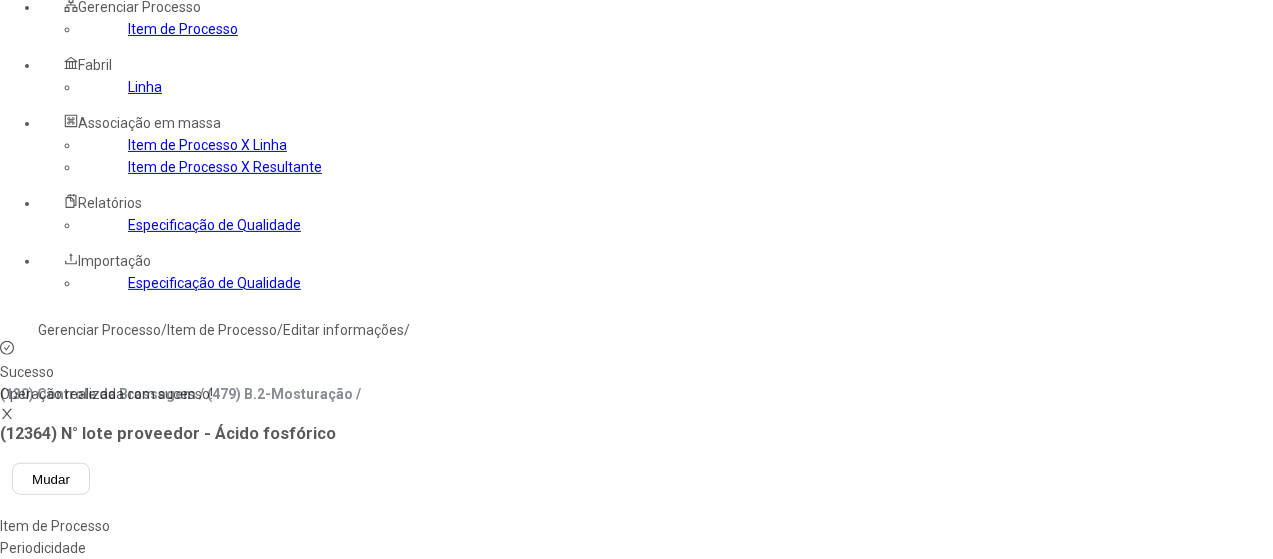 scroll, scrollTop: 18, scrollLeft: 0, axis: vertical 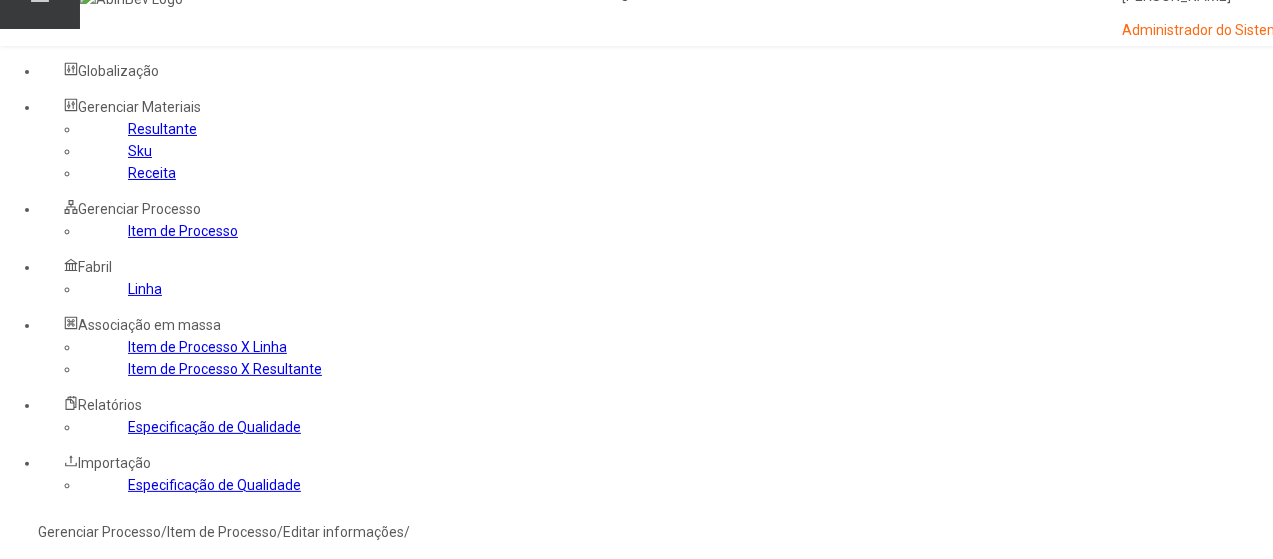 click on "Gerenciar Processo" 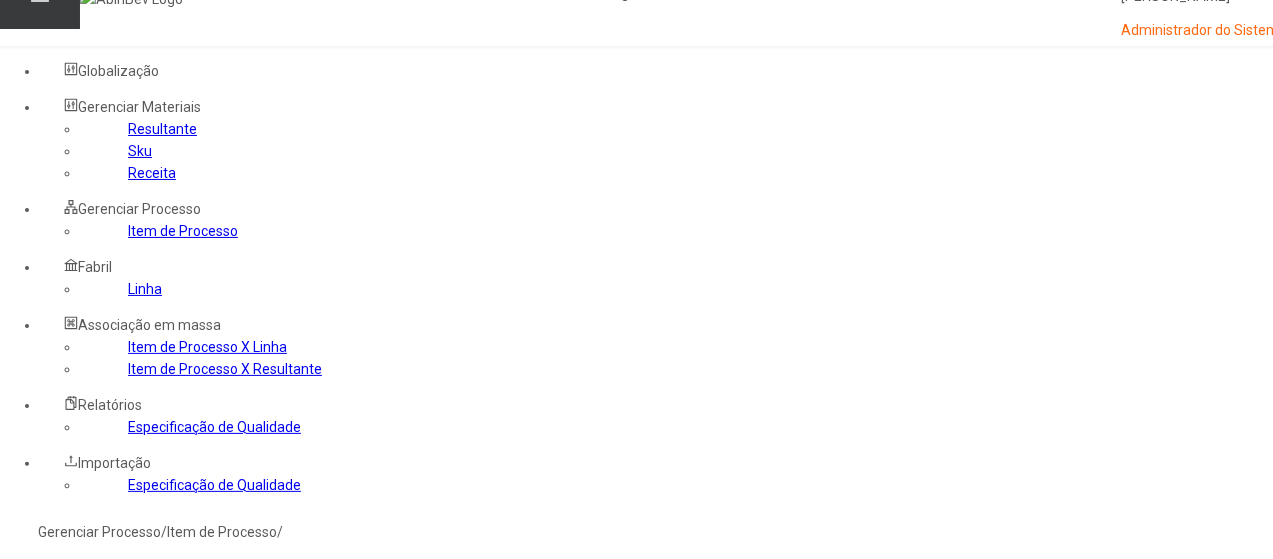 click 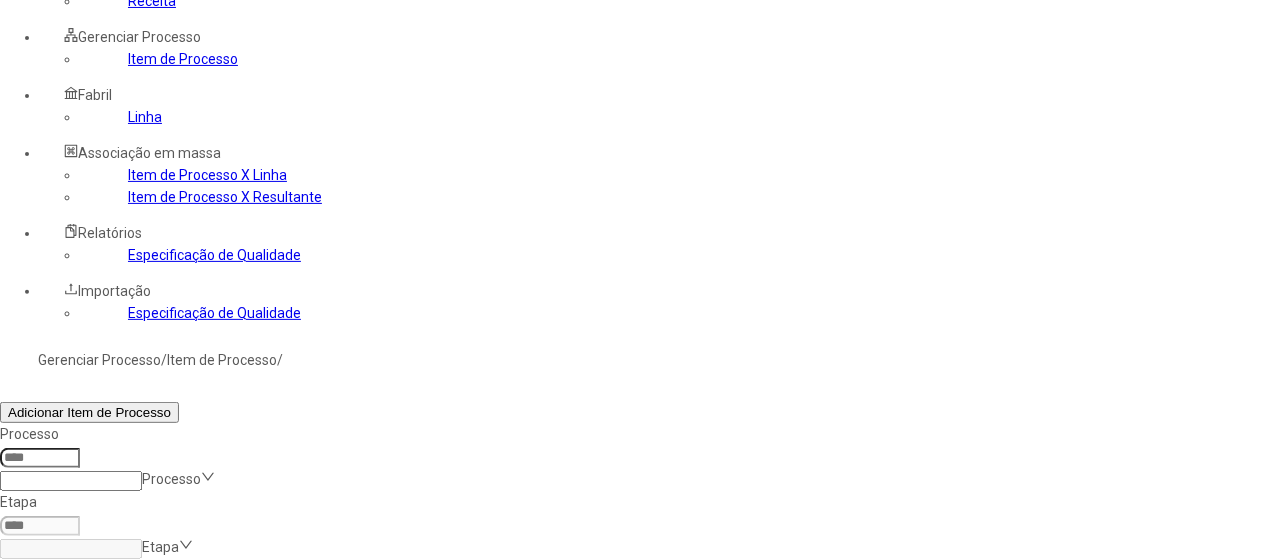 scroll, scrollTop: 196, scrollLeft: 0, axis: vertical 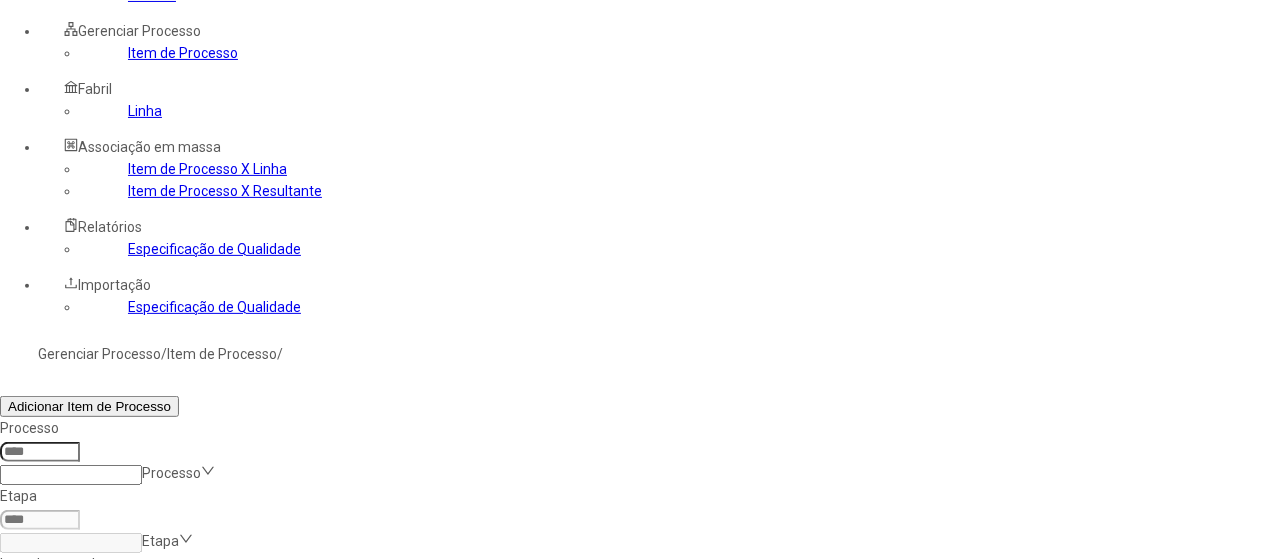 click 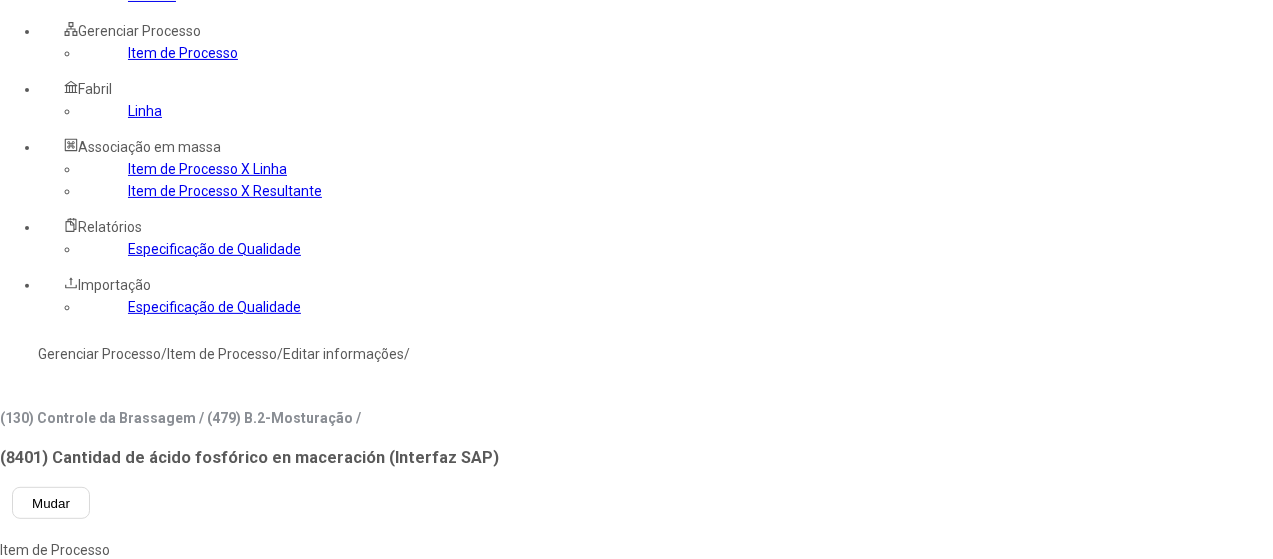 type on "****" 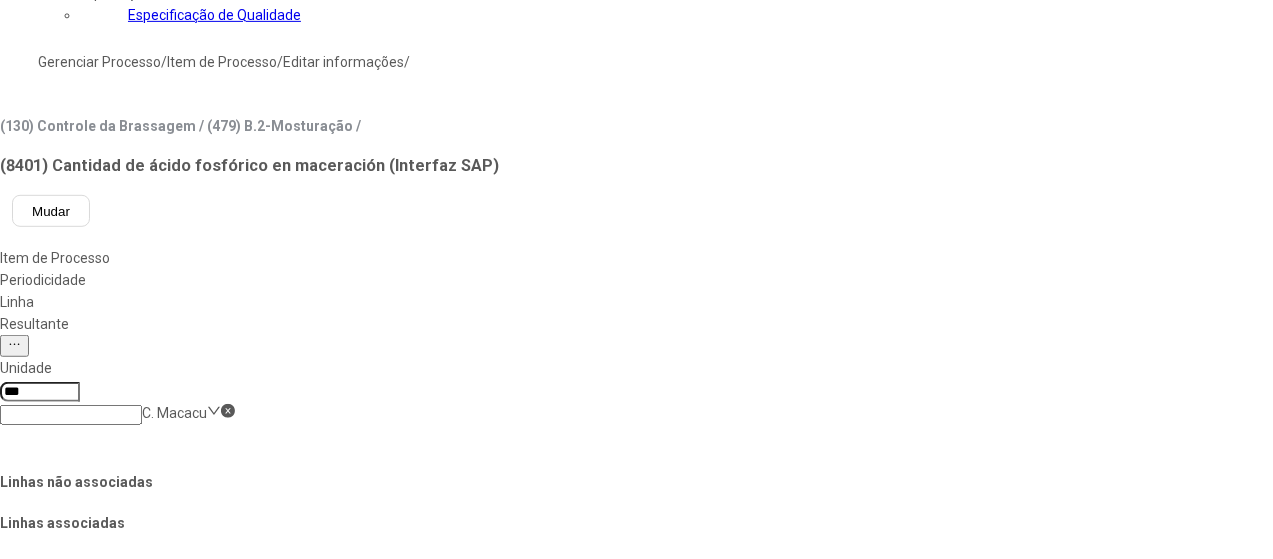 scroll, scrollTop: 508, scrollLeft: 0, axis: vertical 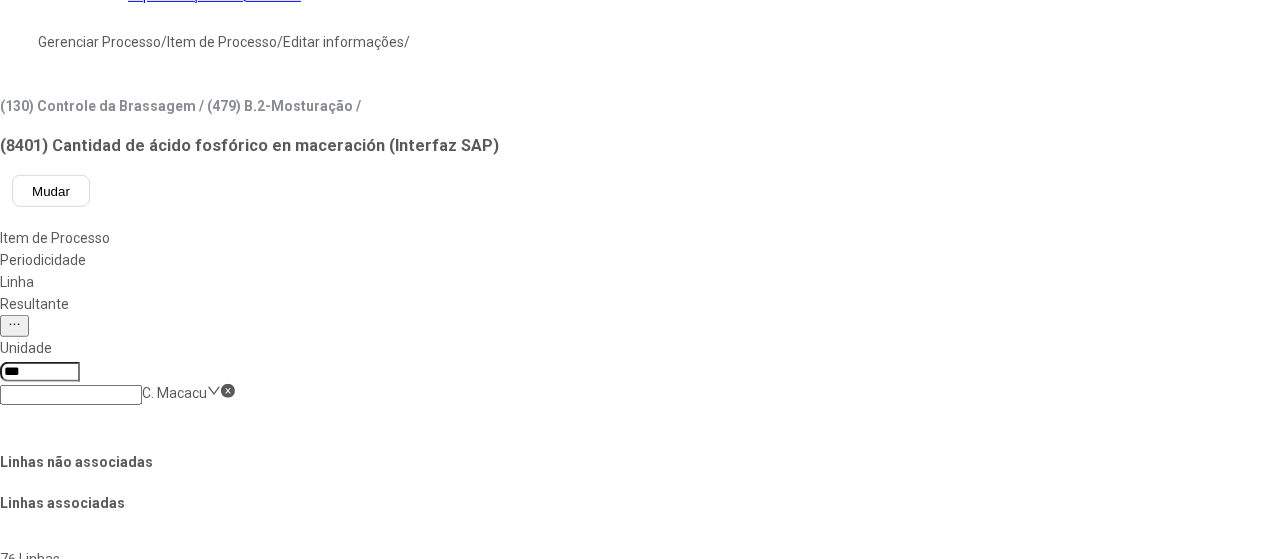 click on "Salvar Alterações" 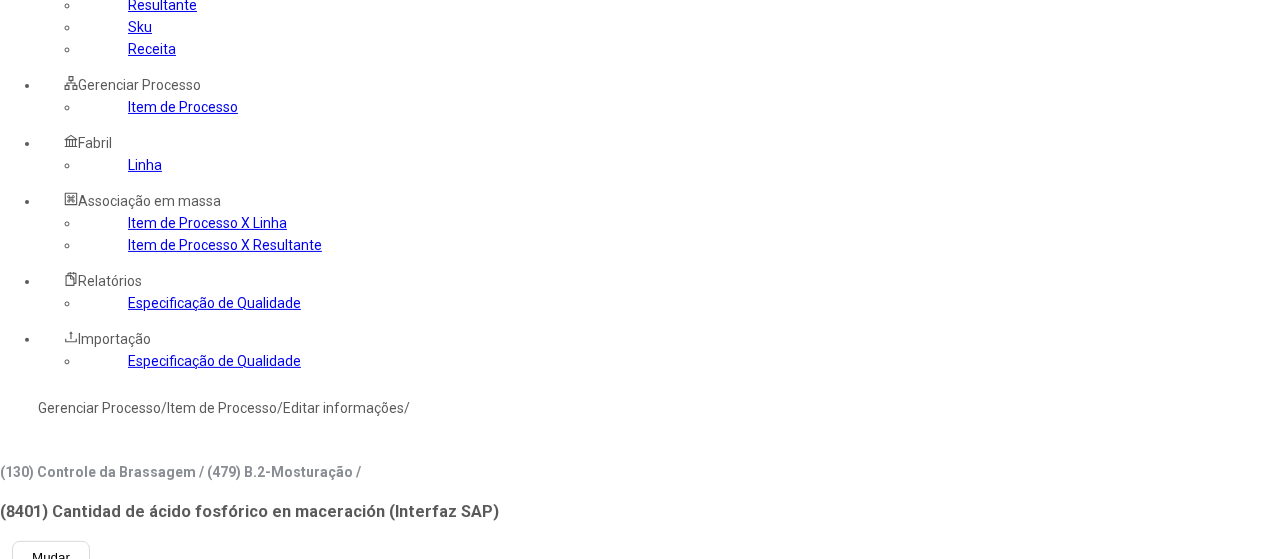 scroll, scrollTop: 0, scrollLeft: 0, axis: both 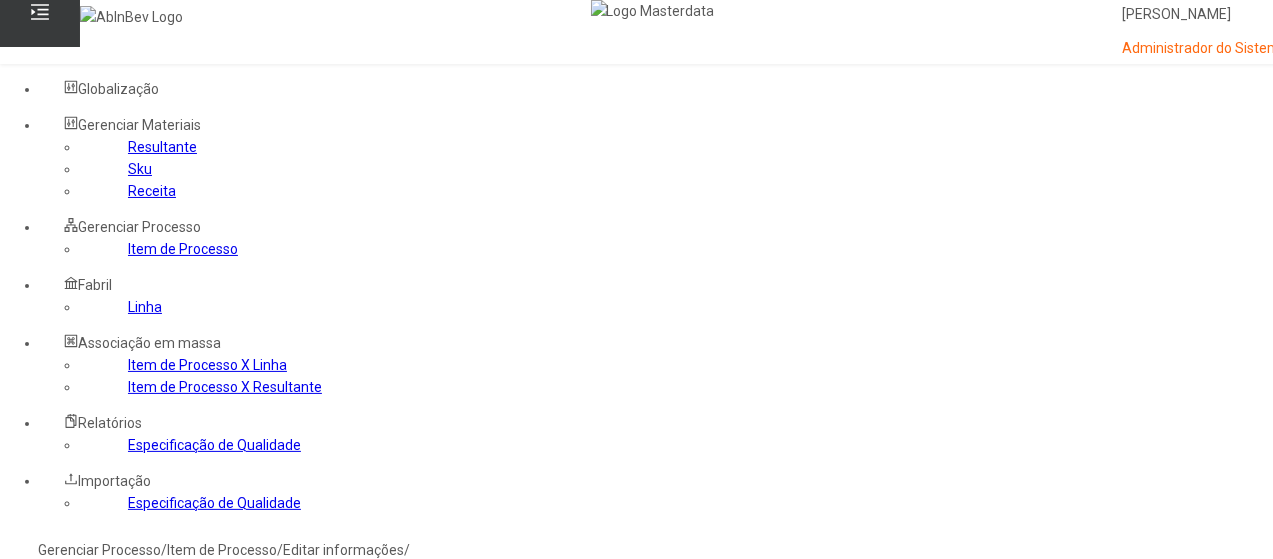 click on "Gerenciar Processo" 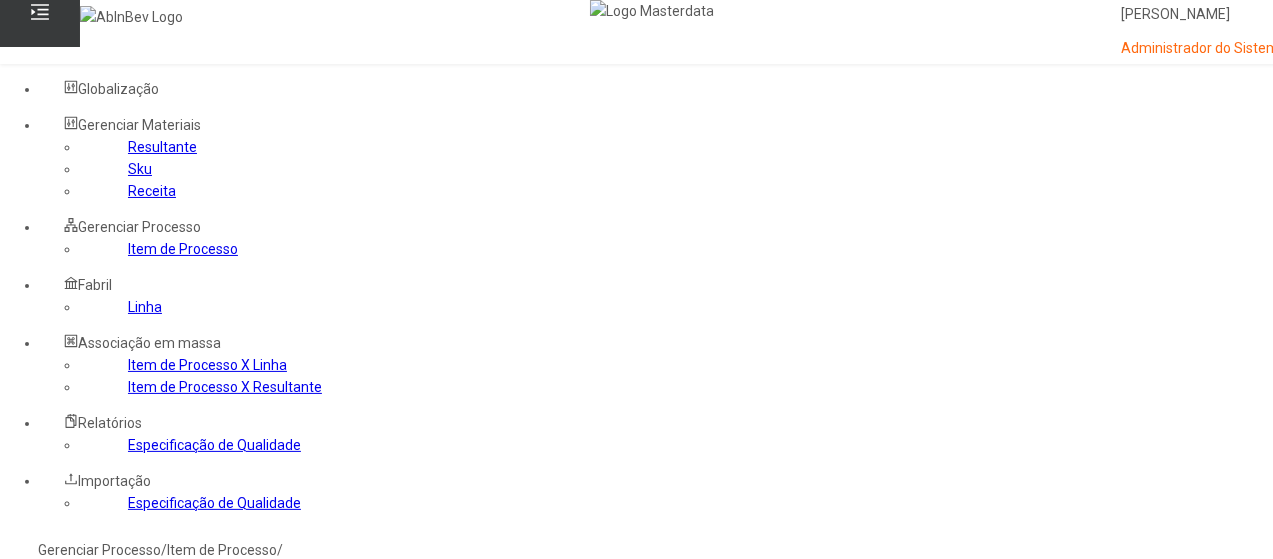 click 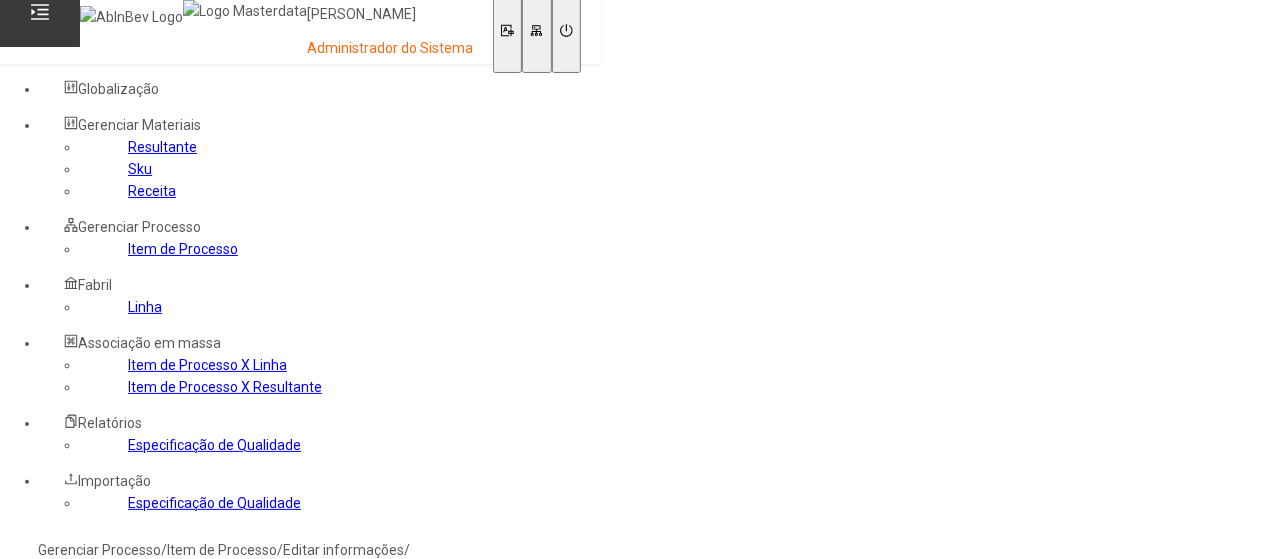 click on "Linha" 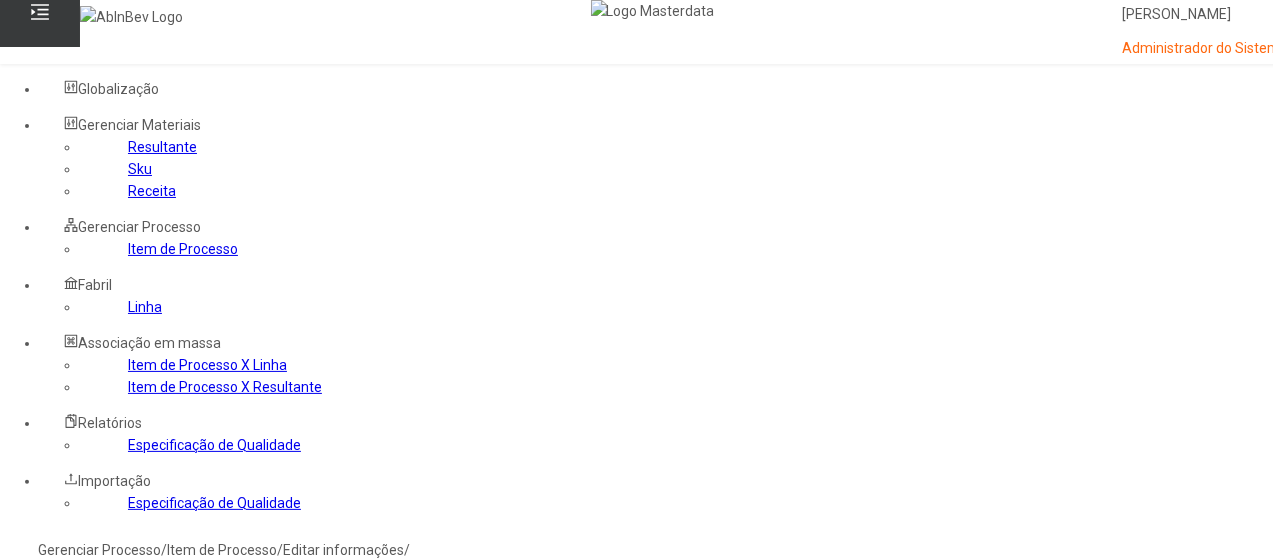 click at bounding box center [40, 880] 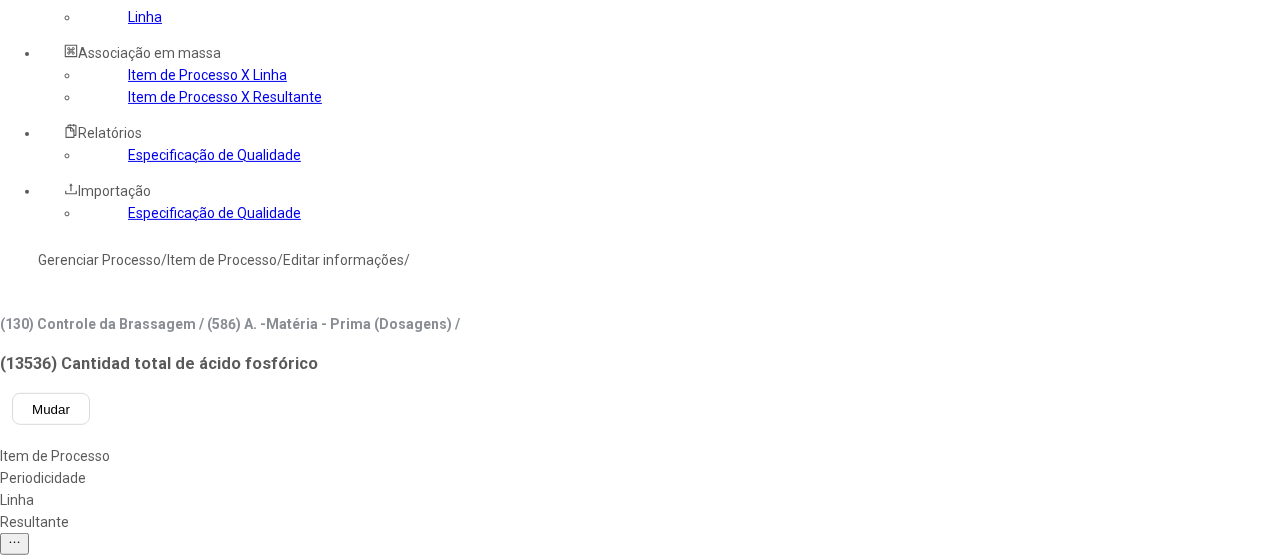 scroll, scrollTop: 320, scrollLeft: 0, axis: vertical 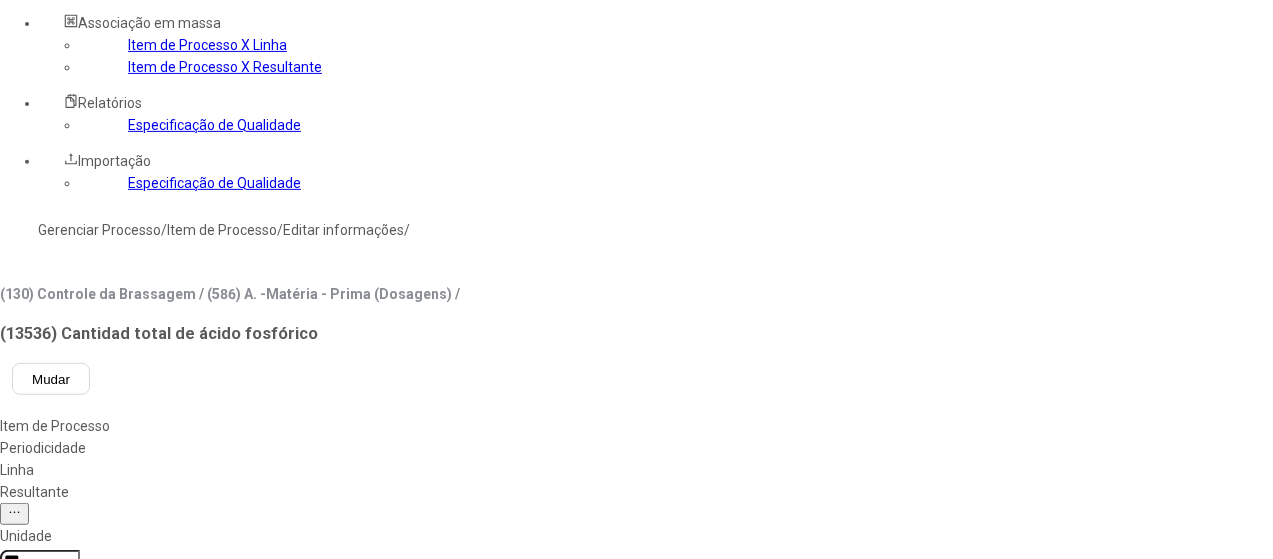 type on "***" 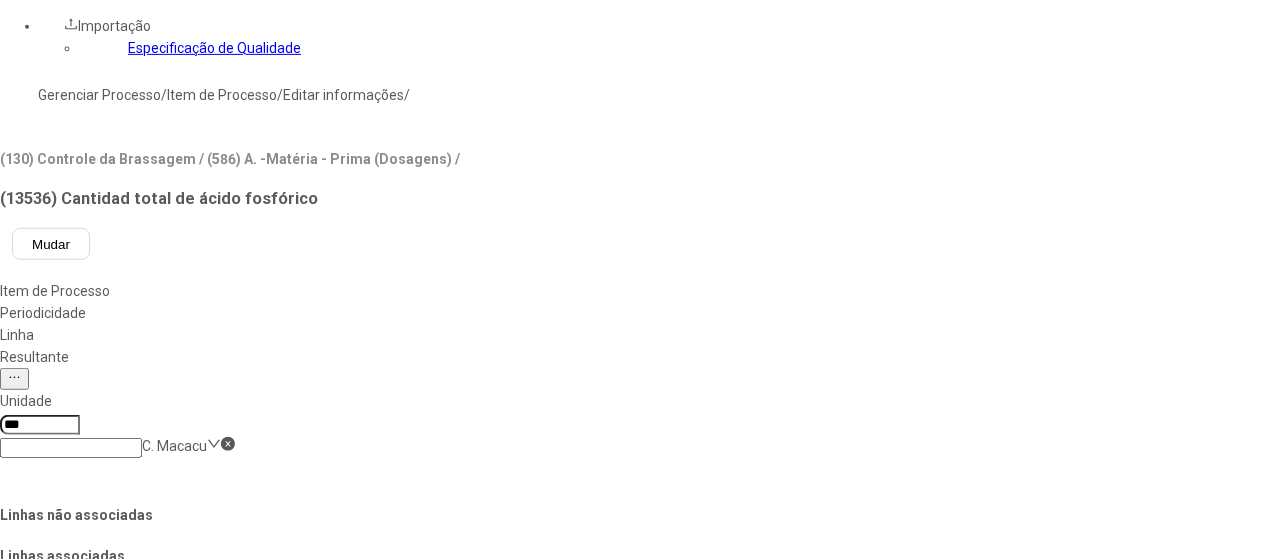 scroll, scrollTop: 513, scrollLeft: 0, axis: vertical 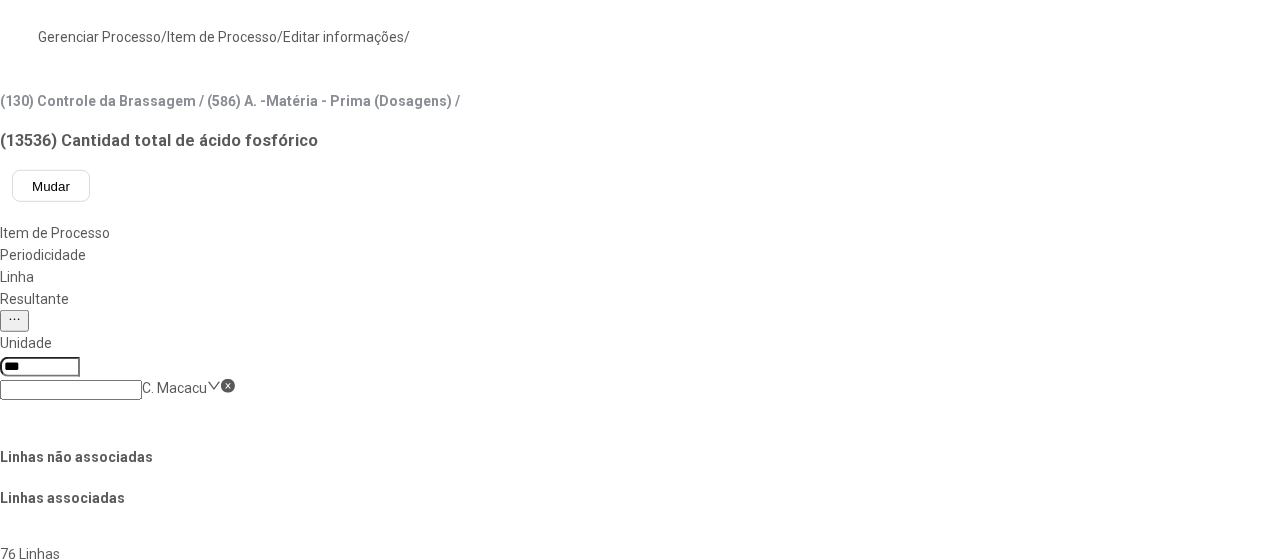 click on "Salvar Alterações" 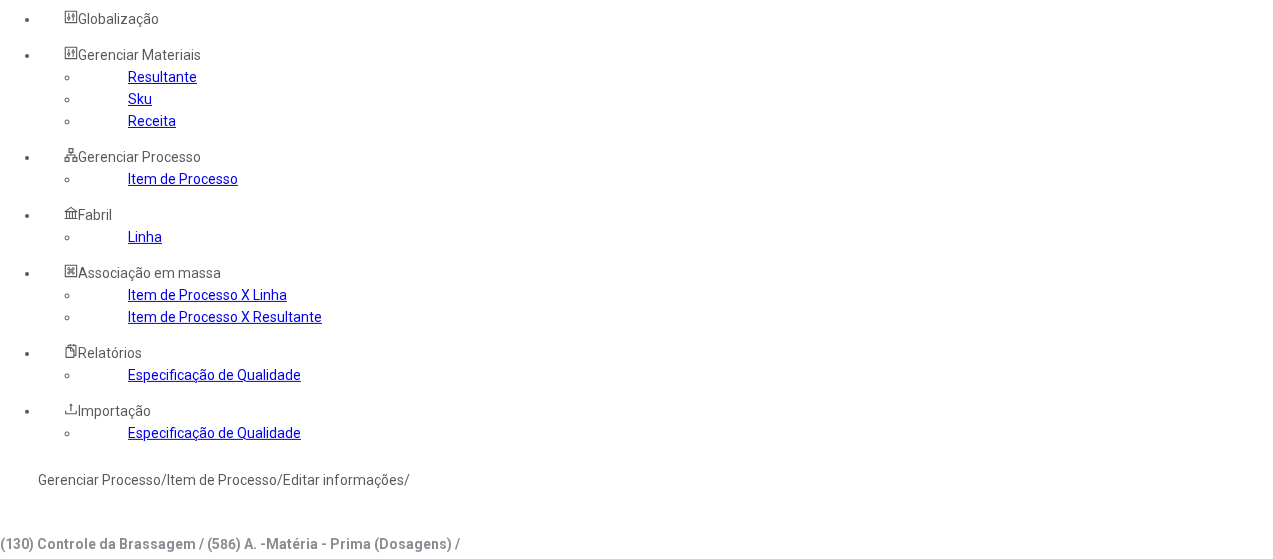 scroll, scrollTop: 67, scrollLeft: 0, axis: vertical 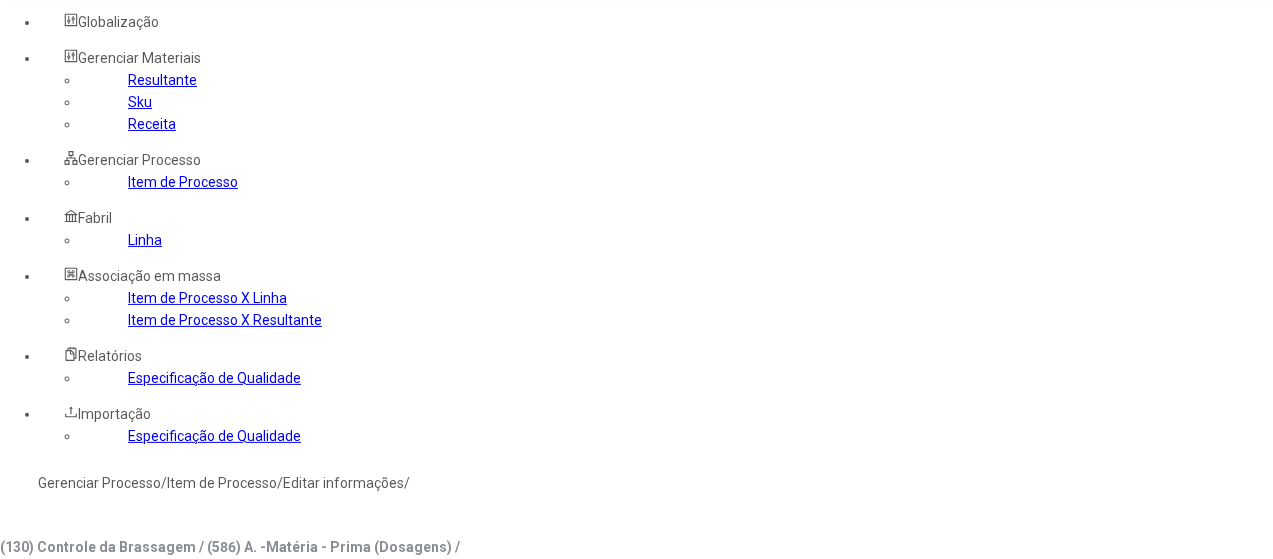 click on "Gerenciar Processo" 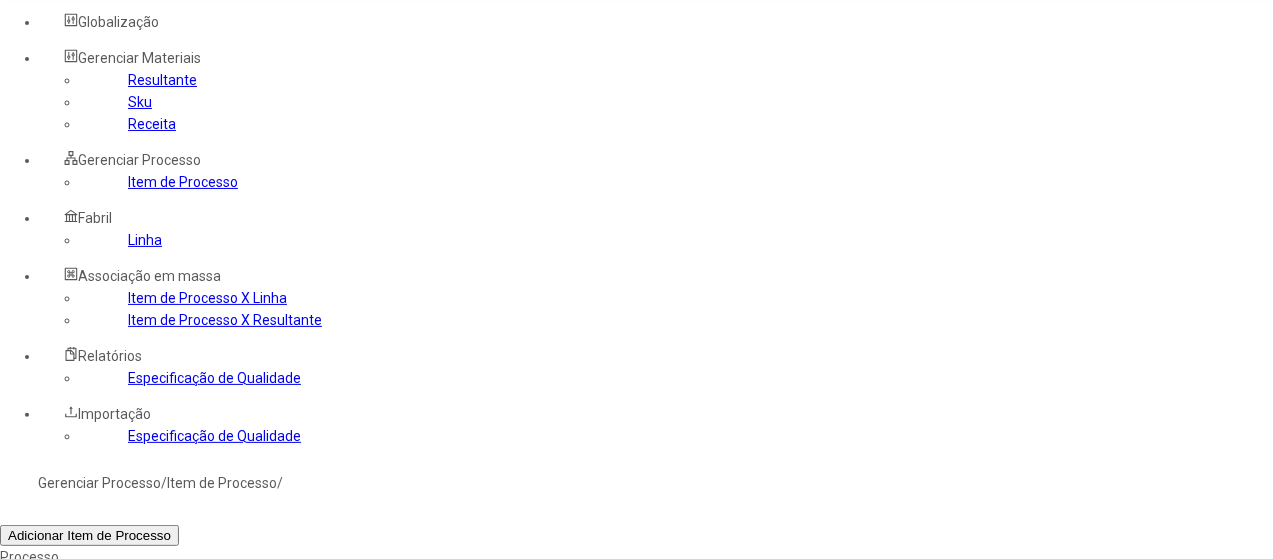 click 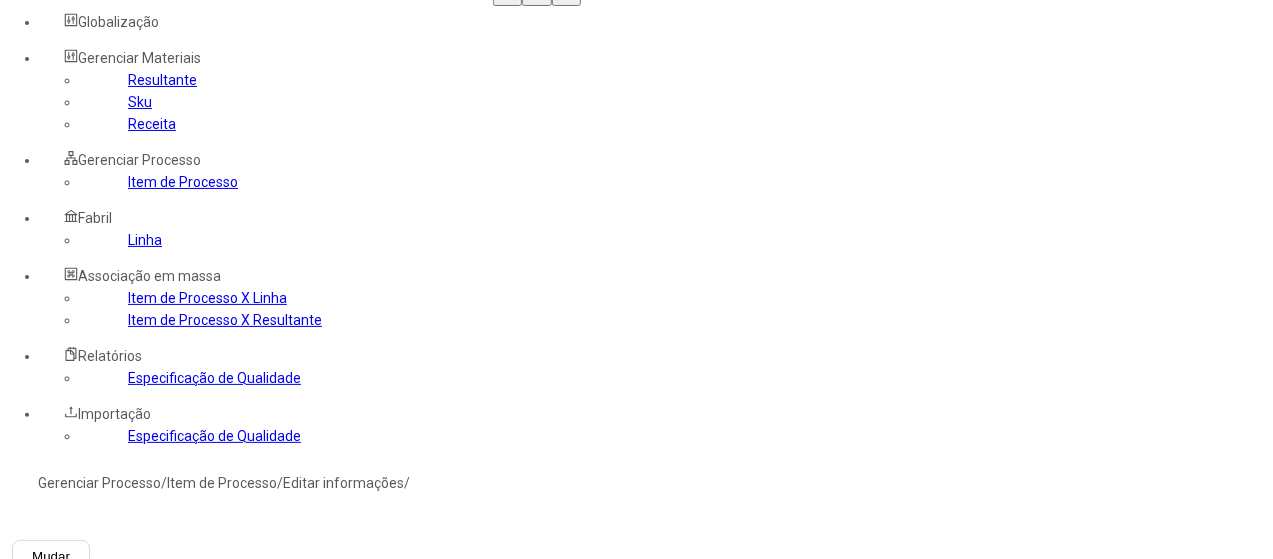 type on "*****" 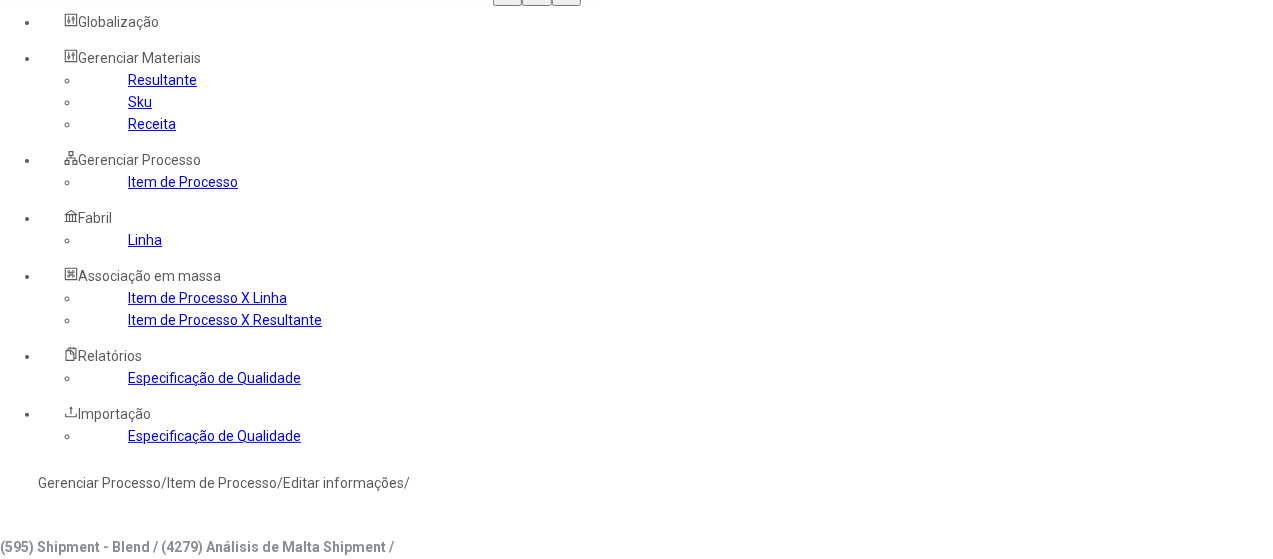 scroll, scrollTop: 0, scrollLeft: 0, axis: both 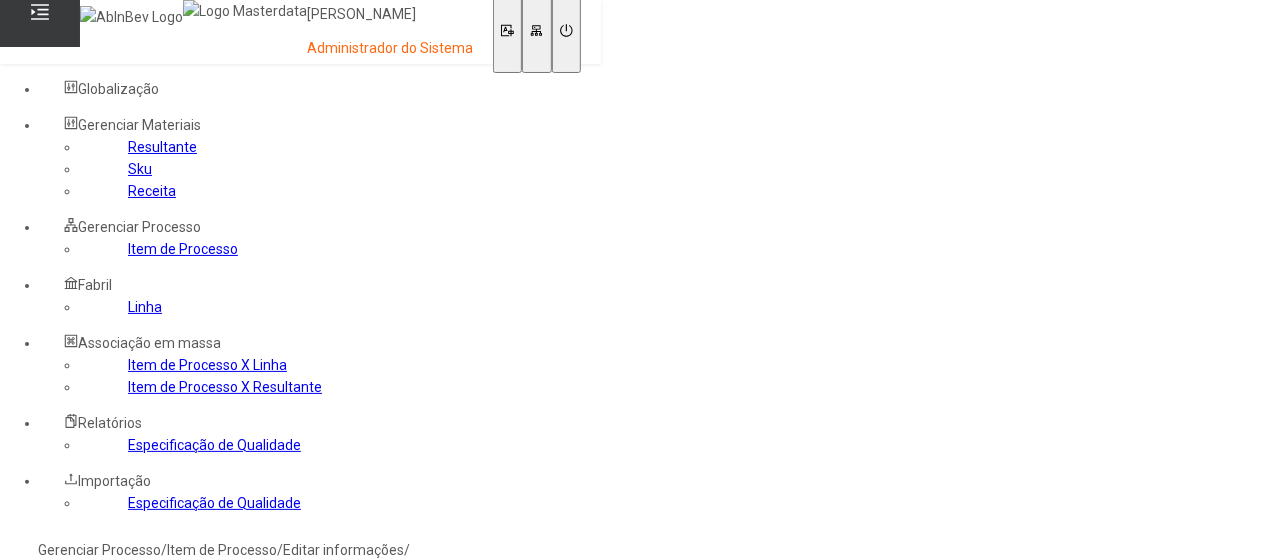 click on "Gerenciar Processo" 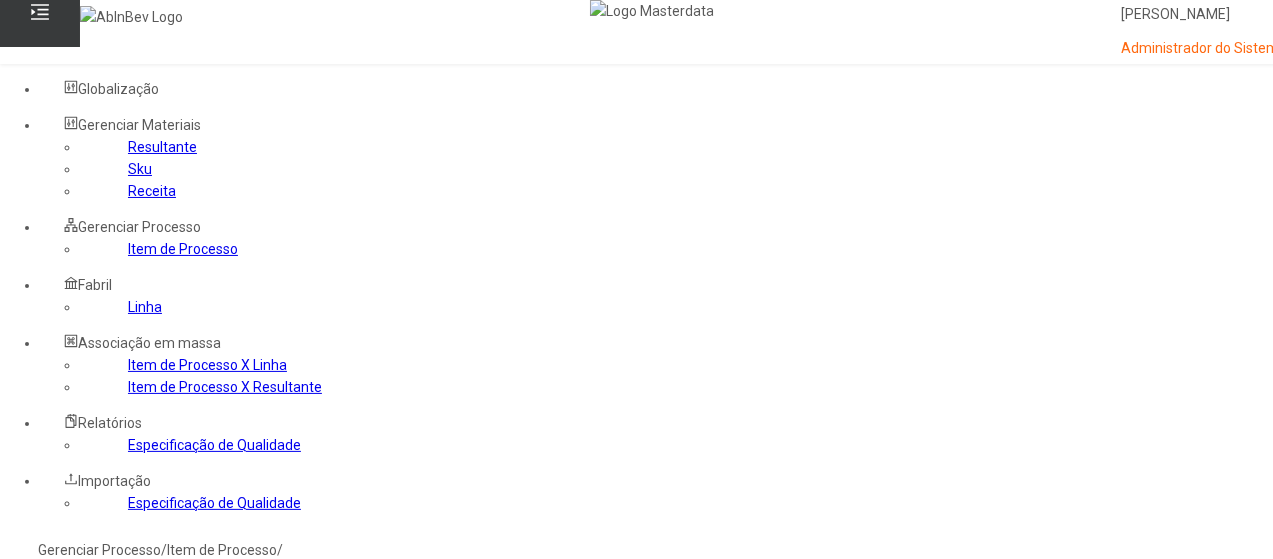 click 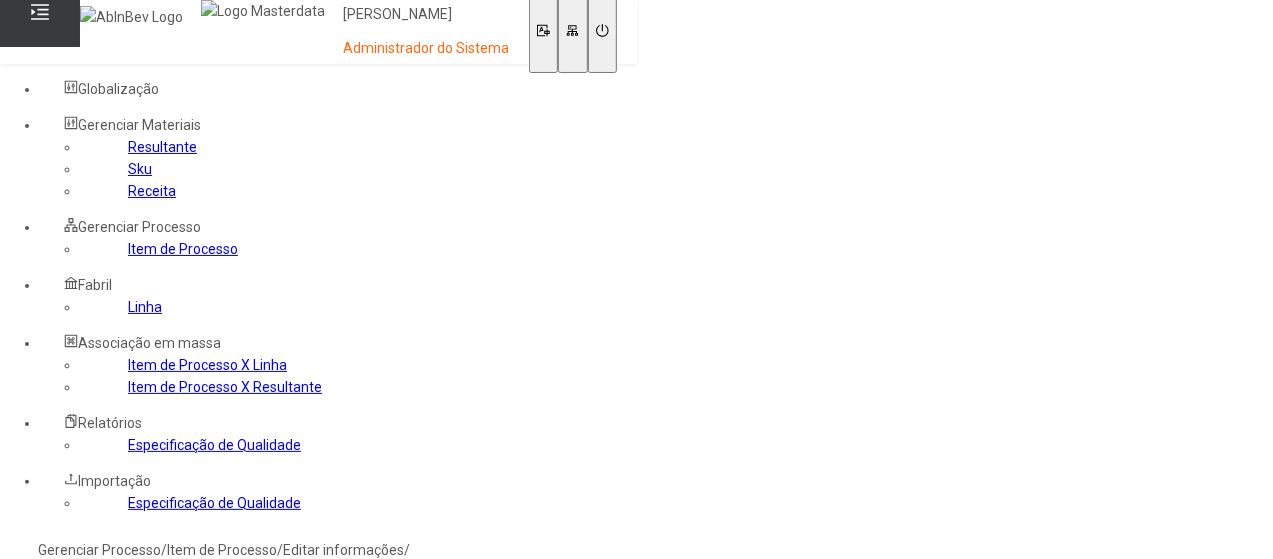 click on "Linha" 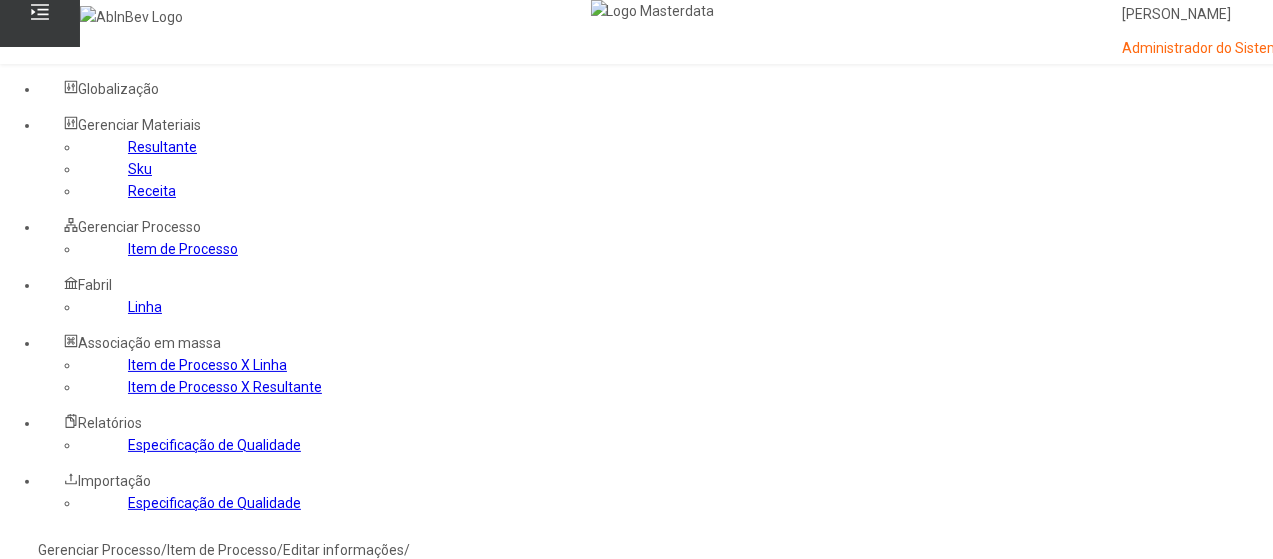 click at bounding box center [40, 880] 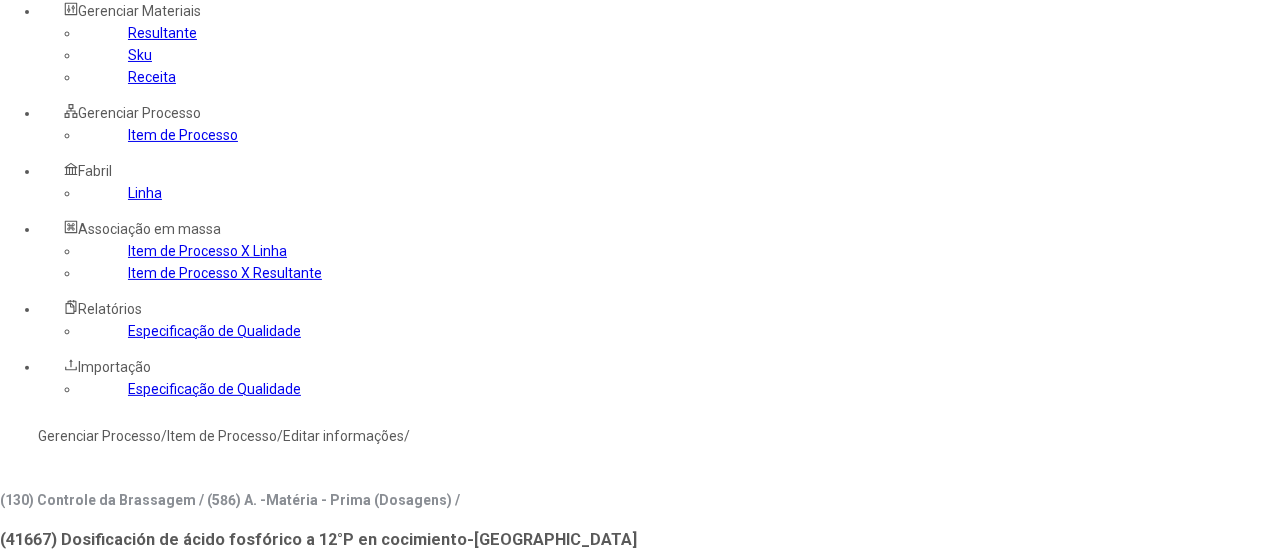 scroll, scrollTop: 116, scrollLeft: 0, axis: vertical 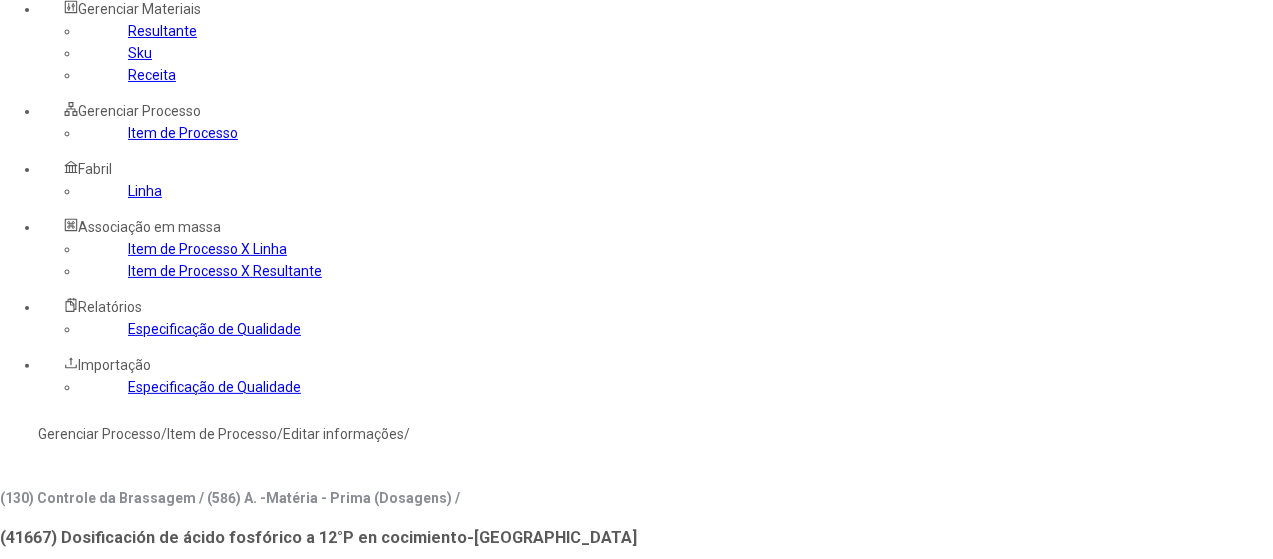 type on "***" 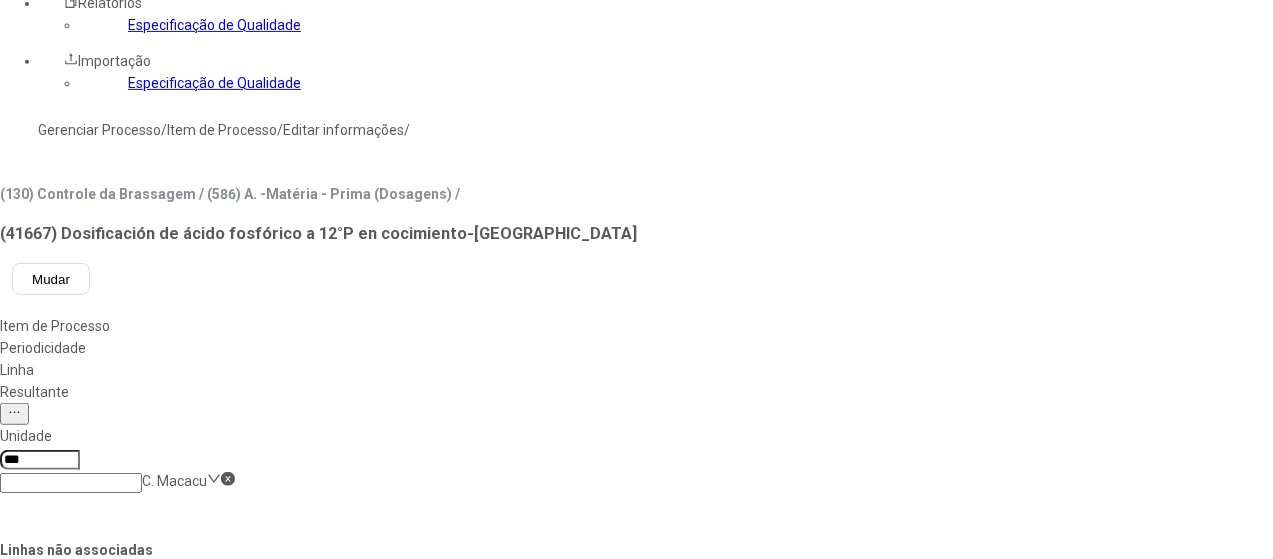 scroll, scrollTop: 421, scrollLeft: 0, axis: vertical 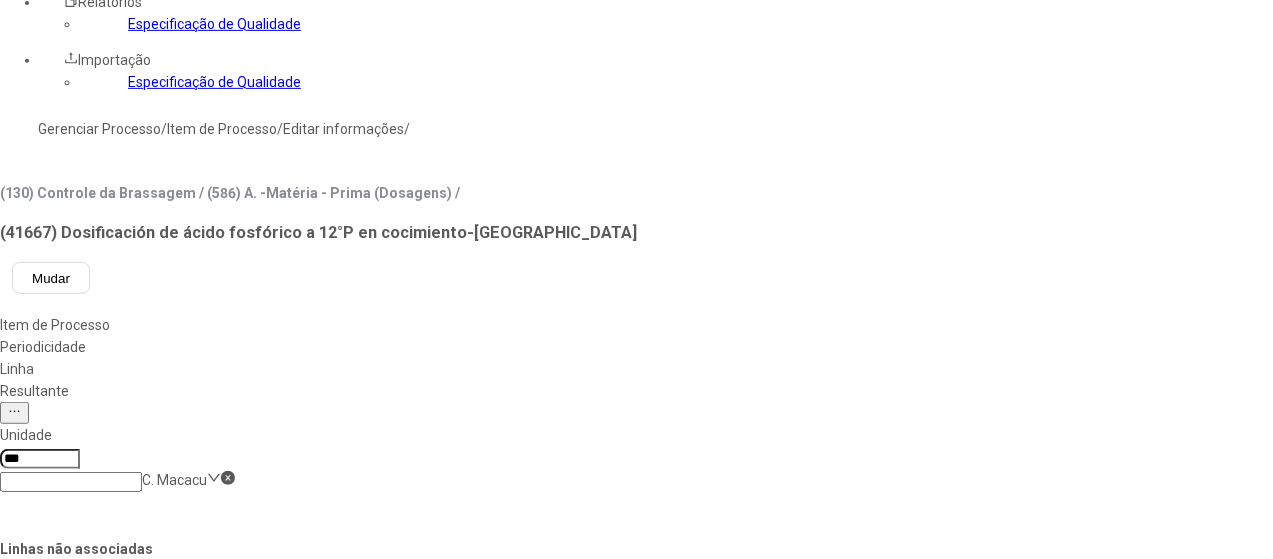 click on "Salvar Alterações" 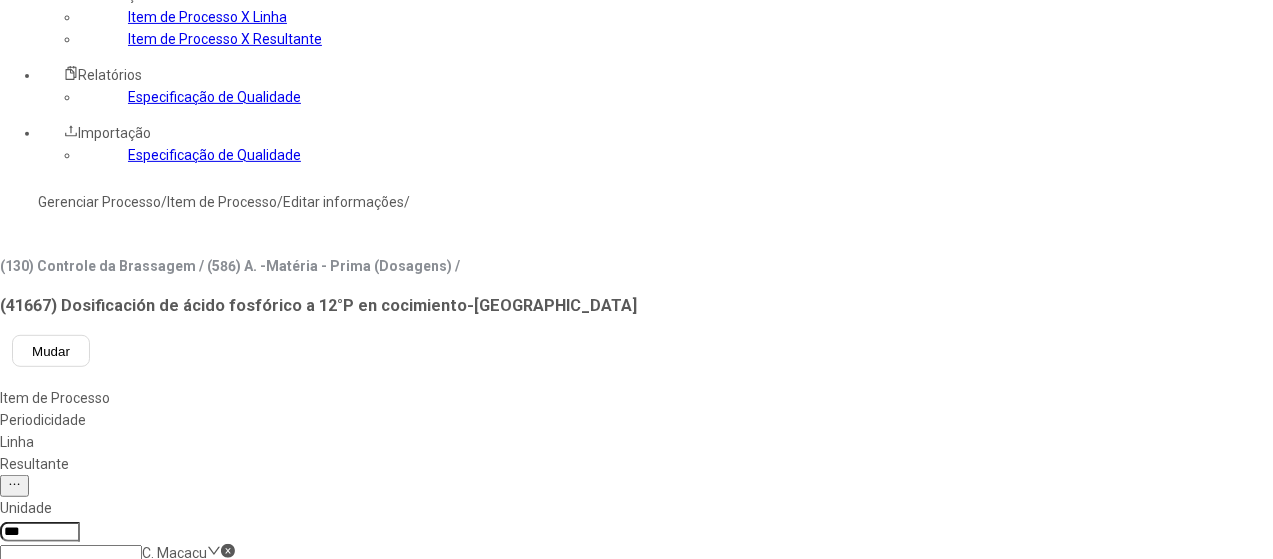 click on "Linha" 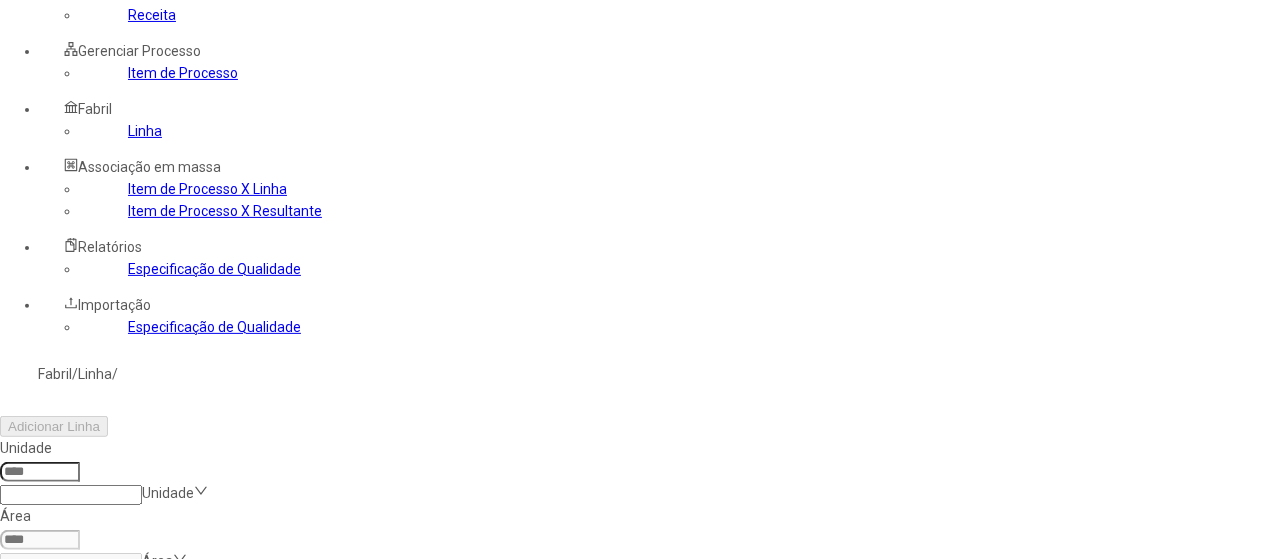 scroll, scrollTop: 162, scrollLeft: 0, axis: vertical 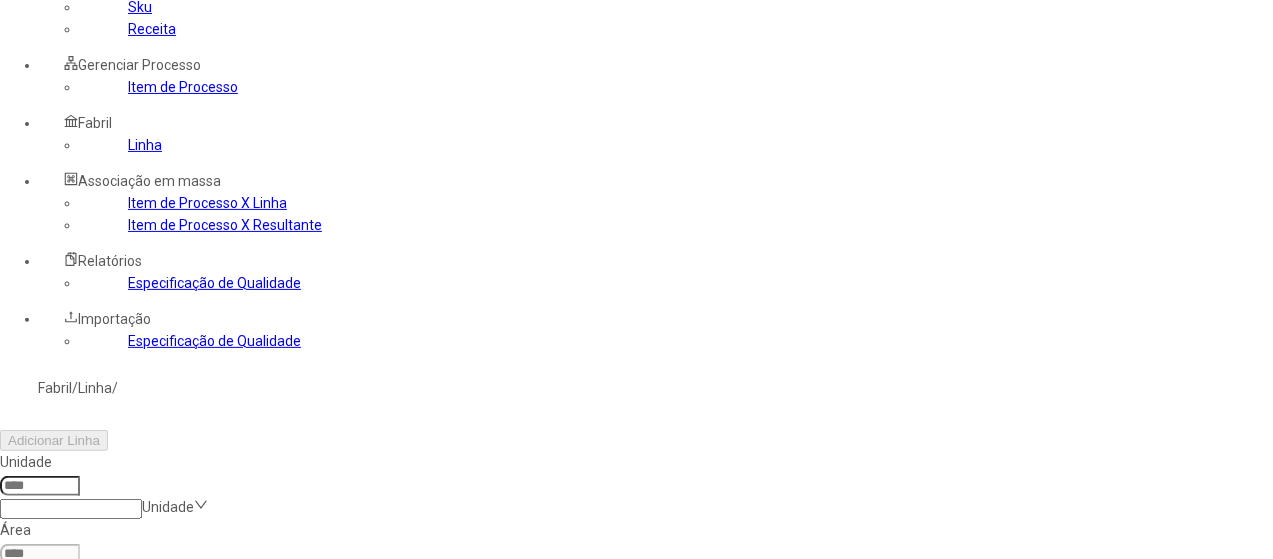 click at bounding box center (40, 486) 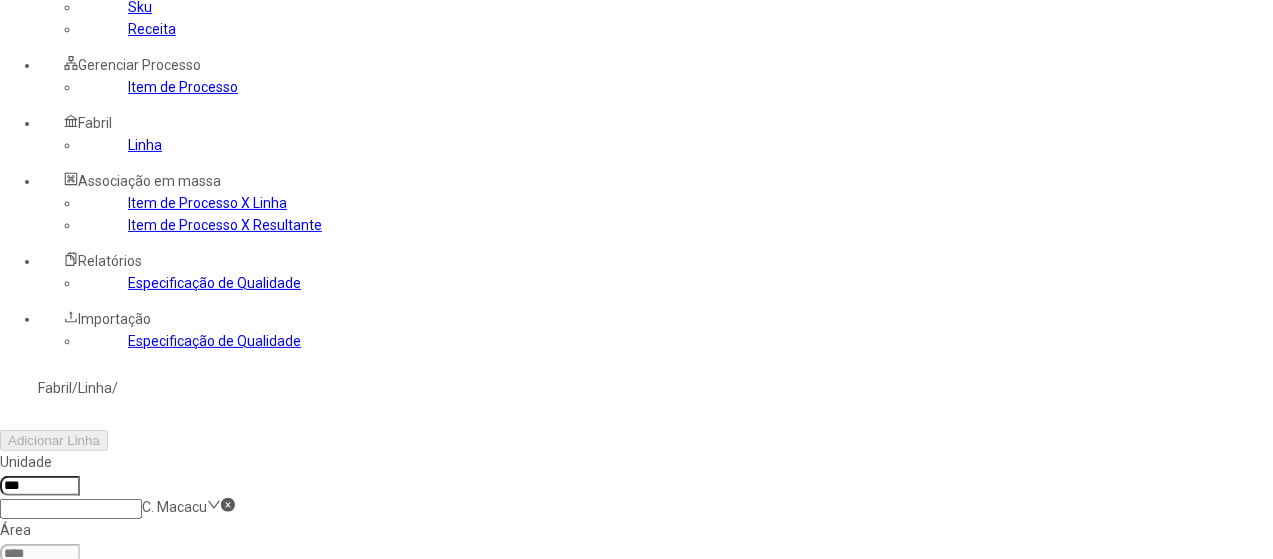 type on "***" 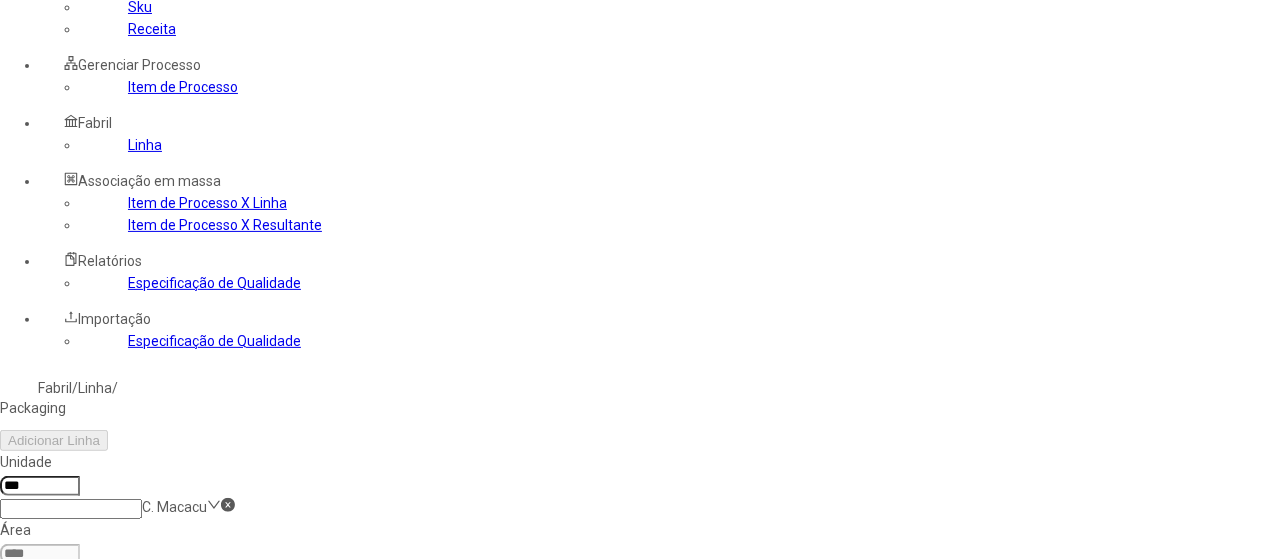 type on "***" 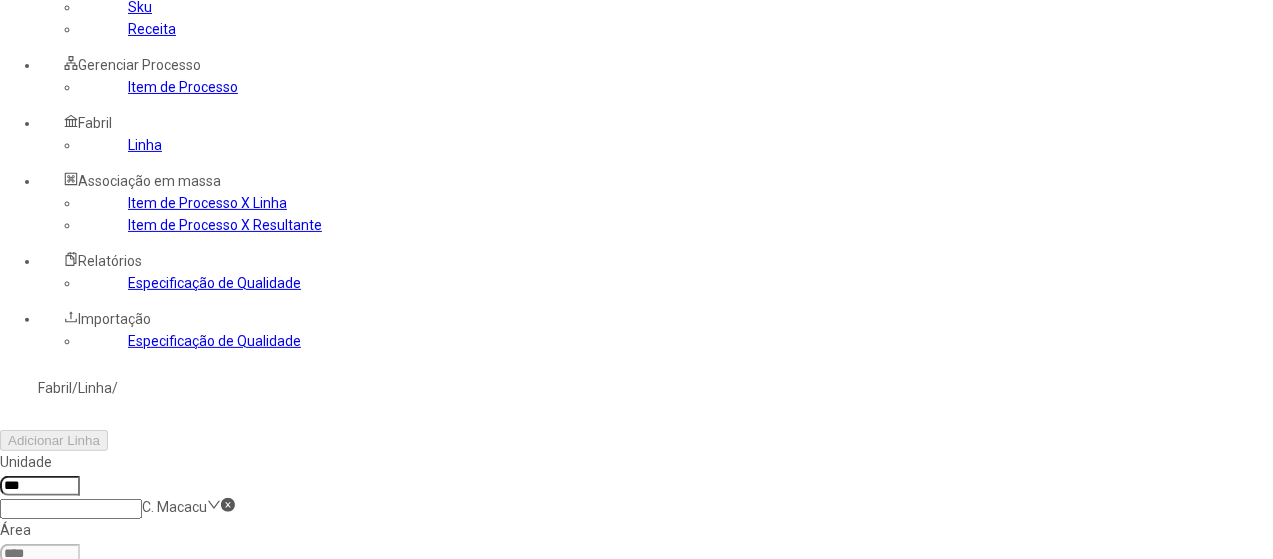 type 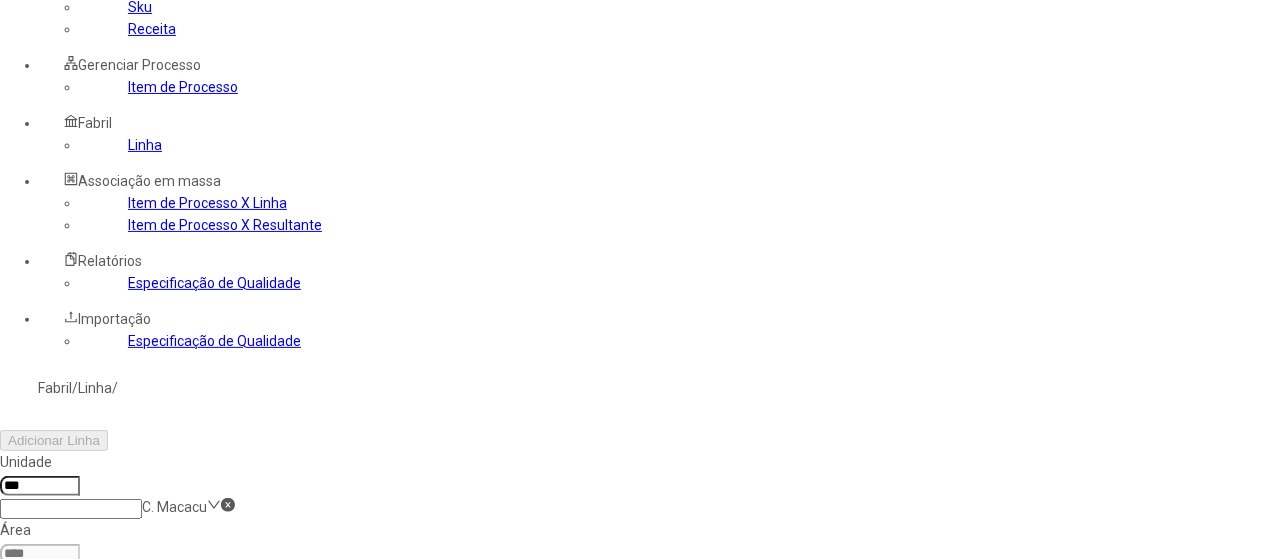 type on "***" 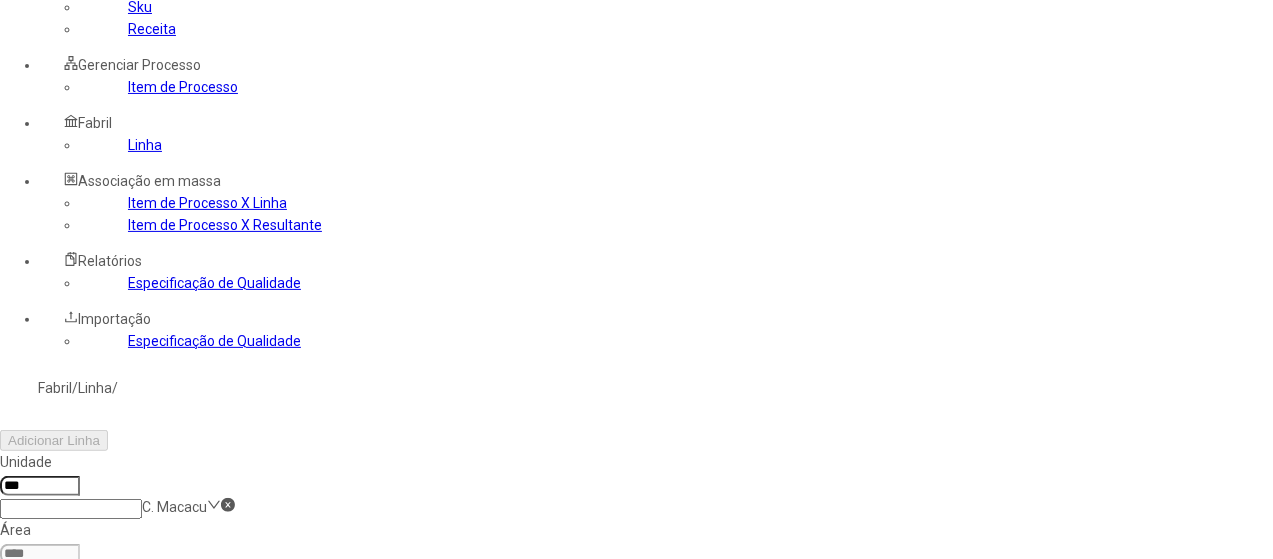 click on "Filtrar" 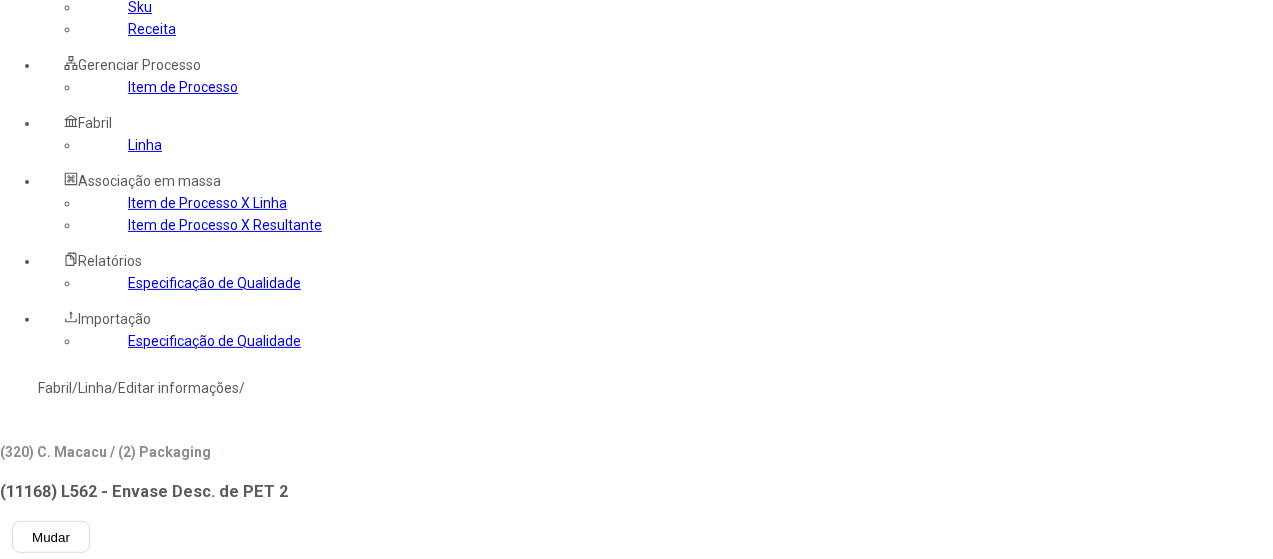 click on "Processo  Processo  Resultante Itens disponíveis 0 itens selecionados 500 por página Exibindo 0 de 0 Itens Itens a serem associados  0 de 0 Itens a serem associados  Limpar Concluir associação" 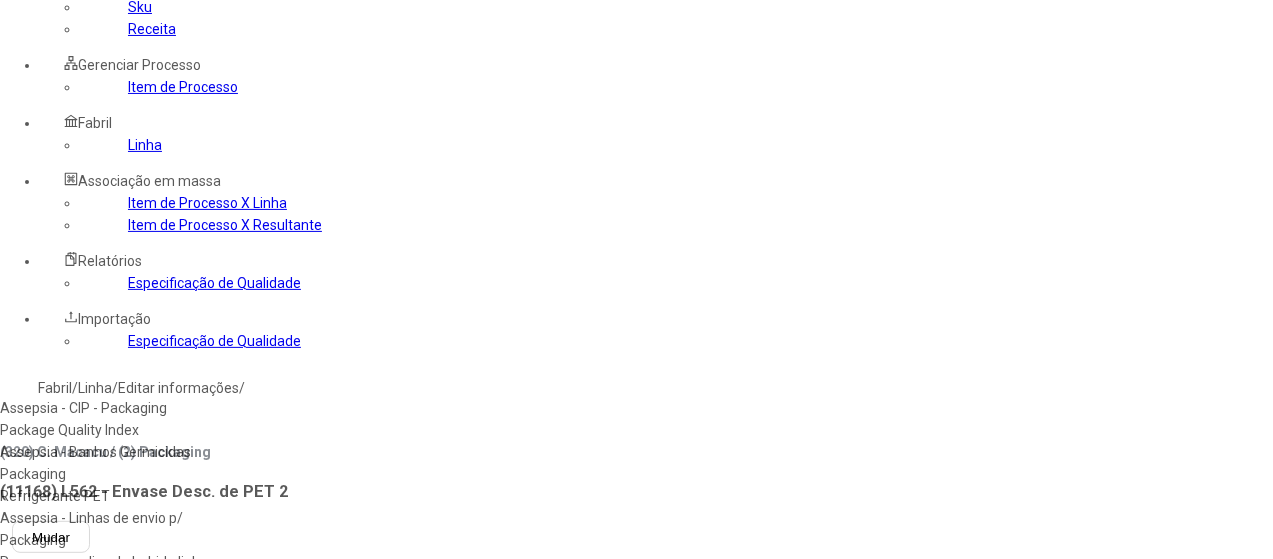 click on "Package Quality Index" at bounding box center [113, 430] 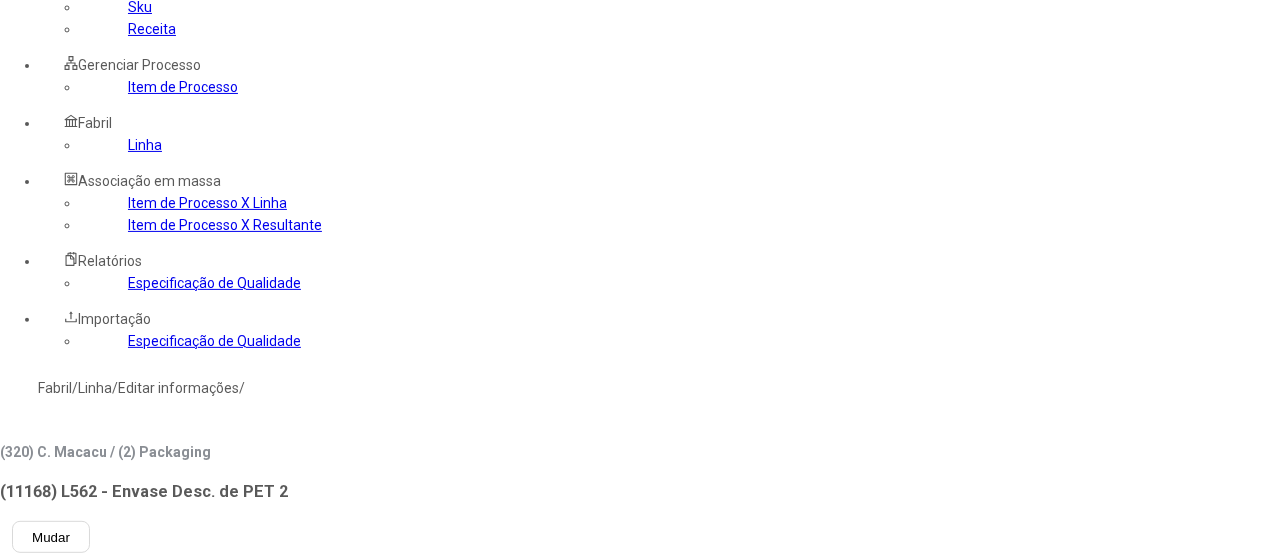 click on "Processo Package Quality Index Resultante Itens disponíveis 0 itens selecionados 500 por página Exibindo 0 de 0 Itens Itens a serem associados  0 de 0 Itens a serem associados  Limpar Concluir associação" 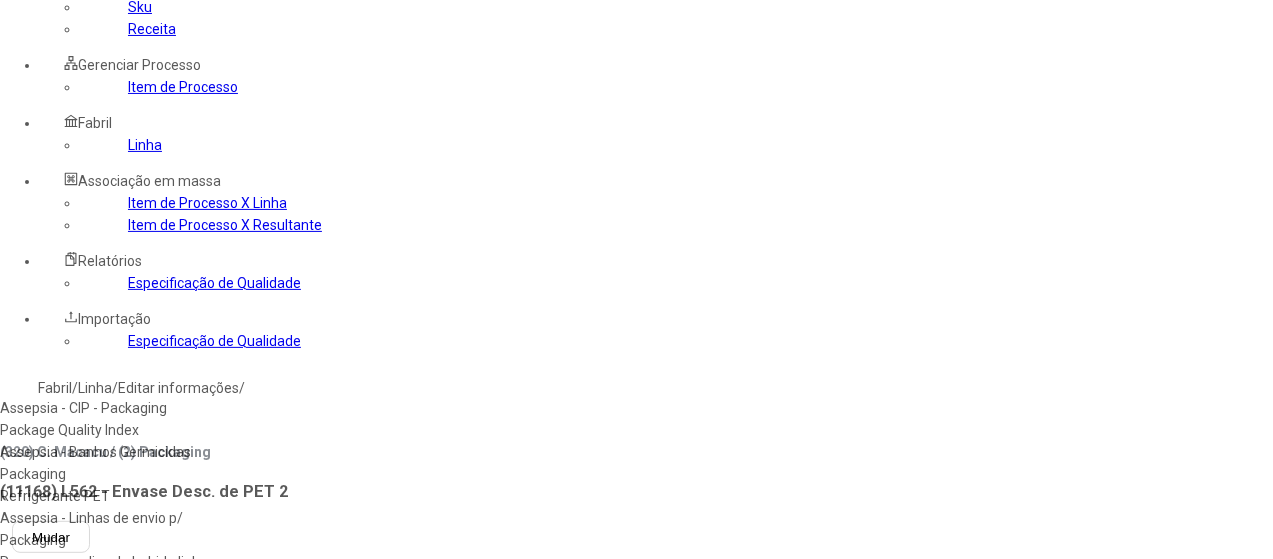 type 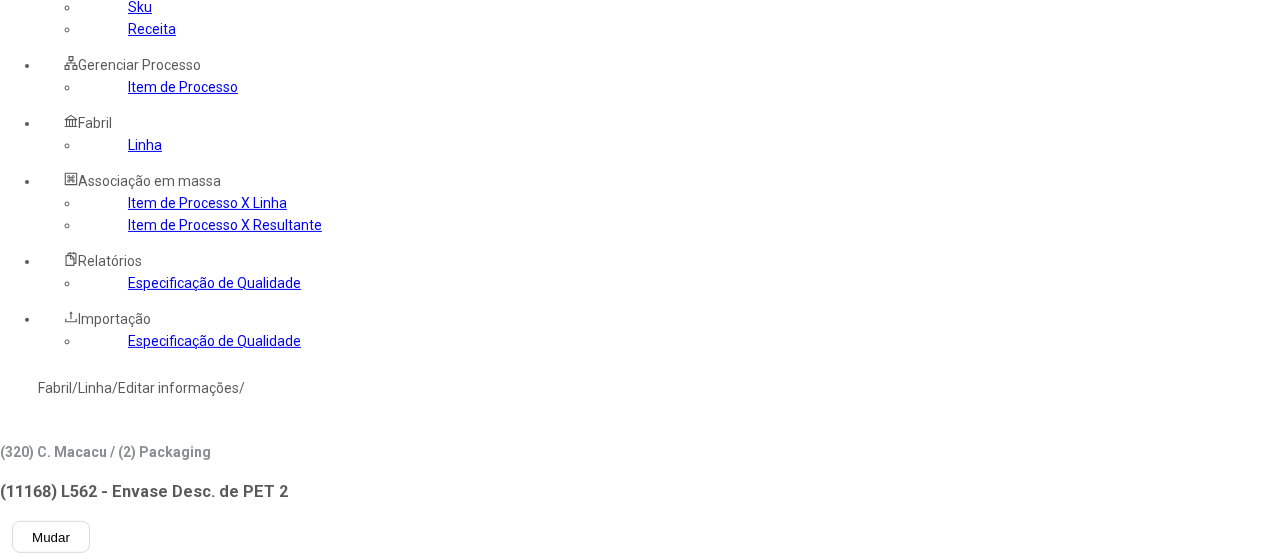 click 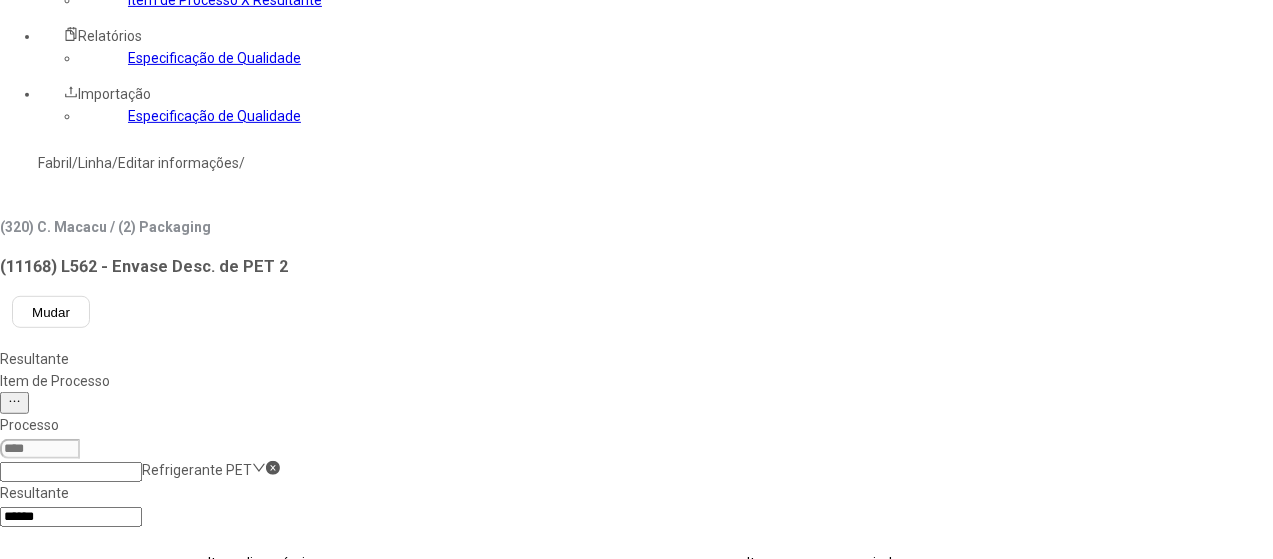 scroll, scrollTop: 389, scrollLeft: 0, axis: vertical 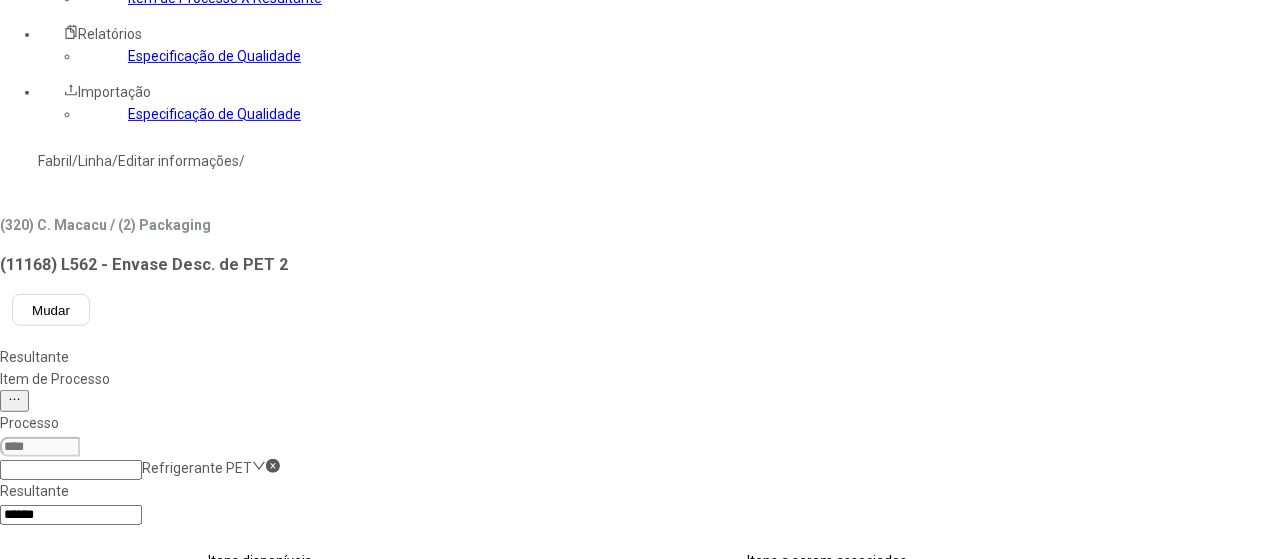 type on "******" 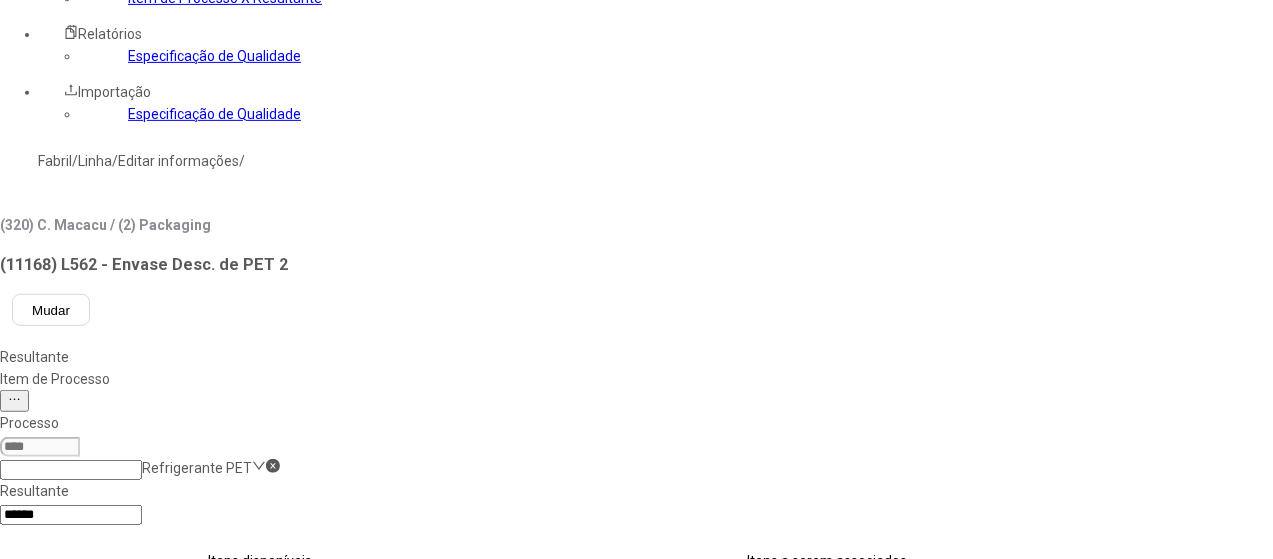 scroll, scrollTop: 0, scrollLeft: 0, axis: both 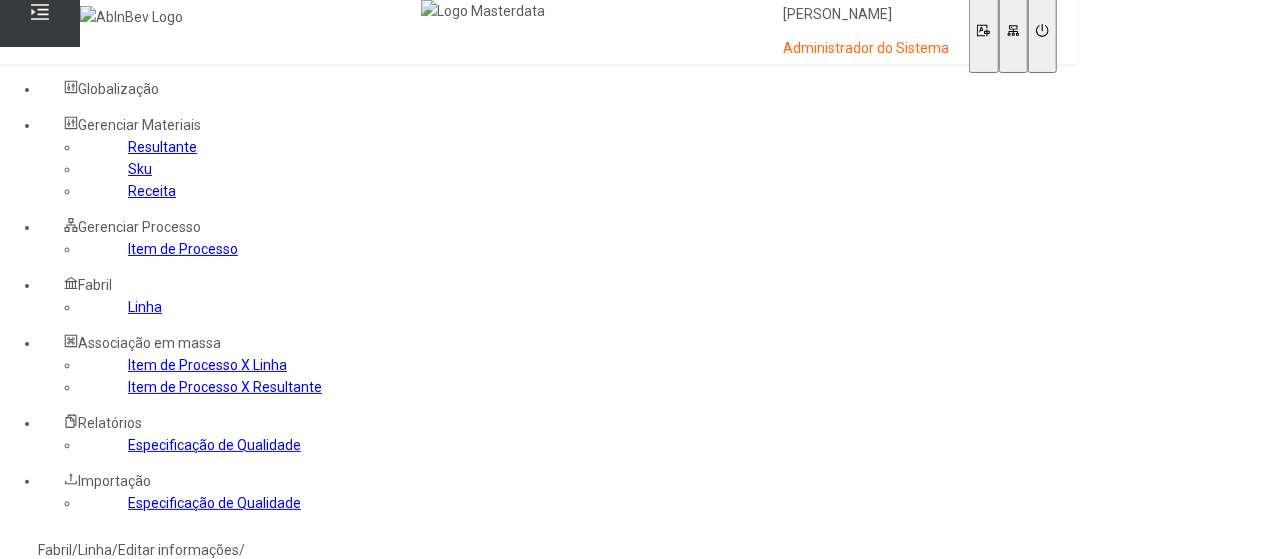 click on "Item de Processo" 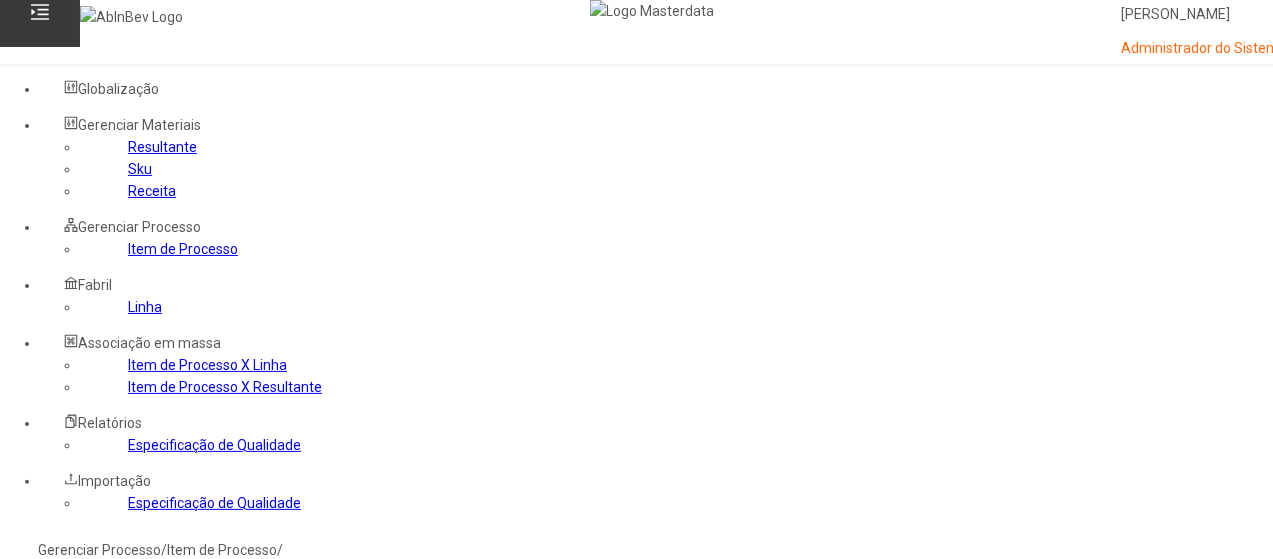click 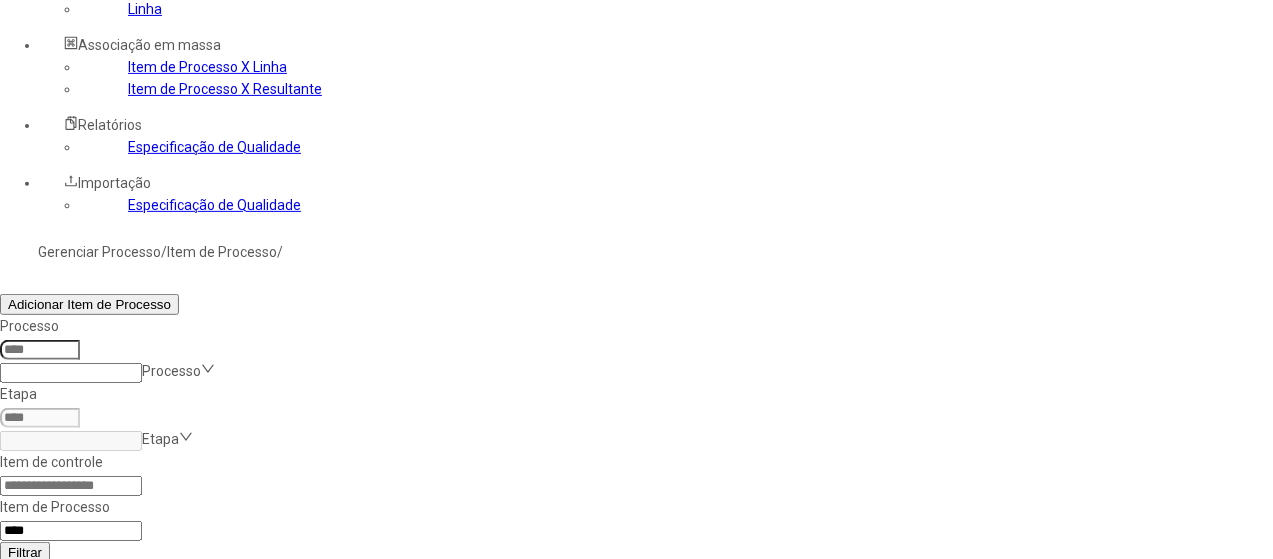 scroll, scrollTop: 295, scrollLeft: 0, axis: vertical 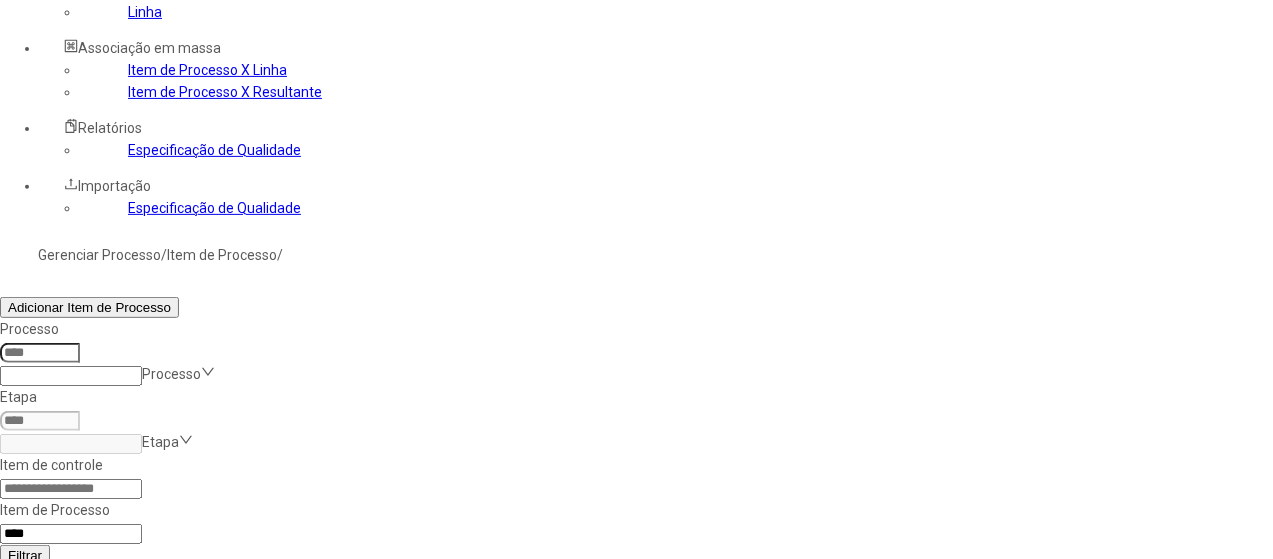 click 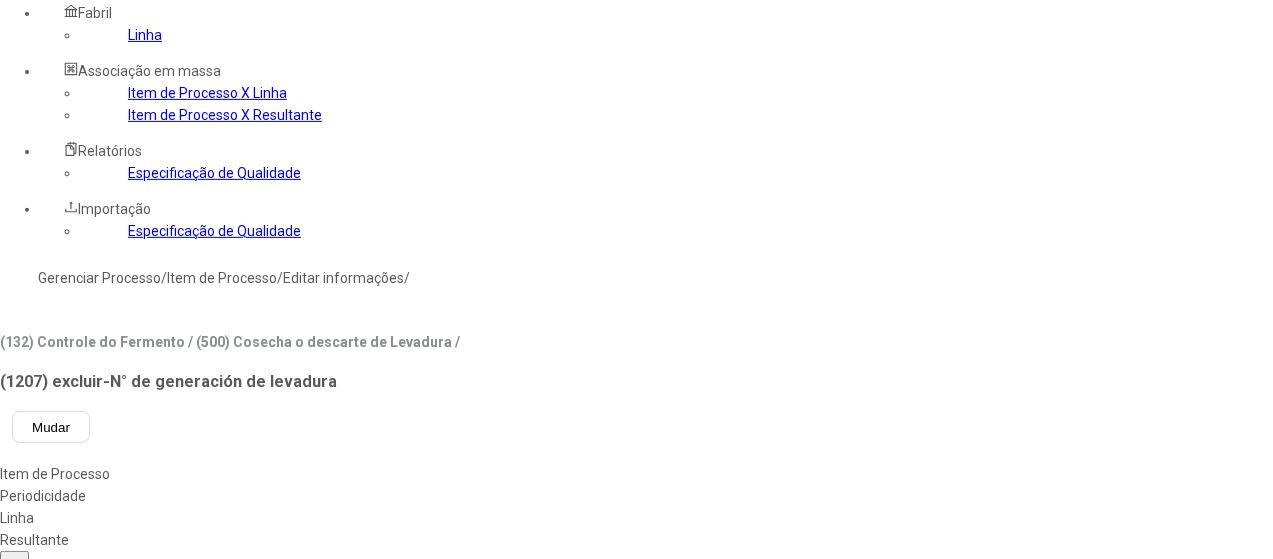 type on "***" 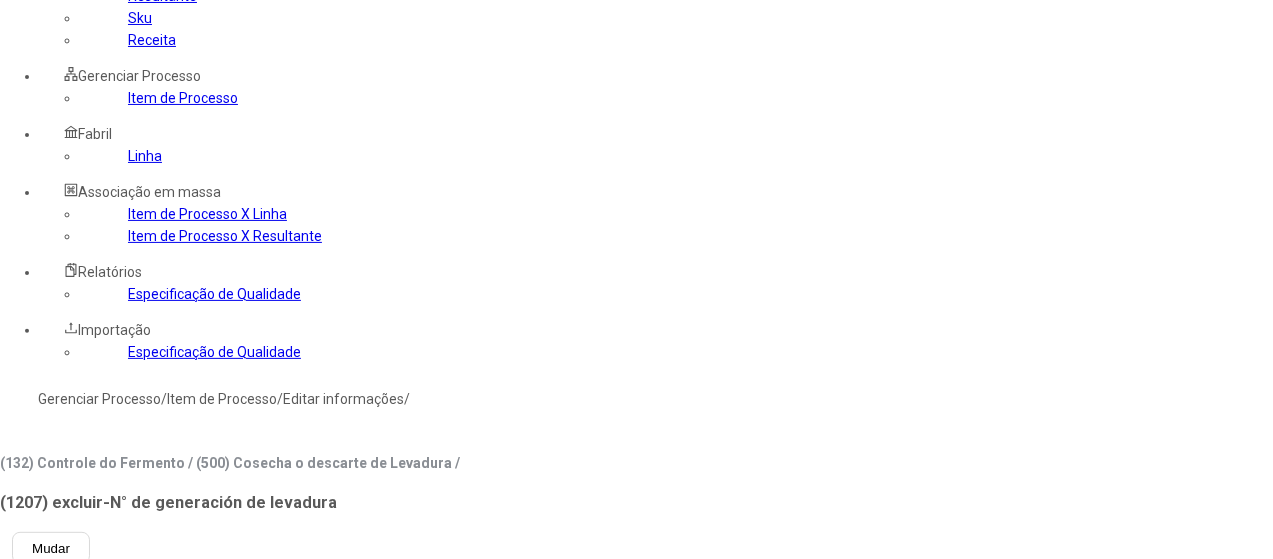 scroll, scrollTop: 148, scrollLeft: 0, axis: vertical 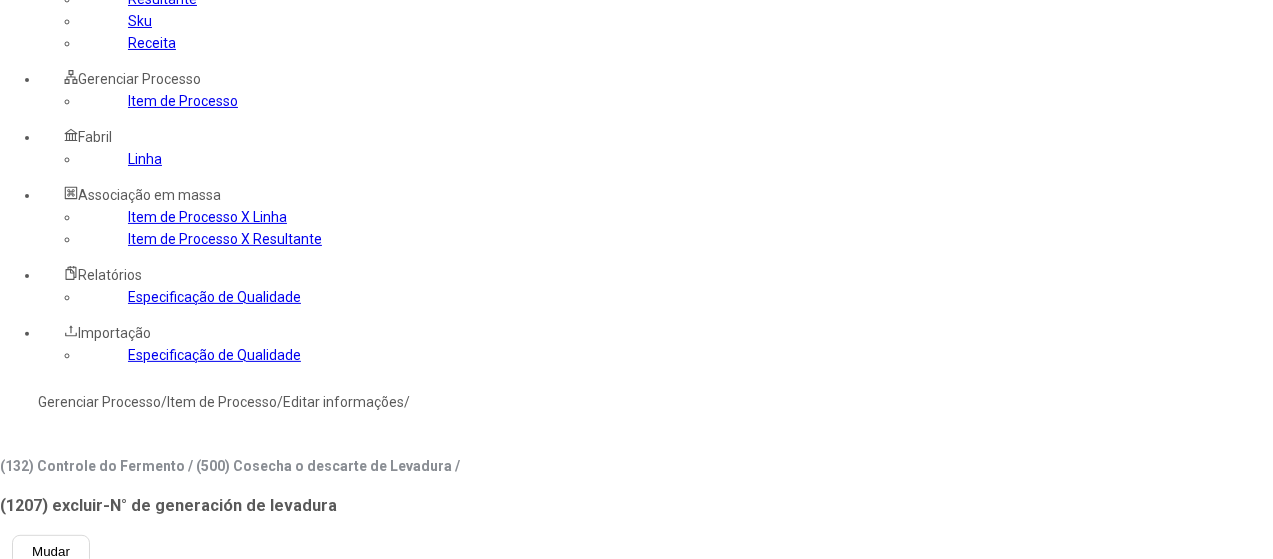 click on "es-ES" 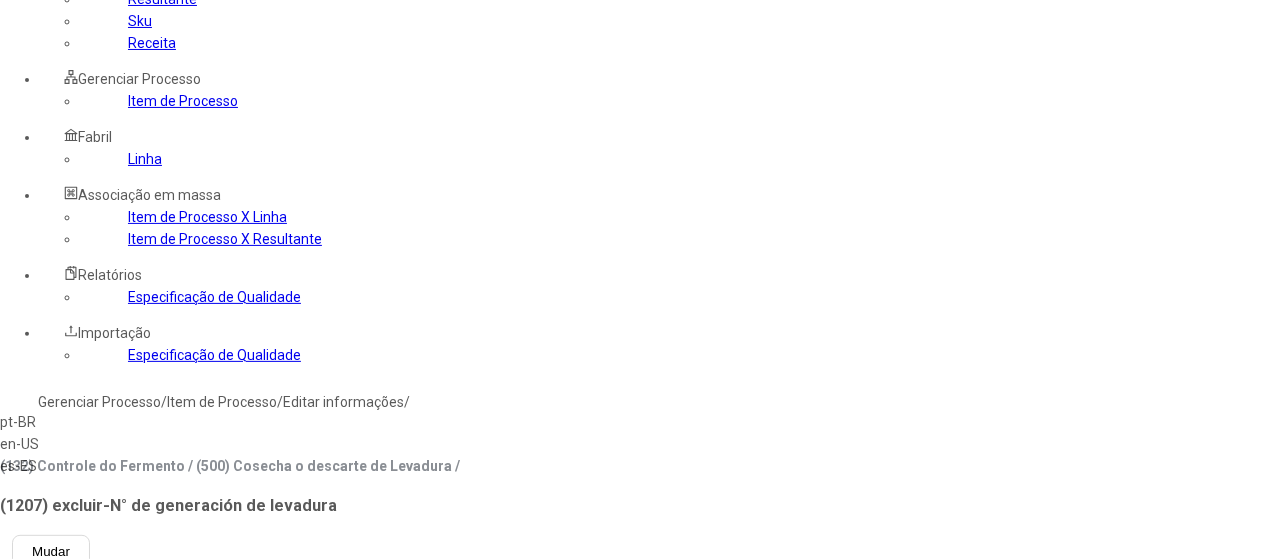 click on "pt-BR" at bounding box center (57, 422) 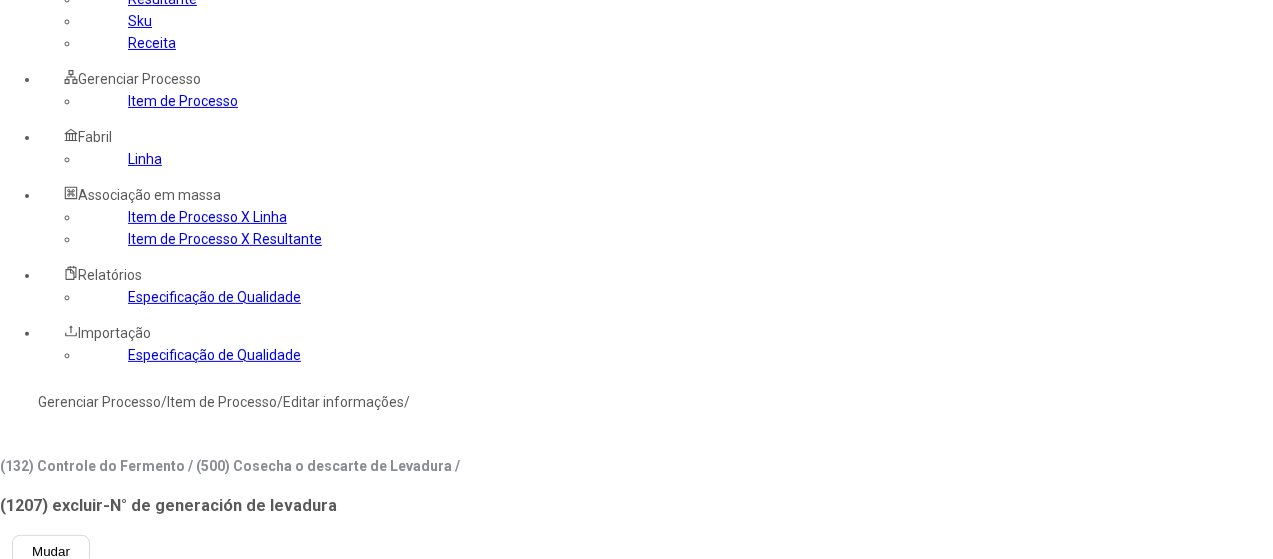 type on "**********" 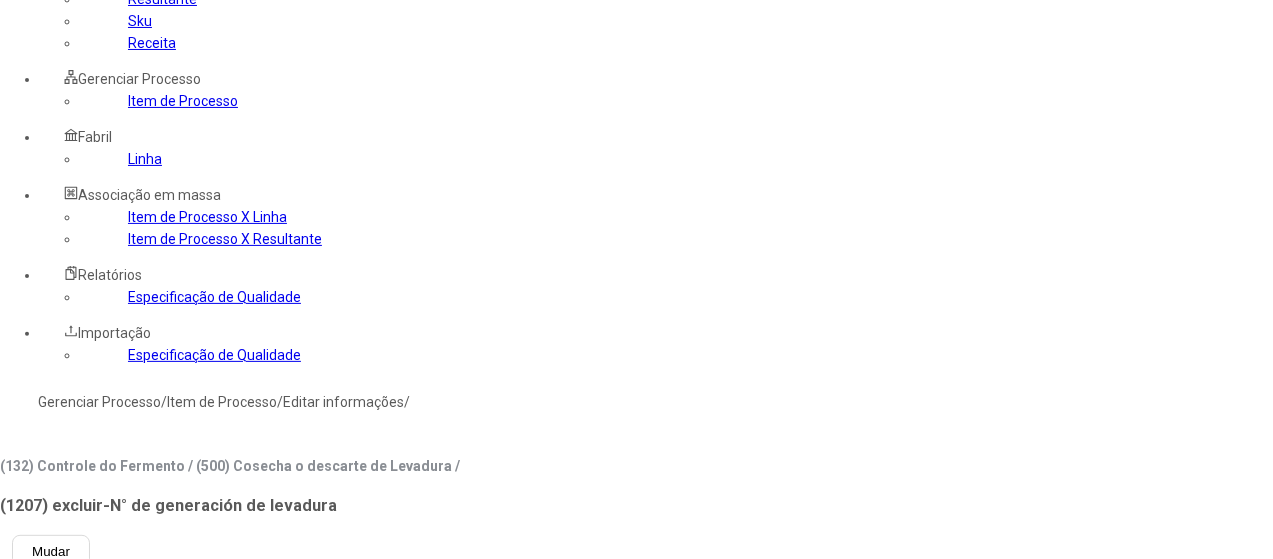 click on "Obrigatório fechamento Disp. CEP" 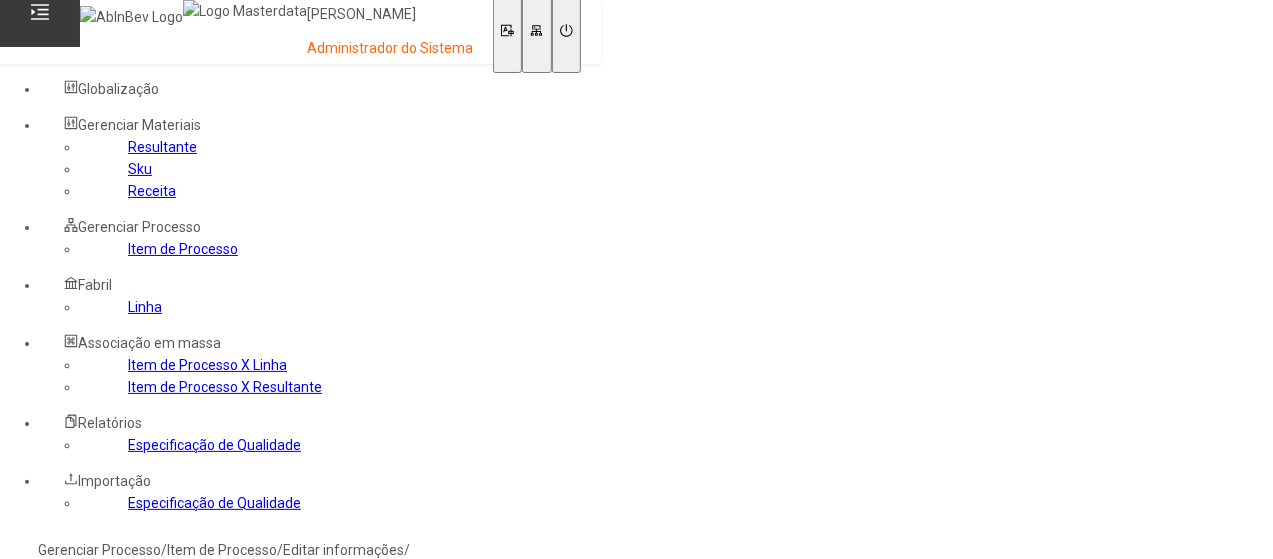 click on "Gerenciar Processo  /  Item de Processo  /  Editar informações  /" 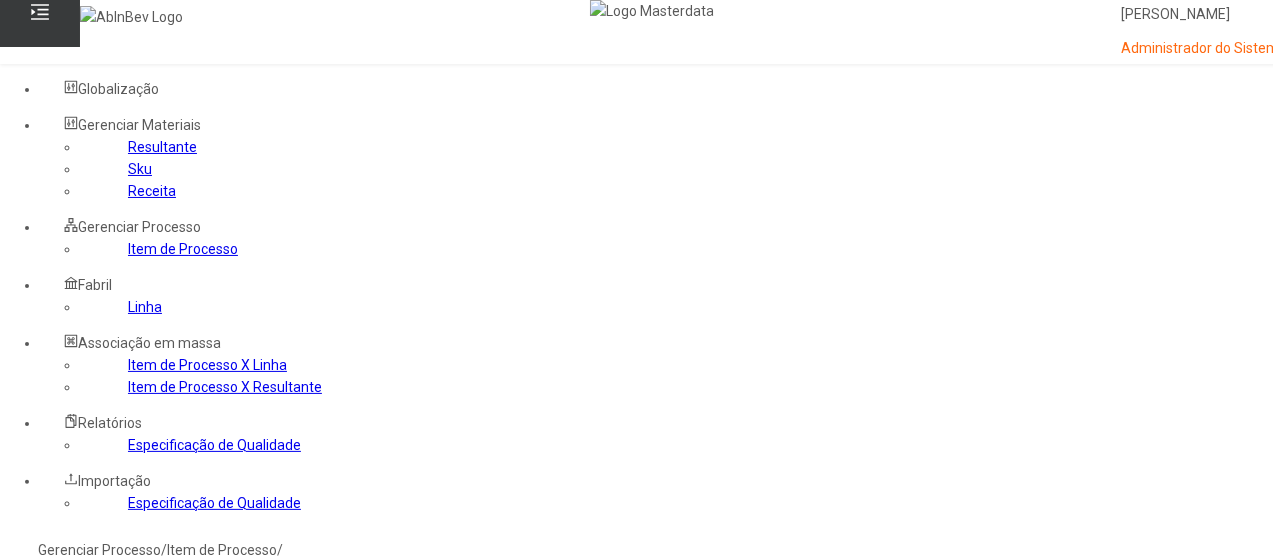 click 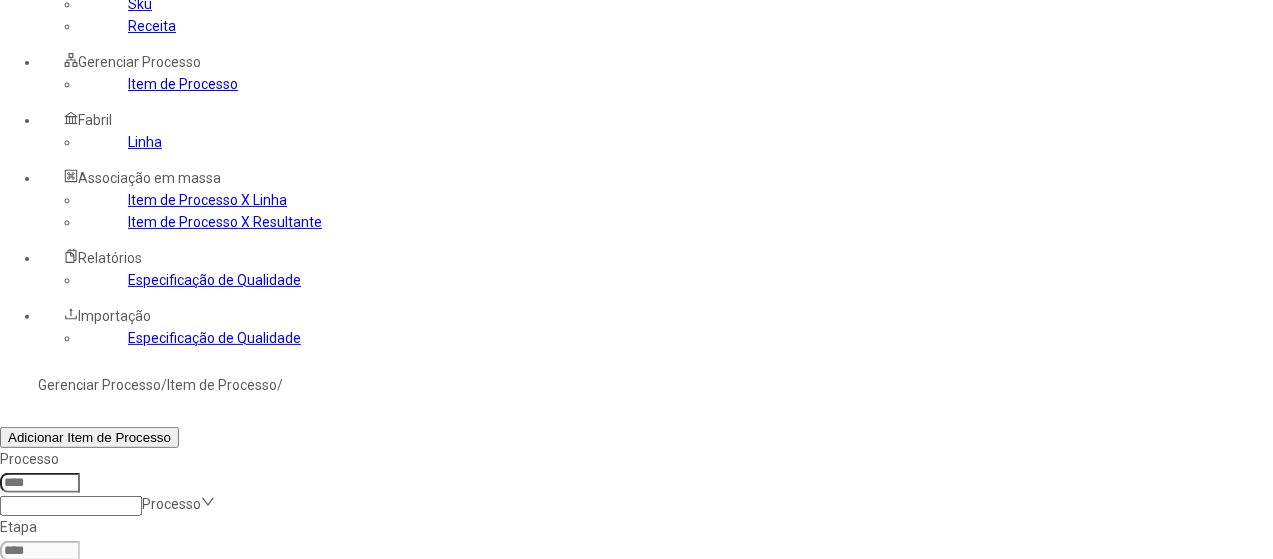 scroll, scrollTop: 166, scrollLeft: 0, axis: vertical 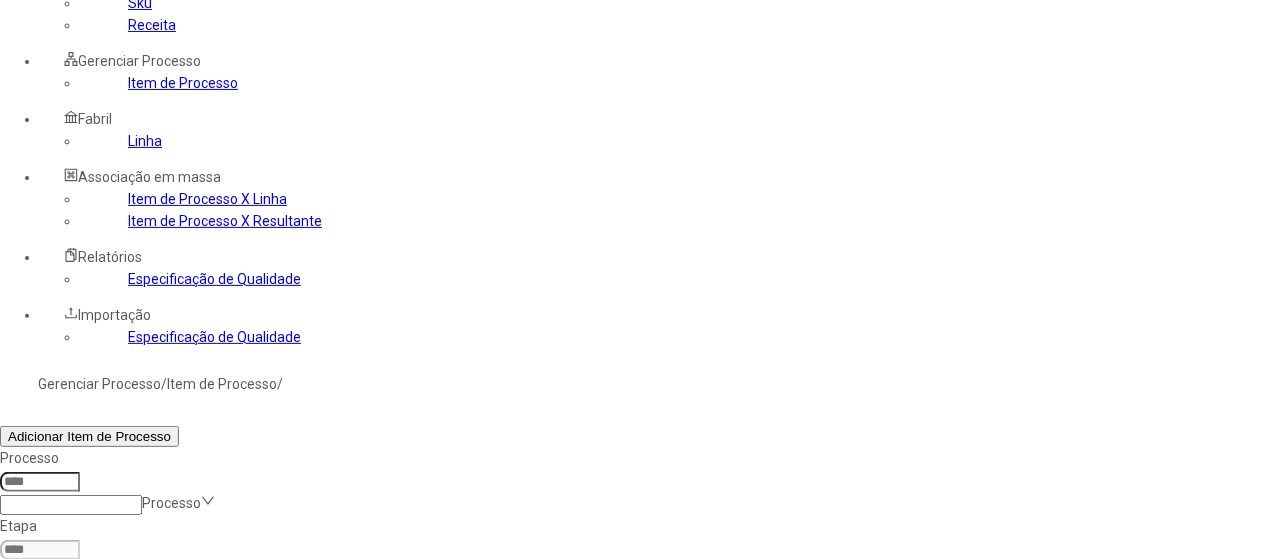 click 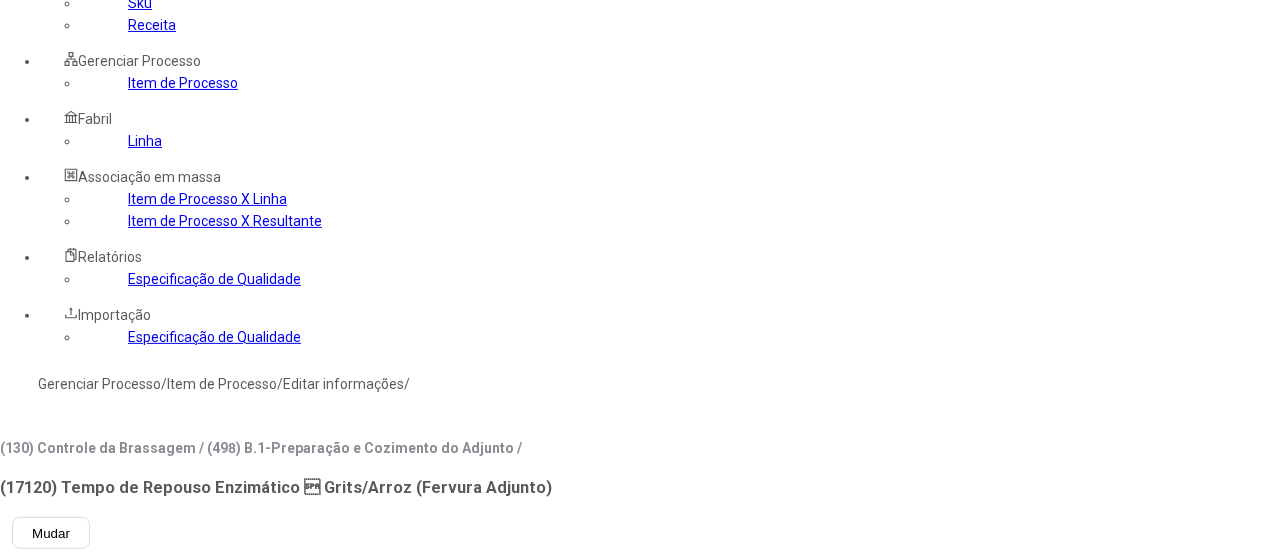type on "***" 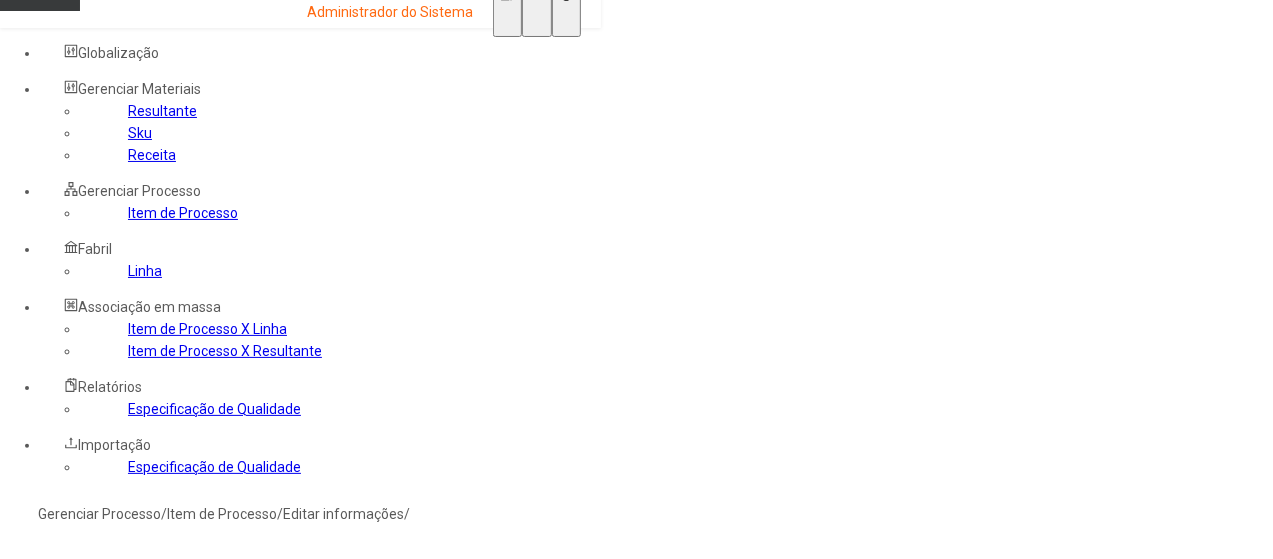 scroll, scrollTop: 0, scrollLeft: 0, axis: both 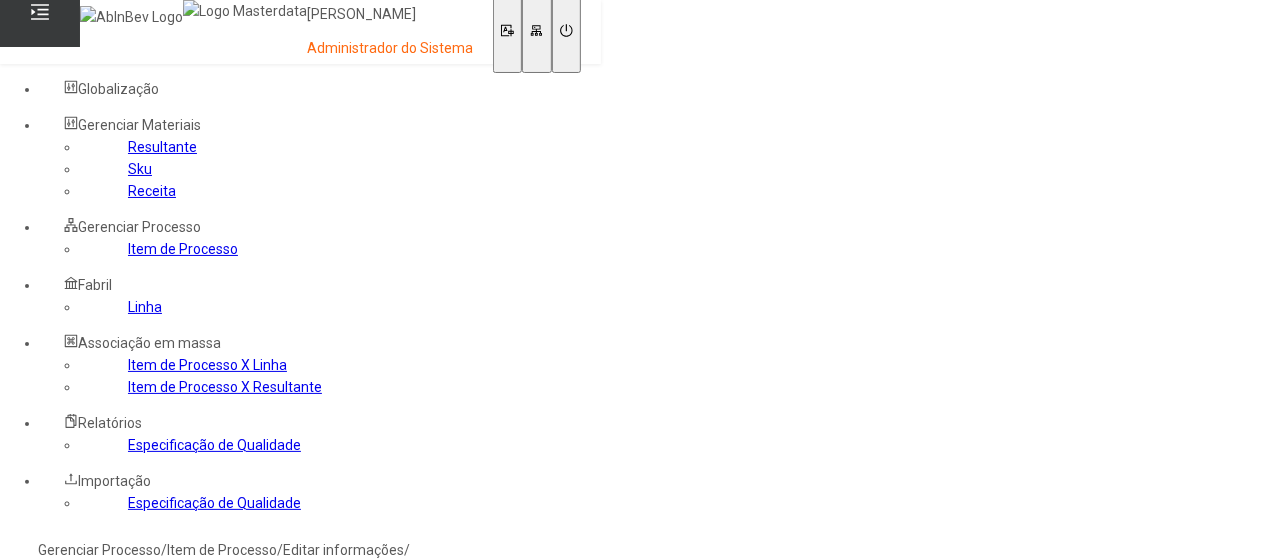 click on "Gerenciar Processo" 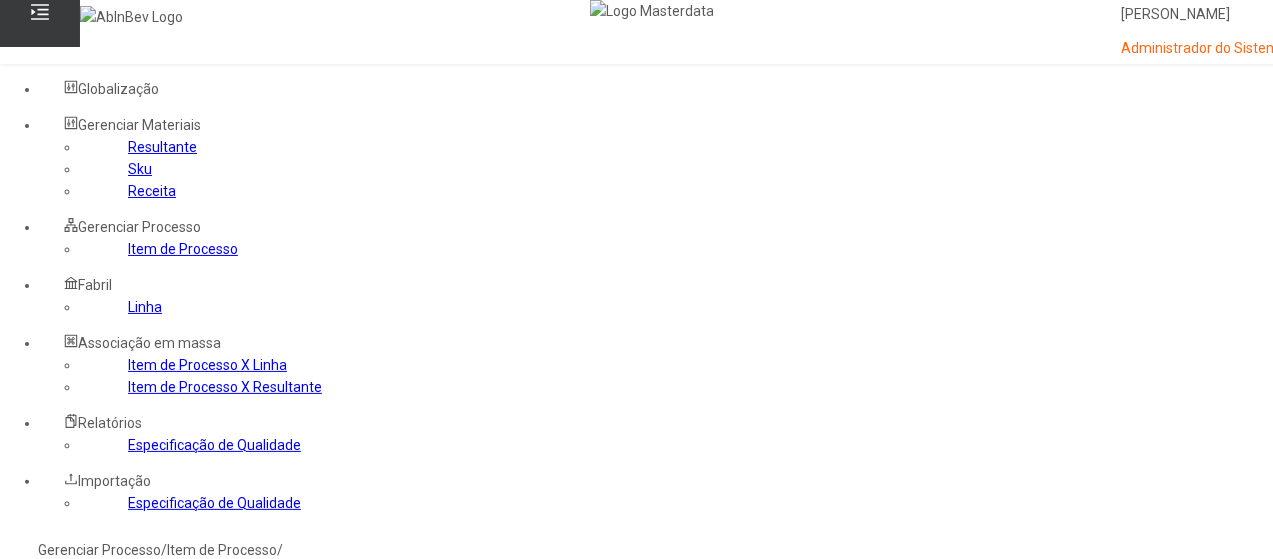 click 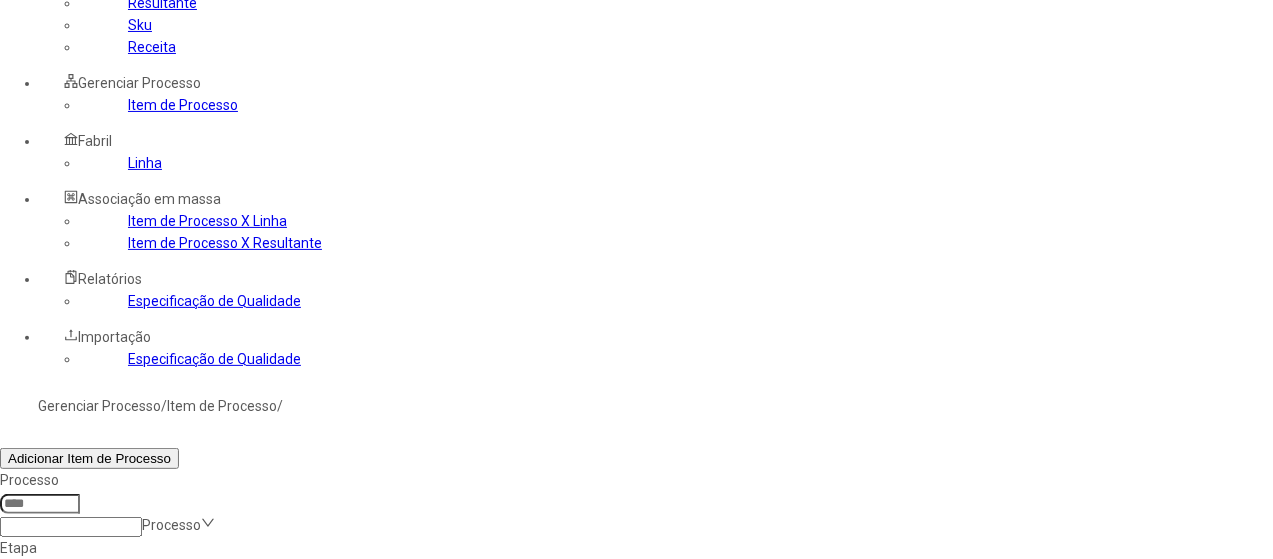 scroll, scrollTop: 158, scrollLeft: 0, axis: vertical 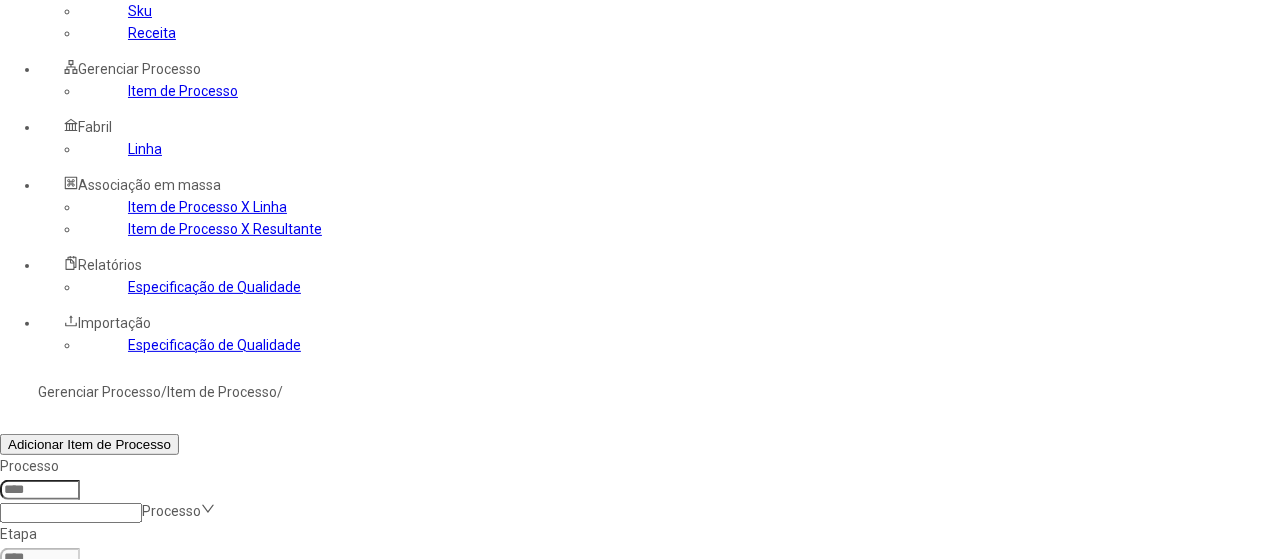 drag, startPoint x: 860, startPoint y: 377, endPoint x: 753, endPoint y: 341, distance: 112.89375 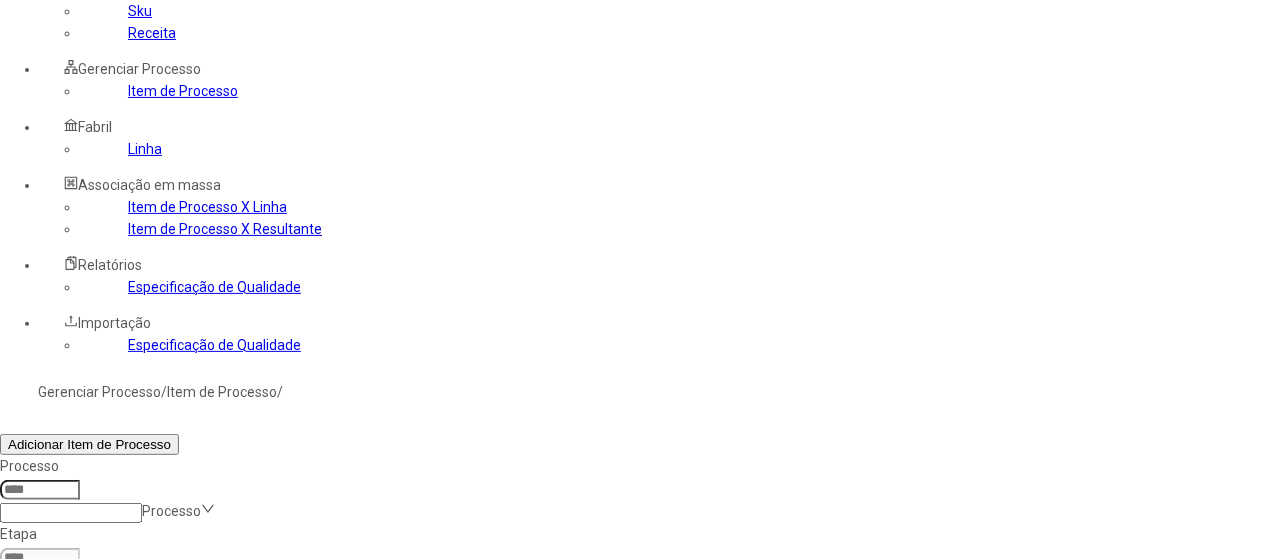 click on "Tempo do segundo repouso" 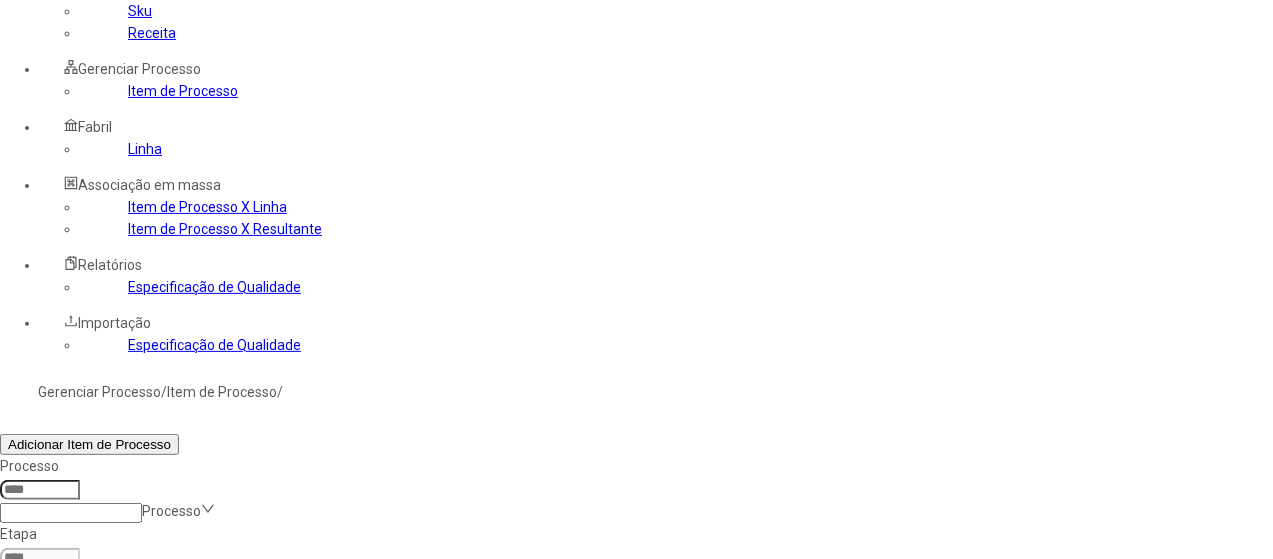 copy on "Tempo do segundo repouso" 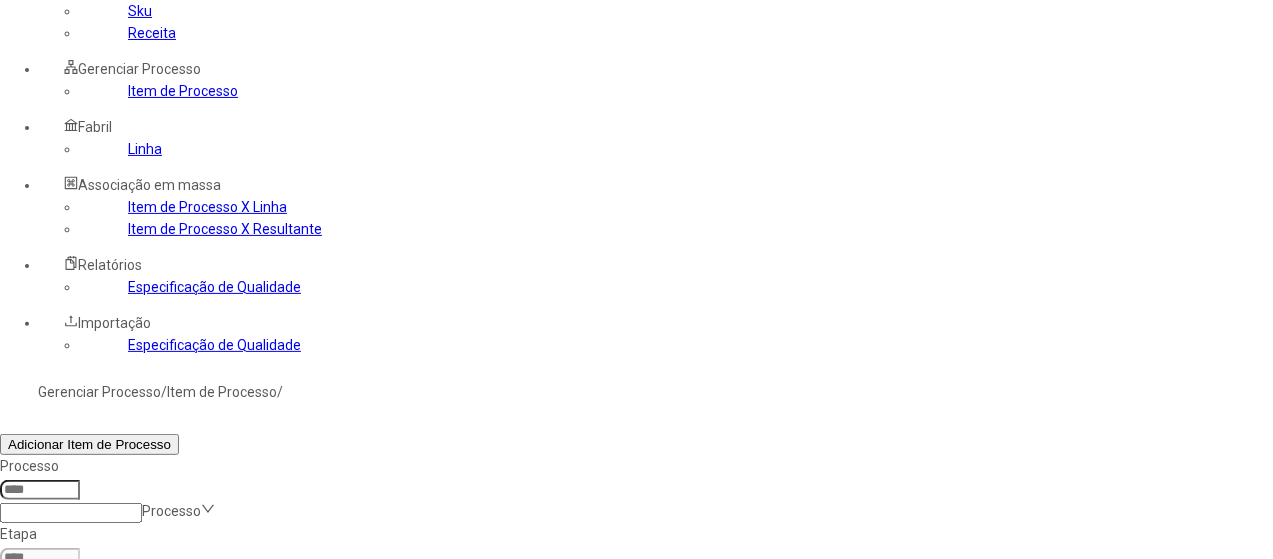 drag, startPoint x: 840, startPoint y: 167, endPoint x: 746, endPoint y: 167, distance: 94 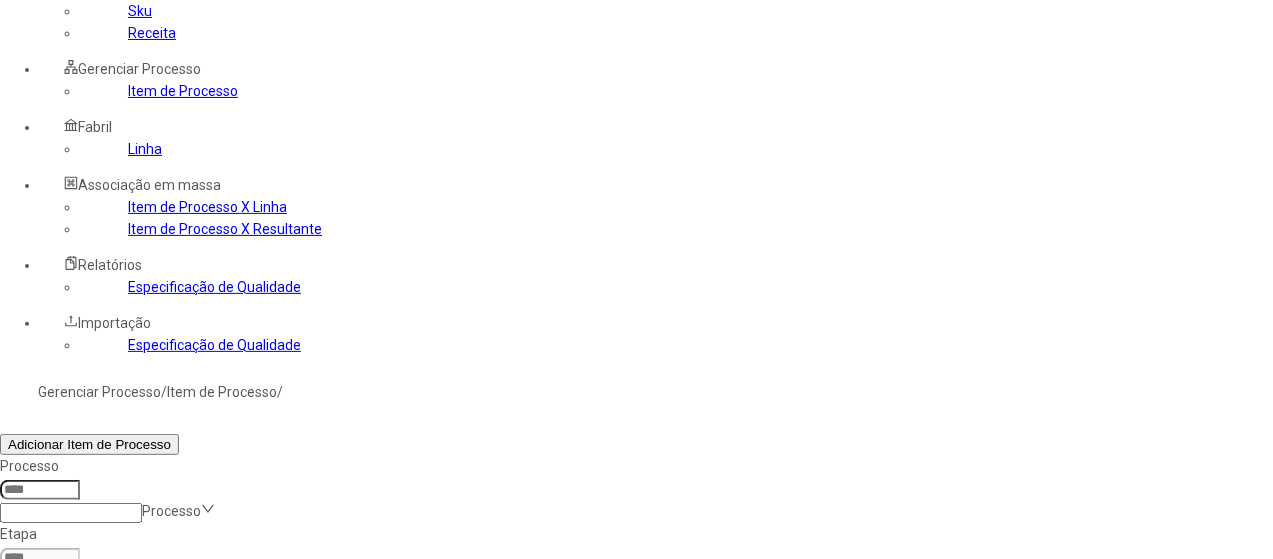 click on "Filtrar" 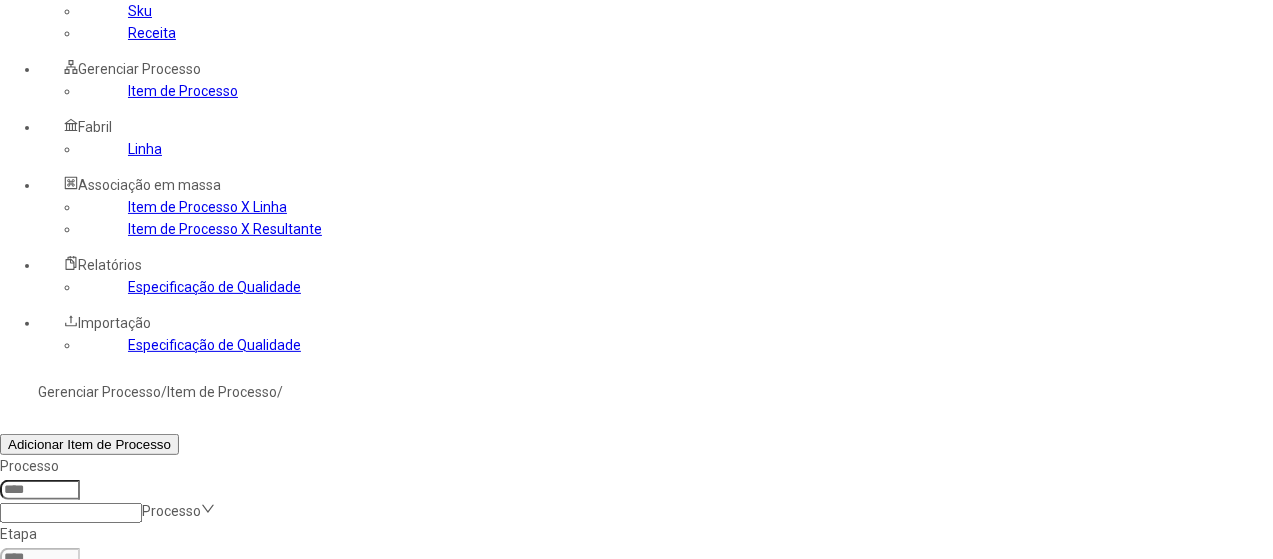 click on "Tempo de estocagem do fermento-Unitanque" 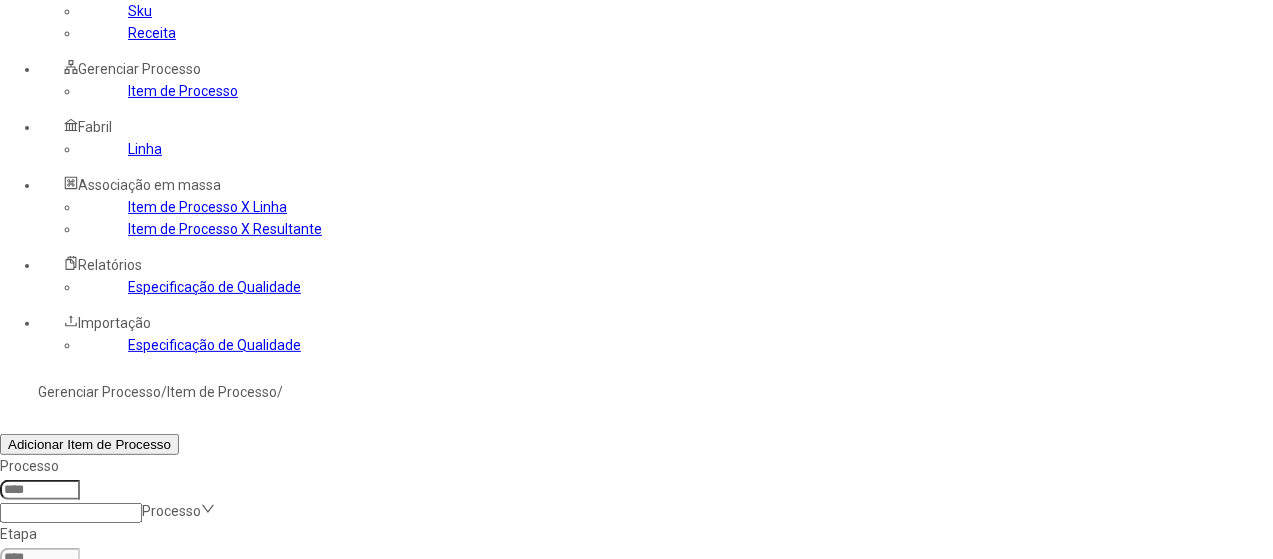 type on "****" 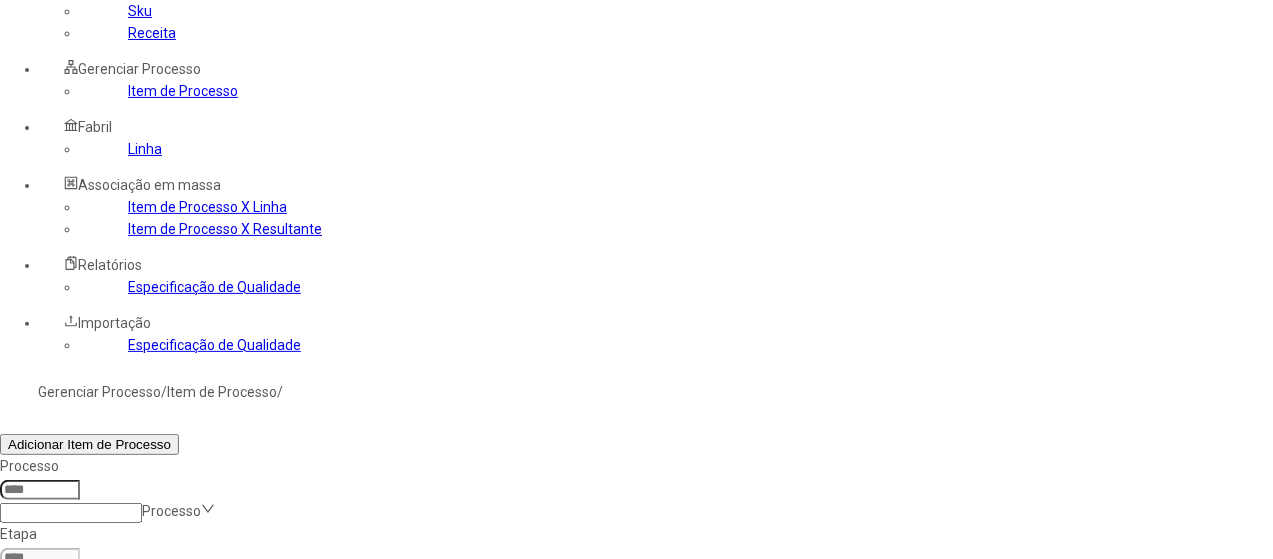 click on "Filtrar" 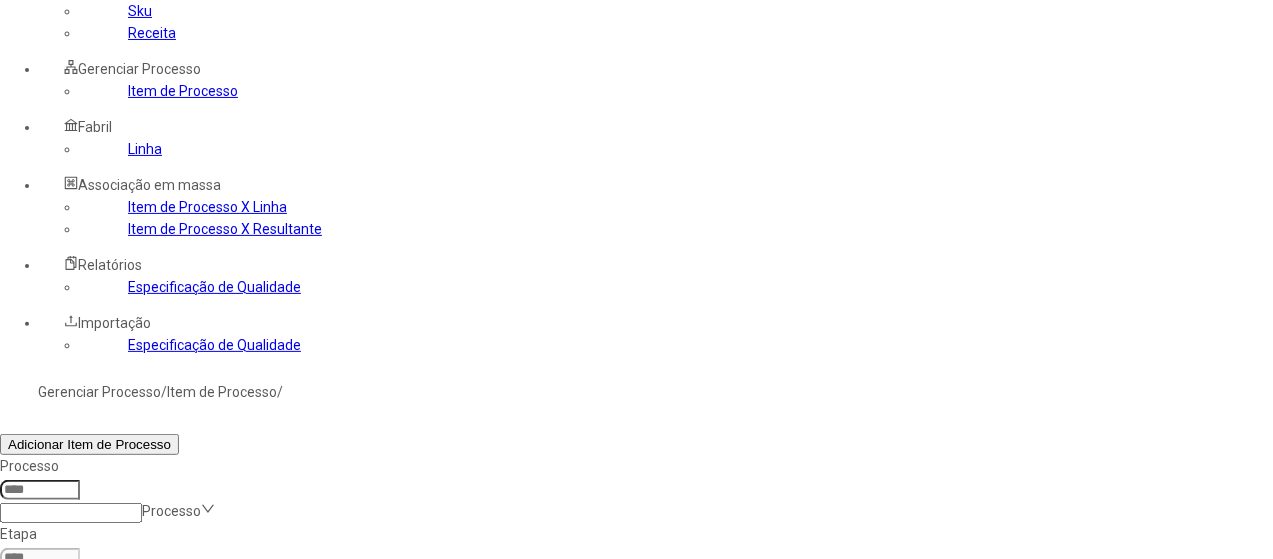 drag, startPoint x: 876, startPoint y: 379, endPoint x: 762, endPoint y: 357, distance: 116.1034 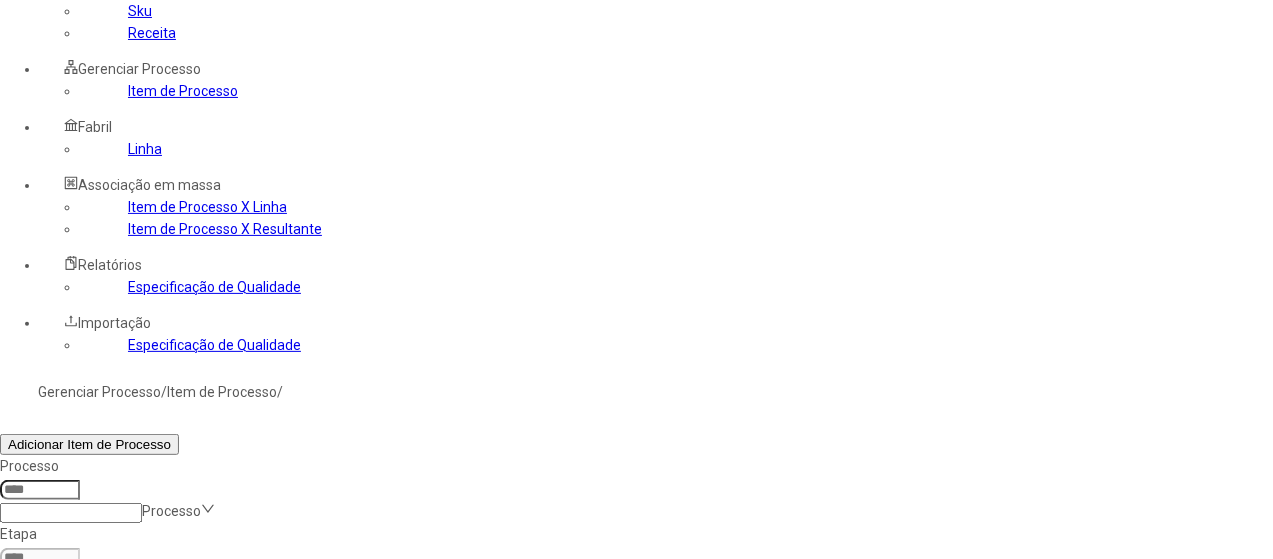 click on "Temperatura de segundo reposo" 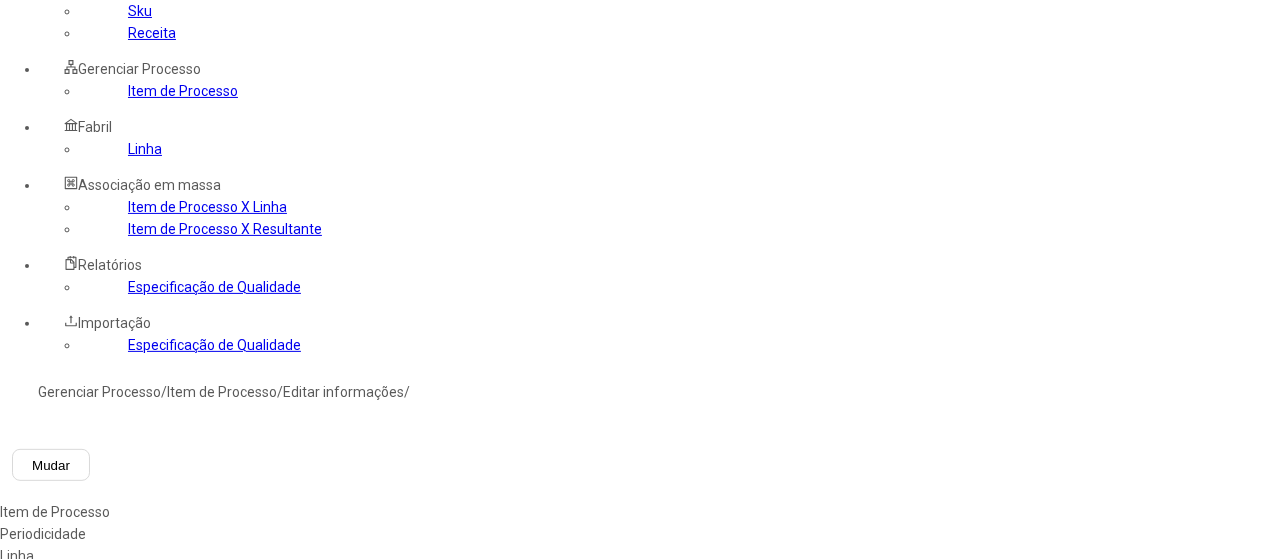 type on "***" 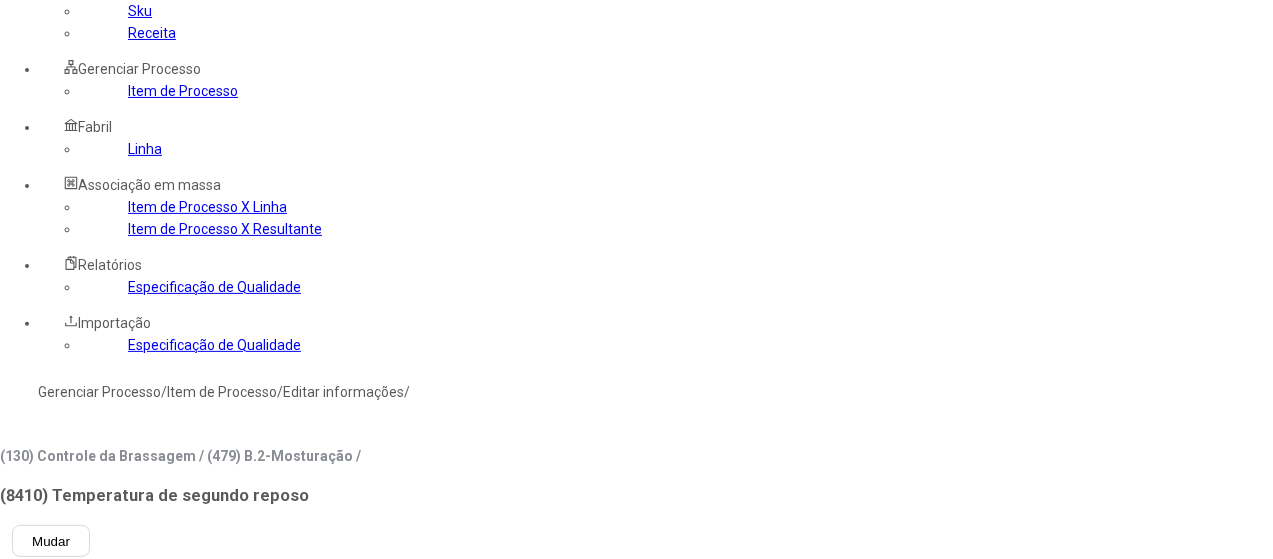 scroll, scrollTop: 0, scrollLeft: 0, axis: both 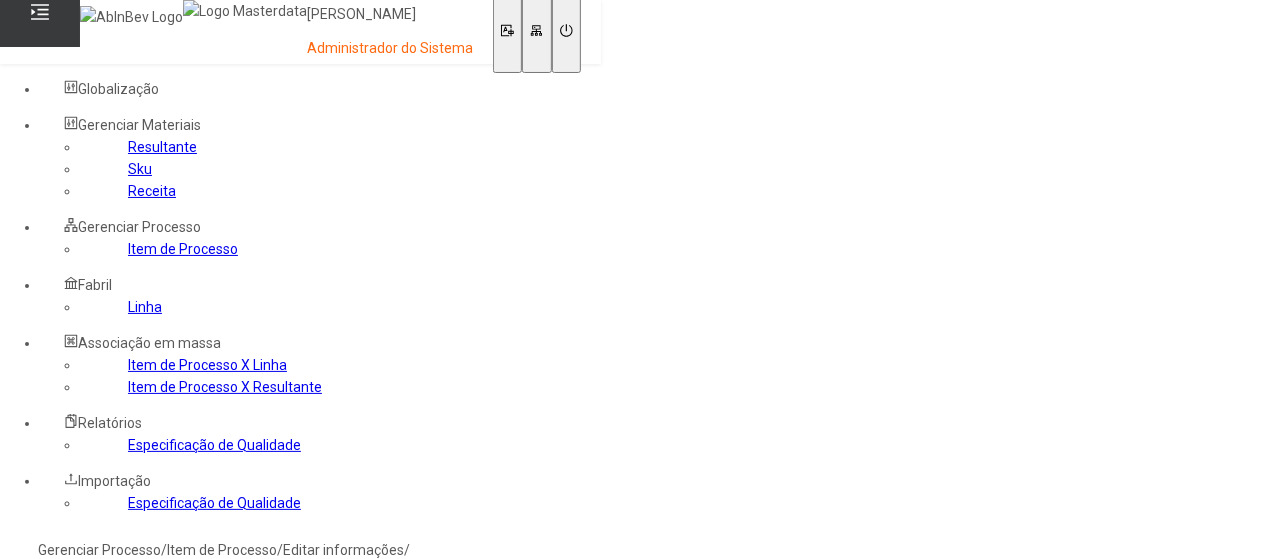 click on "Gerenciar Processo" 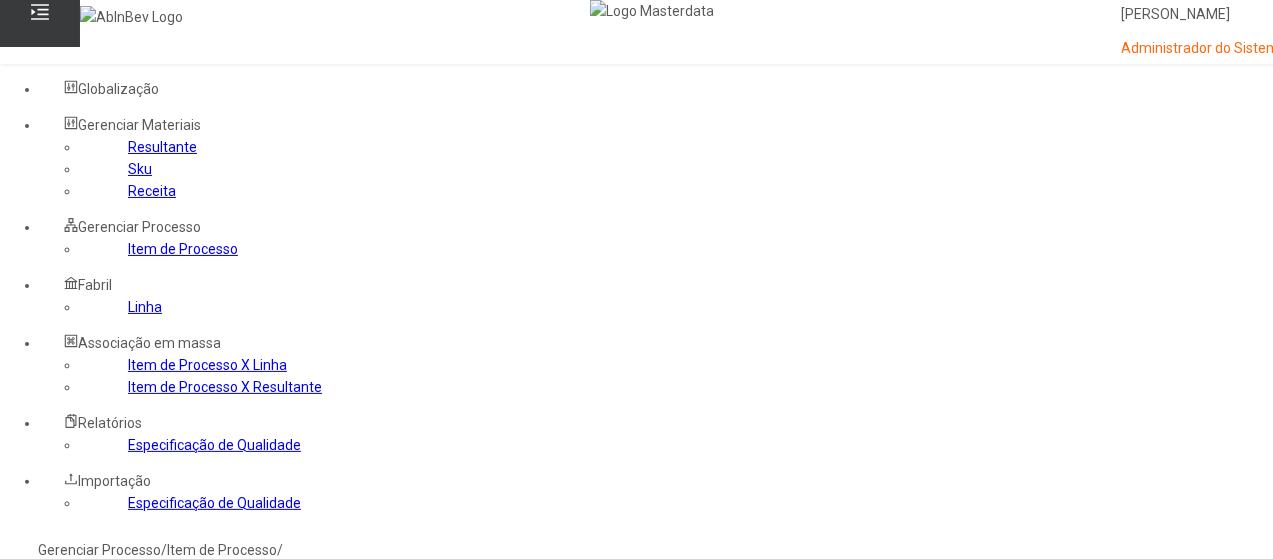 click 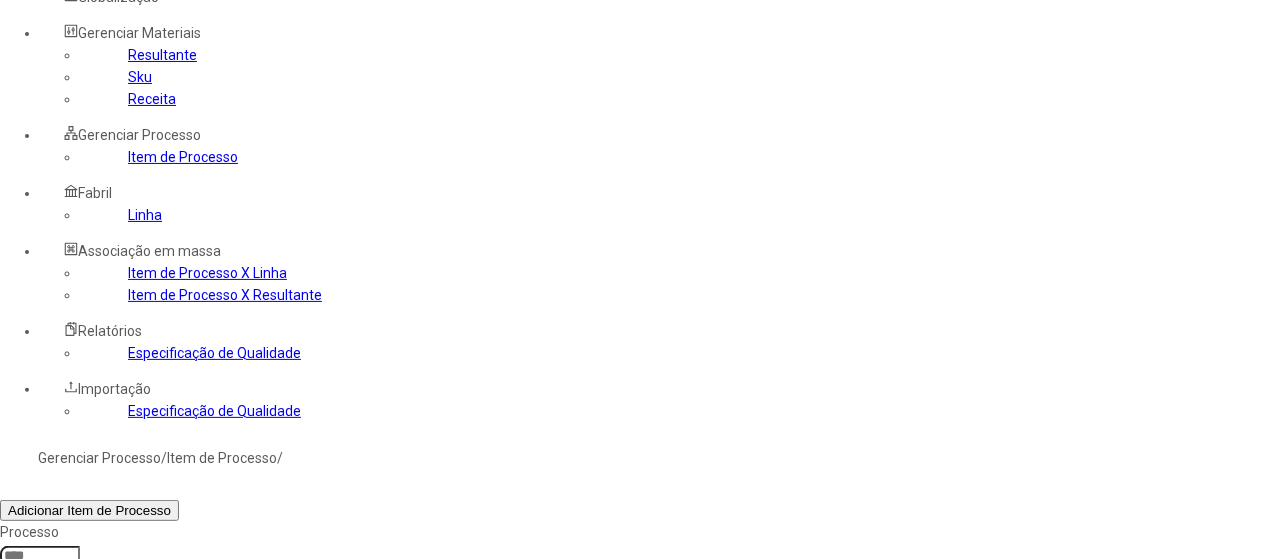 scroll, scrollTop: 100, scrollLeft: 0, axis: vertical 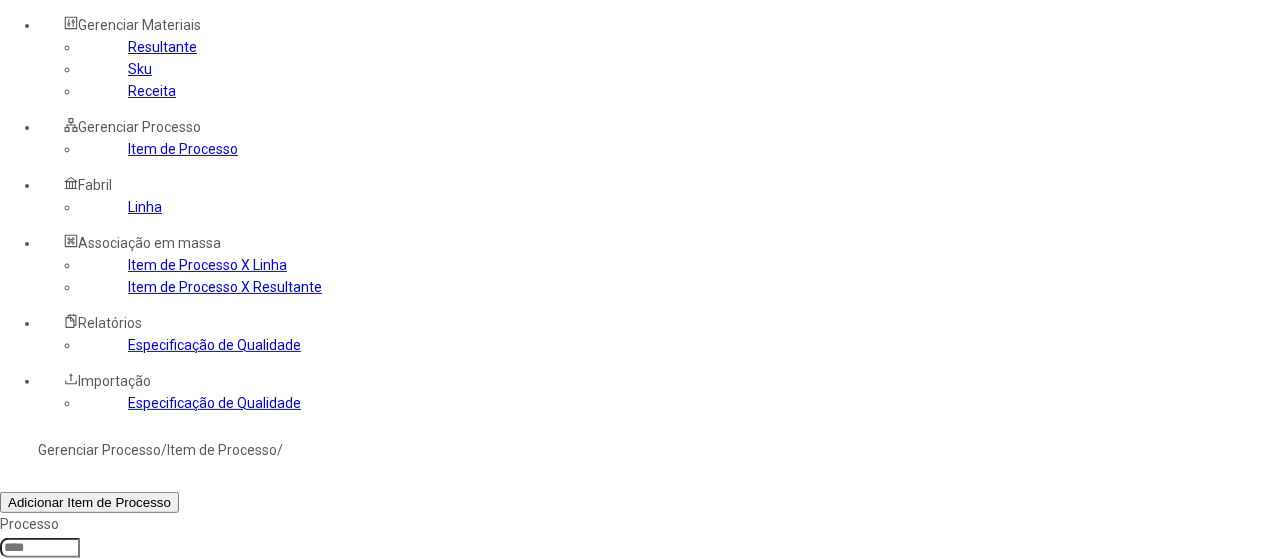 drag, startPoint x: 833, startPoint y: 242, endPoint x: 757, endPoint y: 239, distance: 76.05919 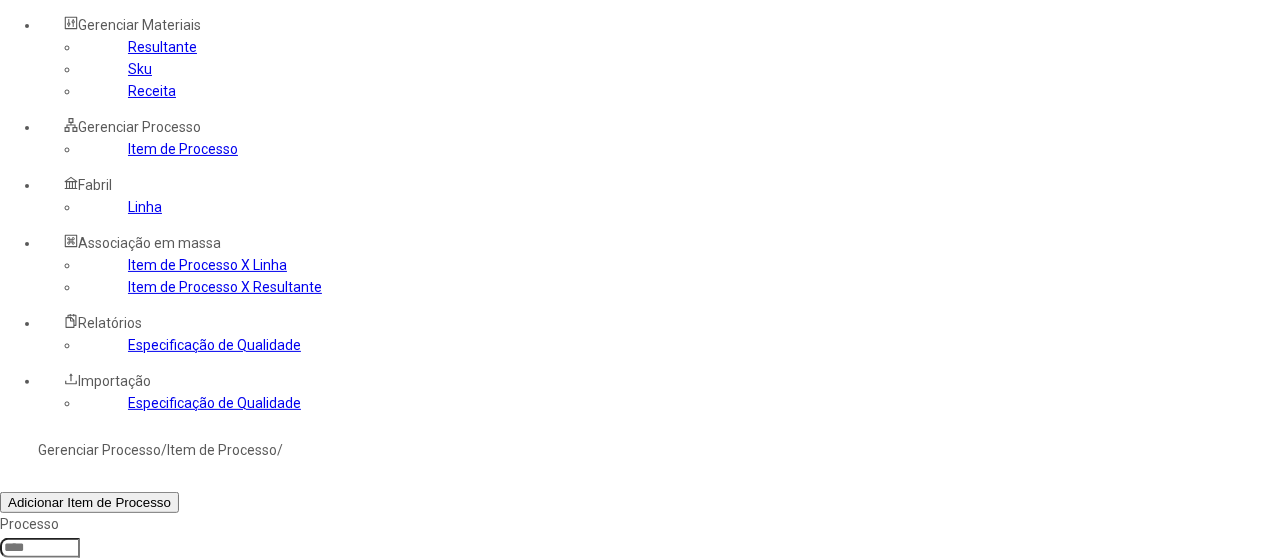 type on "*****" 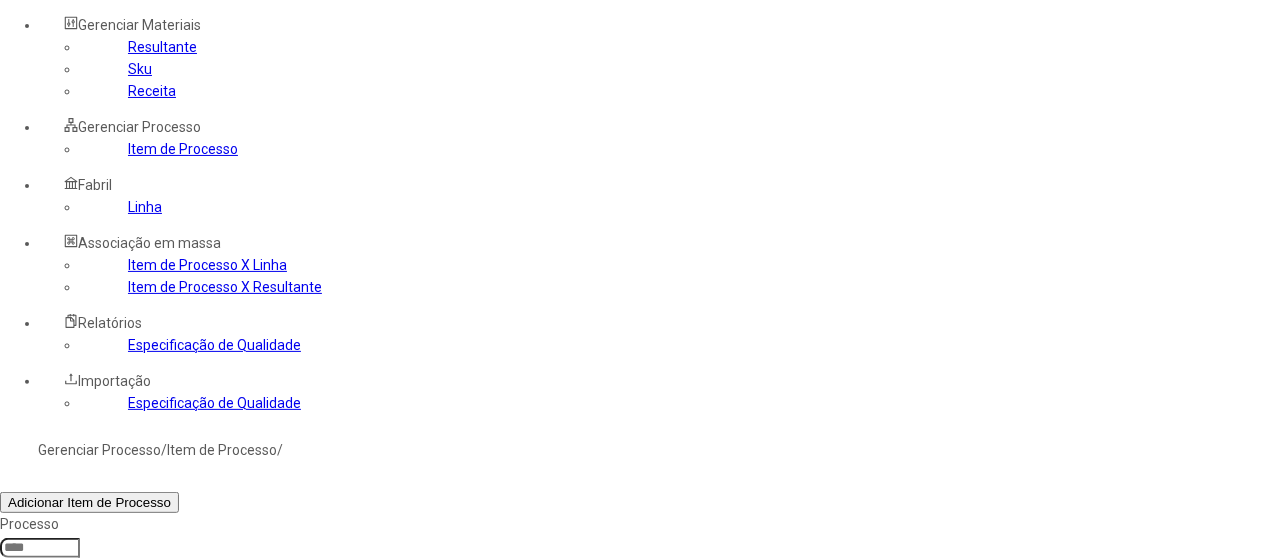 click on "Filtrar" 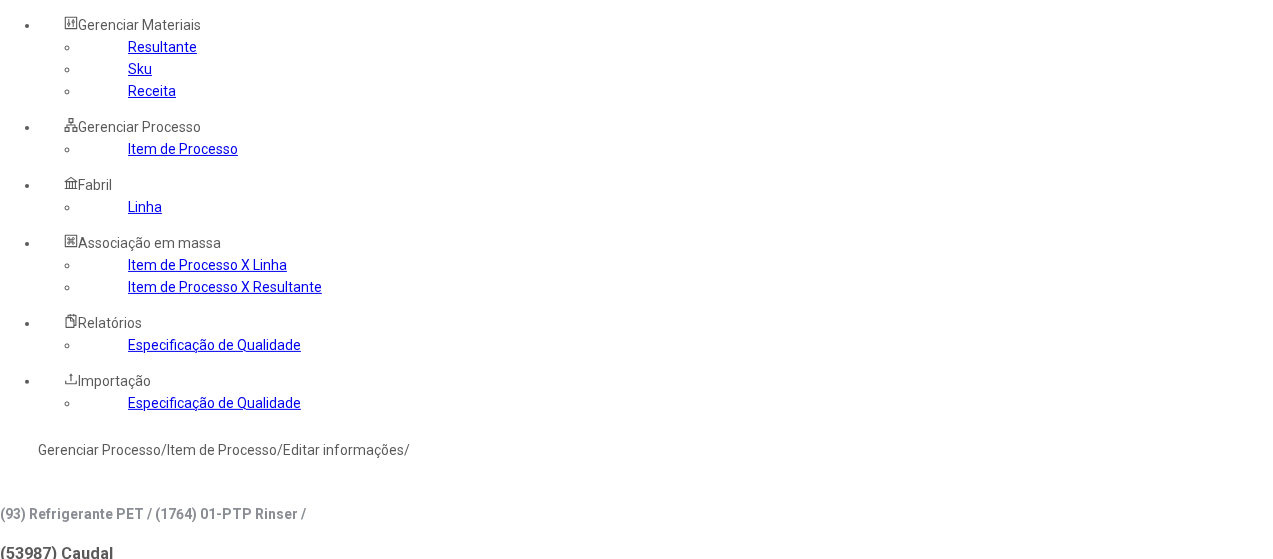type on "*****" 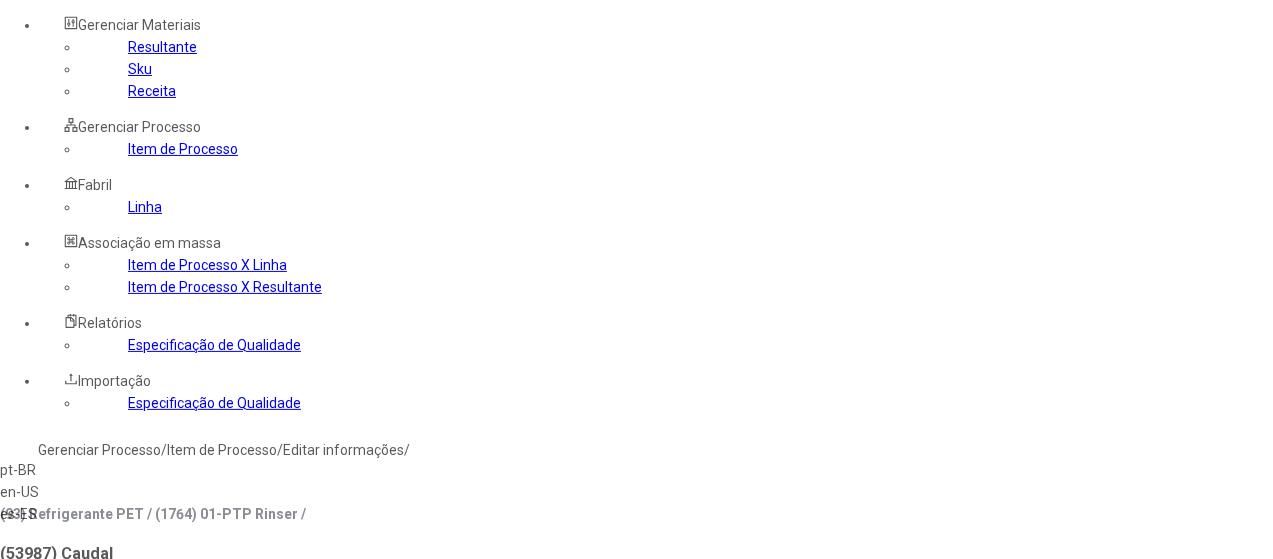 click on "pt-BR" at bounding box center [57, 470] 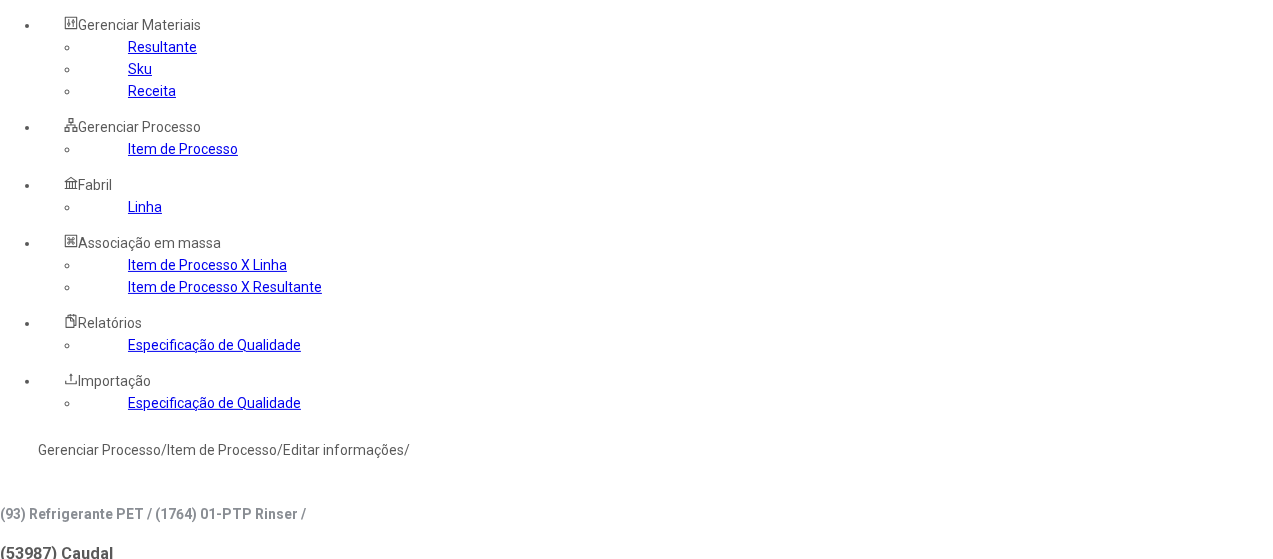 type on "*****" 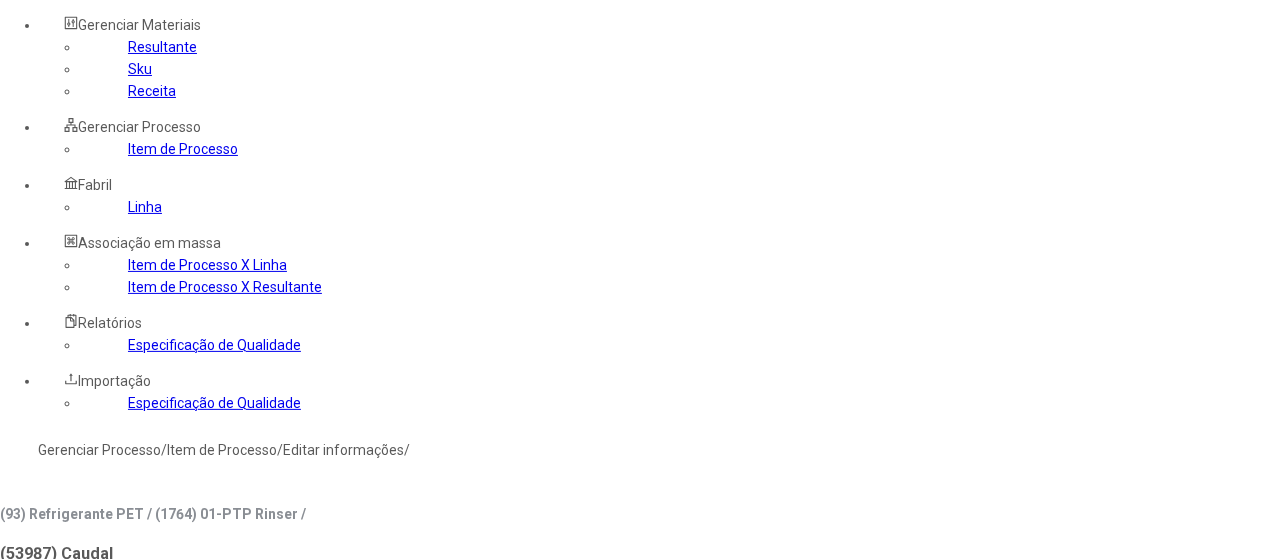 click on "Gerenciar Processo  /  Item de Processo  /  Editar informações  /" 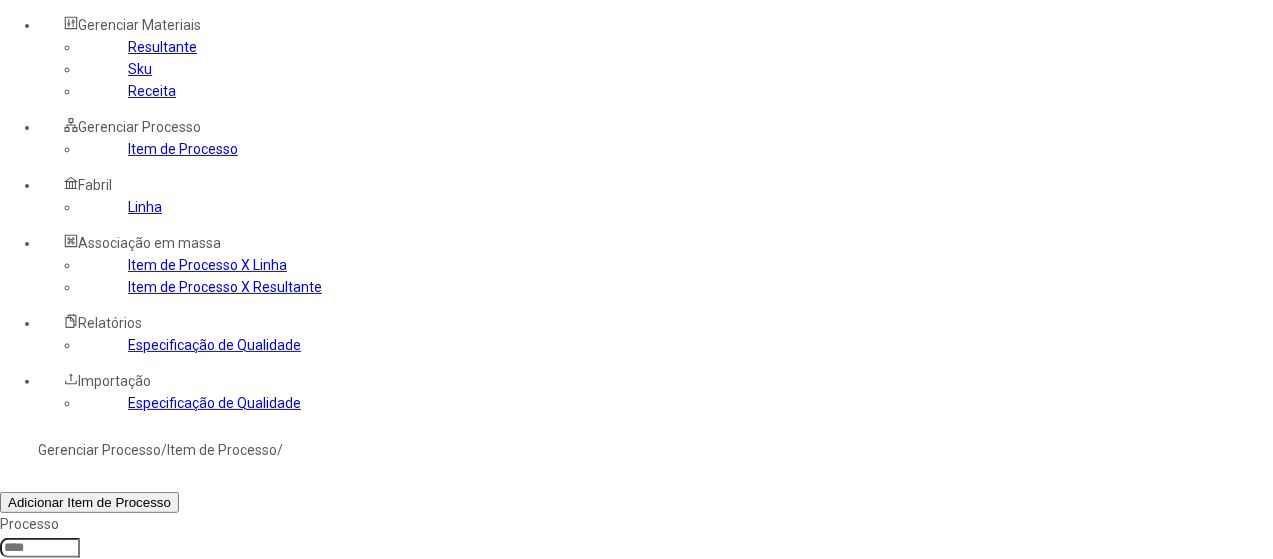 click 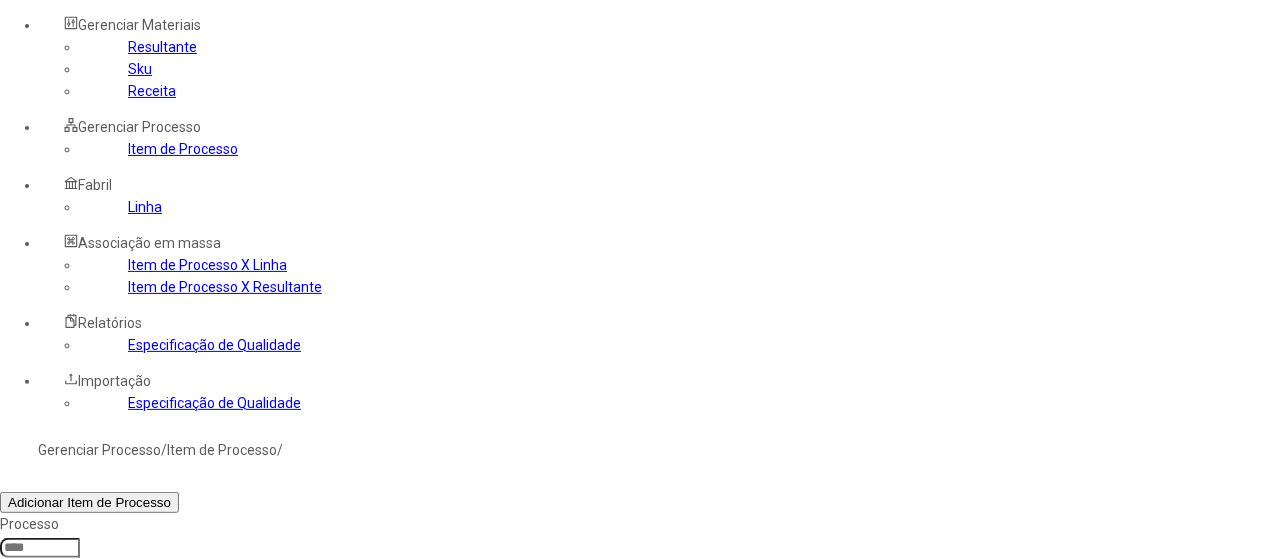 type on "*****" 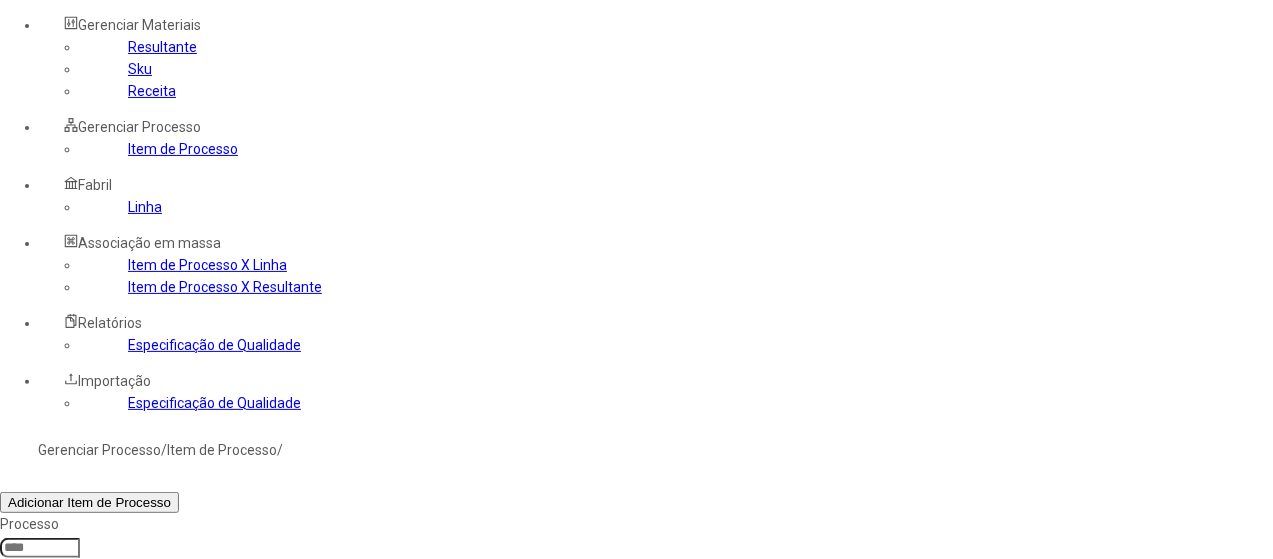 click on "Filtrar" 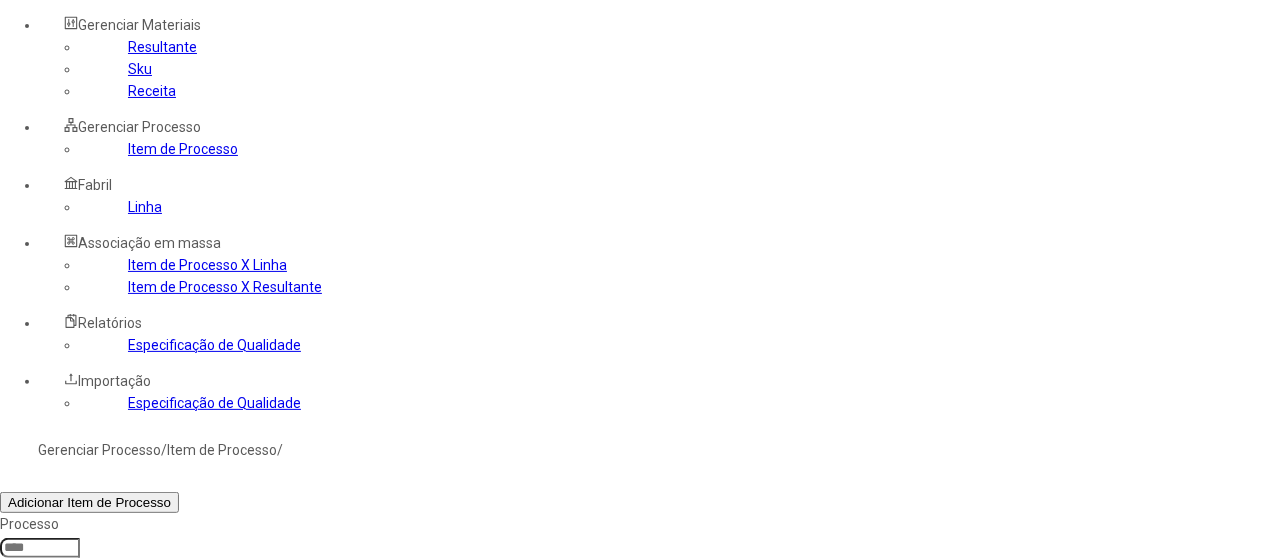 drag, startPoint x: 892, startPoint y: 454, endPoint x: 776, endPoint y: 401, distance: 127.53431 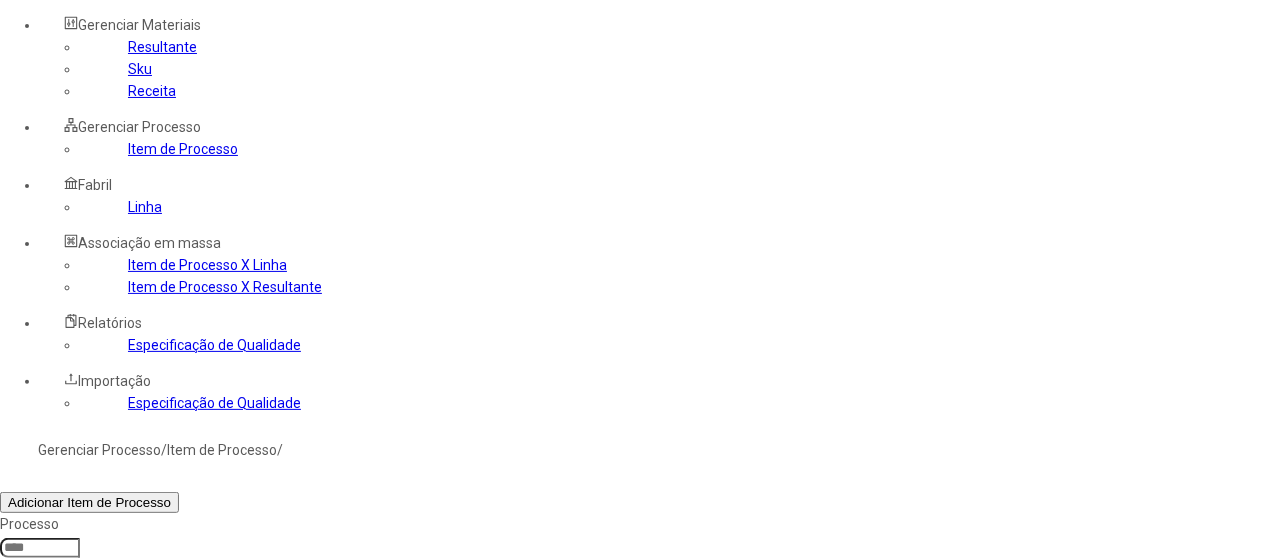 click on "Temperatura do produto ne entrada da enchedora - PET" 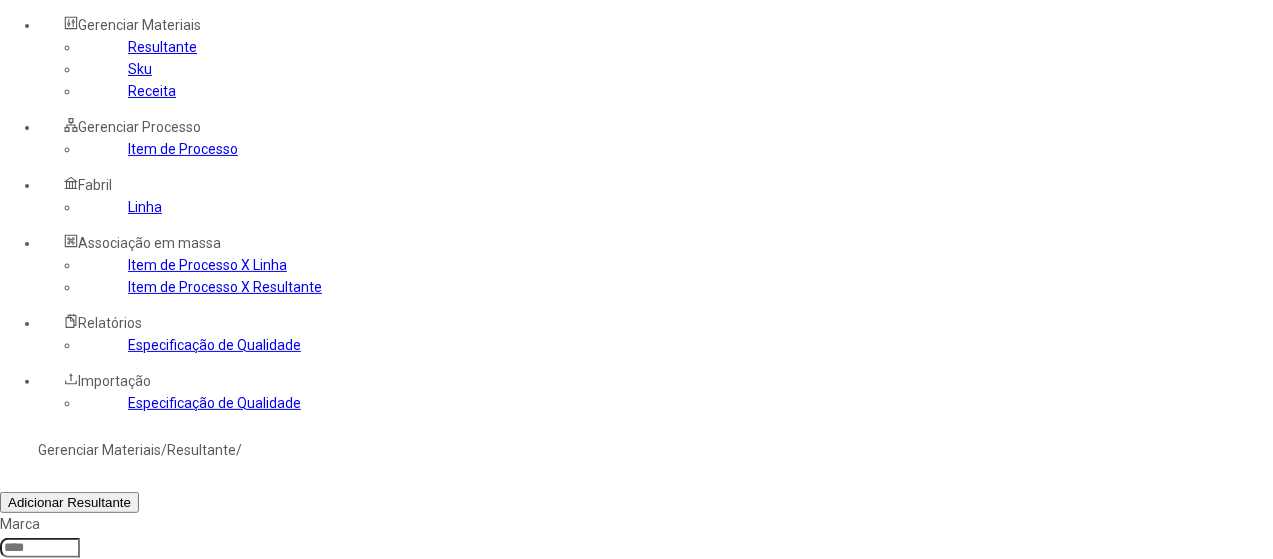 click 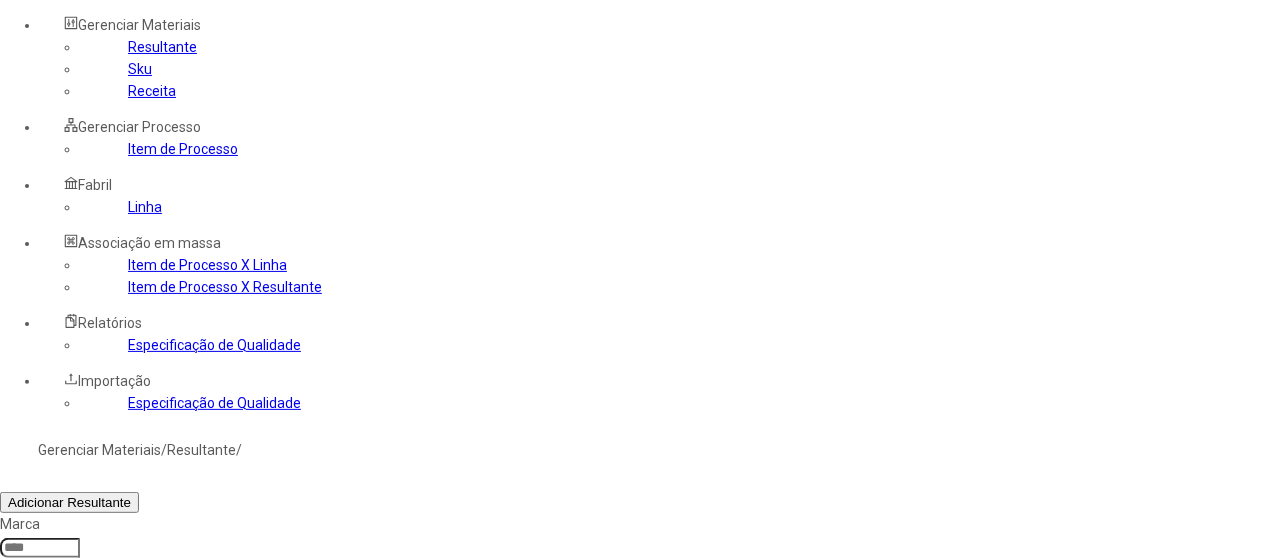 type on "**********" 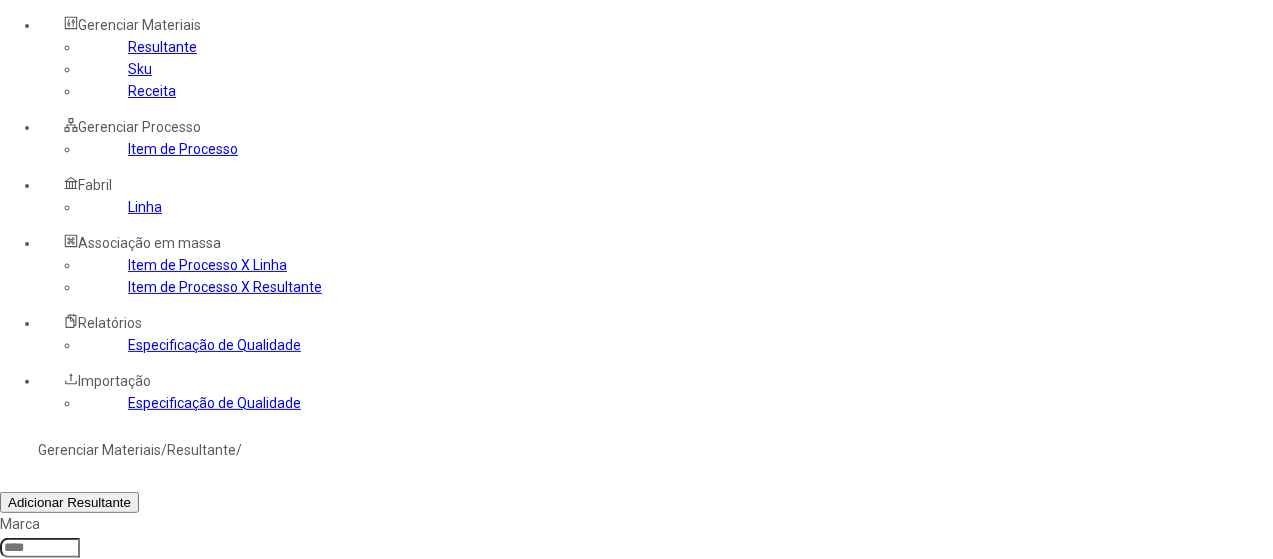 click on "Filtrar" 